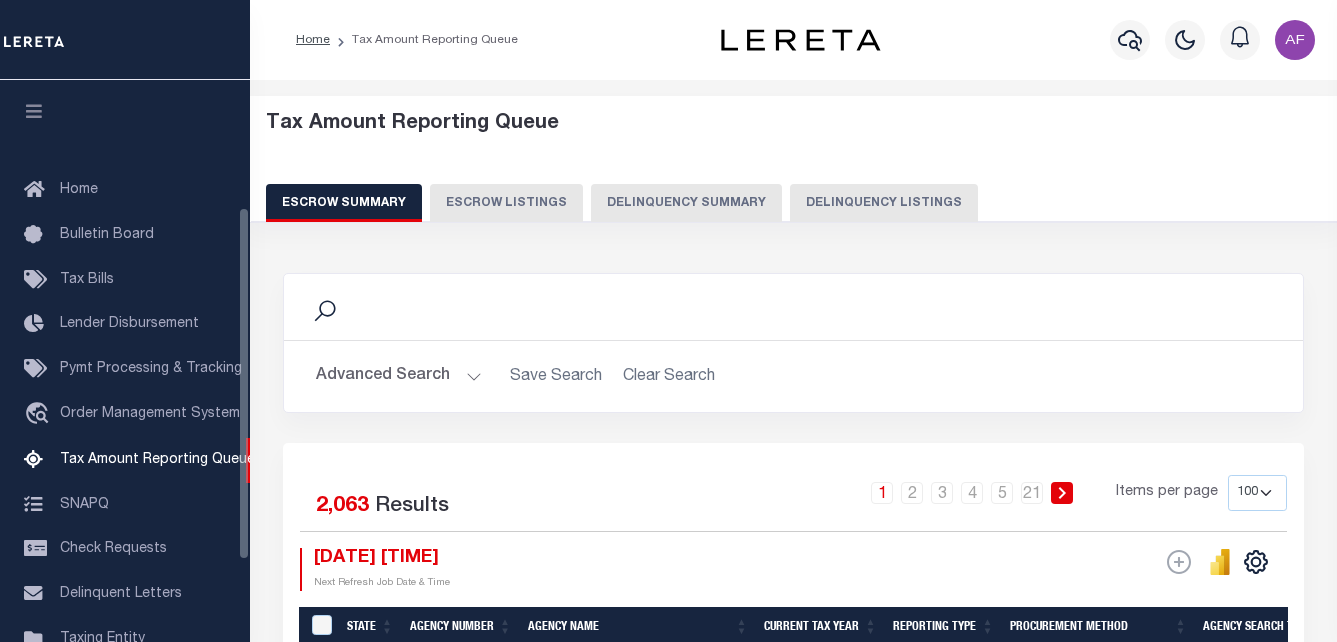 select on "100" 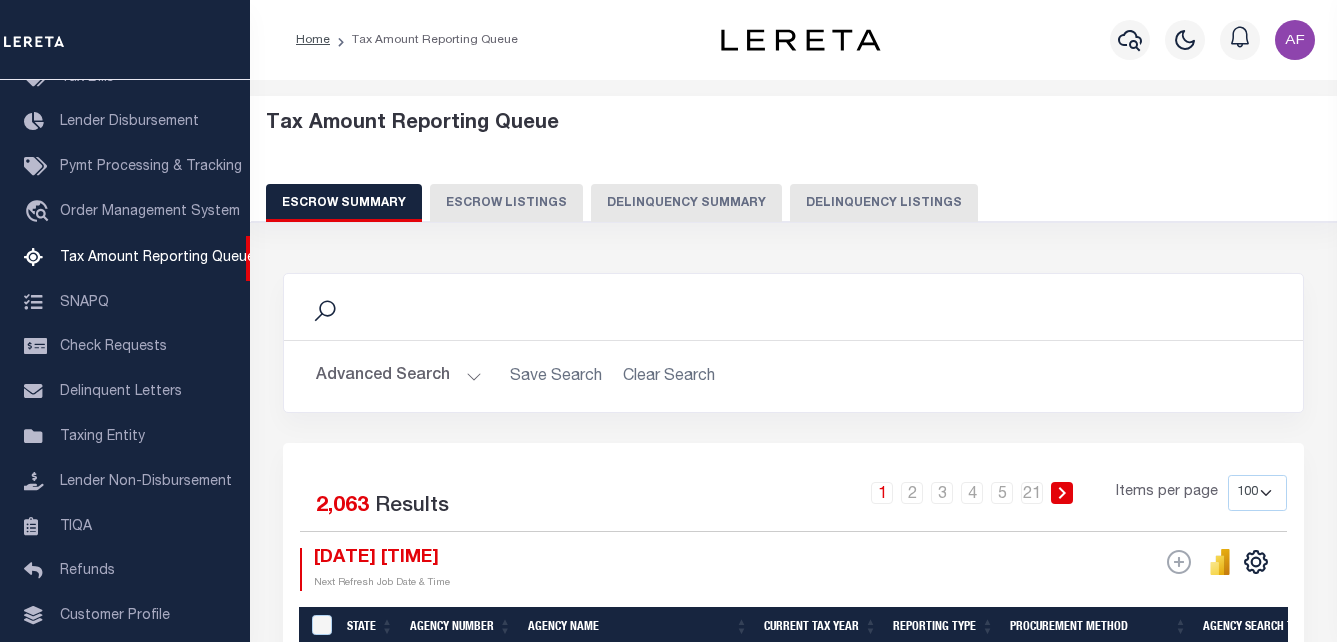 click on "Delinquency Listings" at bounding box center [884, 203] 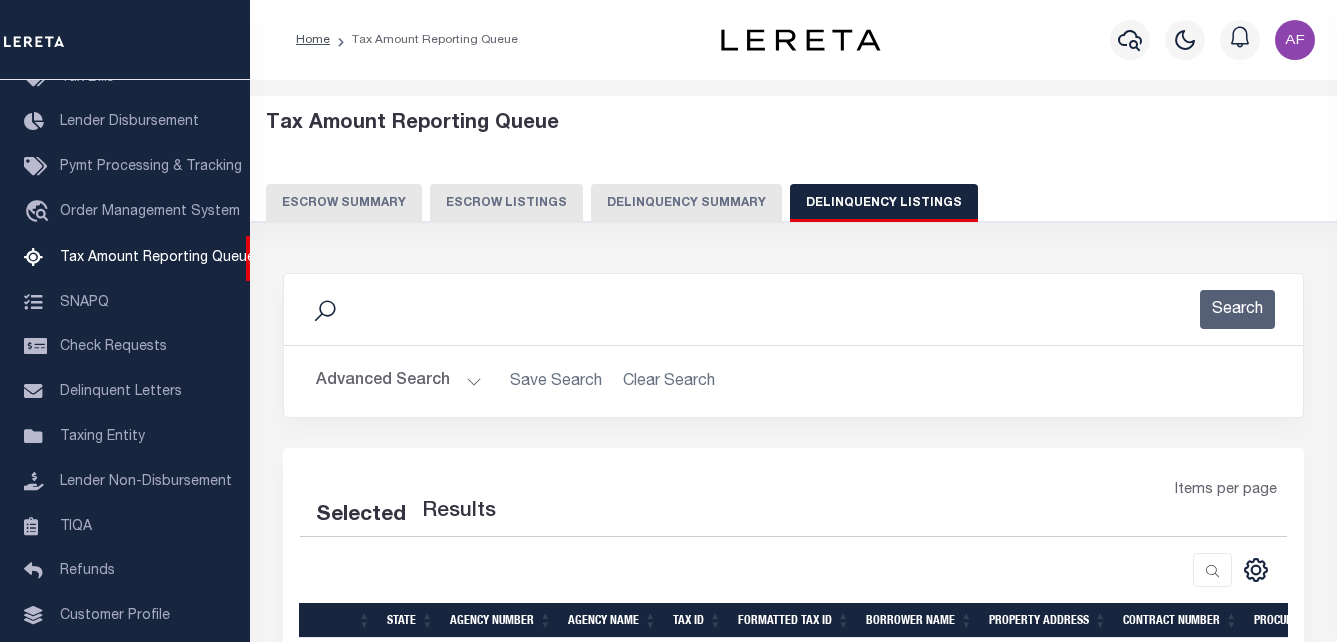 select on "100" 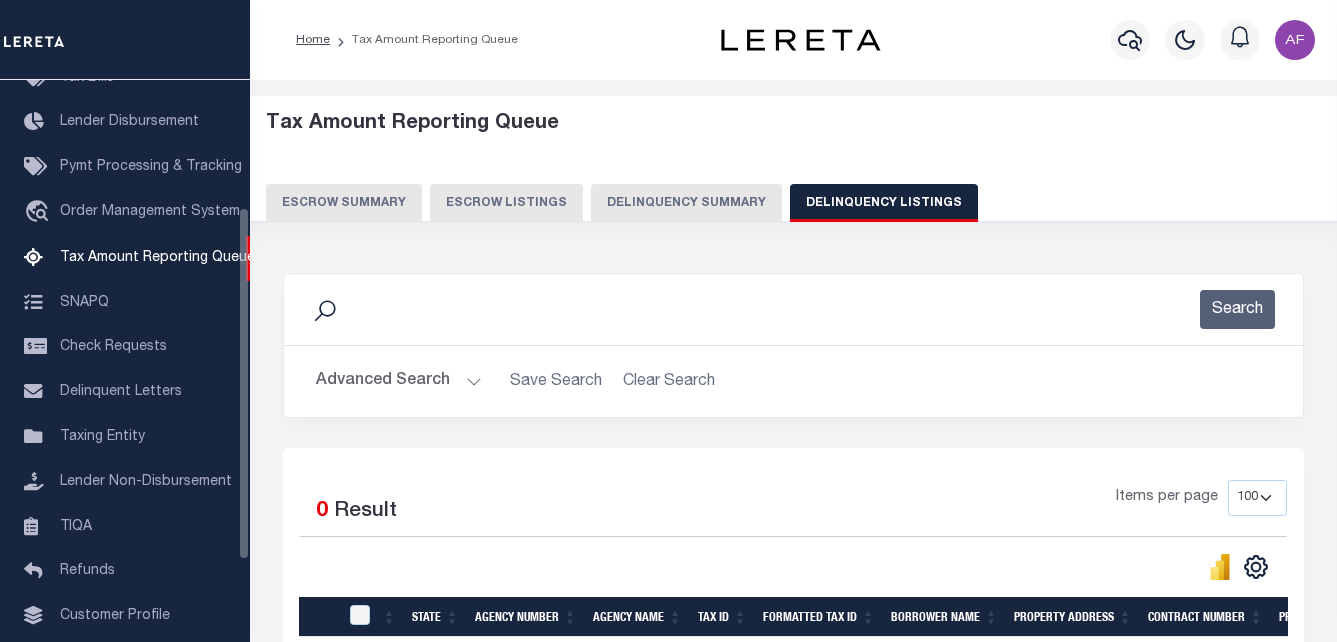 drag, startPoint x: 390, startPoint y: 400, endPoint x: 382, endPoint y: 377, distance: 24.351591 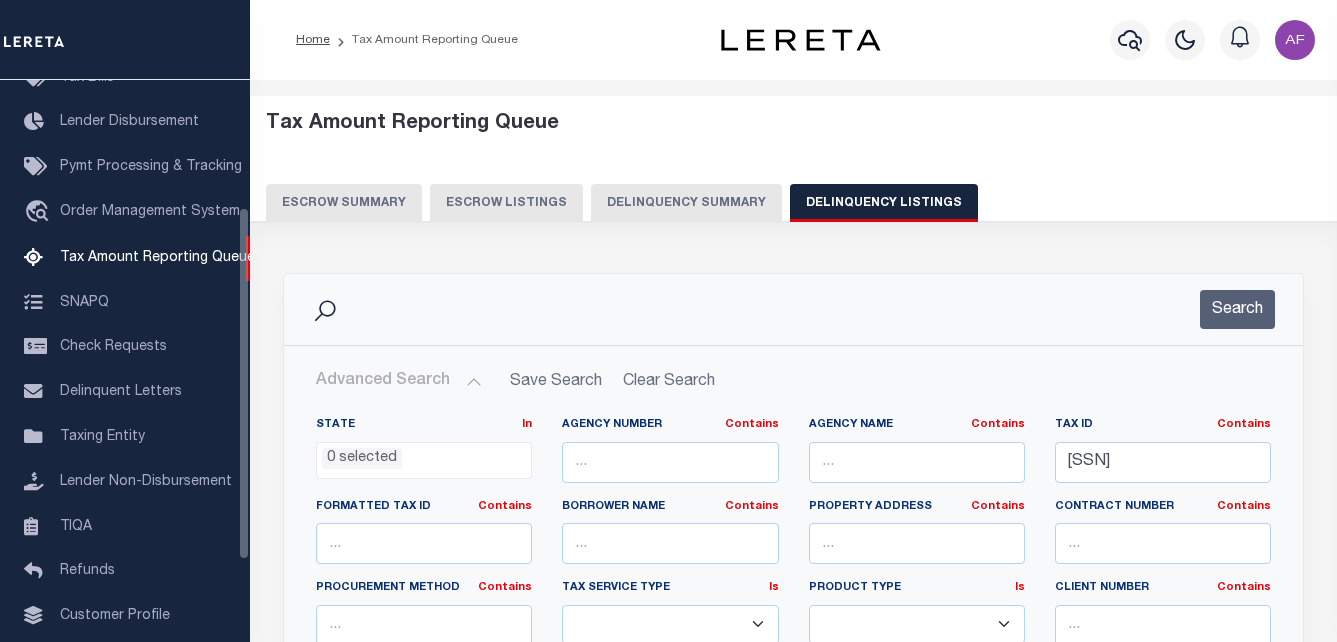 click on "Advanced Search" at bounding box center (399, 381) 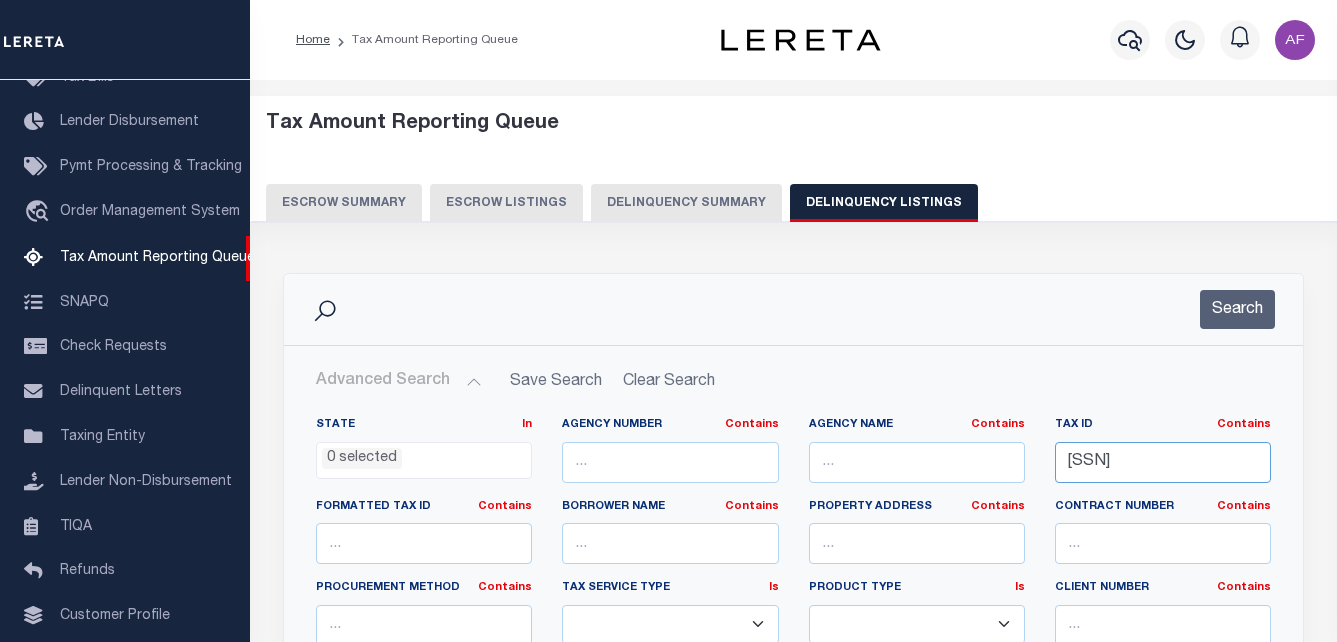 scroll, scrollTop: 0, scrollLeft: 6, axis: horizontal 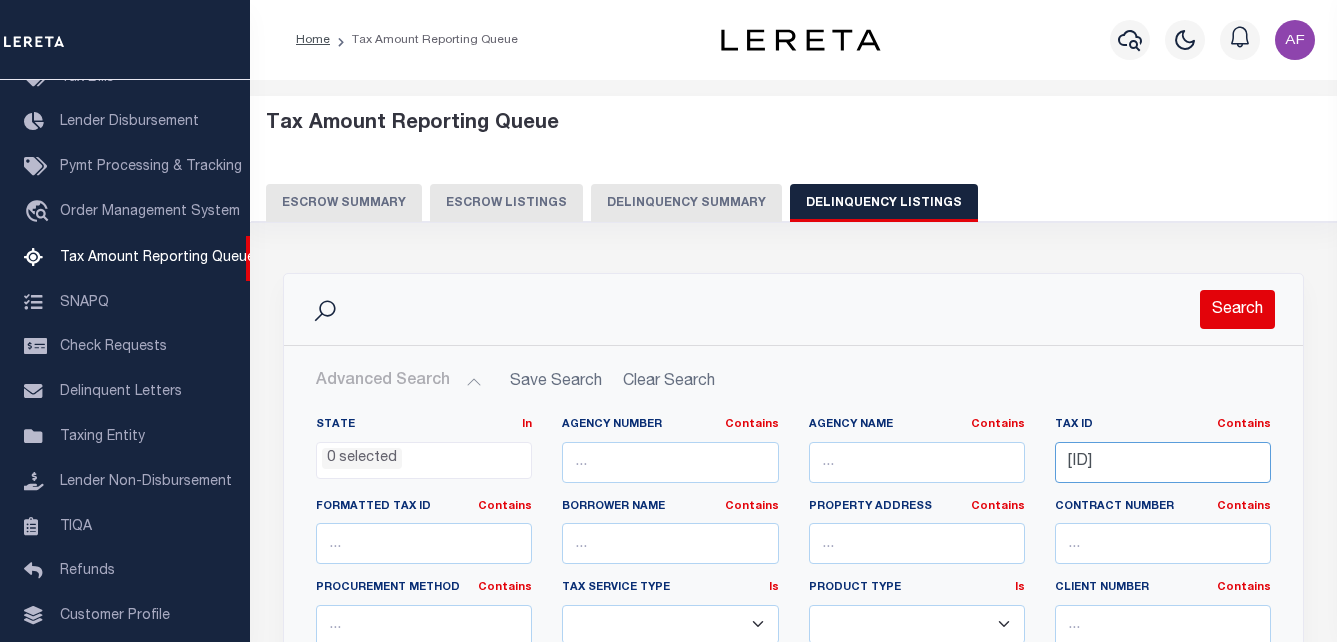 type on "55-01-34-200-003.000-004" 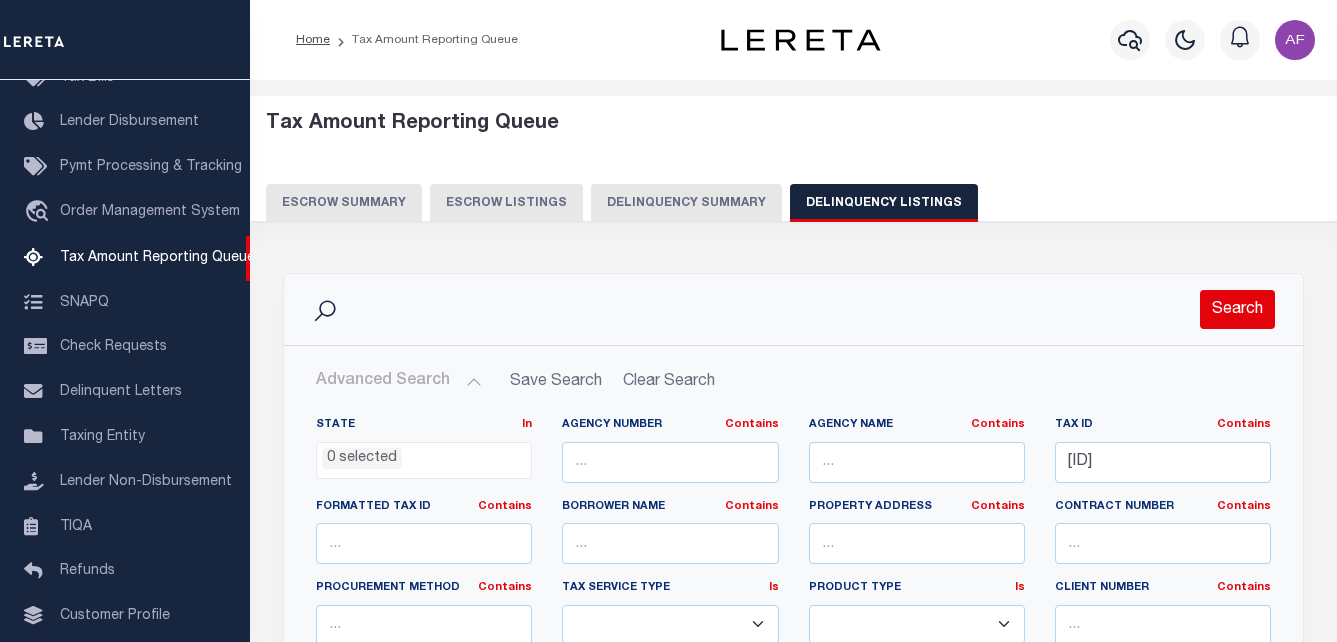 click on "Search" at bounding box center (1237, 309) 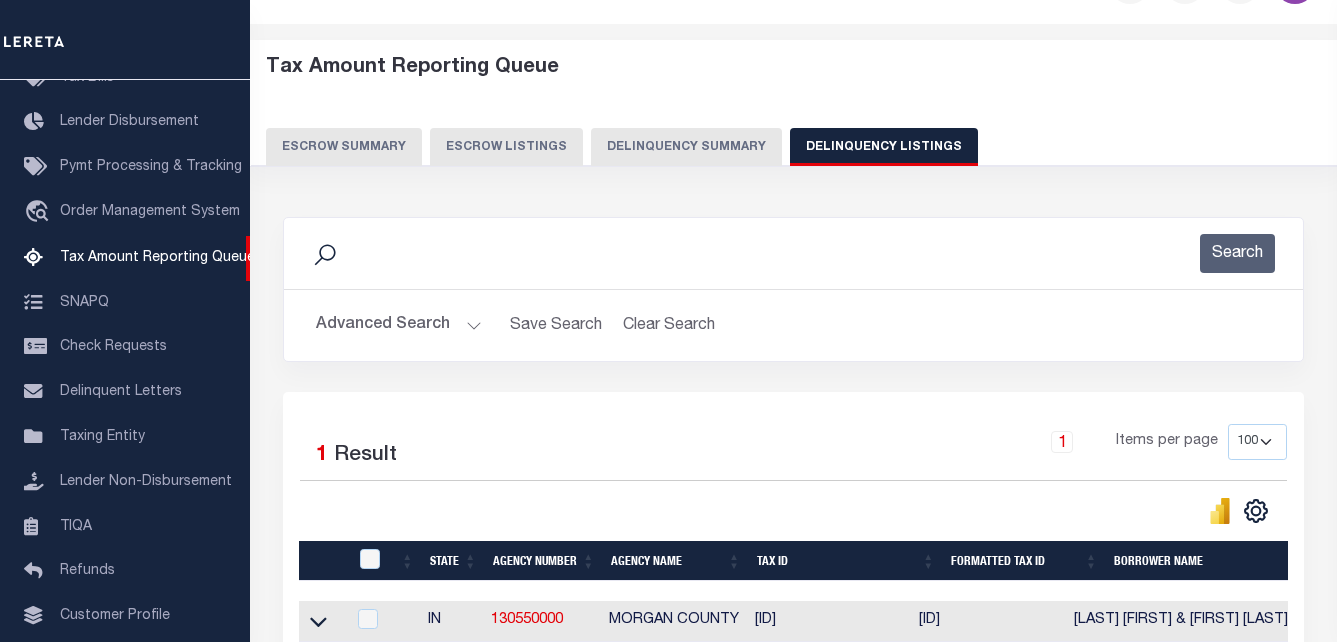 scroll, scrollTop: 200, scrollLeft: 0, axis: vertical 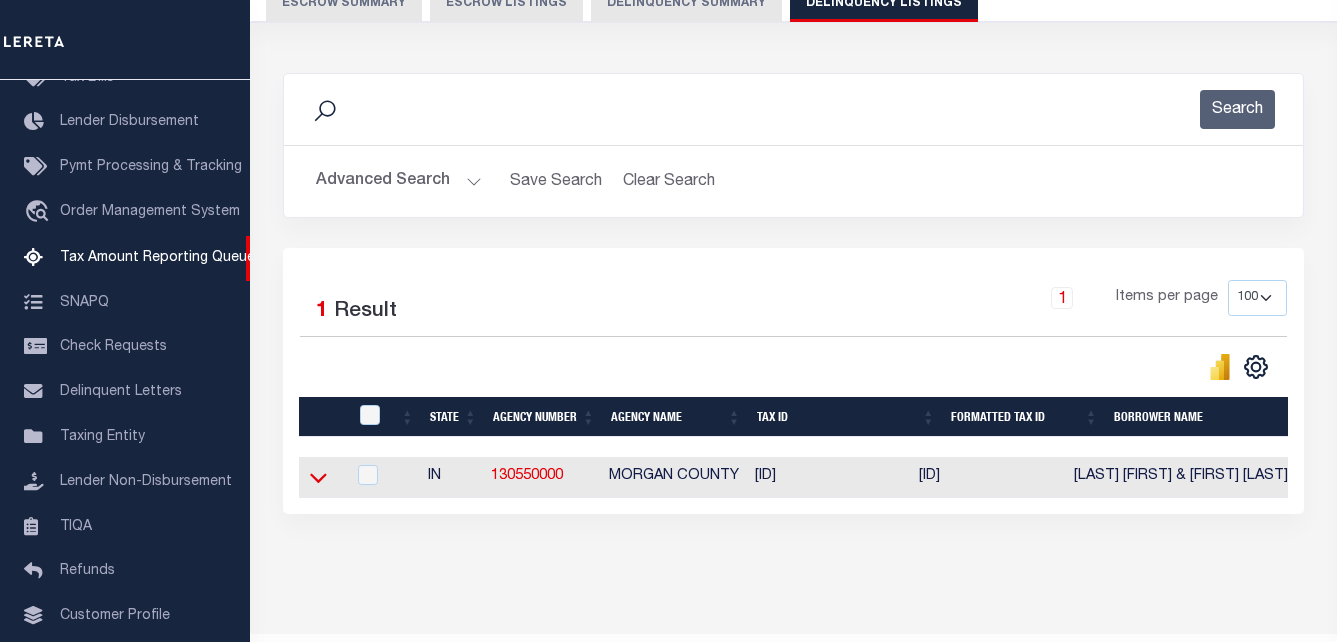click 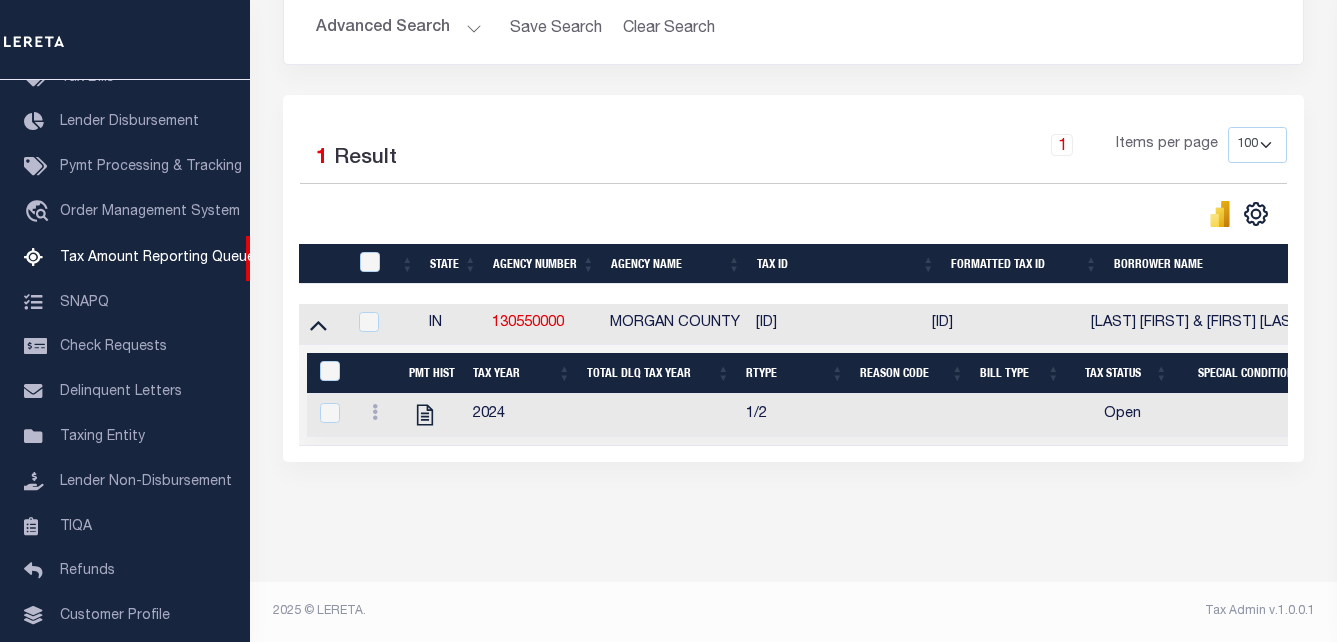 scroll, scrollTop: 371, scrollLeft: 0, axis: vertical 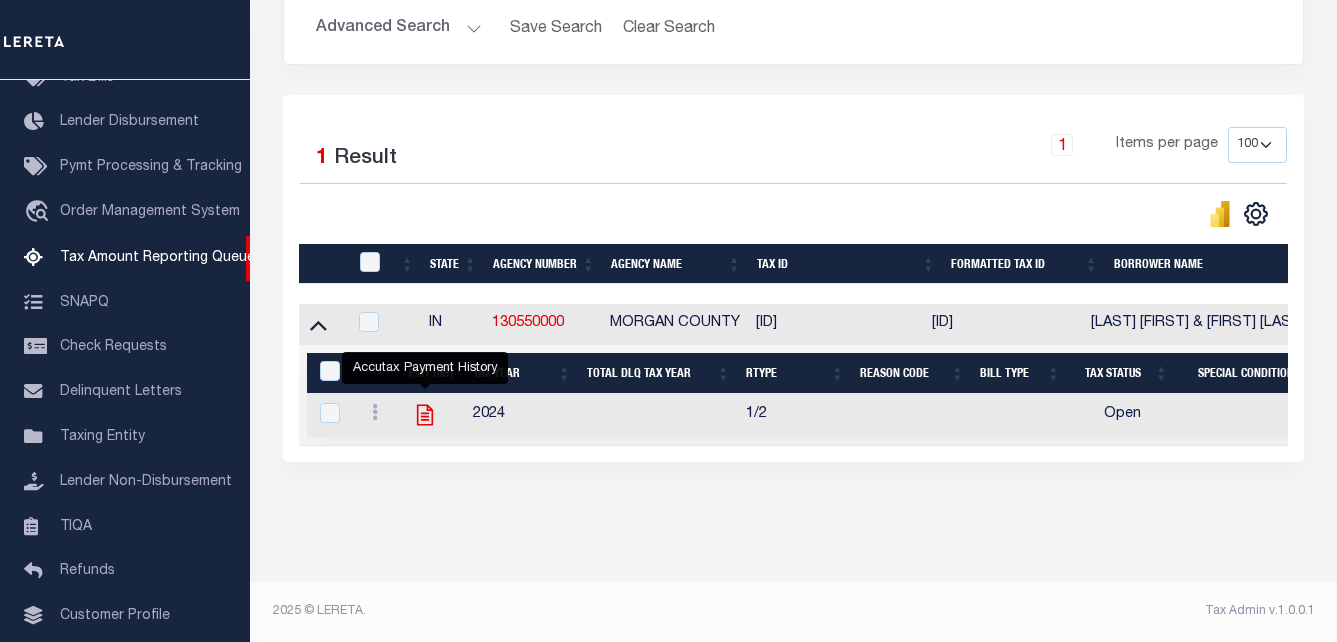 click 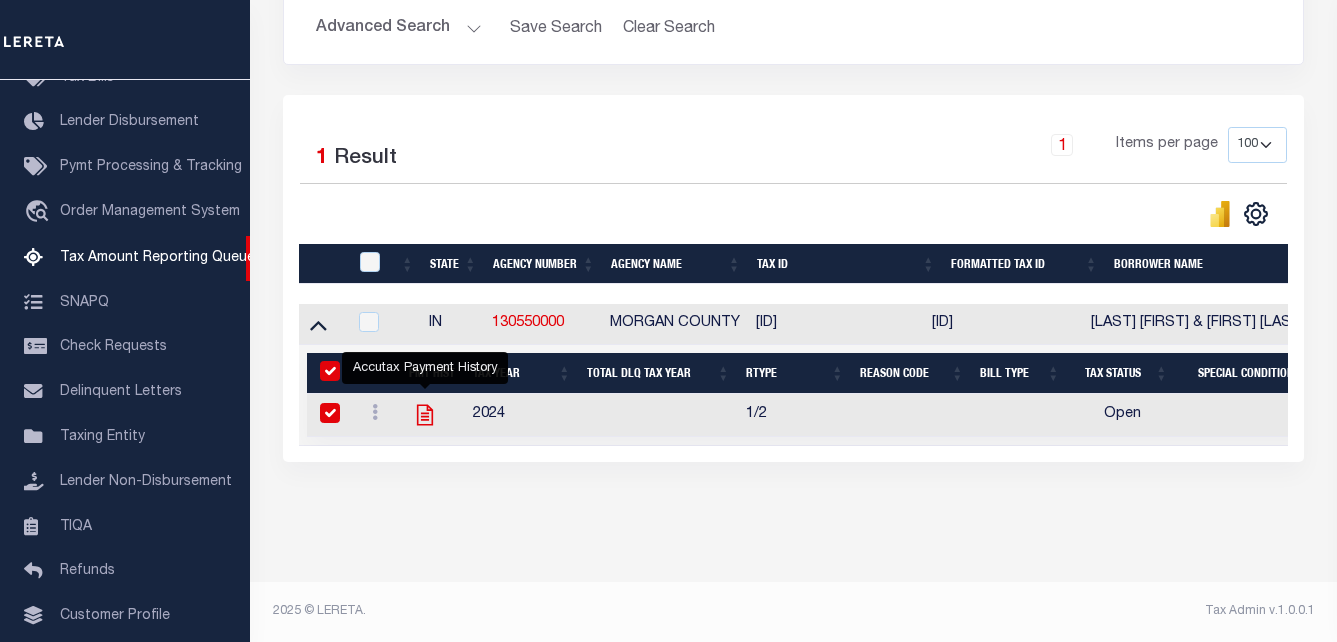 checkbox on "true" 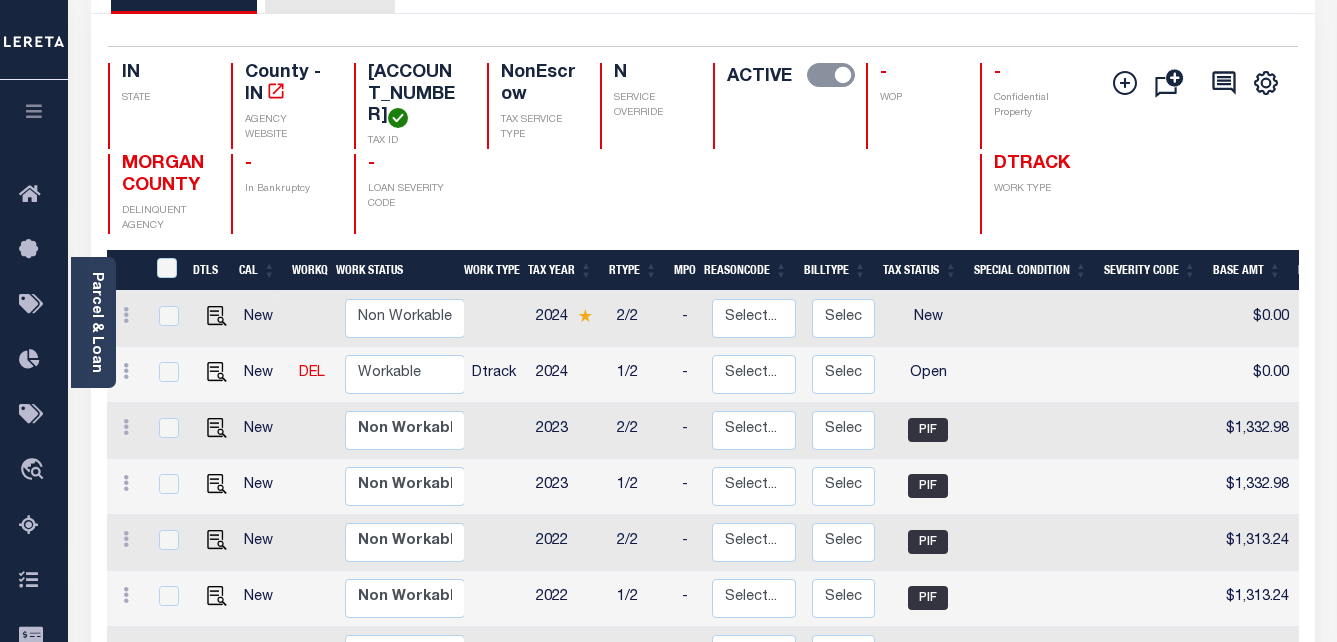 scroll, scrollTop: 300, scrollLeft: 0, axis: vertical 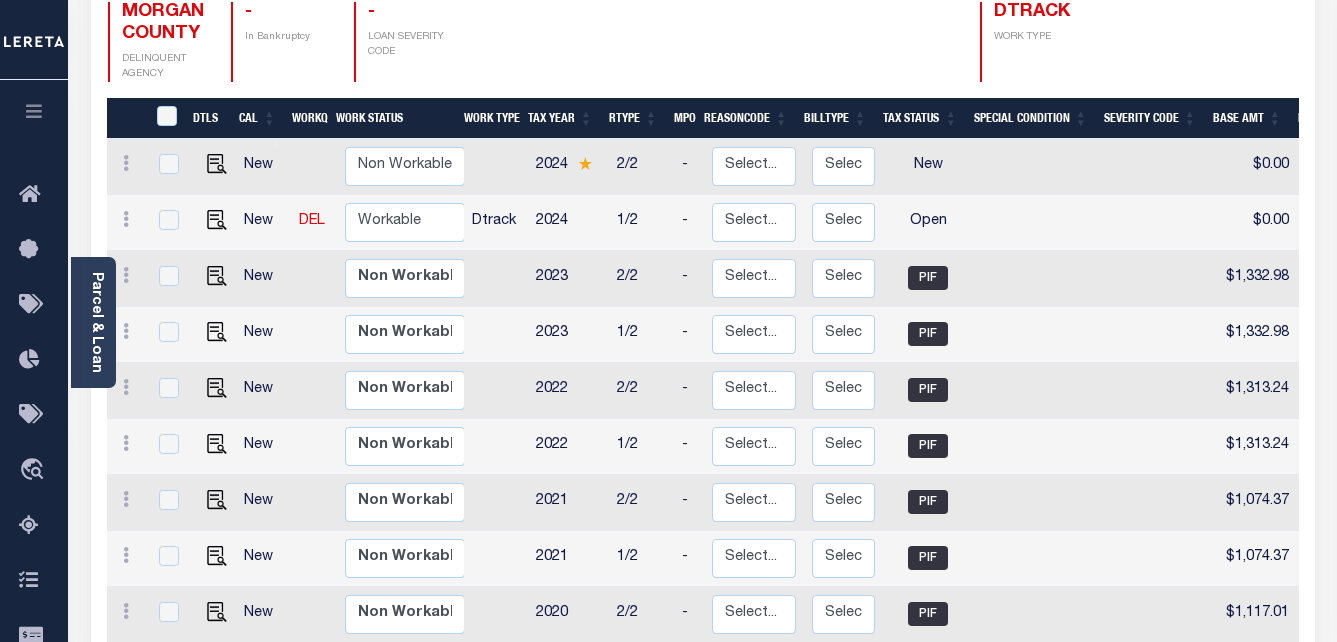 click at bounding box center [213, 223] 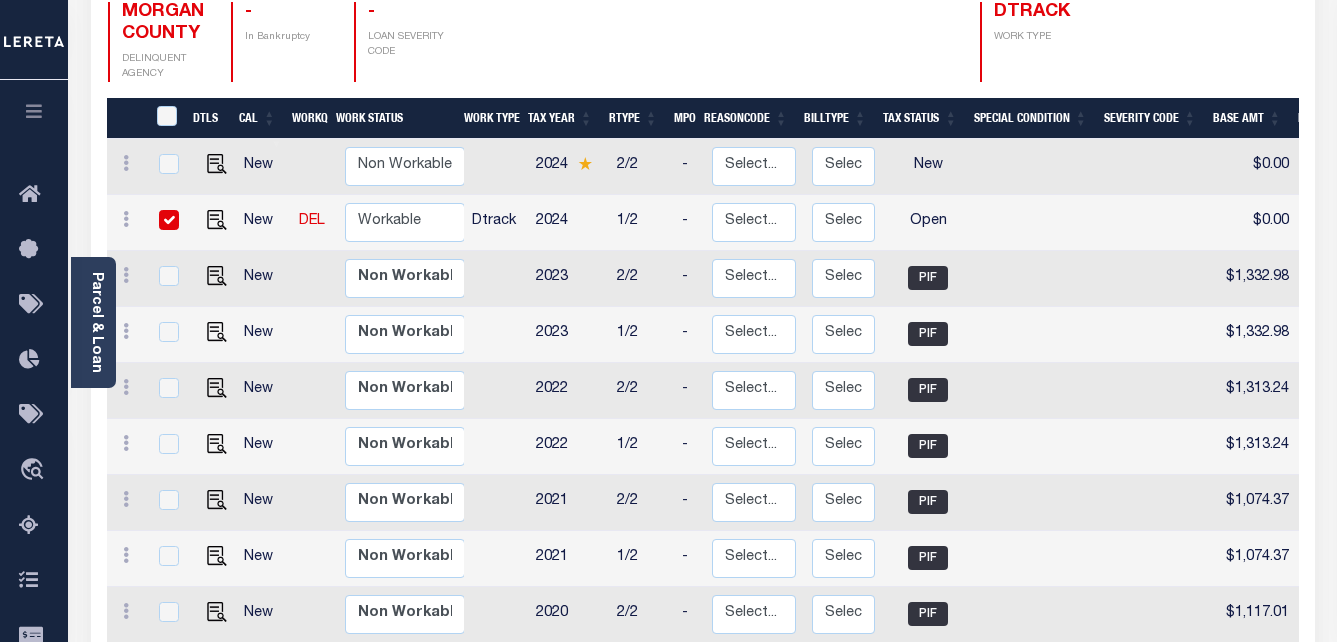 checkbox on "true" 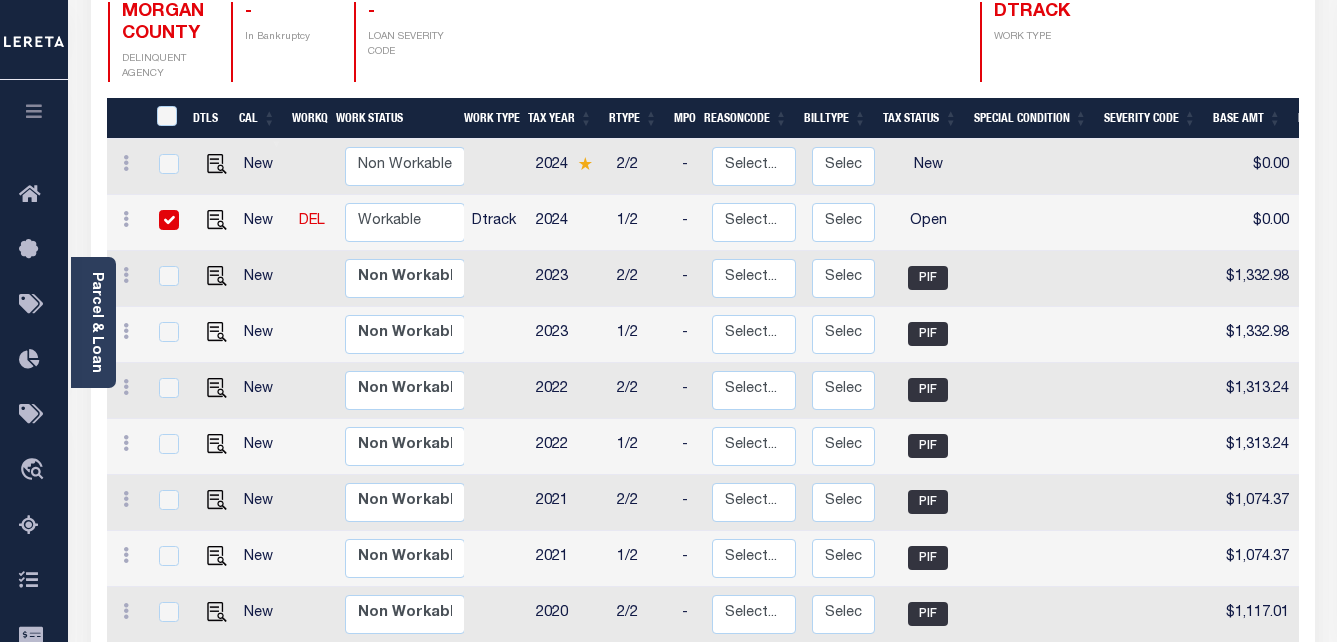 checkbox on "true" 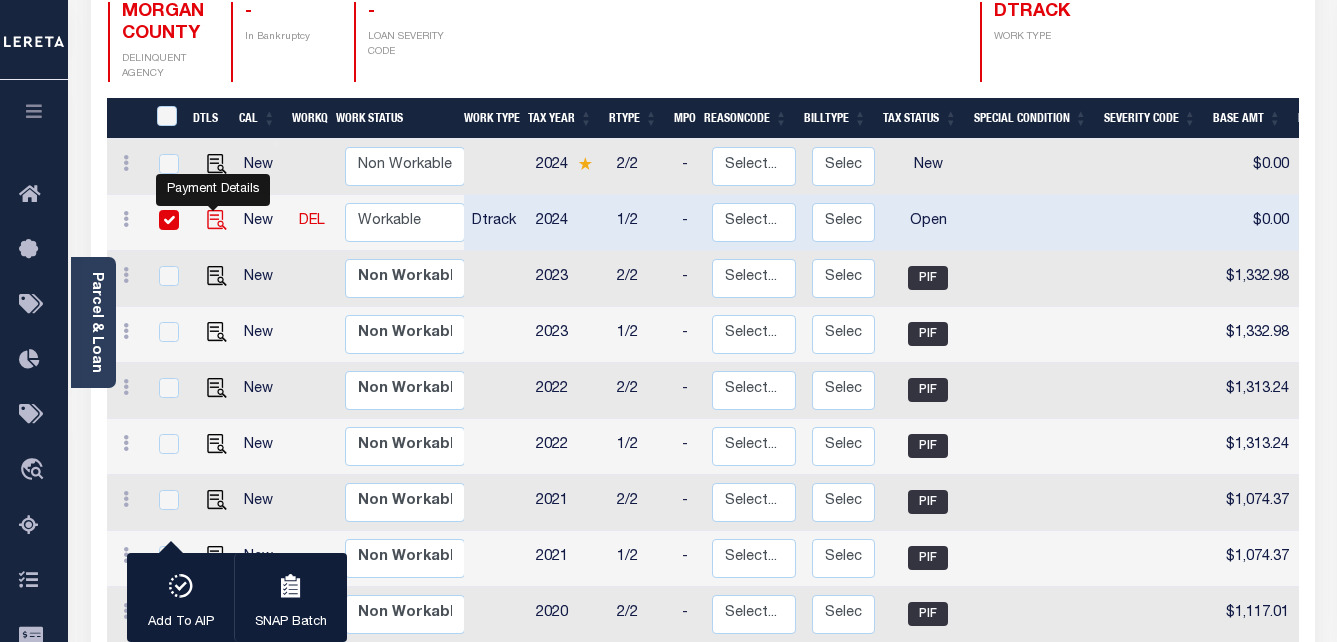 click at bounding box center [217, 220] 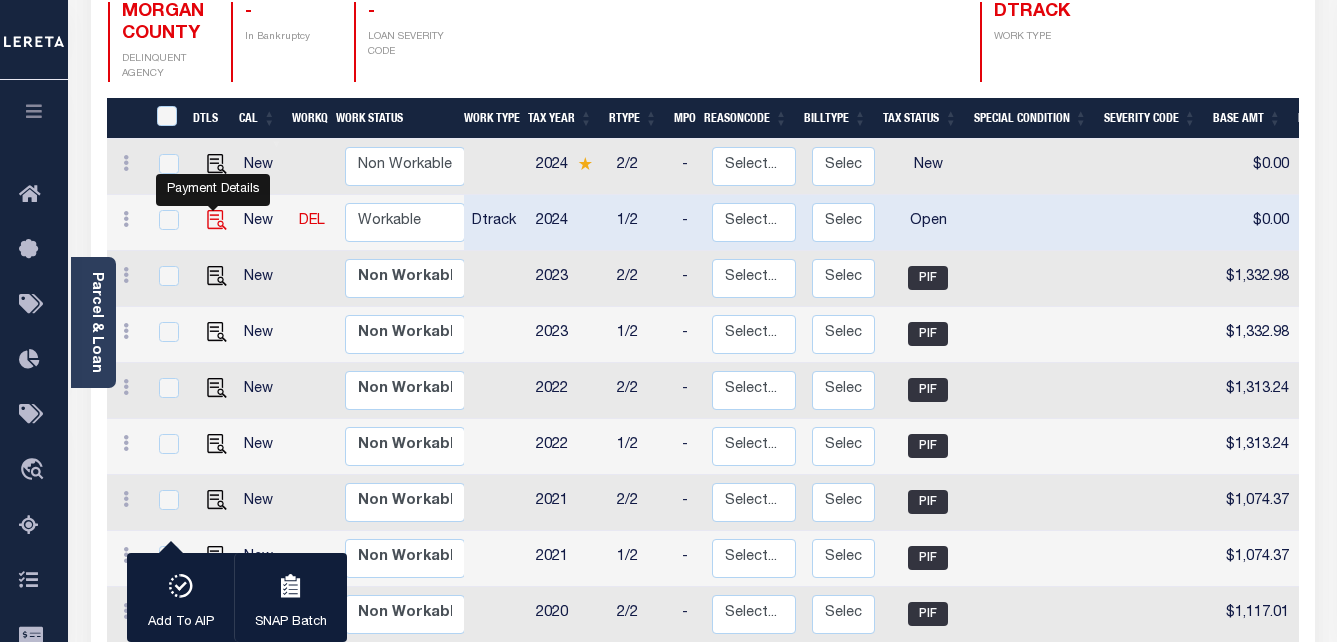 checkbox on "false" 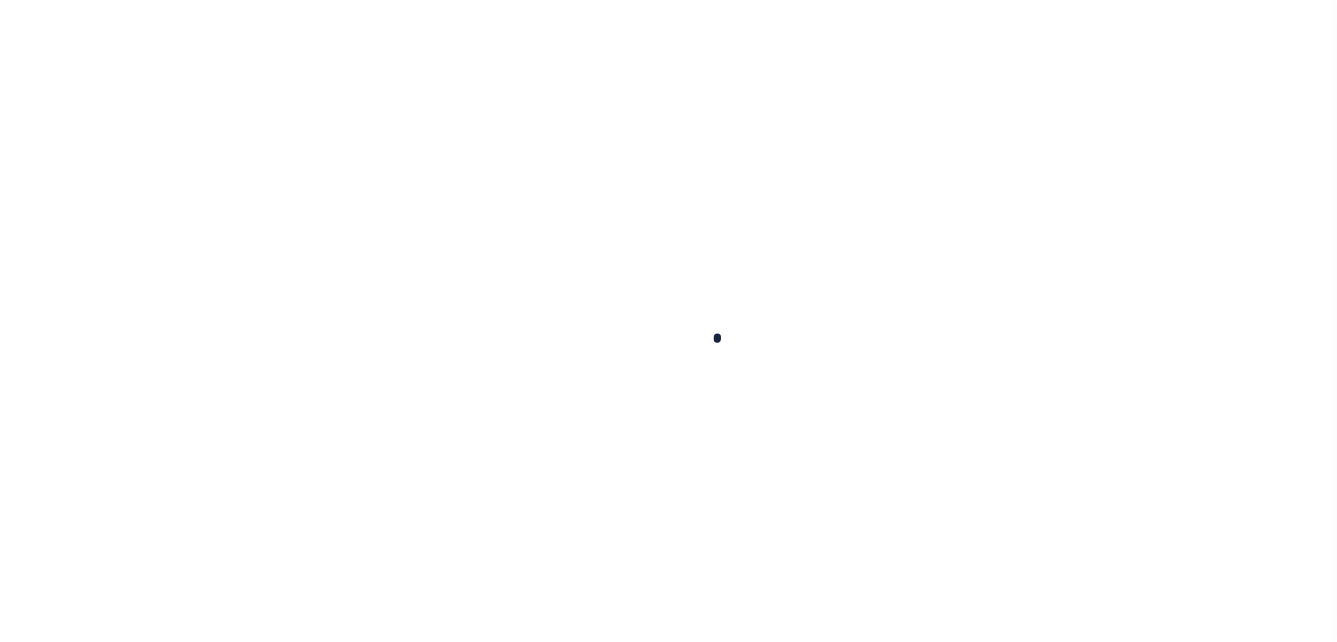 scroll, scrollTop: 0, scrollLeft: 0, axis: both 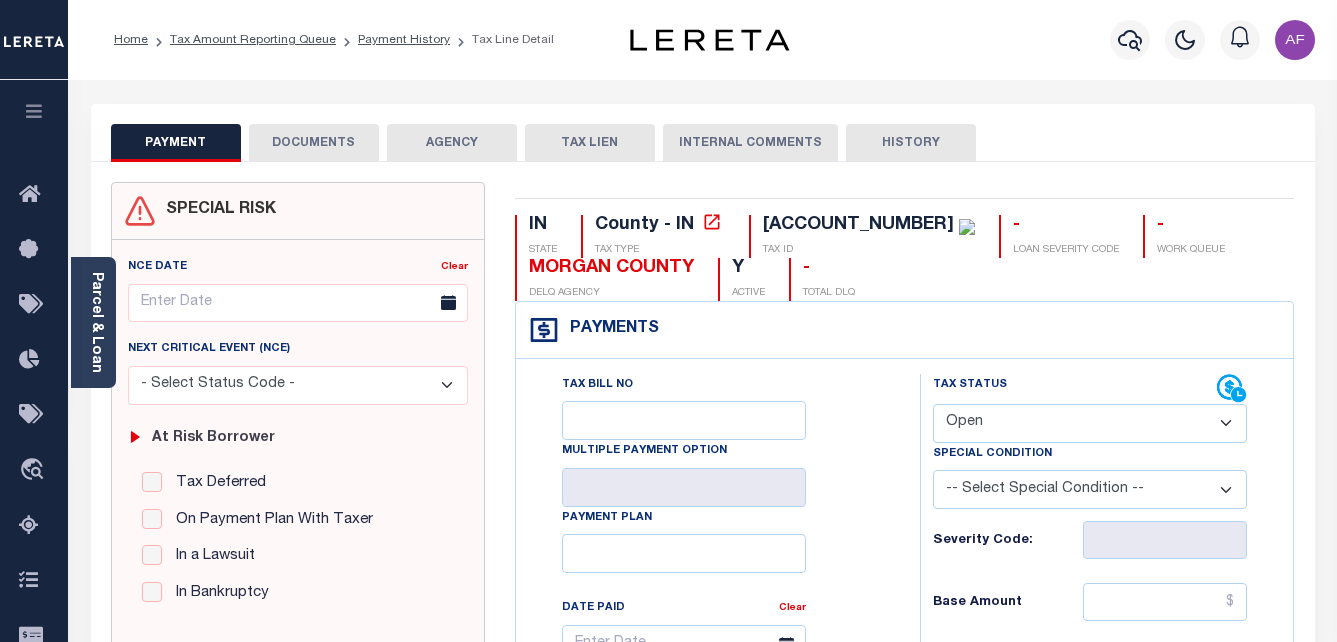click on "- Select Status Code -
Open
Due/Unpaid
Paid
Incomplete
No Tax Due
Internal Refund Processed
New" at bounding box center [1090, 423] 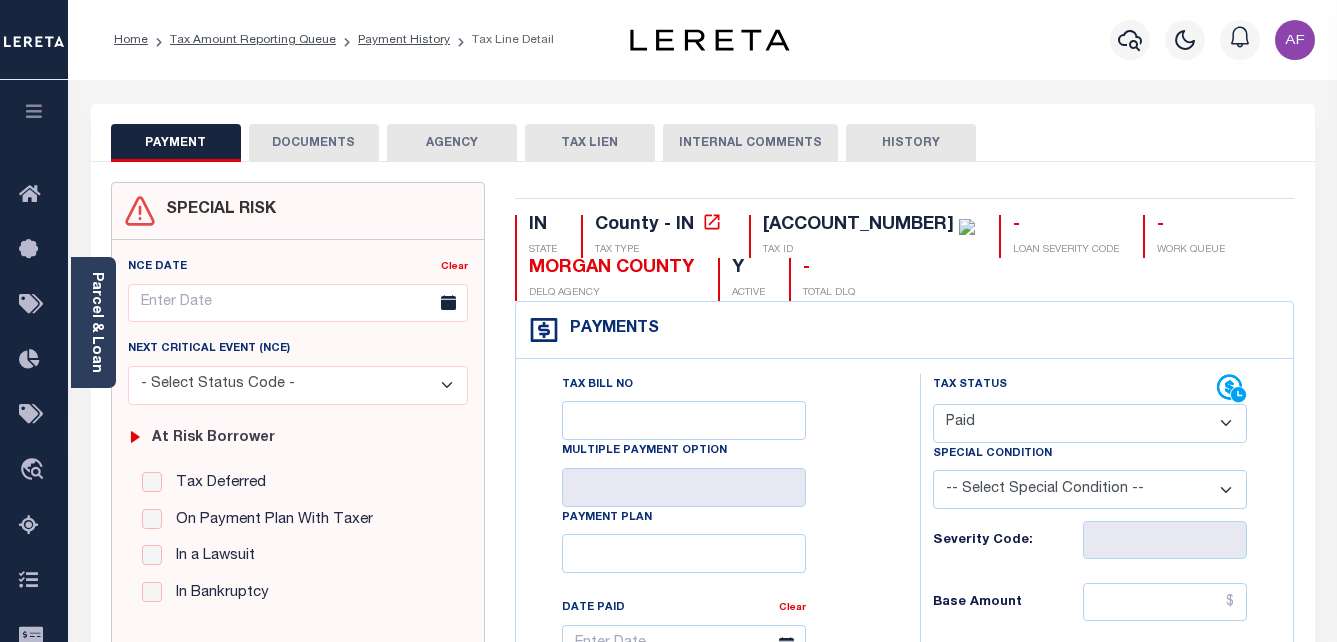 click on "- Select Status Code -
Open
Due/Unpaid
Paid
Incomplete
No Tax Due
Internal Refund Processed
New" at bounding box center [1090, 423] 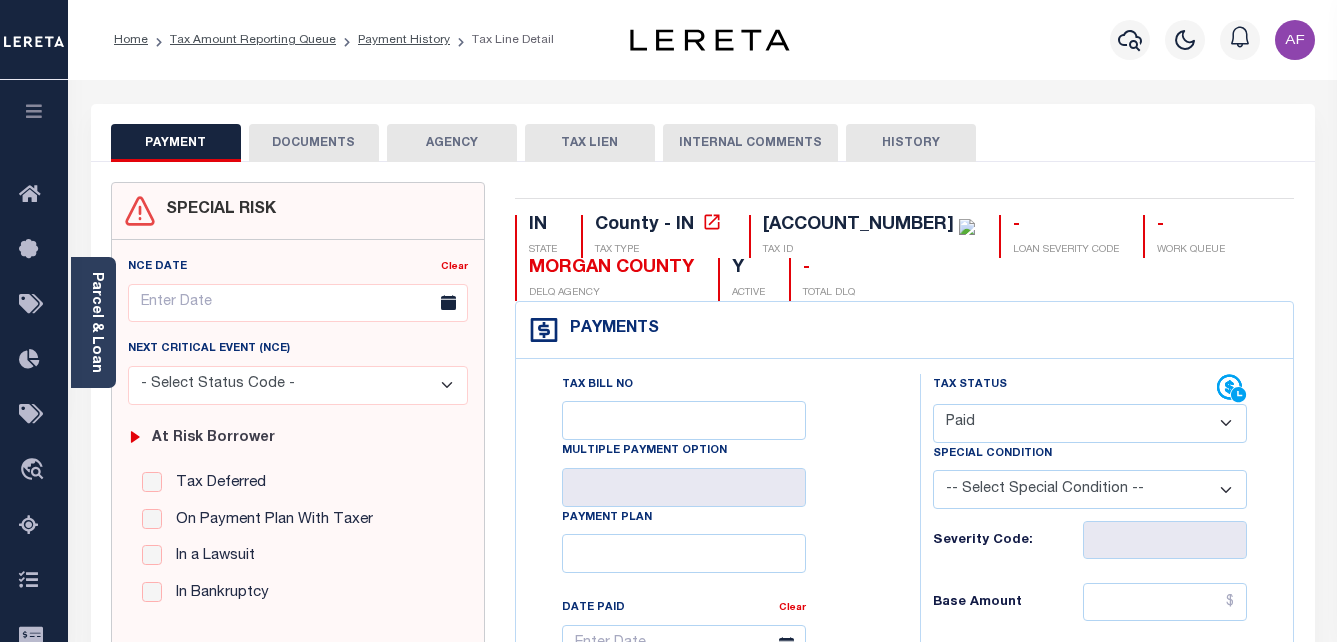 type on "08/04/2025" 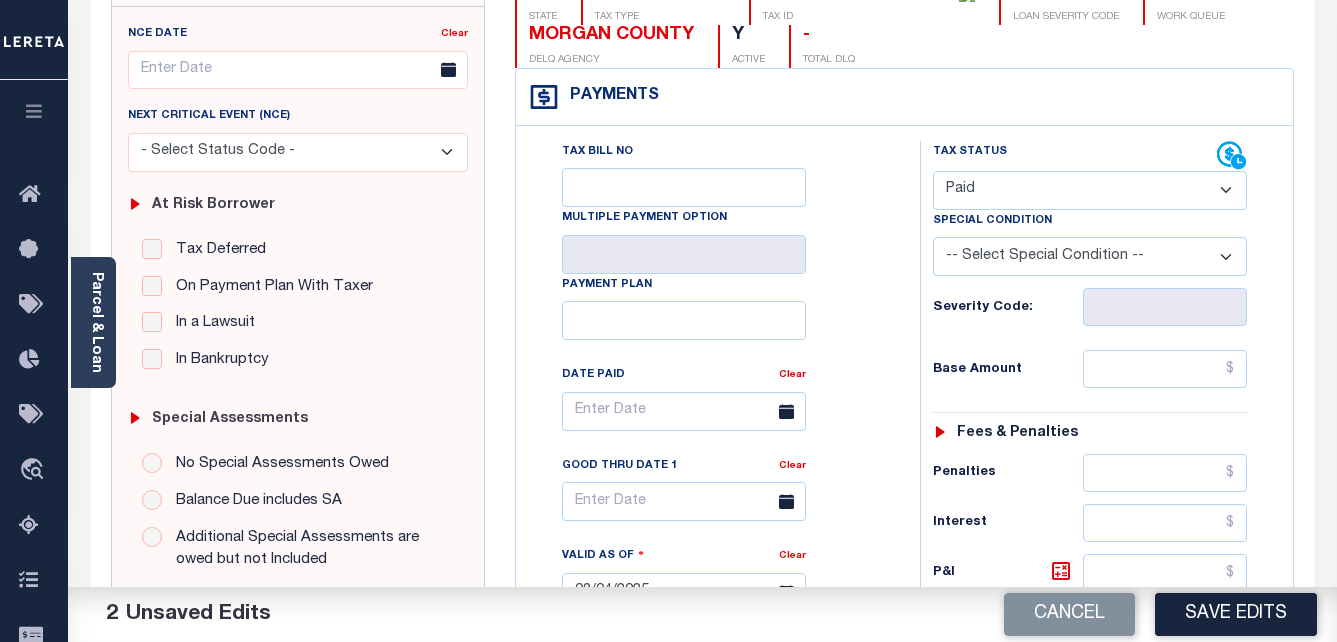 scroll, scrollTop: 300, scrollLeft: 0, axis: vertical 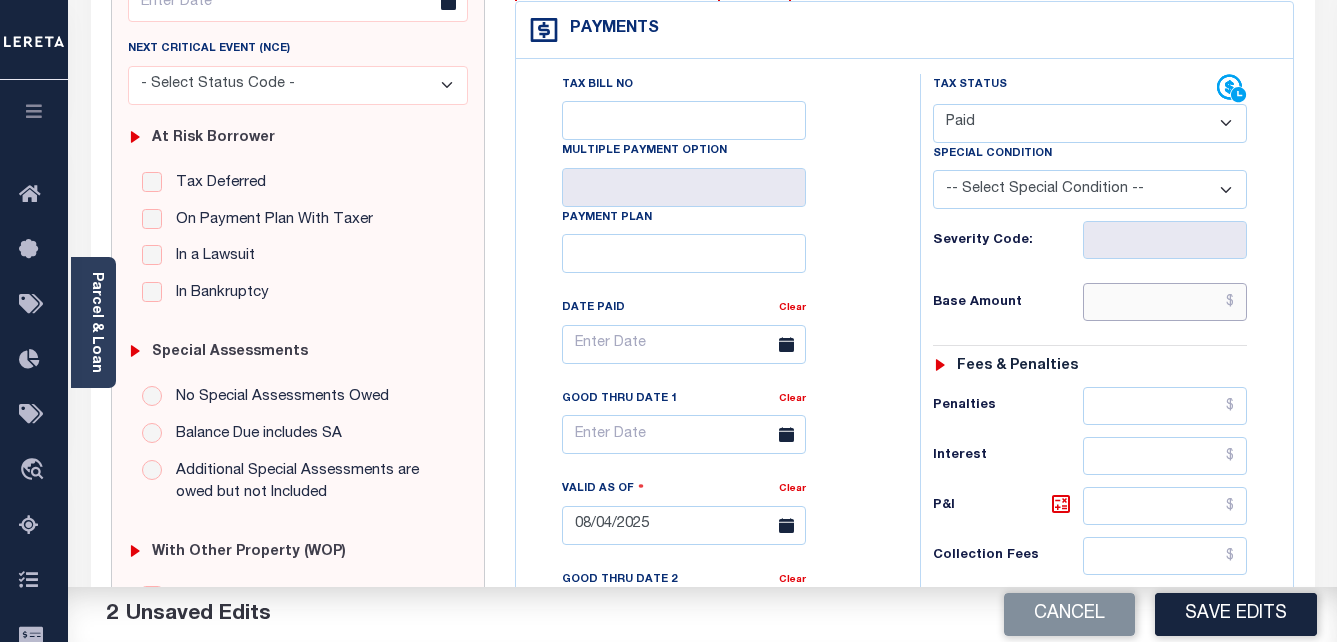 click at bounding box center [1165, 302] 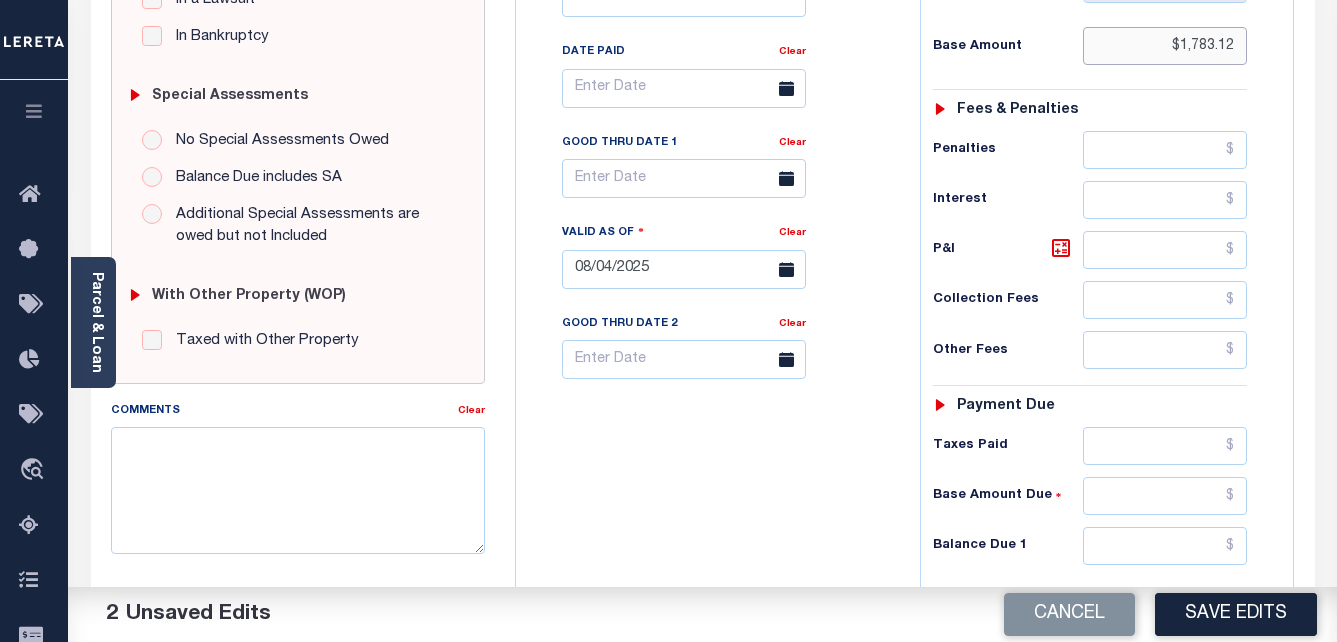 scroll, scrollTop: 700, scrollLeft: 0, axis: vertical 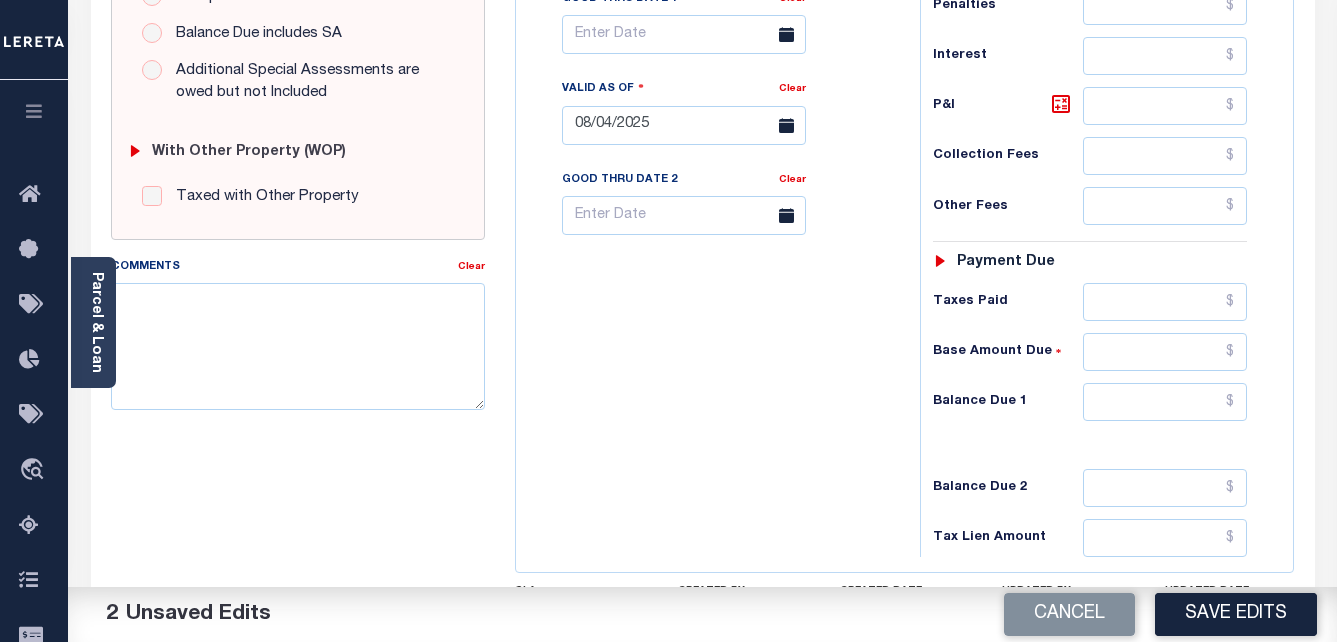 type on "$1,783.12" 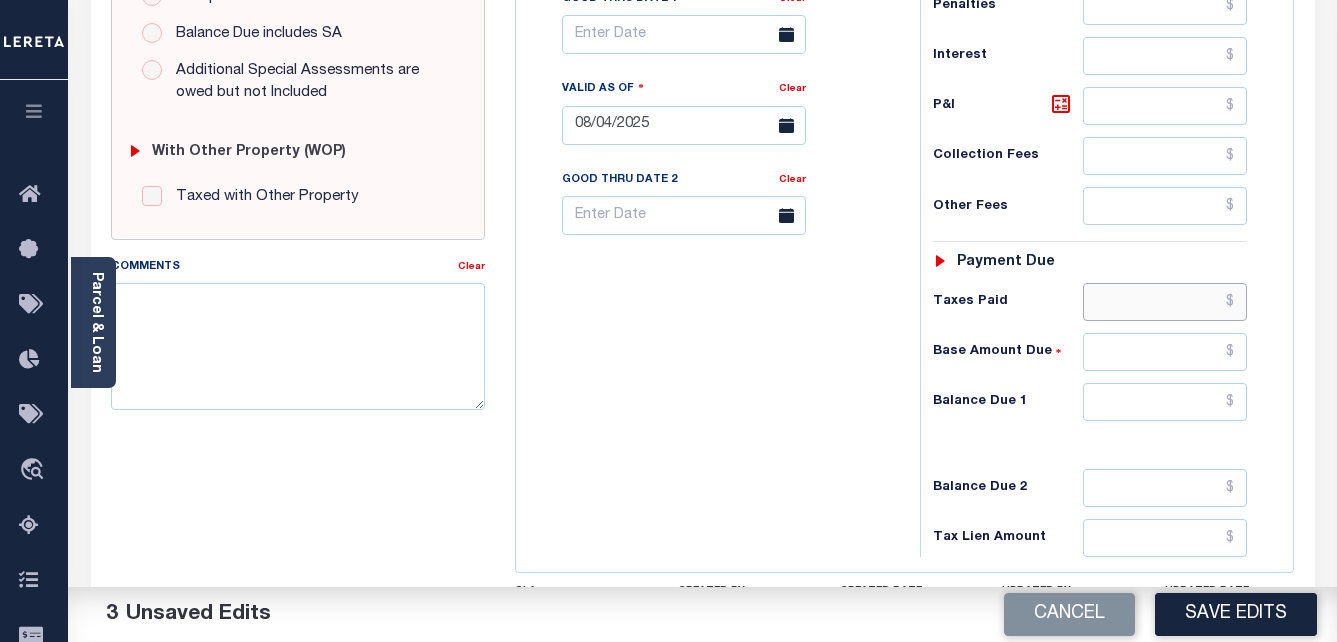 click at bounding box center (1165, 302) 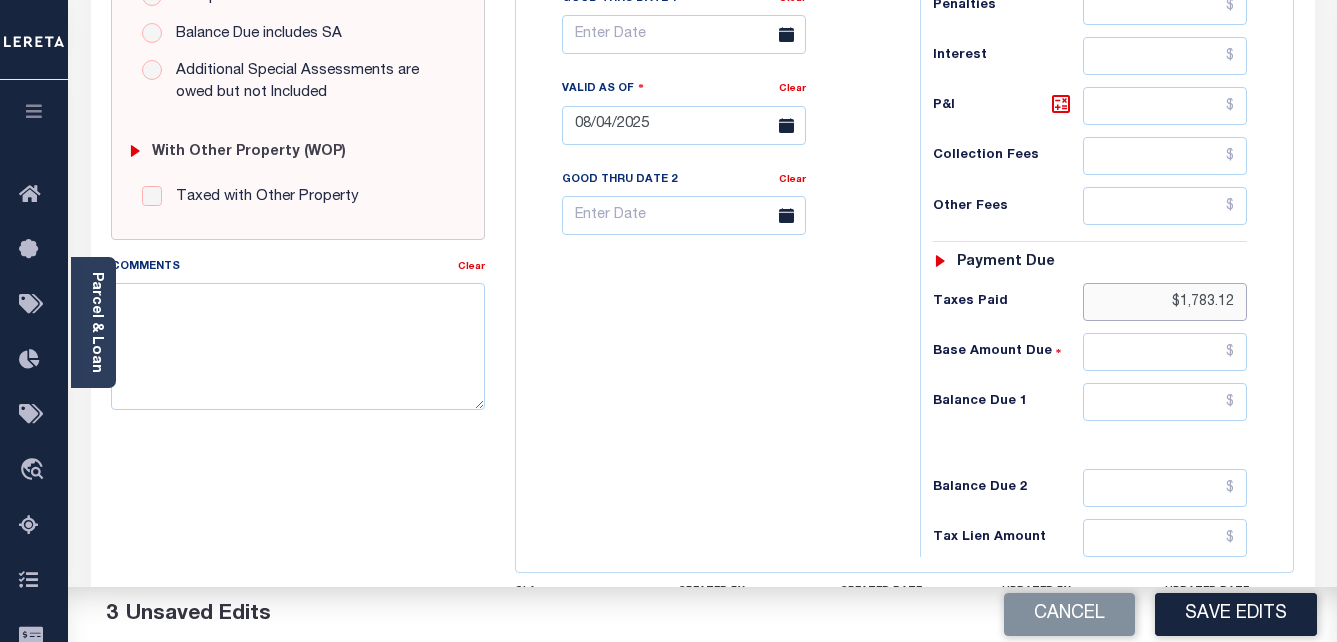 type on "$1,783.12" 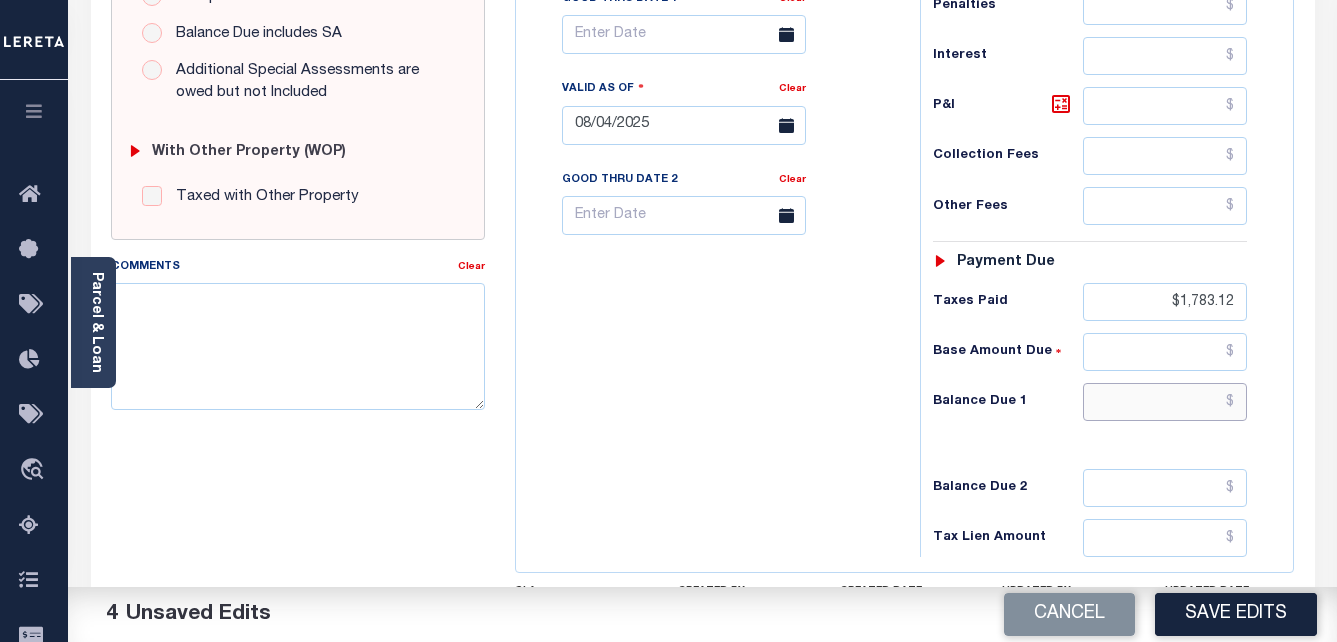 click at bounding box center [1165, 402] 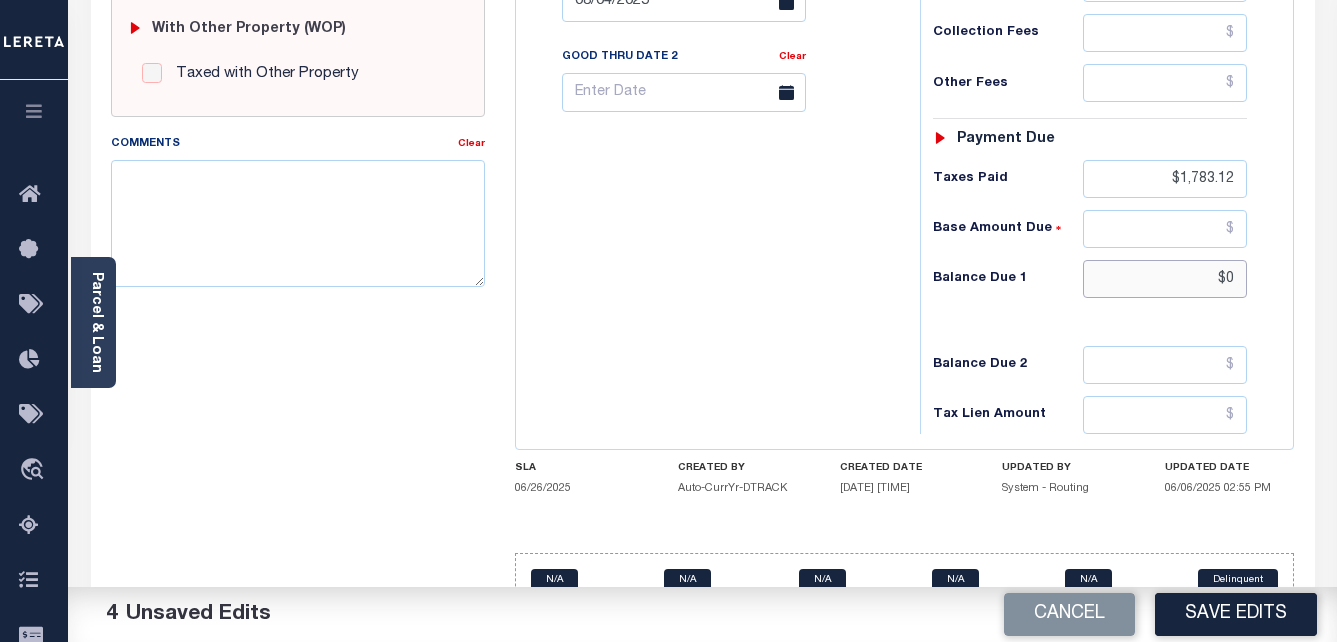 scroll, scrollTop: 873, scrollLeft: 0, axis: vertical 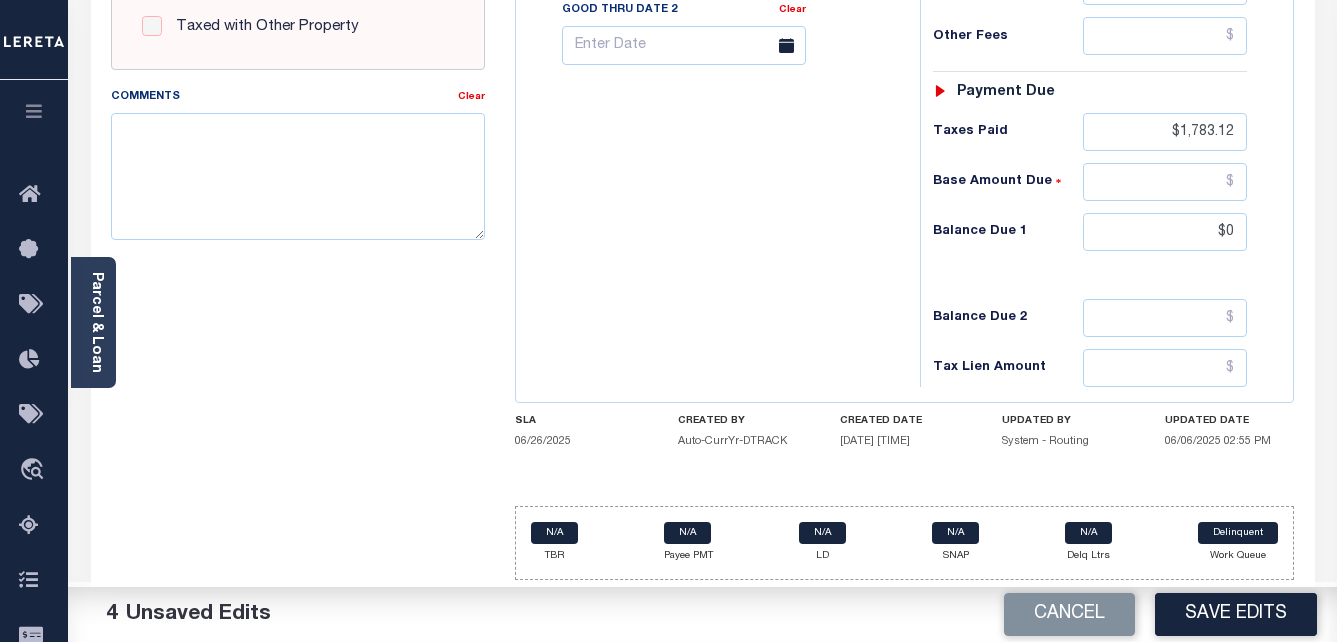 type on "$0.00" 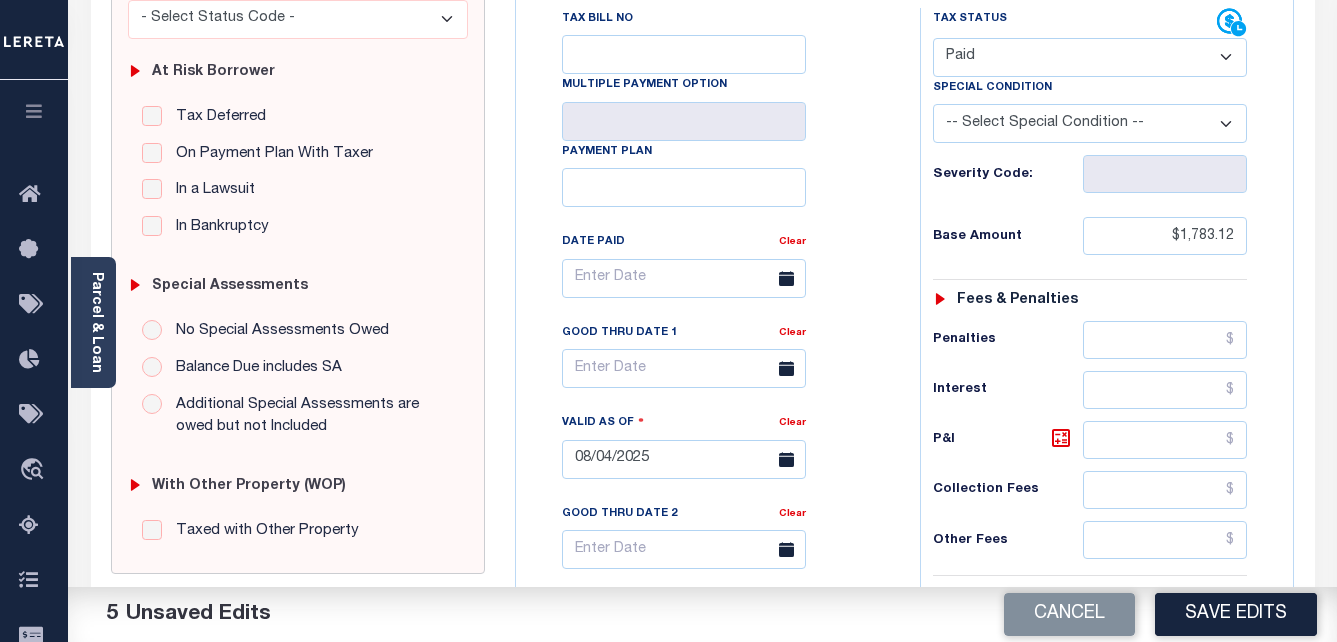 scroll, scrollTop: 0, scrollLeft: 0, axis: both 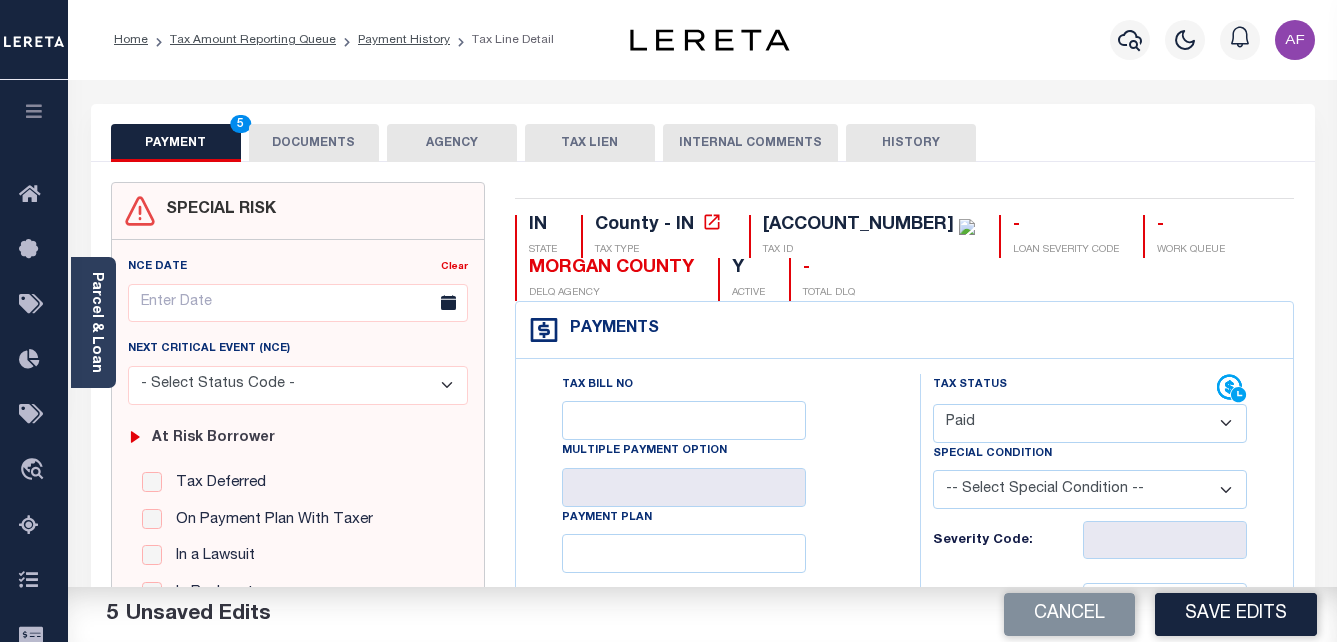 click on "DOCUMENTS" at bounding box center (314, 143) 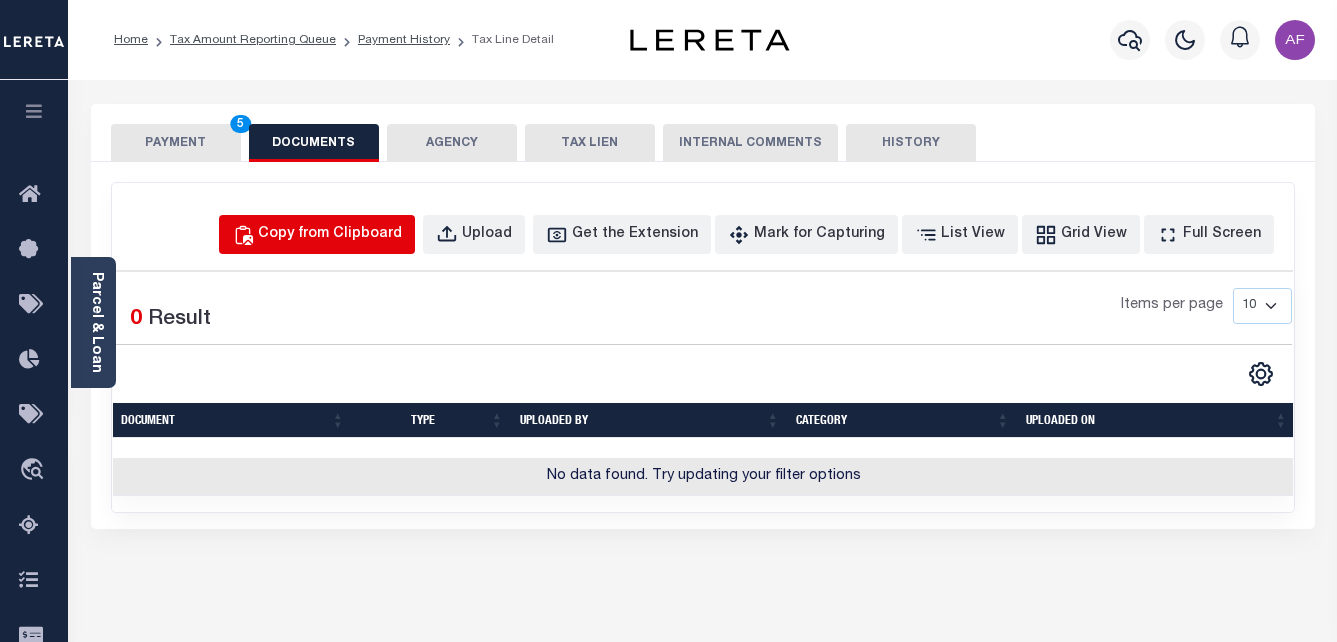 click on "Copy from Clipboard" at bounding box center (330, 235) 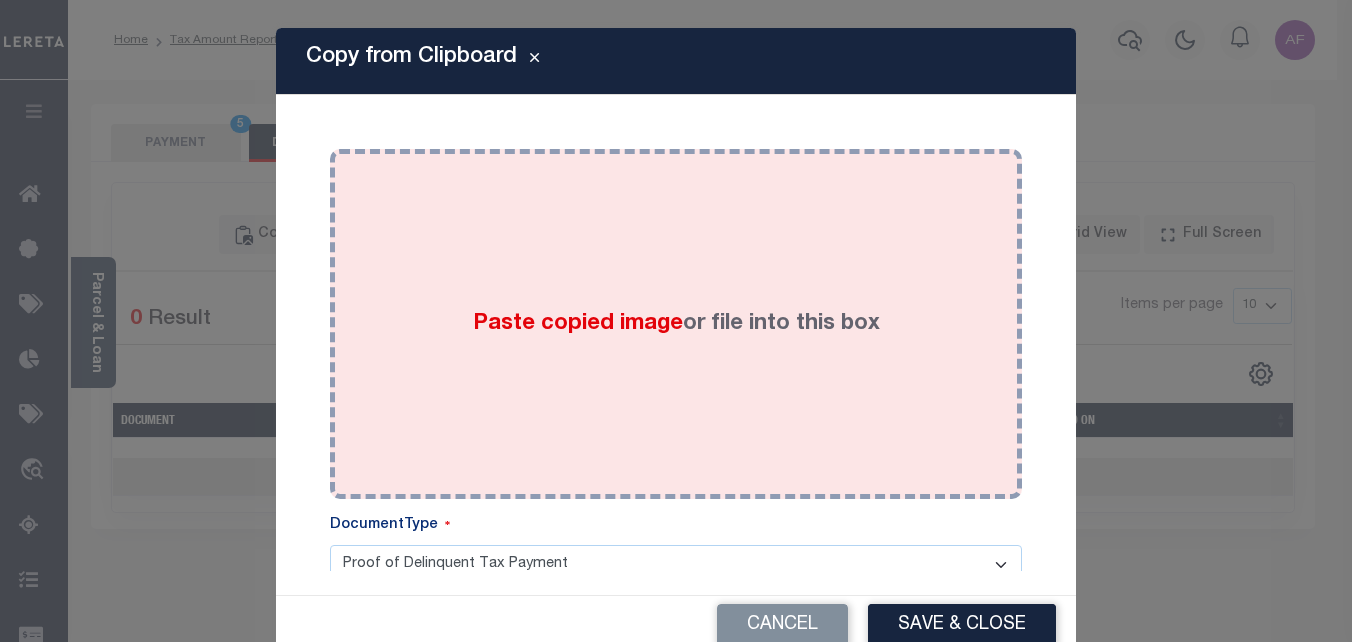 click on "Paste copied image  or file into this box" at bounding box center [676, 324] 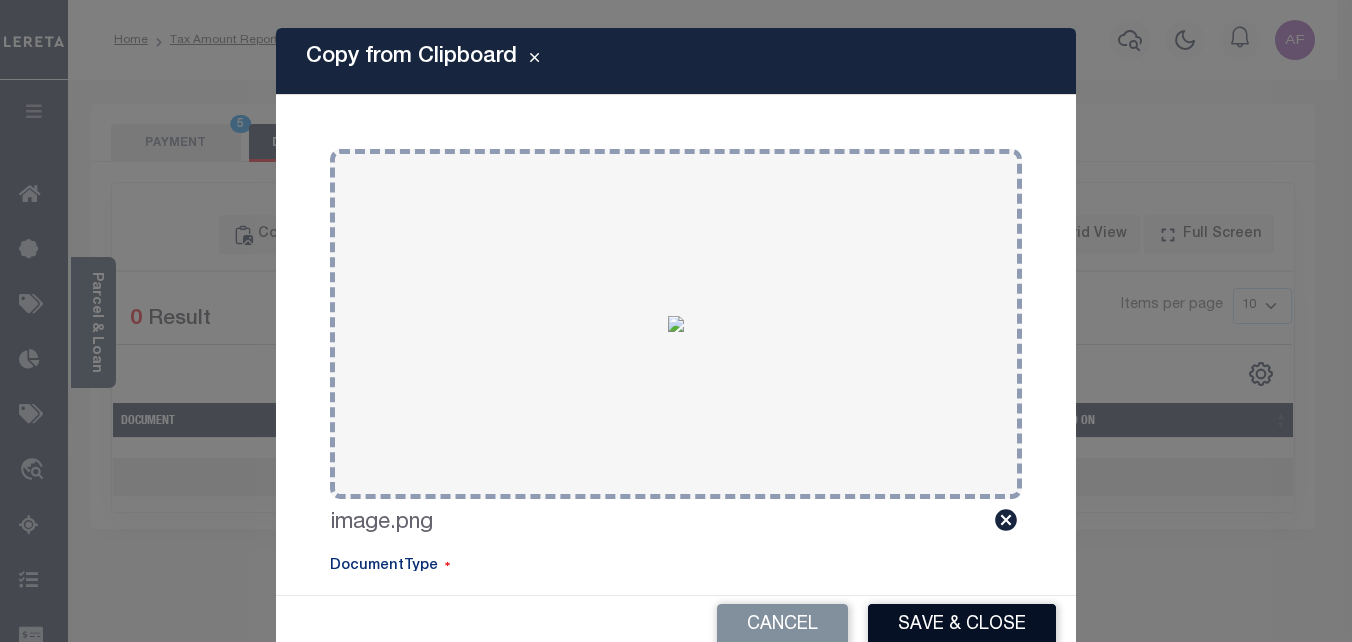 click on "Save & Close" at bounding box center [962, 625] 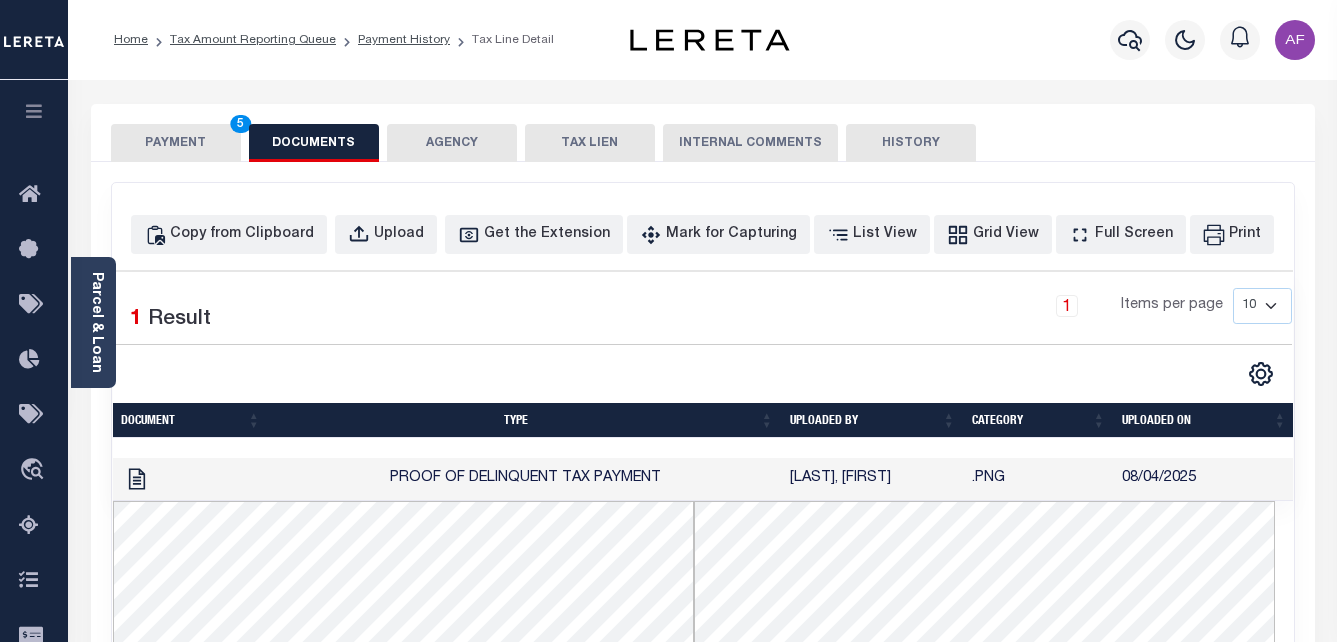 click on "PAYMENT
5" at bounding box center [176, 143] 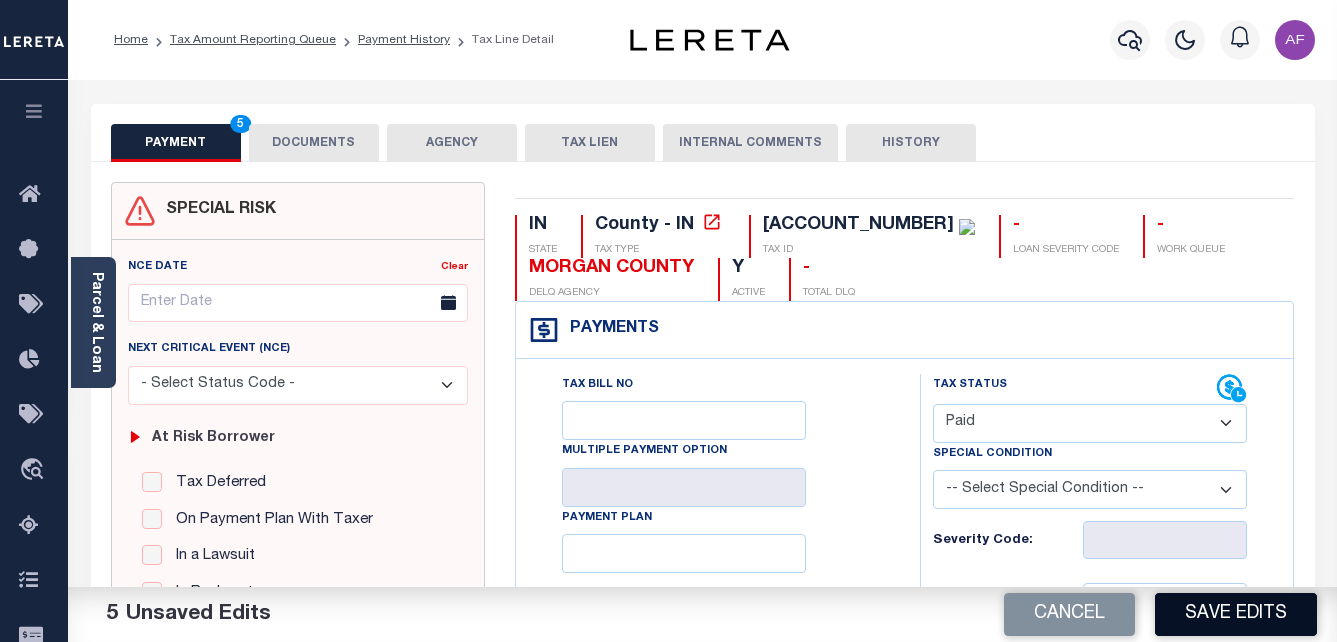 click on "Save Edits" at bounding box center [1236, 614] 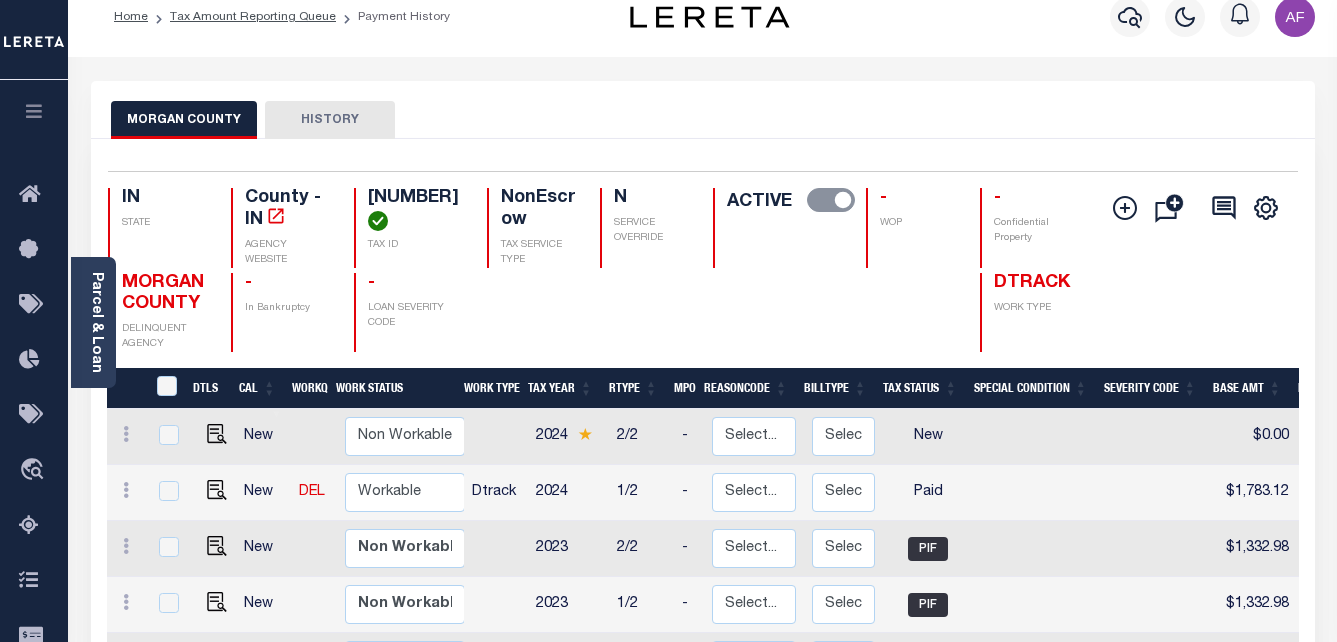 scroll, scrollTop: 0, scrollLeft: 0, axis: both 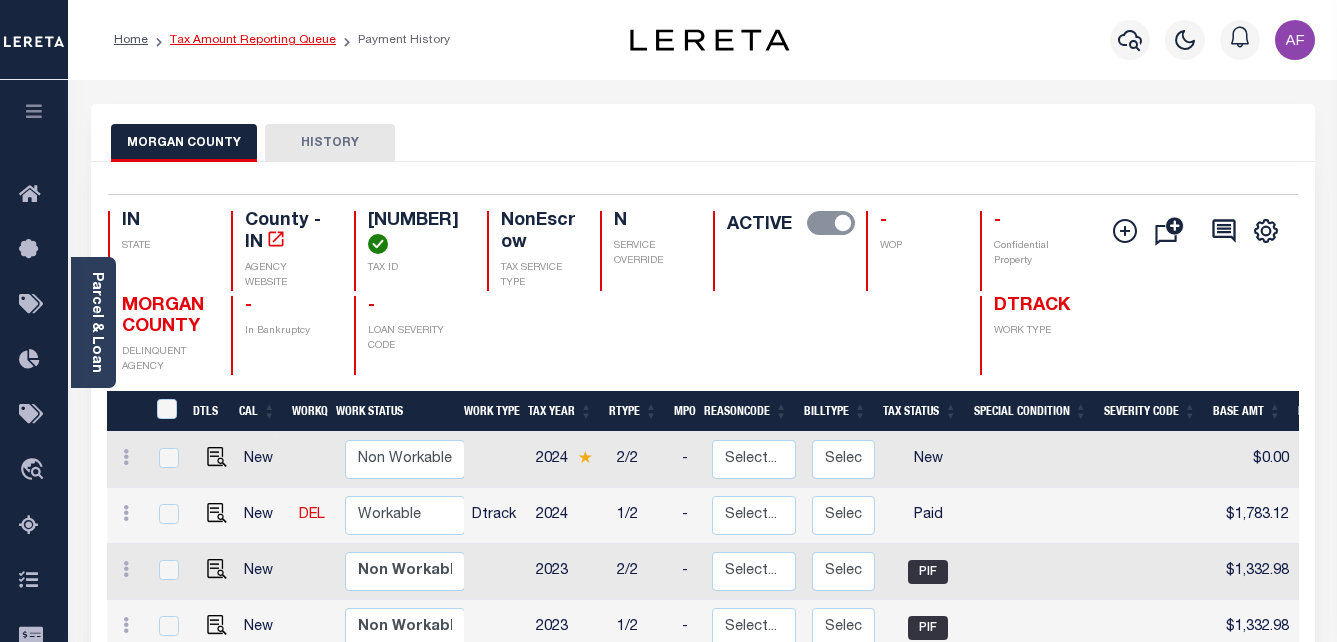 click on "Tax Amount Reporting Queue" at bounding box center (253, 40) 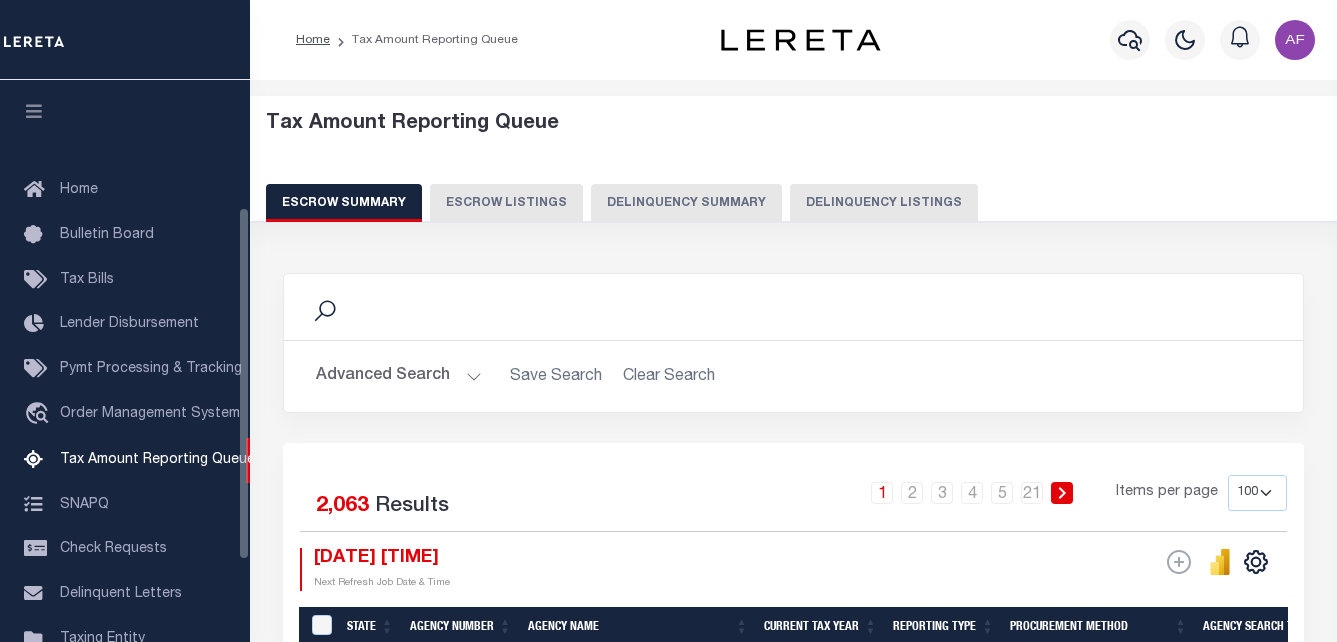 select on "100" 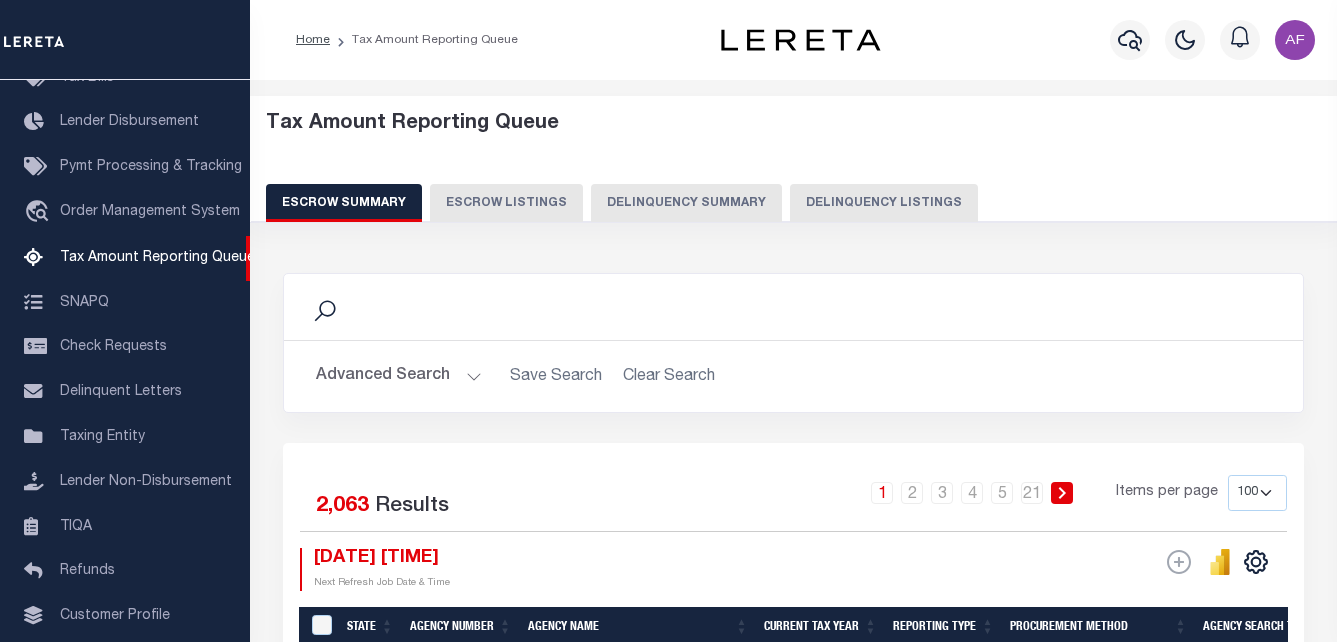 click on "Delinquency Listings" at bounding box center [884, 203] 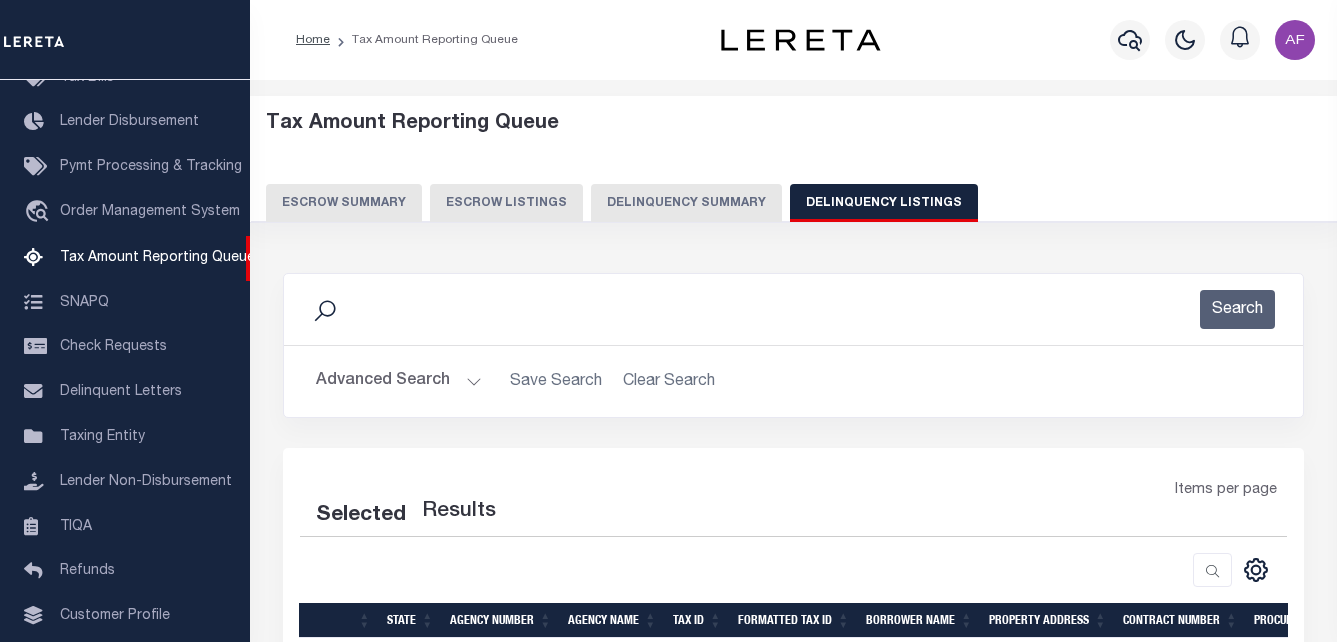 select on "100" 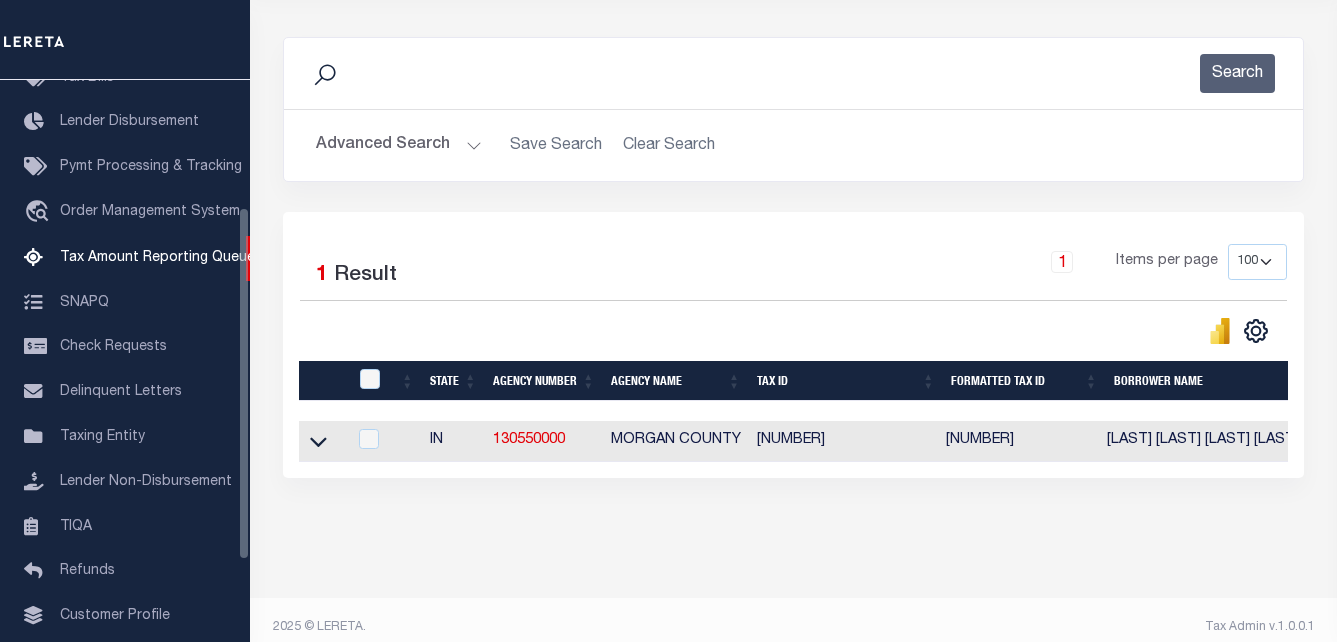 scroll, scrollTop: 269, scrollLeft: 0, axis: vertical 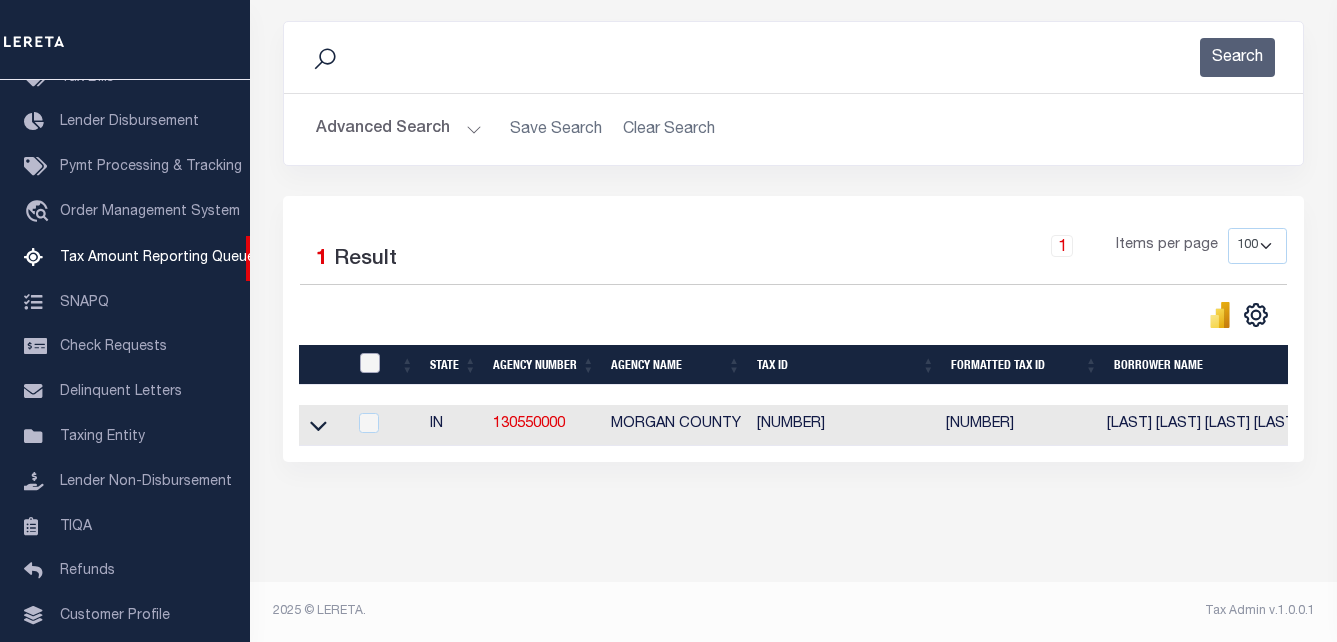 click at bounding box center (370, 363) 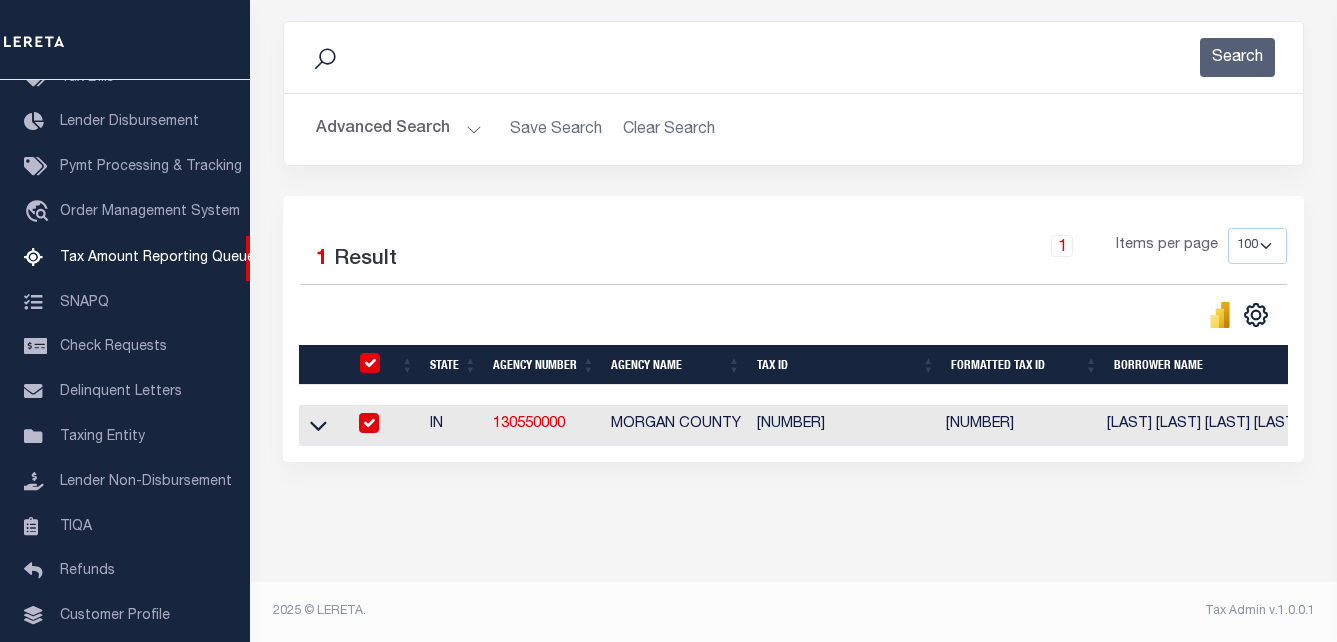 checkbox on "true" 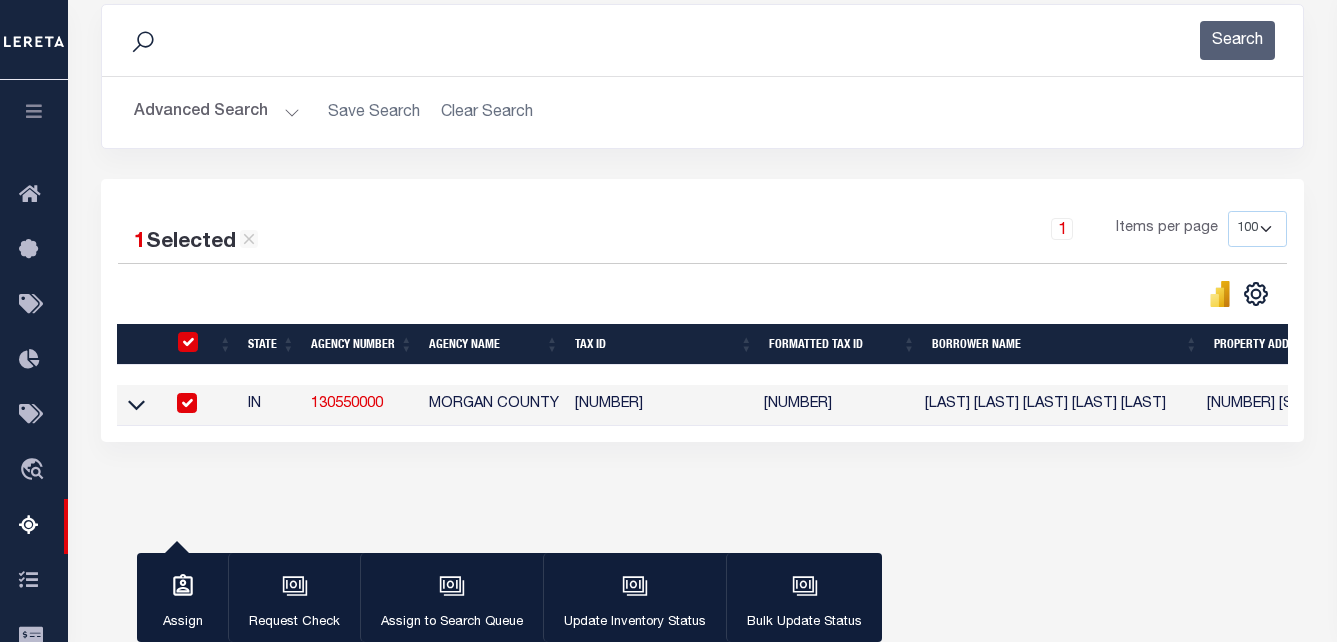 scroll, scrollTop: 266, scrollLeft: 0, axis: vertical 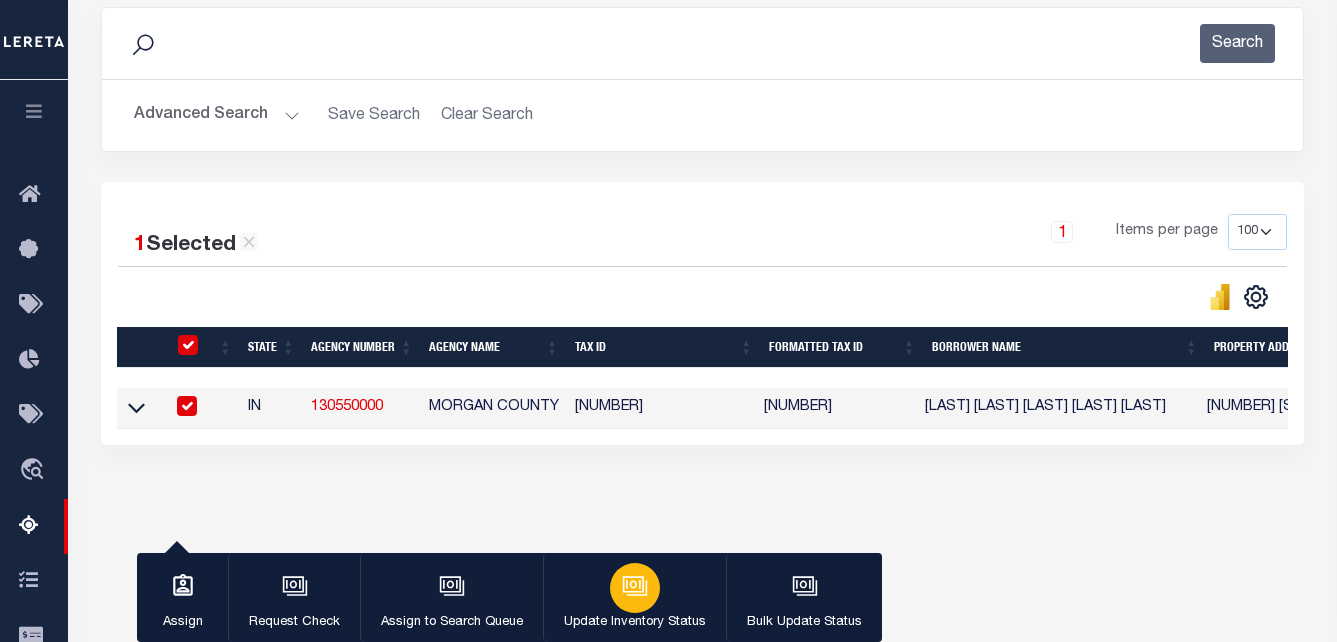 click at bounding box center [635, 588] 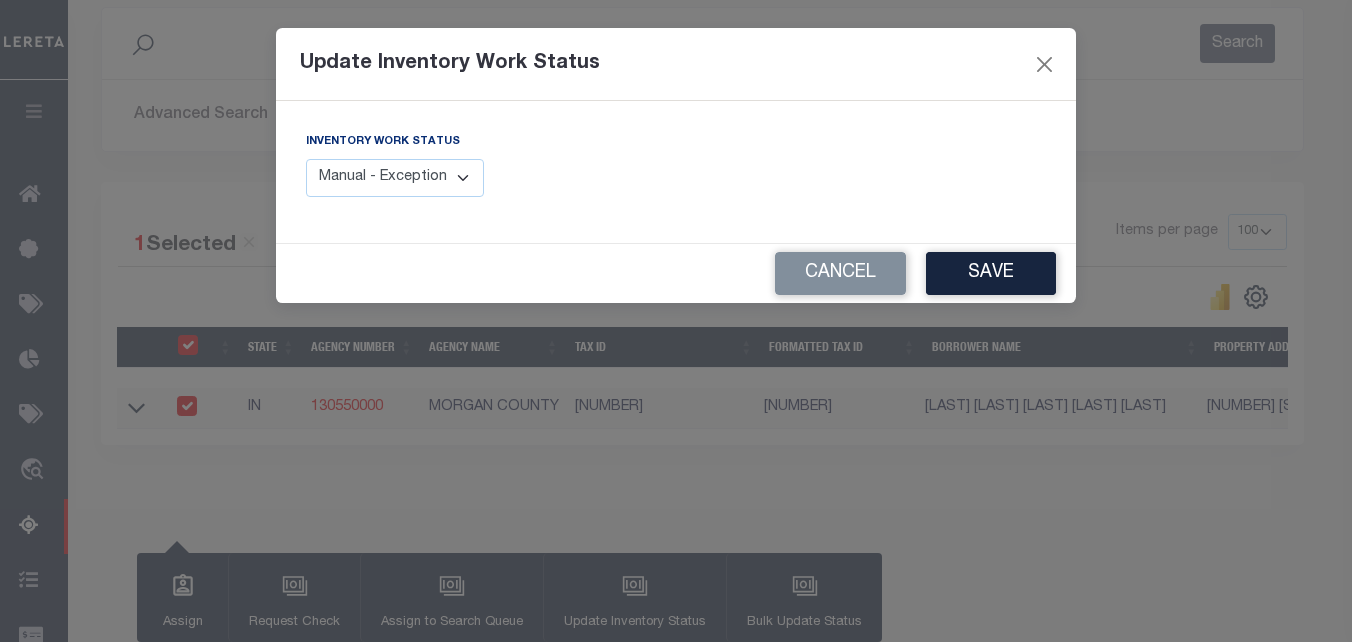 click on "Manual - Exception
Pended - Awaiting Search
Late Add Exception
Completed" at bounding box center [395, 178] 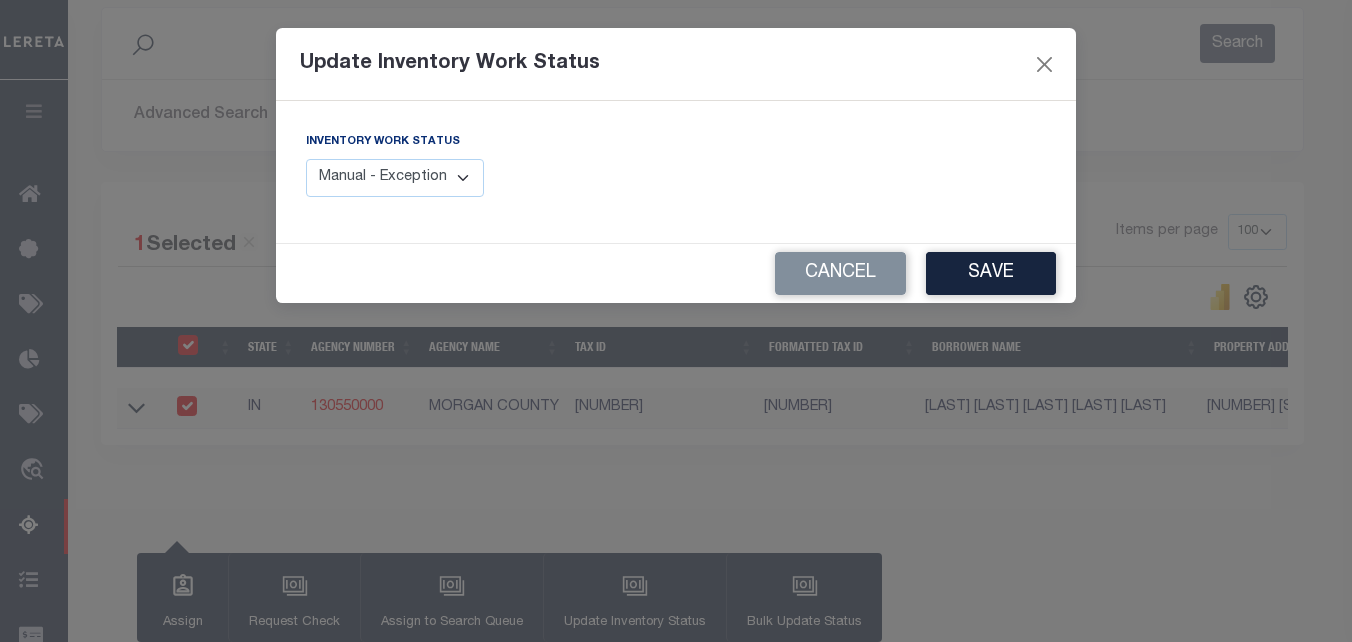select on "4" 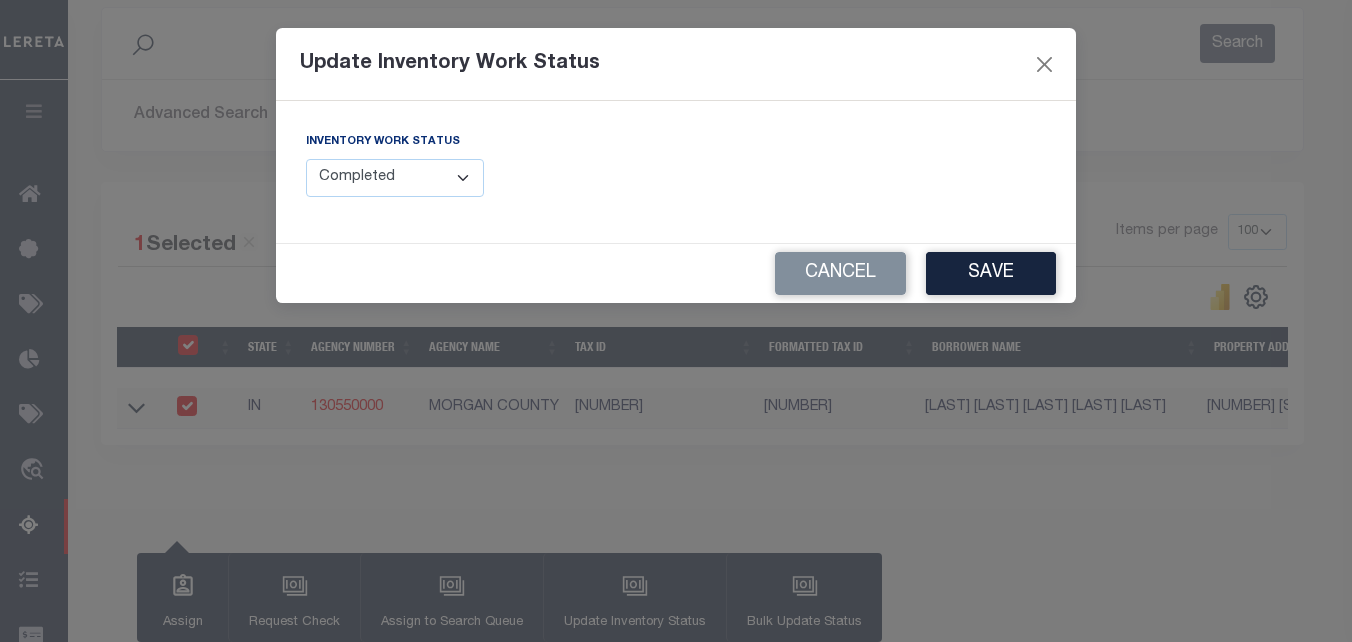 click on "Manual - Exception
Pended - Awaiting Search
Late Add Exception
Completed" at bounding box center (395, 178) 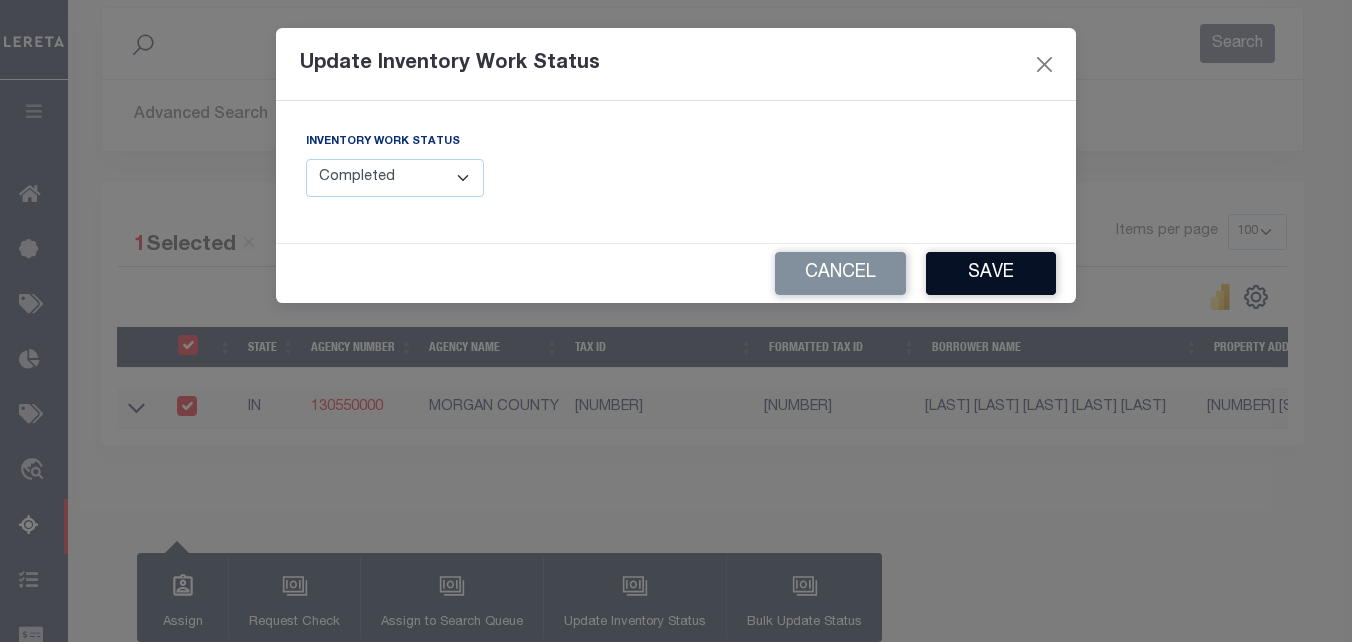 click on "Save" at bounding box center [991, 273] 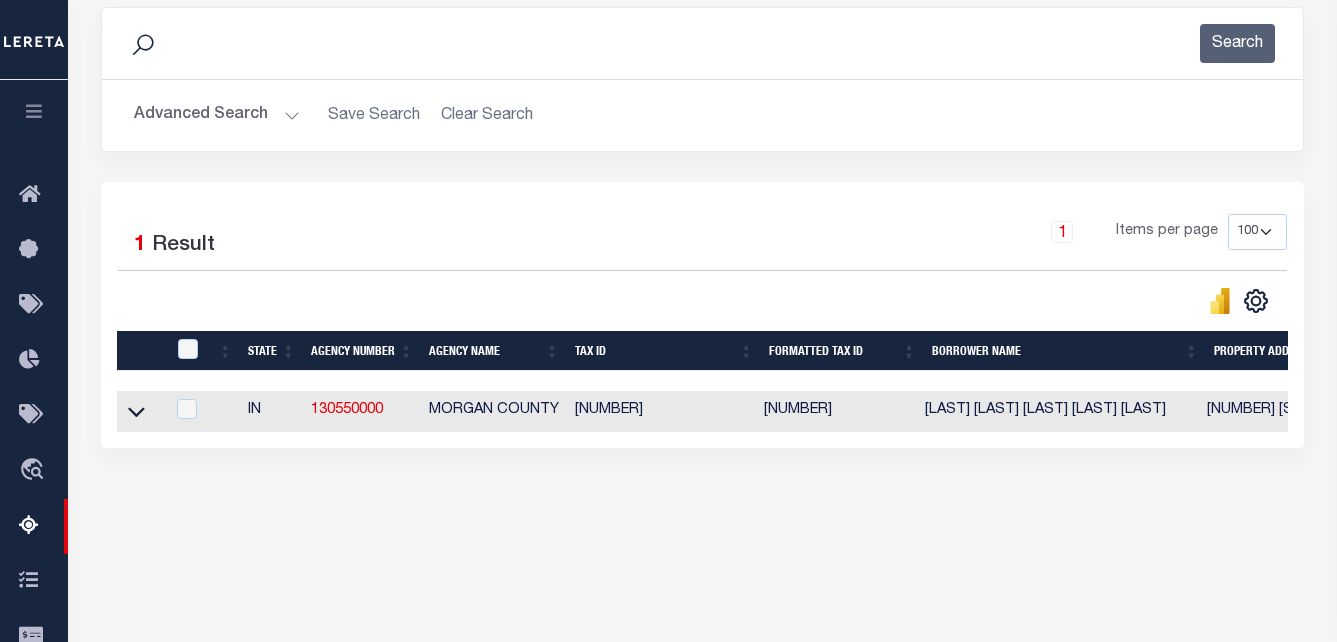 click on "Advanced Search" at bounding box center (217, 115) 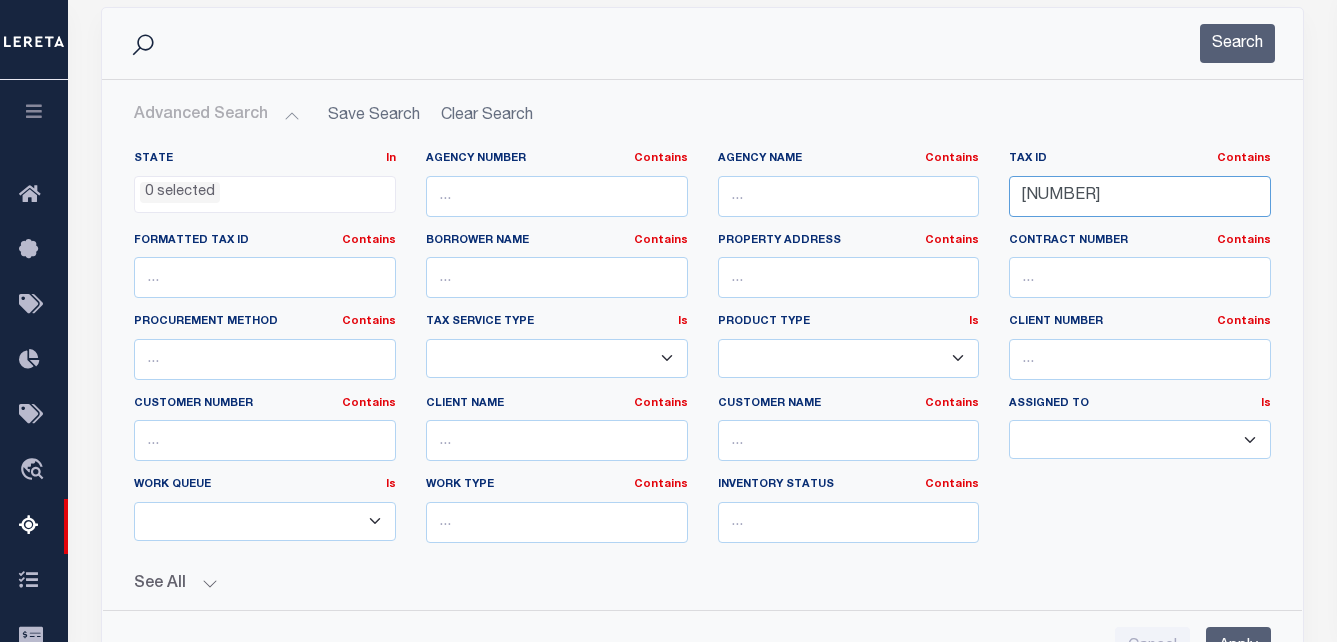 drag, startPoint x: 1221, startPoint y: 199, endPoint x: 998, endPoint y: 170, distance: 224.87775 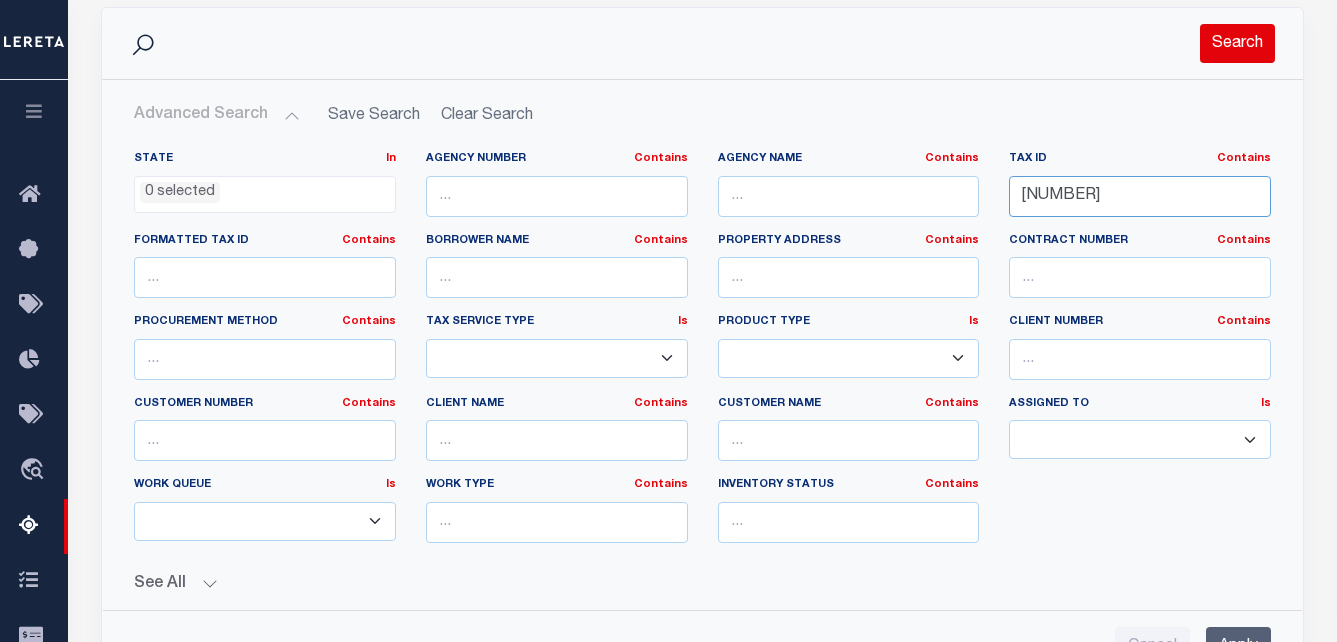 type on "55-01-34-200-003.001-004" 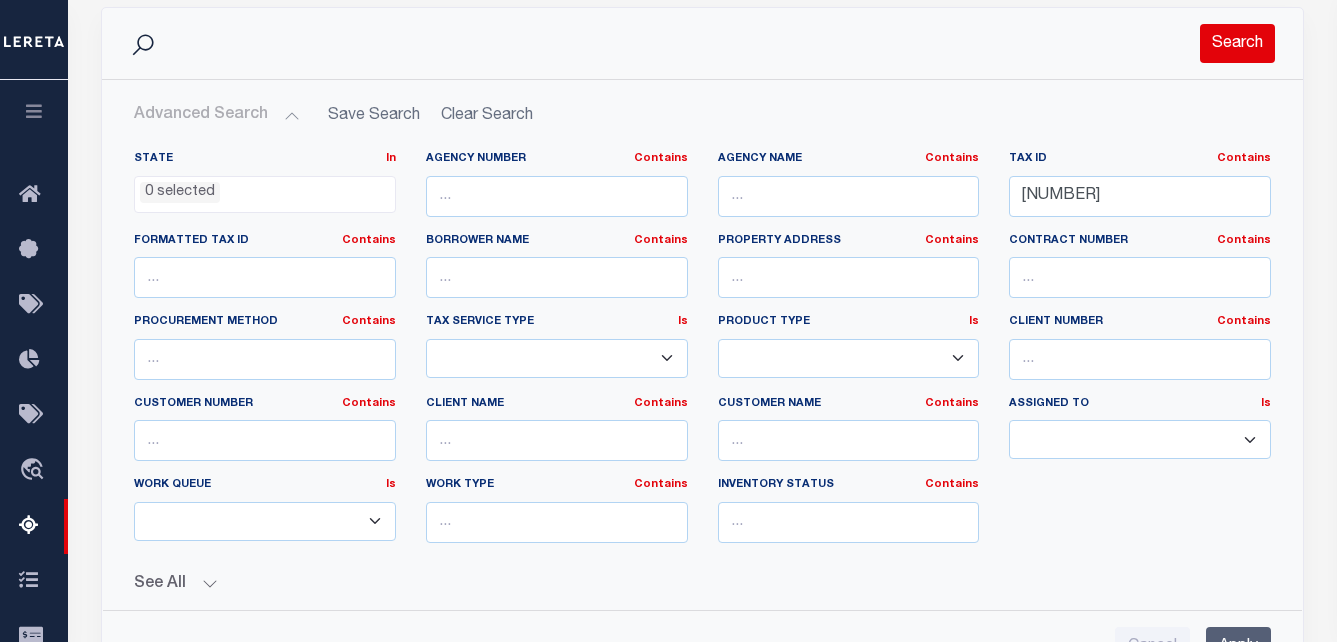 click on "Search" at bounding box center (1237, 43) 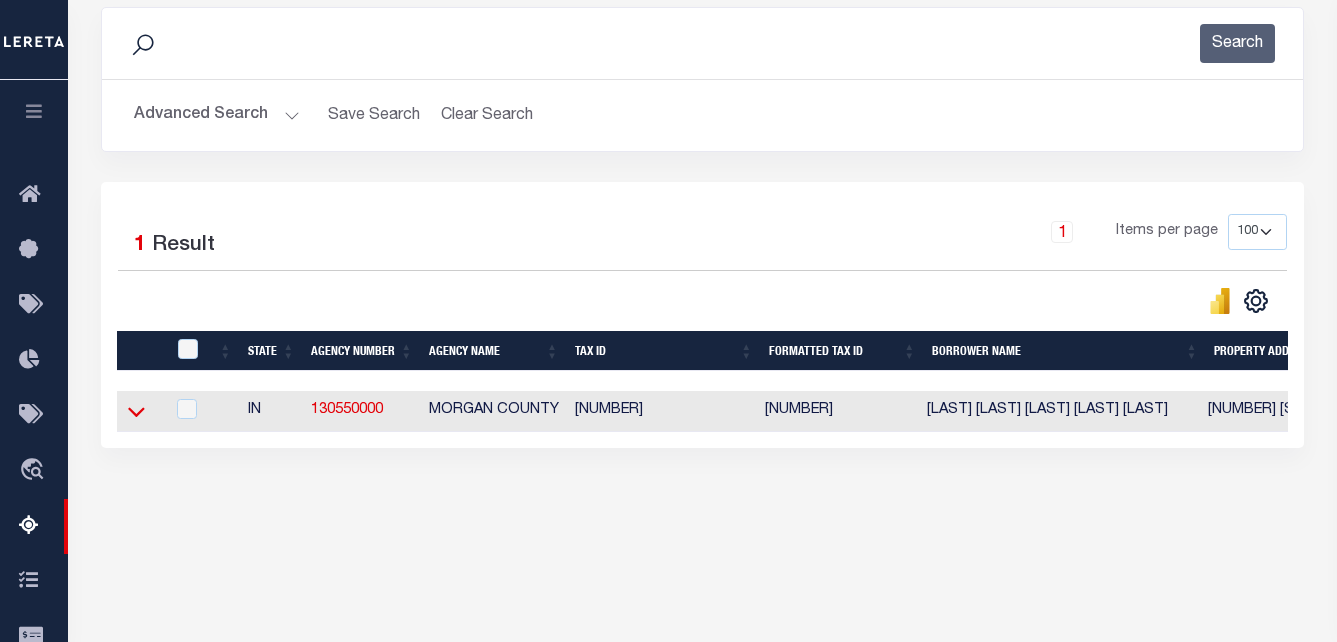 click 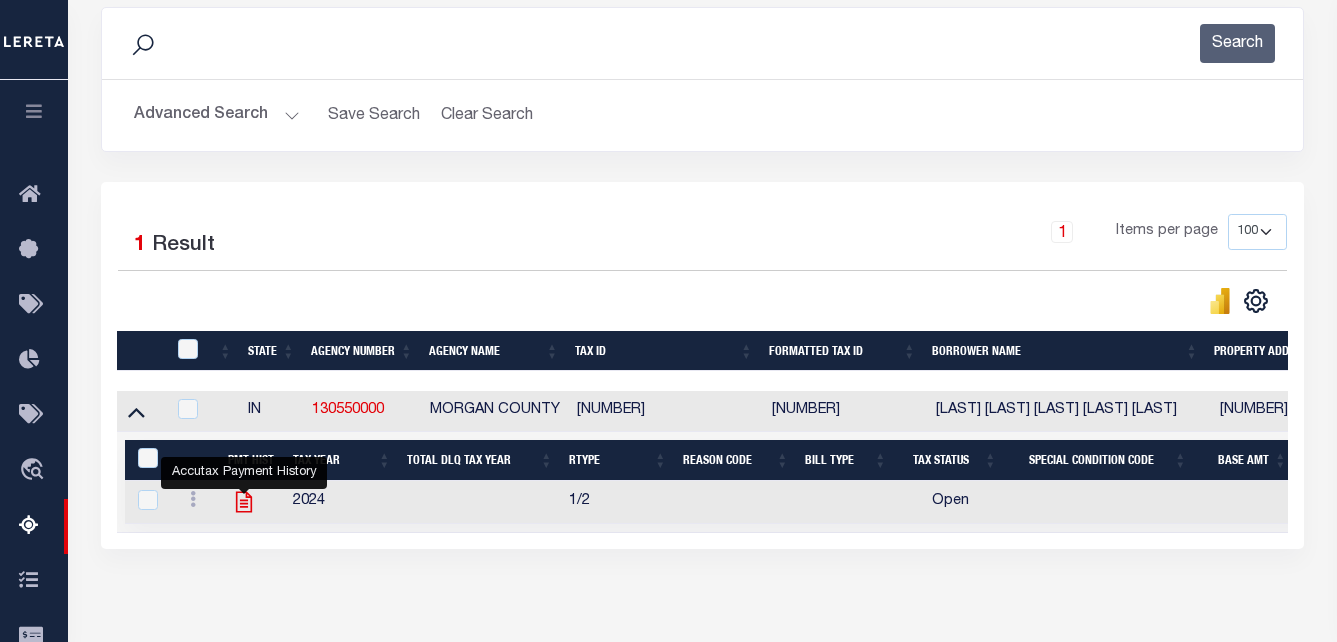 click 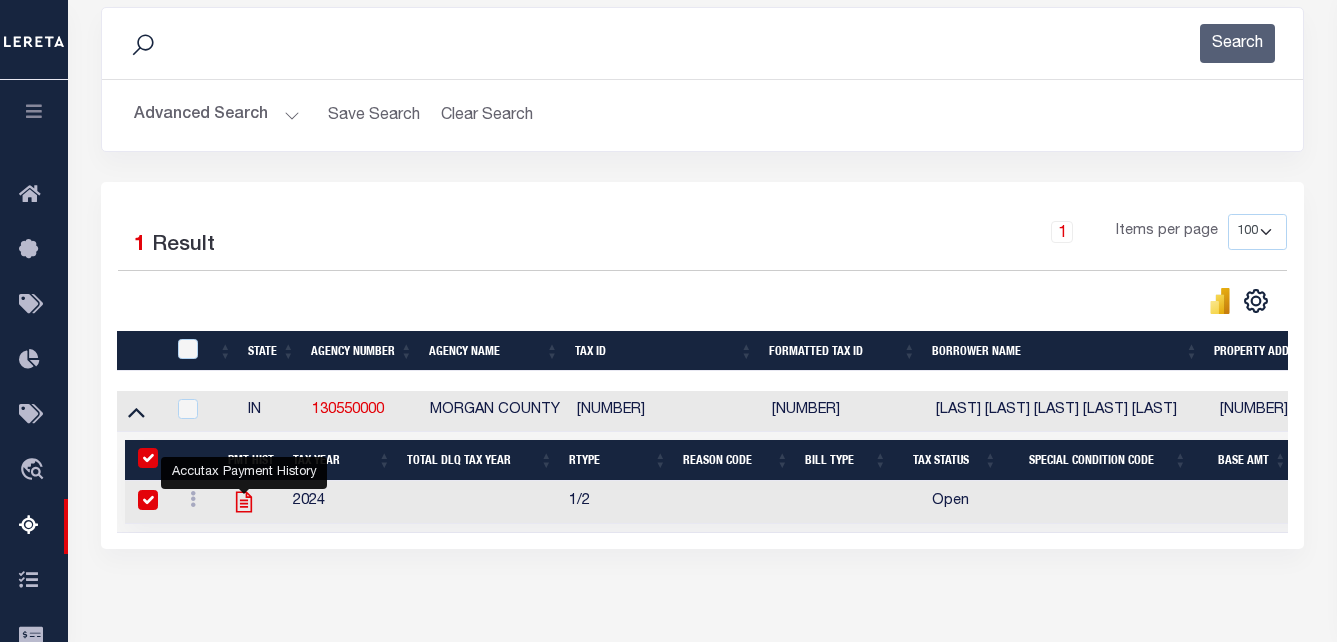 checkbox on "true" 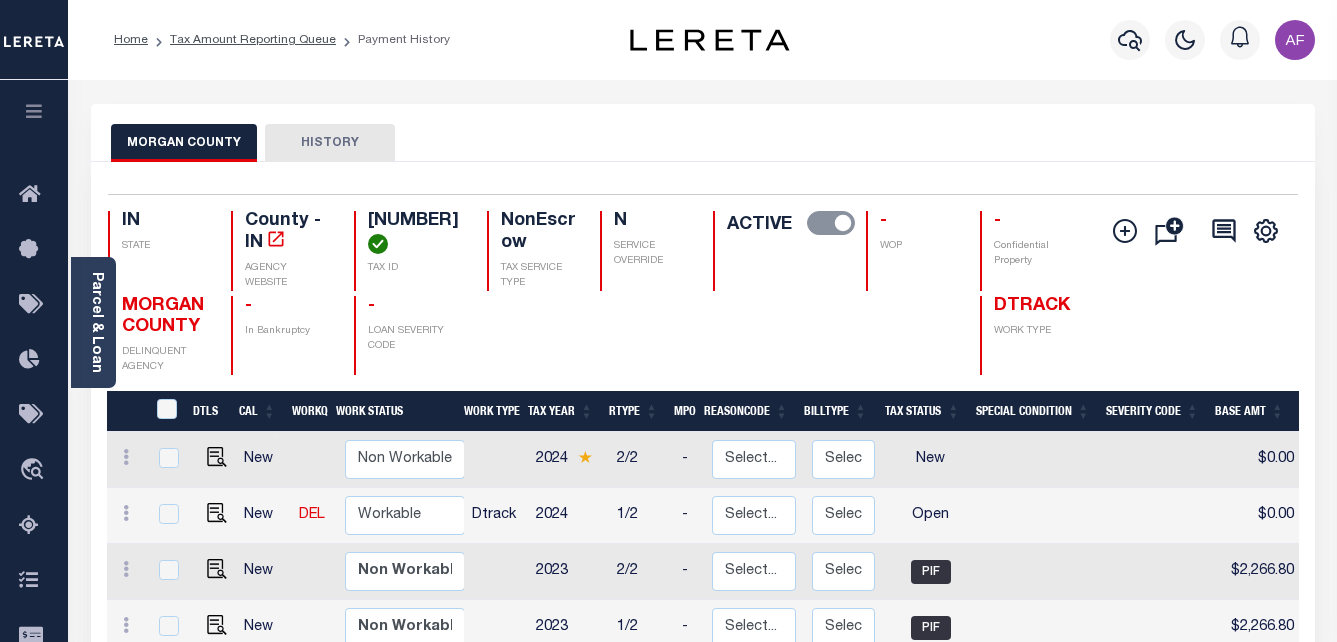 scroll, scrollTop: 0, scrollLeft: 0, axis: both 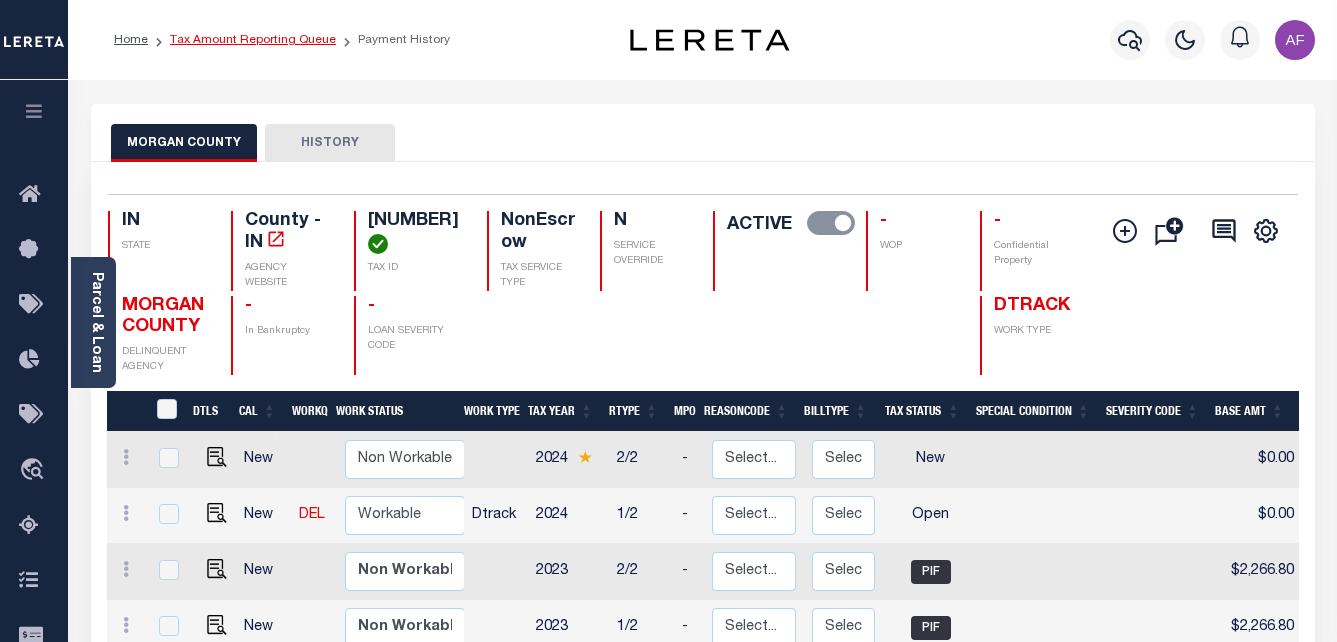 click on "Tax Amount Reporting Queue" at bounding box center (253, 40) 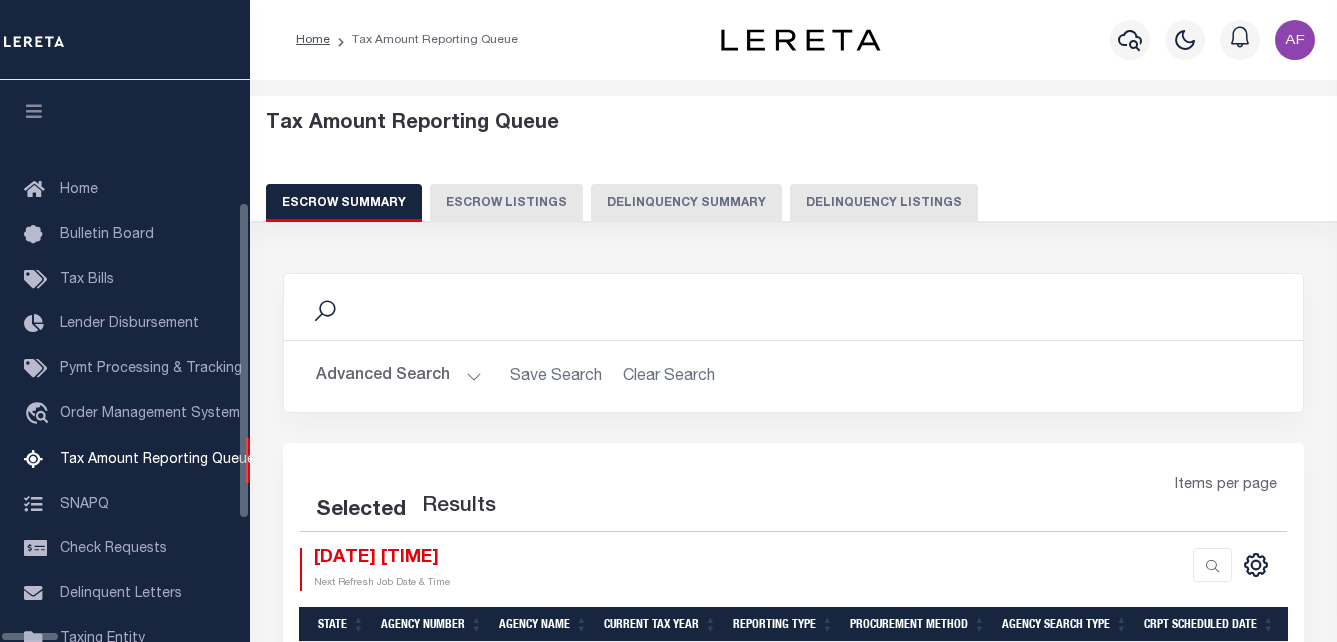 select on "100" 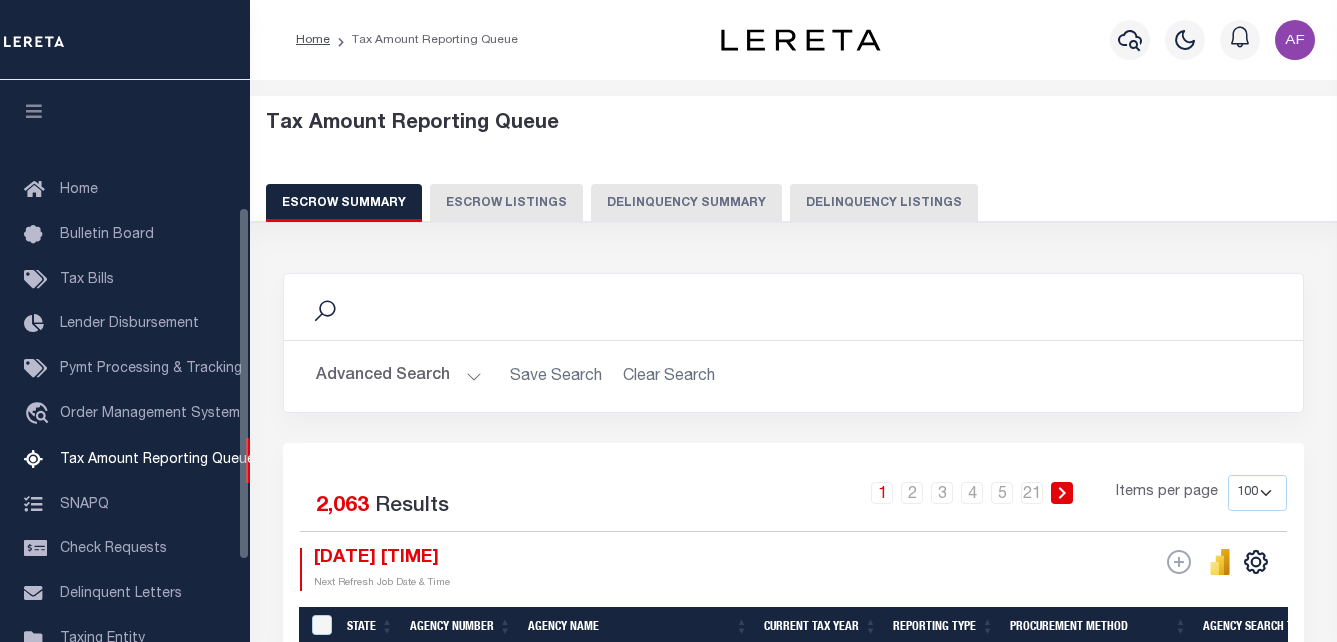 scroll, scrollTop: 0, scrollLeft: 0, axis: both 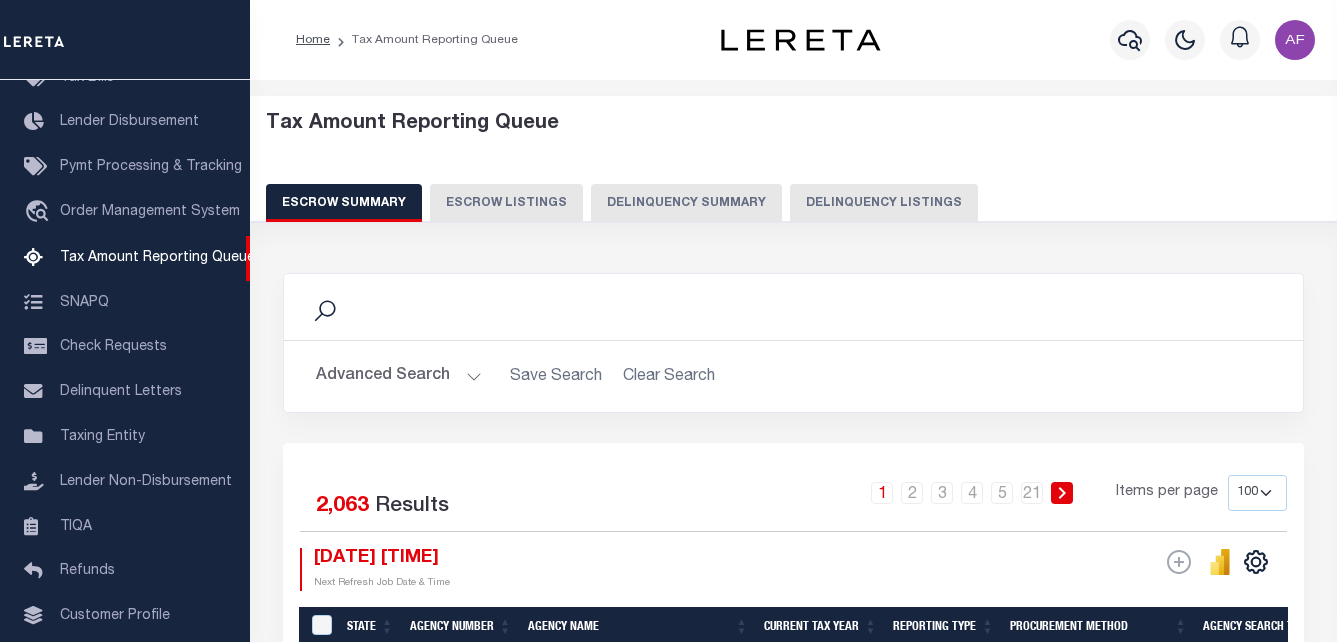 click on "Delinquency Listings" at bounding box center [884, 203] 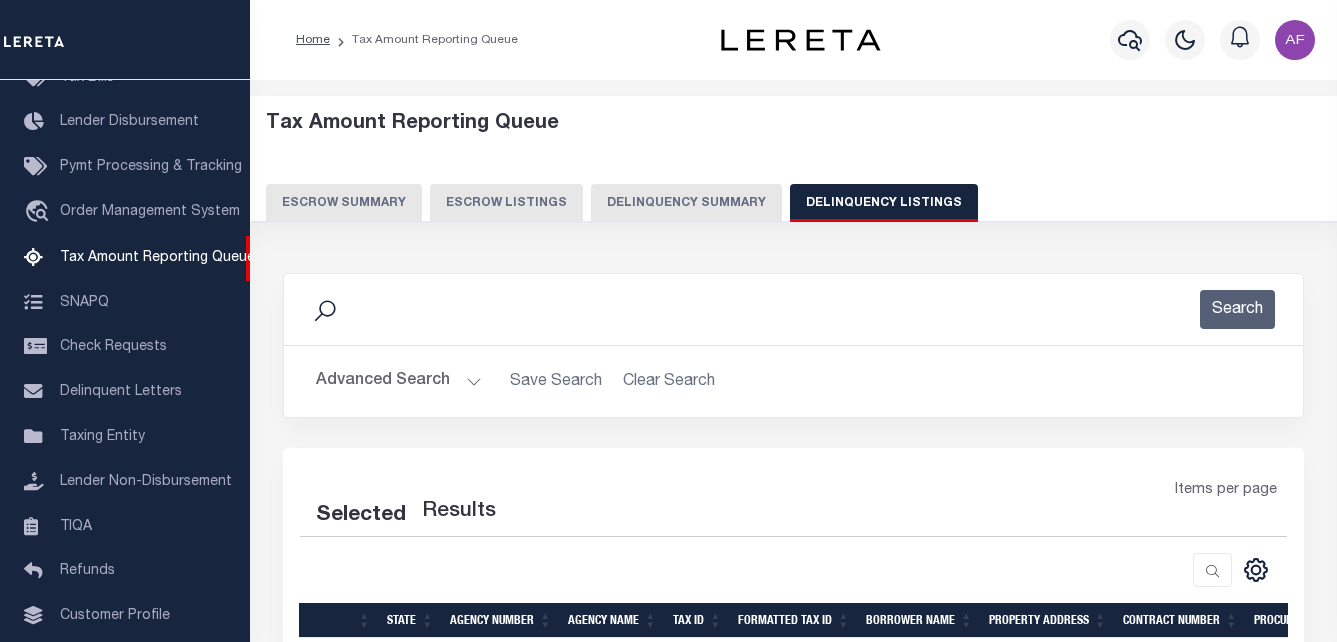 select on "100" 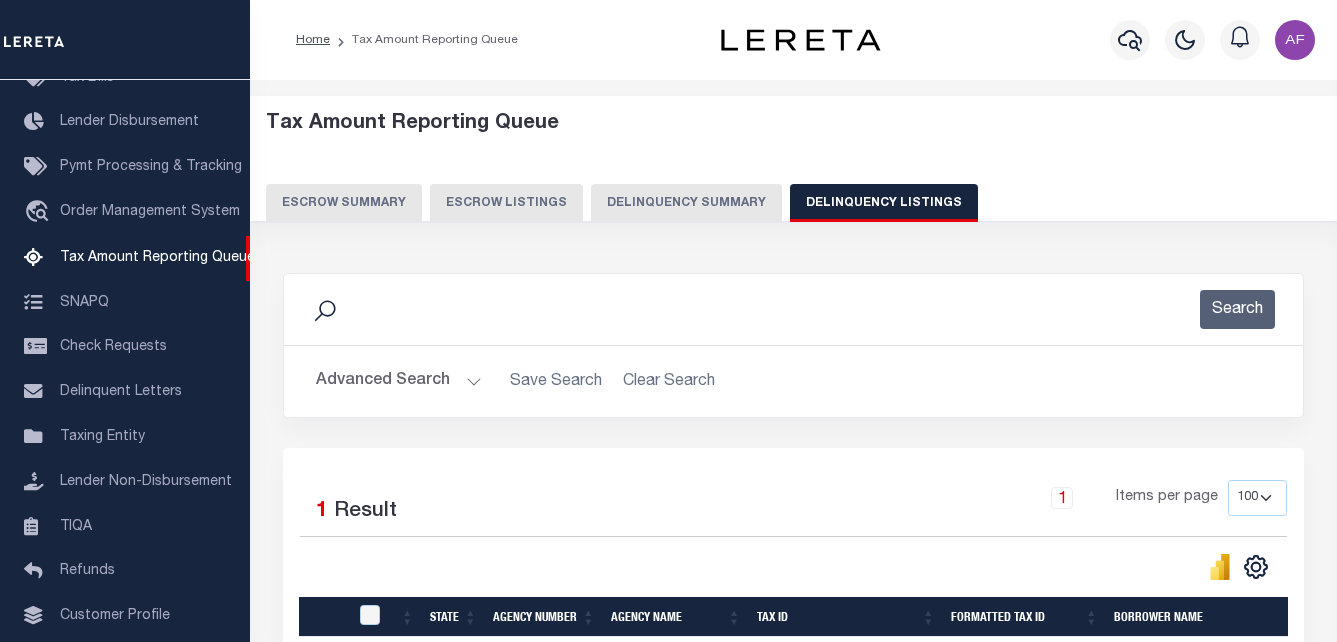 click on "Advanced Search" at bounding box center [399, 381] 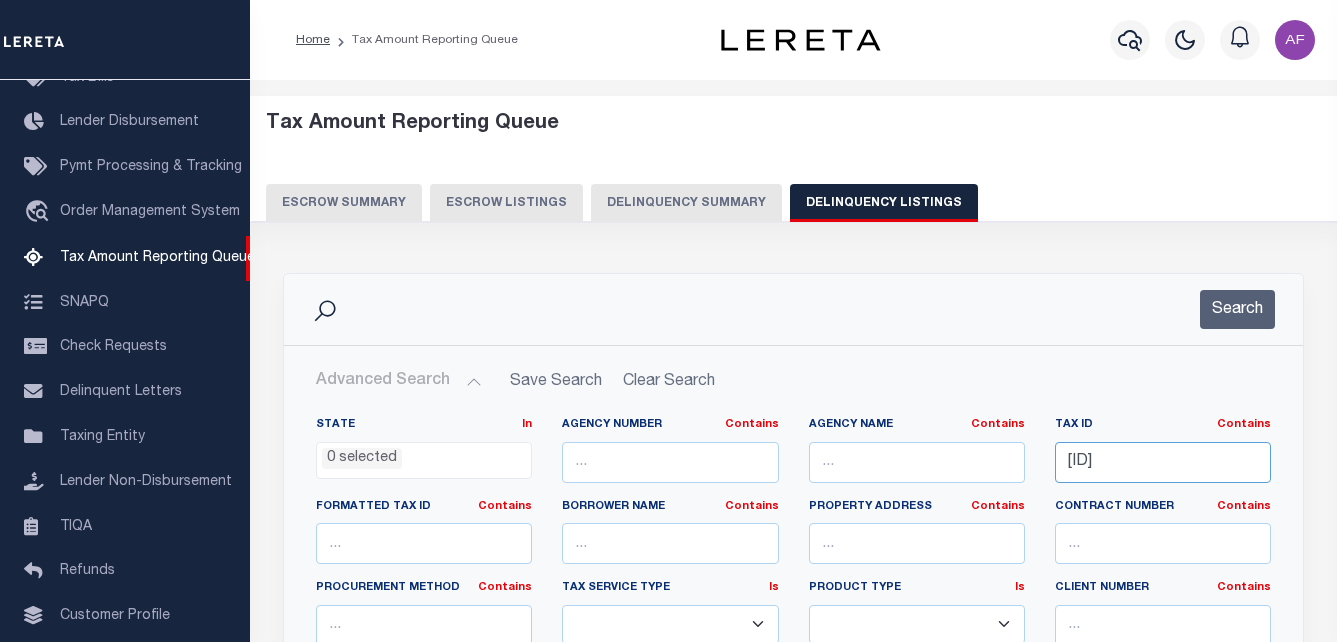 scroll, scrollTop: 0, scrollLeft: 6, axis: horizontal 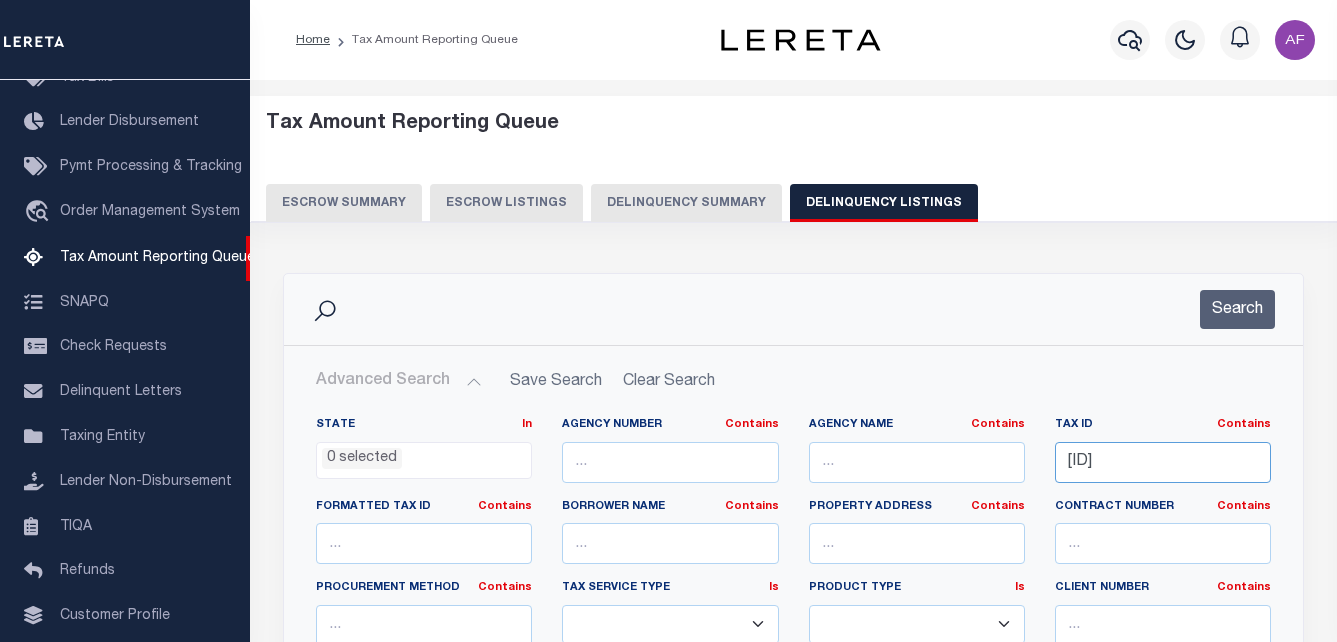drag, startPoint x: 1063, startPoint y: 456, endPoint x: 1355, endPoint y: 465, distance: 292.13867 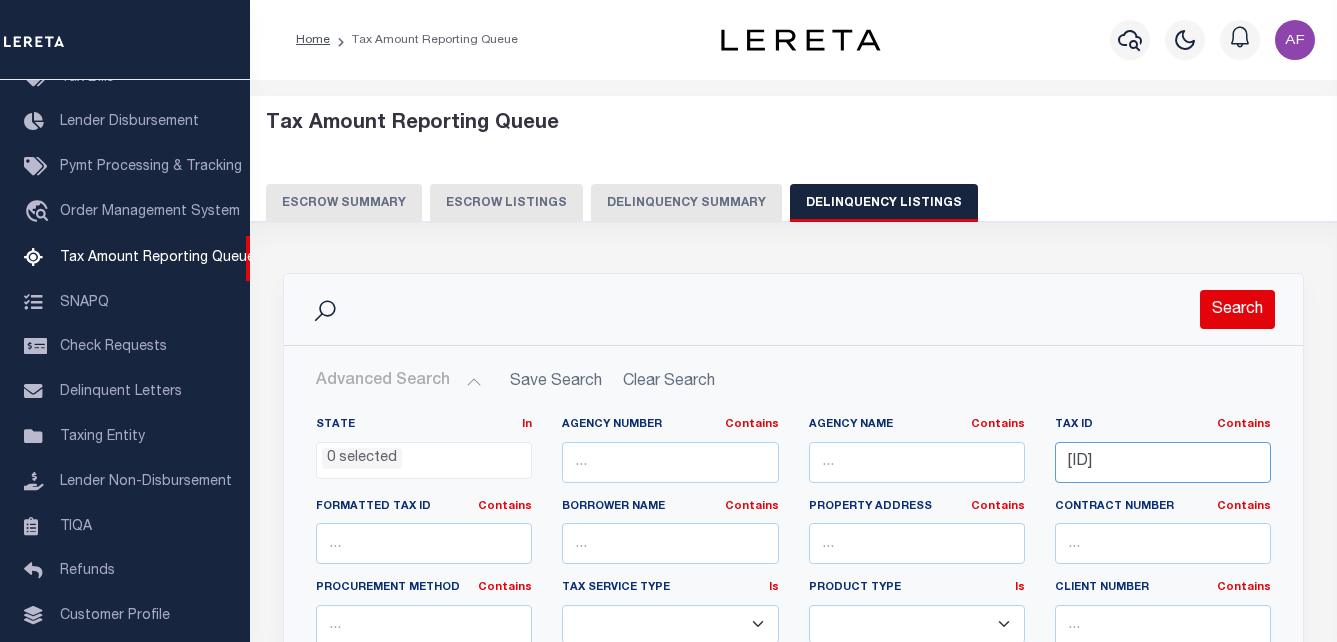 type on "55-07-12-100-005.004-002" 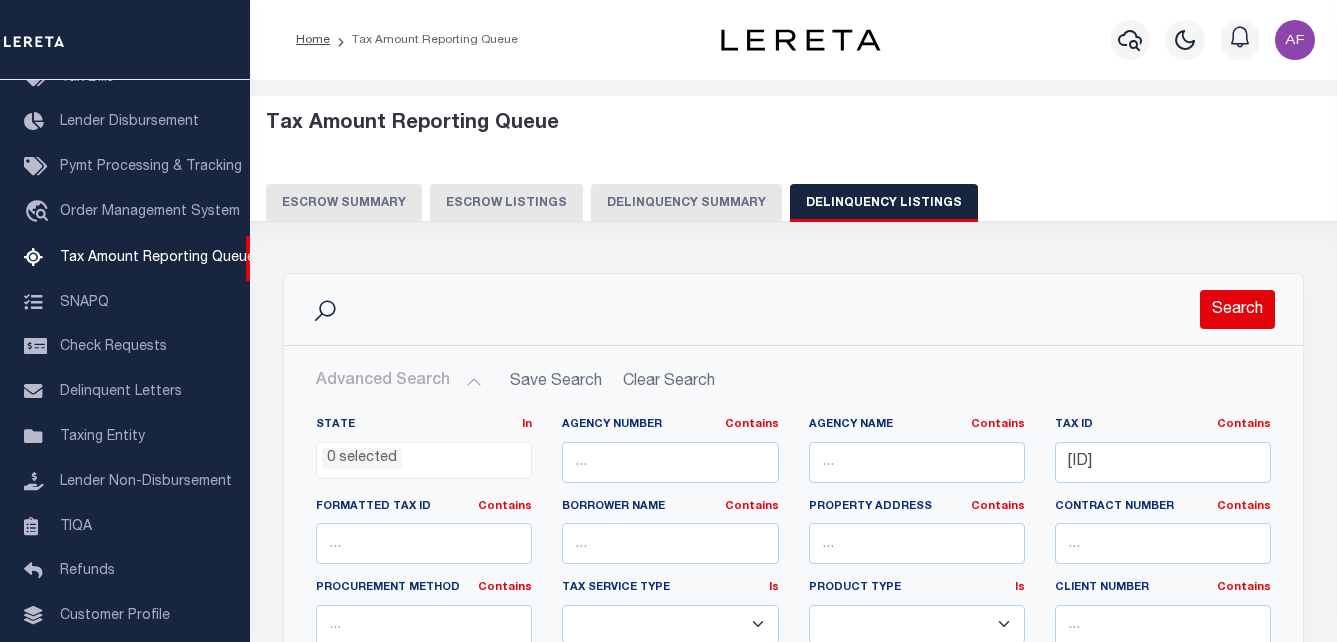 scroll, scrollTop: 0, scrollLeft: 0, axis: both 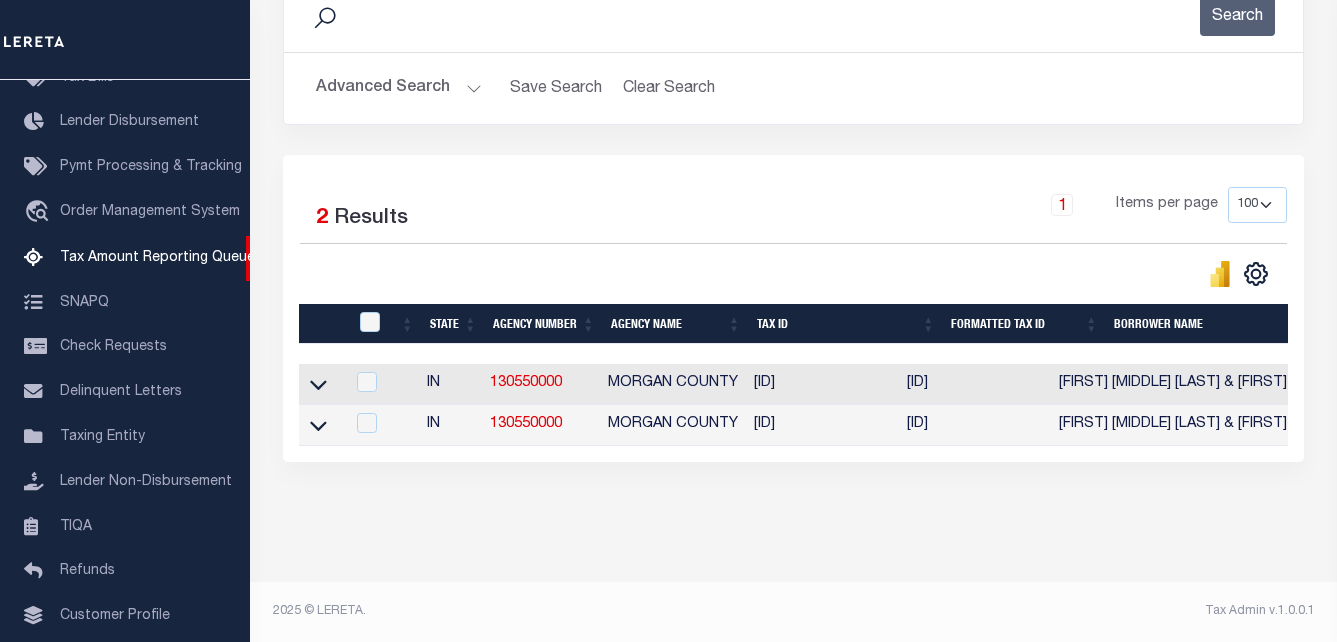 click at bounding box center [318, 383] 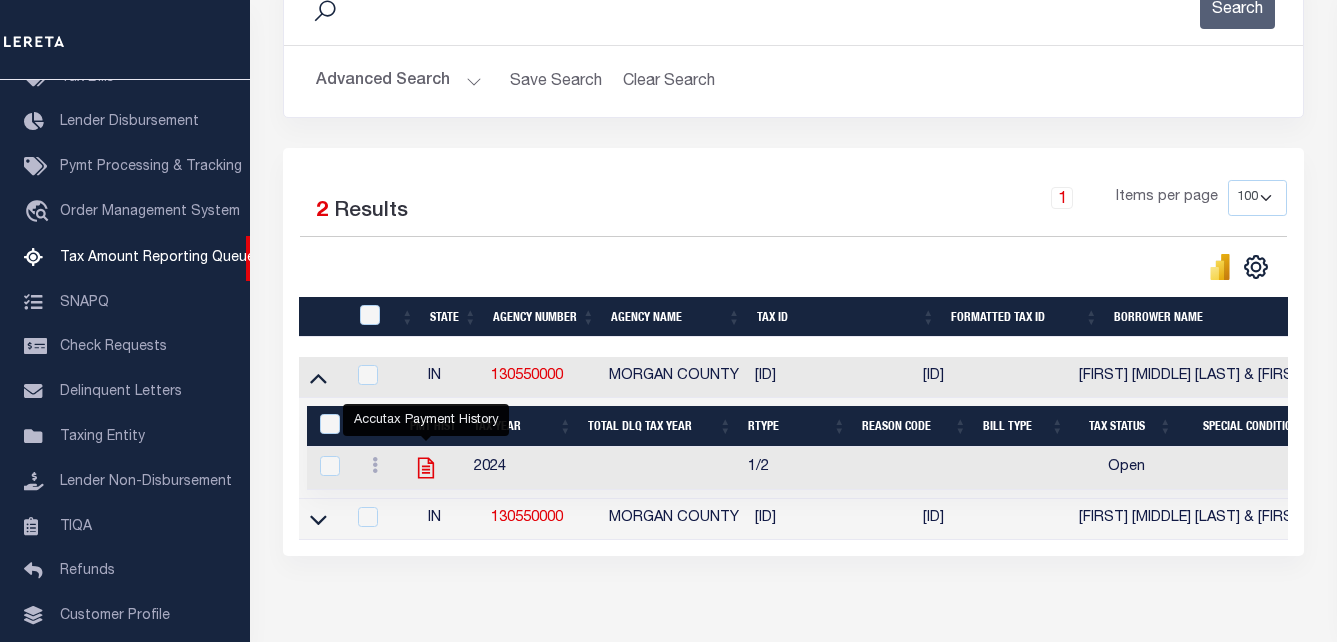click 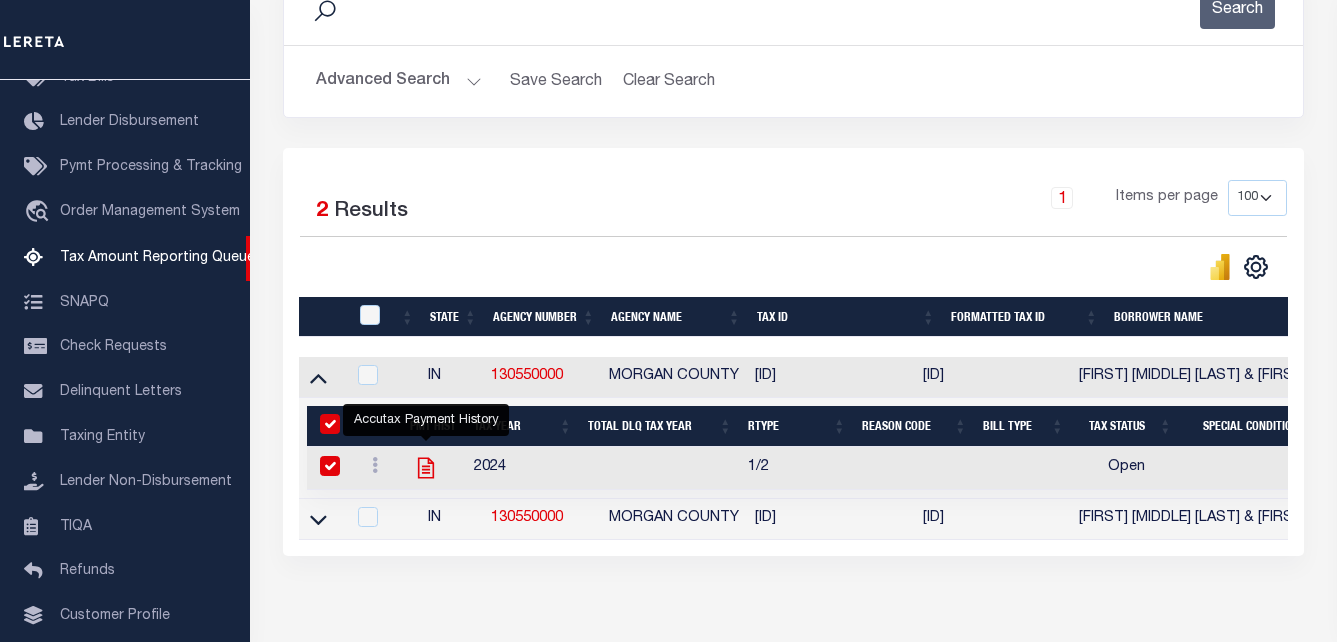 checkbox on "true" 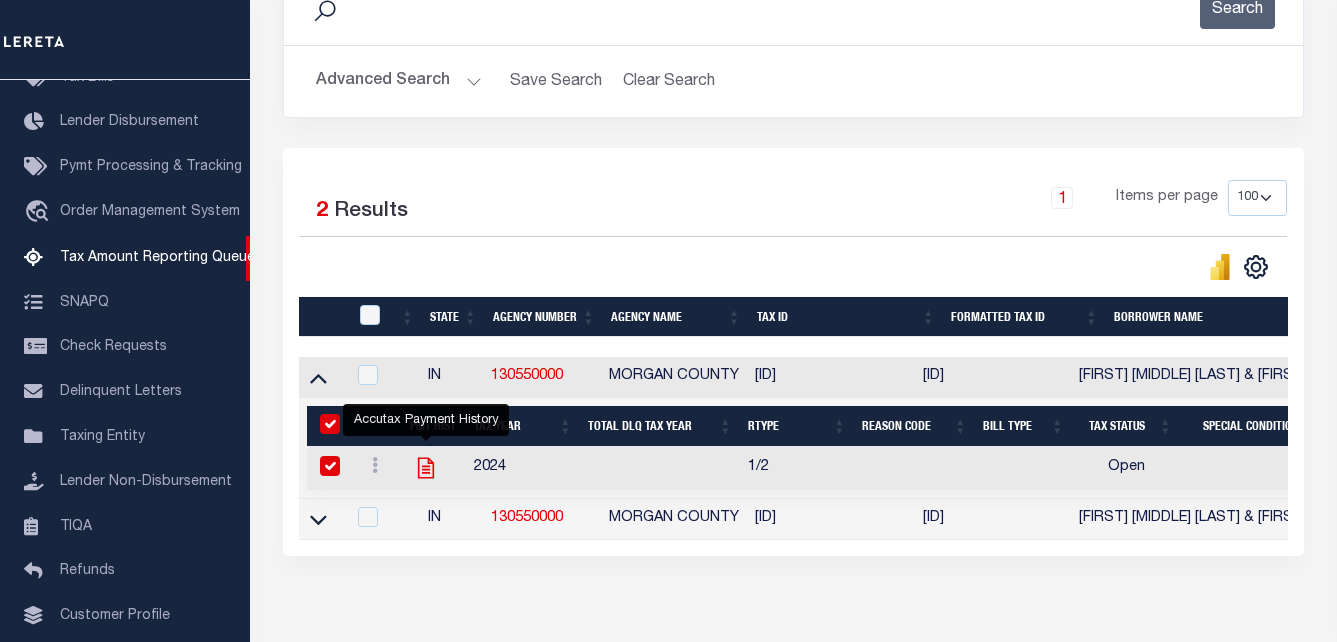 checkbox on "true" 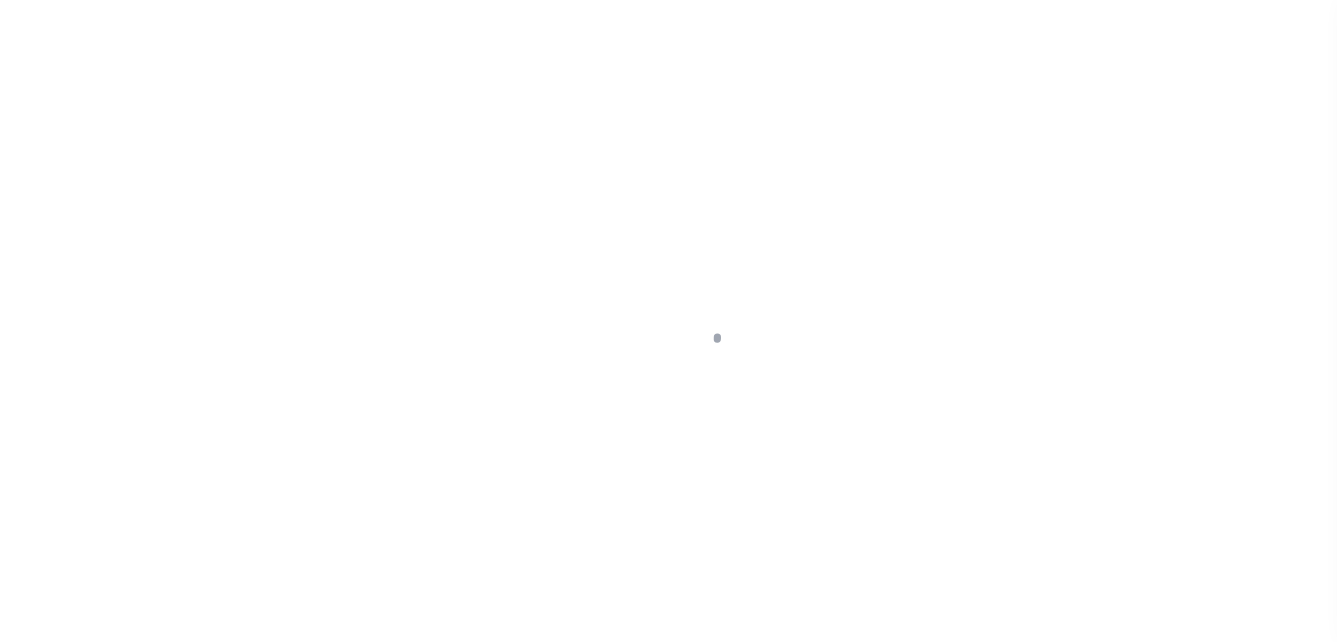 scroll, scrollTop: 0, scrollLeft: 0, axis: both 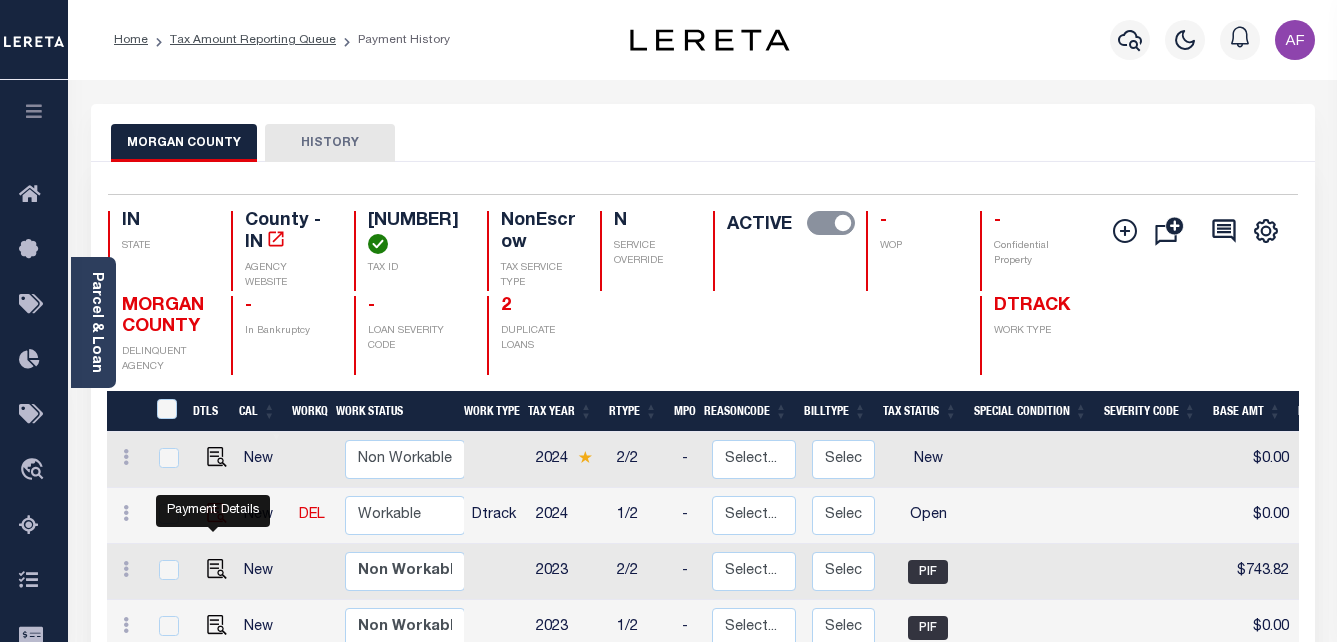 click at bounding box center [217, 513] 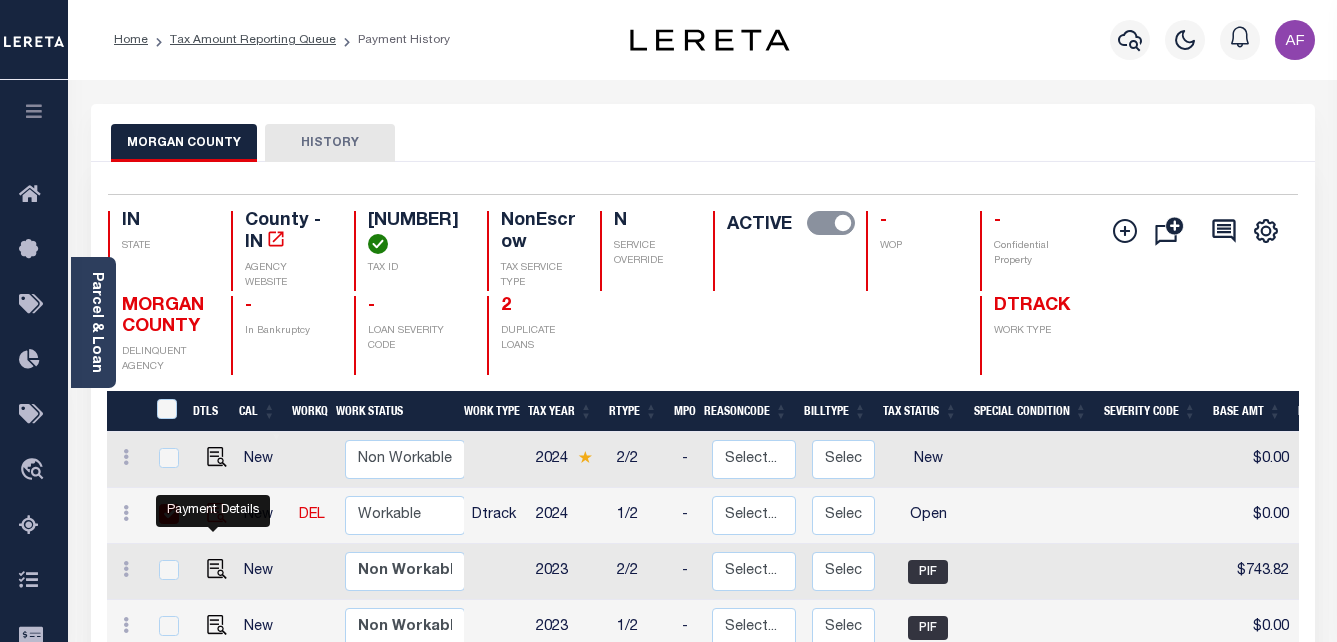 checkbox on "true" 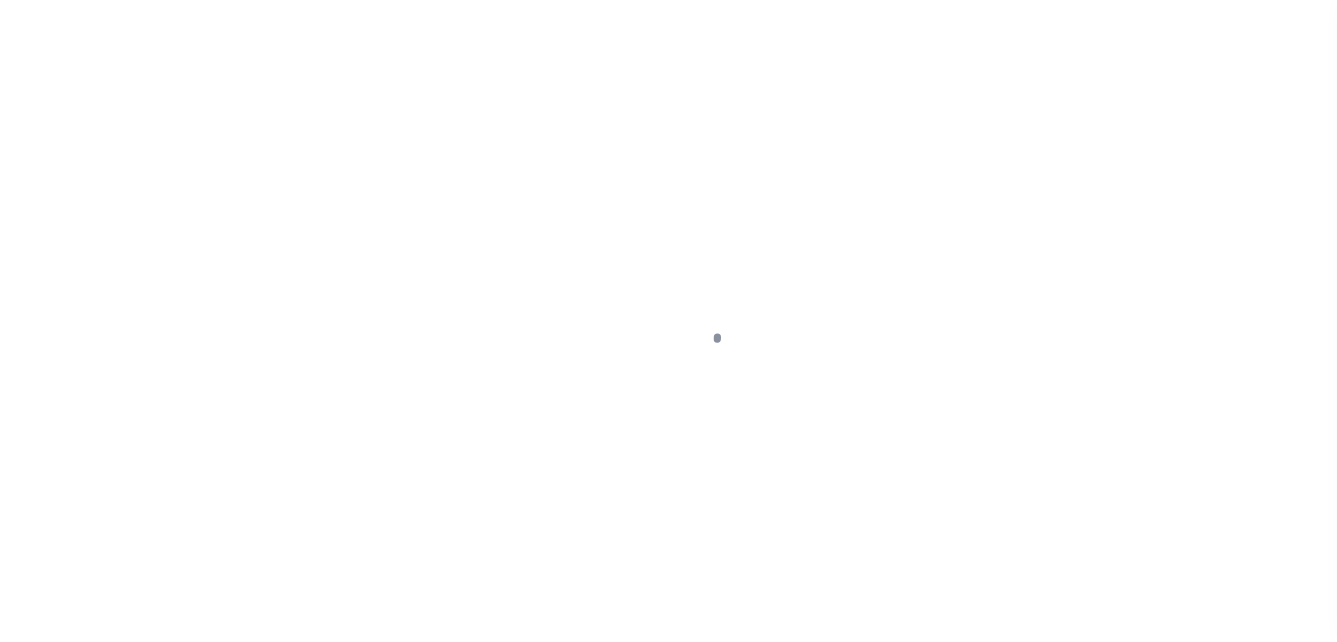 scroll, scrollTop: 0, scrollLeft: 0, axis: both 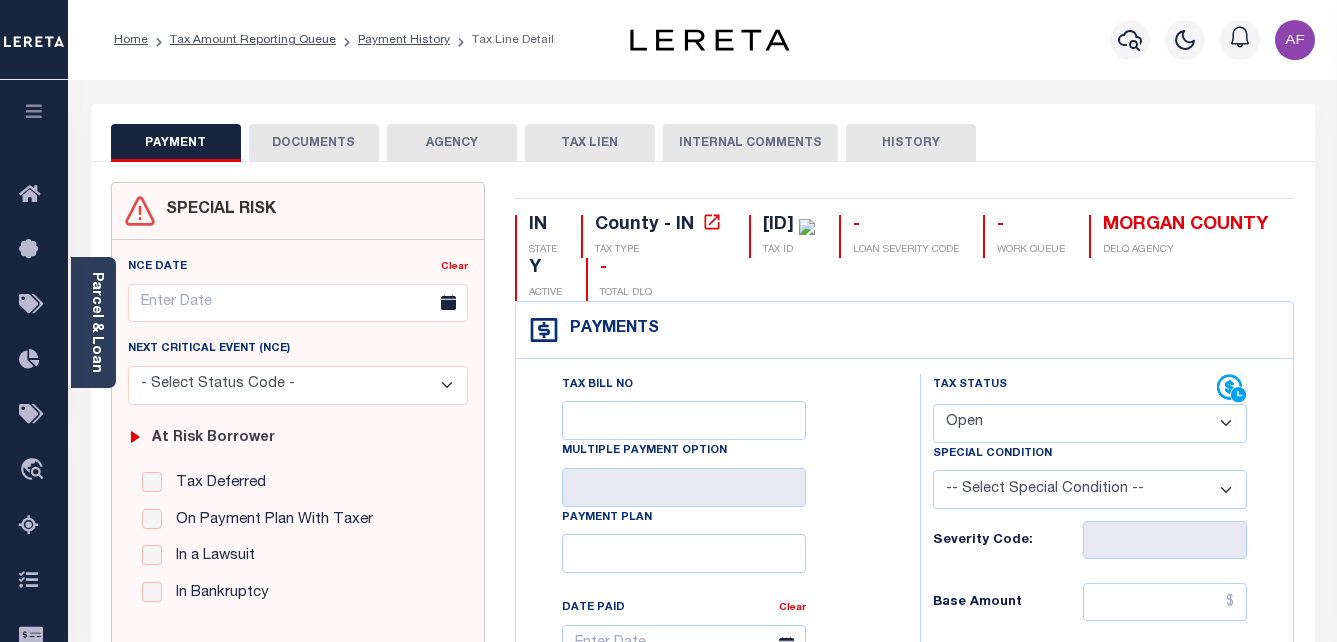 click on "- Select Status Code -
Open
Due/Unpaid
Paid
Incomplete
No Tax Due
Internal Refund Processed
New" at bounding box center [1090, 423] 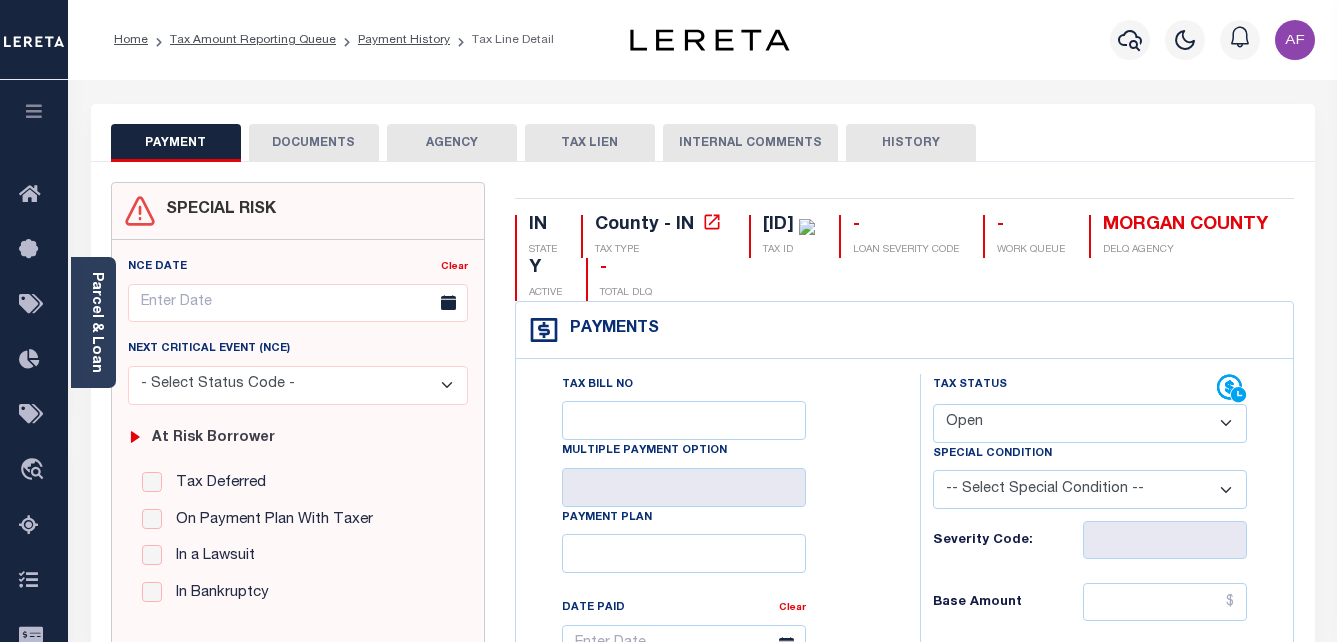 select on "PYD" 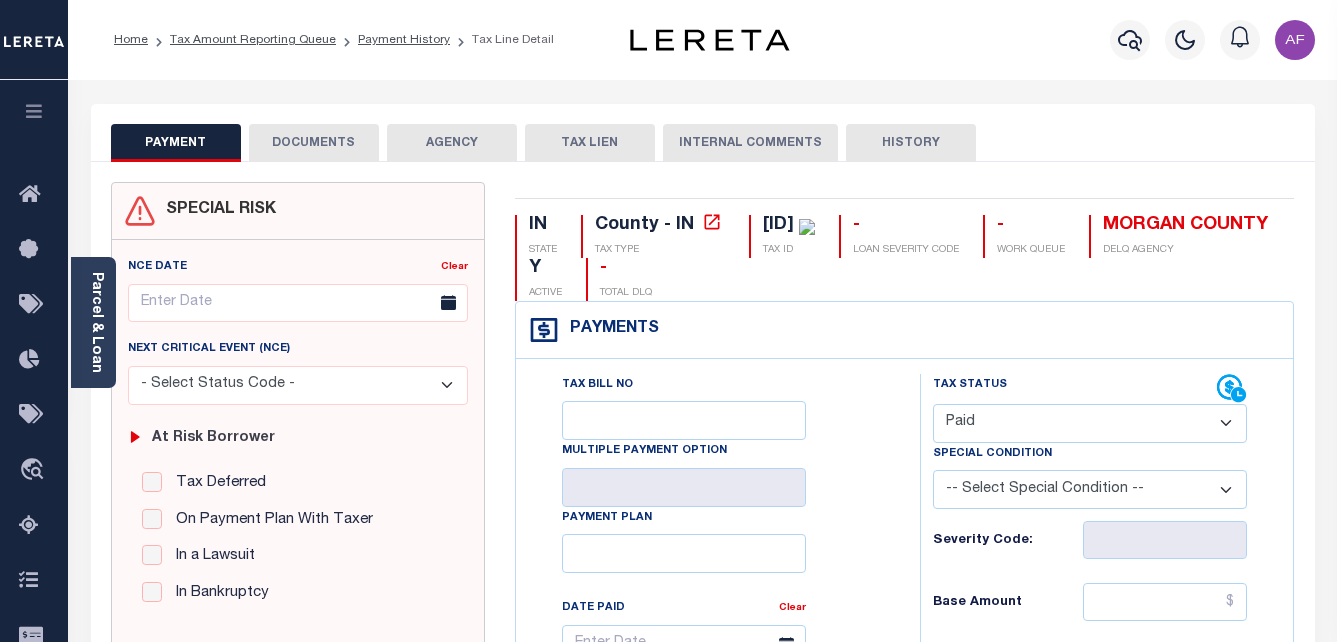 click on "- Select Status Code -
Open
Due/Unpaid
Paid
Incomplete
No Tax Due
Internal Refund Processed
New" at bounding box center (1090, 423) 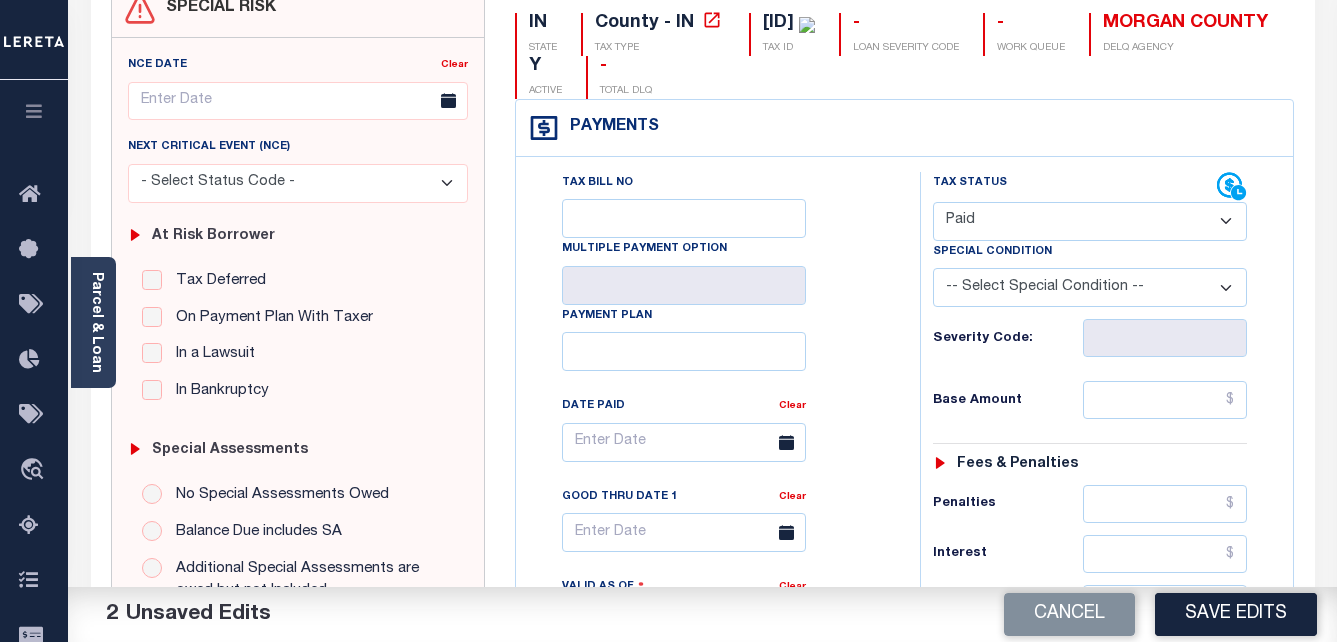 scroll, scrollTop: 200, scrollLeft: 0, axis: vertical 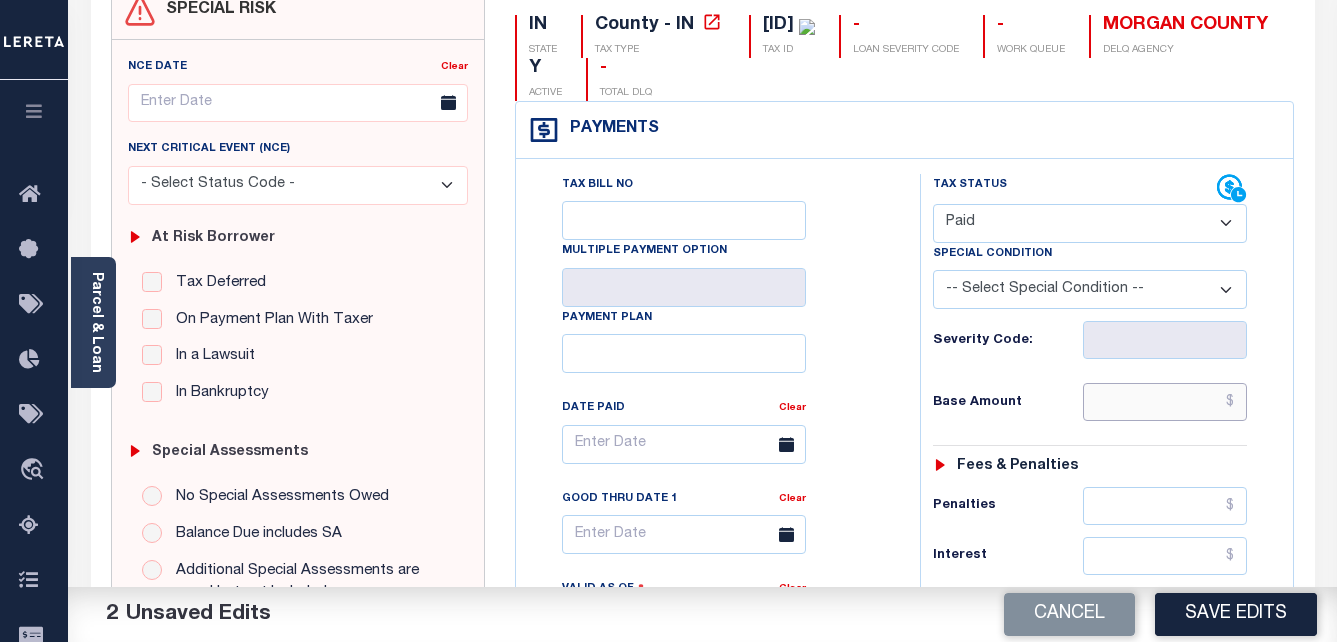 click at bounding box center (1165, 402) 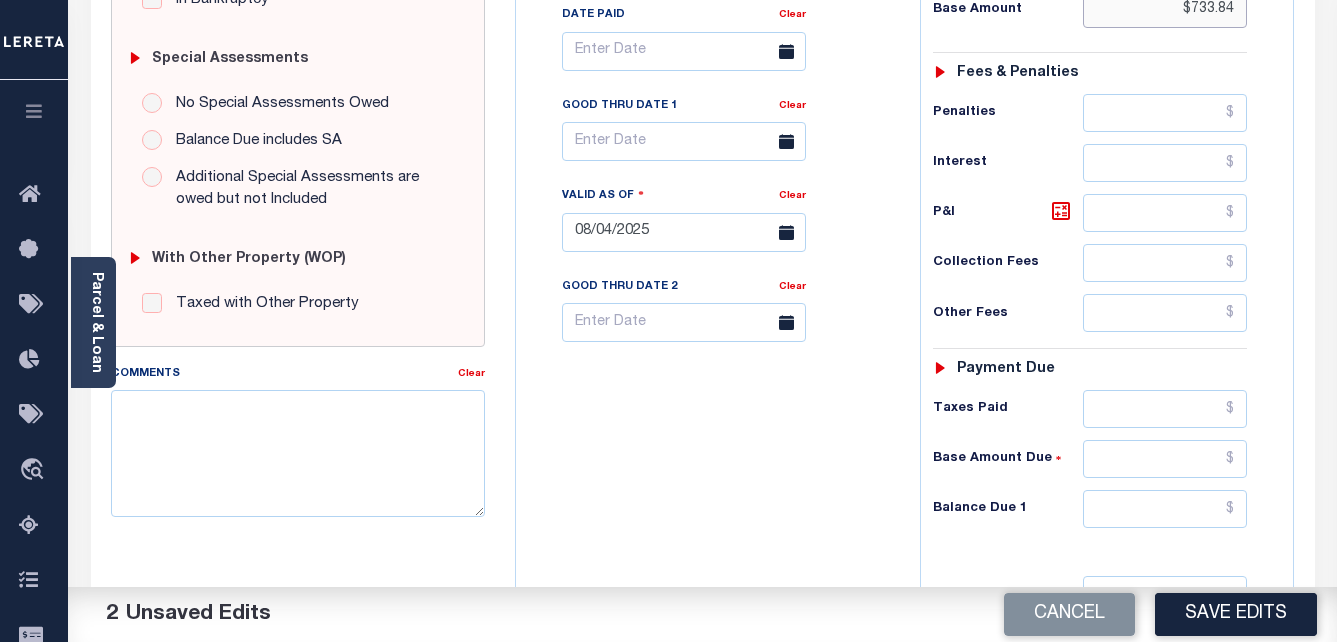 scroll, scrollTop: 600, scrollLeft: 0, axis: vertical 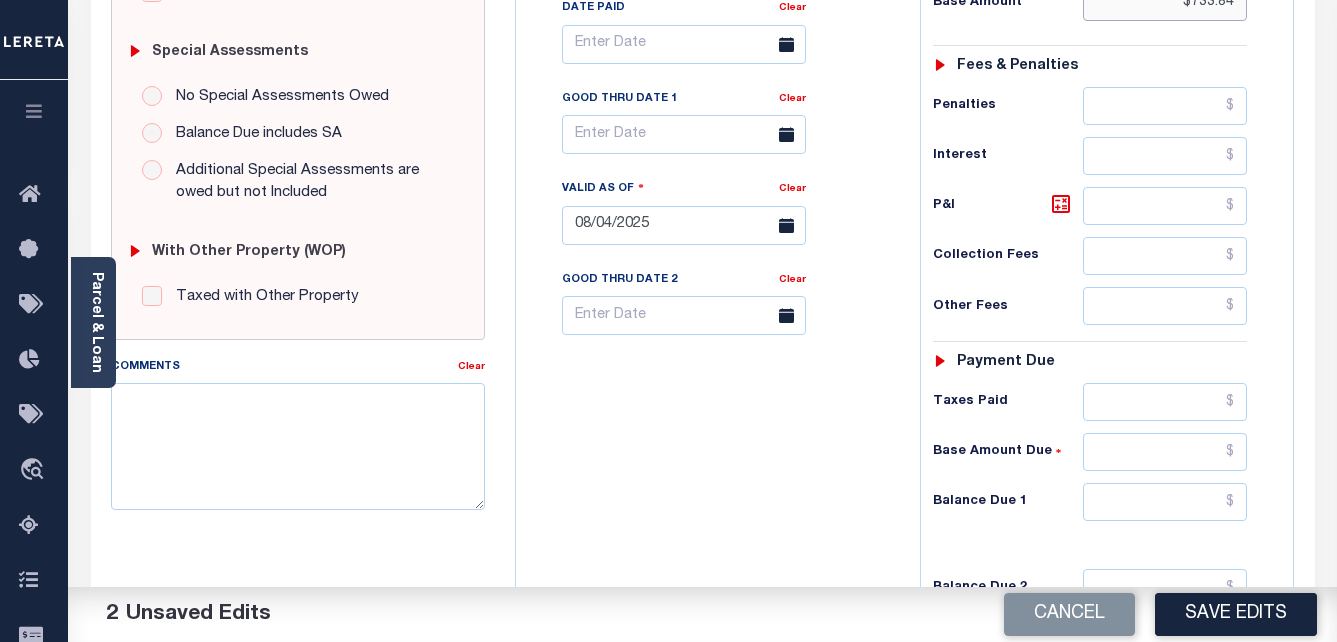 type on "$733.84" 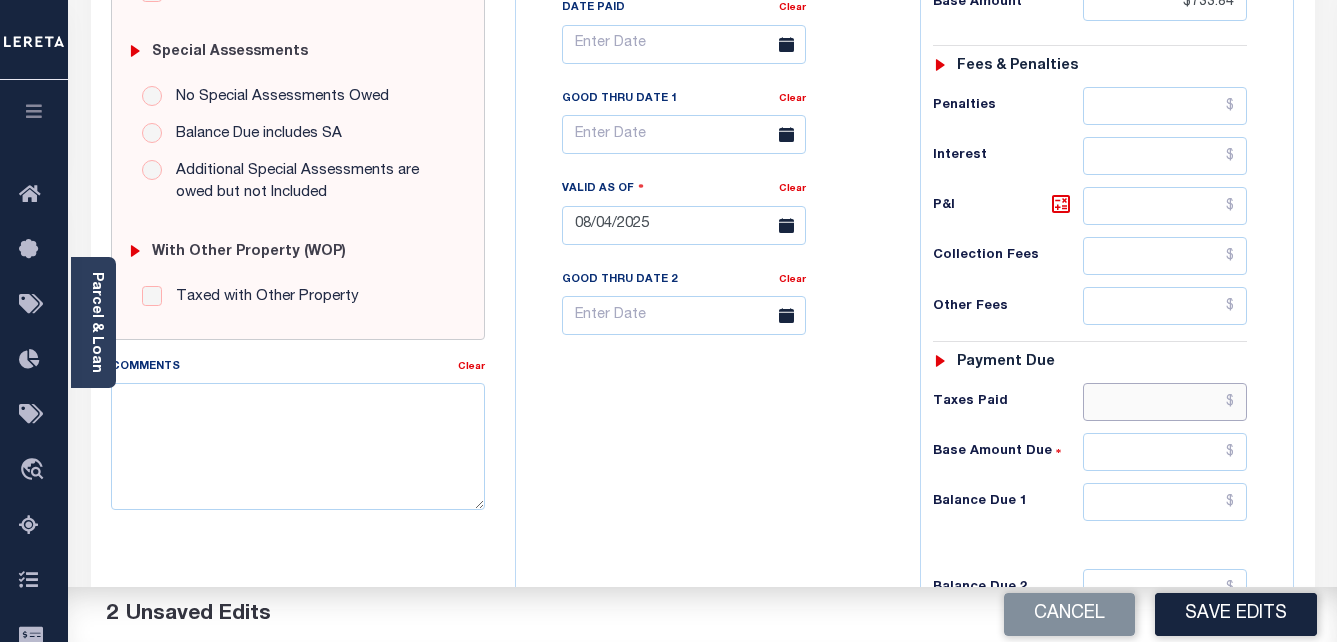 click at bounding box center (1165, 402) 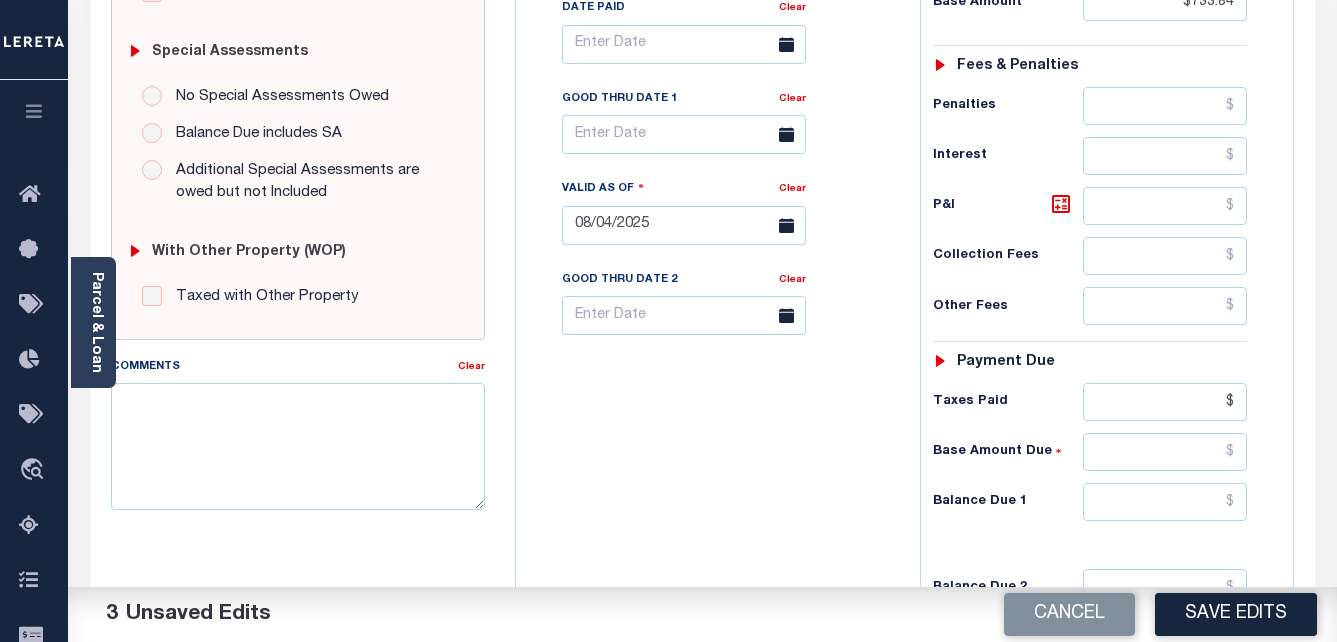 type on "$.00" 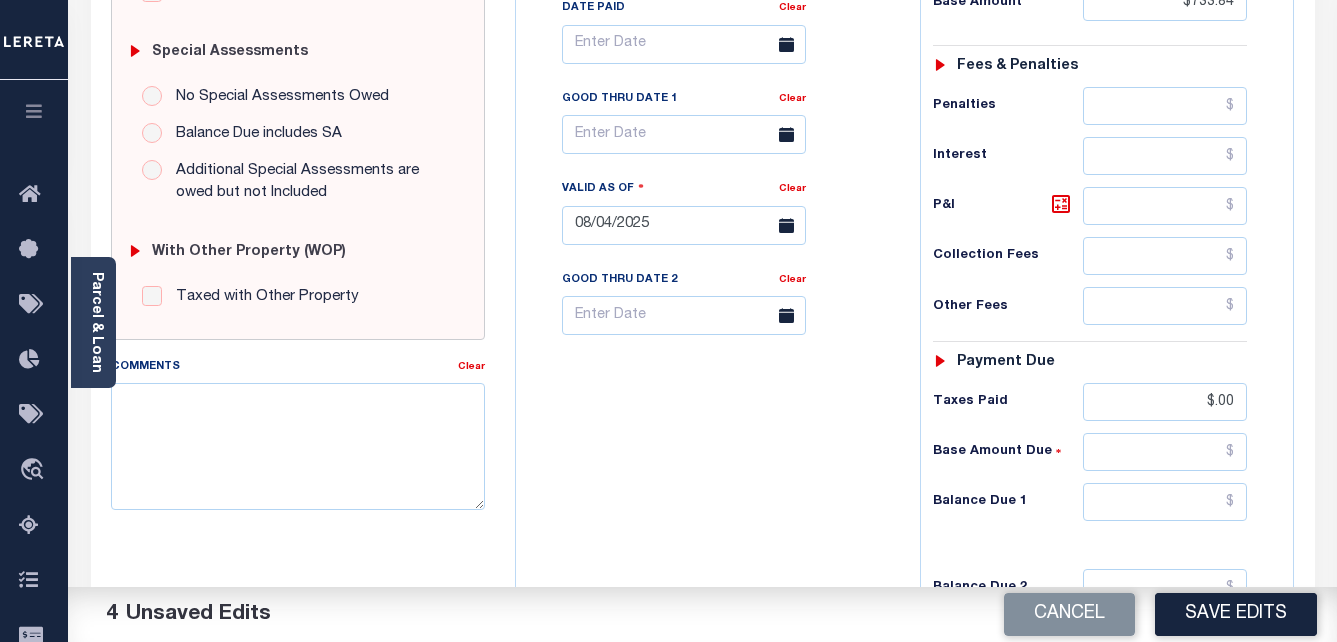 click on "Tax Status
Status
- Select Status Code -" at bounding box center (1097, 215) 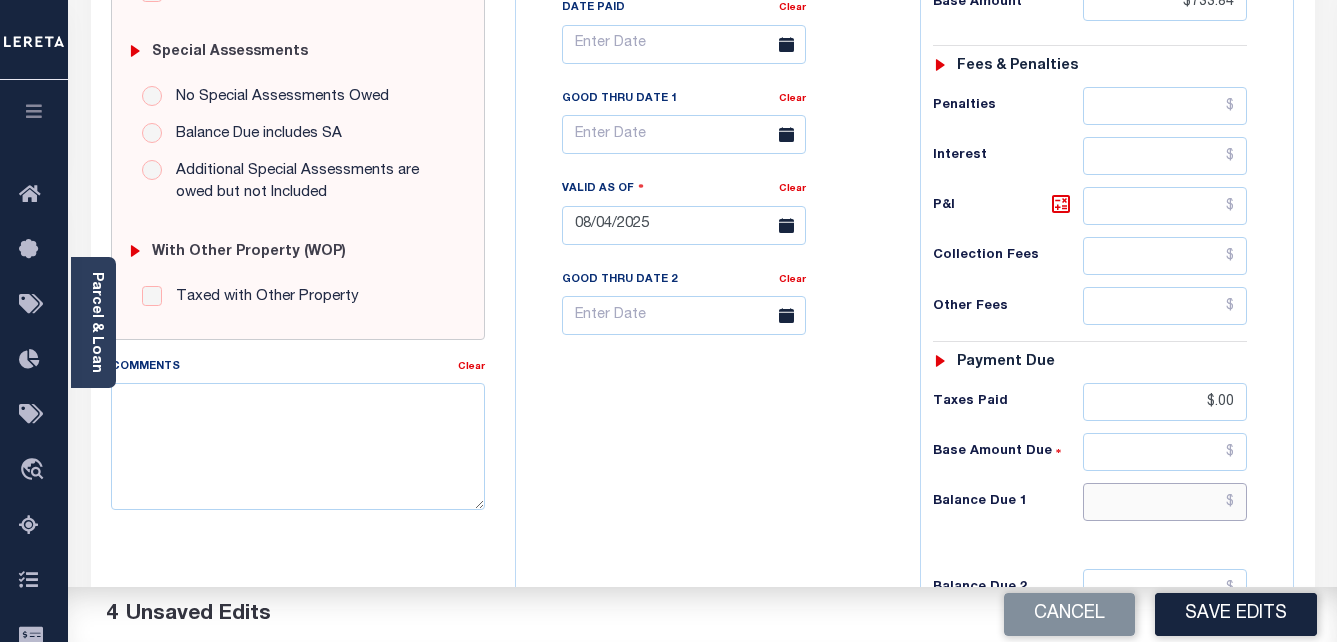 click at bounding box center (1165, 502) 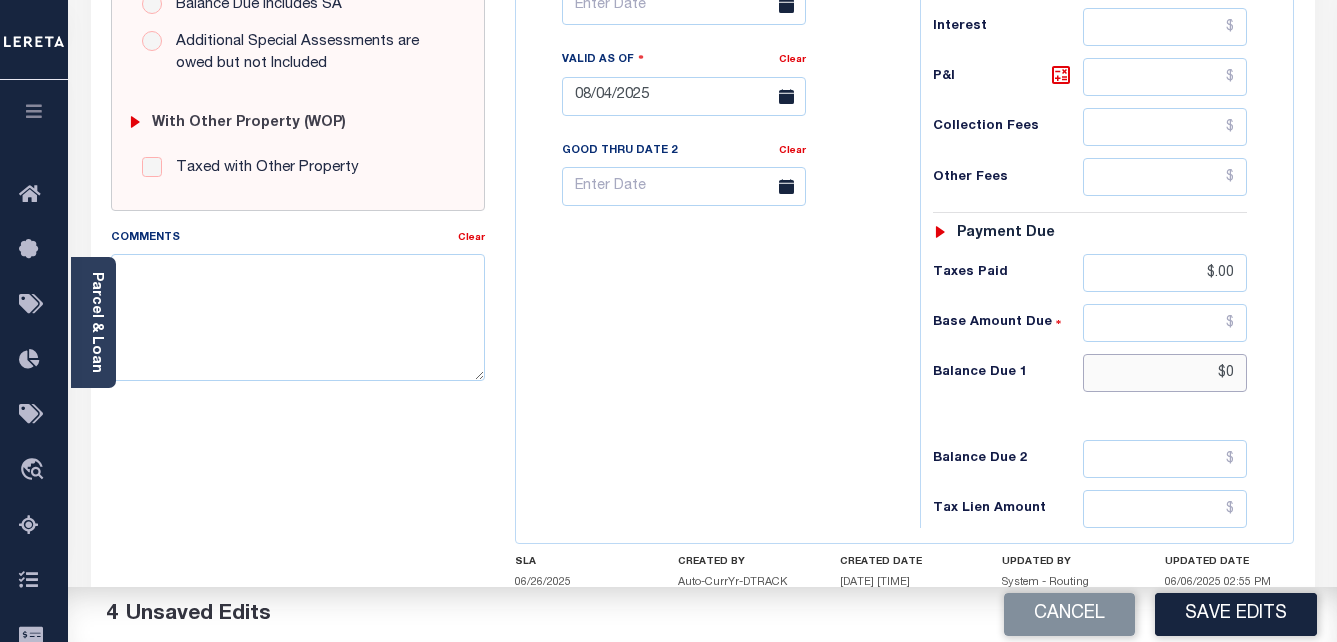 scroll, scrollTop: 873, scrollLeft: 0, axis: vertical 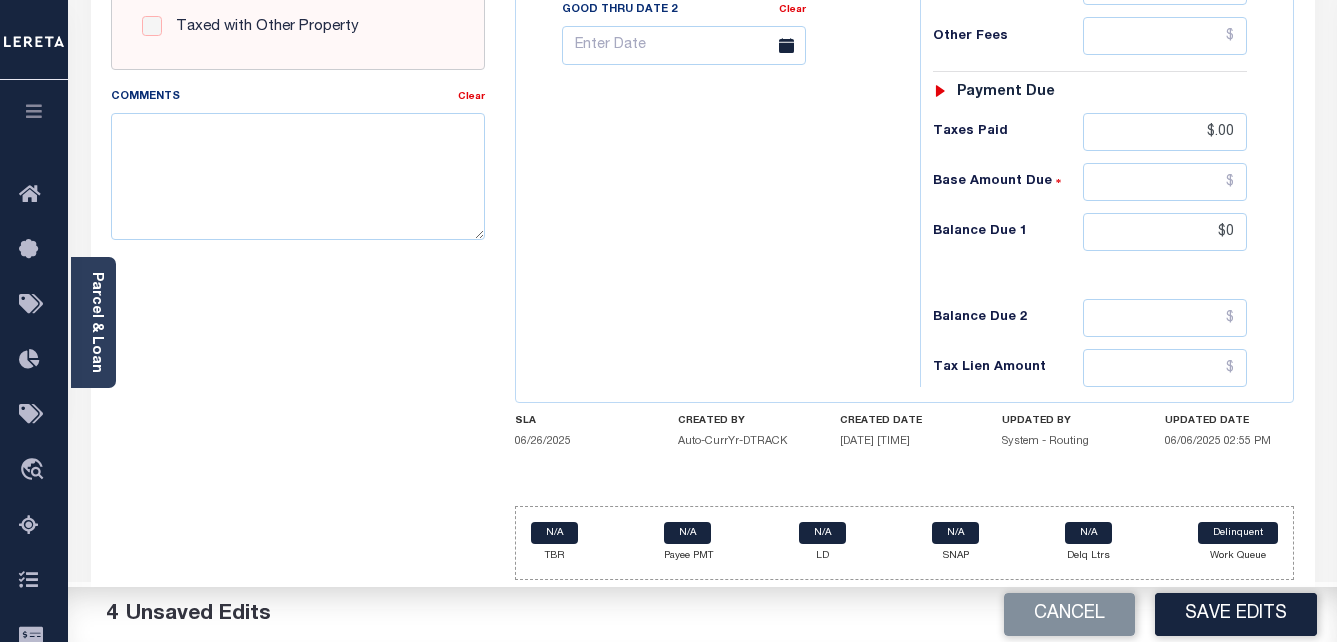 type on "$0.00" 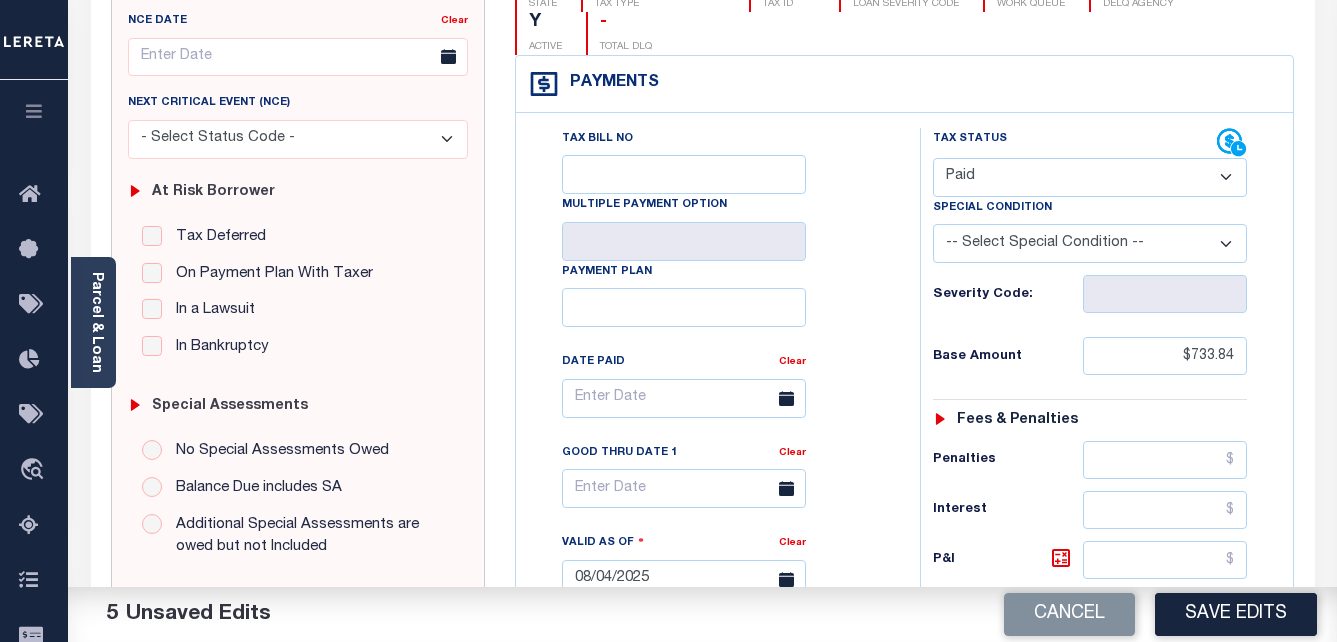scroll, scrollTop: 0, scrollLeft: 0, axis: both 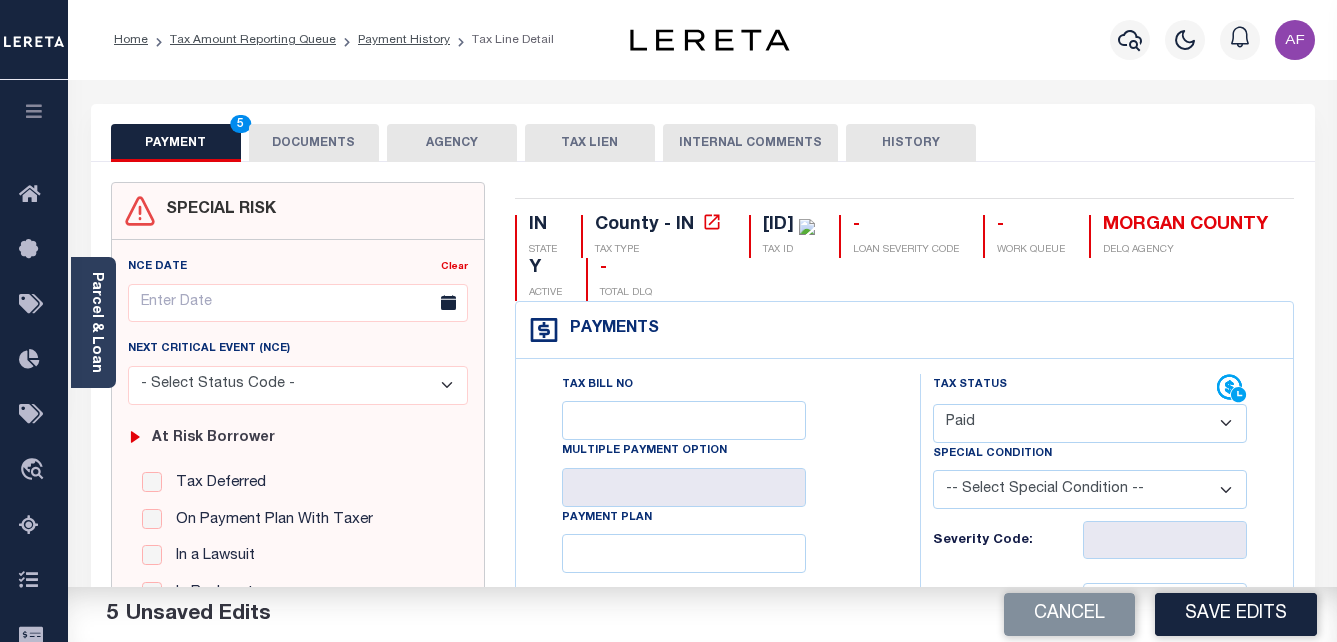 click on "PAYMENT
5
DOCUMENTS
AGENCY
DELINQUENT PAYEE
TAX LIEN" at bounding box center (703, 133) 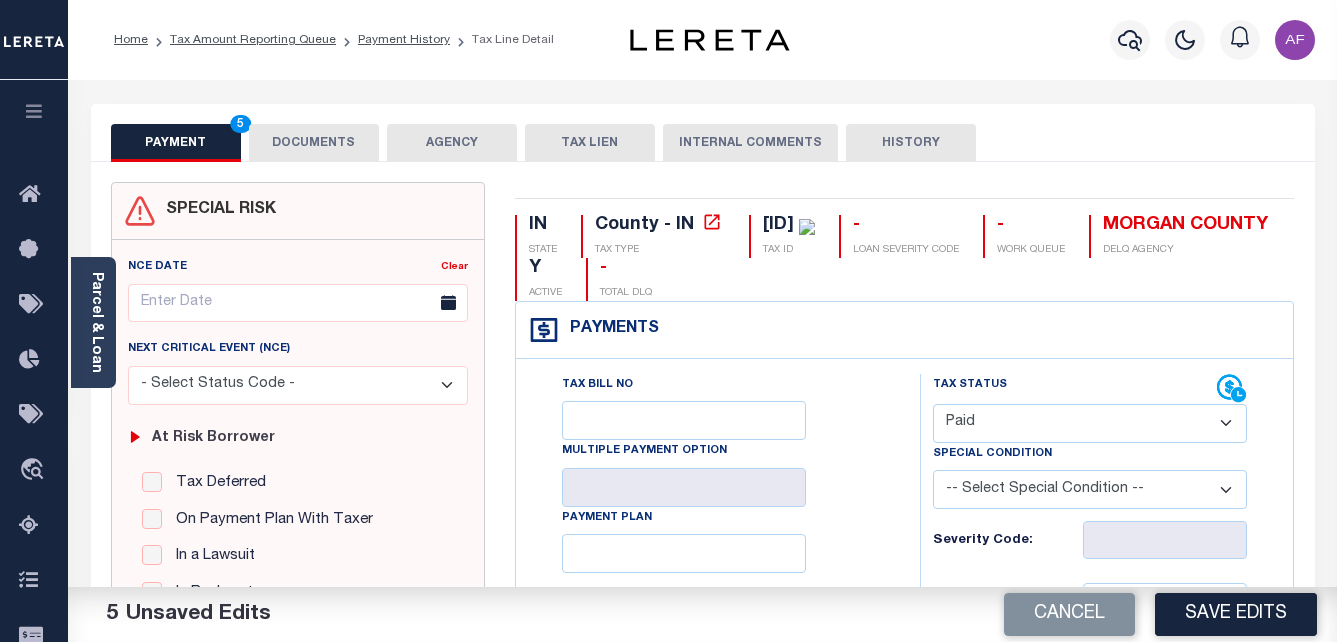 click on "DOCUMENTS" at bounding box center (314, 143) 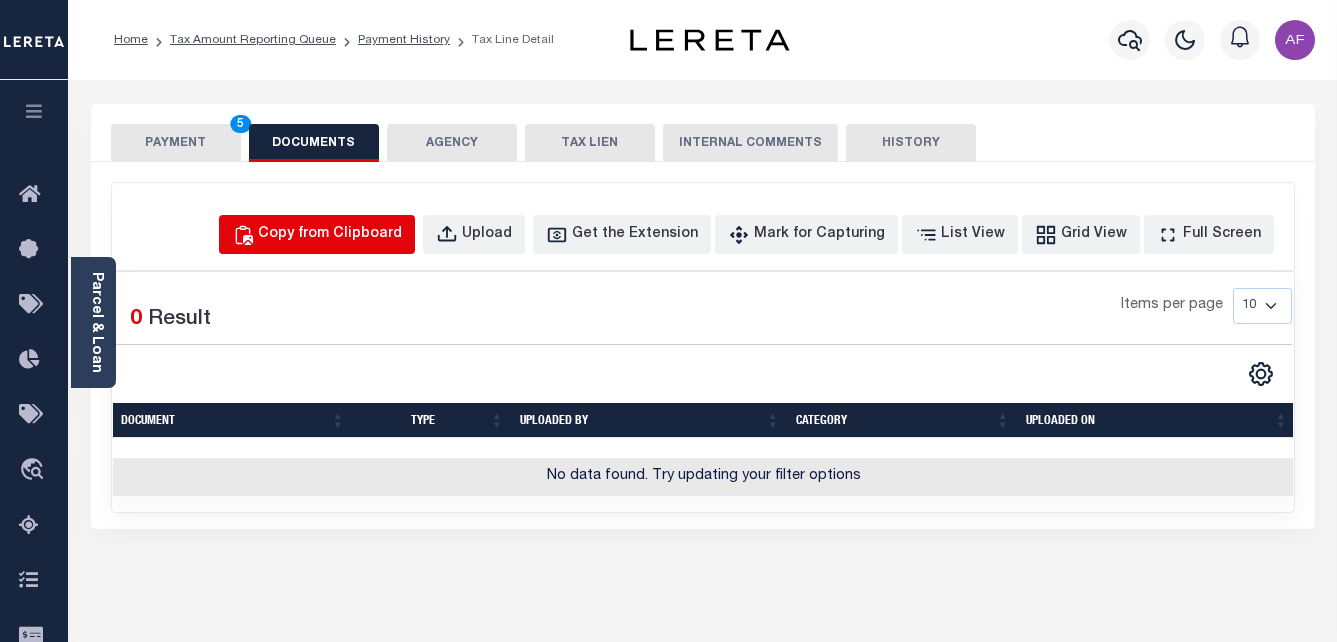 click on "Copy from Clipboard" at bounding box center [330, 235] 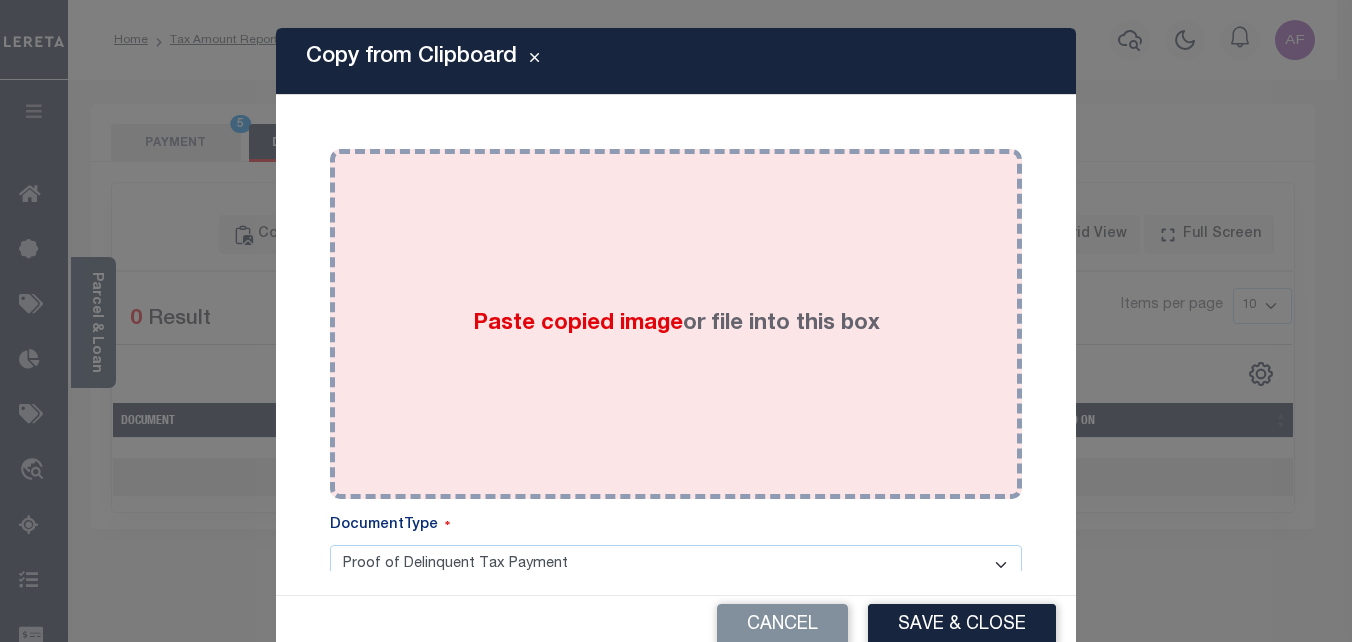 click on "Paste copied image  or file into this box" at bounding box center [676, 324] 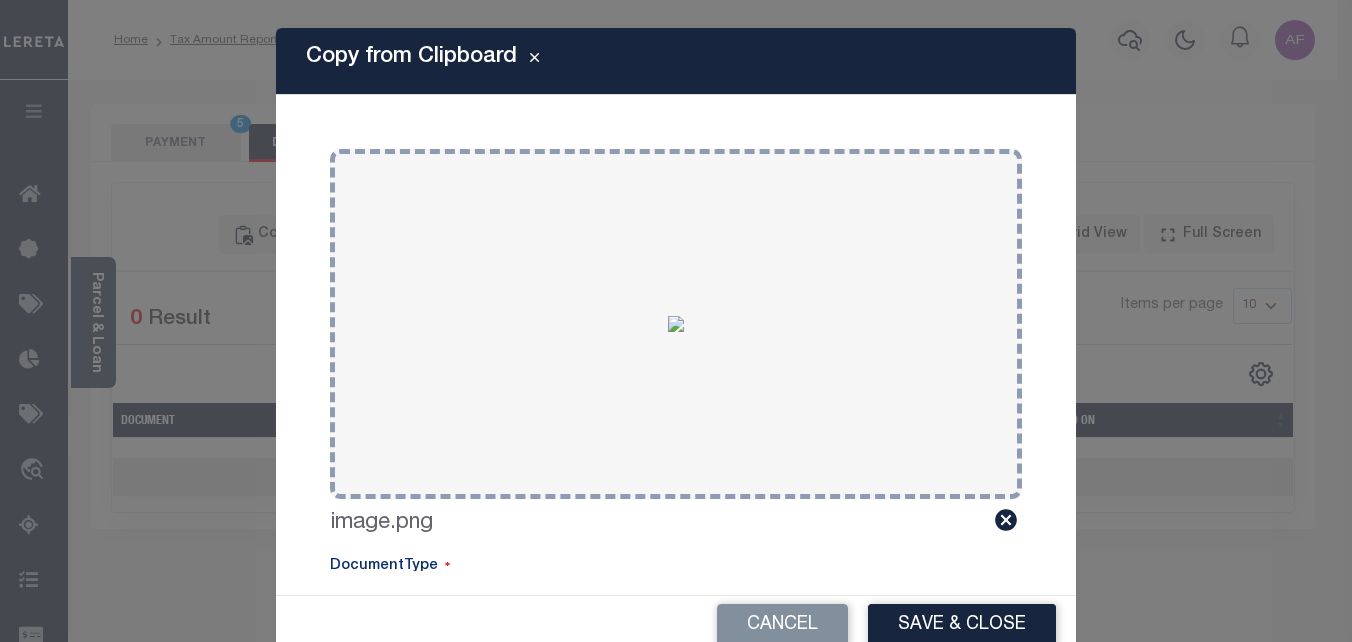 click on "Cancel
Save & Close" at bounding box center [676, 625] 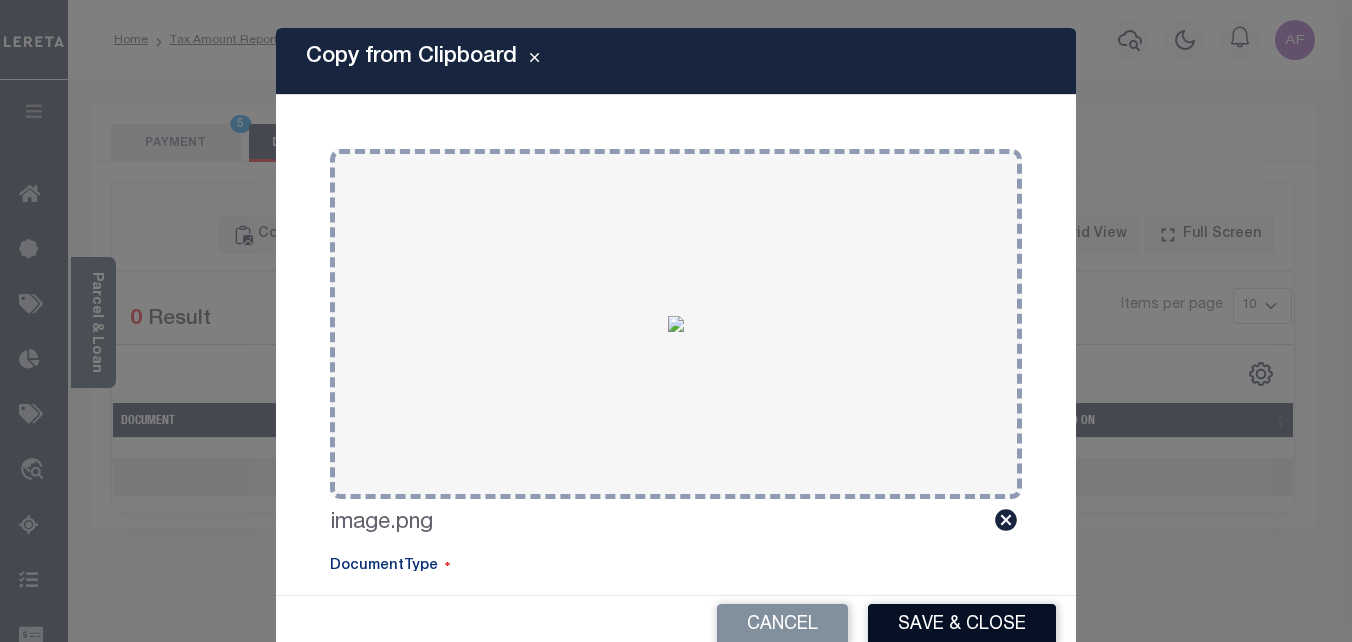 click on "Save & Close" at bounding box center (962, 625) 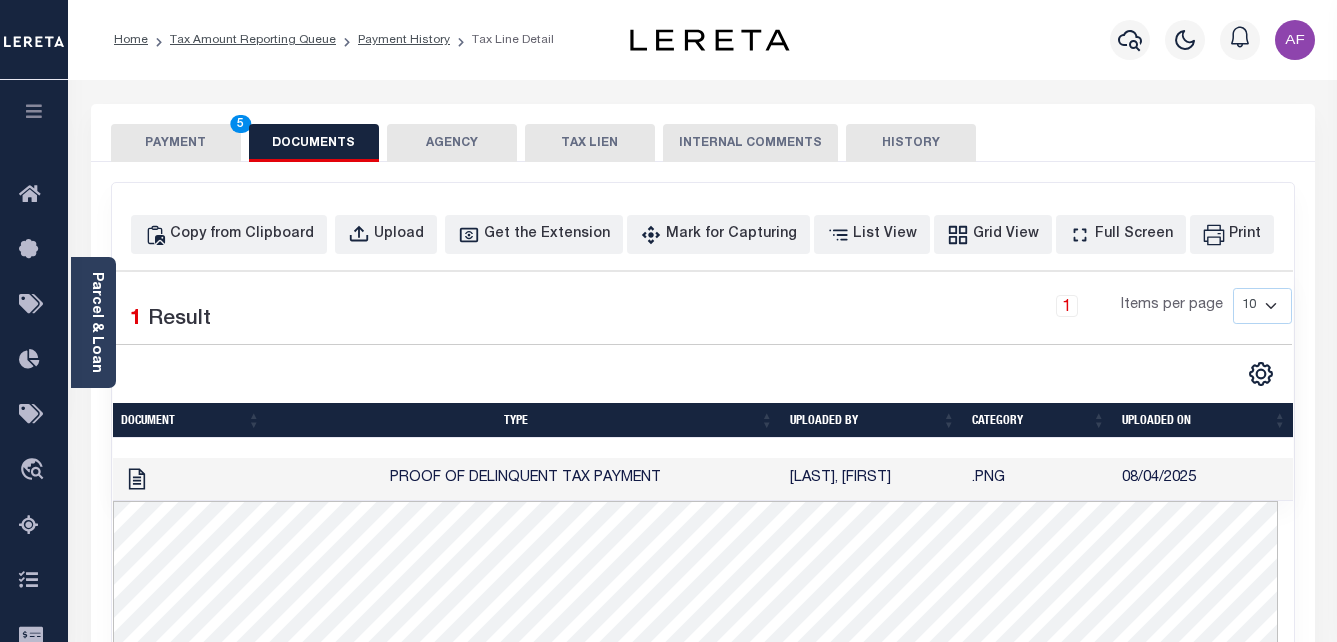 click on "PAYMENT
5" at bounding box center (176, 143) 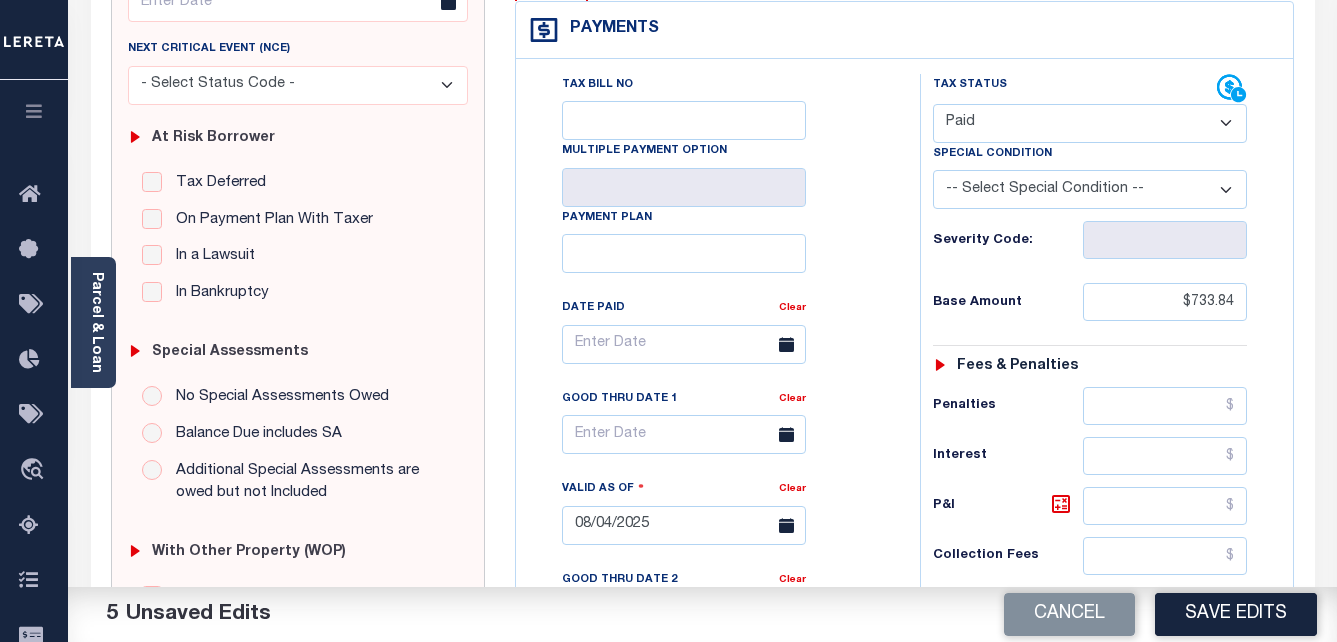 scroll, scrollTop: 400, scrollLeft: 0, axis: vertical 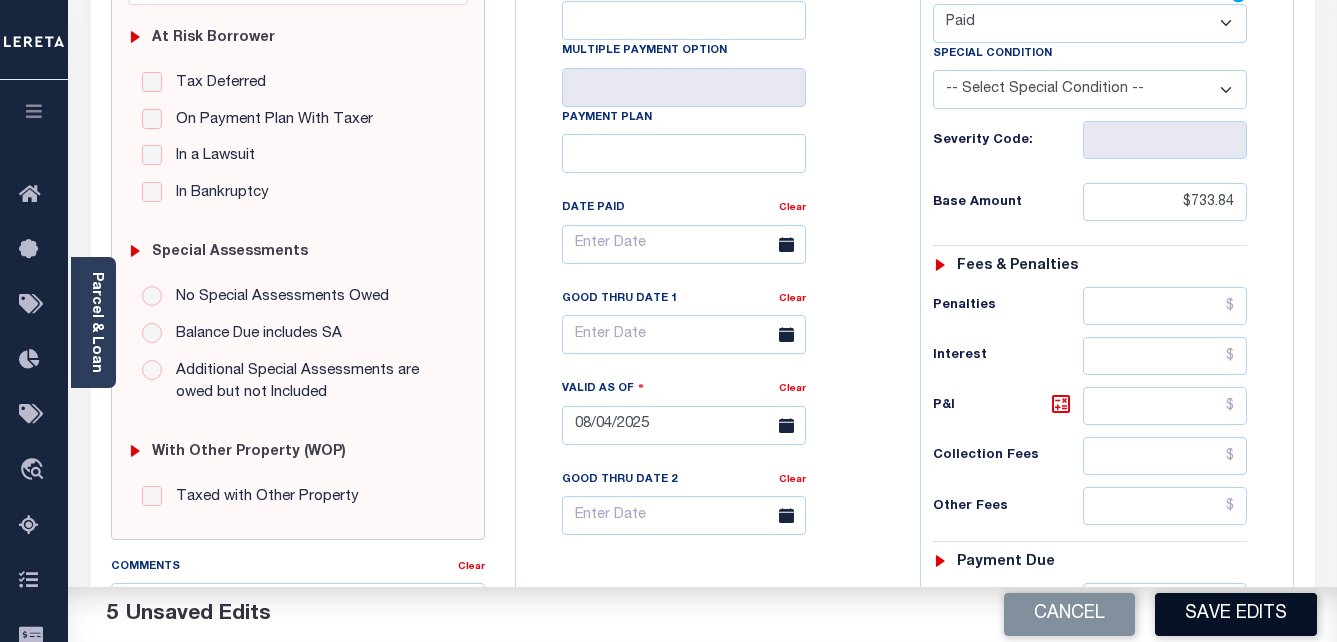click on "Save Edits" at bounding box center [1236, 614] 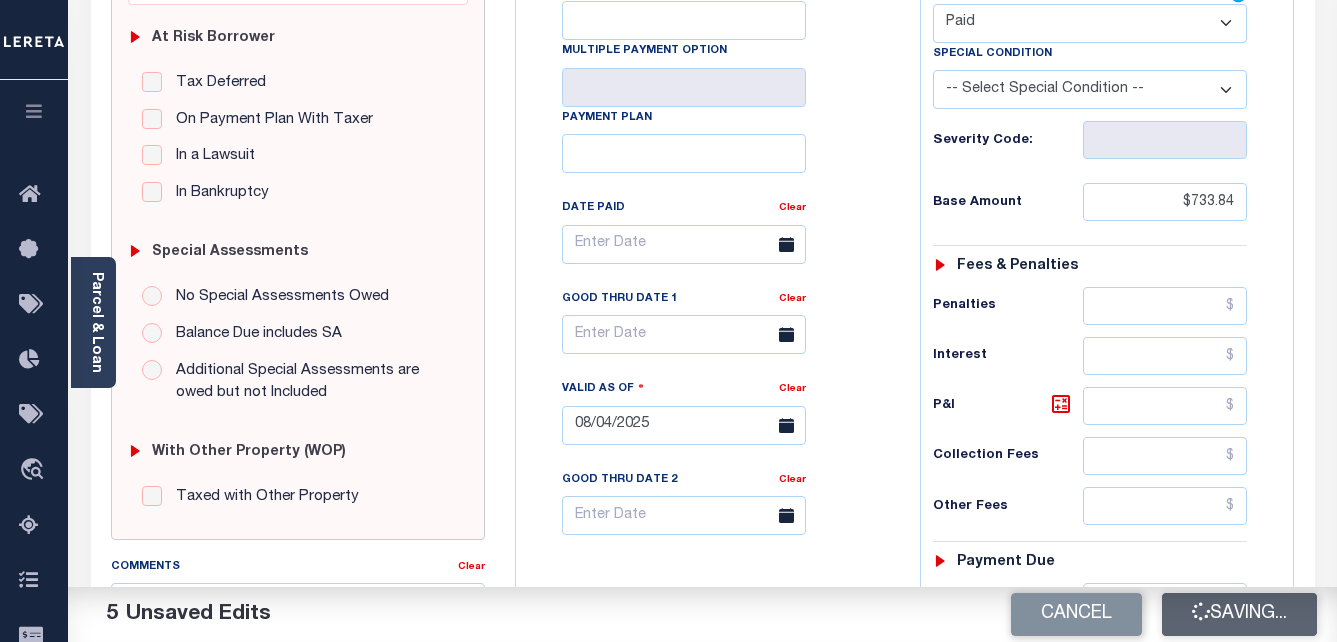 checkbox on "false" 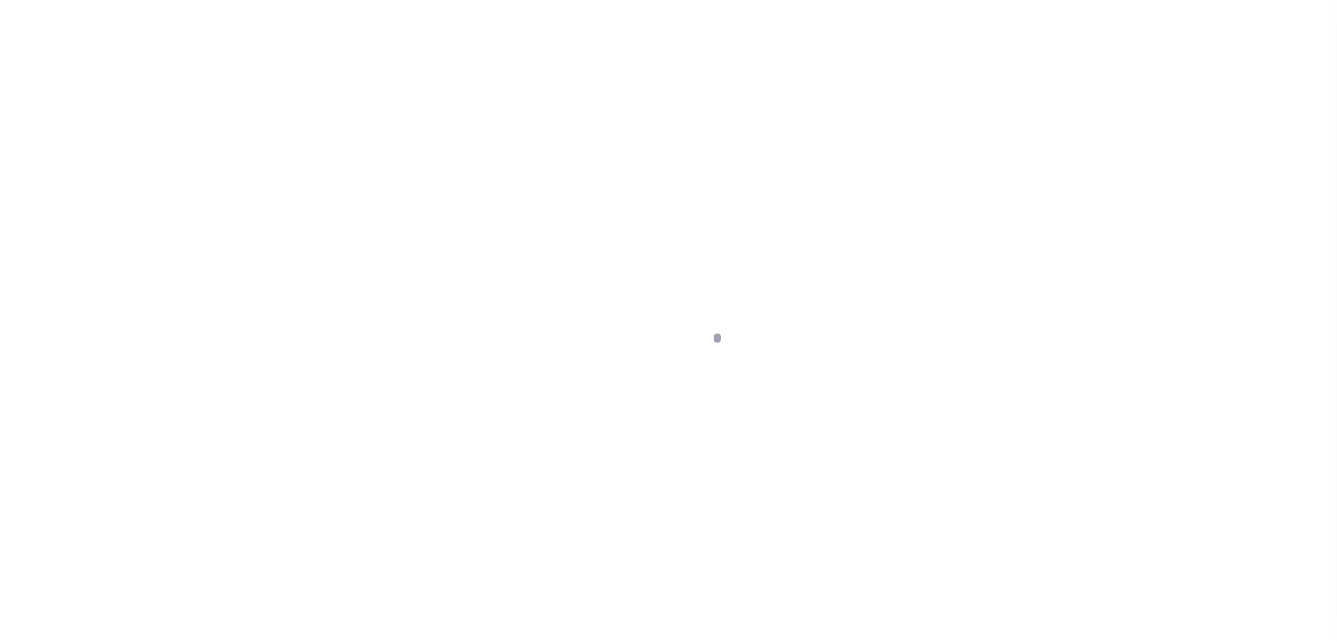 scroll, scrollTop: 0, scrollLeft: 0, axis: both 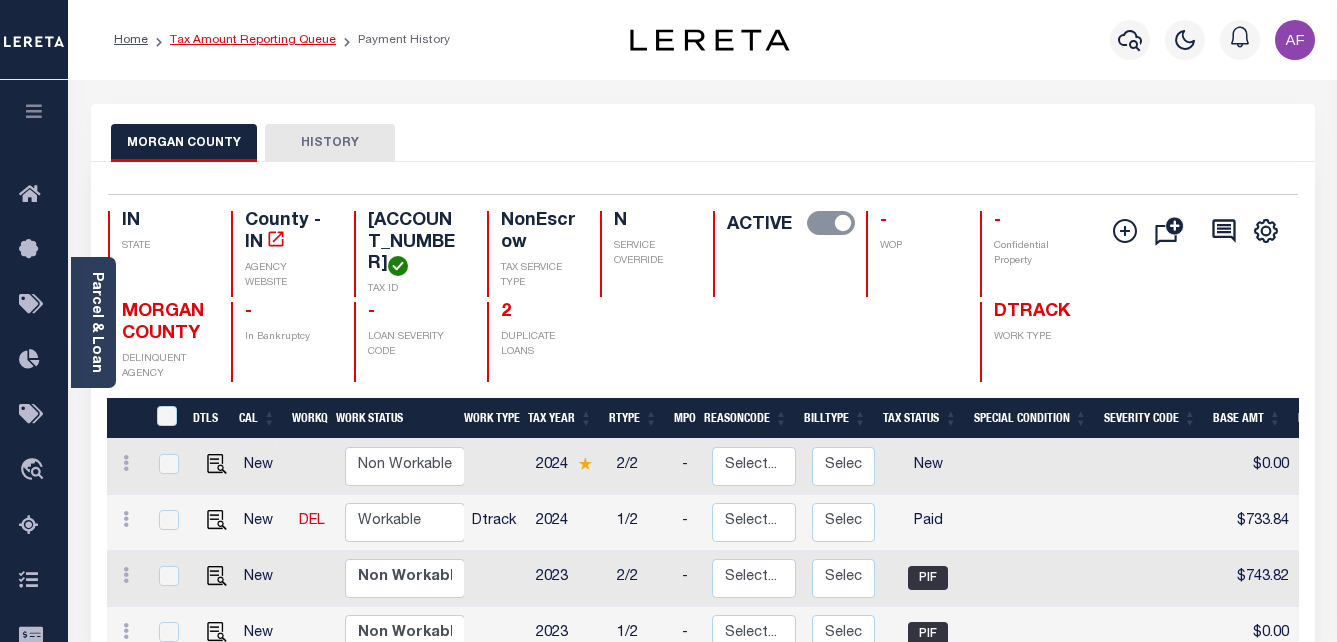 click on "Tax Amount Reporting Queue" at bounding box center (253, 40) 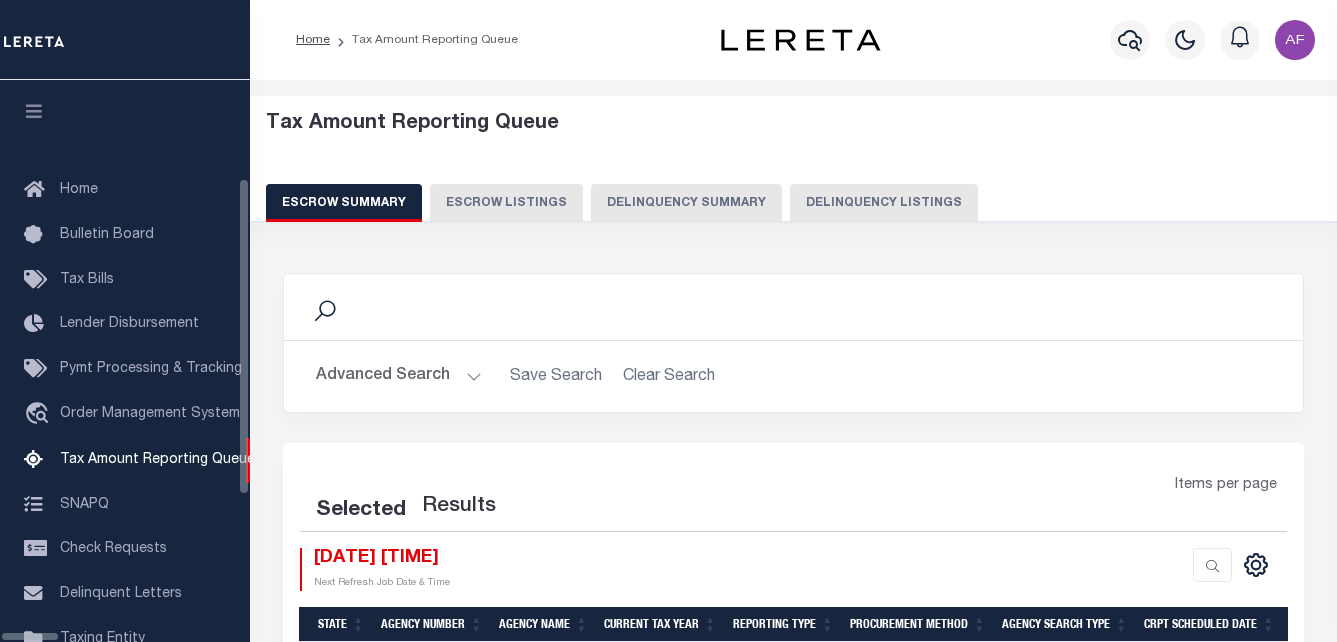 select on "100" 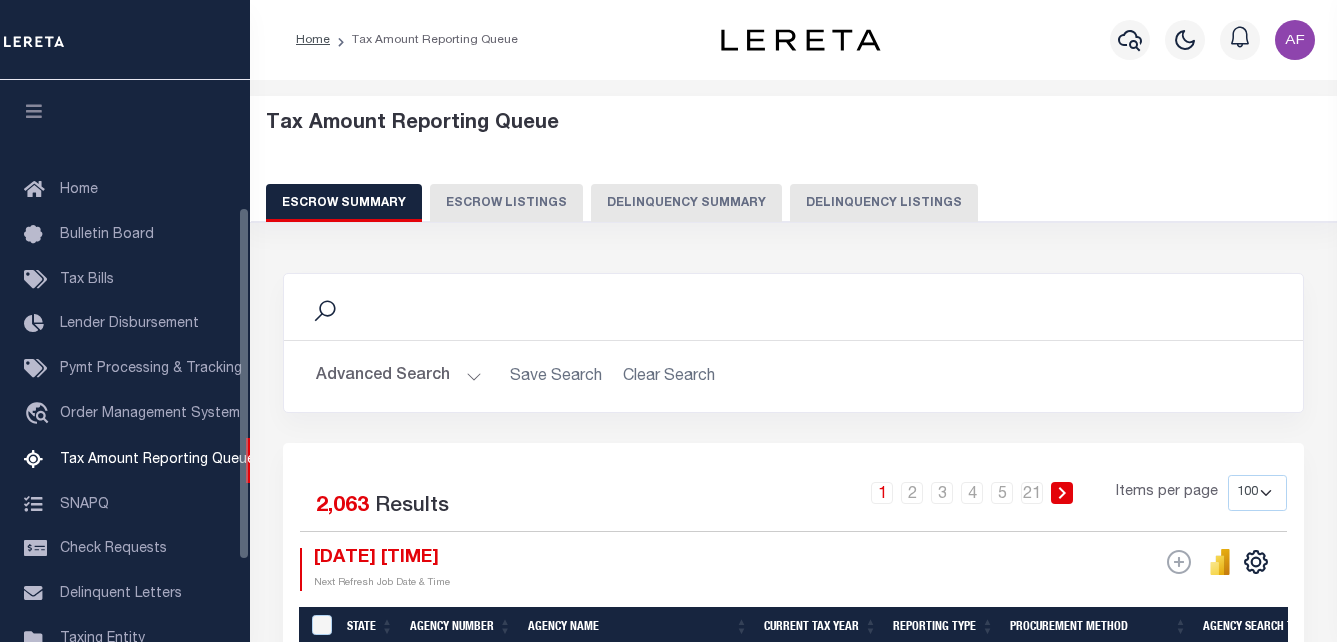 scroll, scrollTop: 0, scrollLeft: 0, axis: both 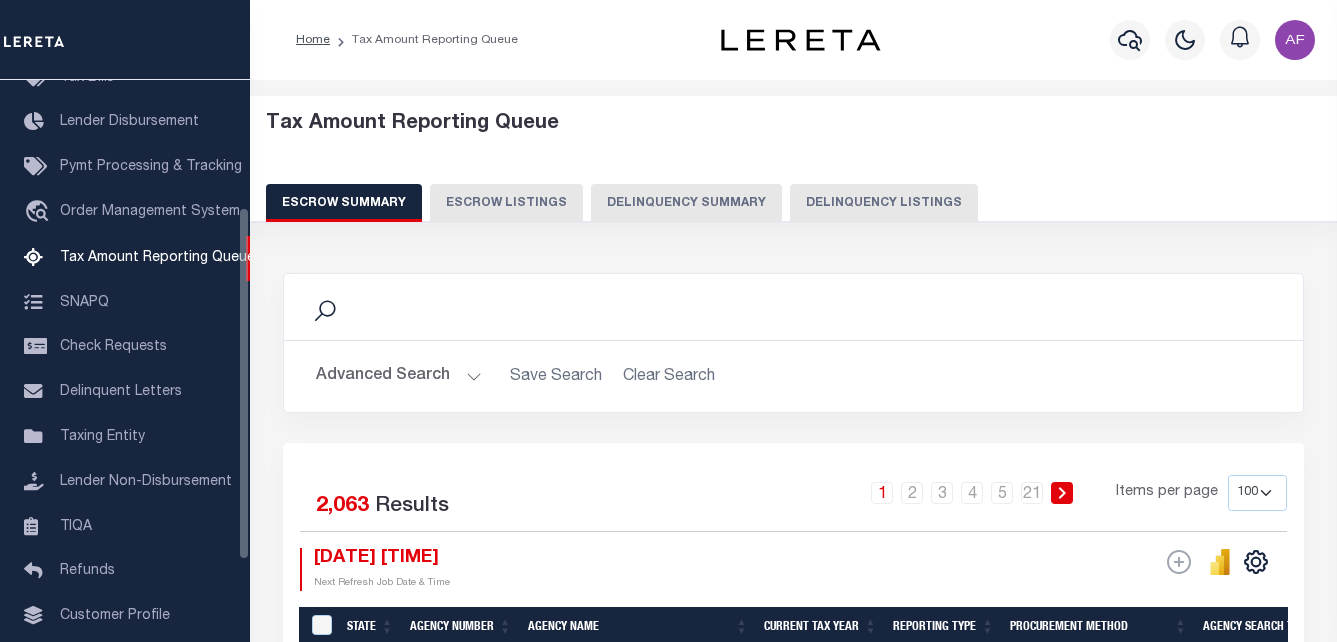 click on "Delinquency Listings" at bounding box center [884, 203] 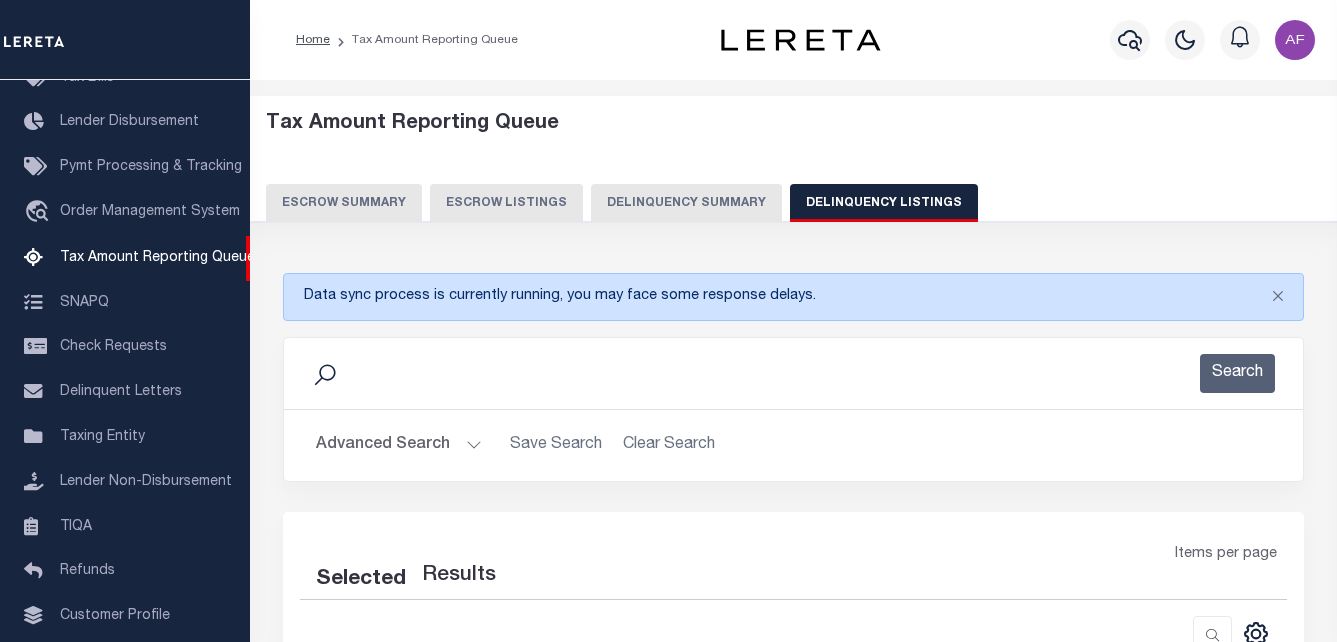 select on "100" 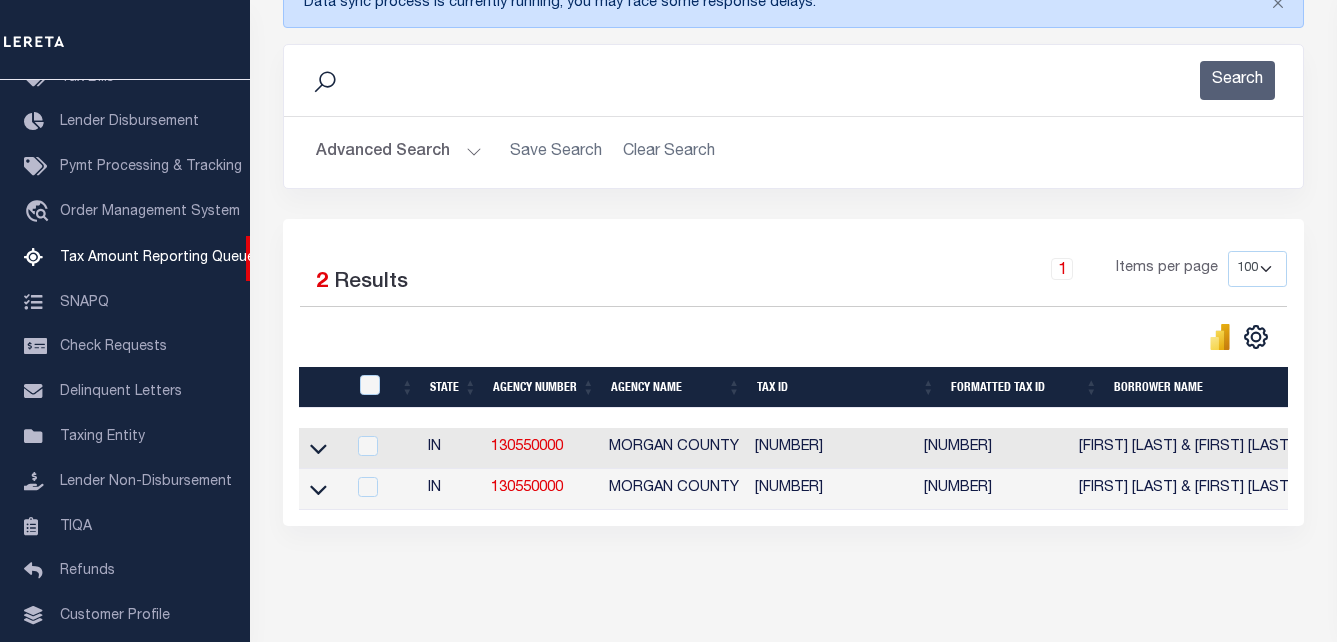 scroll, scrollTop: 300, scrollLeft: 0, axis: vertical 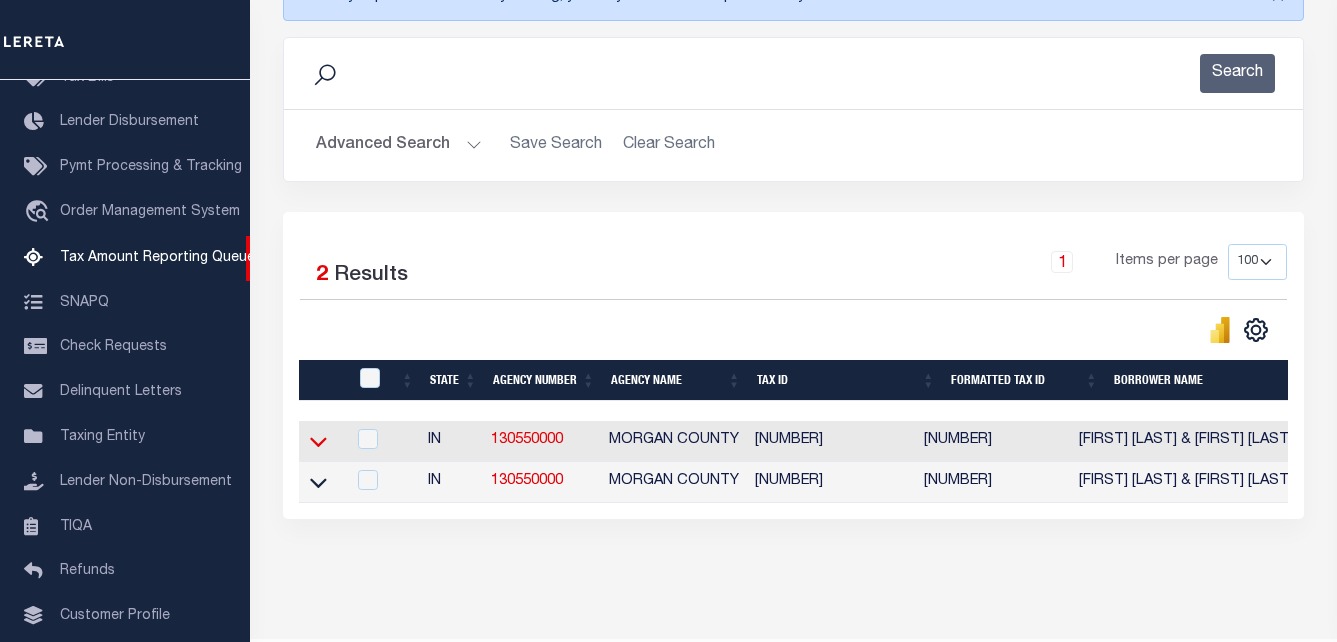 click 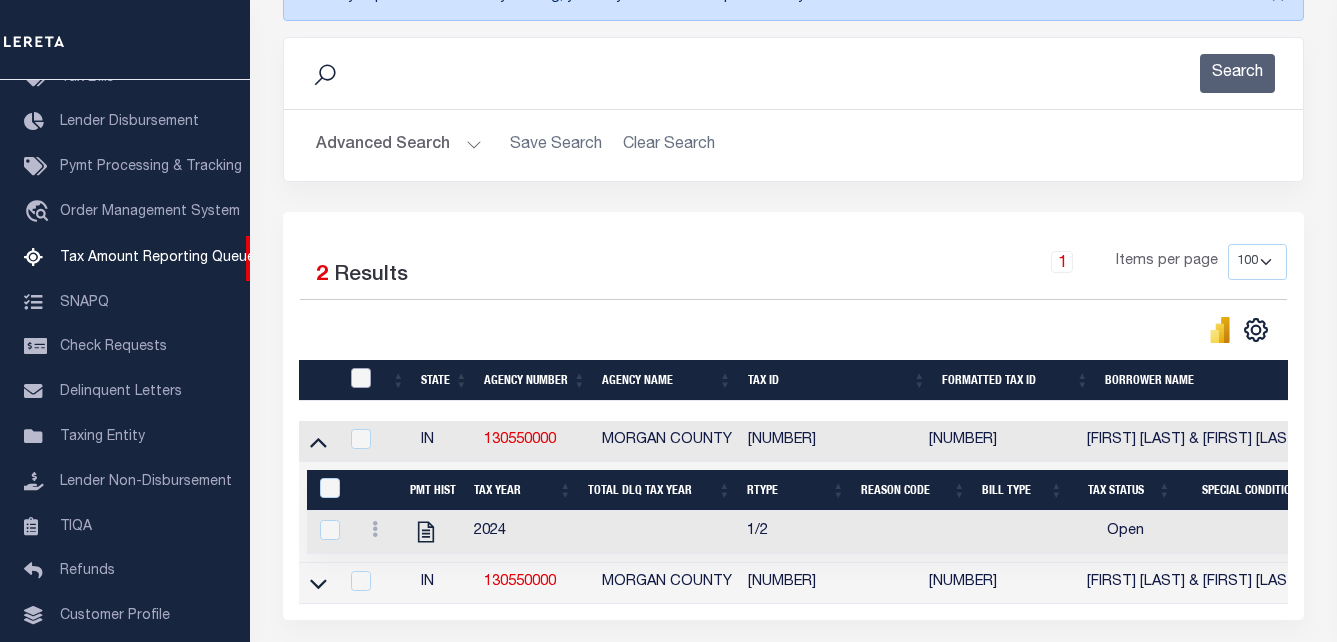click at bounding box center [361, 378] 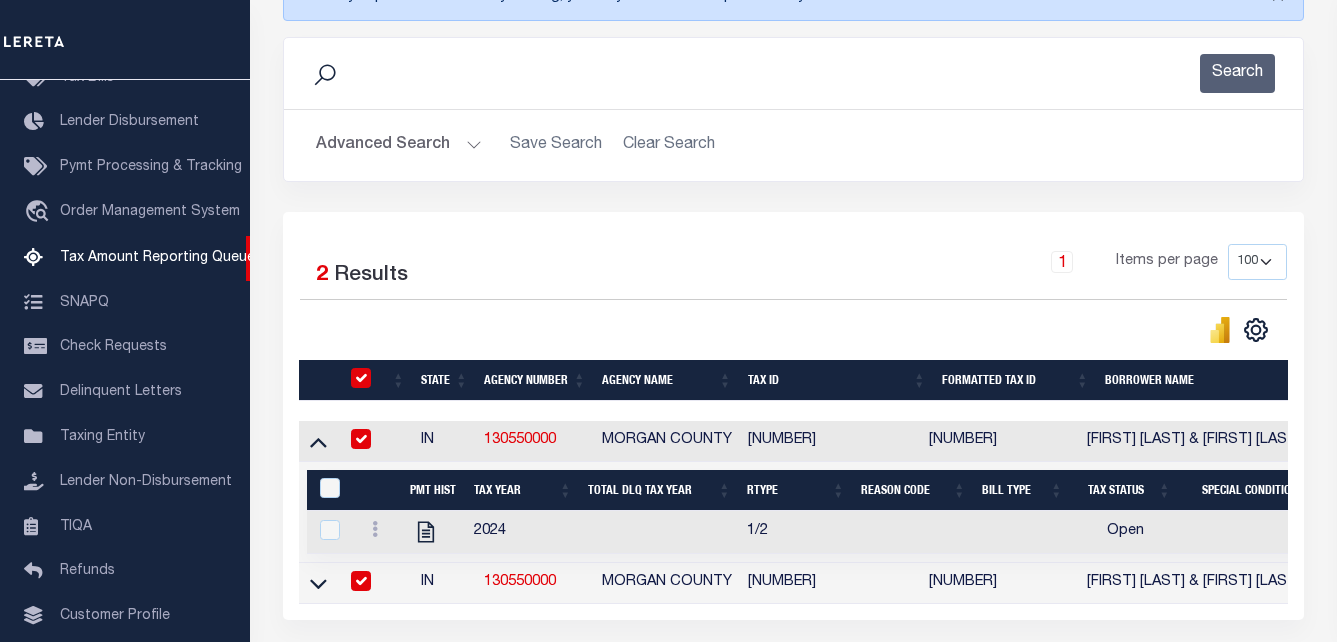 checkbox on "true" 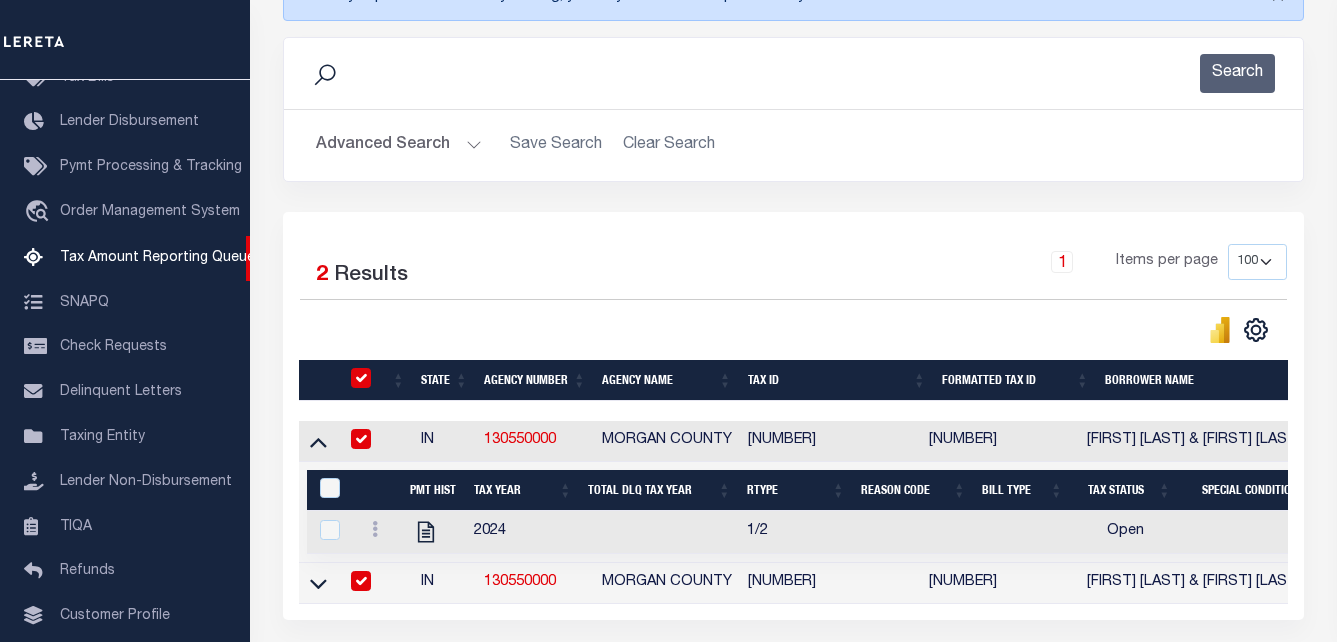 checkbox on "true" 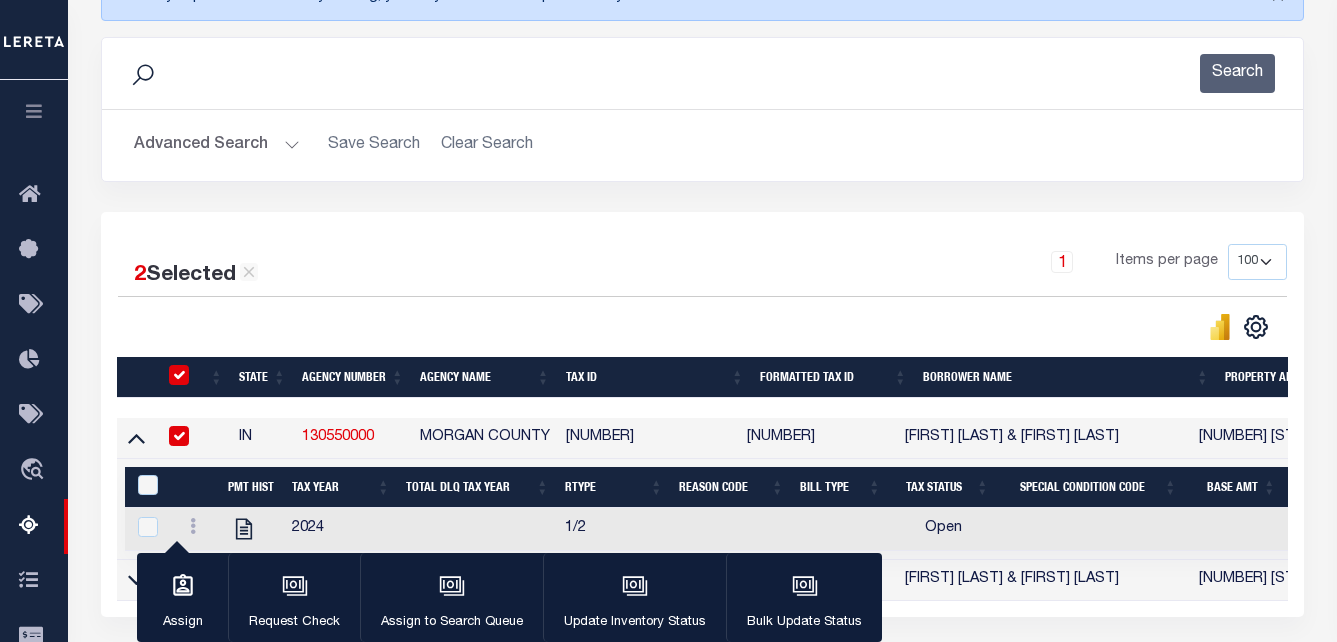 scroll, scrollTop: 473, scrollLeft: 0, axis: vertical 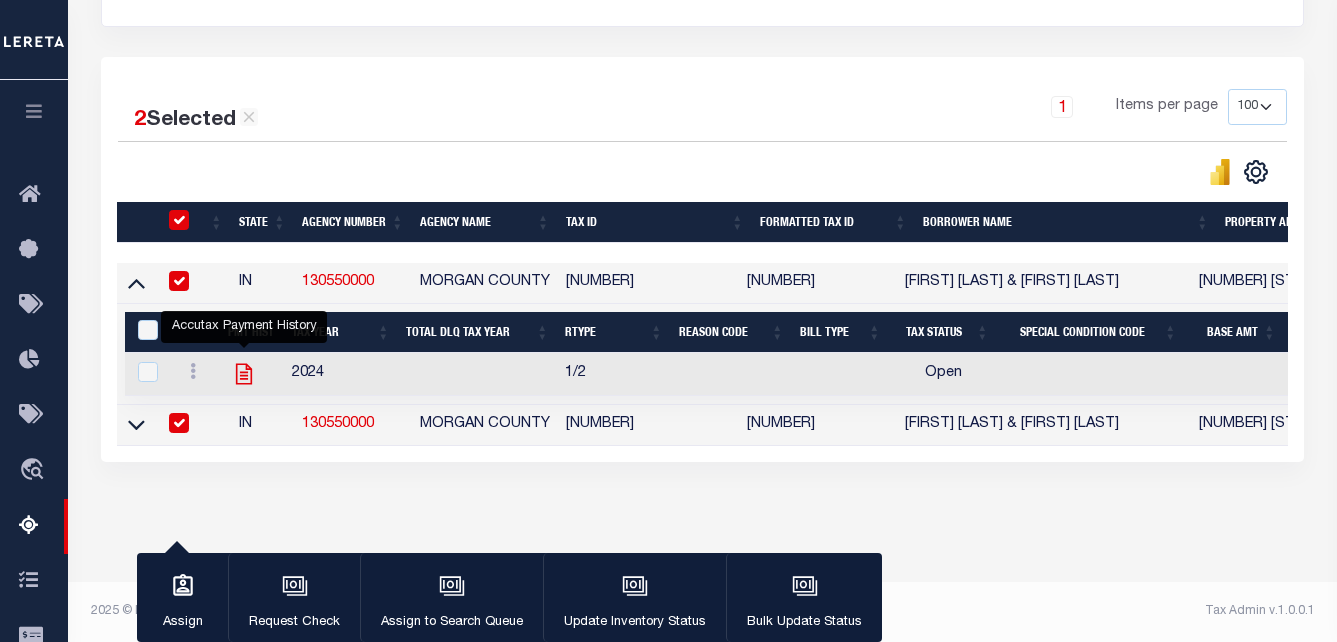 click 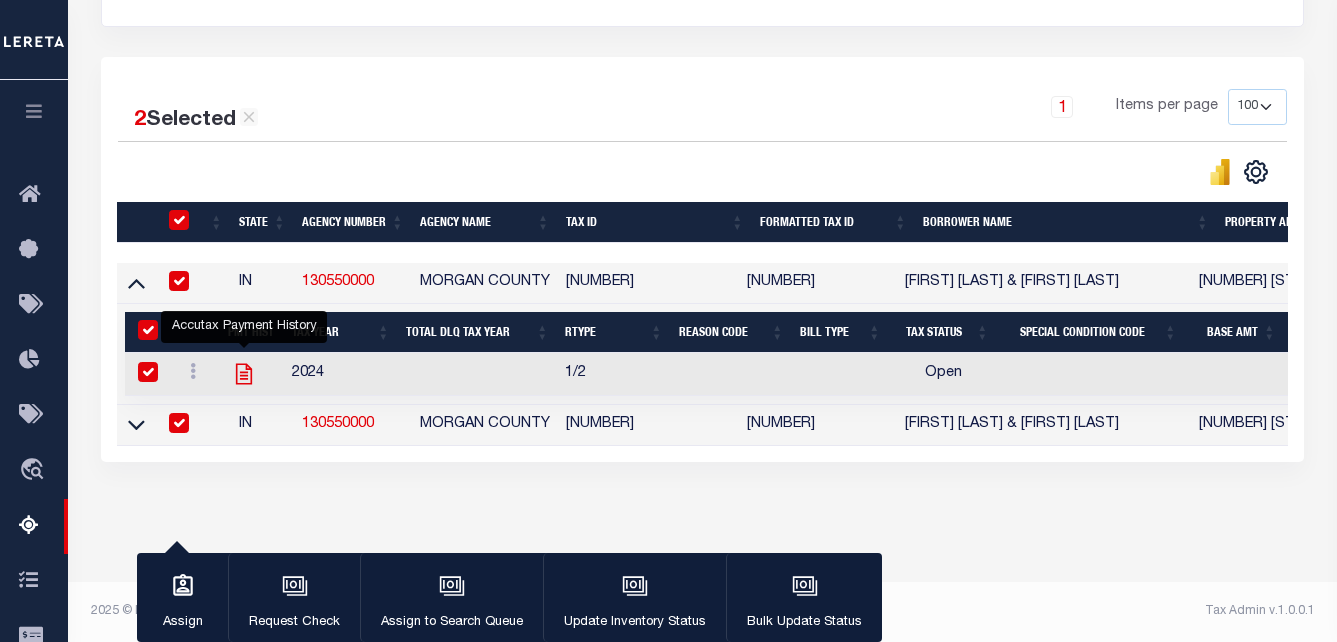 checkbox on "true" 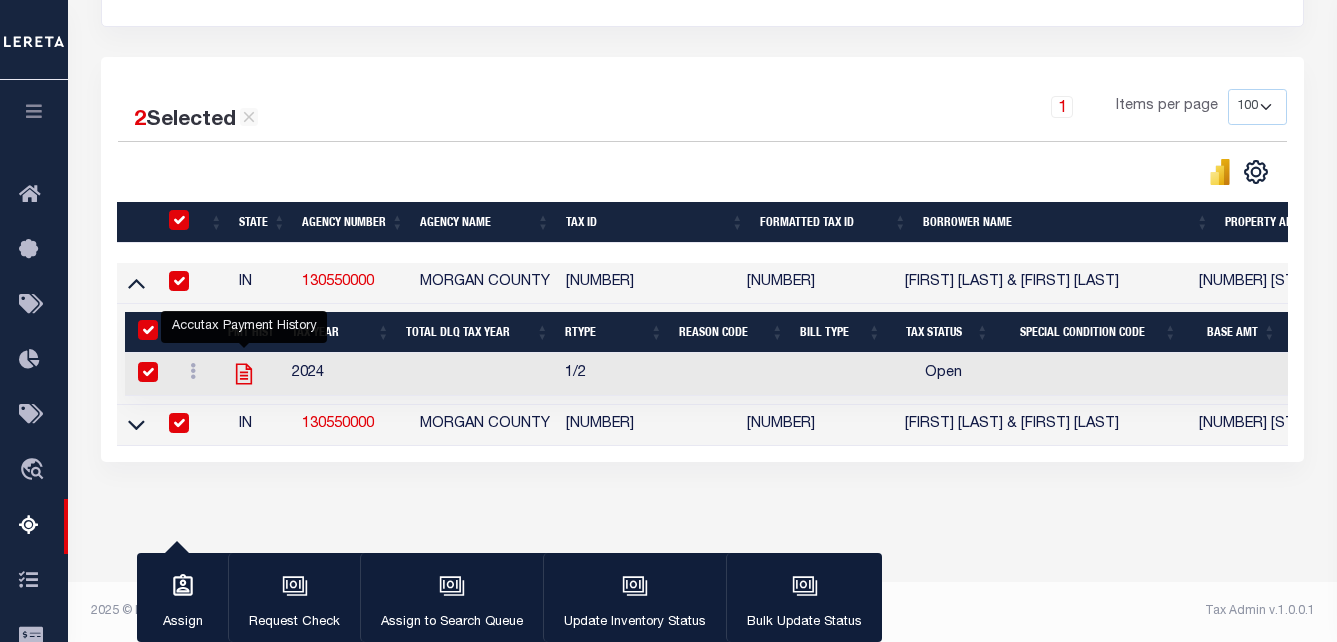 checkbox on "true" 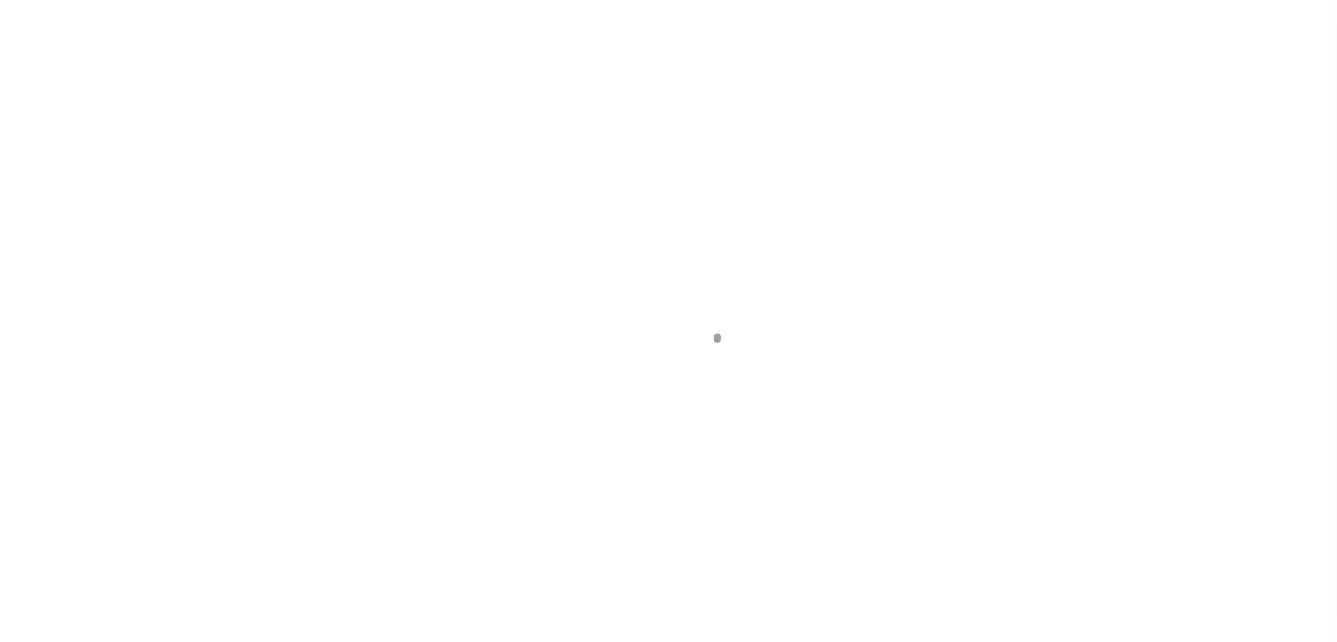 scroll, scrollTop: 0, scrollLeft: 0, axis: both 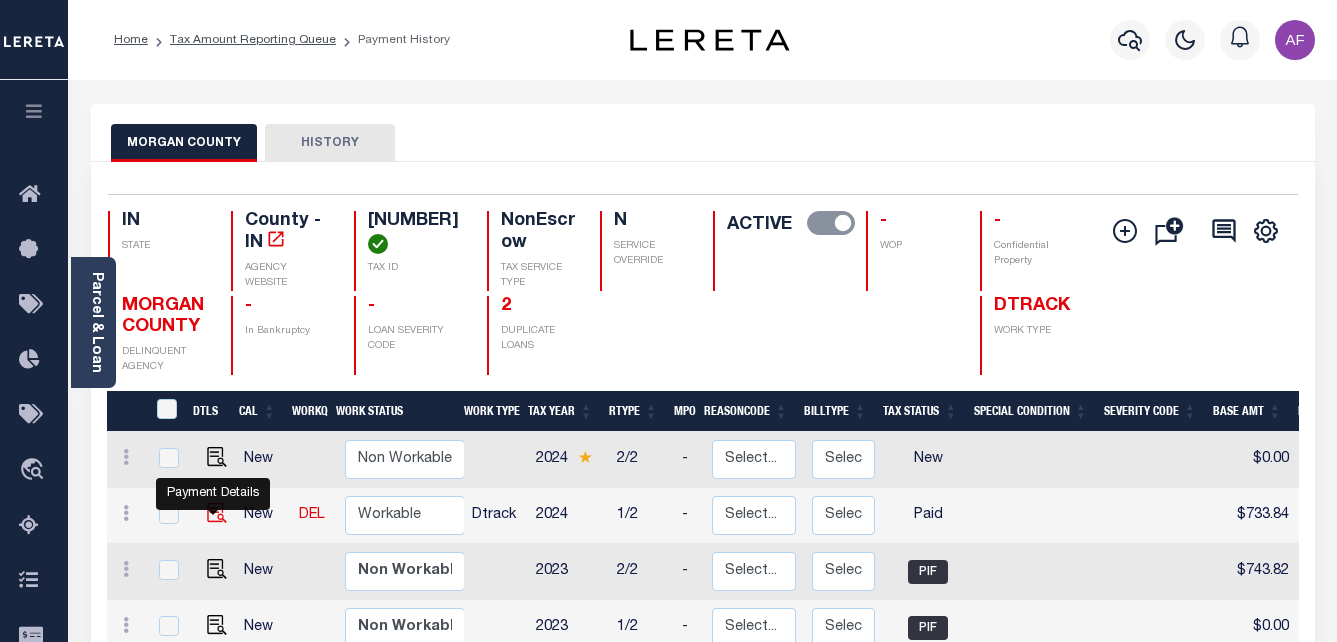 click at bounding box center (217, 513) 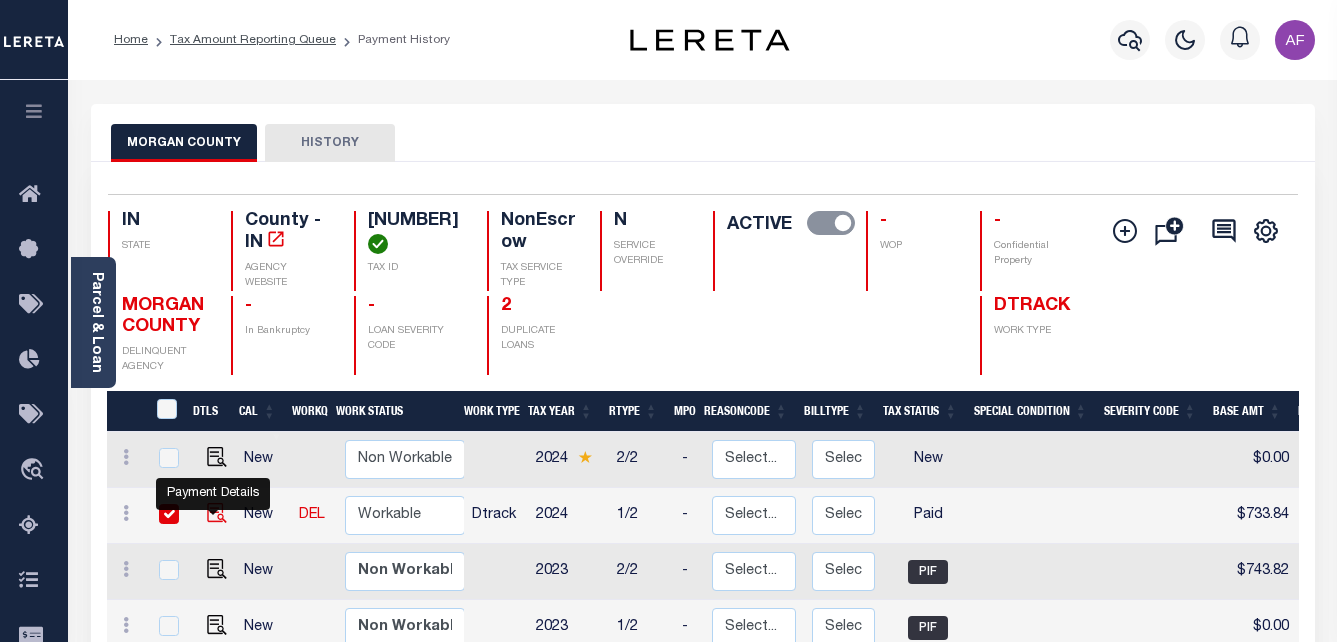 checkbox on "true" 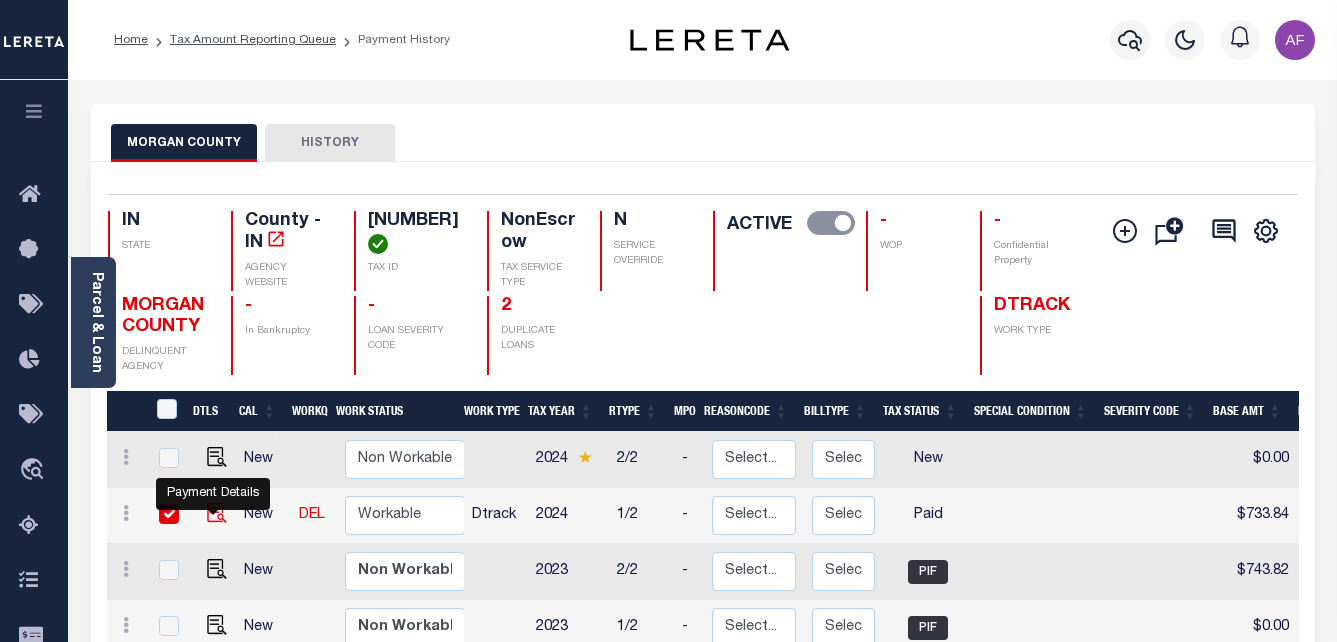checkbox on "true" 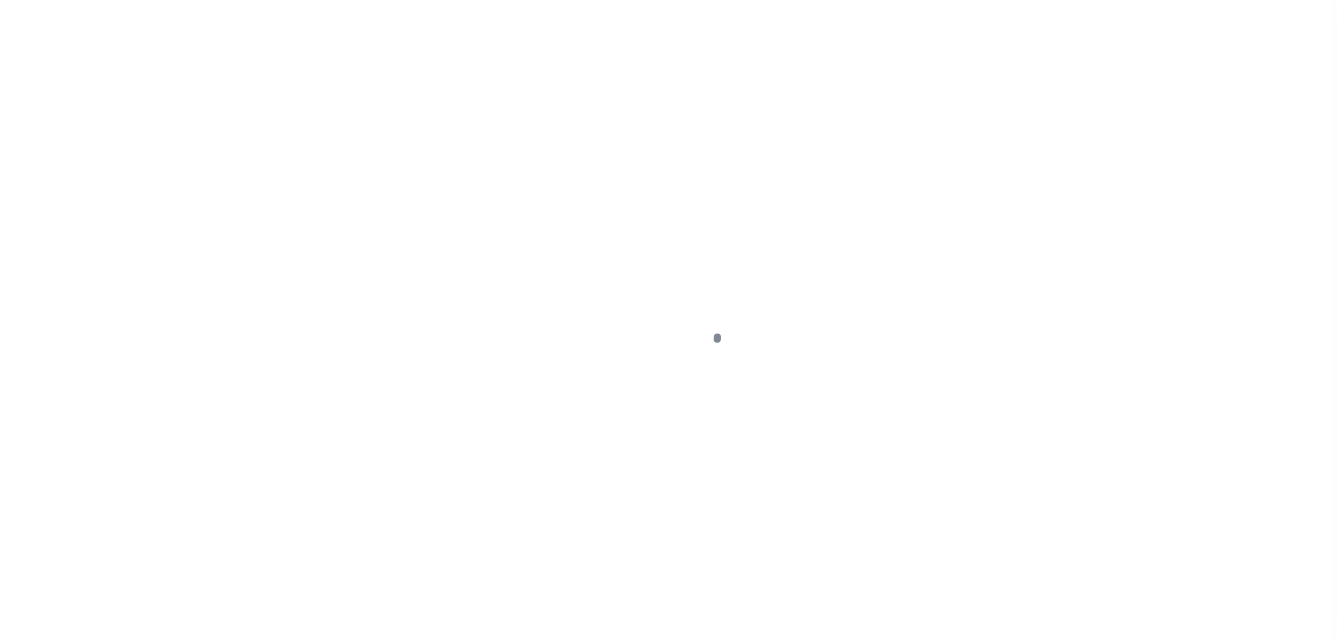 select on "PYD" 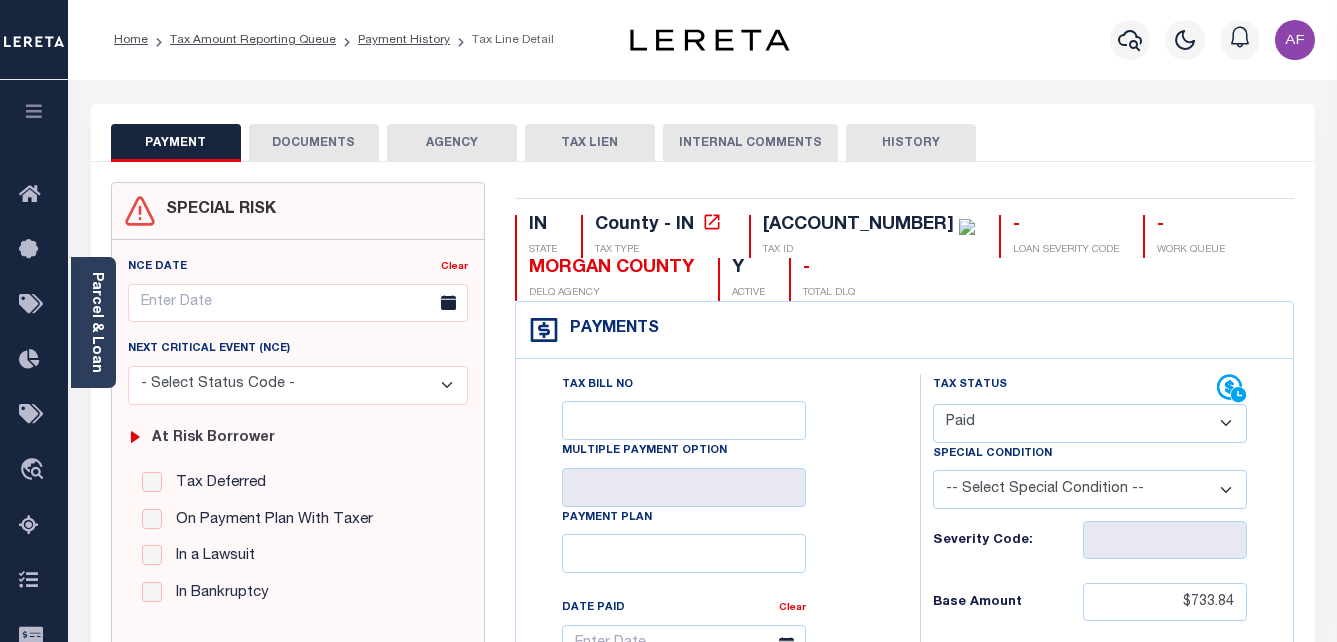 click on "DOCUMENTS" at bounding box center [314, 143] 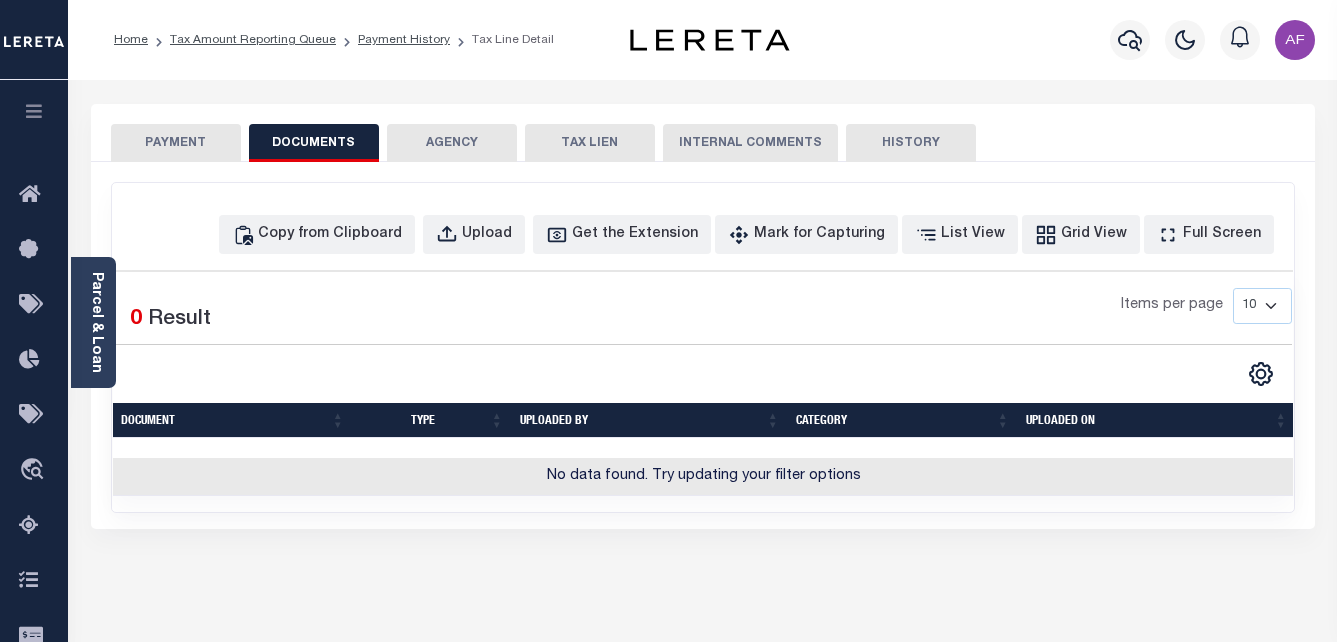 click on "PAYMENT" at bounding box center (176, 143) 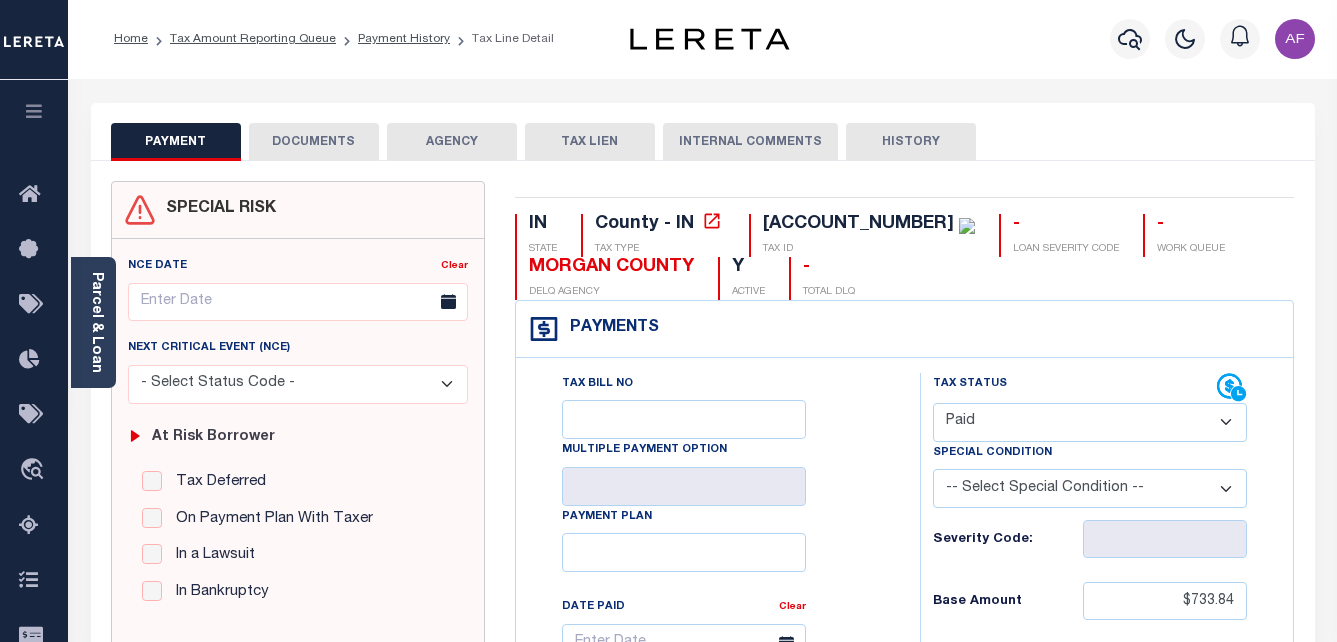 scroll, scrollTop: 0, scrollLeft: 0, axis: both 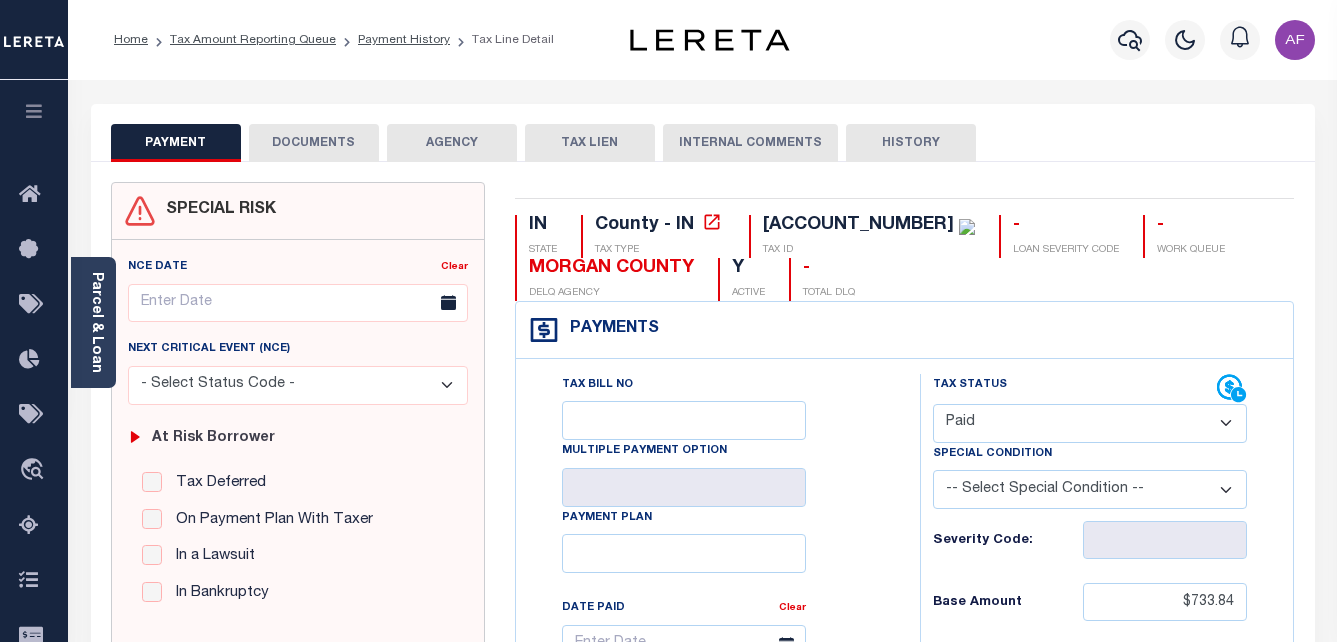 click on "DOCUMENTS" at bounding box center [314, 143] 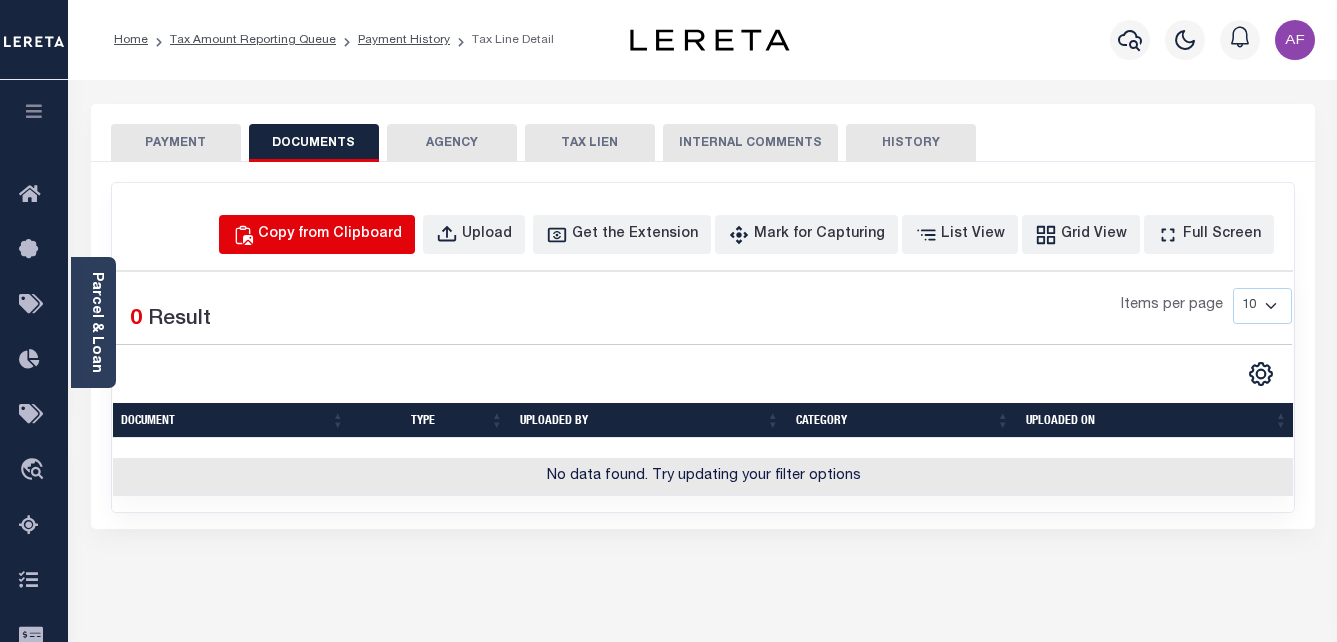 click on "Copy from Clipboard" at bounding box center (317, 234) 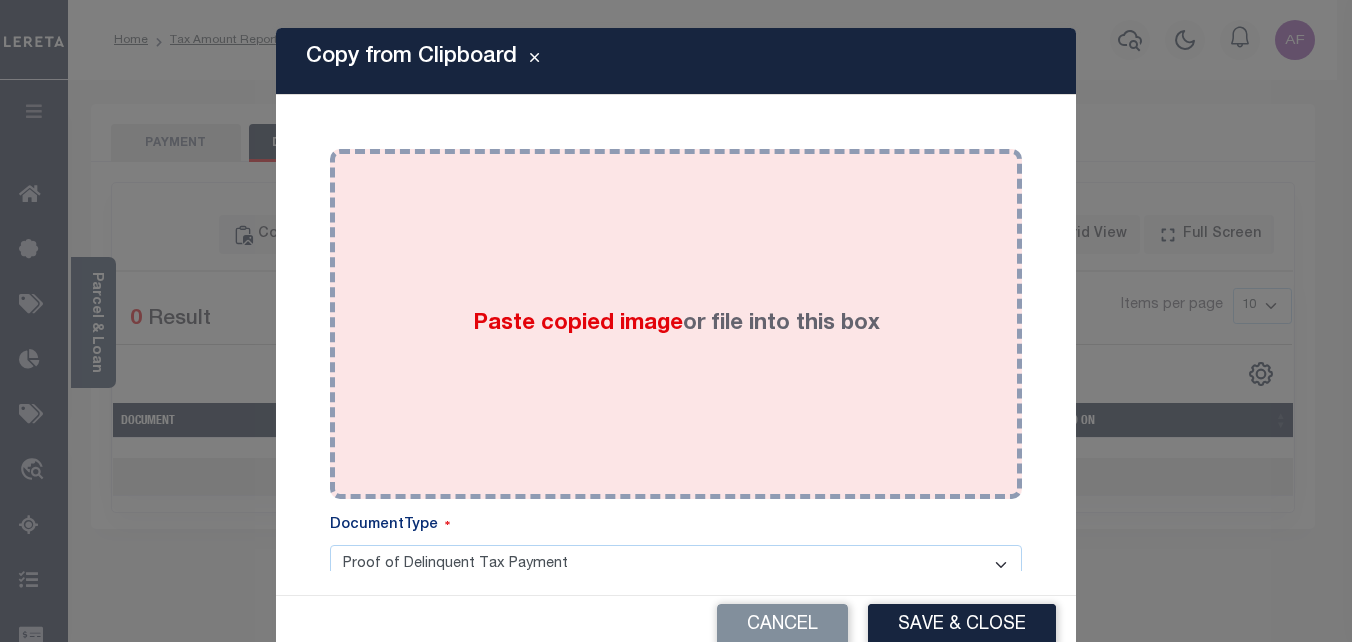 click on "Paste copied image  or file into this box" at bounding box center [676, 324] 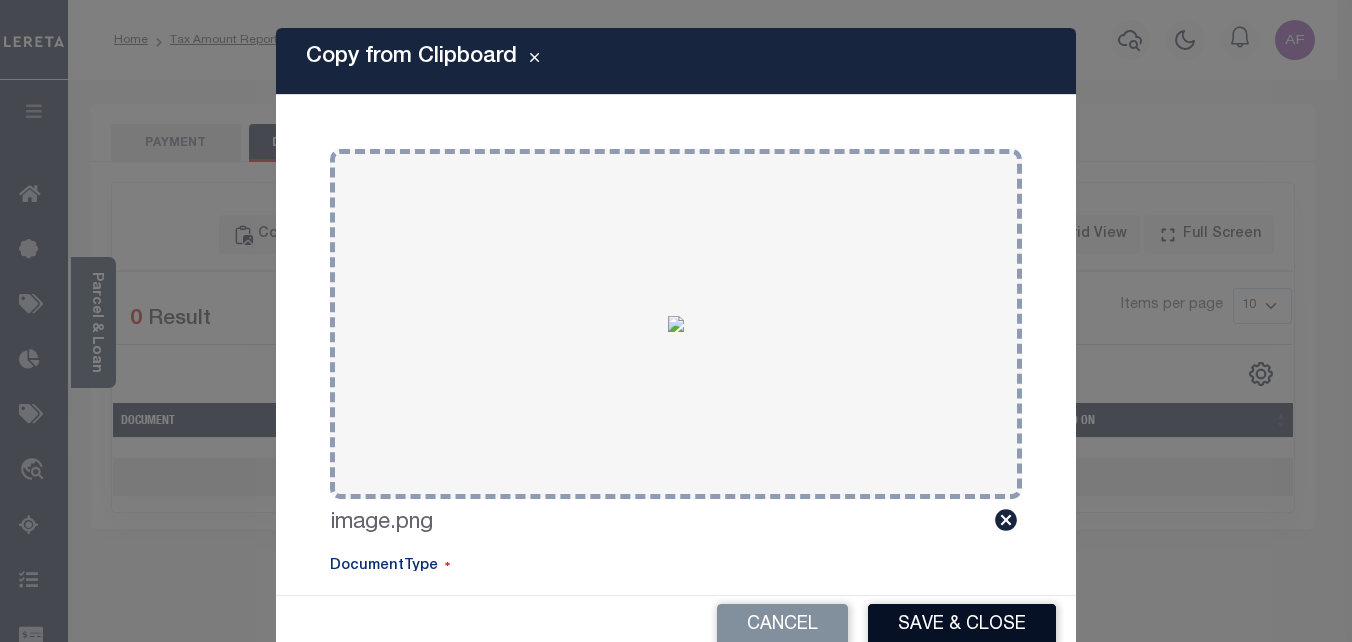 click on "Home Tax Amount Reporting Queue Payment History Tax Line Detail
Profile" at bounding box center [676, 707] 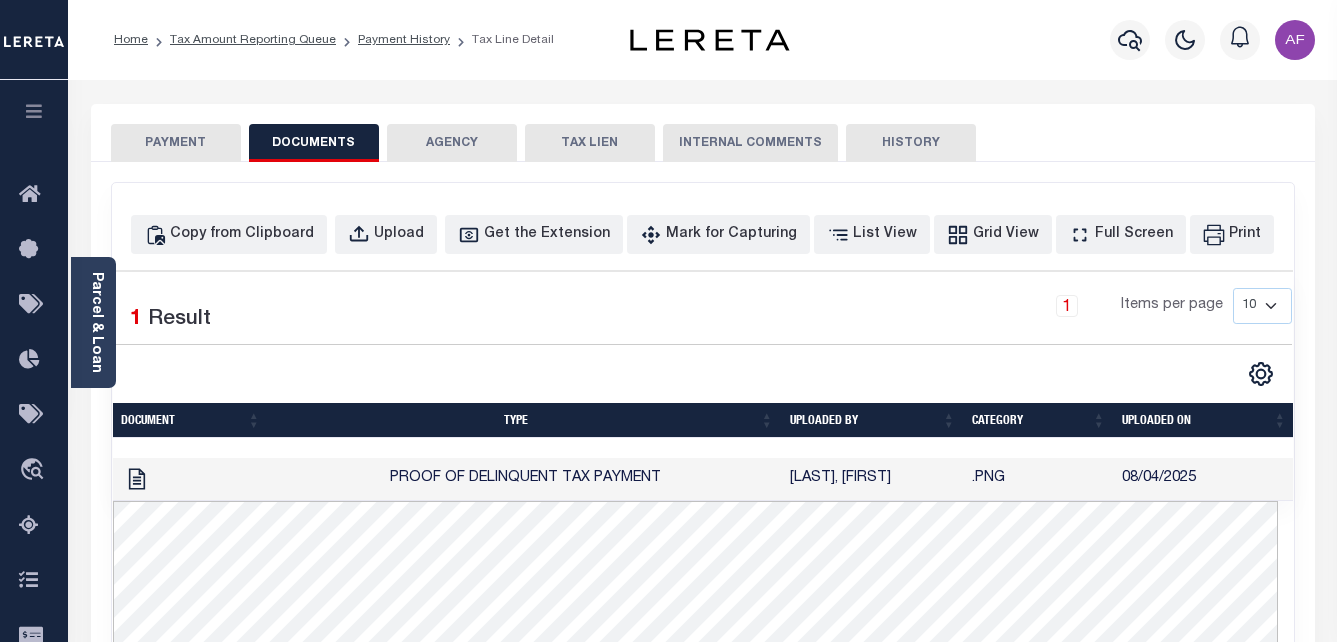 click on "PAYMENT" at bounding box center [176, 143] 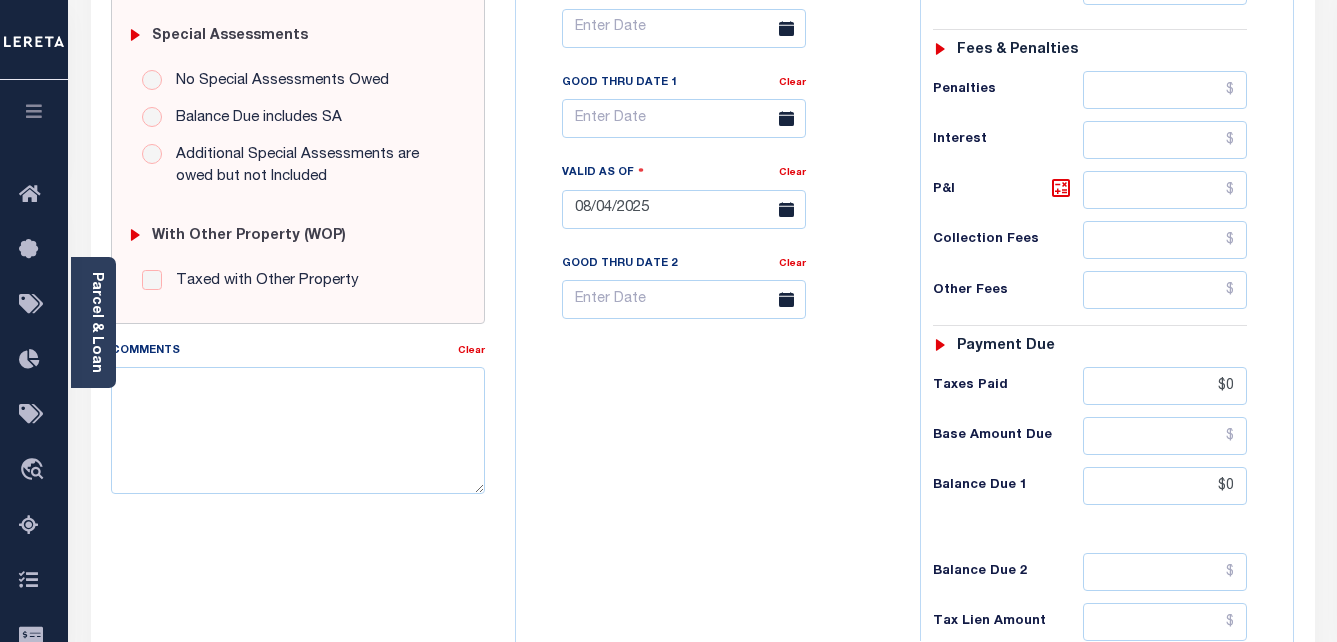 scroll, scrollTop: 500, scrollLeft: 0, axis: vertical 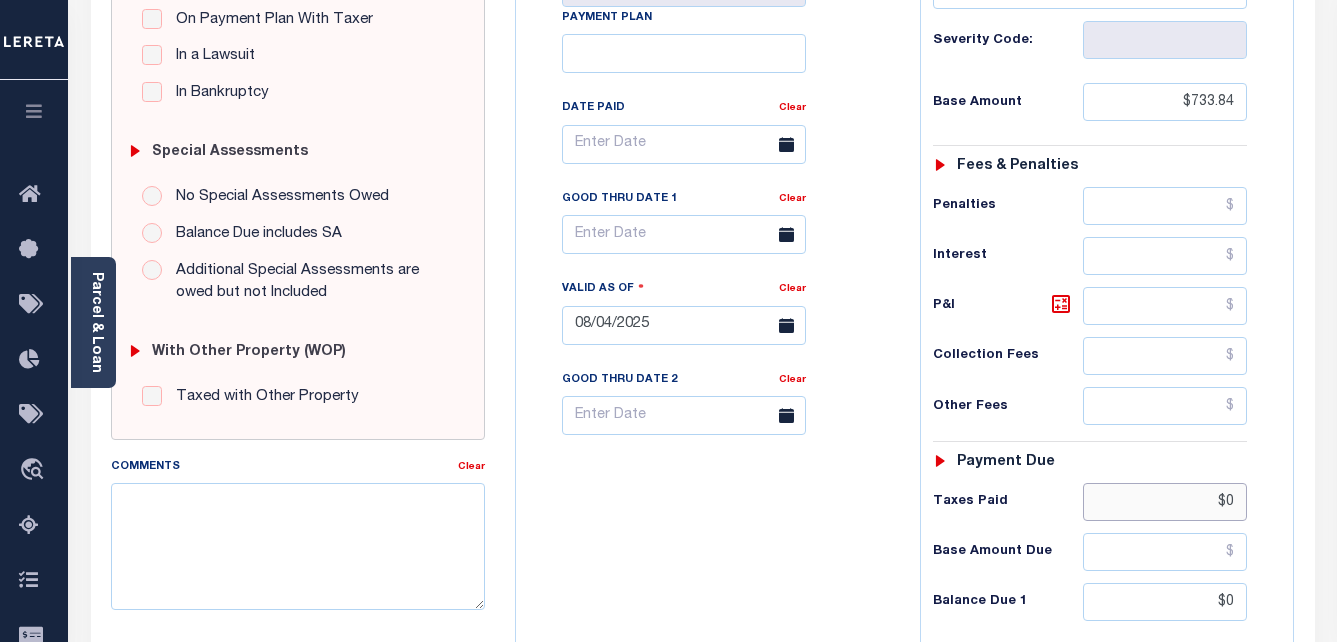 drag, startPoint x: 1227, startPoint y: 501, endPoint x: 1237, endPoint y: 498, distance: 10.440307 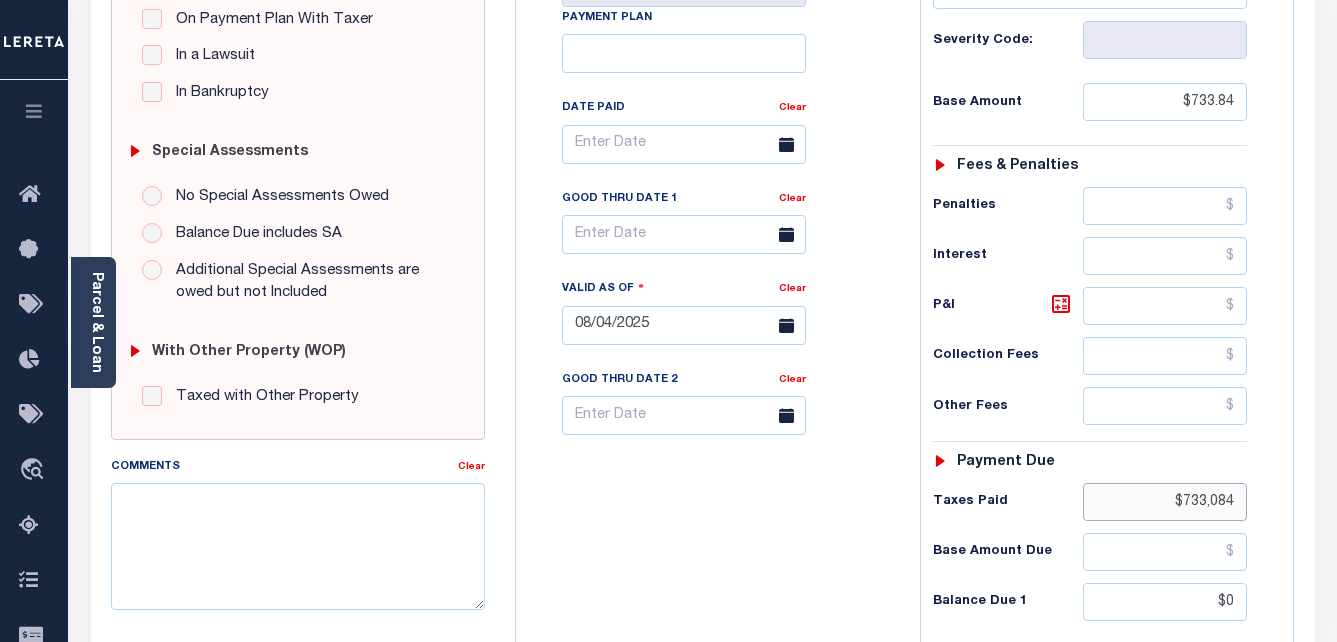 click on "$733,084" at bounding box center [1165, 502] 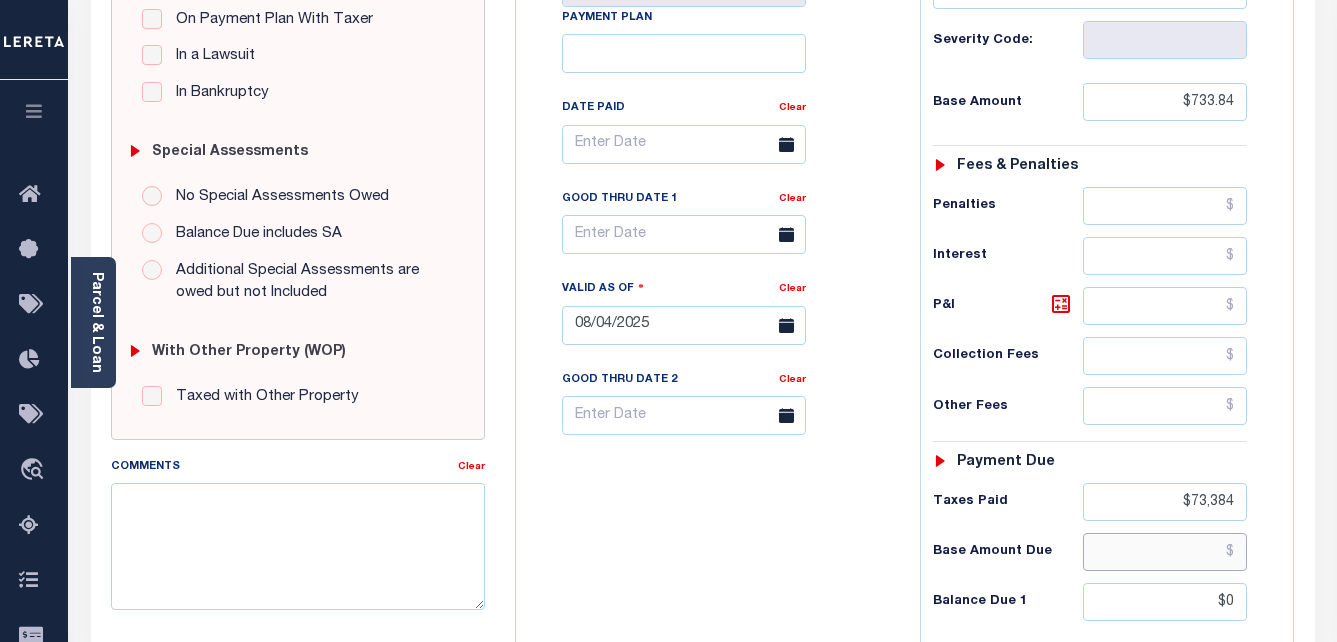 type on "$73,384.00" 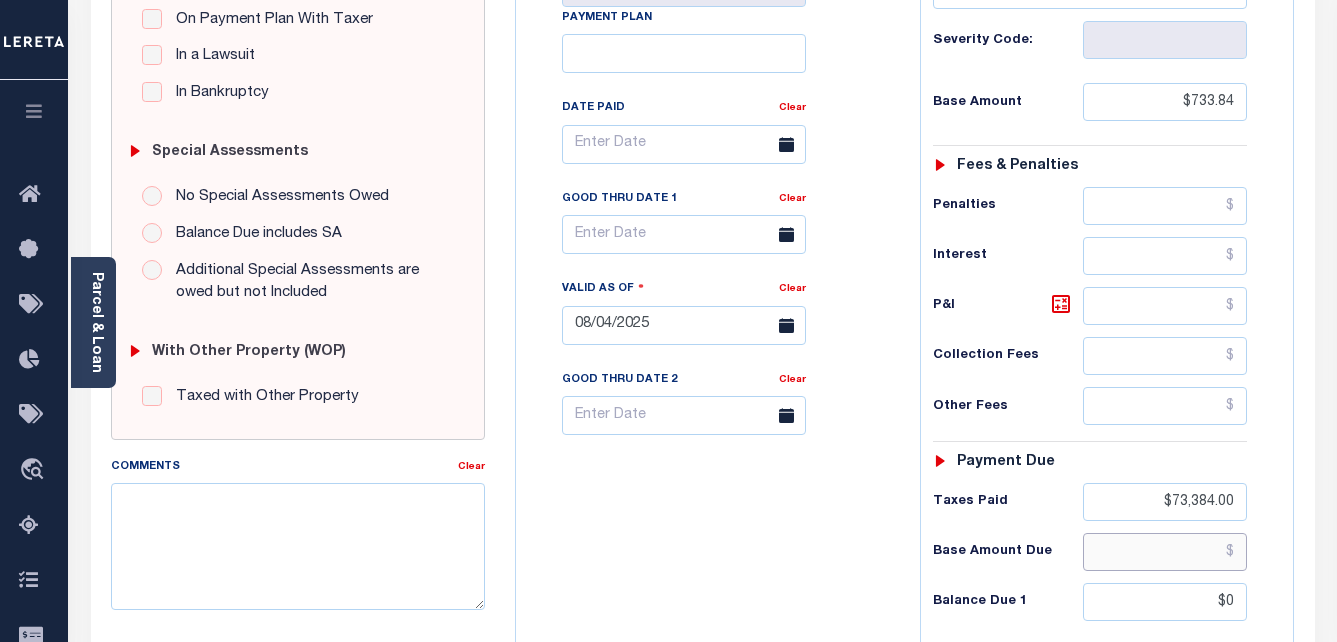 click at bounding box center (1165, 552) 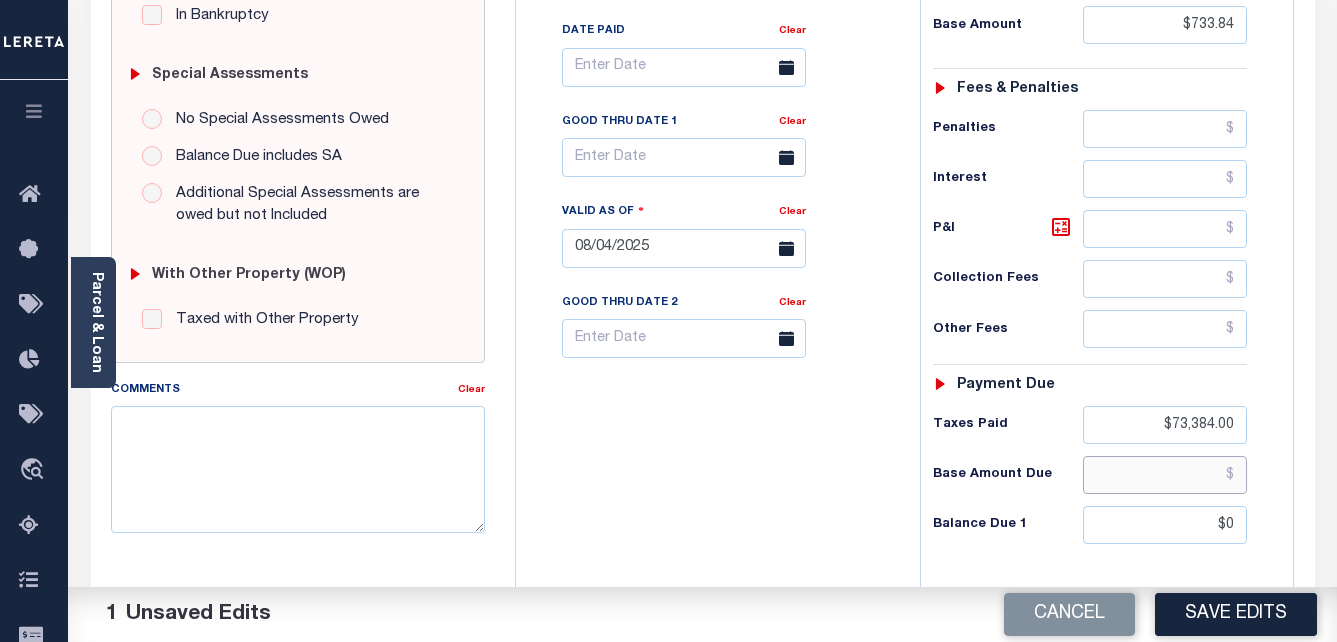 scroll, scrollTop: 600, scrollLeft: 0, axis: vertical 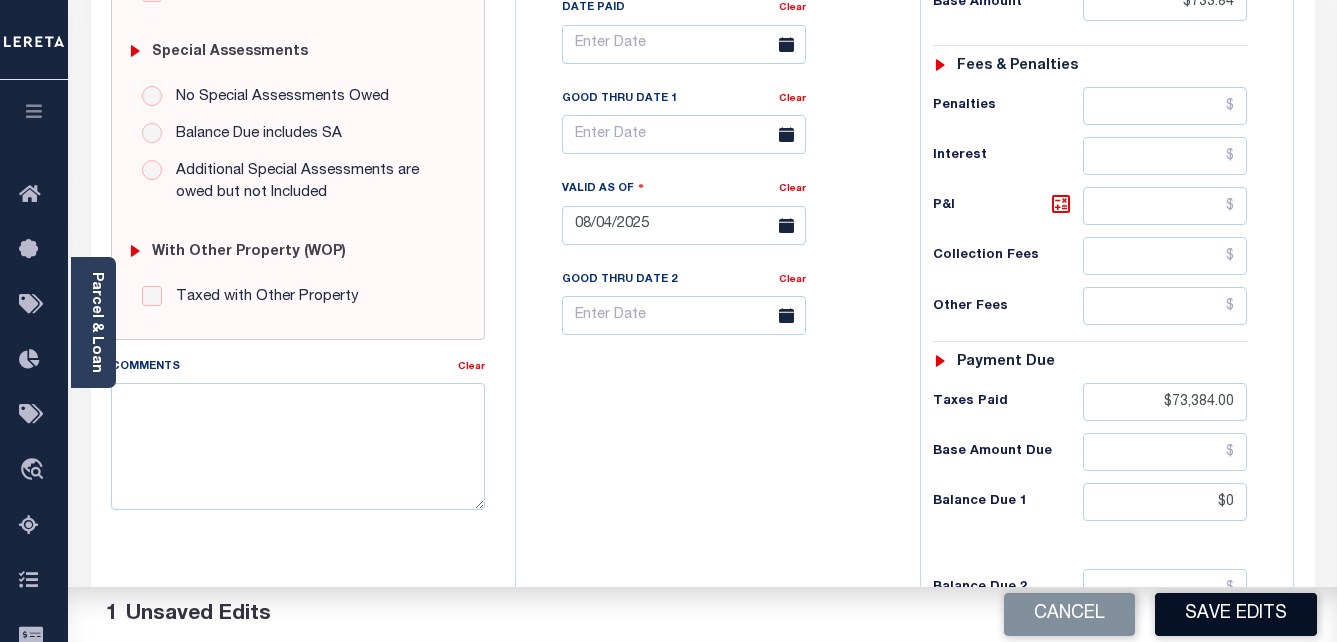 click on "Save Edits" at bounding box center [1236, 614] 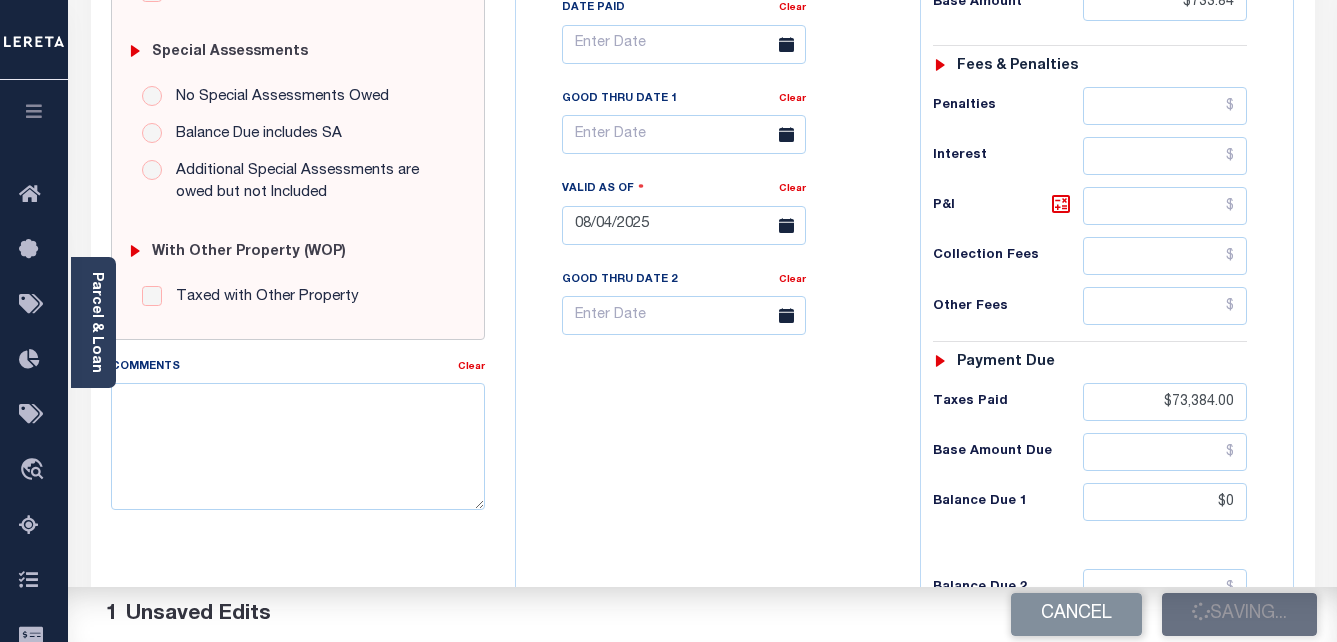 checkbox on "false" 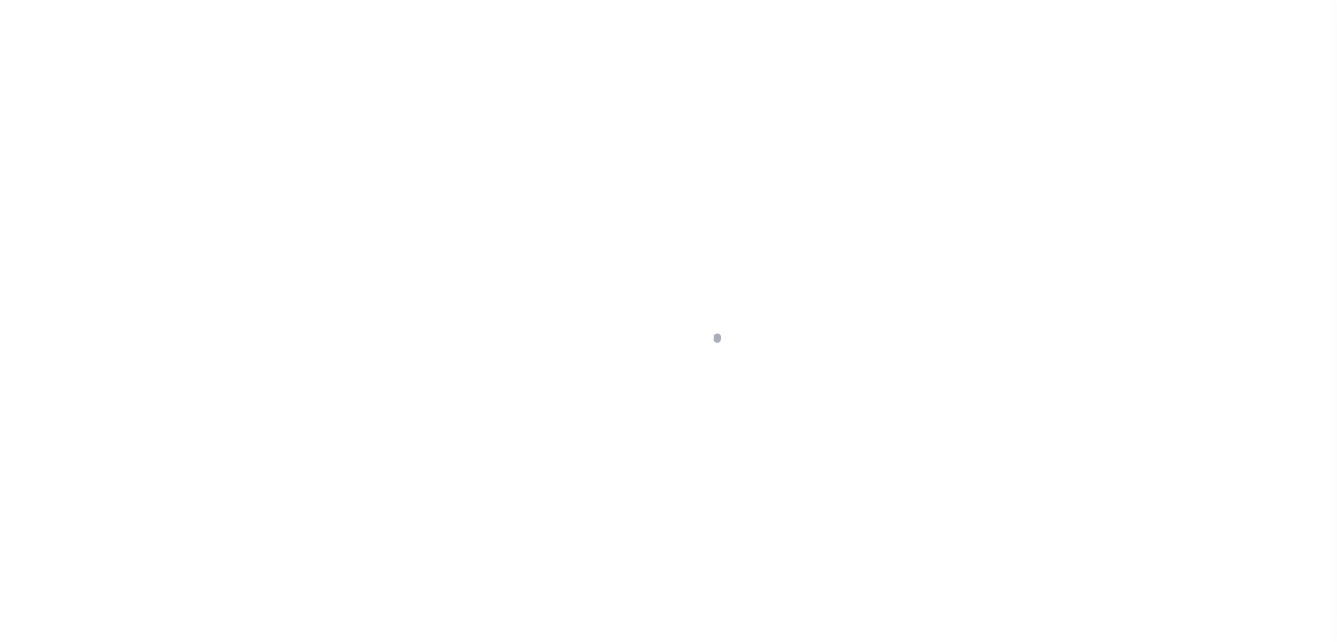 scroll, scrollTop: 0, scrollLeft: 0, axis: both 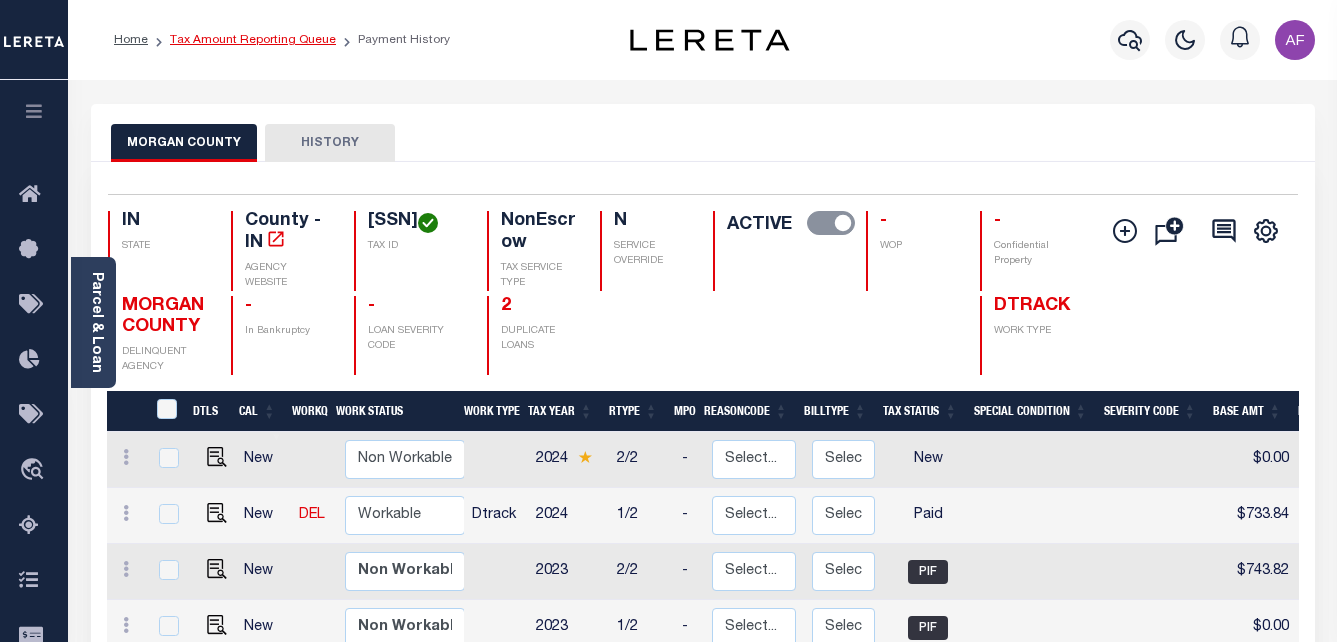click on "Tax Amount Reporting Queue" at bounding box center (253, 40) 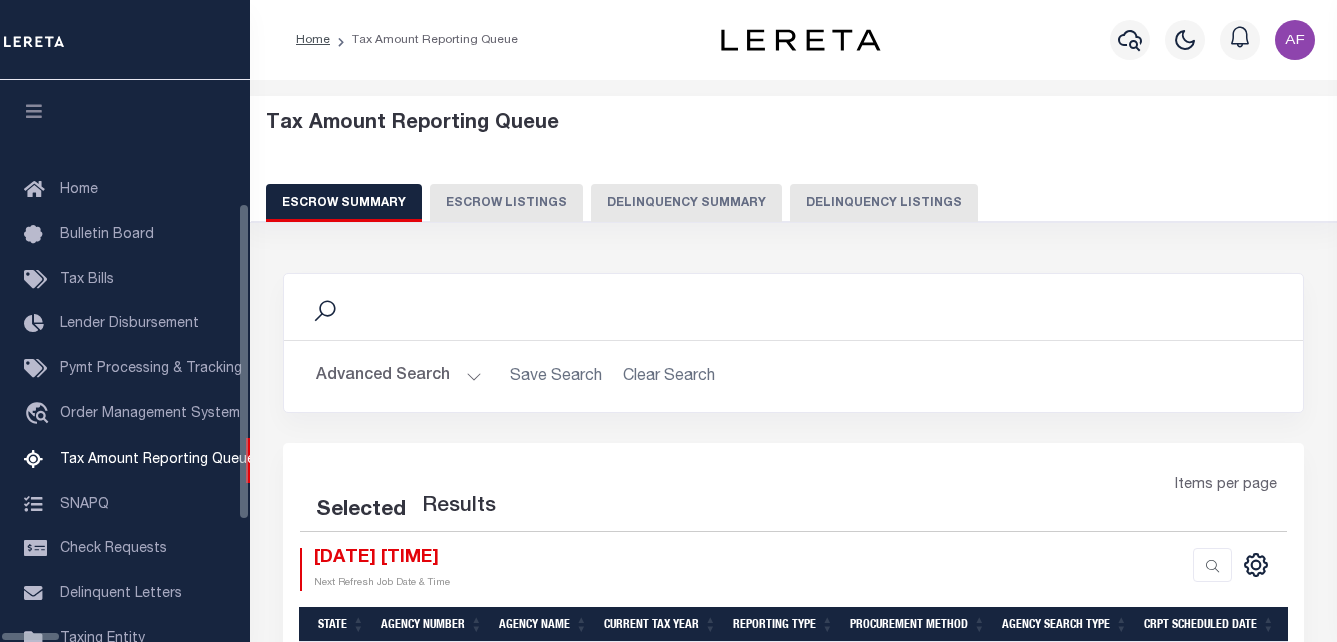 select on "100" 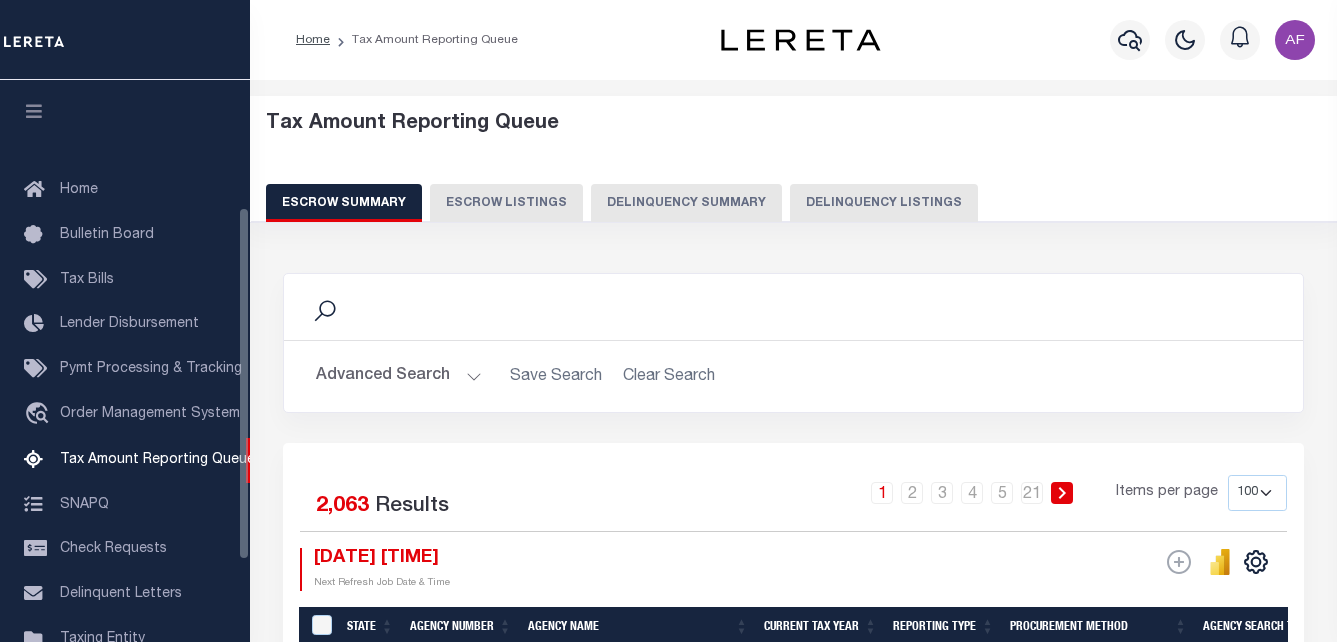 scroll, scrollTop: 0, scrollLeft: 0, axis: both 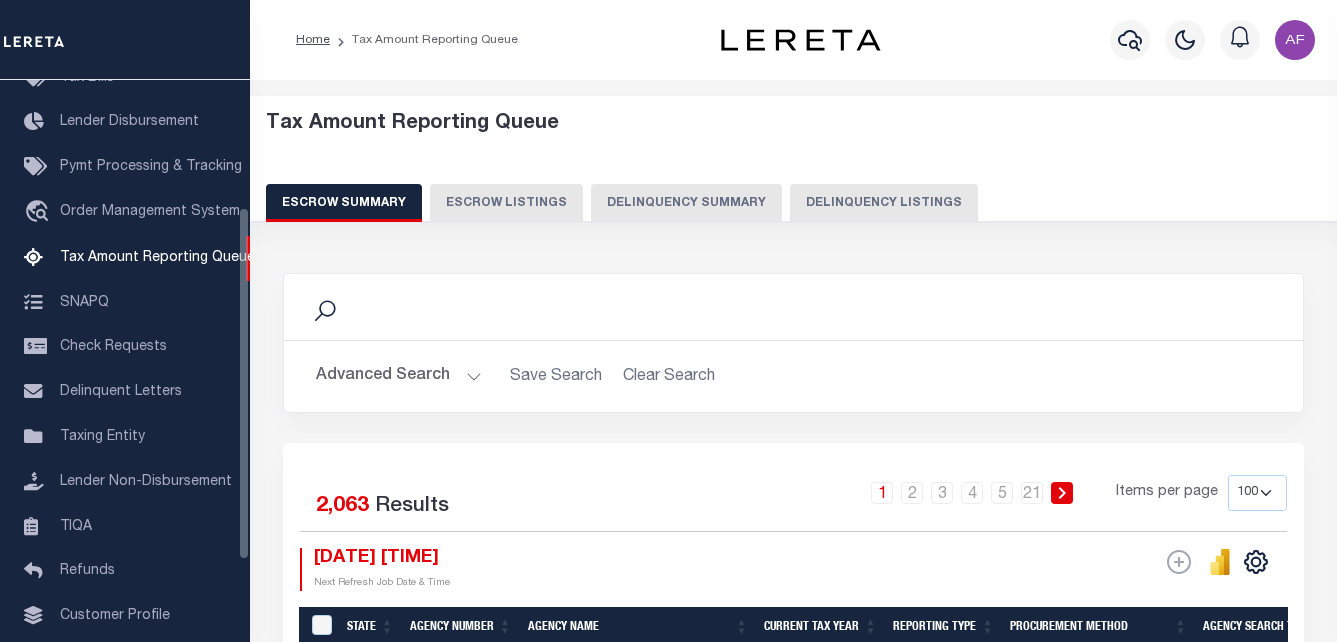 click on "Delinquency Listings" at bounding box center (884, 203) 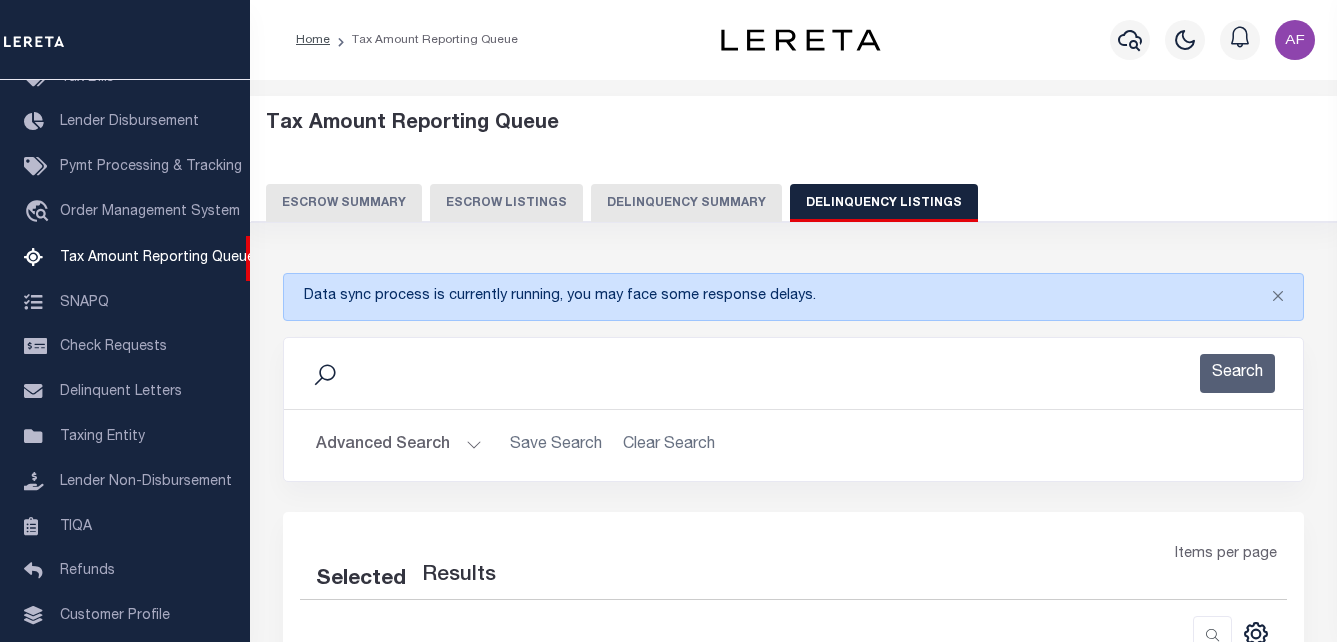 select on "100" 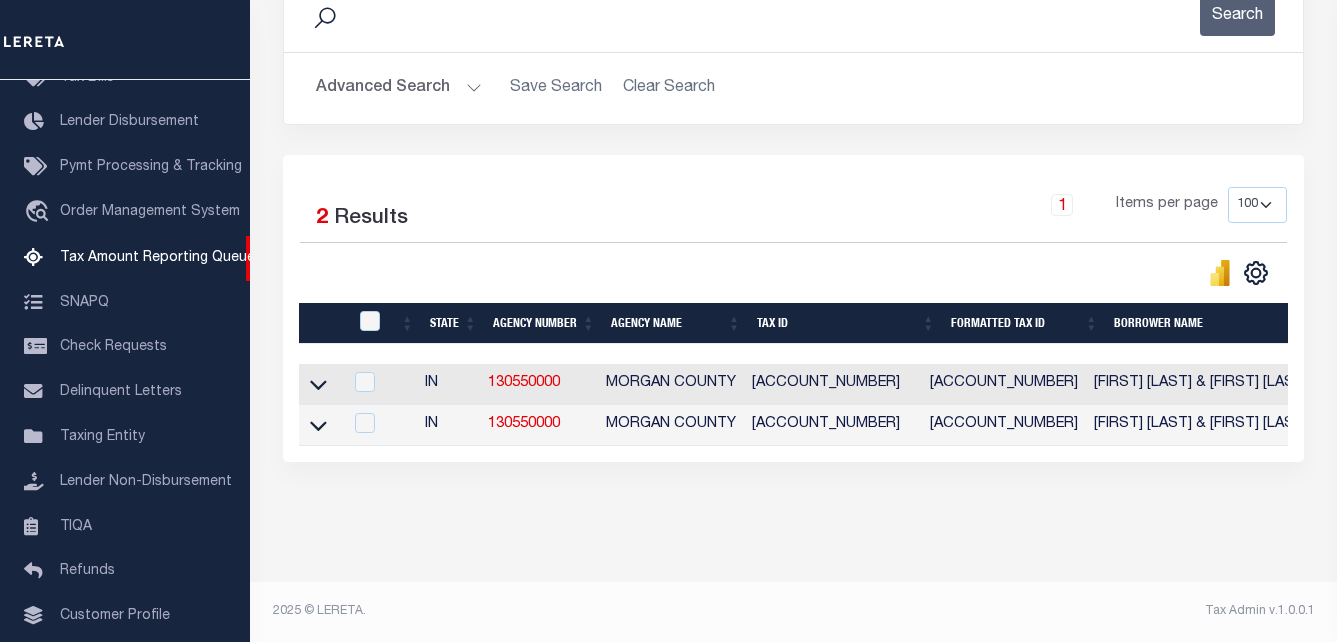 scroll, scrollTop: 375, scrollLeft: 0, axis: vertical 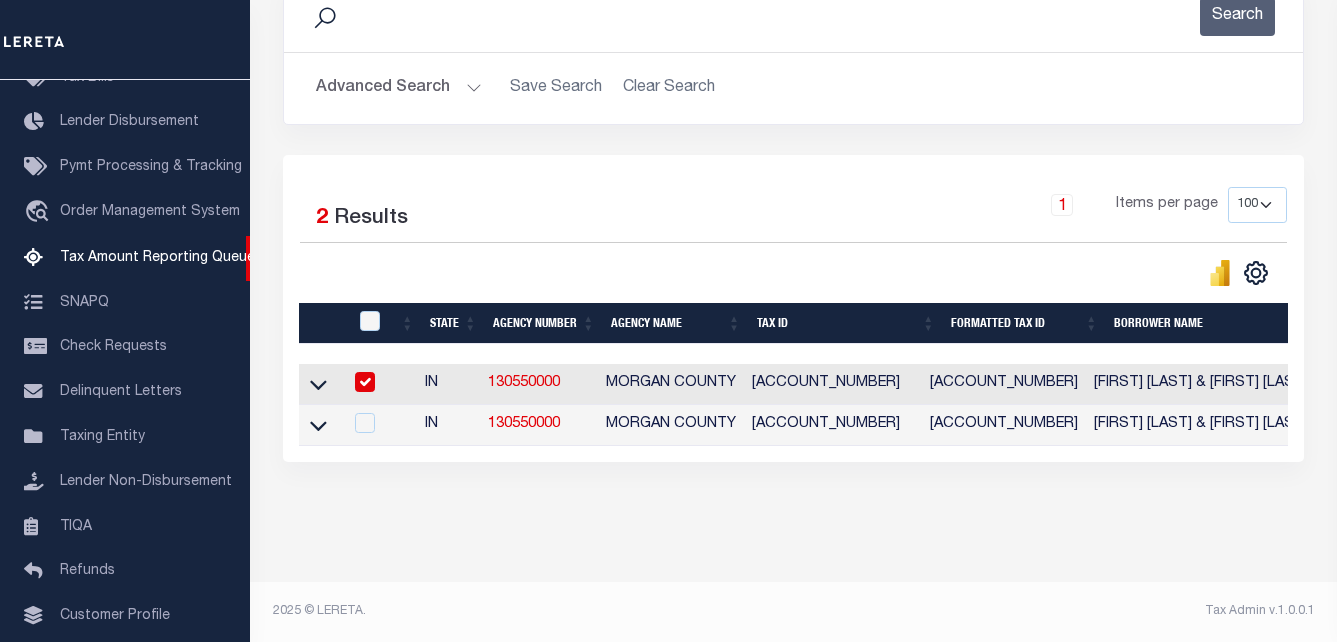 checkbox on "true" 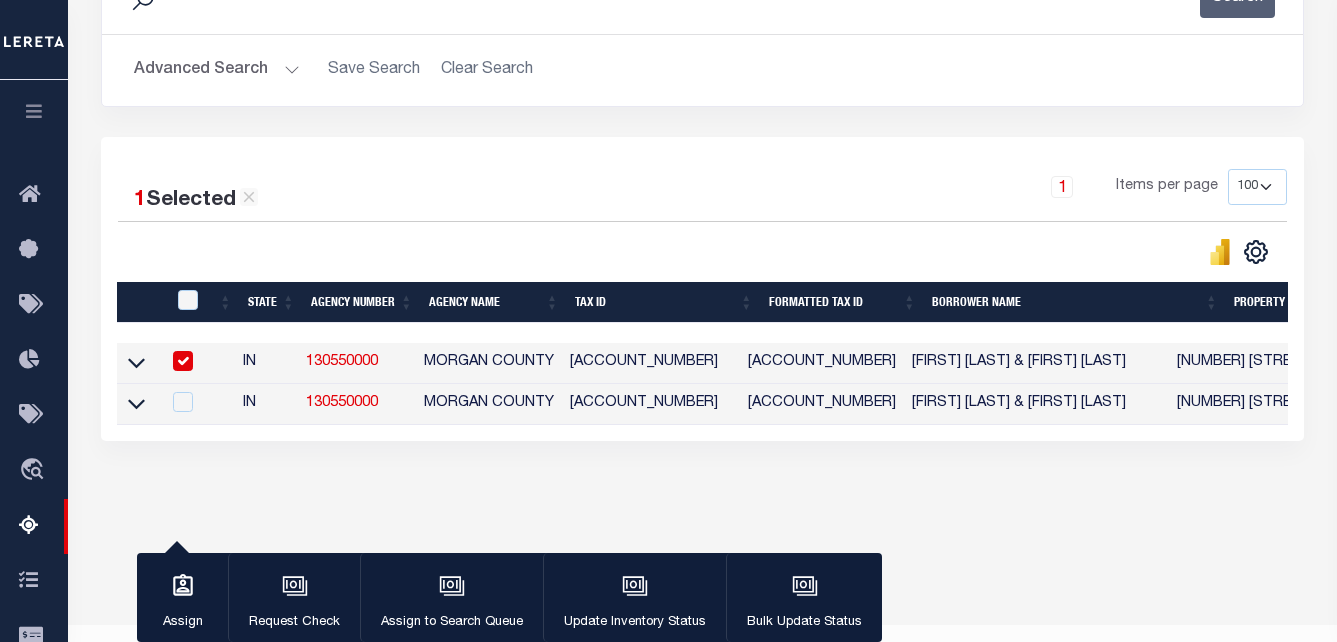 scroll, scrollTop: 371, scrollLeft: 0, axis: vertical 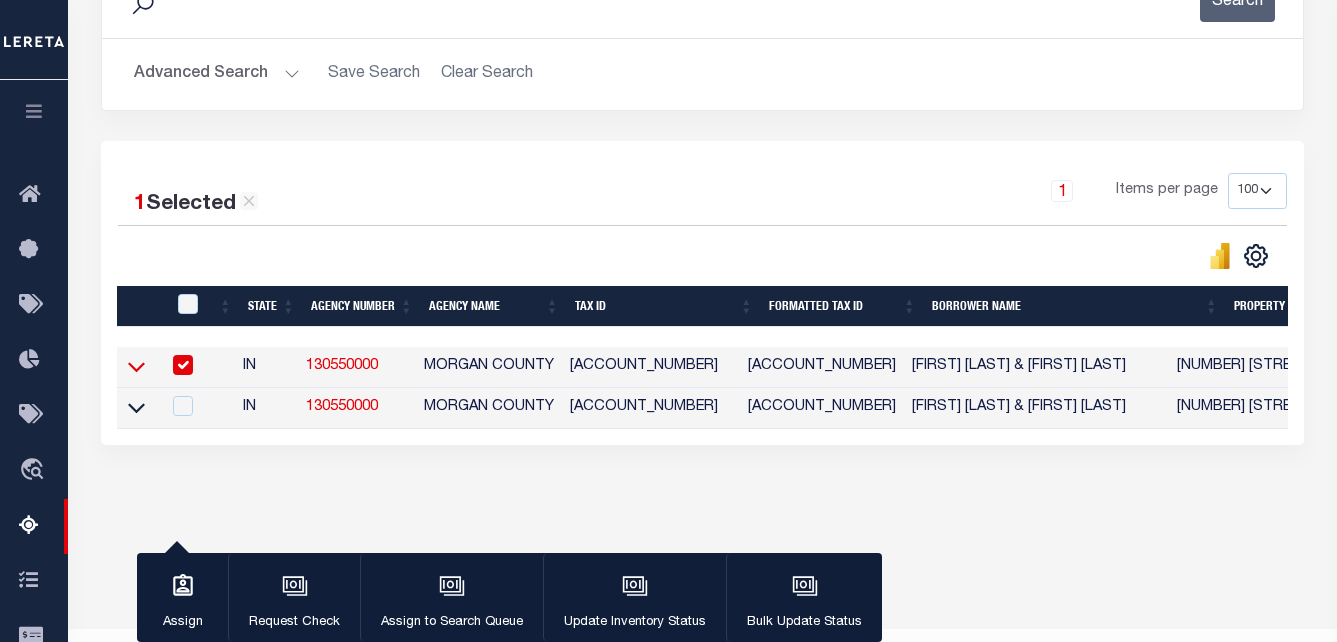 click 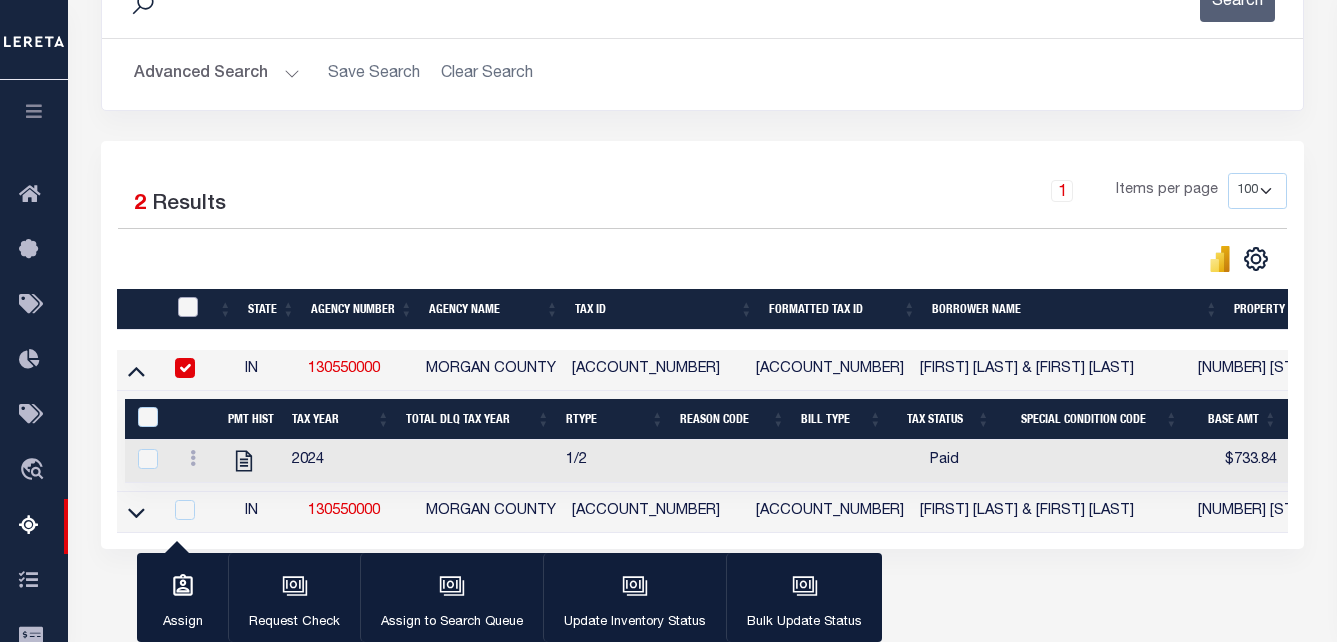 click at bounding box center [188, 307] 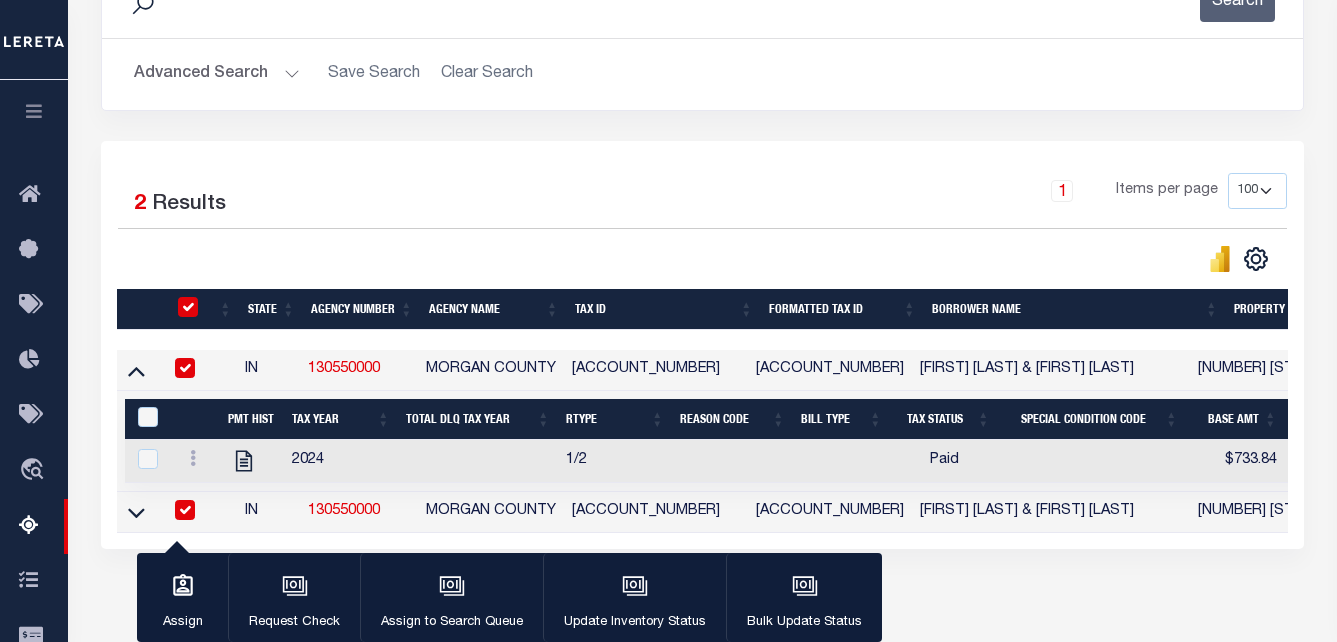 checkbox on "true" 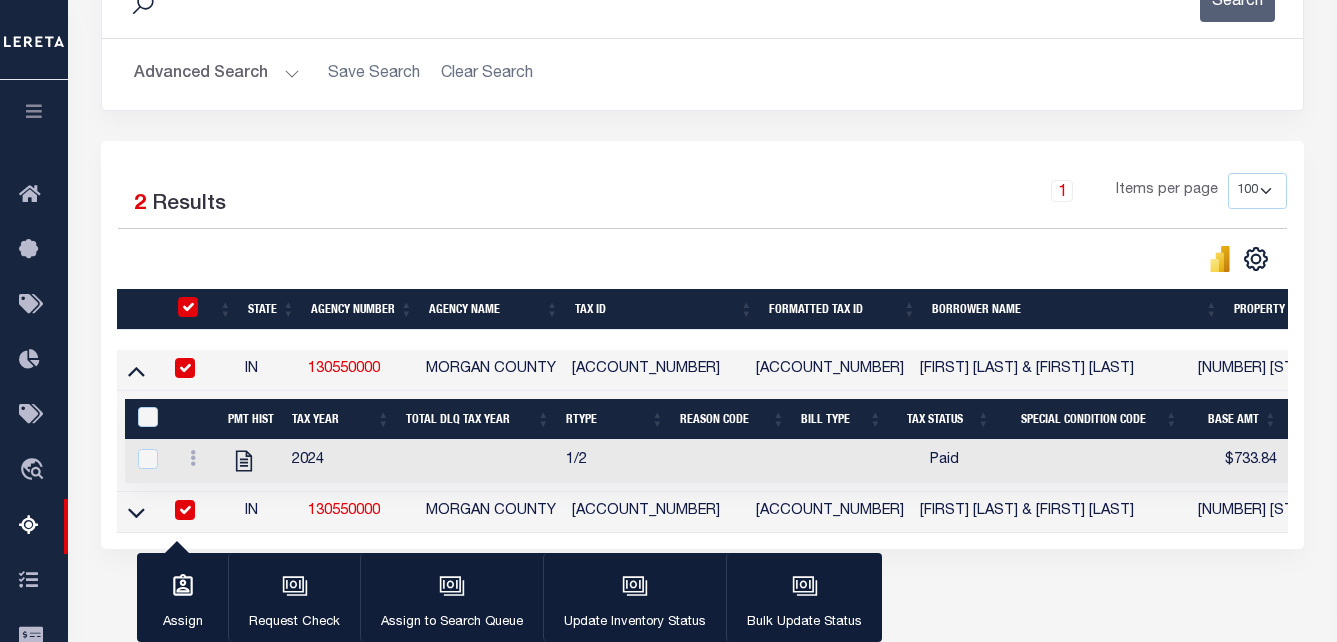 checkbox on "true" 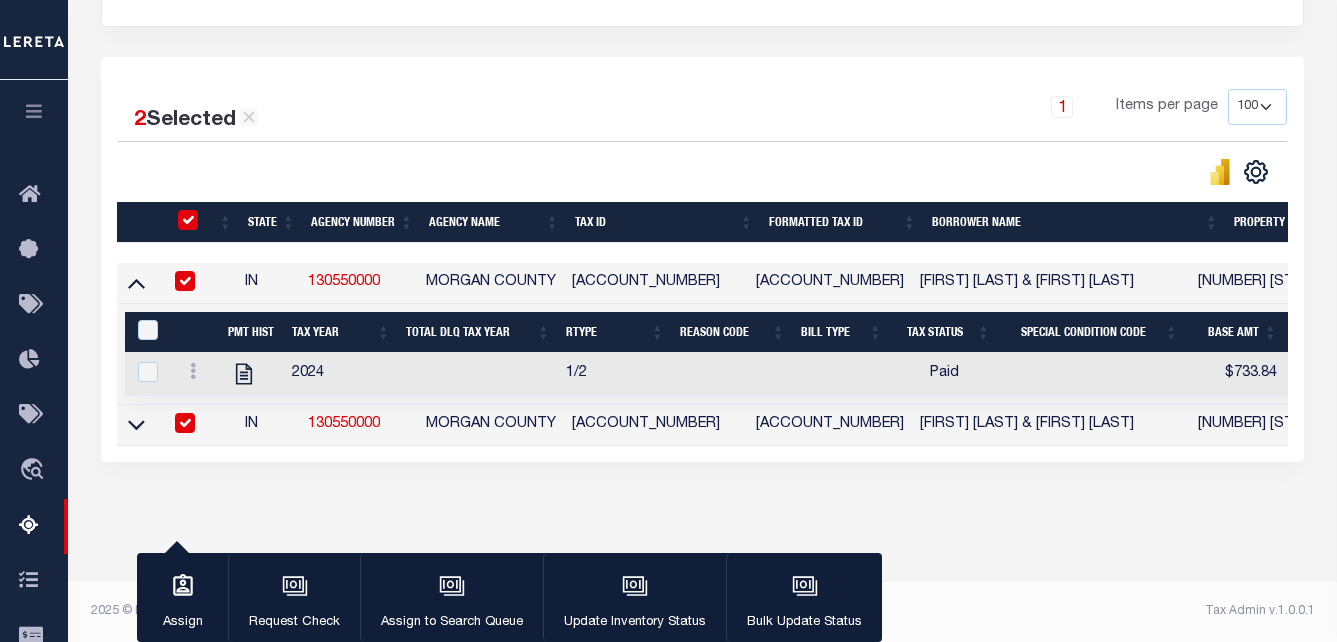 scroll, scrollTop: 473, scrollLeft: 0, axis: vertical 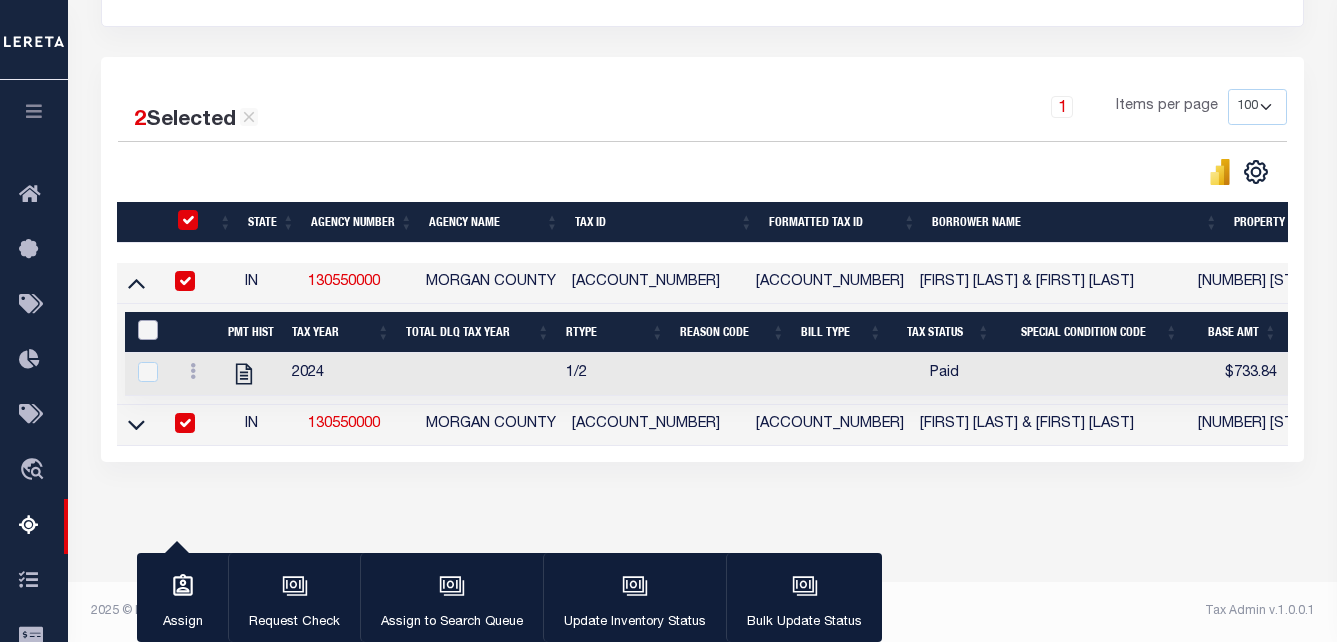 click at bounding box center [148, 330] 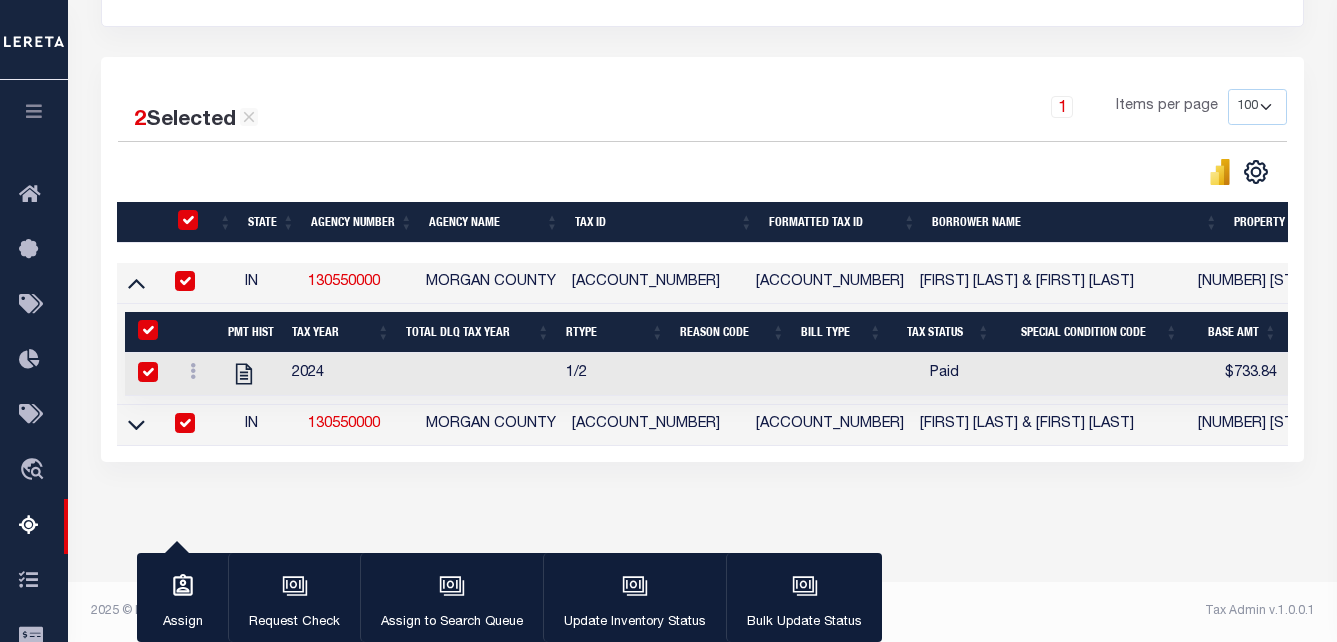 checkbox on "true" 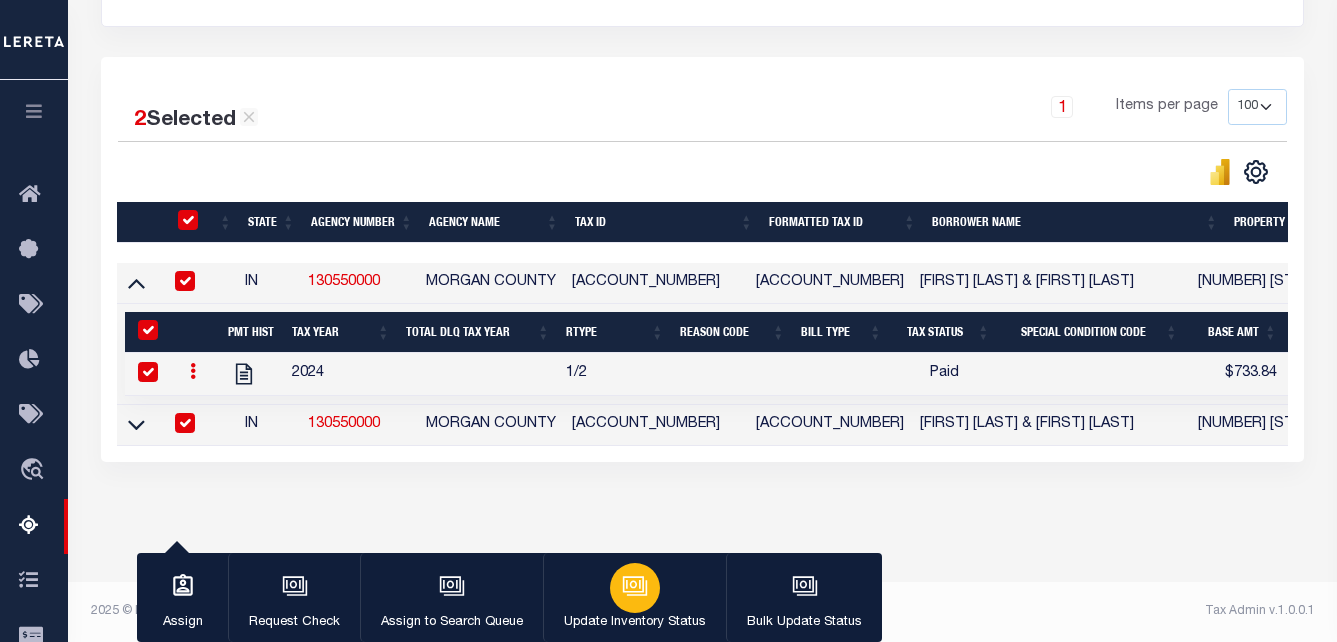 click at bounding box center (635, 588) 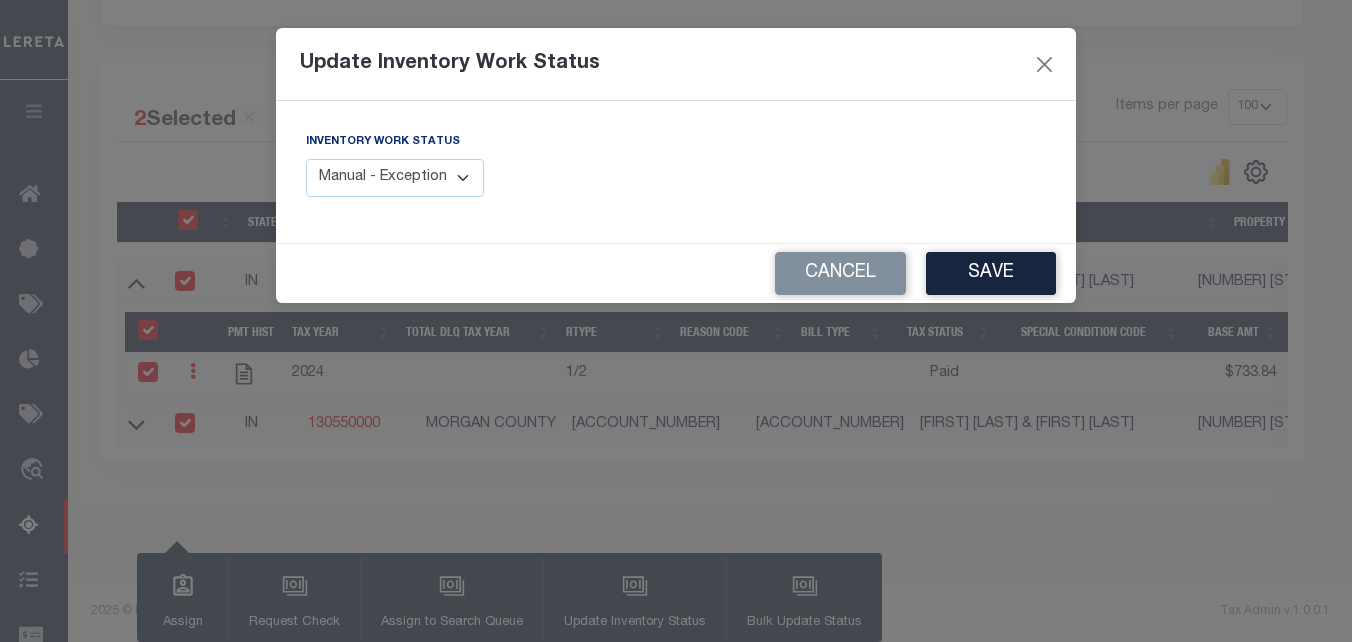 click on "Manual - Exception
Pended - Awaiting Search
Late Add Exception
Completed" at bounding box center (395, 178) 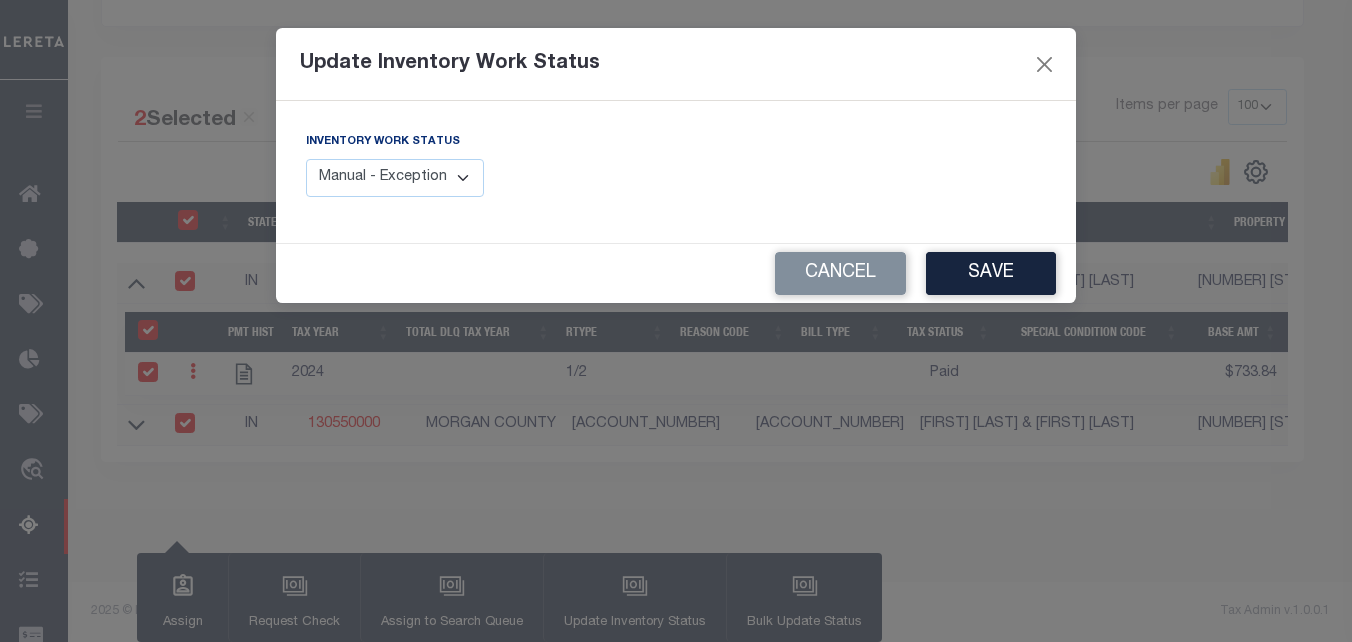 select on "4" 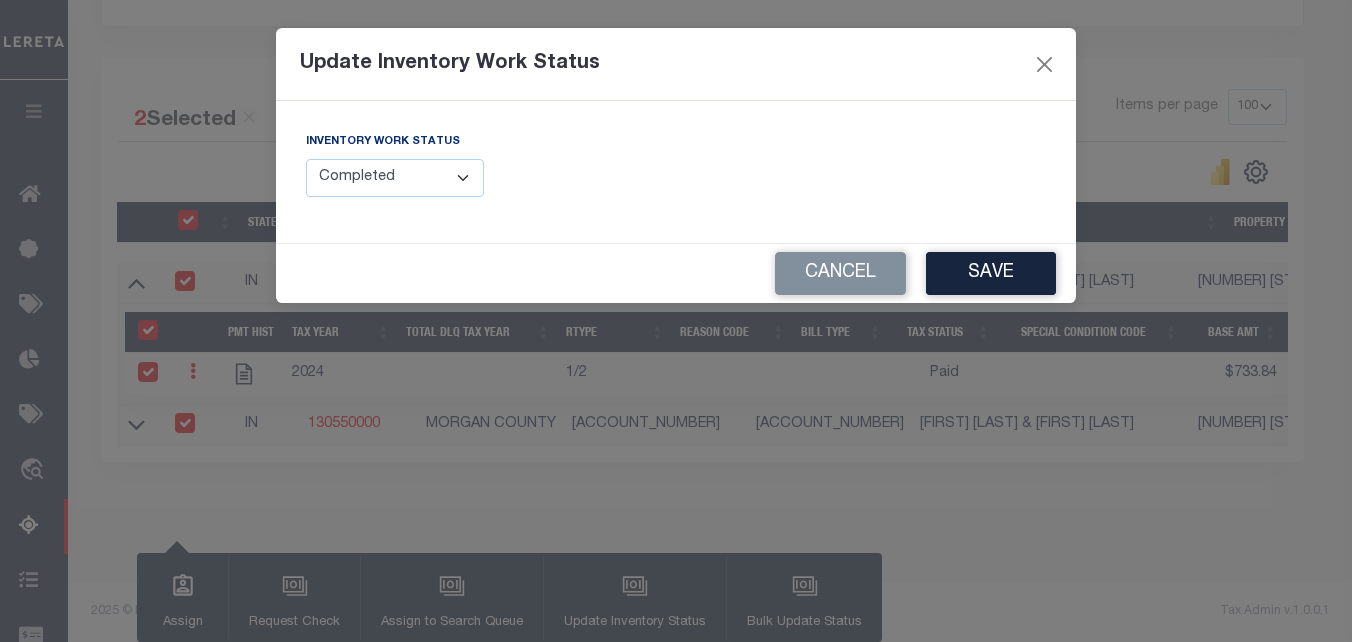 click on "Manual - Exception
Pended - Awaiting Search
Late Add Exception
Completed" at bounding box center (395, 178) 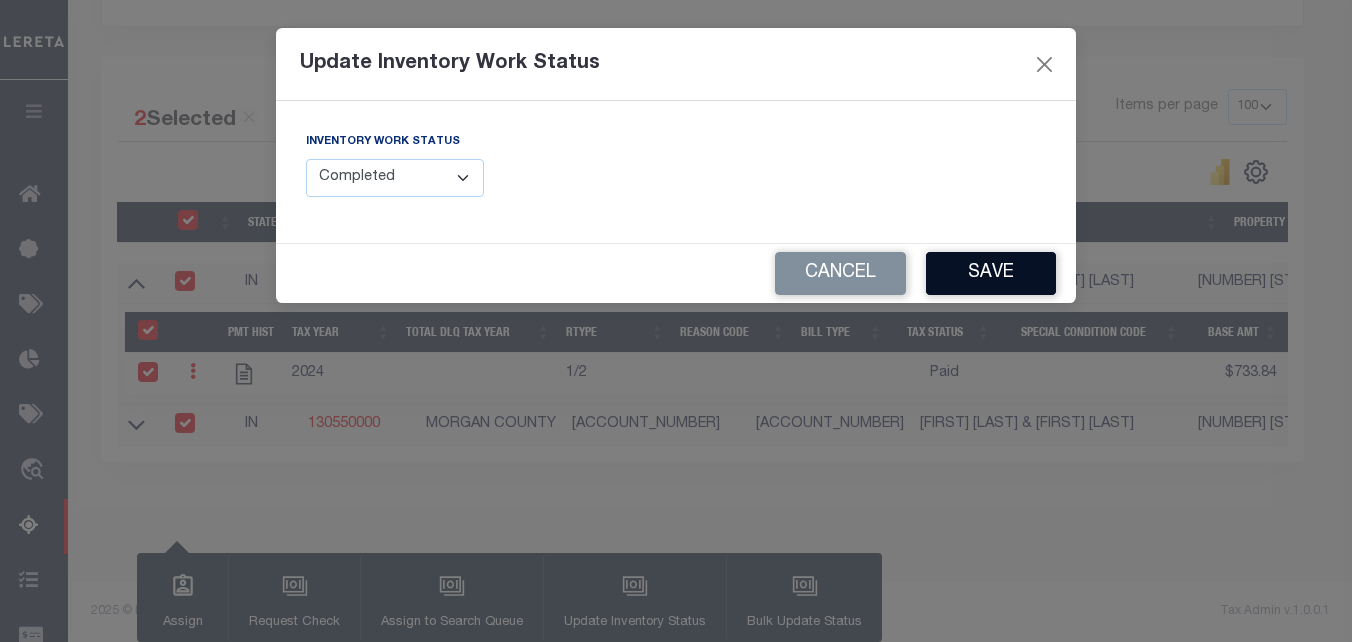 click on "Save" at bounding box center (991, 273) 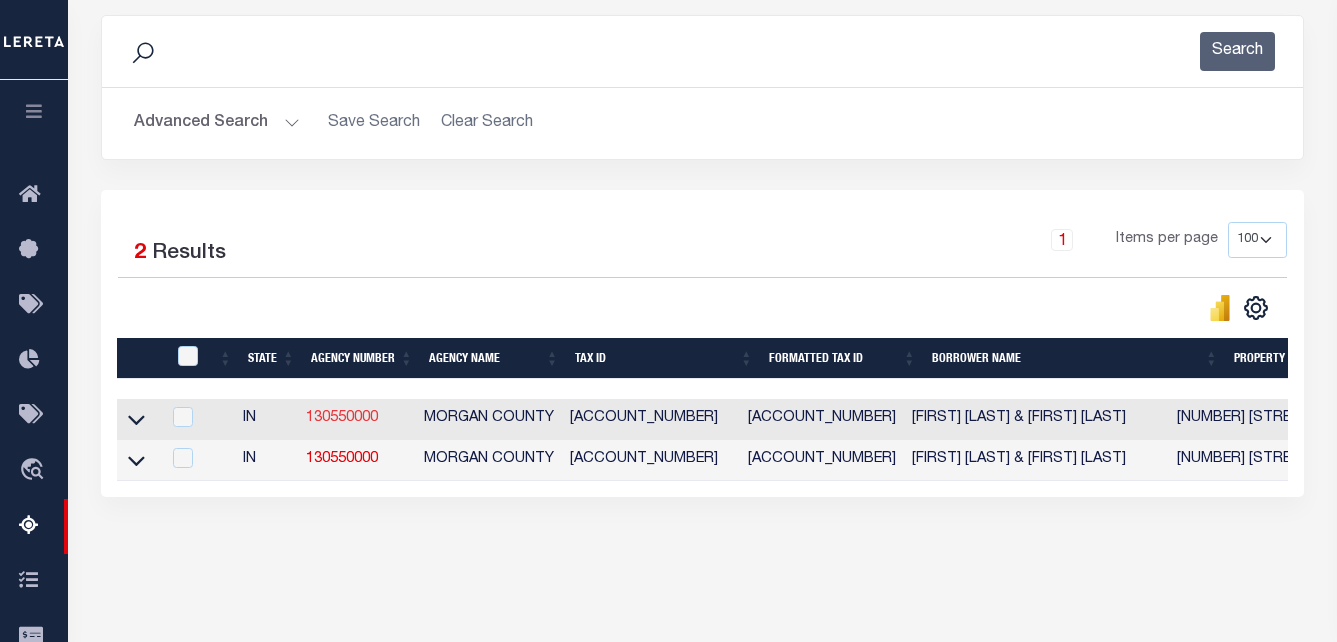 scroll, scrollTop: 318, scrollLeft: 0, axis: vertical 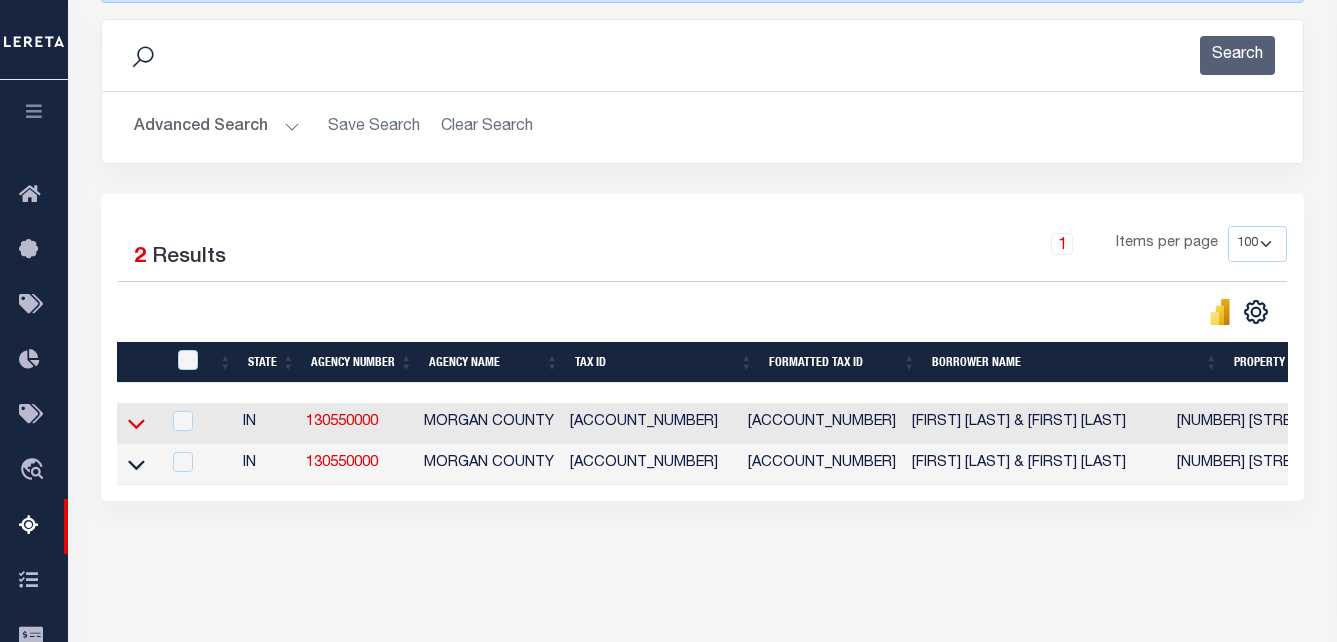 click 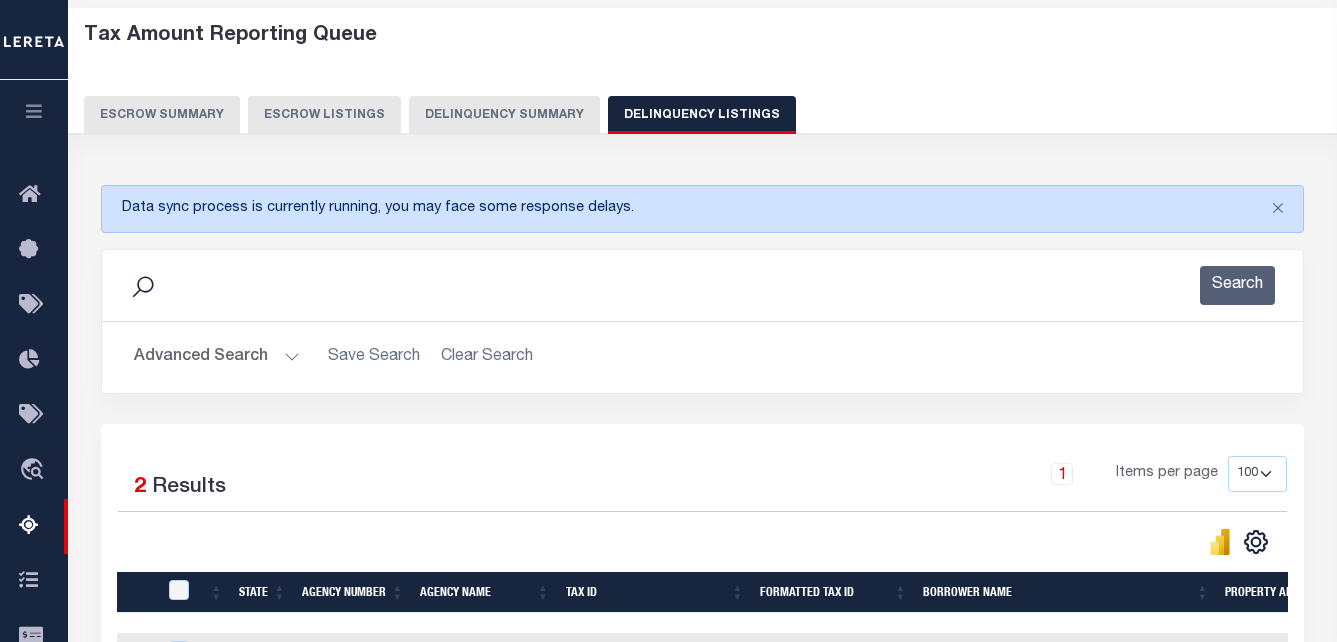 scroll, scrollTop: 0, scrollLeft: 0, axis: both 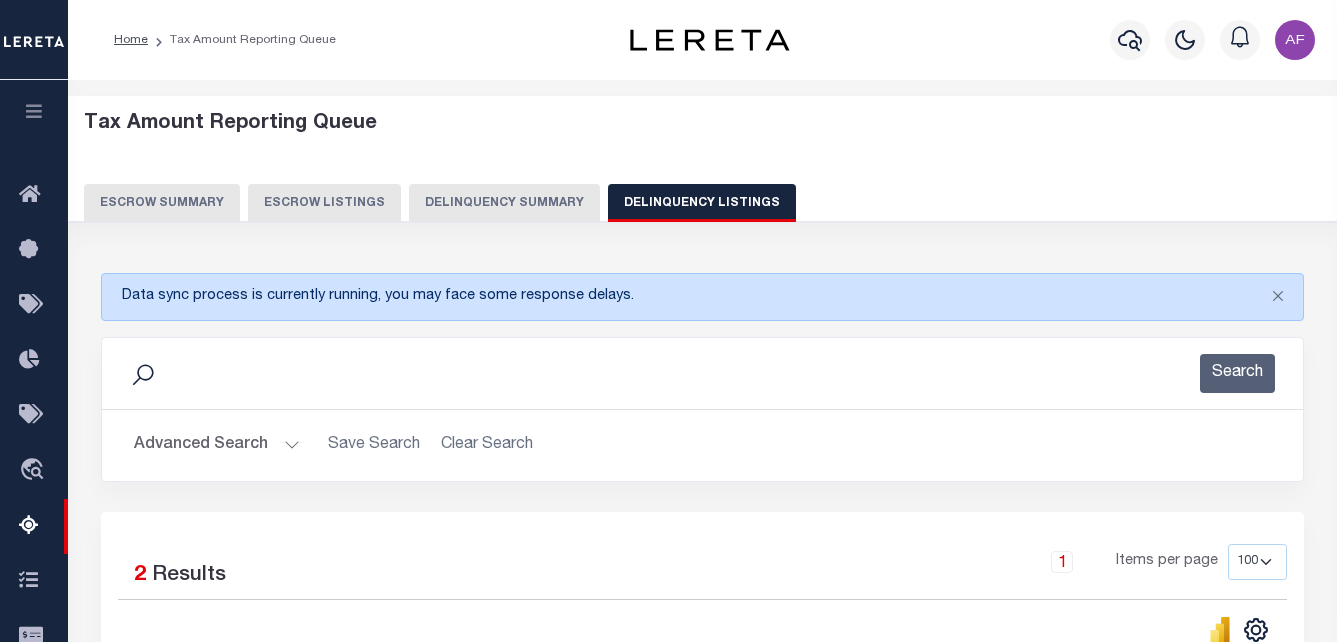 click on "Advanced Search" at bounding box center (217, 445) 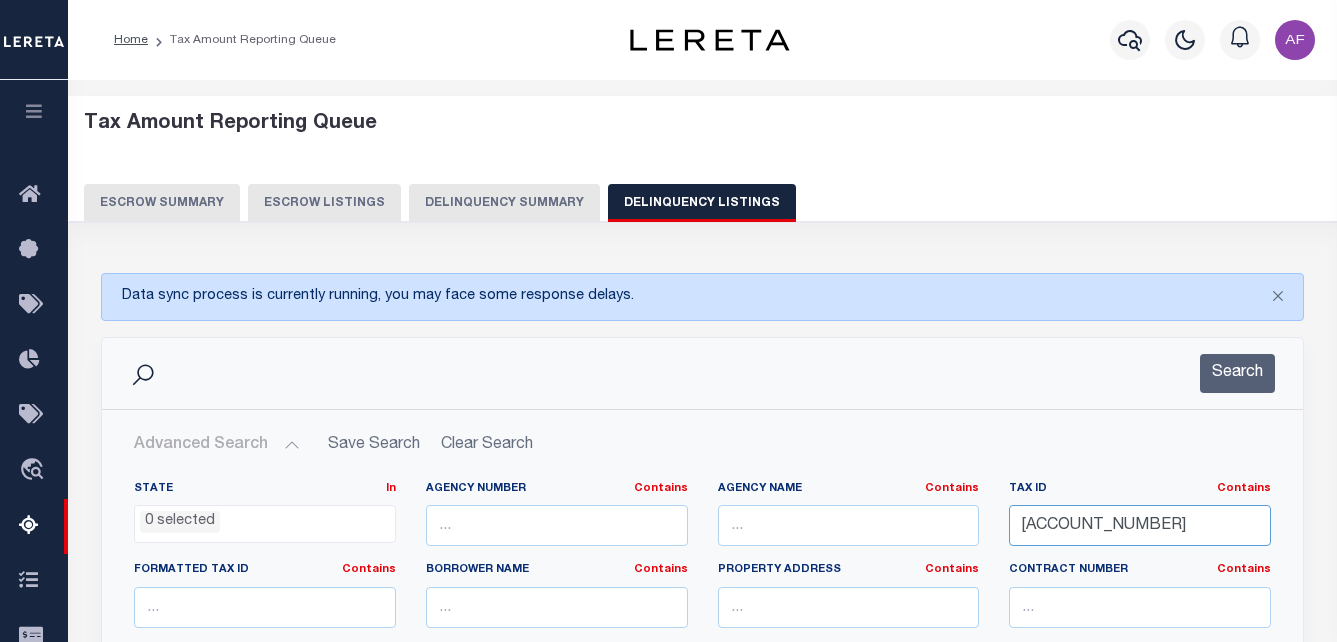 drag, startPoint x: 1240, startPoint y: 520, endPoint x: 826, endPoint y: 487, distance: 415.31314 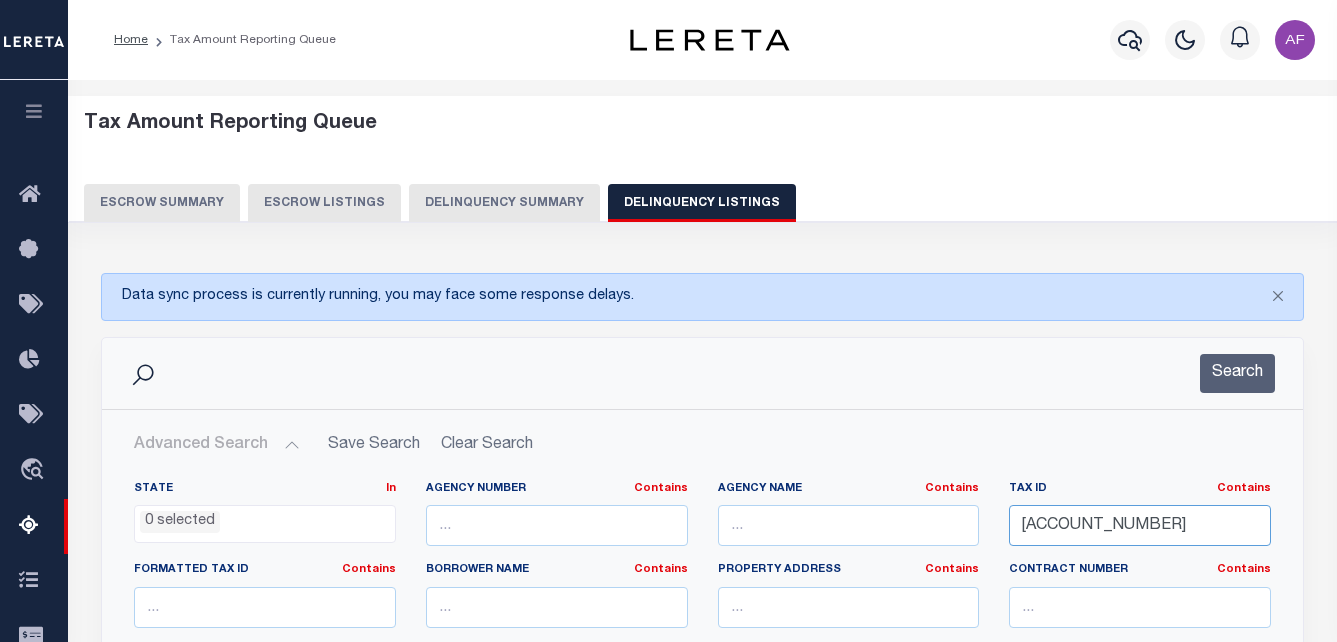paste on "4-100-001.000" 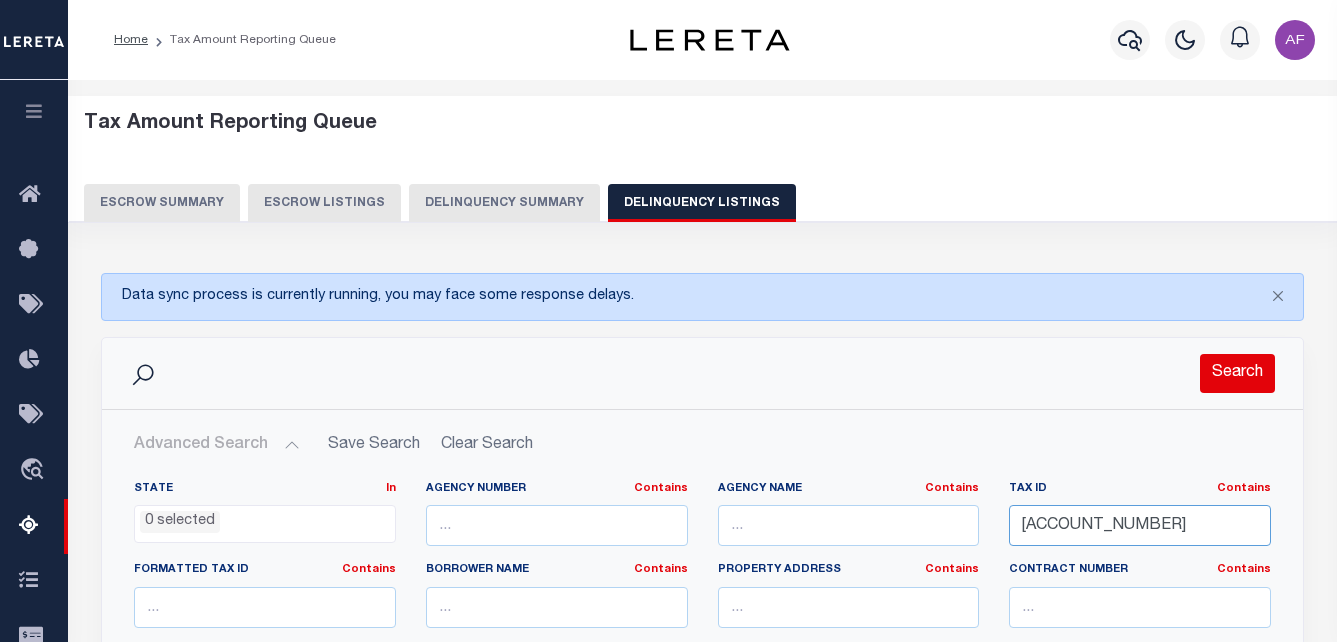 type on "[TAX ID]" 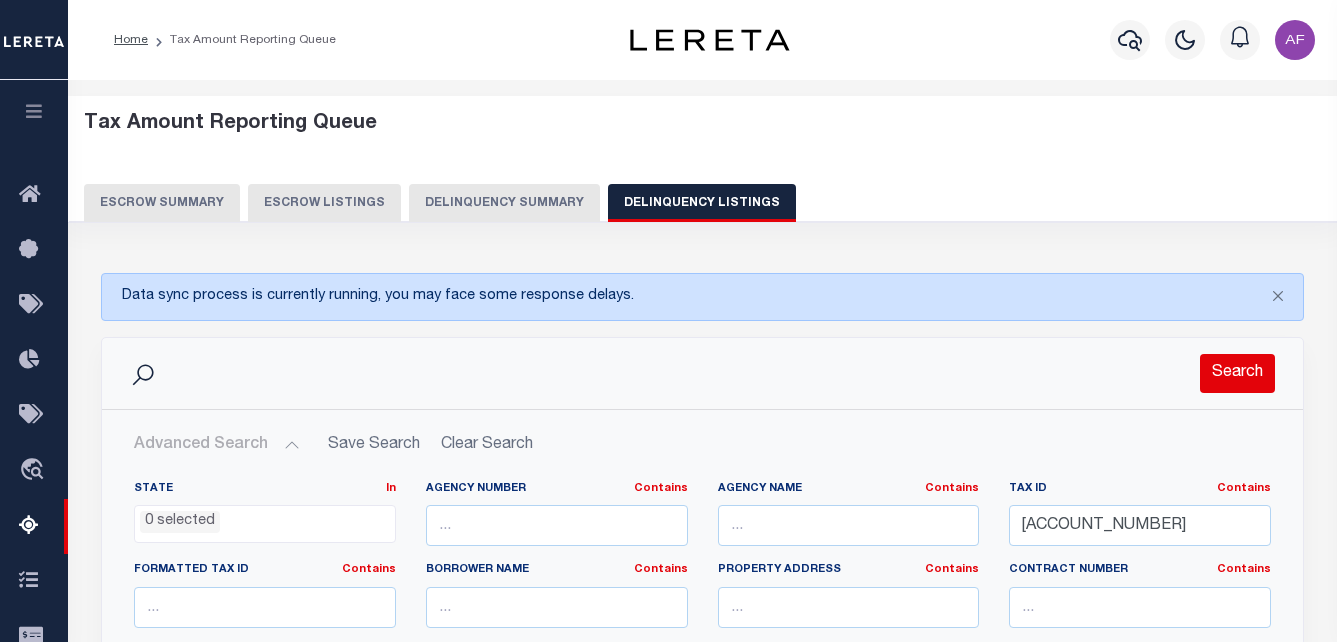 click on "Search" at bounding box center (1237, 373) 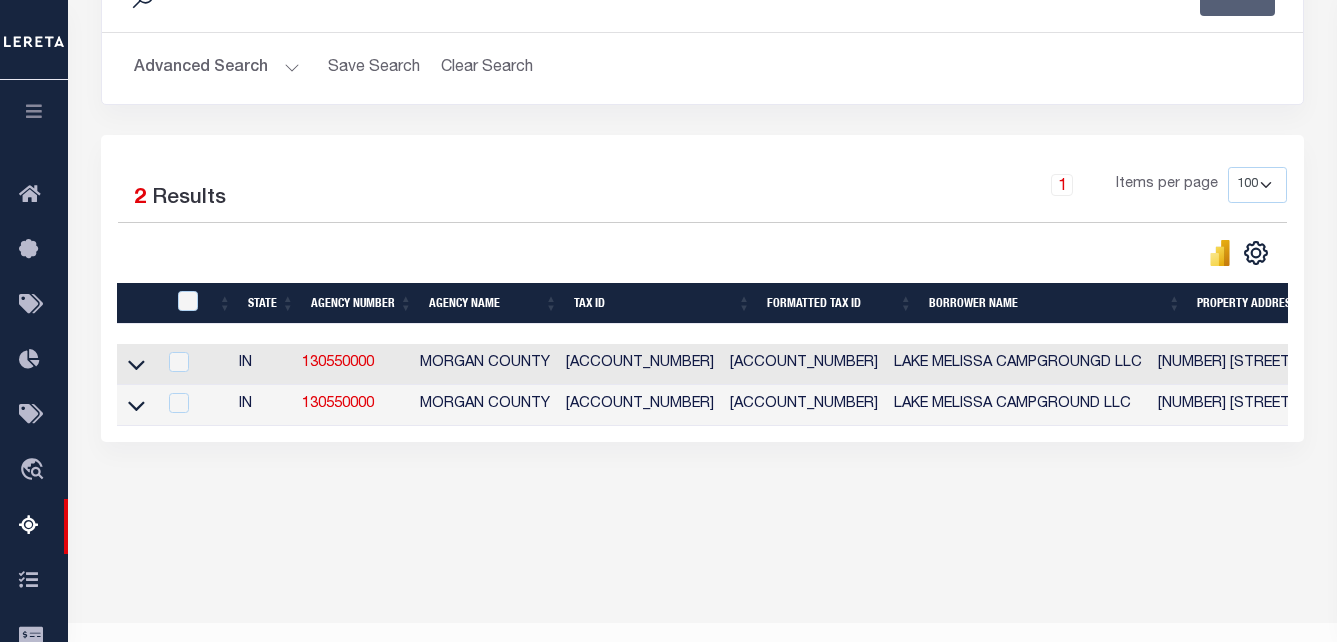 scroll, scrollTop: 400, scrollLeft: 0, axis: vertical 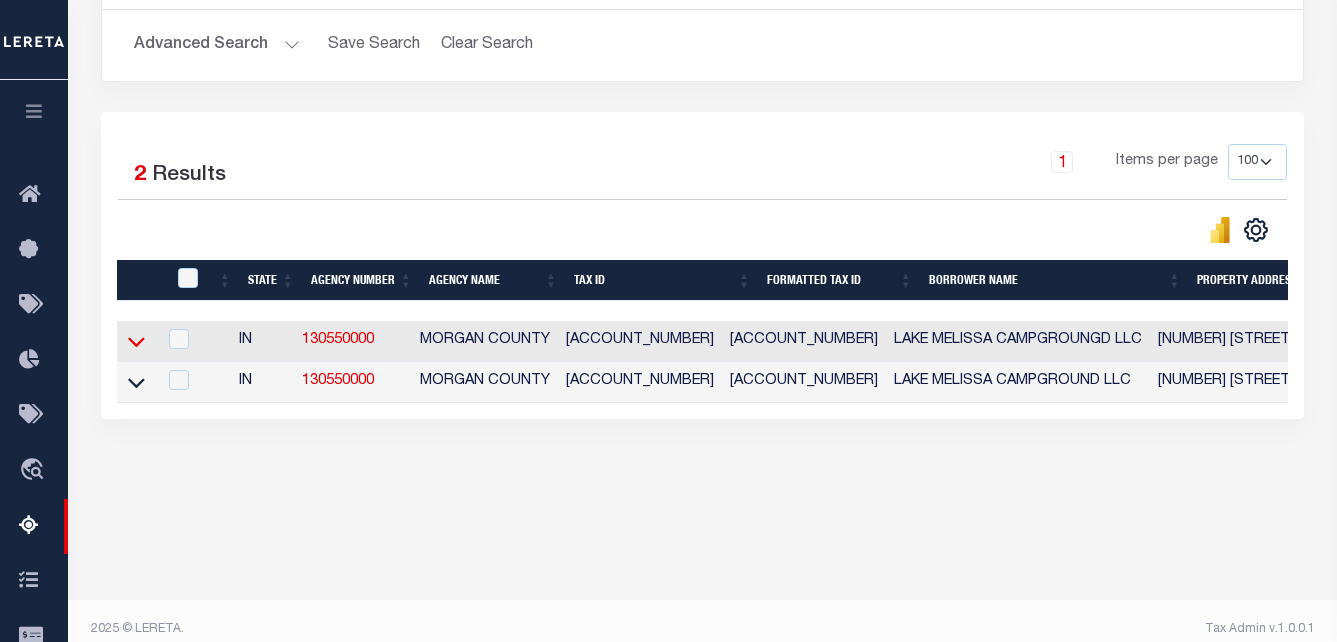 click 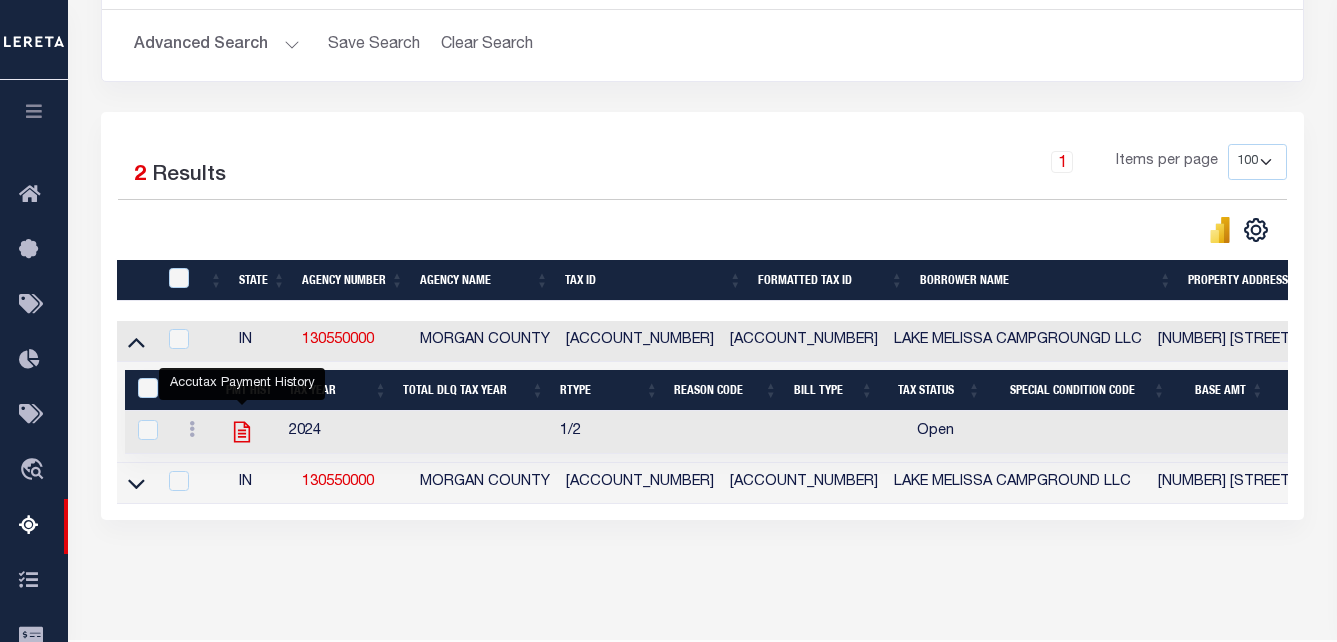click 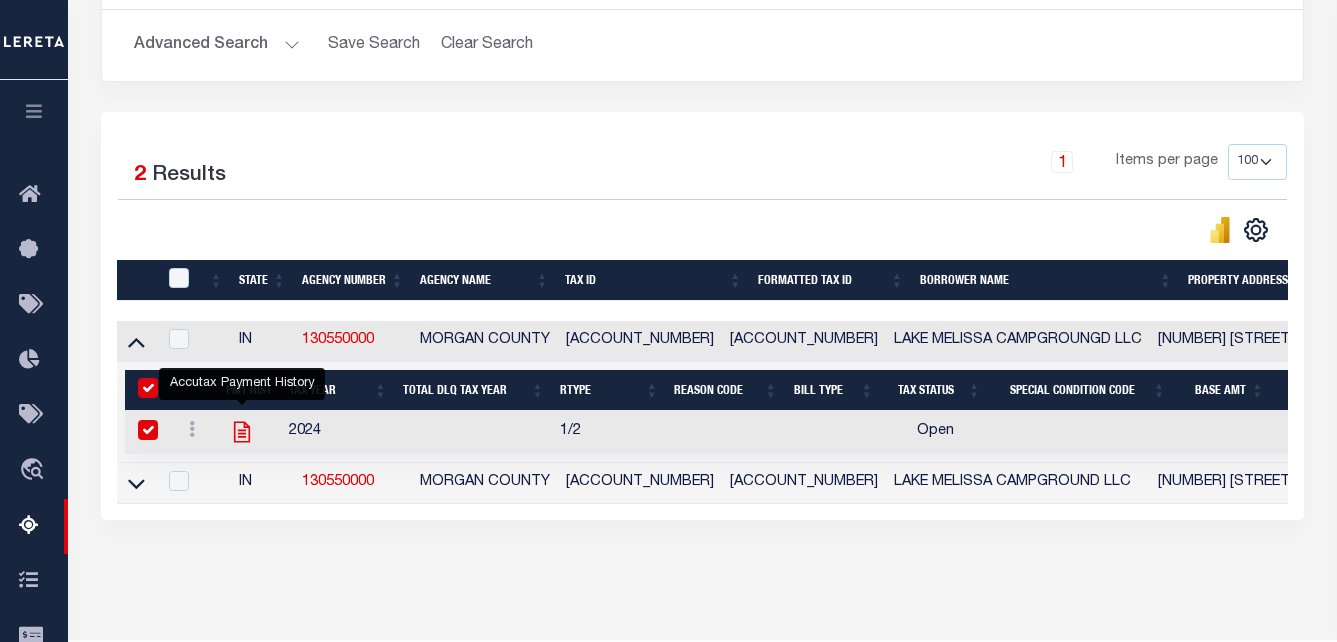 checkbox on "true" 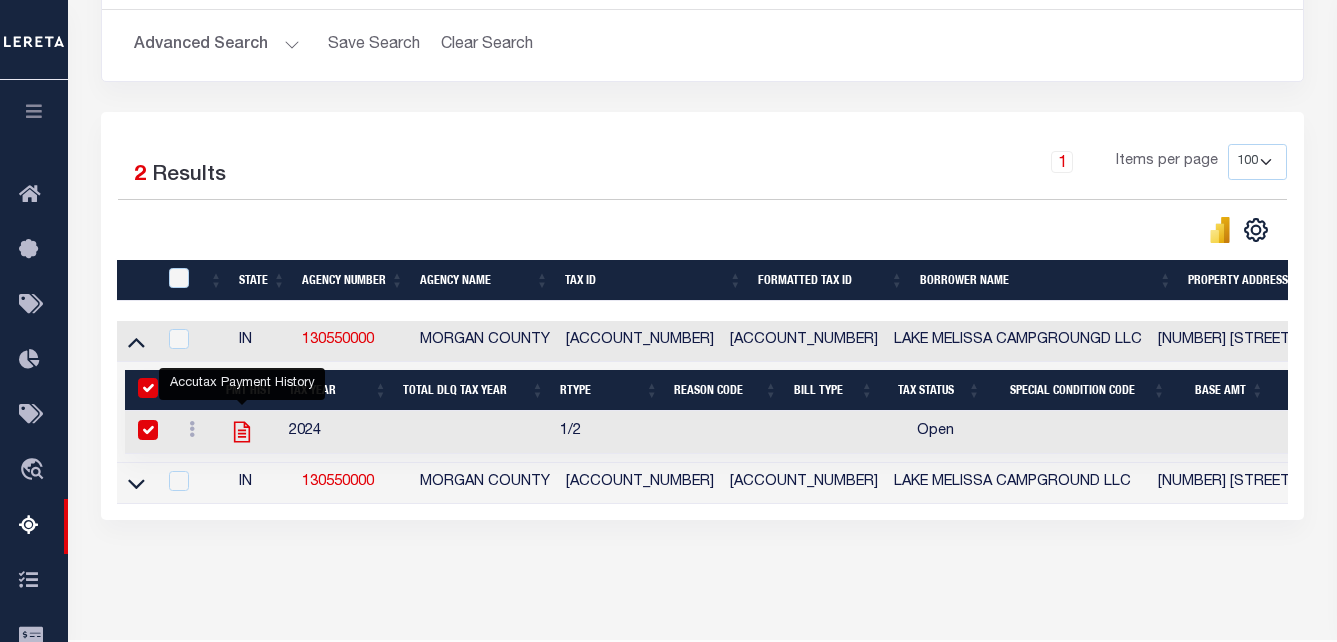 checkbox on "true" 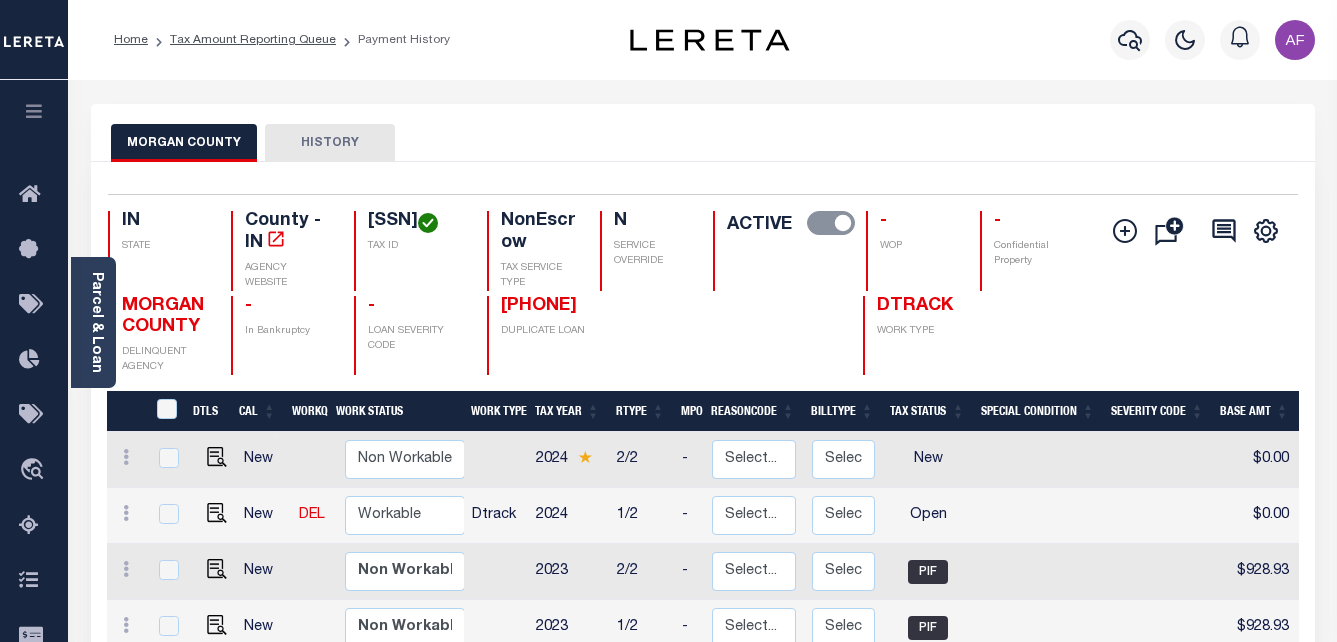 scroll, scrollTop: 0, scrollLeft: 0, axis: both 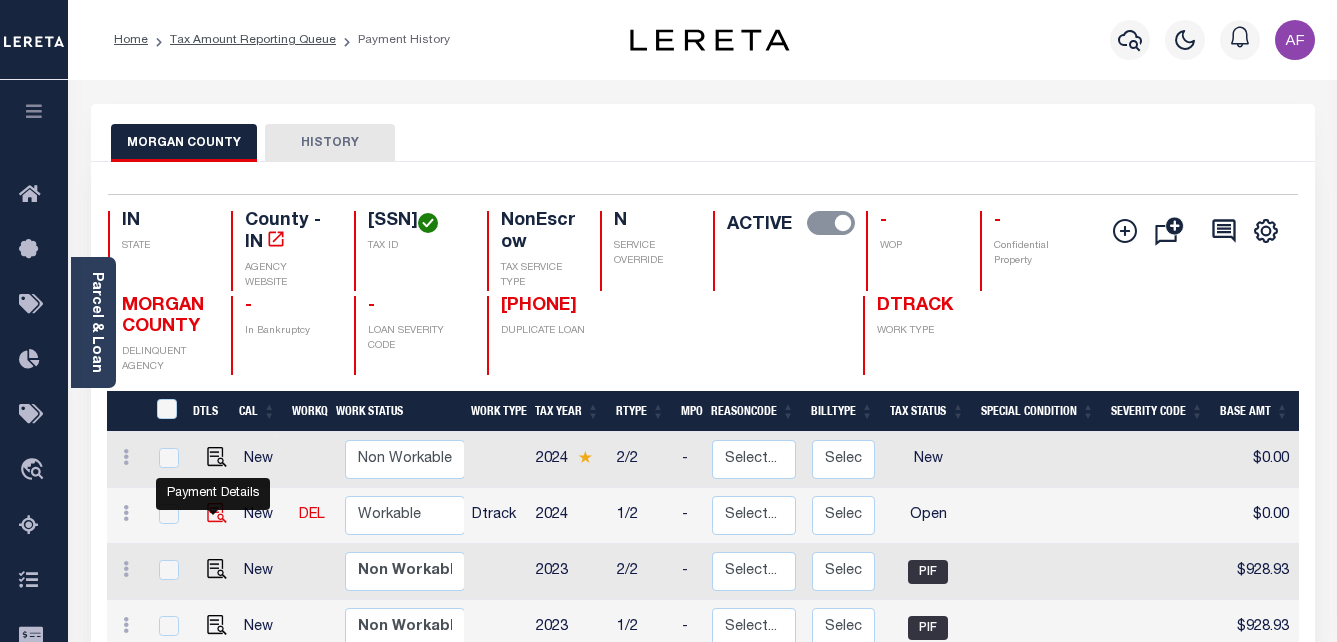 click at bounding box center (217, 513) 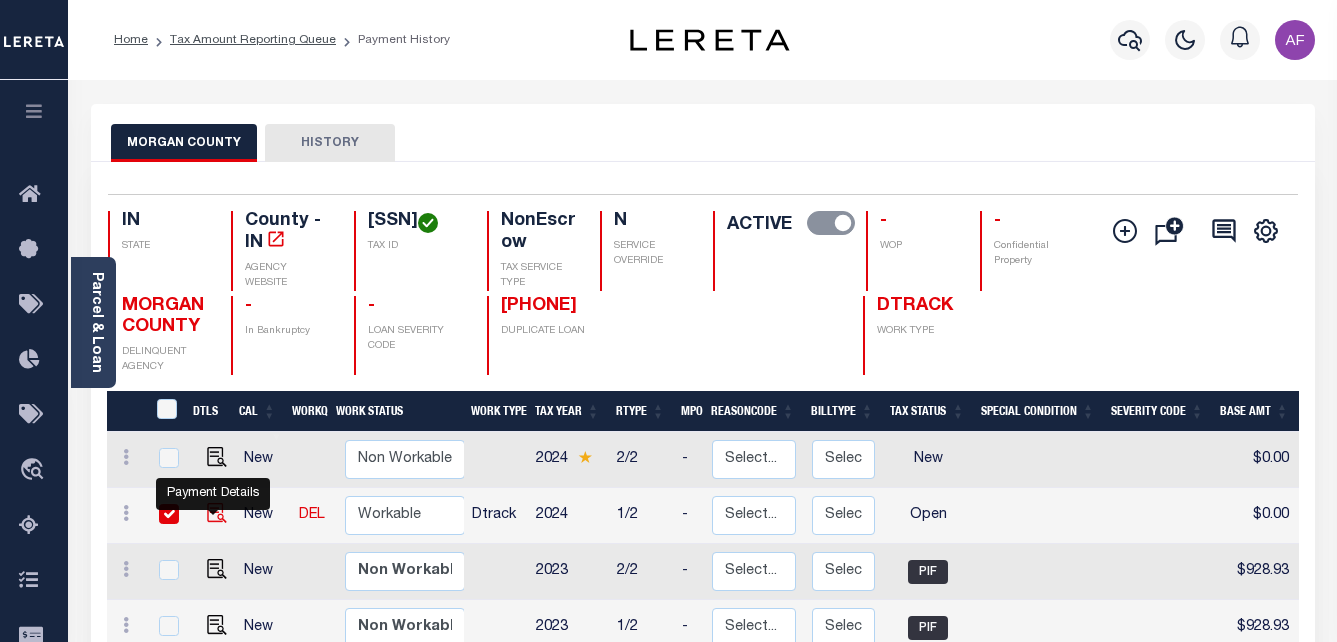 checkbox on "true" 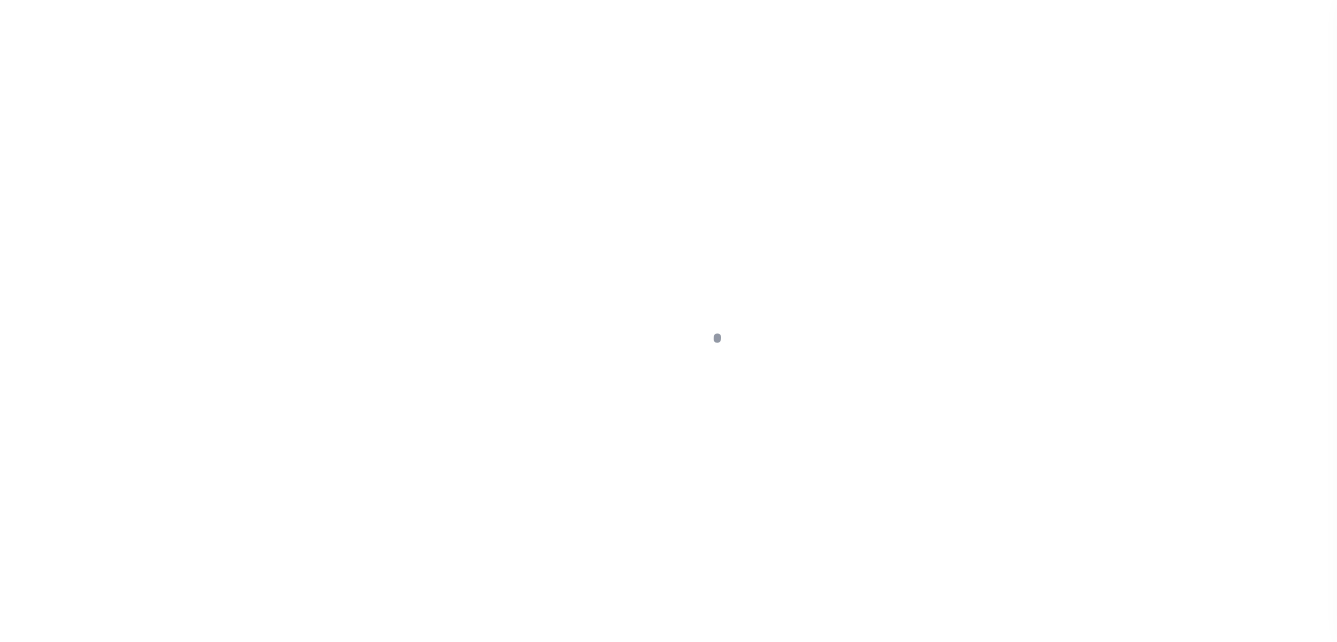 scroll, scrollTop: 0, scrollLeft: 0, axis: both 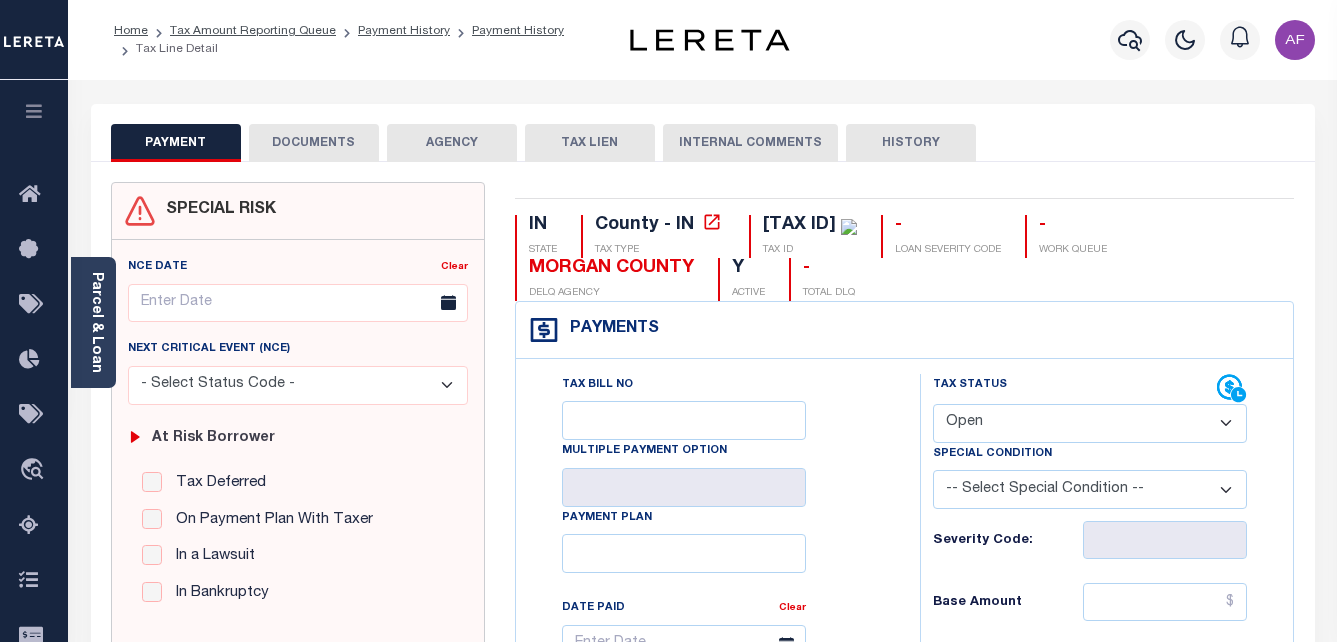 click on "Special Condition" at bounding box center (1090, 457) 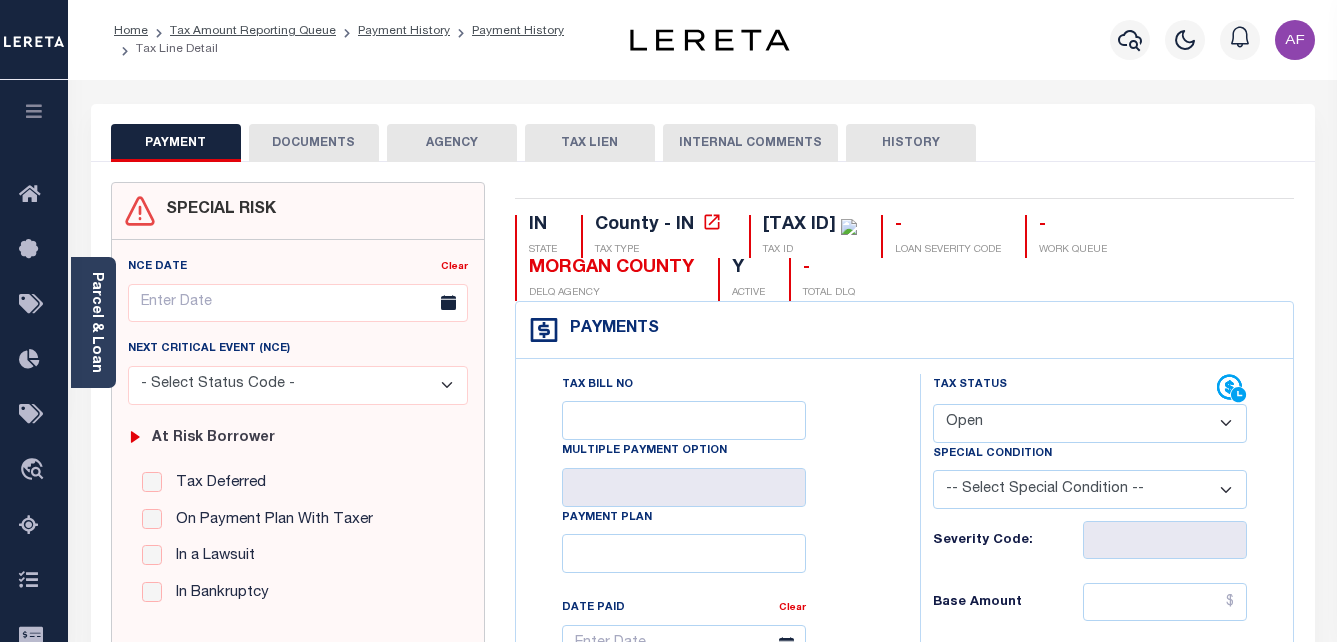 click on "- Select Status Code -
Open
Due/Unpaid
Paid
Incomplete
No Tax Due
Internal Refund Processed
New" at bounding box center [1090, 423] 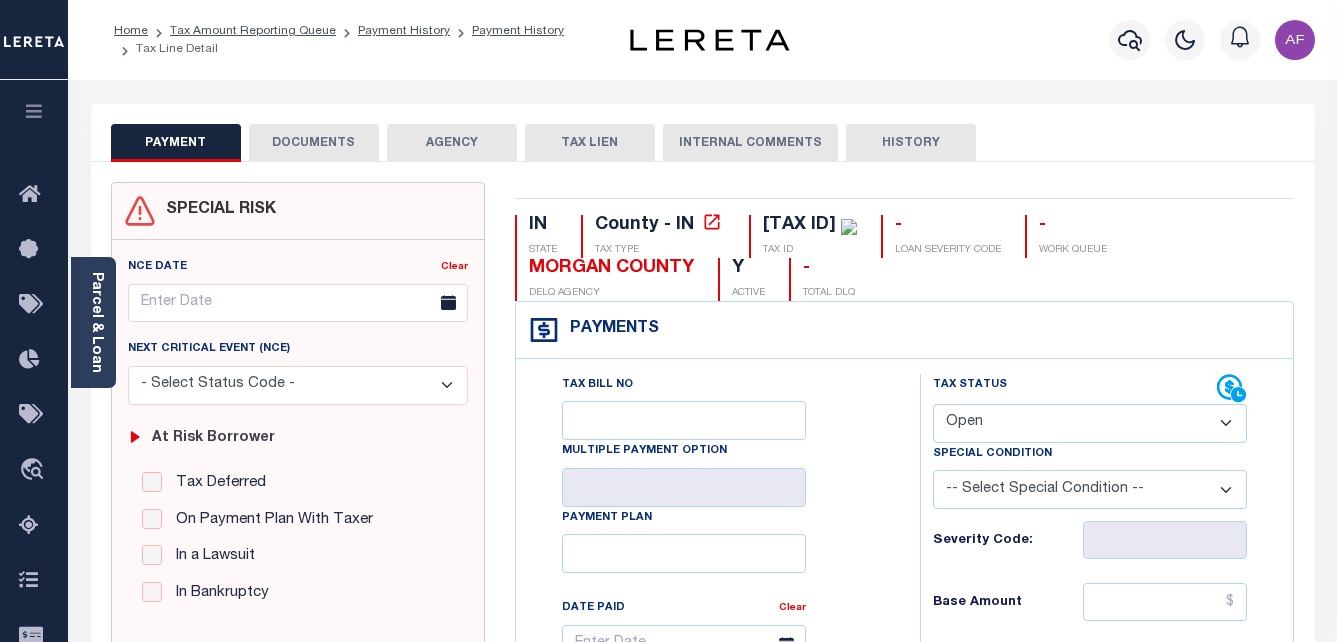 select on "PYD" 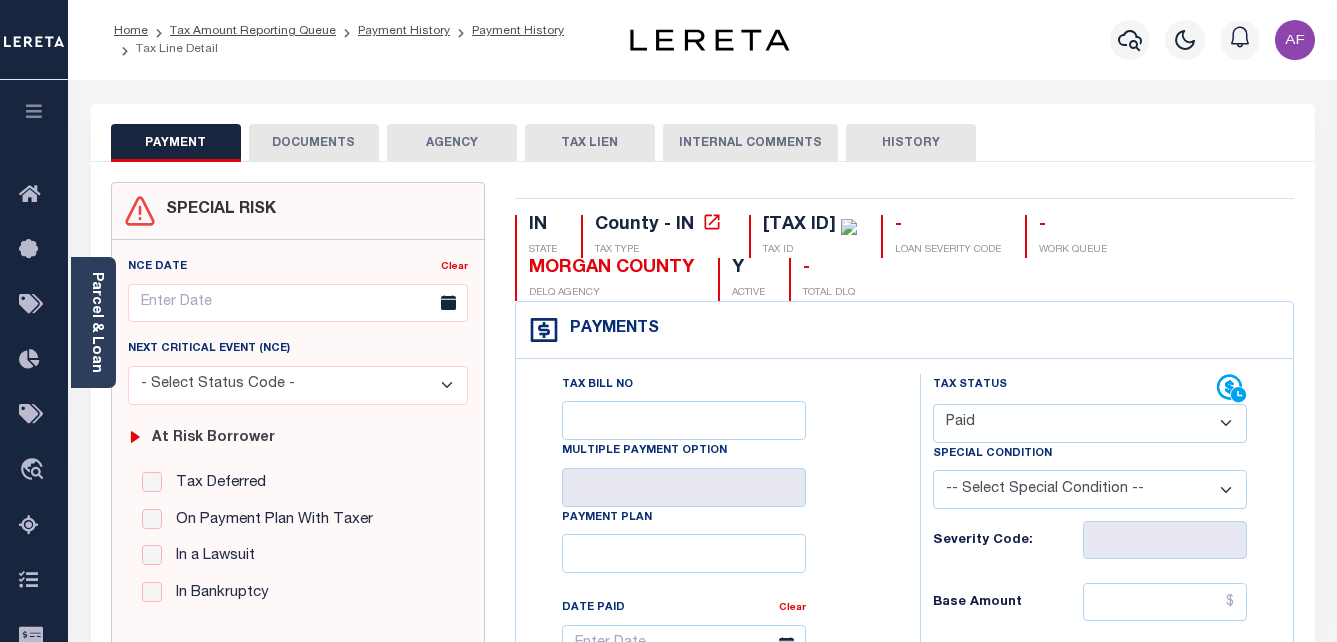 click on "- Select Status Code -
Open
Due/Unpaid
Paid
Incomplete
No Tax Due
Internal Refund Processed
New" at bounding box center [1090, 423] 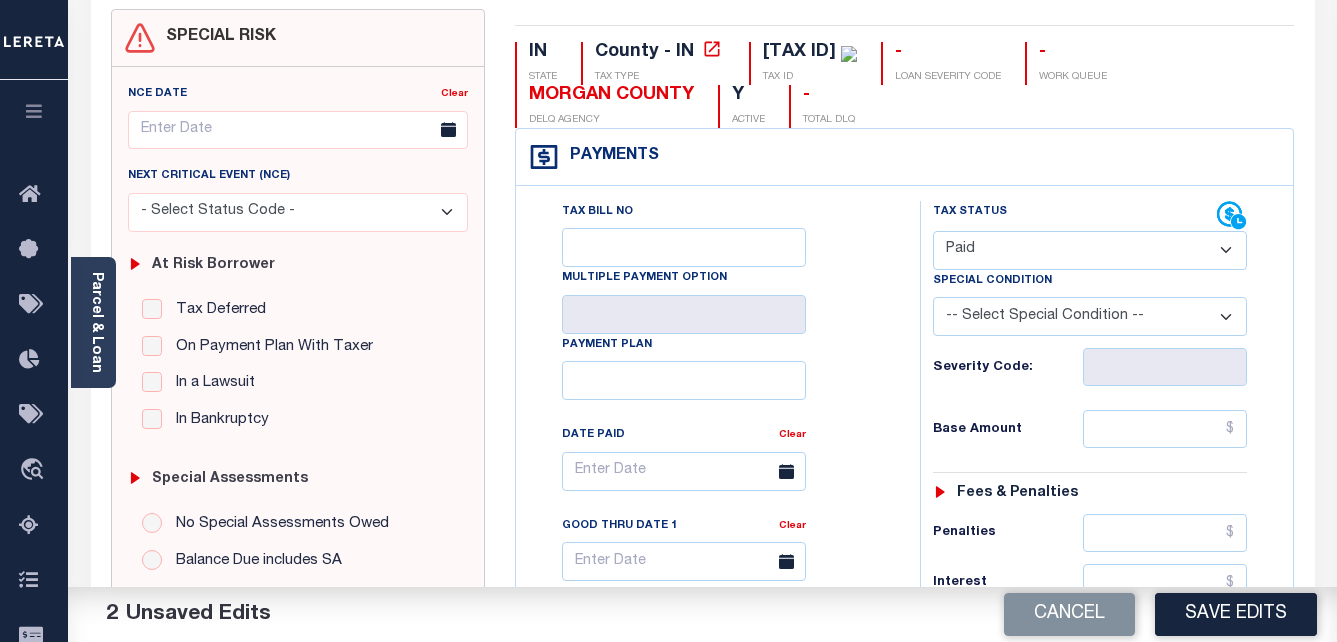 scroll, scrollTop: 300, scrollLeft: 0, axis: vertical 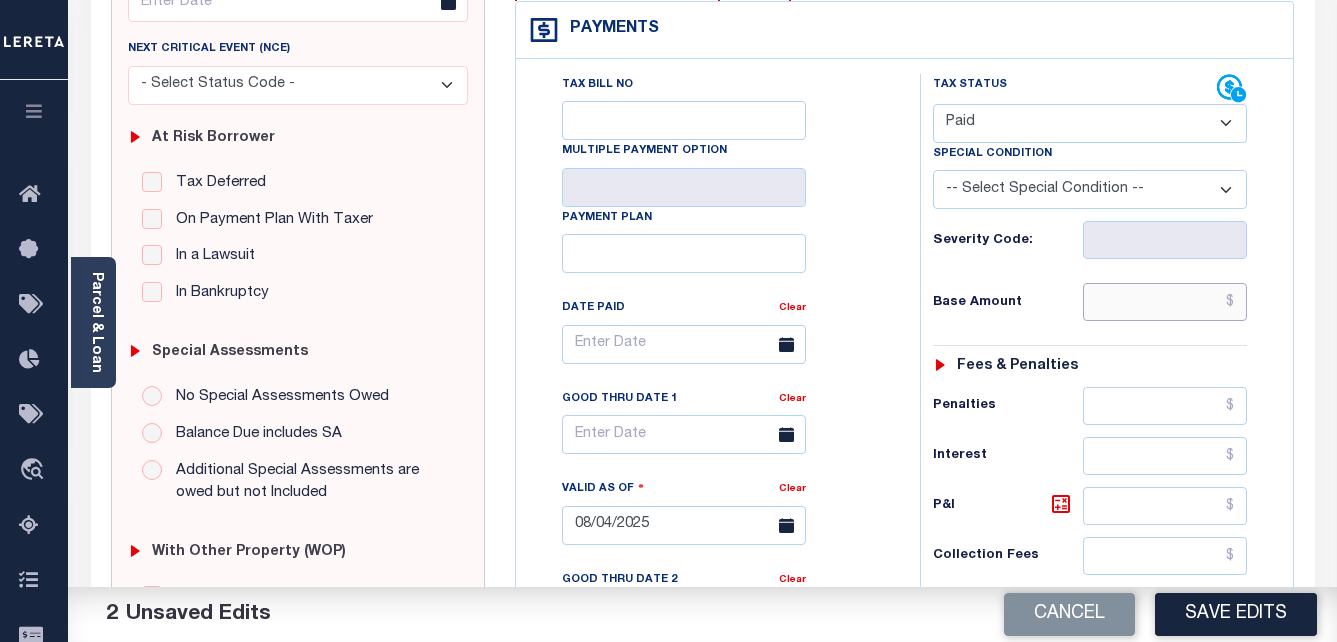 click at bounding box center [1165, 302] 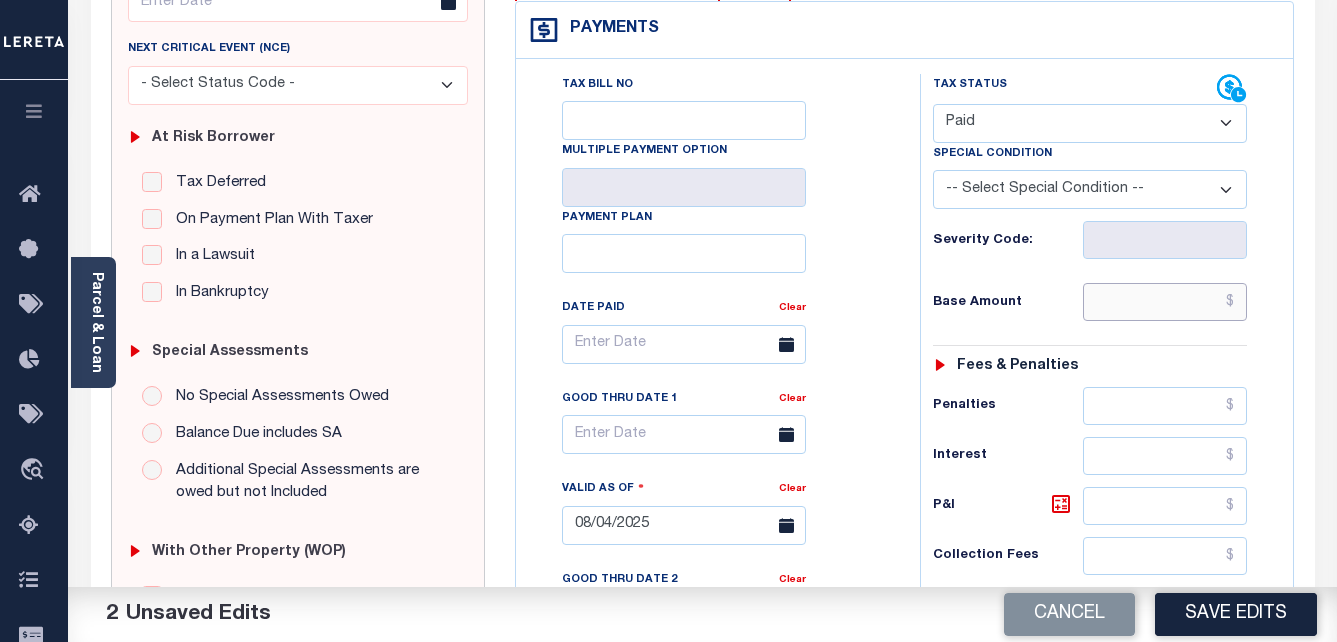 paste on "854.54" 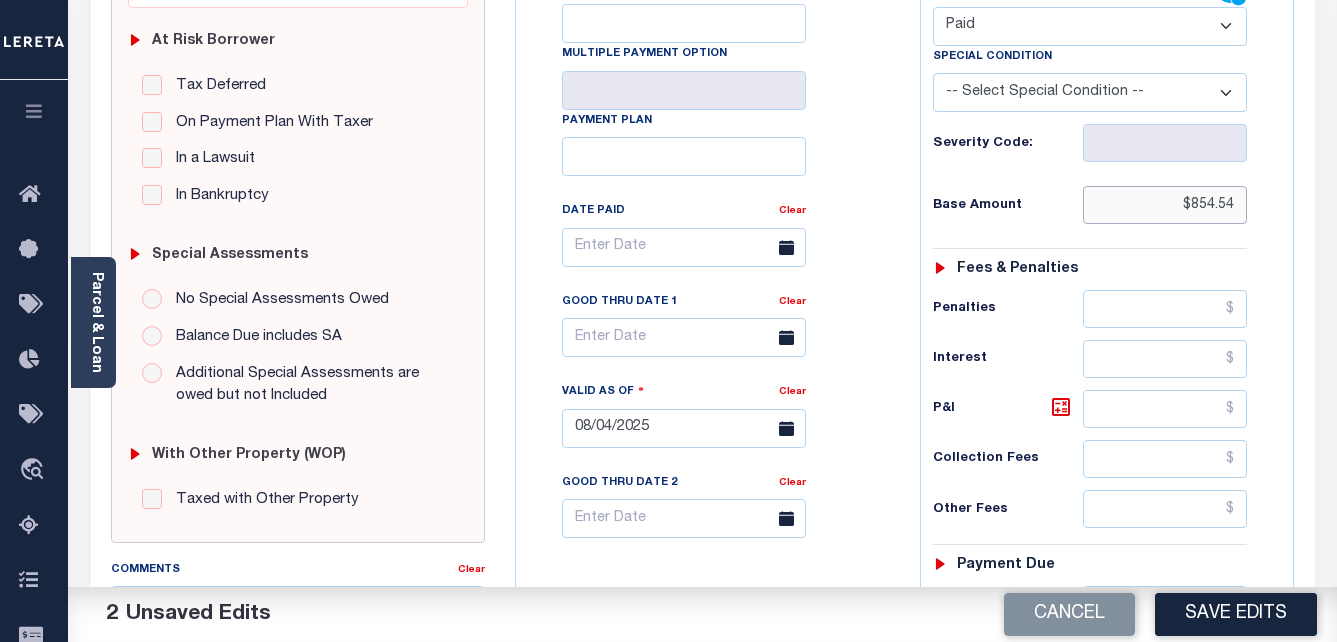scroll, scrollTop: 600, scrollLeft: 0, axis: vertical 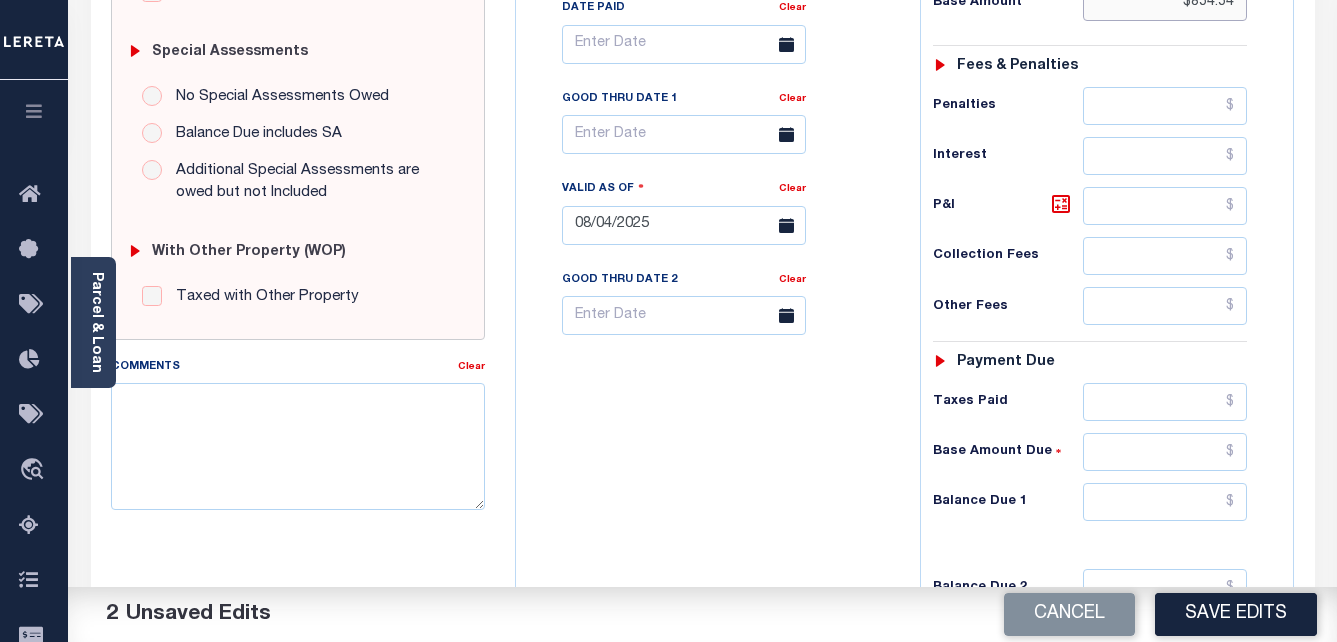 type on "$854.54" 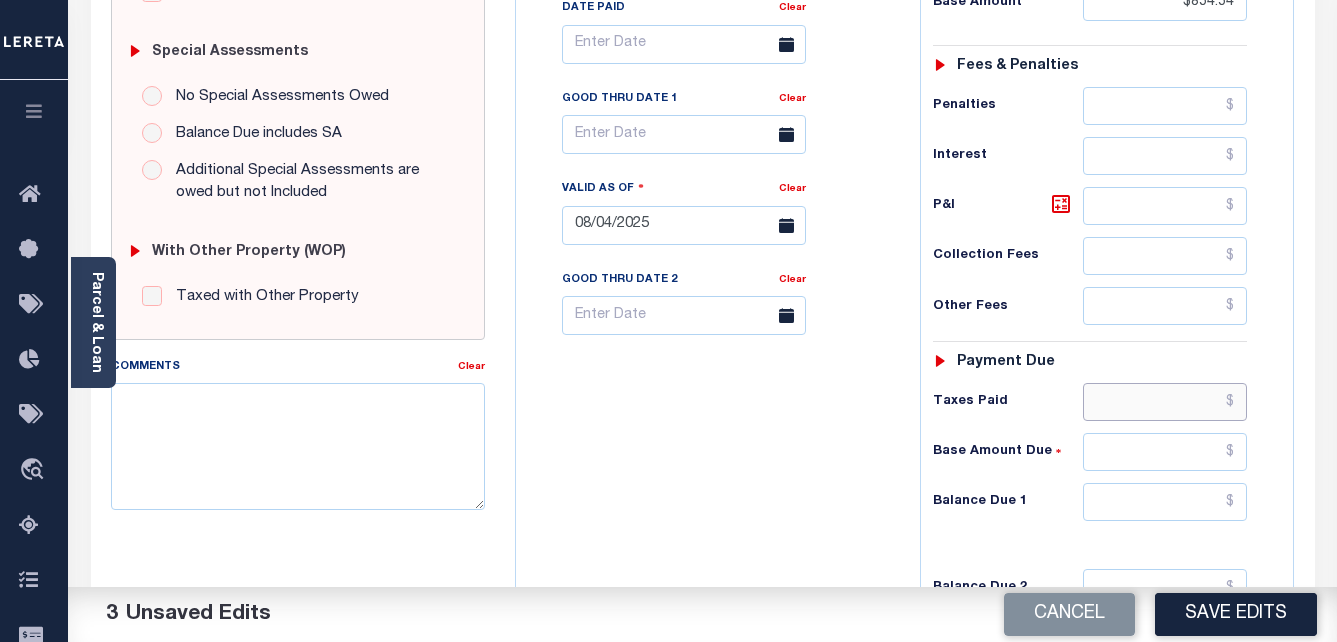 click at bounding box center (1165, 402) 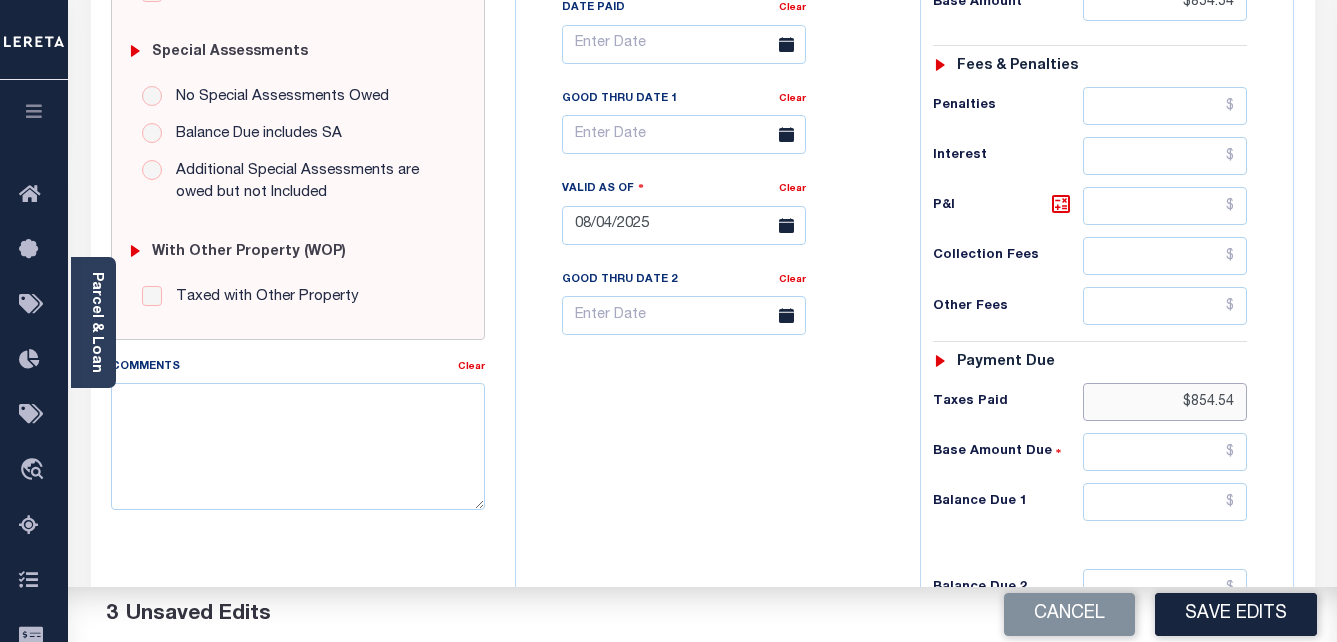 type on "$854.54" 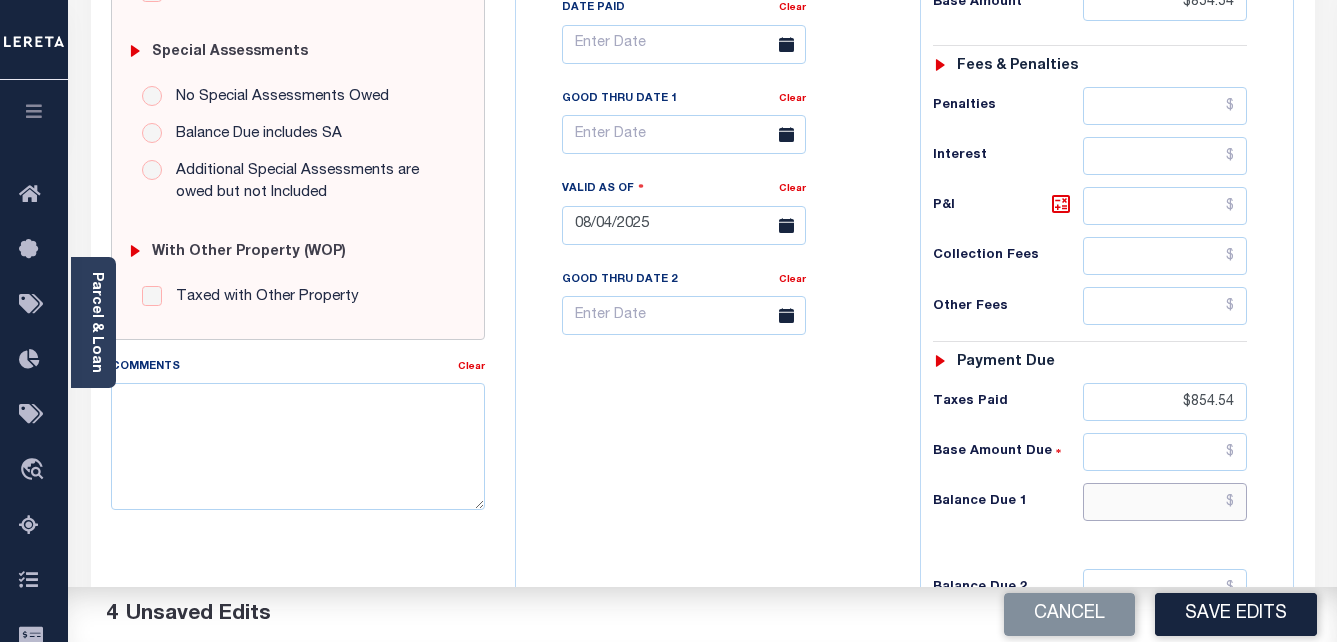 drag, startPoint x: 1196, startPoint y: 503, endPoint x: 1213, endPoint y: 495, distance: 18.788294 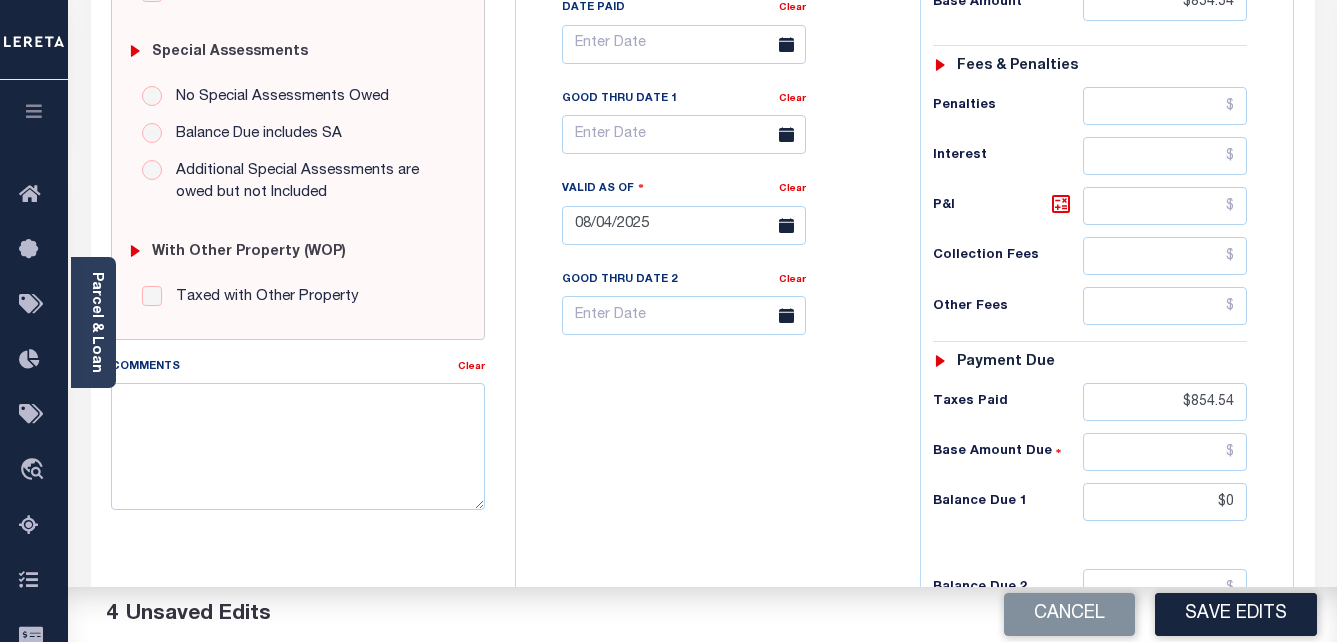 type on "$0.00" 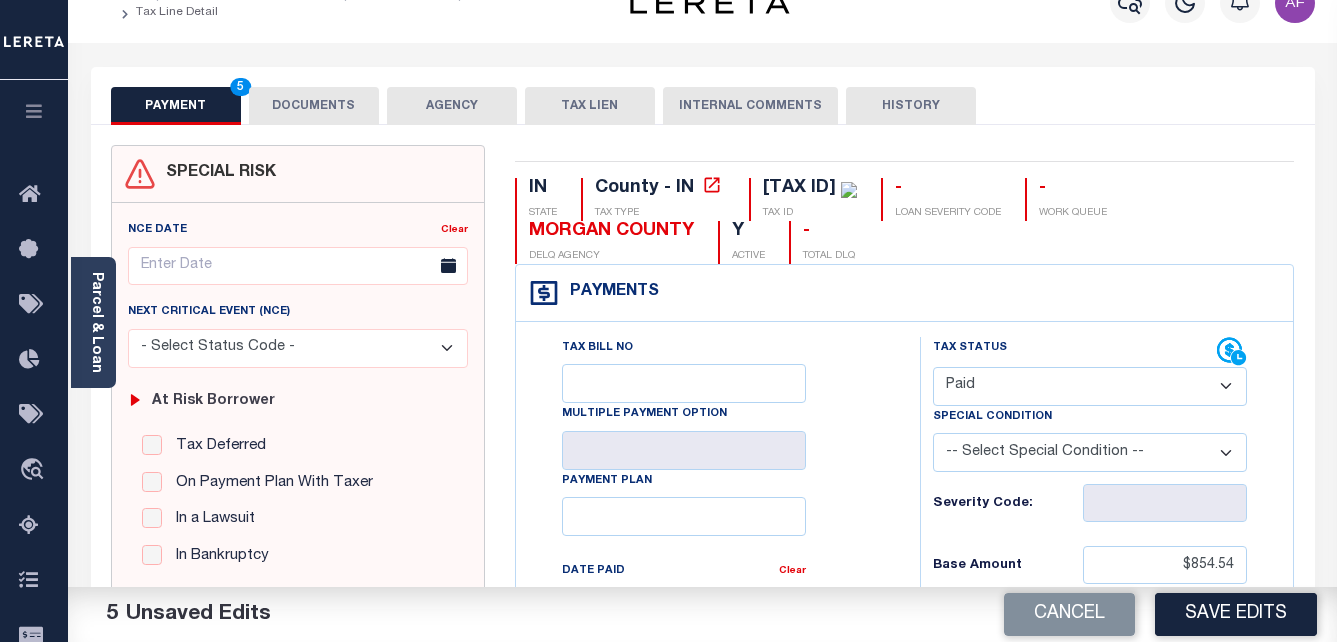 scroll, scrollTop: 0, scrollLeft: 0, axis: both 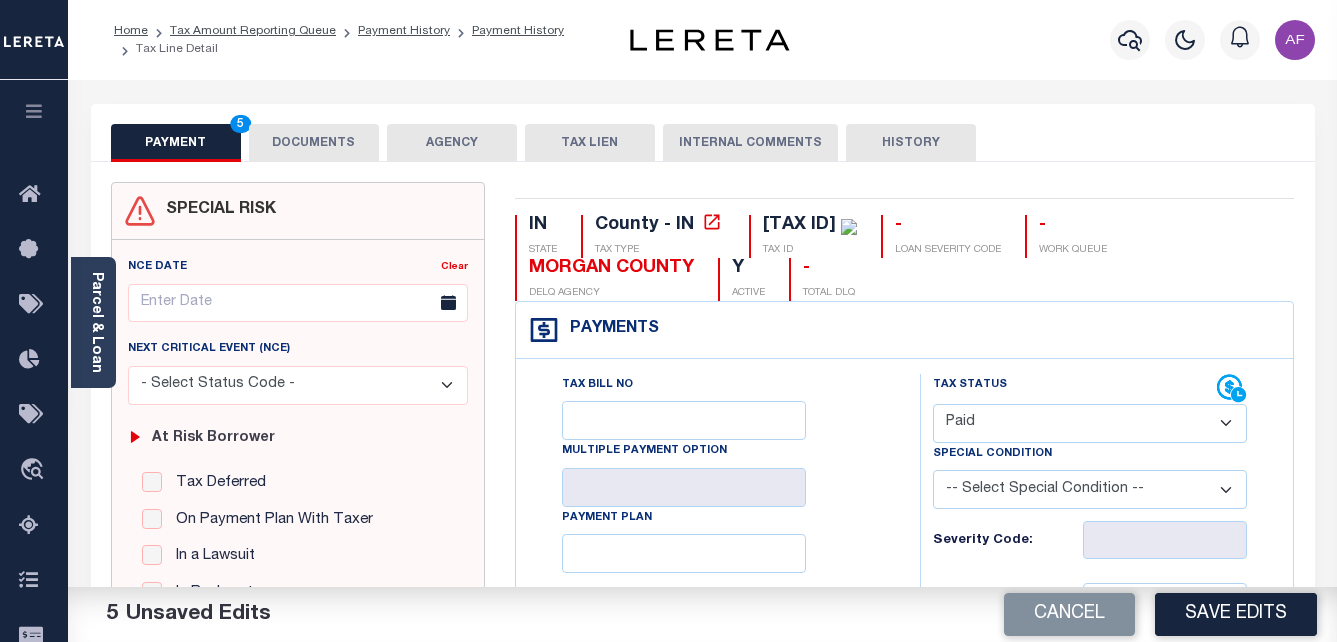 click on "DOCUMENTS" at bounding box center [314, 143] 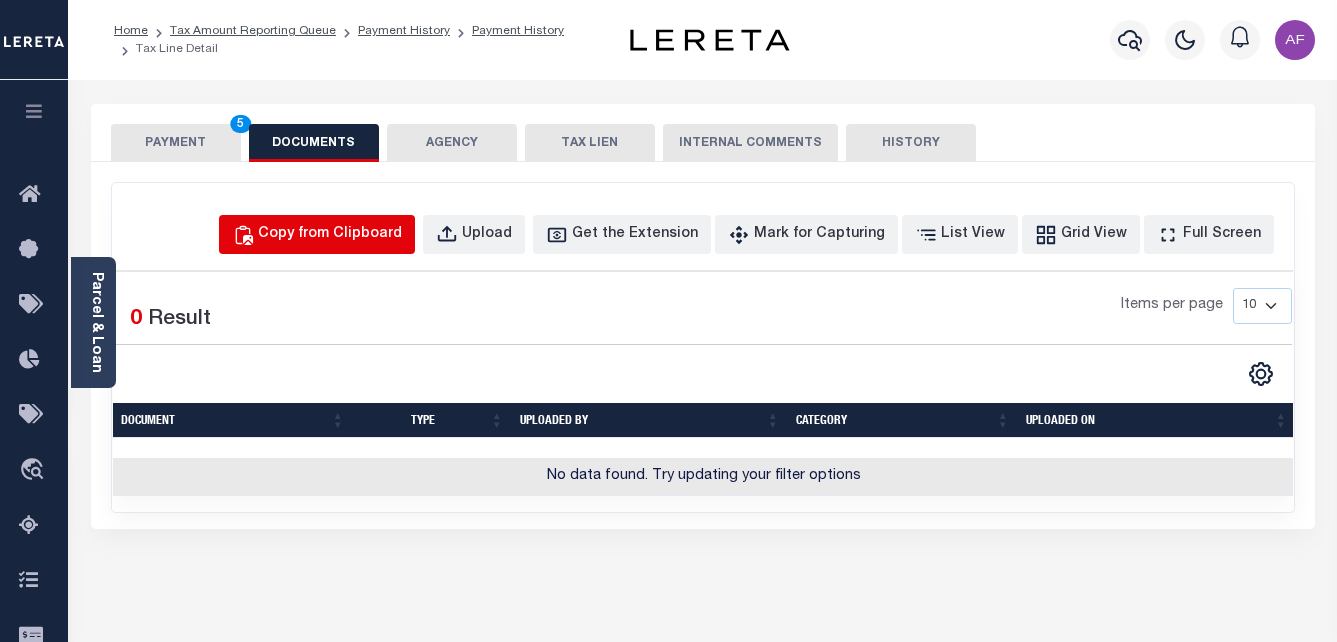 click on "Copy from Clipboard" at bounding box center (330, 235) 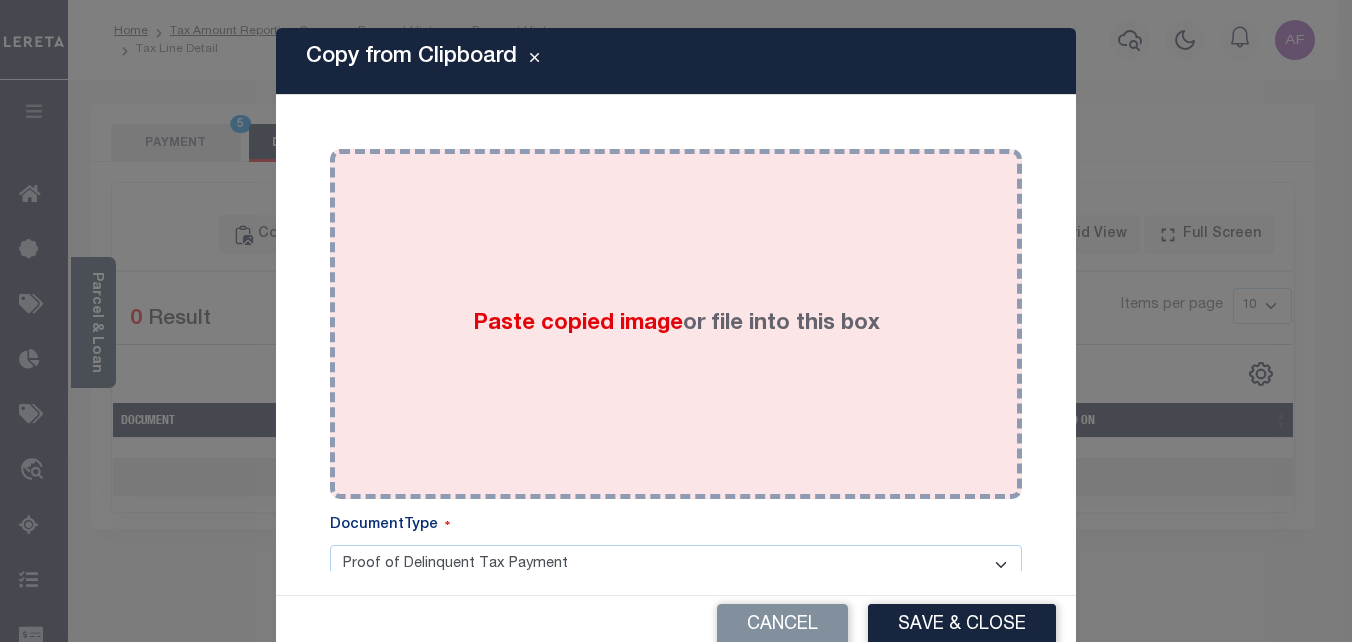 click on "Paste copied image  or file into this box" at bounding box center (676, 324) 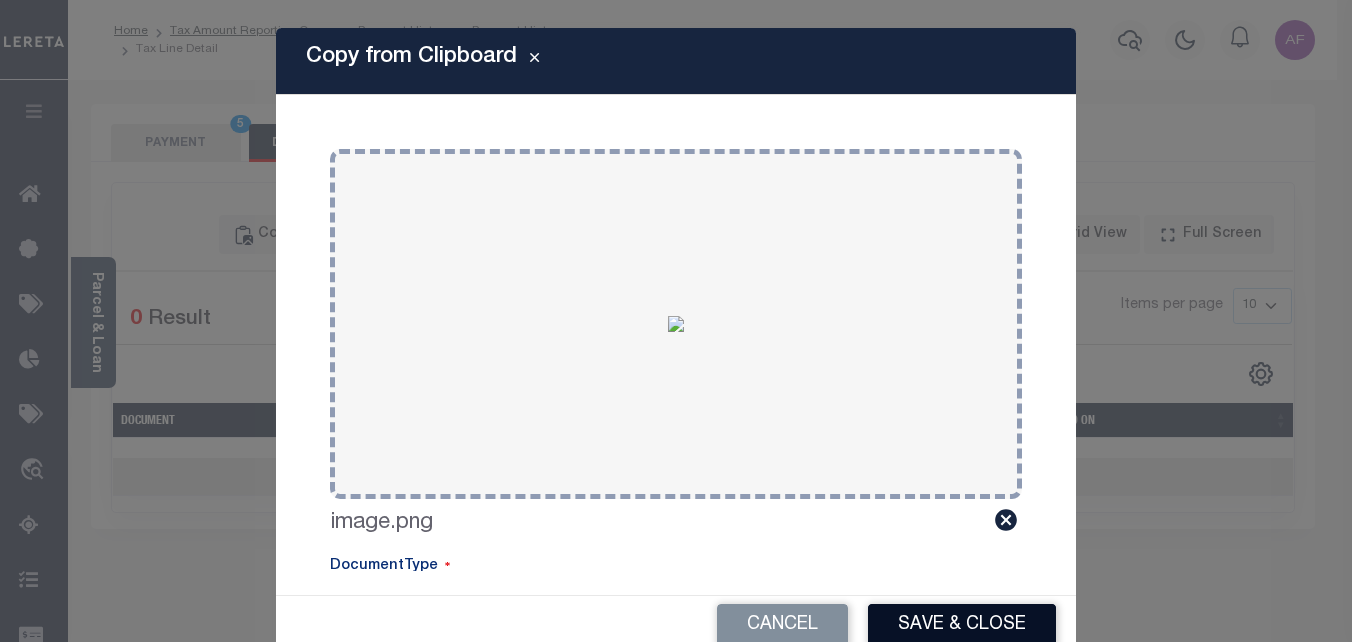 click on "Save & Close" at bounding box center (962, 625) 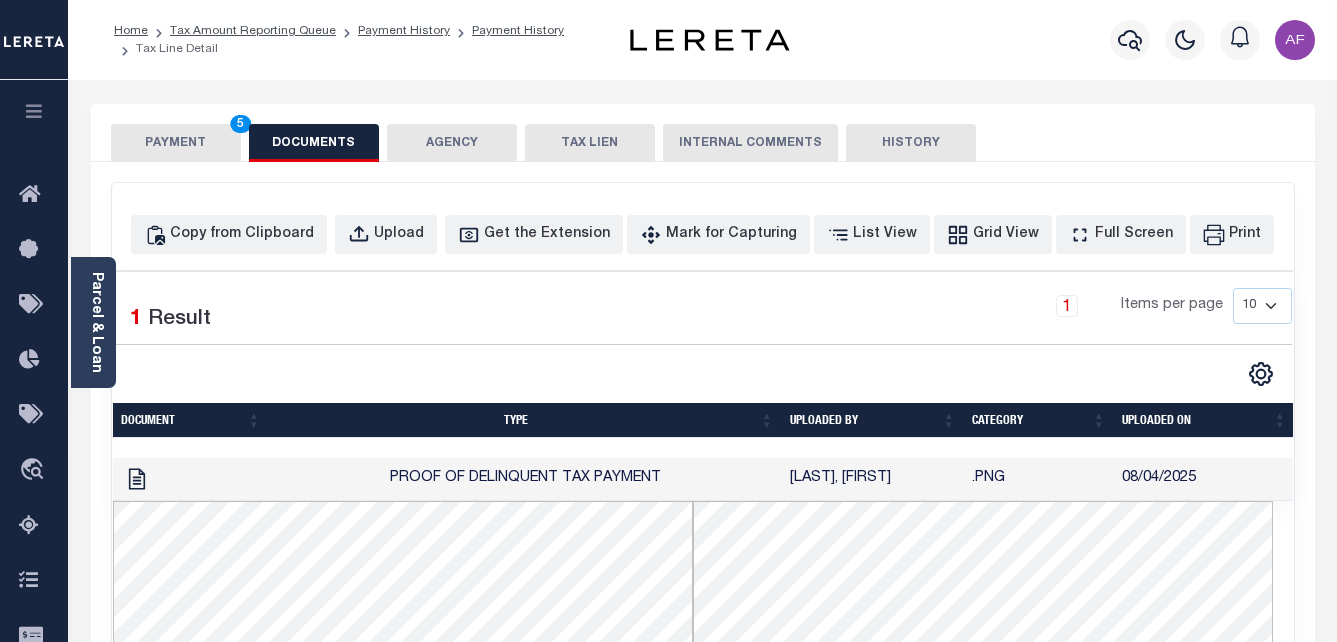 click on "PAYMENT
5" at bounding box center [176, 143] 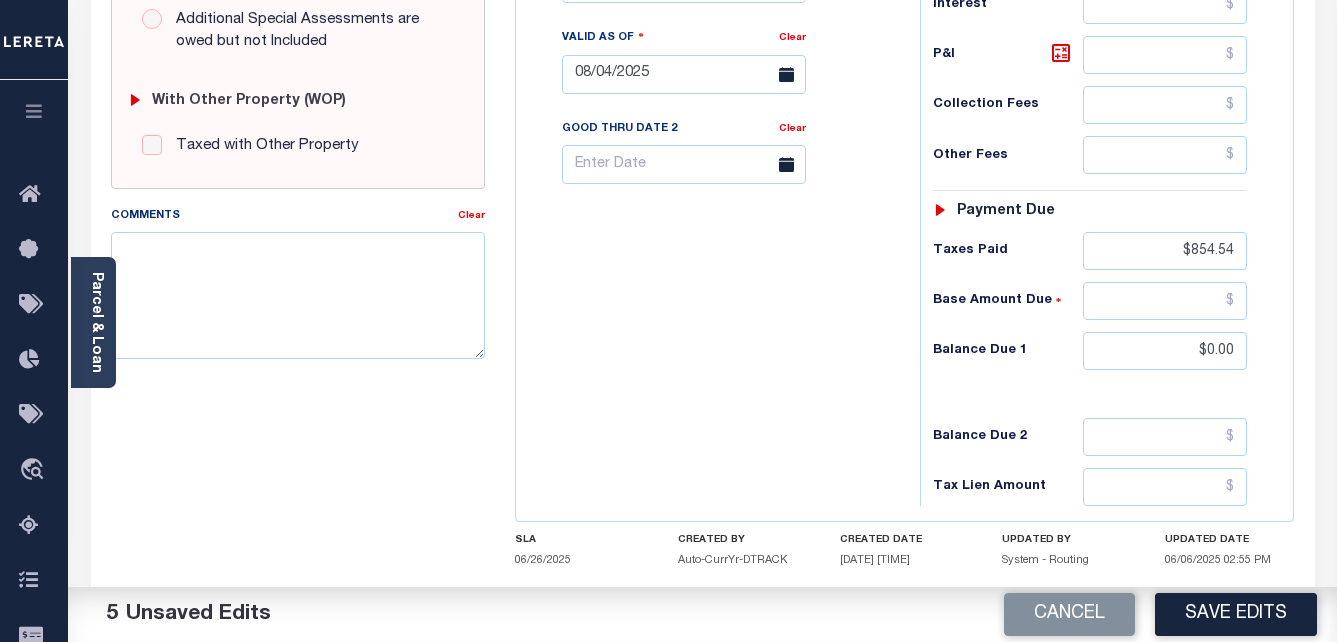 scroll, scrollTop: 867, scrollLeft: 0, axis: vertical 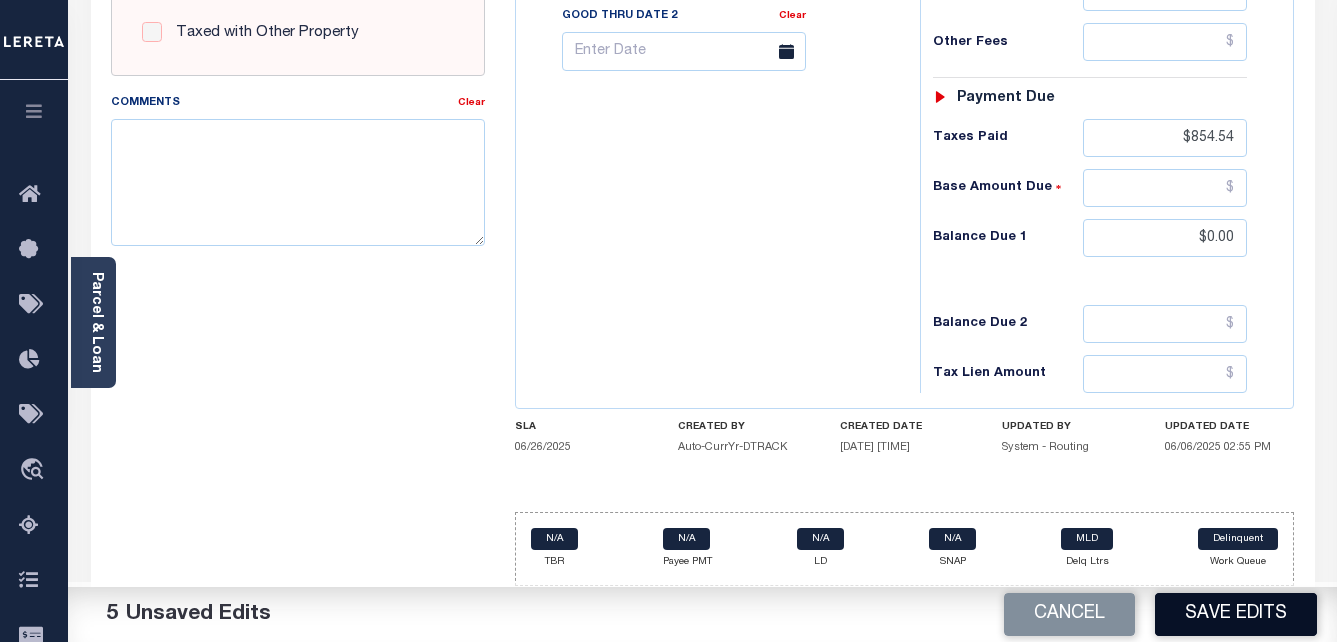 click on "Save Edits" at bounding box center [1236, 614] 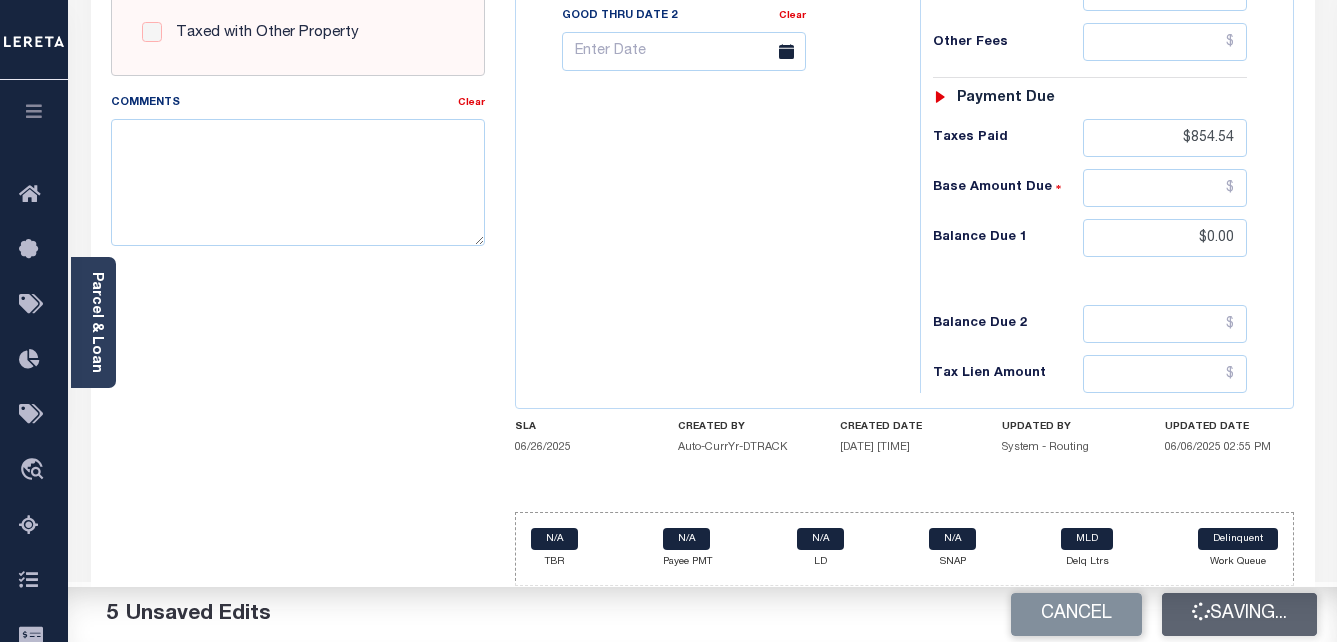 checkbox on "false" 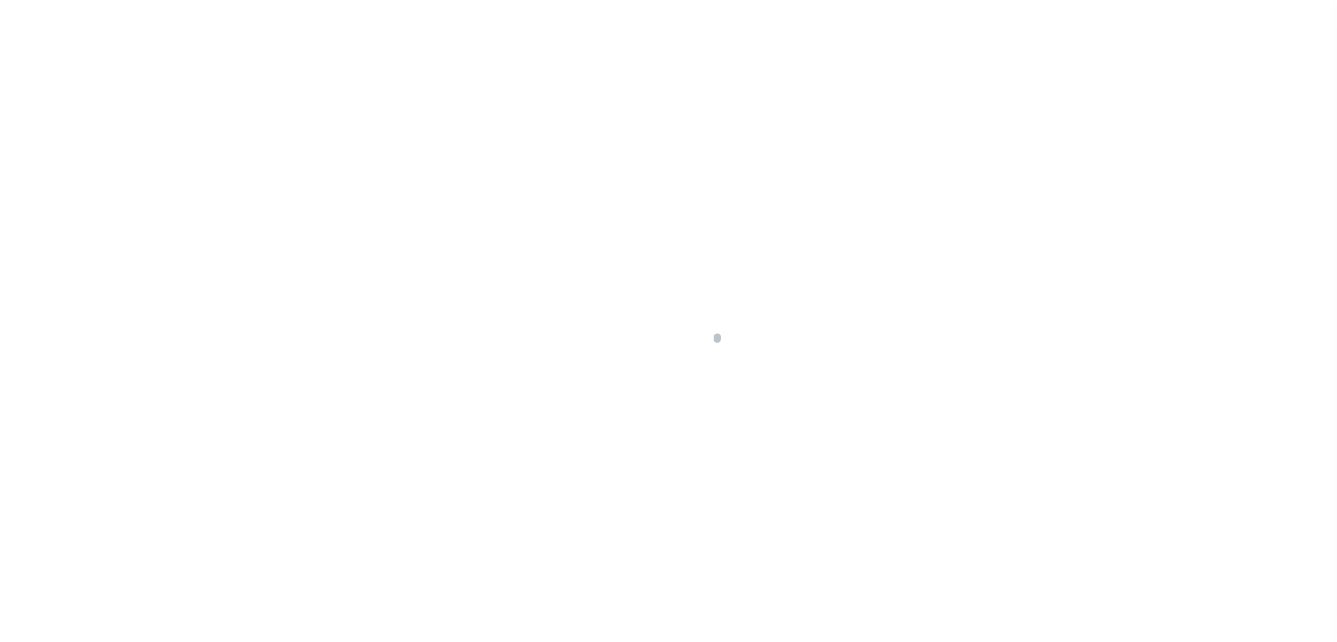 scroll, scrollTop: 0, scrollLeft: 0, axis: both 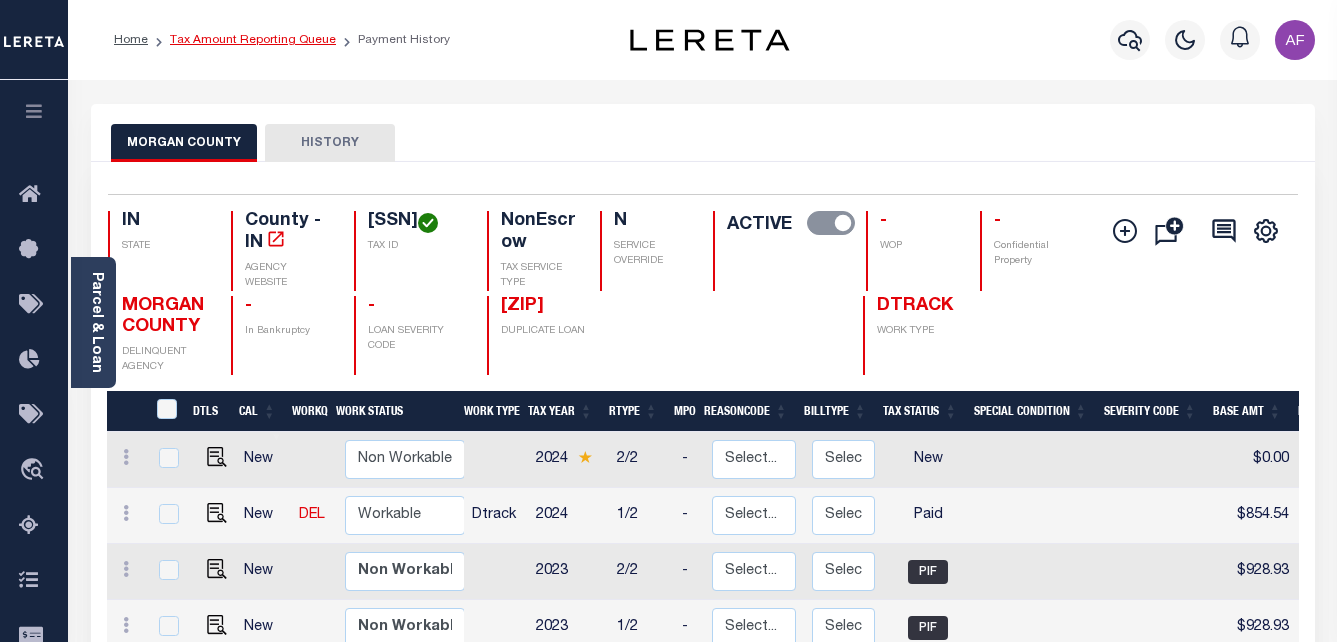 click on "Tax Amount Reporting Queue" at bounding box center (253, 40) 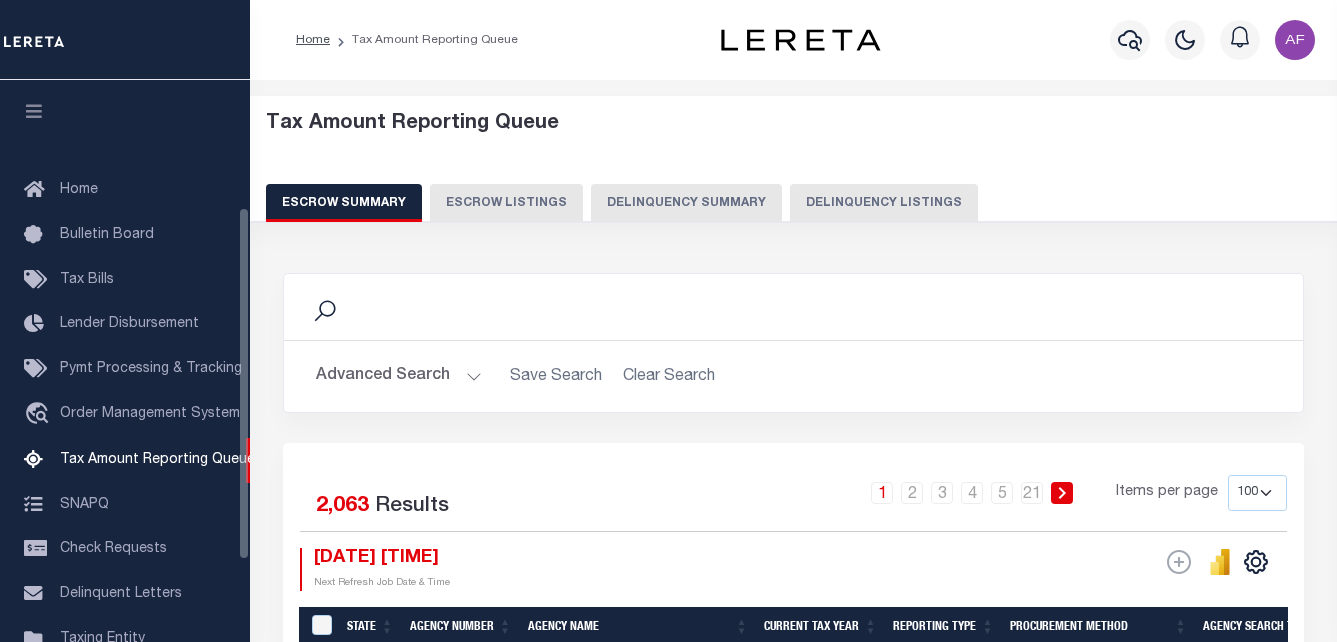 select on "100" 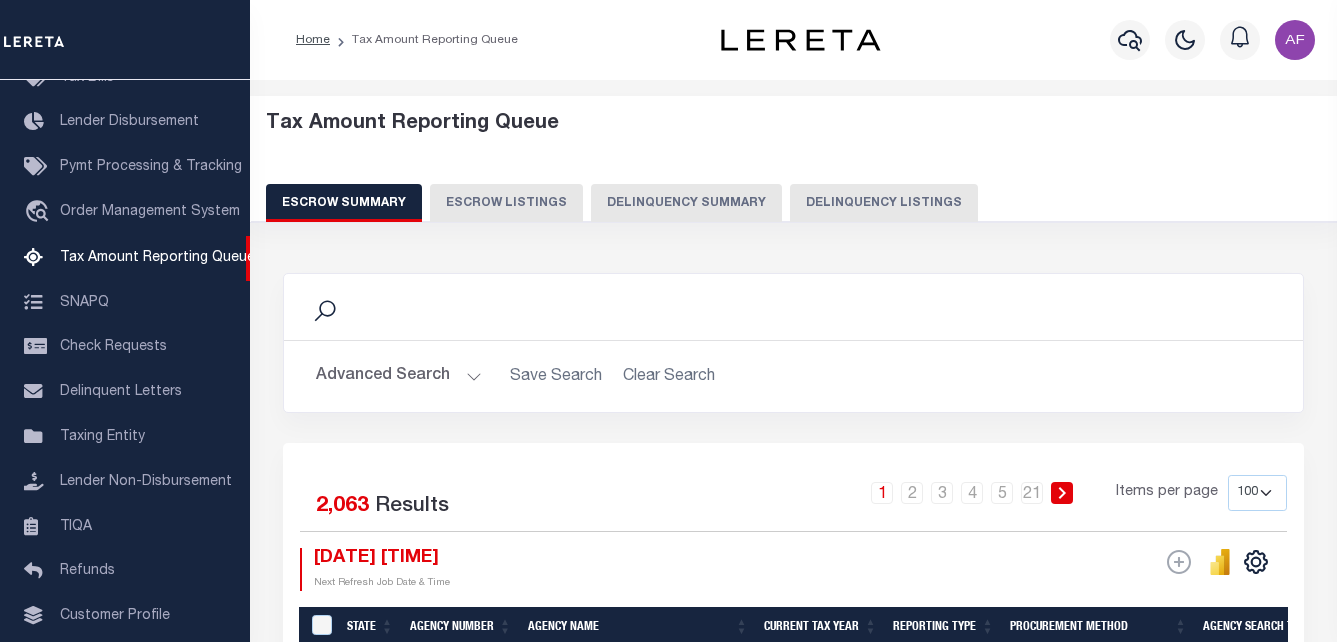 click on "Delinquency Listings" at bounding box center [884, 203] 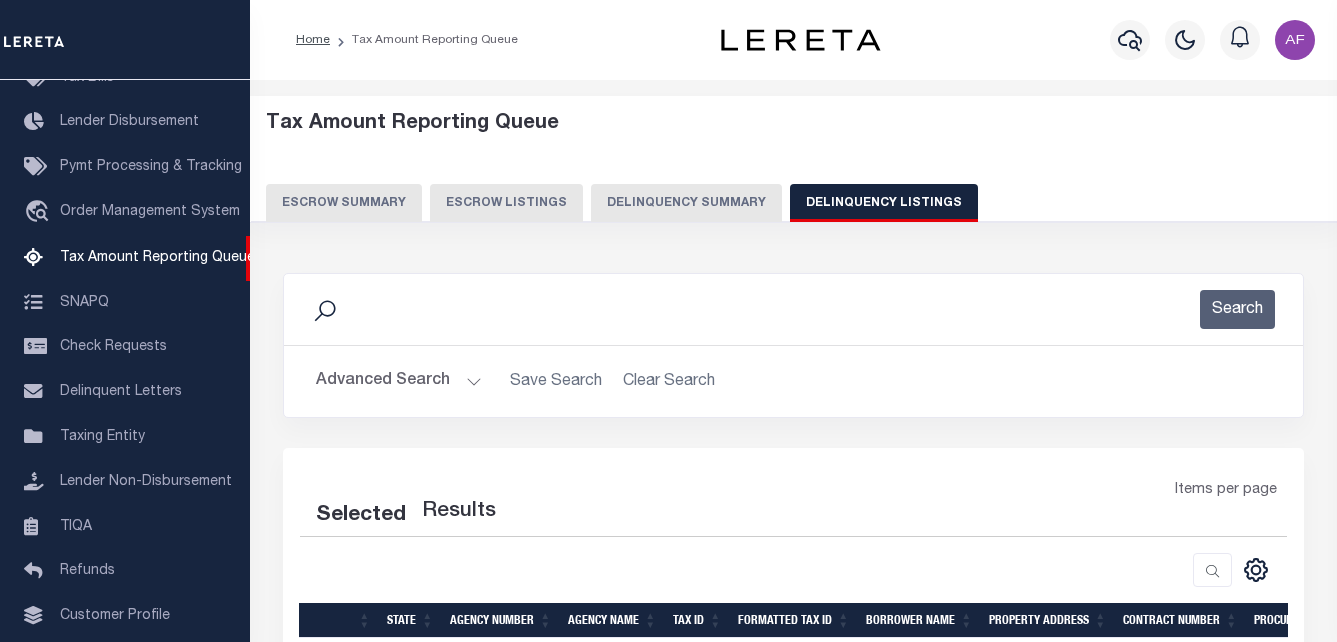 select on "100" 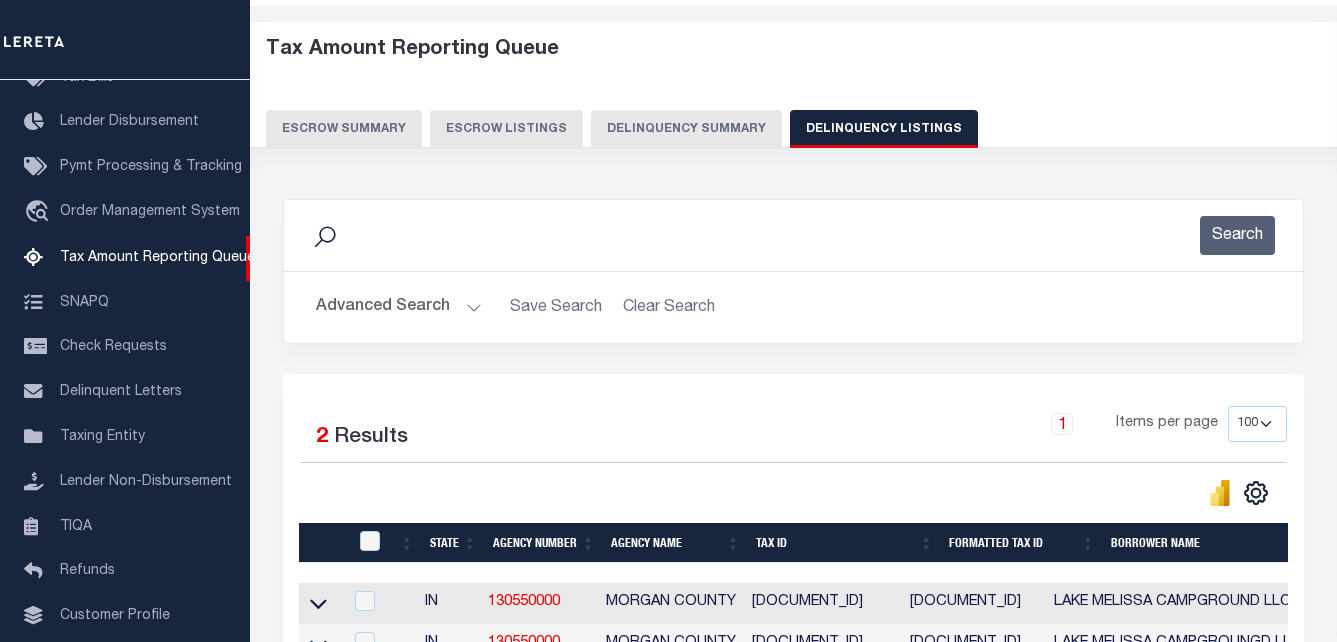 scroll, scrollTop: 300, scrollLeft: 0, axis: vertical 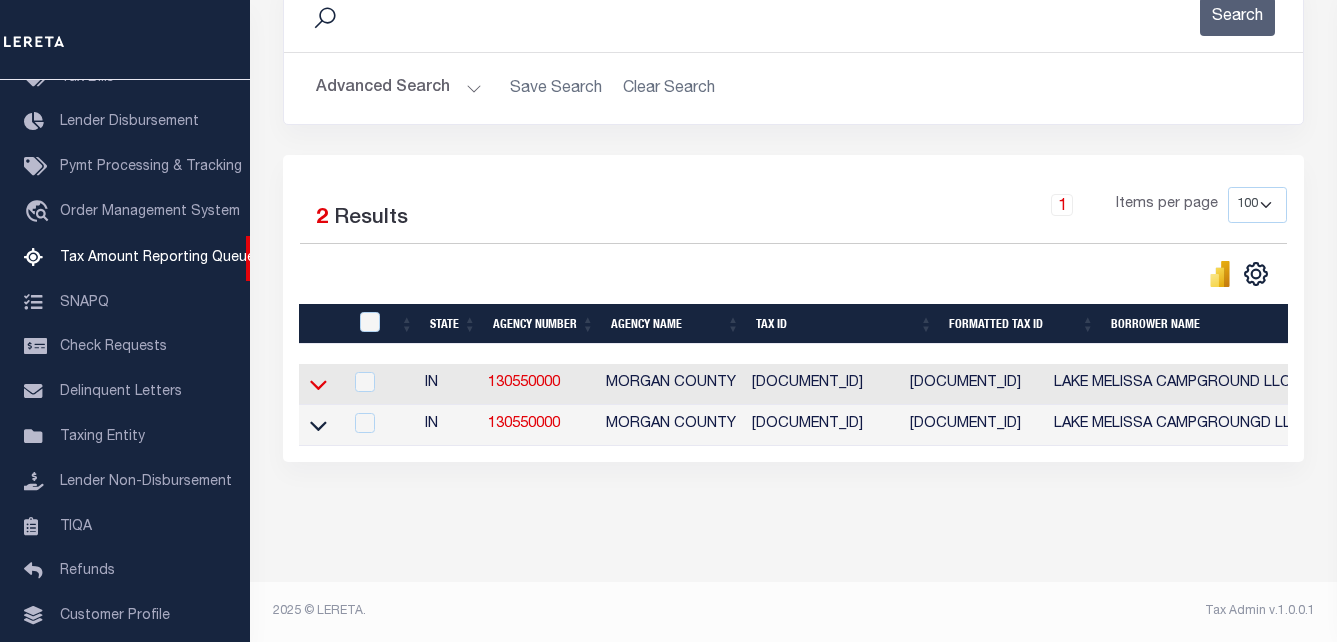 click 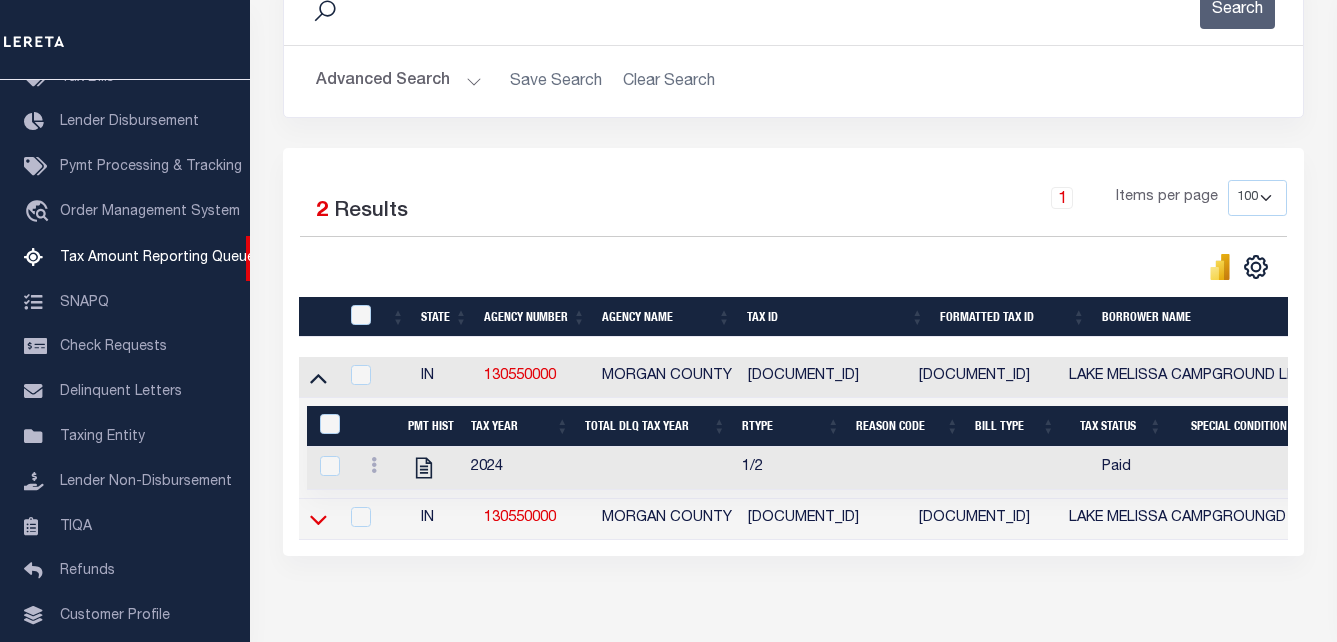 click 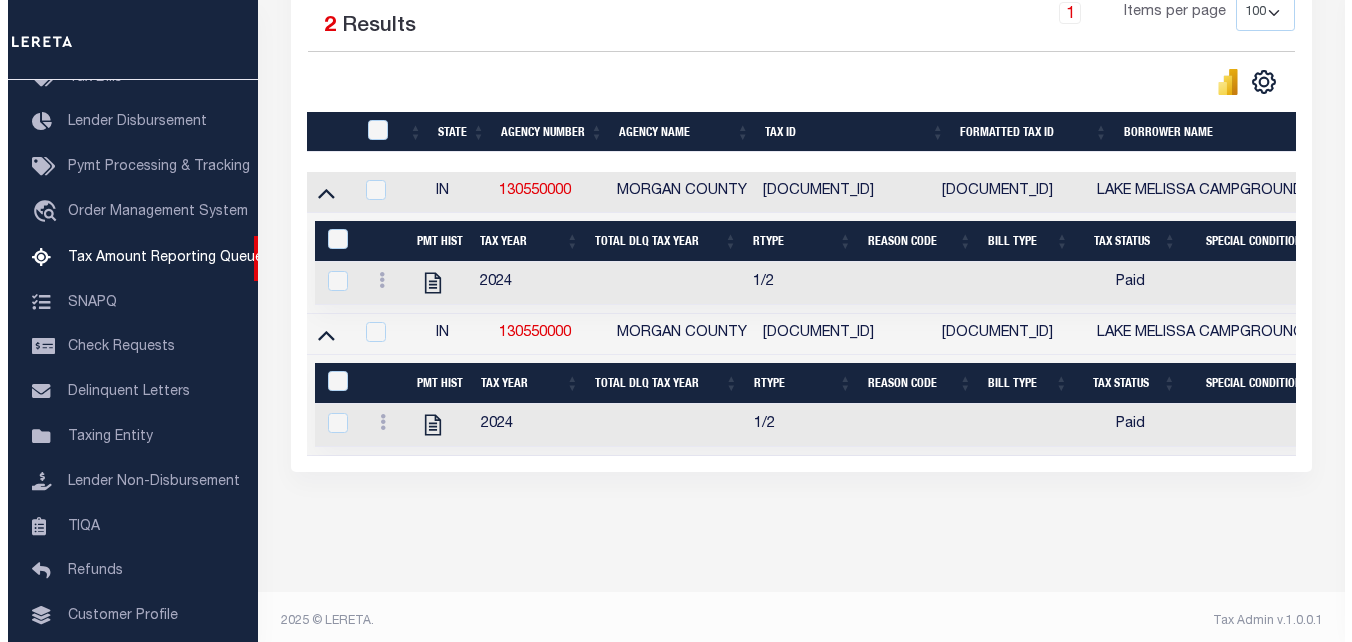 scroll, scrollTop: 500, scrollLeft: 0, axis: vertical 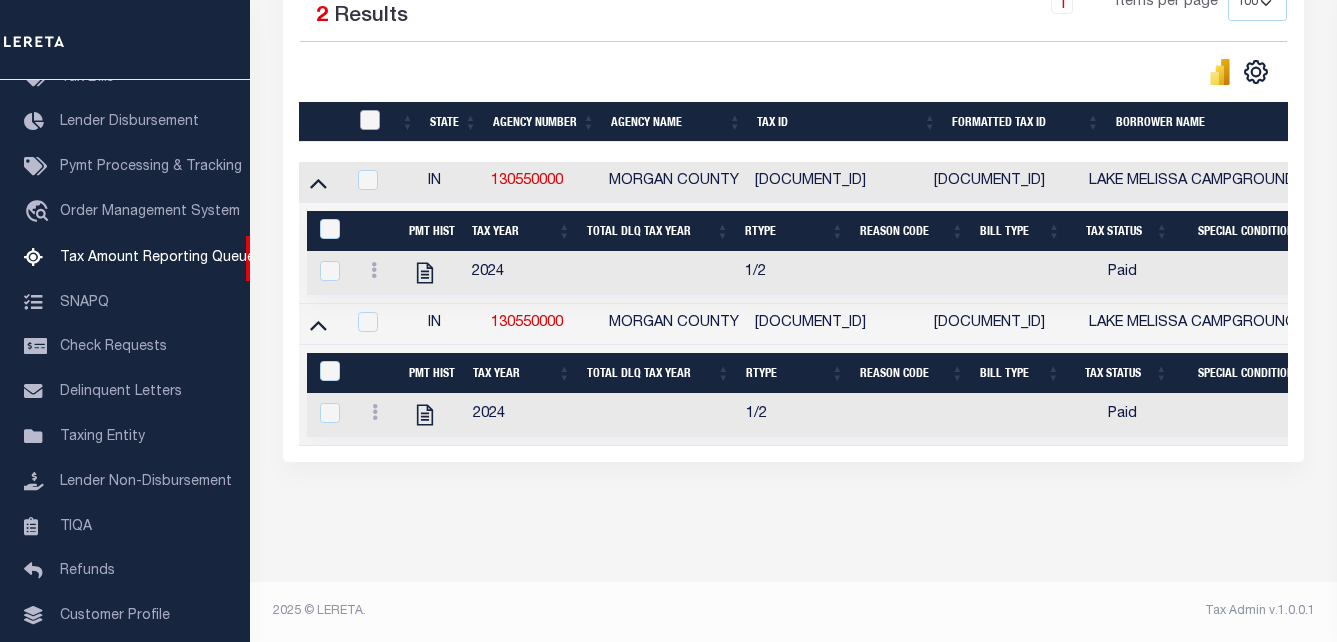 click at bounding box center [370, 120] 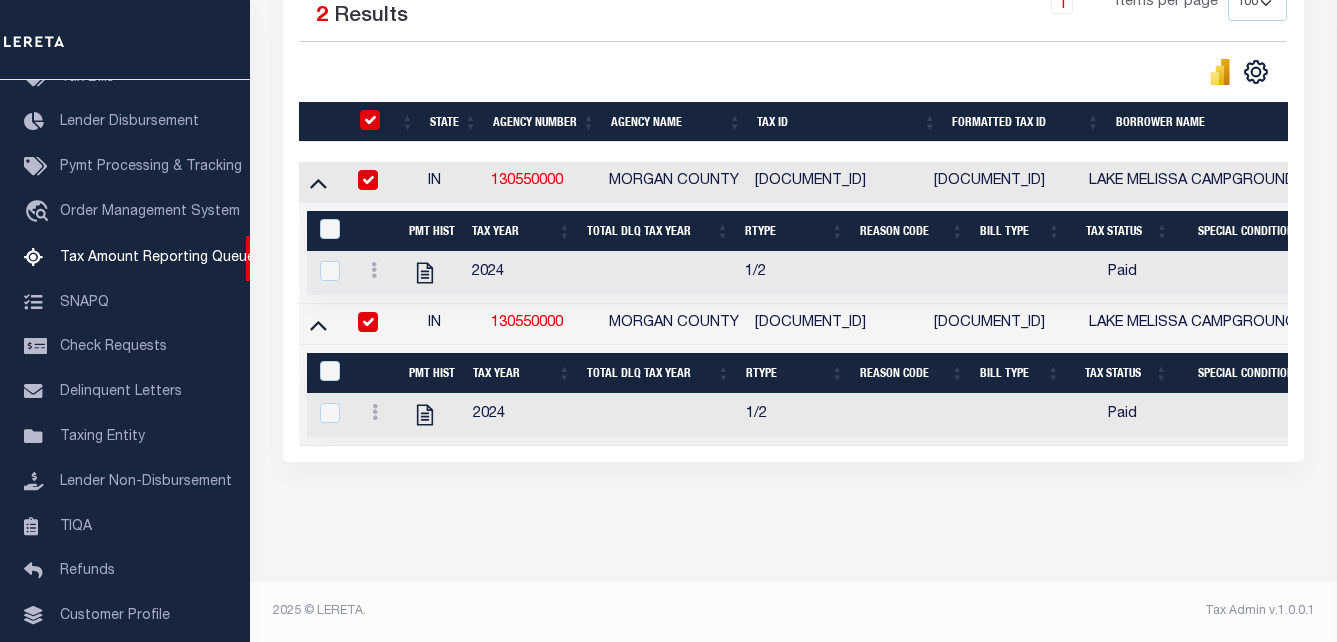 checkbox on "true" 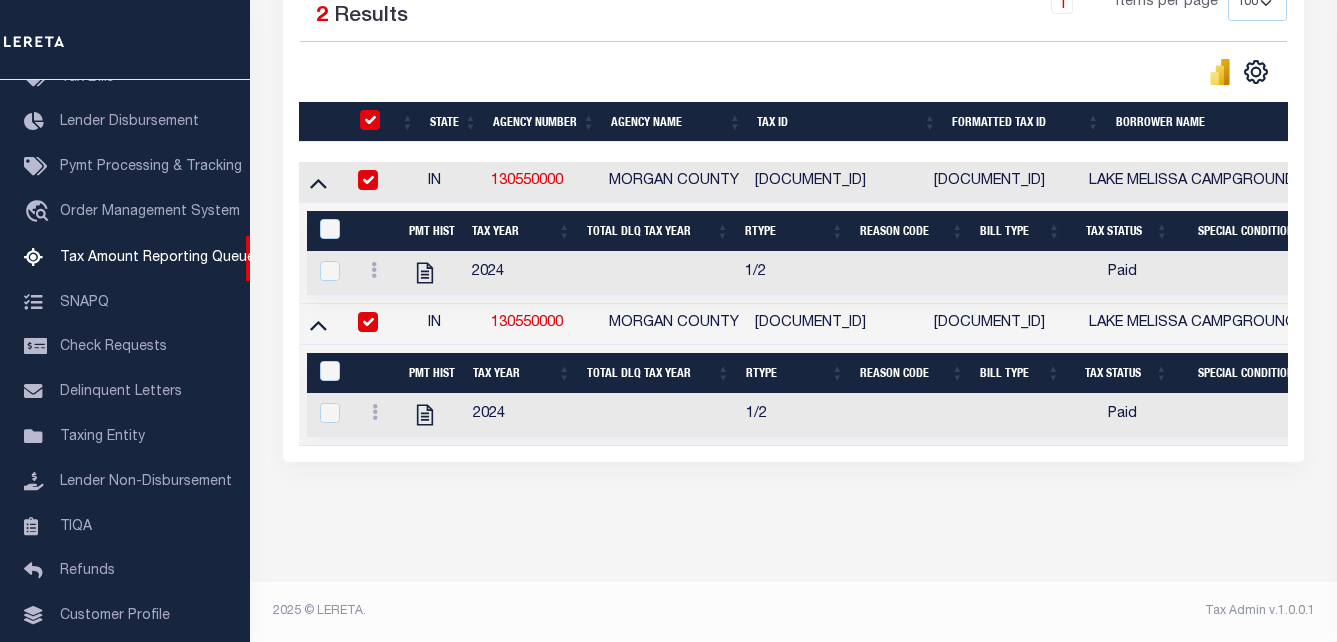 checkbox on "true" 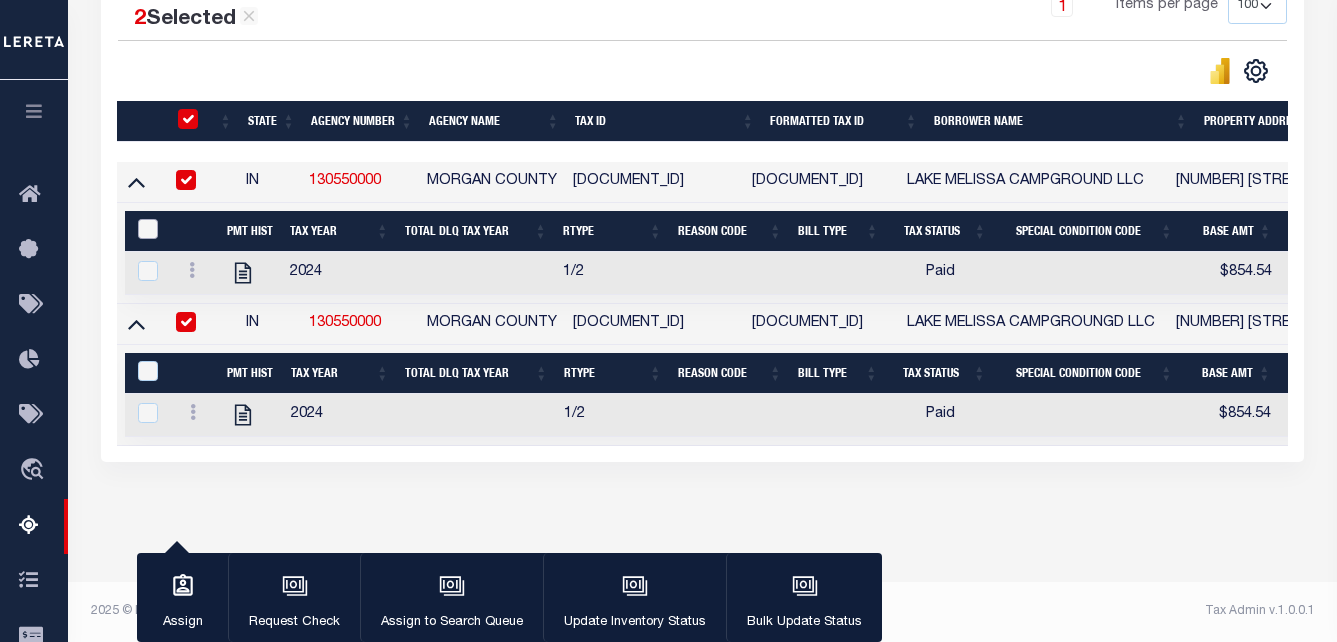 click at bounding box center [148, 229] 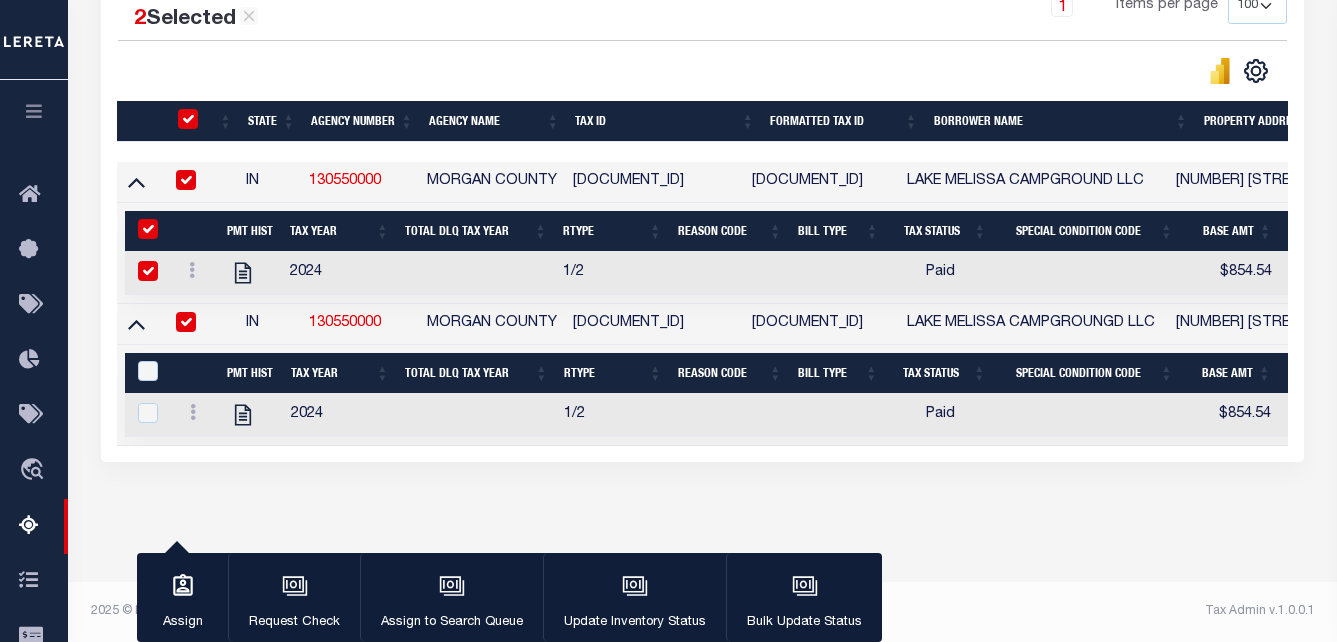 checkbox on "true" 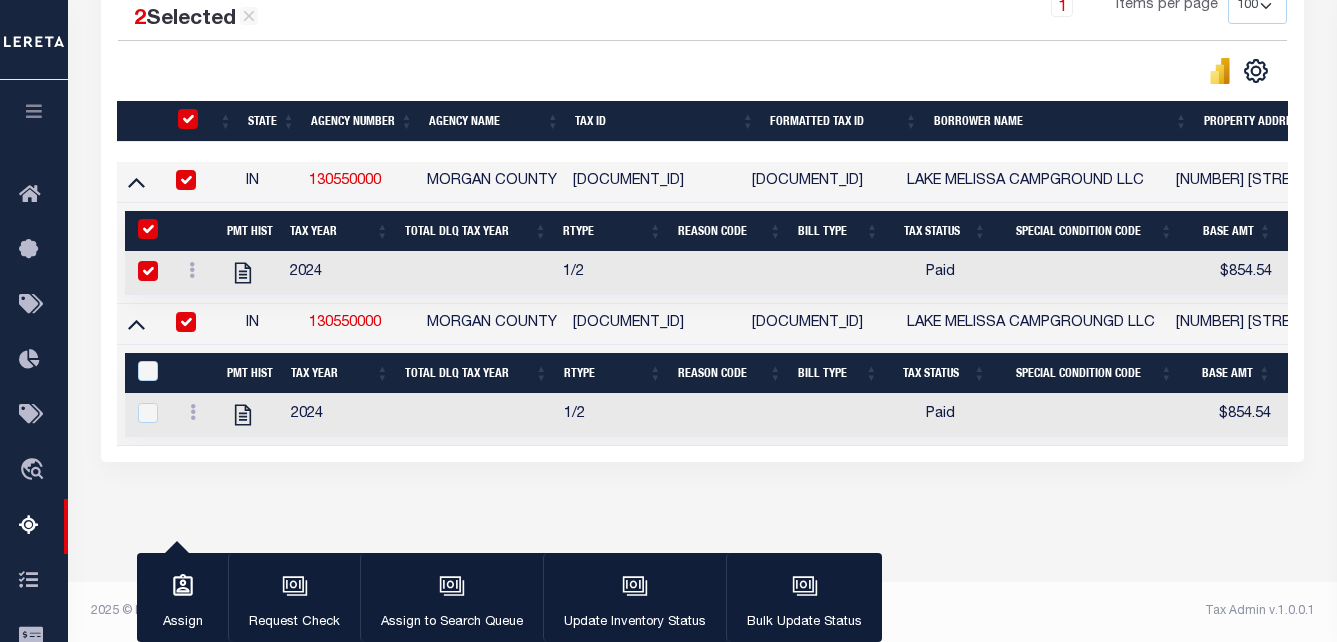 checkbox on "true" 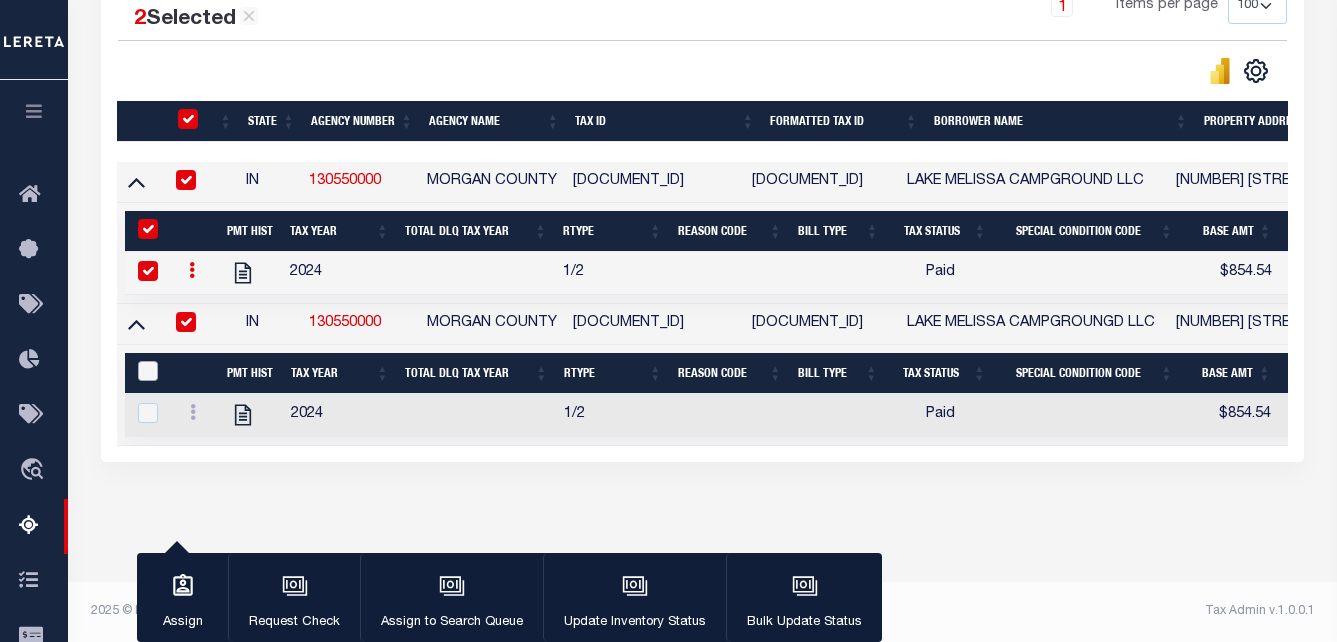 click at bounding box center (148, 371) 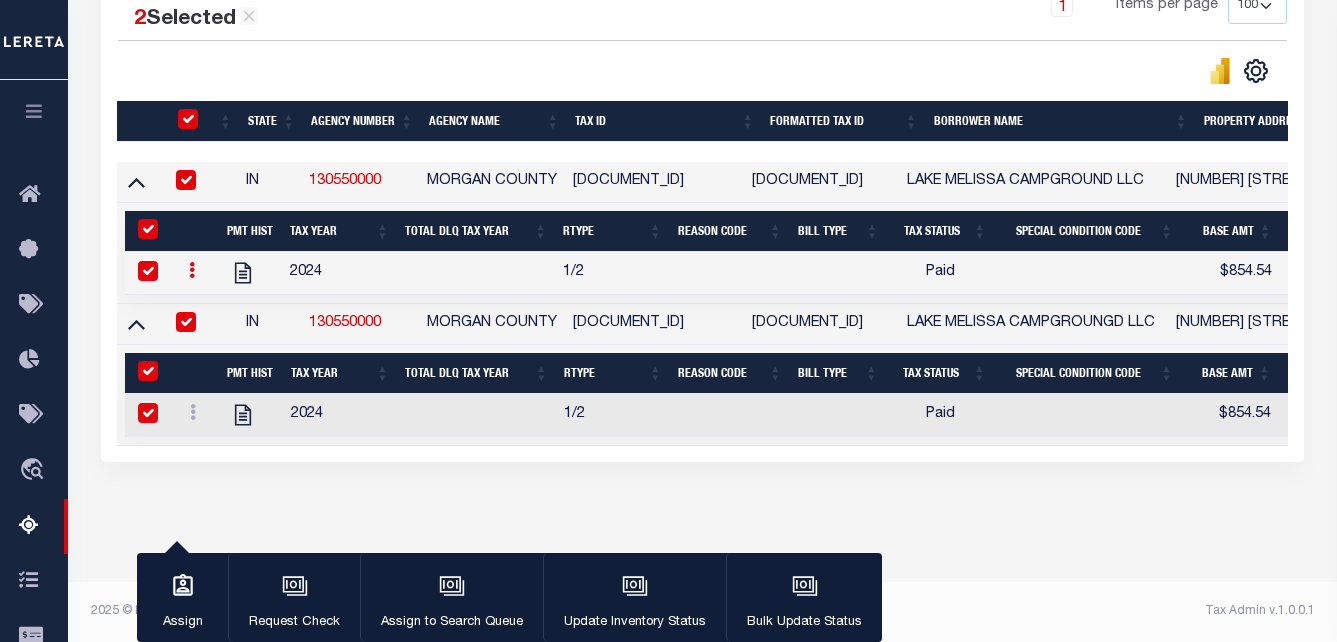 checkbox on "true" 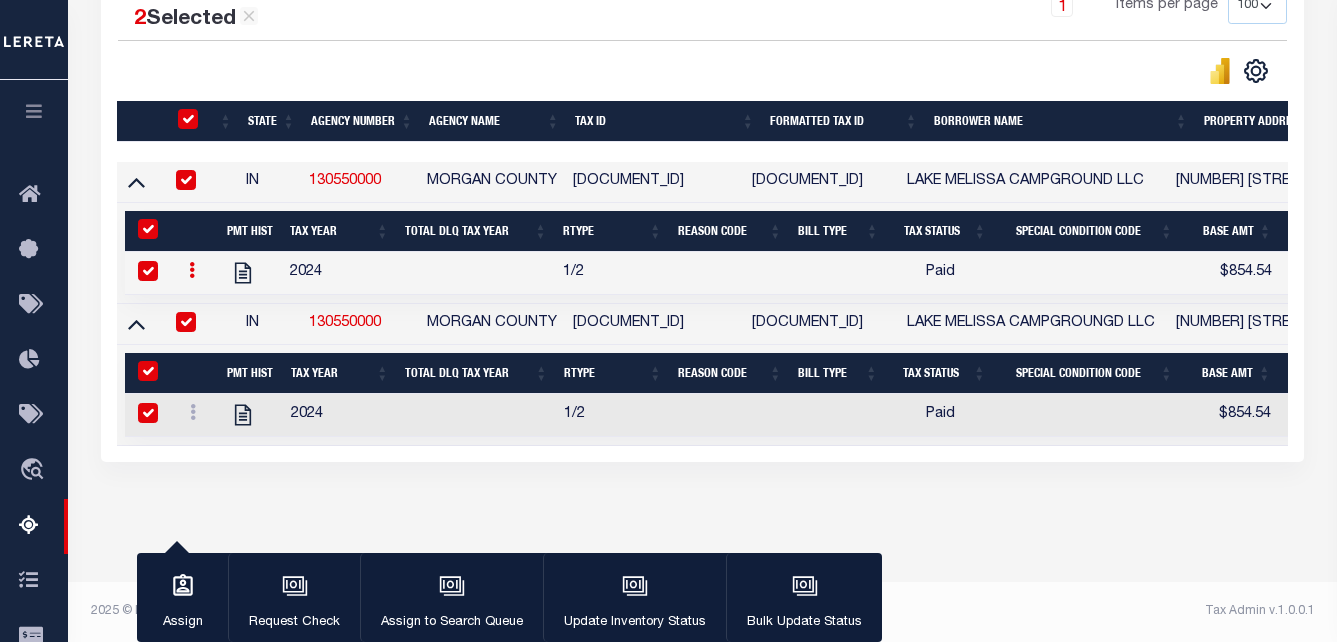 checkbox on "true" 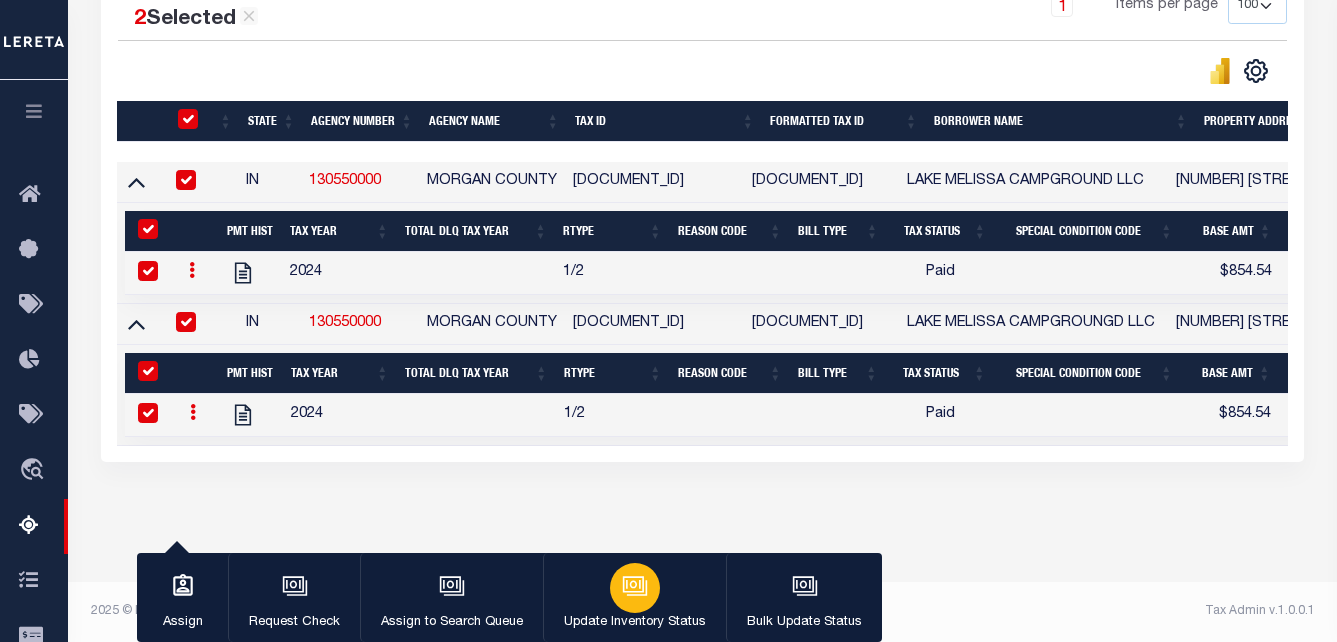click on "Update Inventory Status" at bounding box center [634, 598] 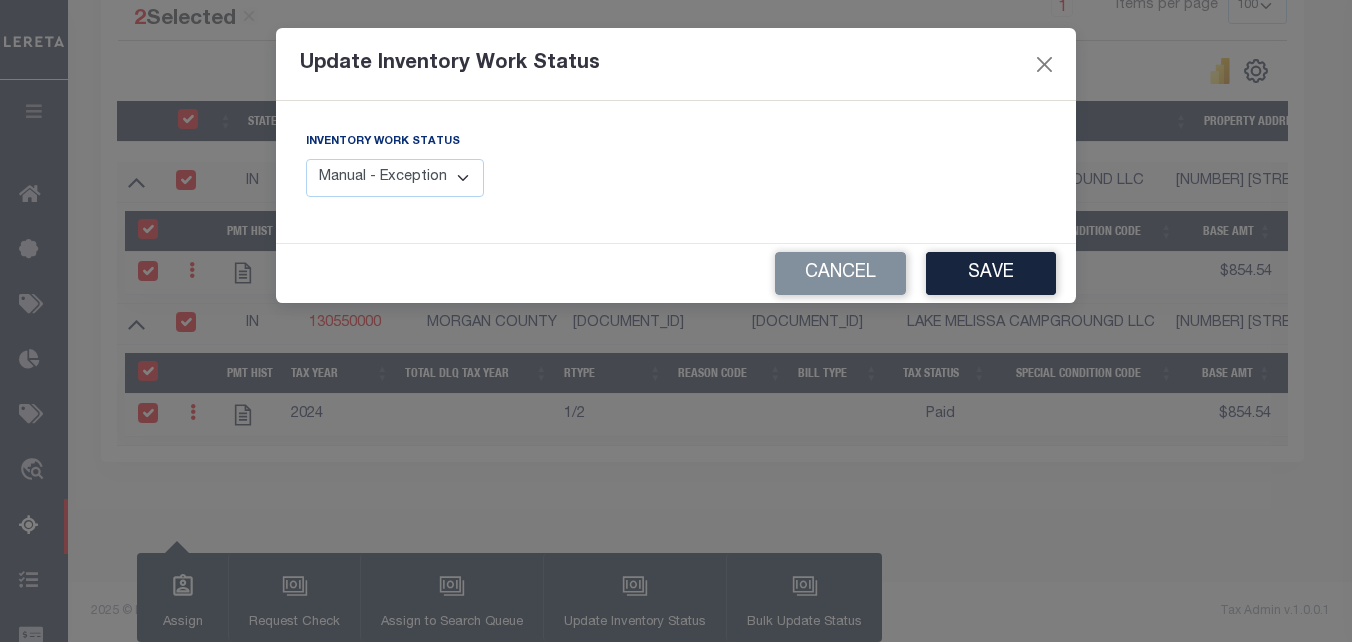 click on "Manual - Exception
Pended - Awaiting Search
Late Add Exception
Completed" at bounding box center (395, 178) 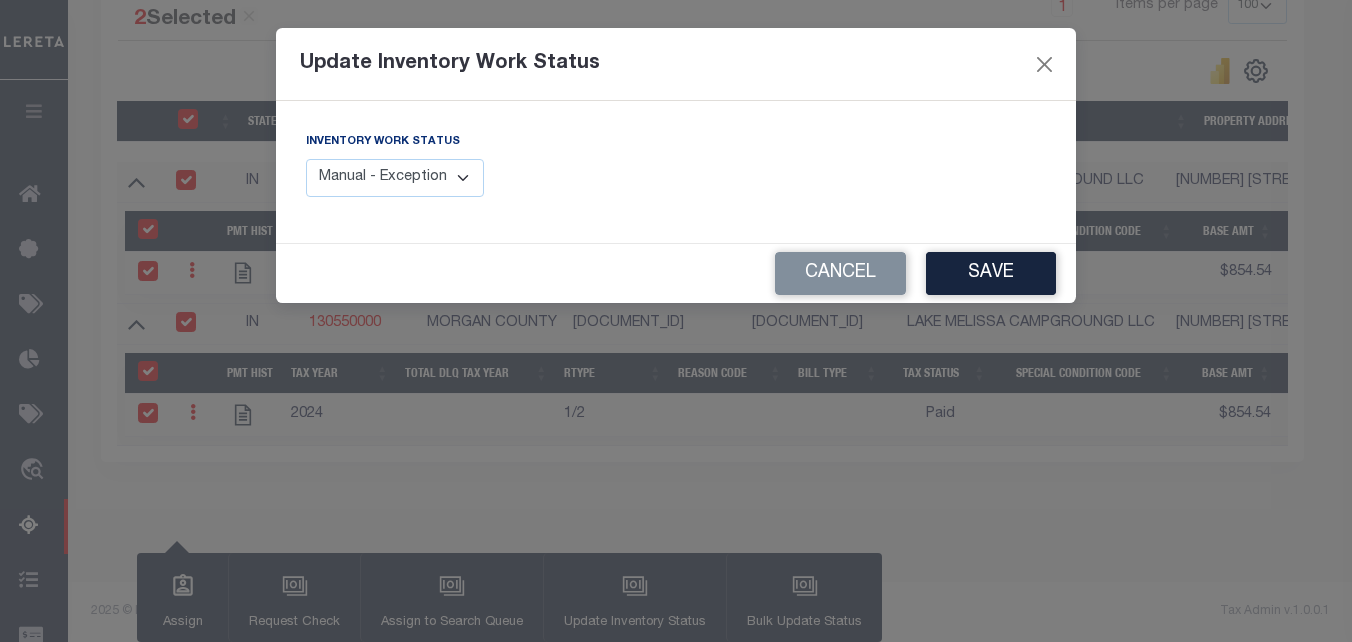 select on "4" 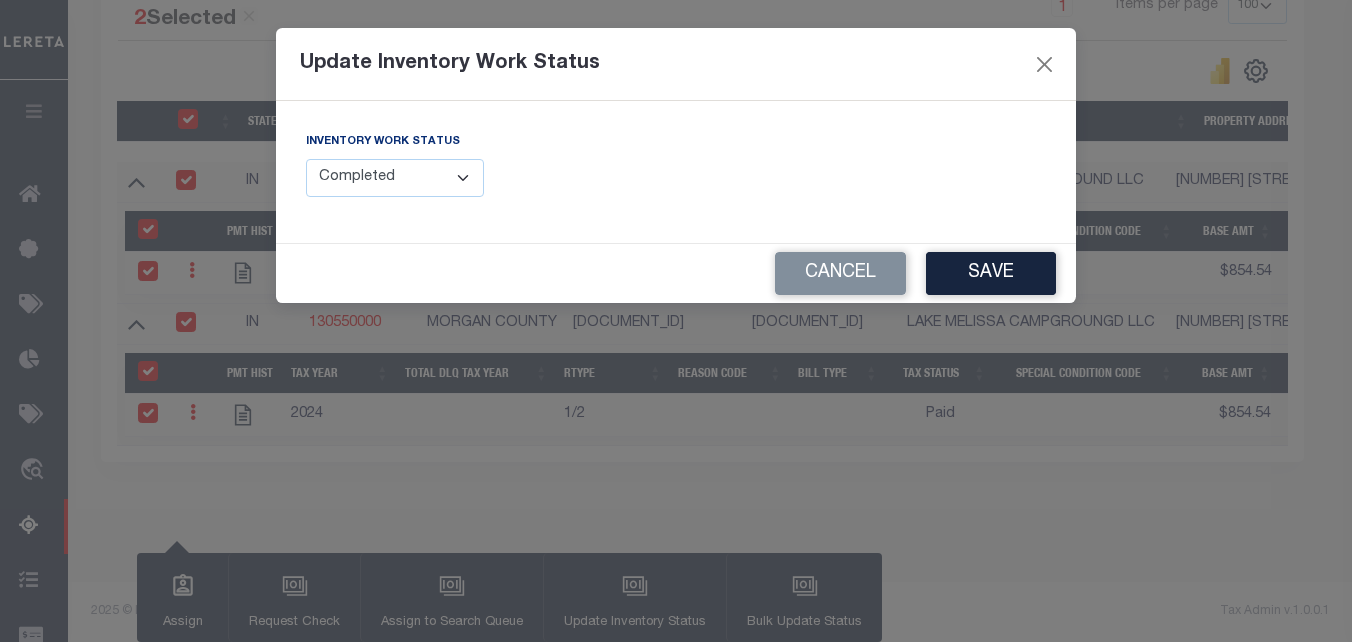 click on "Manual - Exception
Pended - Awaiting Search
Late Add Exception
Completed" at bounding box center (395, 178) 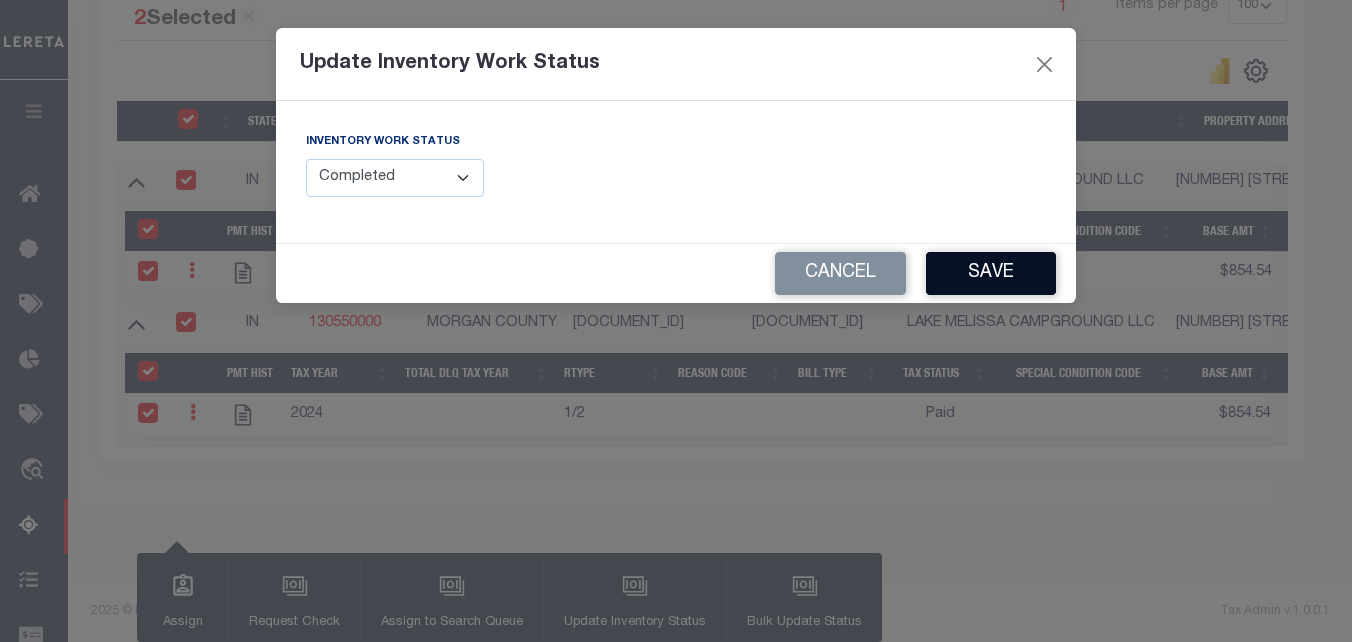 click on "Save" at bounding box center [991, 273] 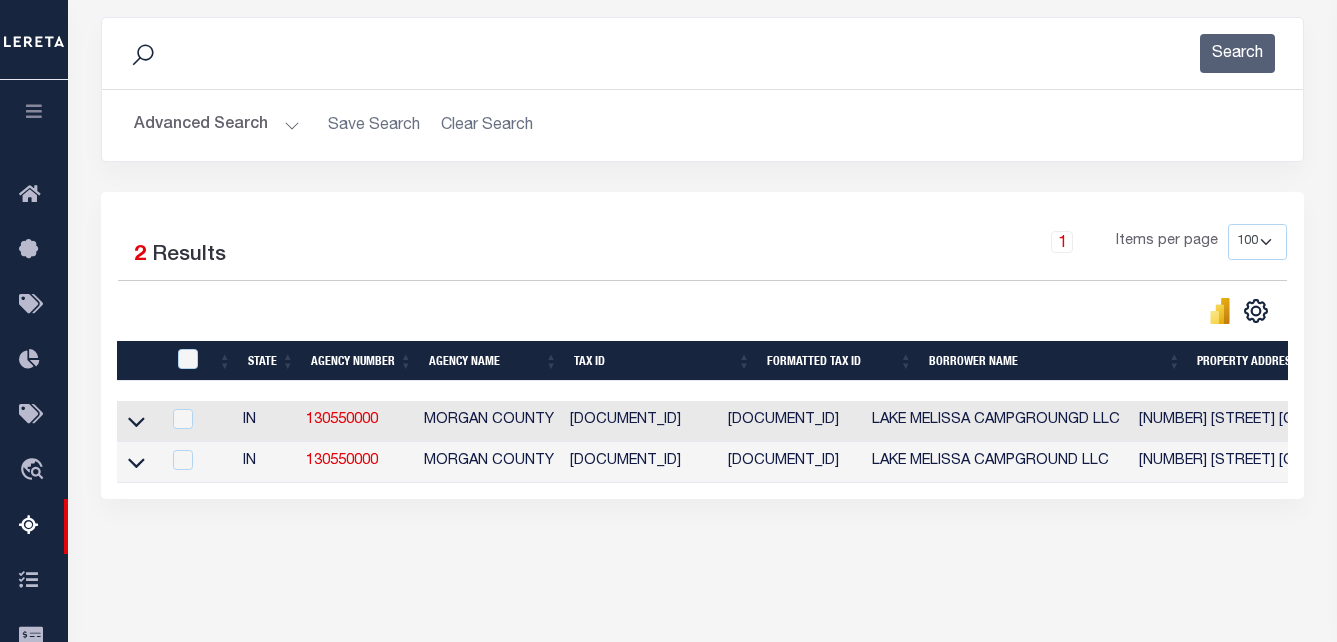 scroll, scrollTop: 118, scrollLeft: 0, axis: vertical 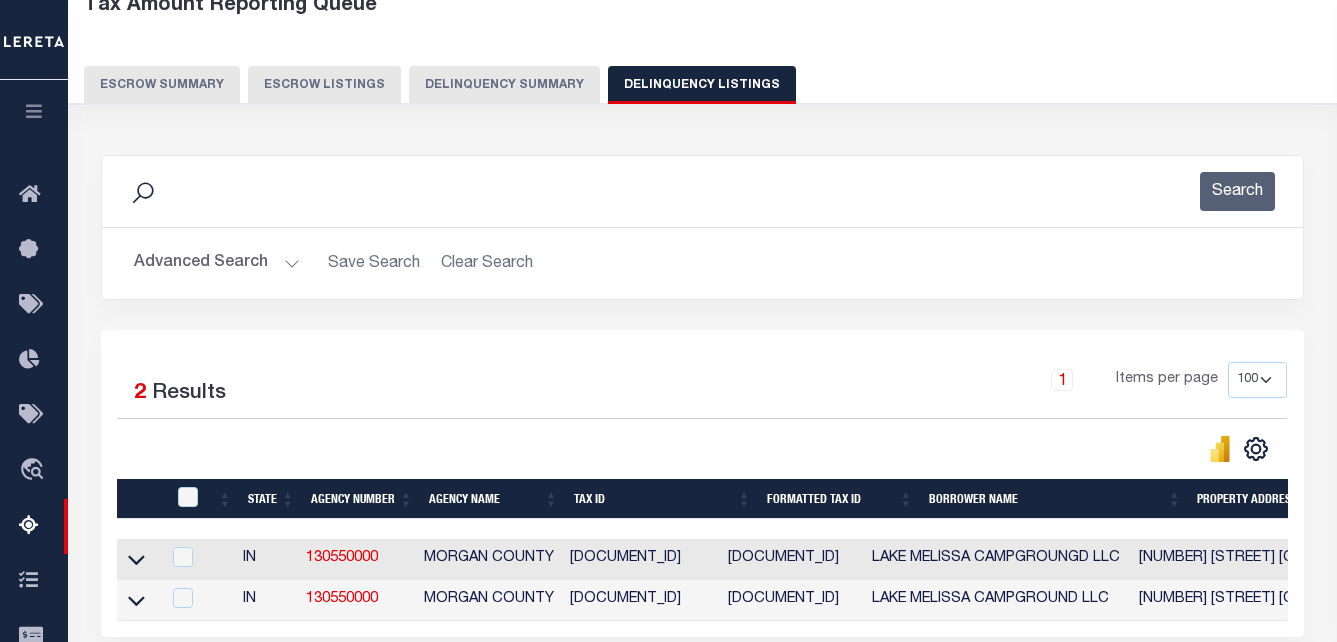 click on "Advanced Search" at bounding box center [217, 263] 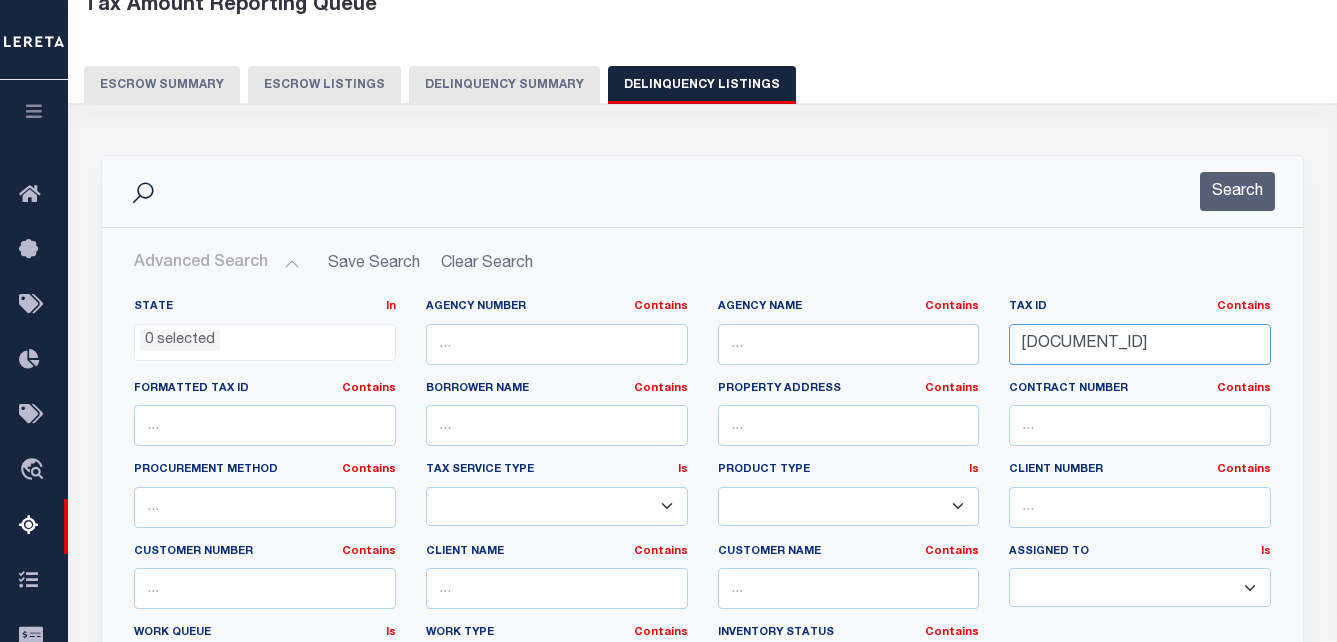 drag, startPoint x: 1220, startPoint y: 344, endPoint x: 911, endPoint y: 295, distance: 312.861 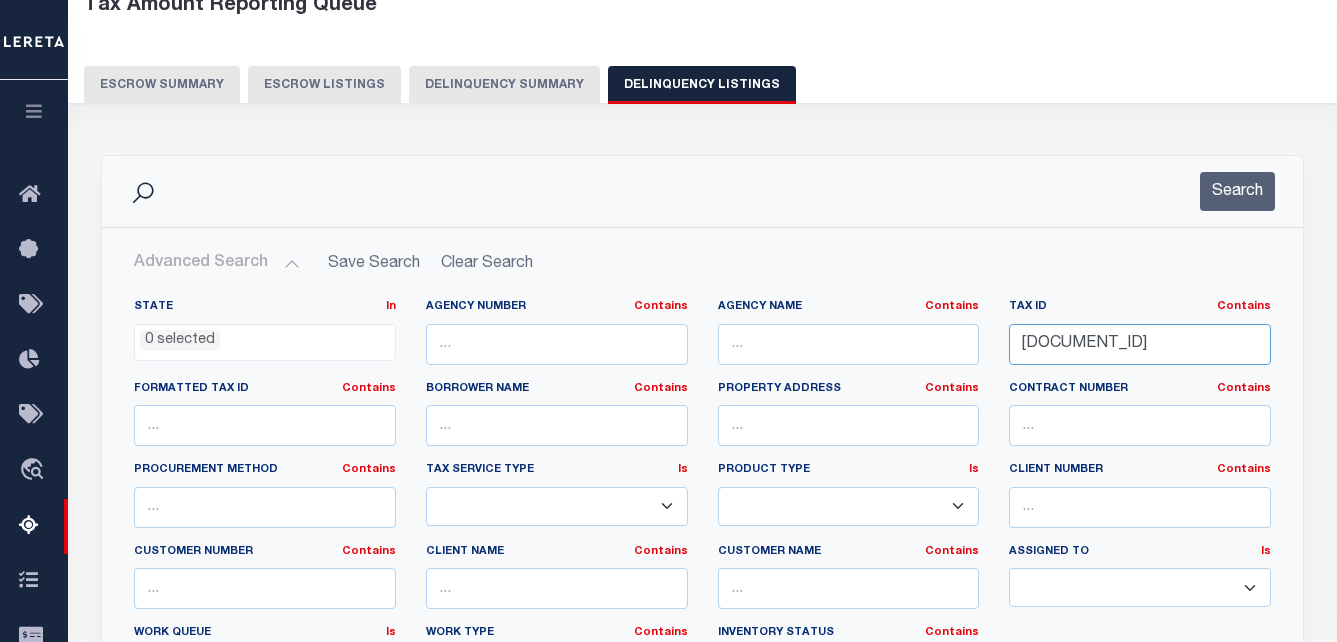 click on "State
In
In
AK AL AR AZ CA CO CT DC DE FL GA GU HI IA ID IL IN KS KY LA MA MD ME MI MN MO MS MT NC ND NE NH NJ NM NV NY OH OK OR PA PR RI SC SD TN TX UT VA VI VT WA WI WV WY 0 selected
Agency Number
Is" at bounding box center [702, 512] 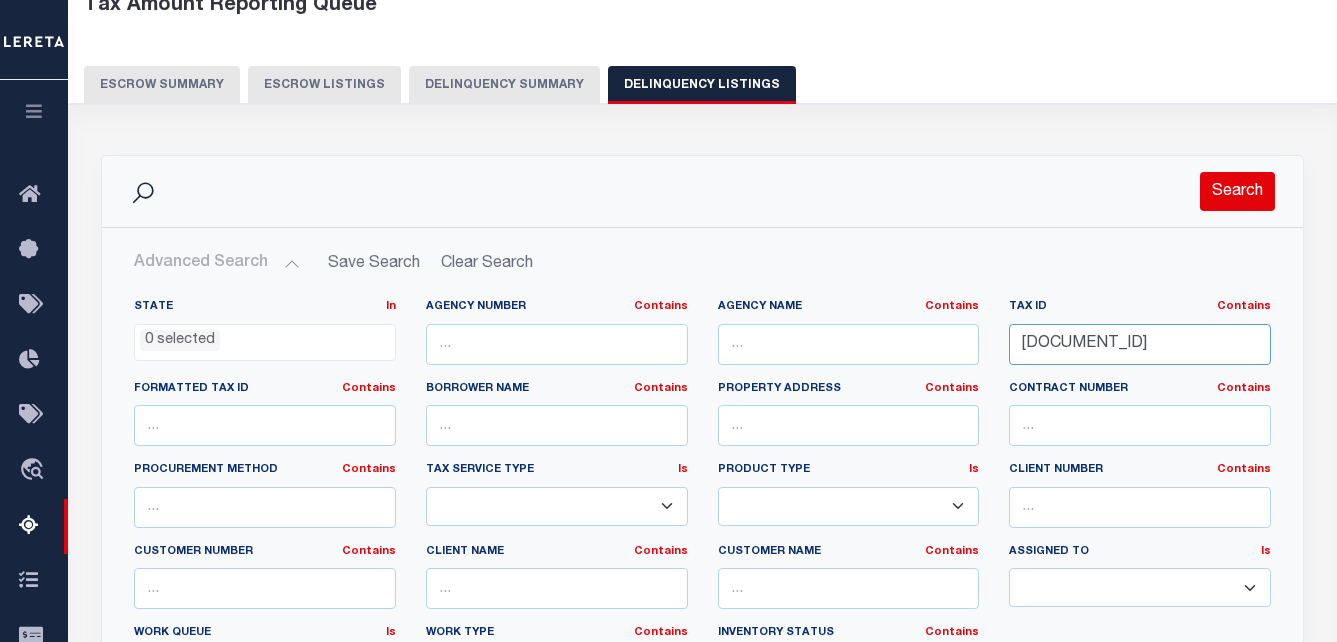 type on "55-07-14-200-002.002-002" 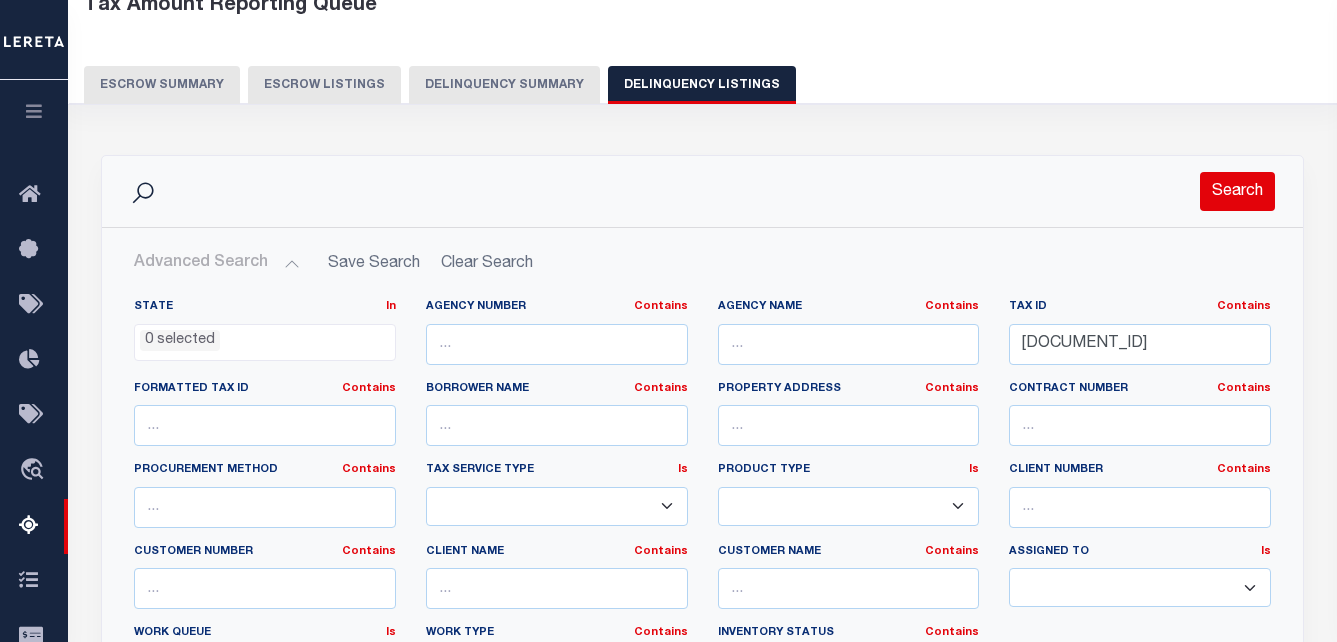 click on "Search" at bounding box center [1237, 191] 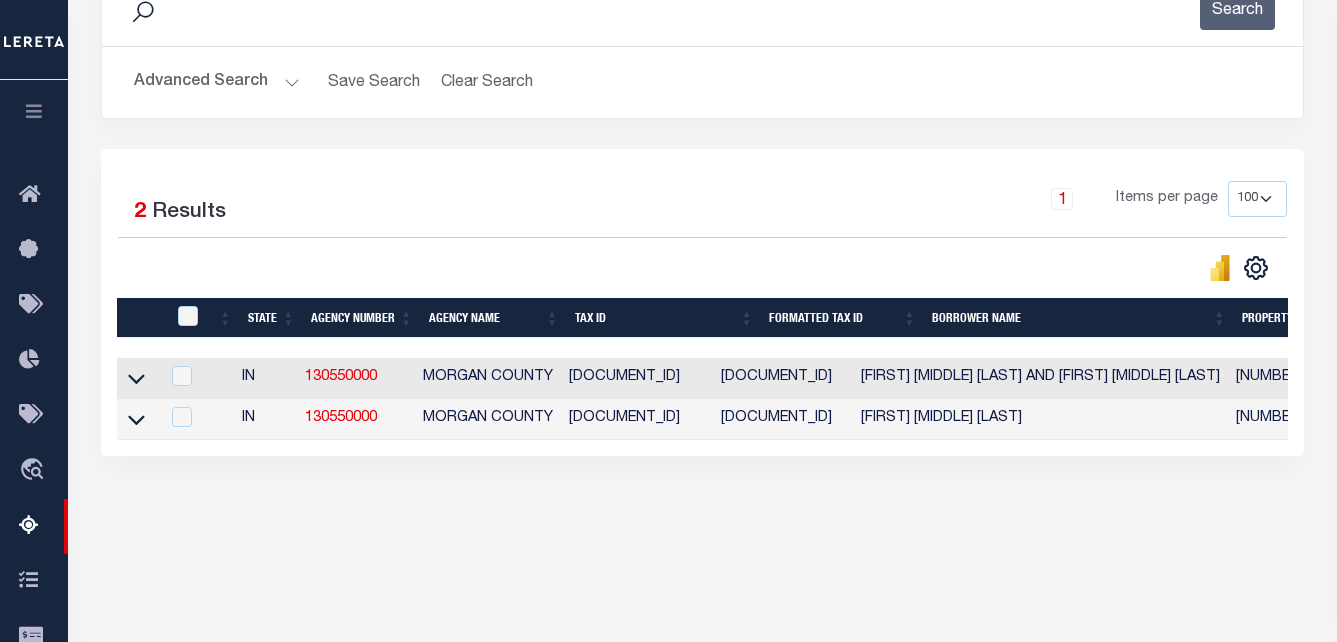 scroll, scrollTop: 418, scrollLeft: 0, axis: vertical 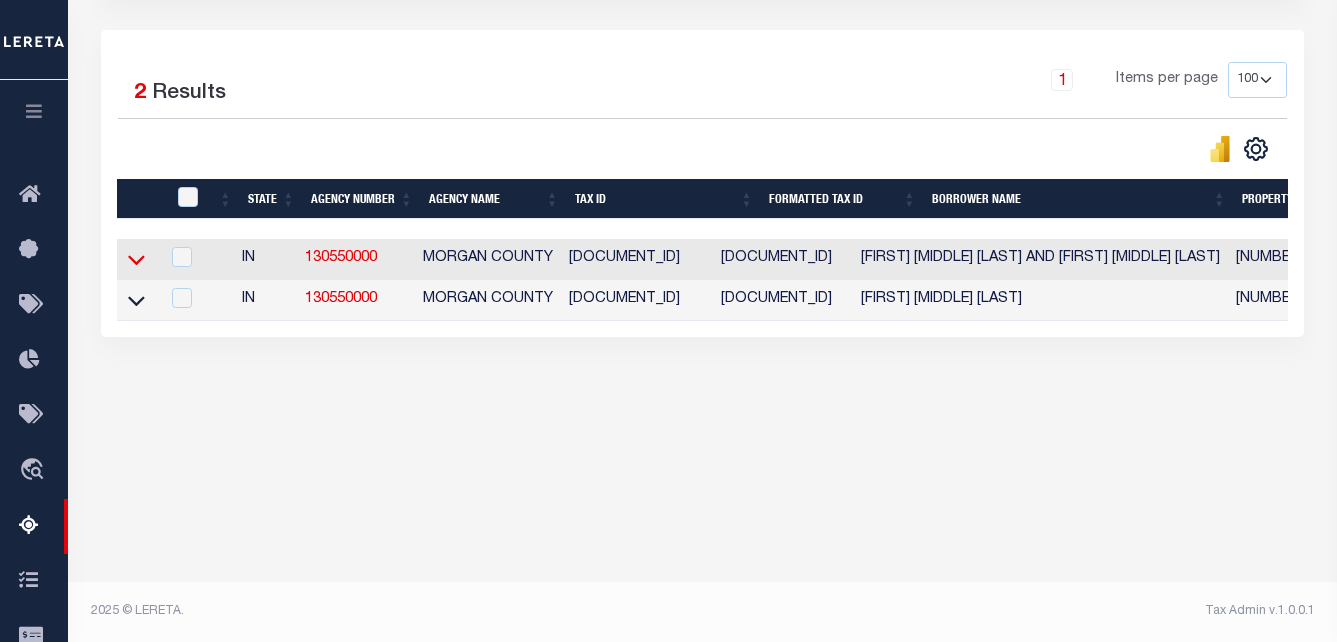 click 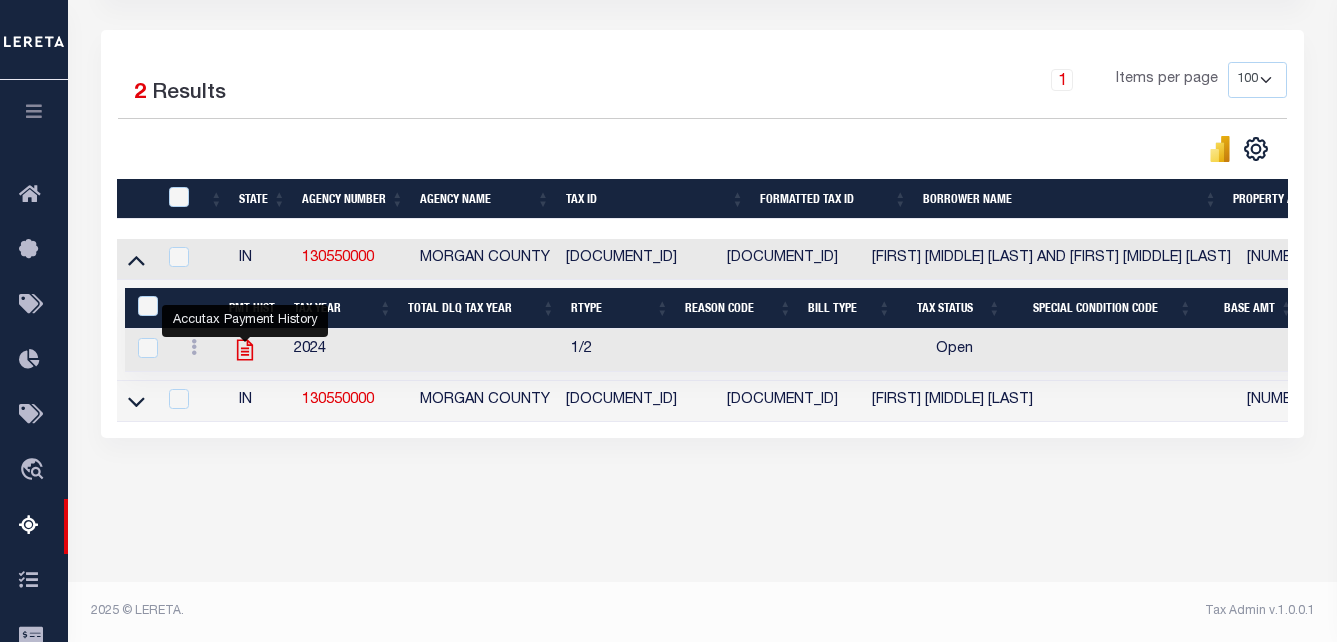 click 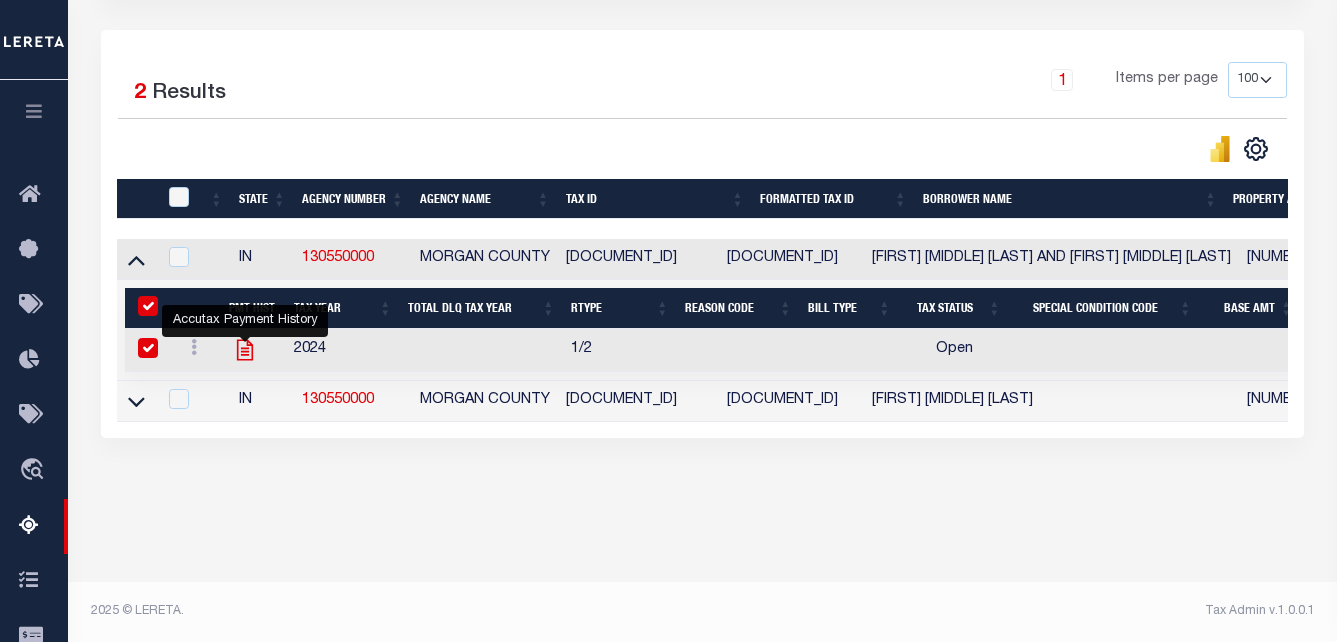 checkbox on "true" 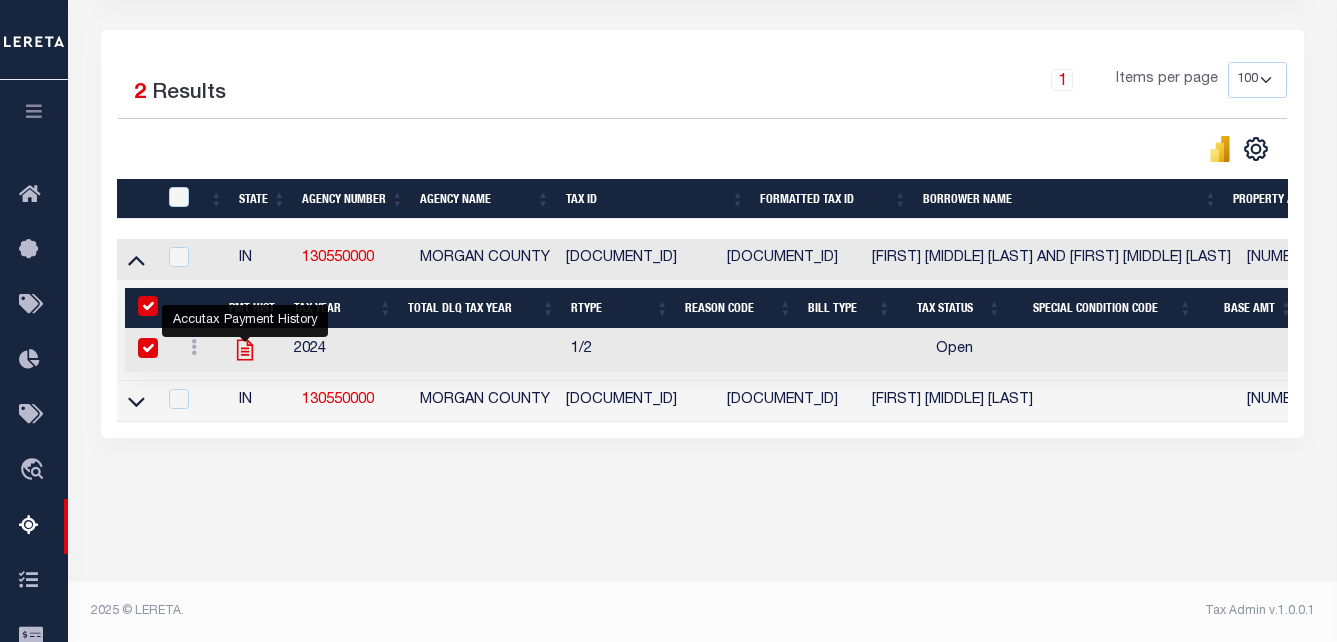 checkbox on "true" 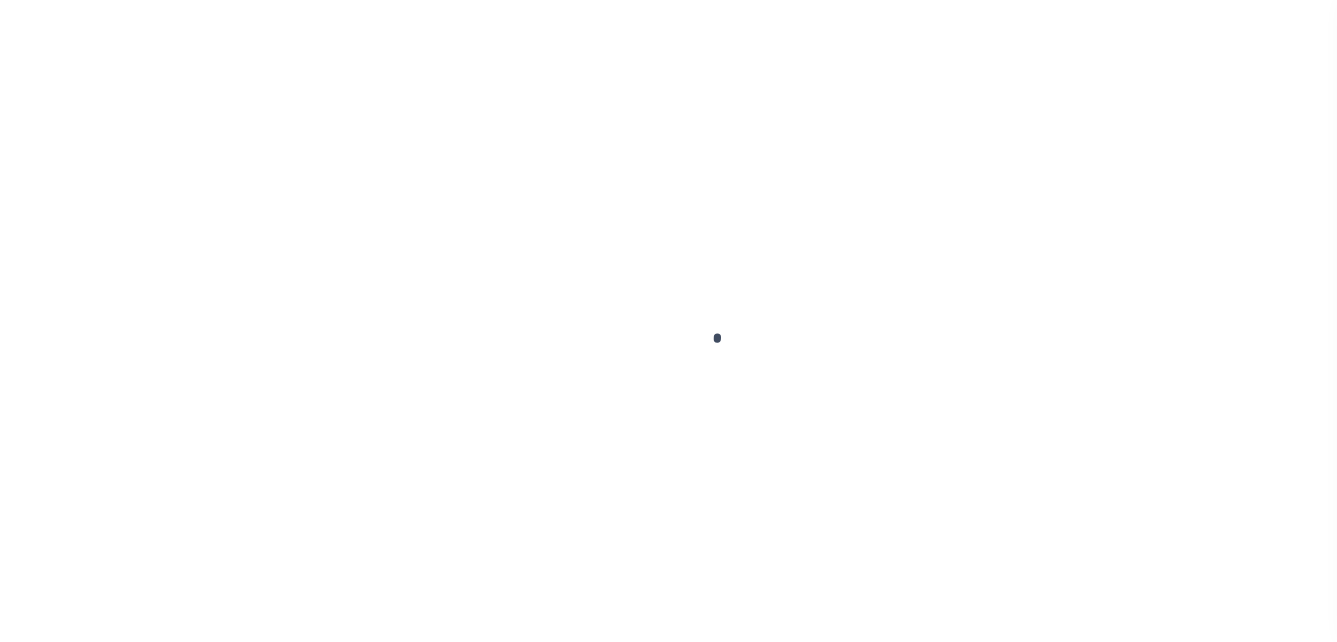scroll, scrollTop: 0, scrollLeft: 0, axis: both 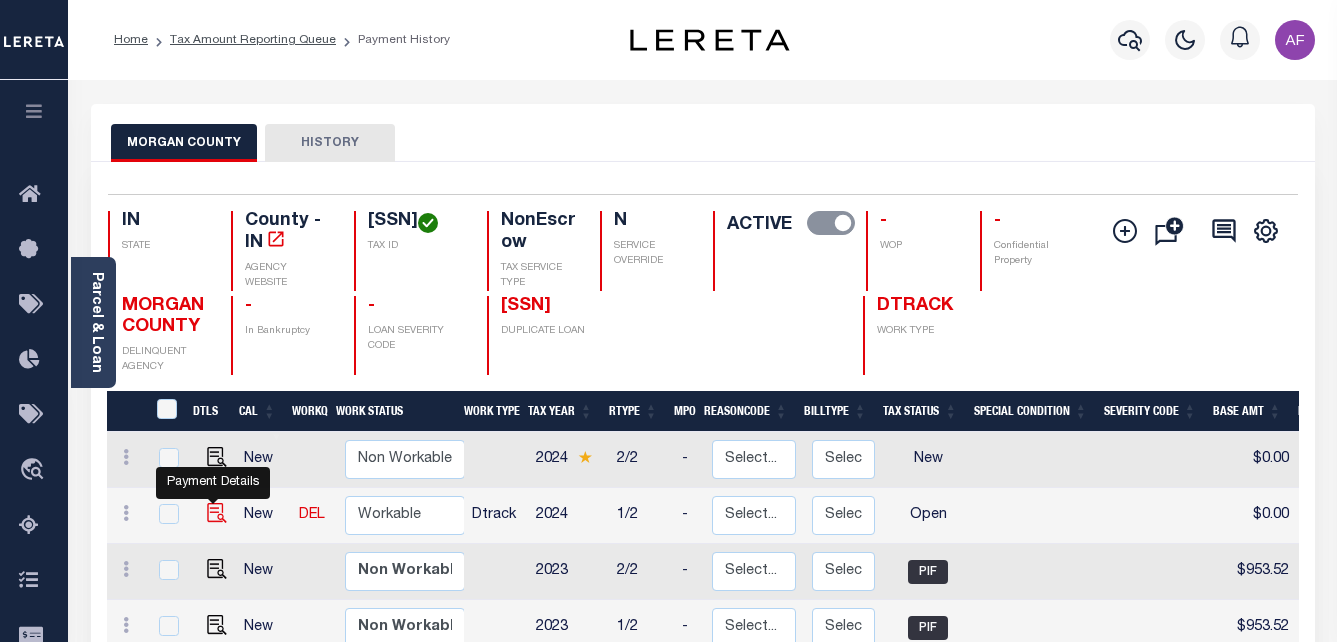 click at bounding box center (217, 513) 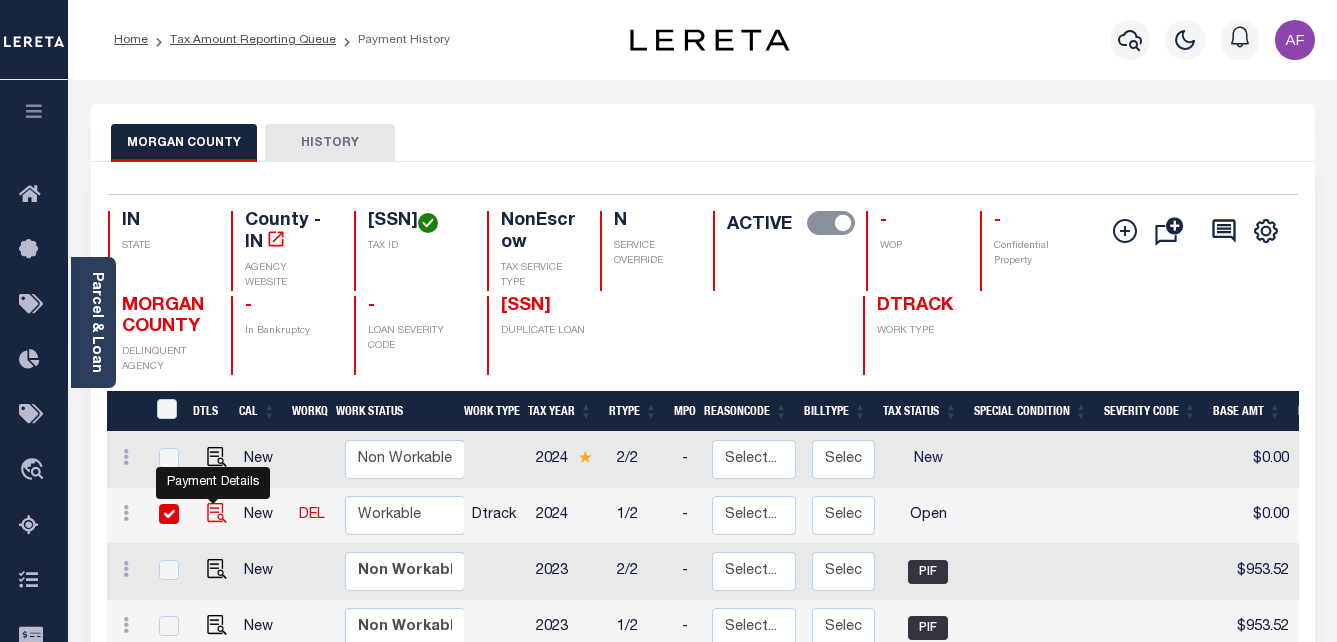 checkbox on "true" 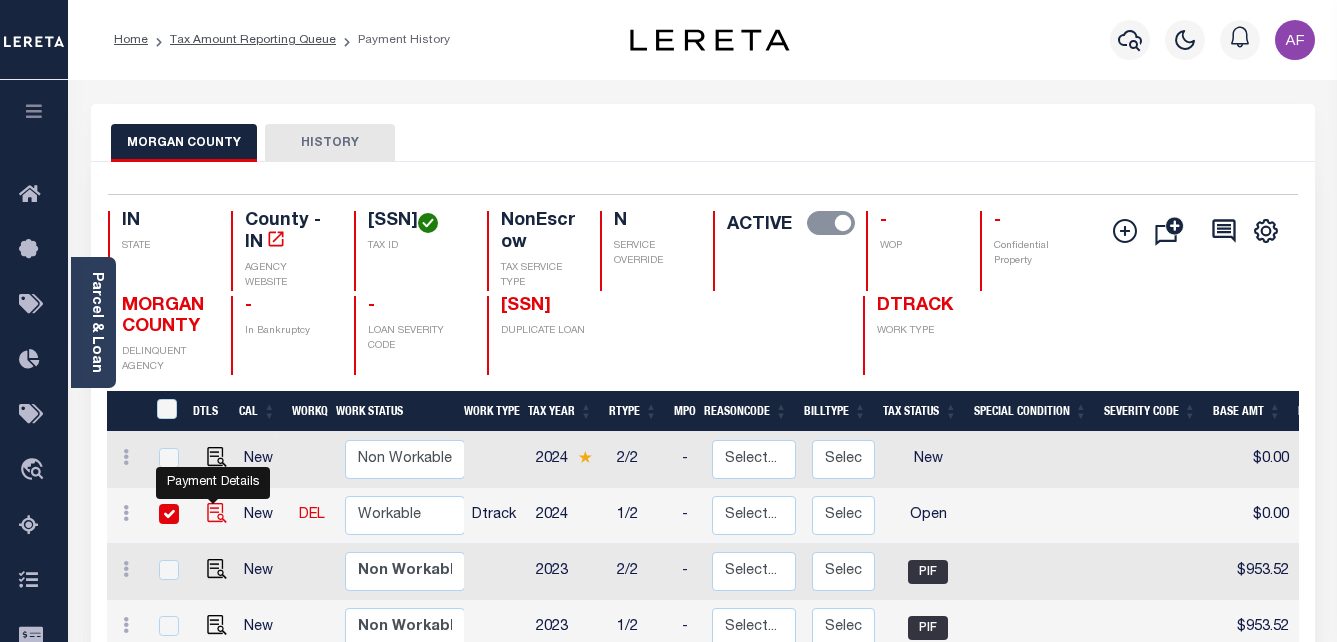 checkbox on "true" 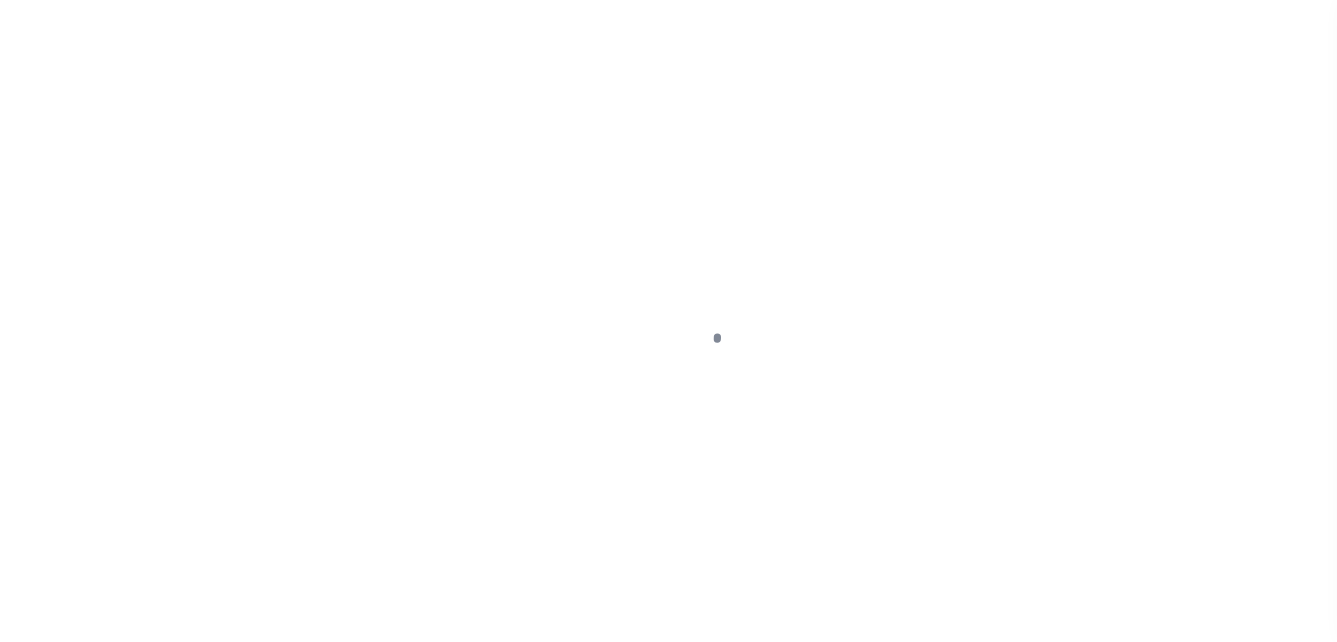 scroll, scrollTop: 0, scrollLeft: 0, axis: both 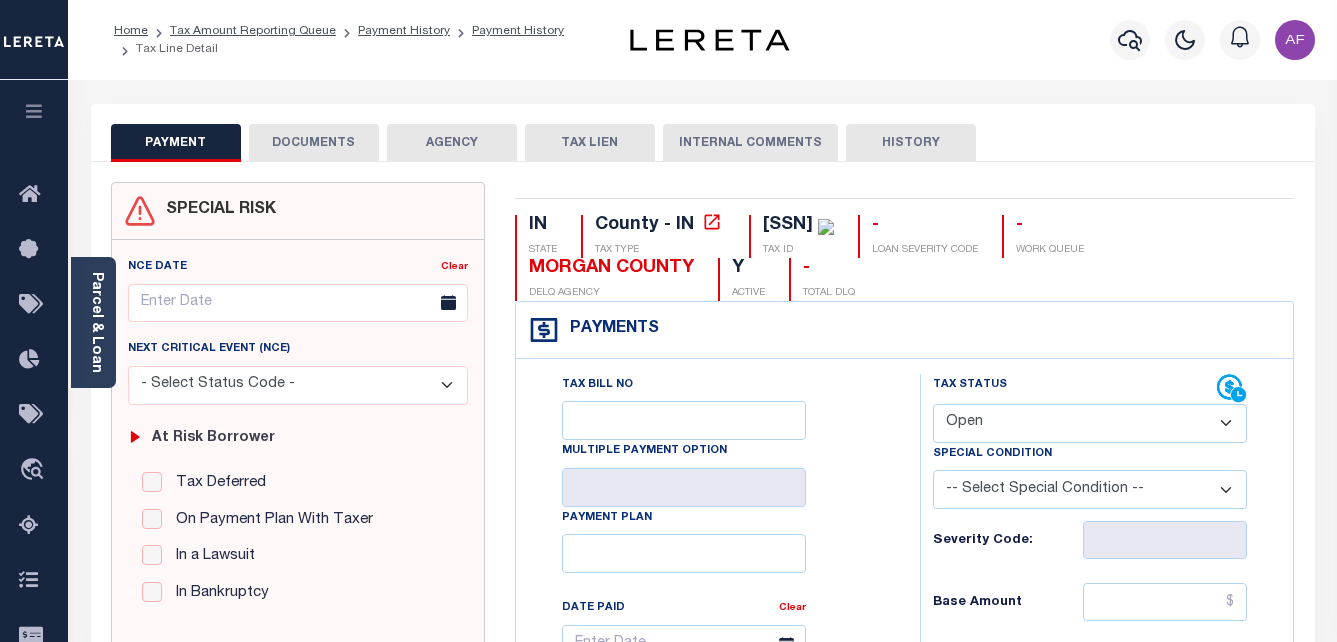 click on "- Select Status Code -
Open
Due/Unpaid
Paid
Incomplete
No Tax Due
Internal Refund Processed
New" at bounding box center (1090, 423) 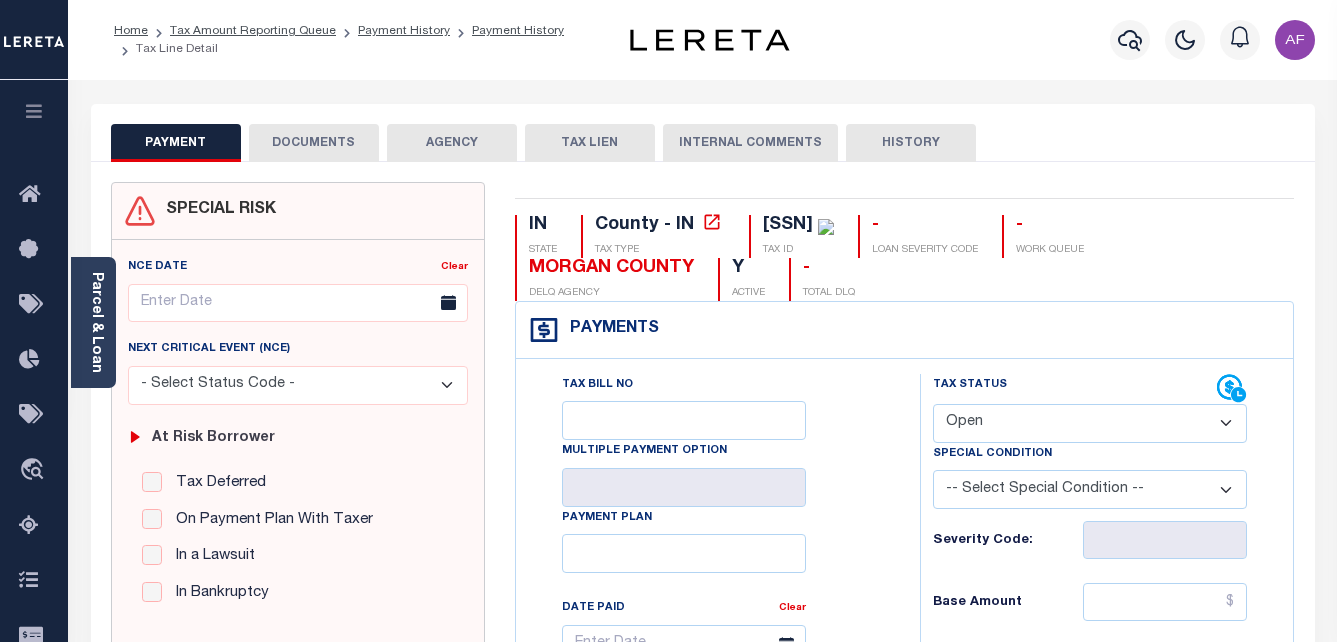 select on "PYD" 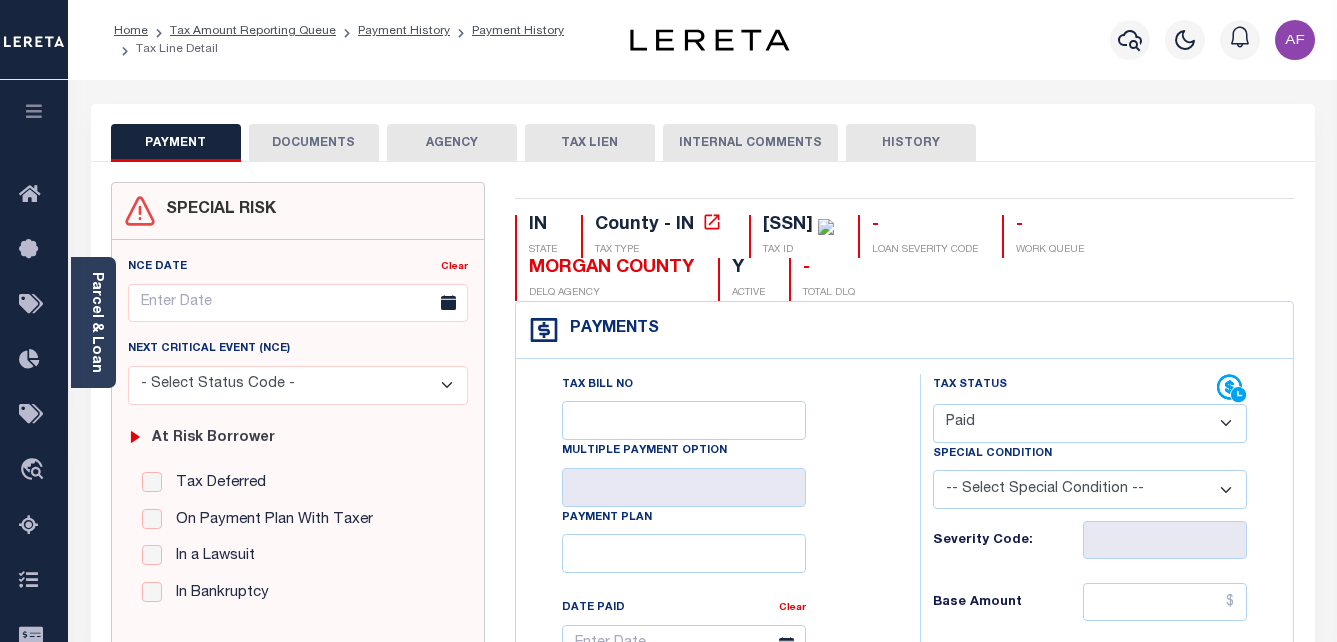 click on "- Select Status Code -
Open
Due/Unpaid
Paid
Incomplete
No Tax Due
Internal Refund Processed
New" at bounding box center [1090, 423] 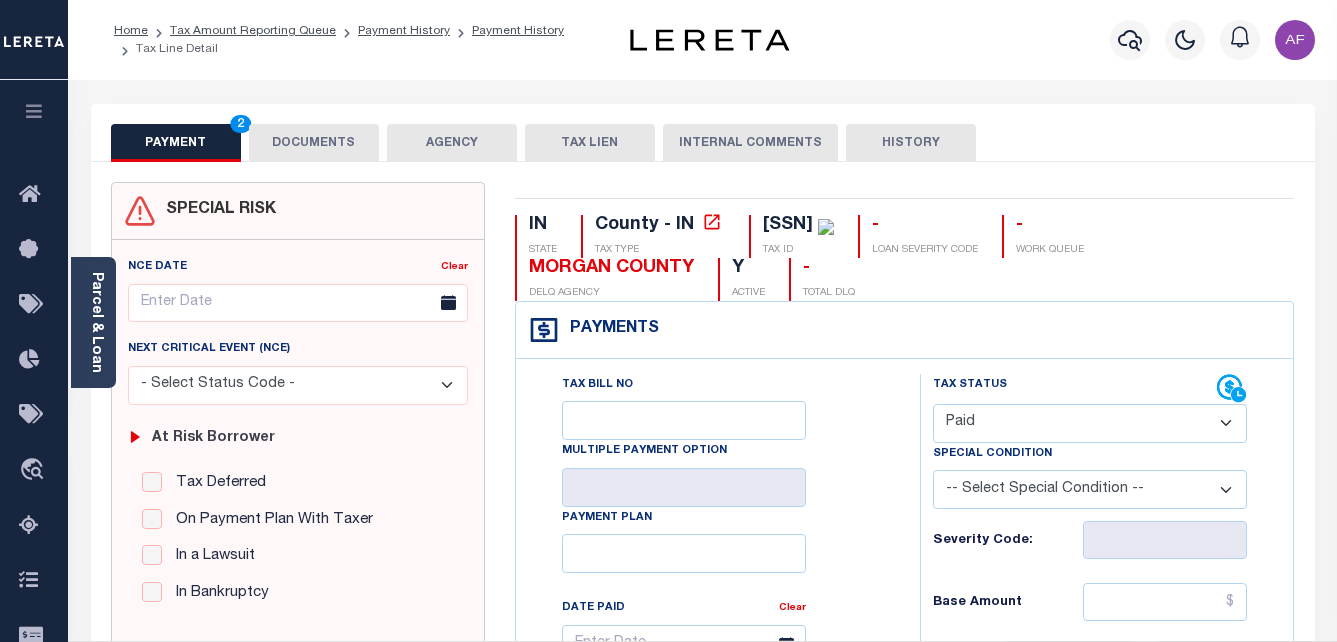 type on "08/04/2025" 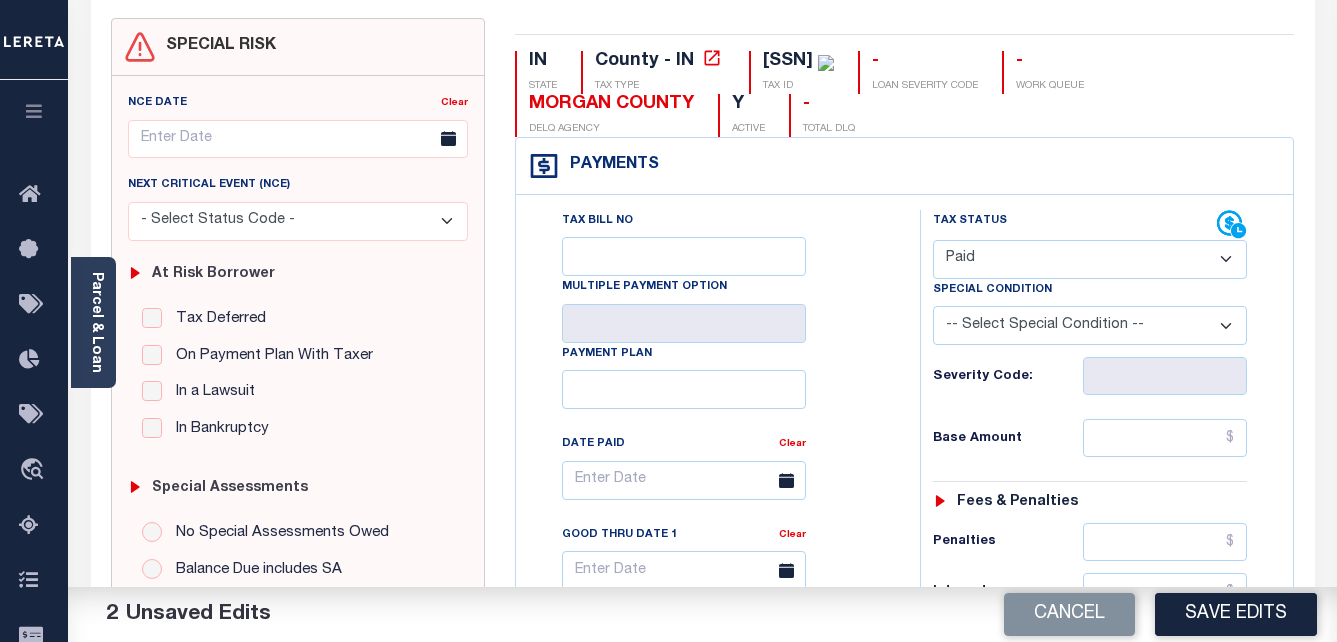 scroll, scrollTop: 300, scrollLeft: 0, axis: vertical 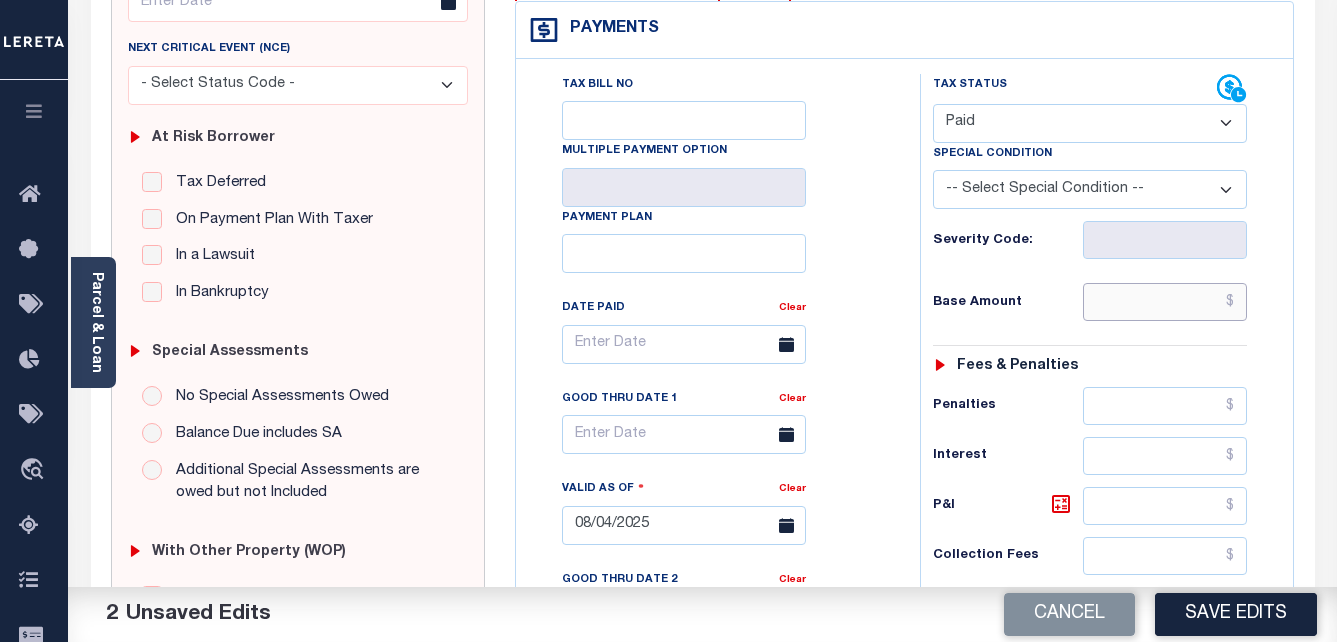 click at bounding box center (1165, 302) 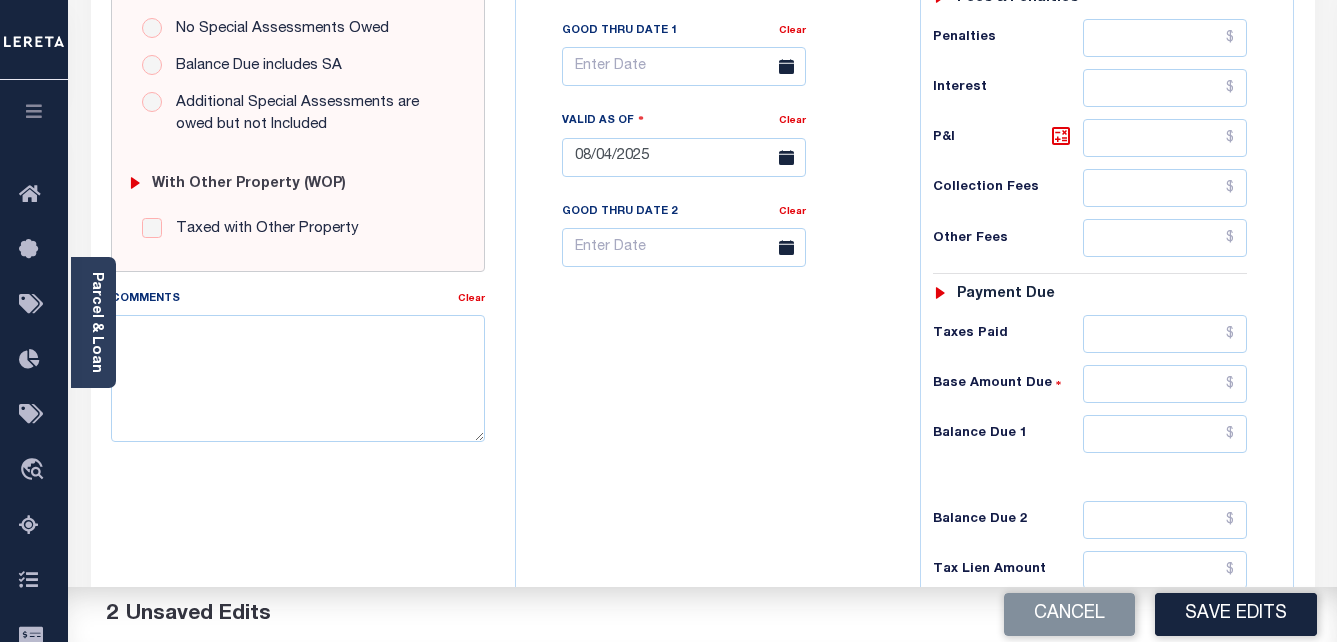 scroll, scrollTop: 800, scrollLeft: 0, axis: vertical 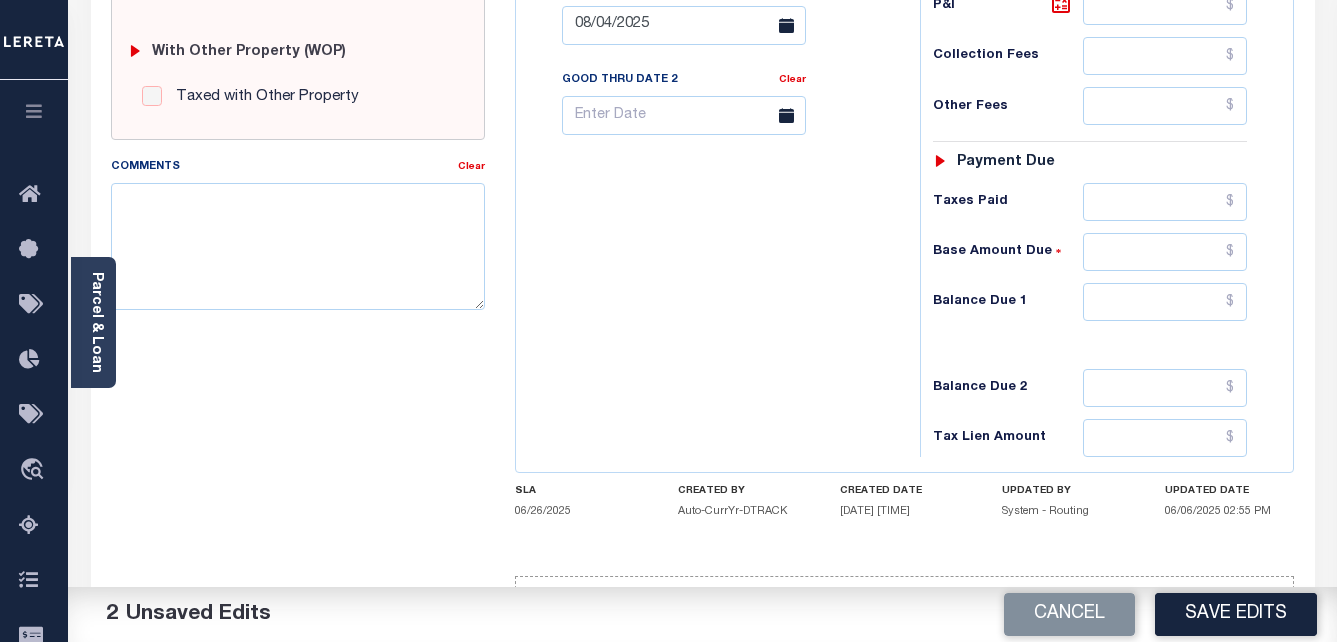 type on "$923.50" 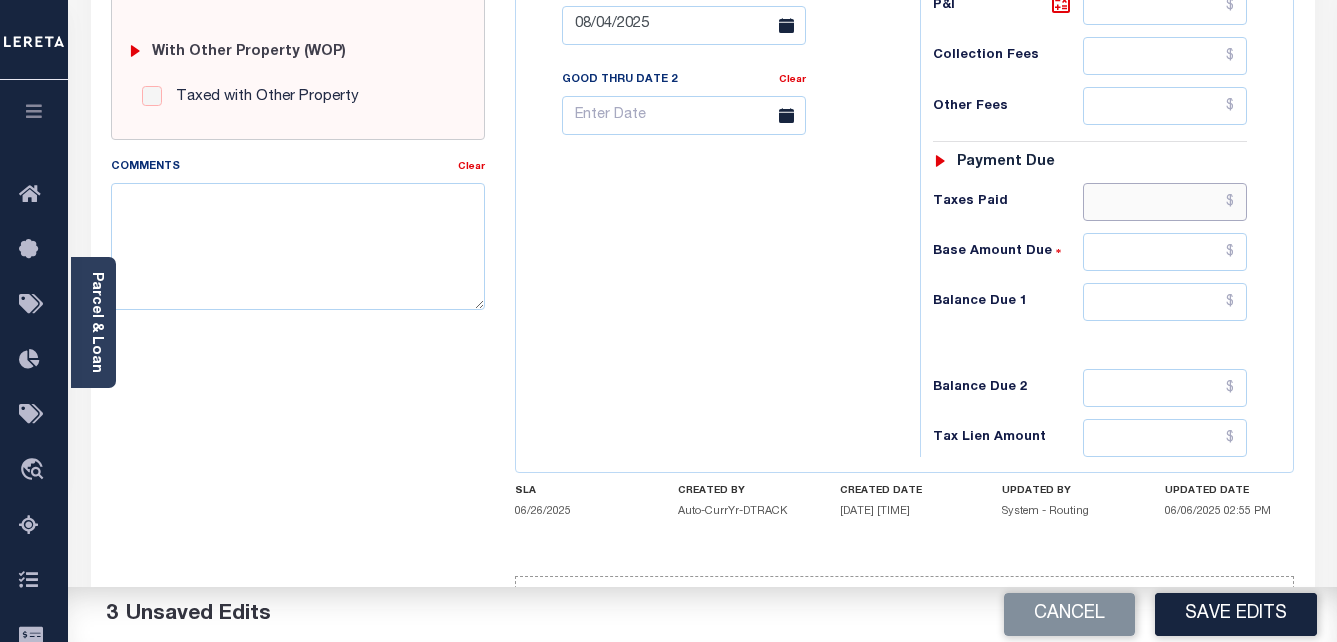 click at bounding box center [1165, 202] 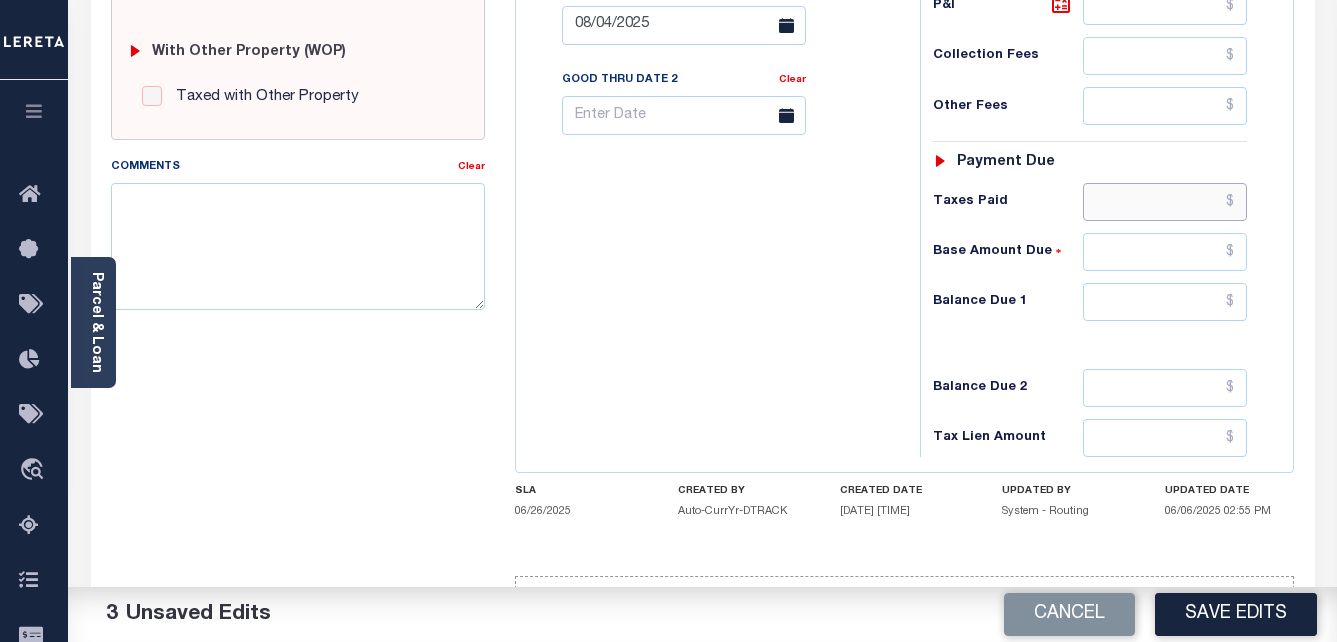 paste on "923.50" 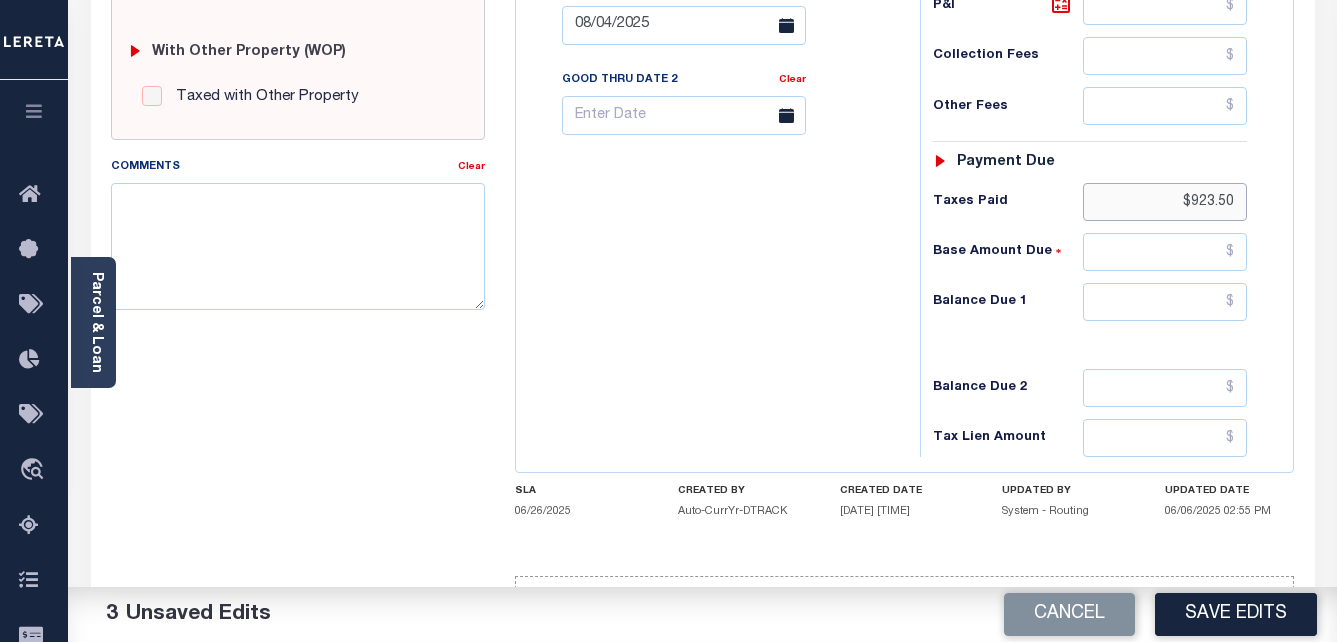 type on "$923.50" 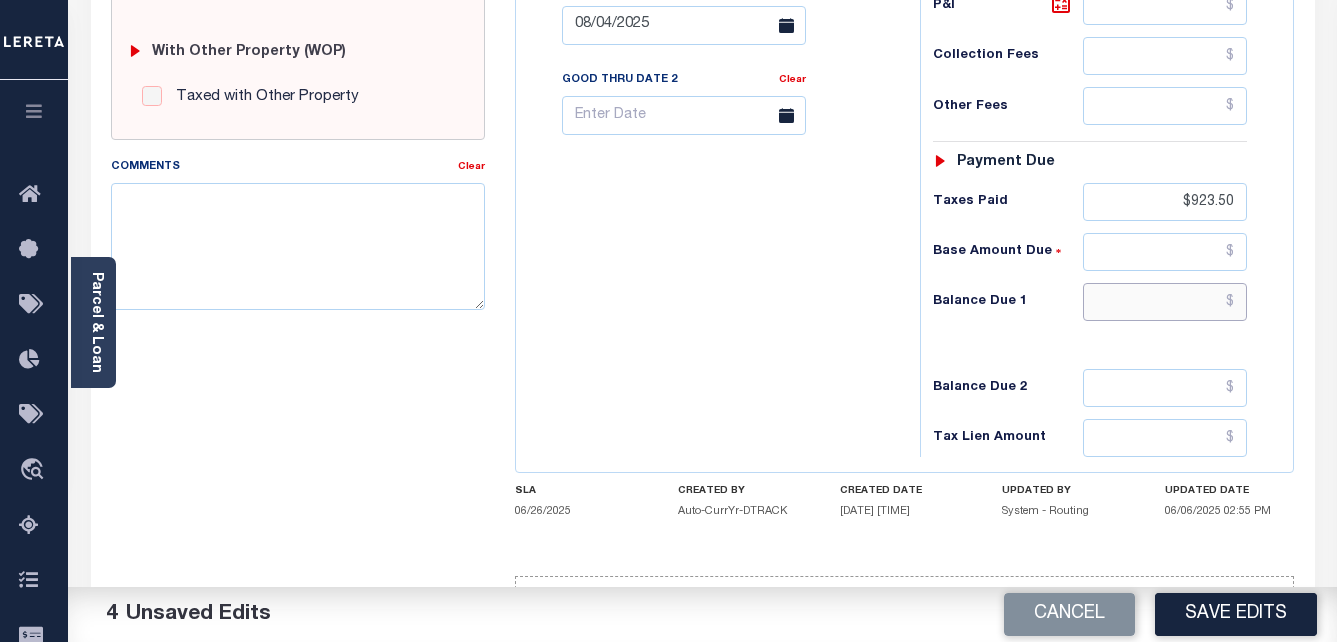 click at bounding box center [1165, 302] 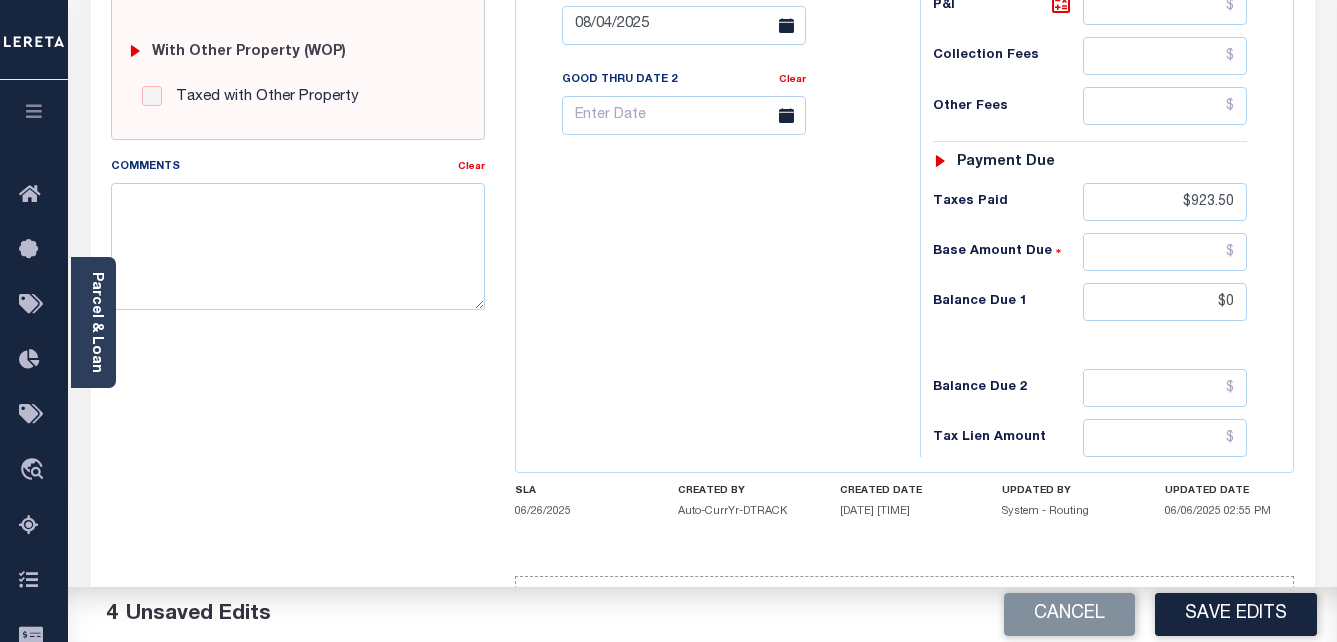 type on "$0.00" 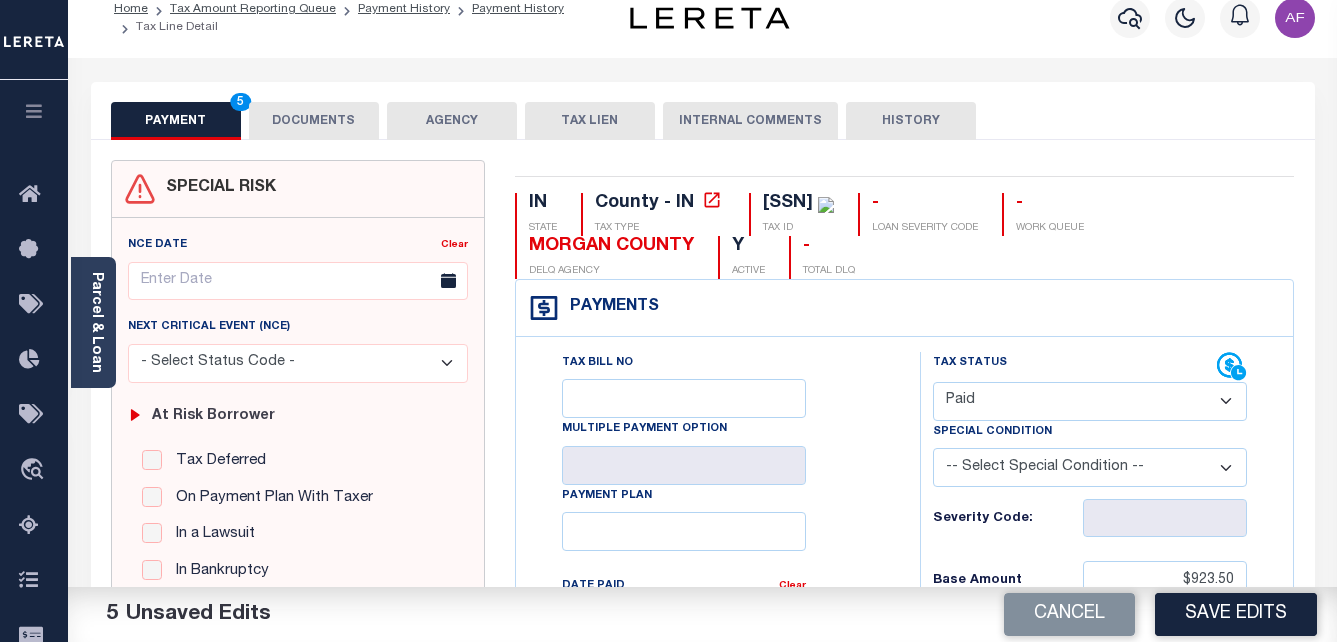 scroll, scrollTop: 0, scrollLeft: 0, axis: both 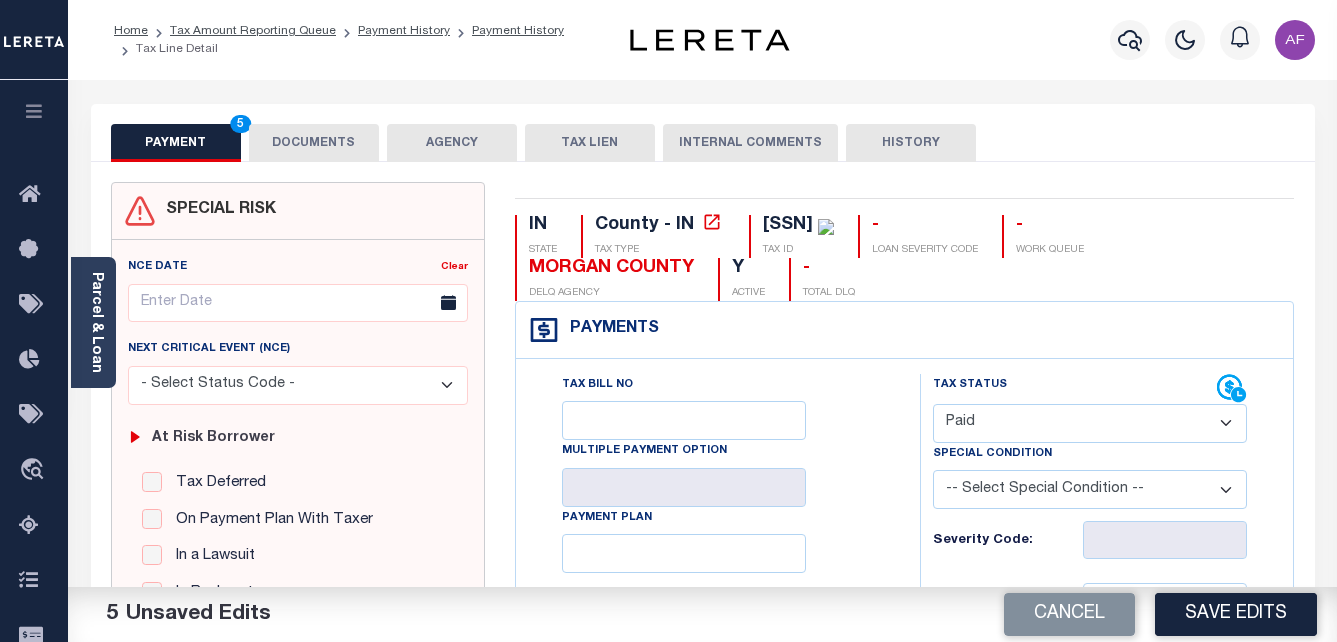 click on "DOCUMENTS" at bounding box center [314, 143] 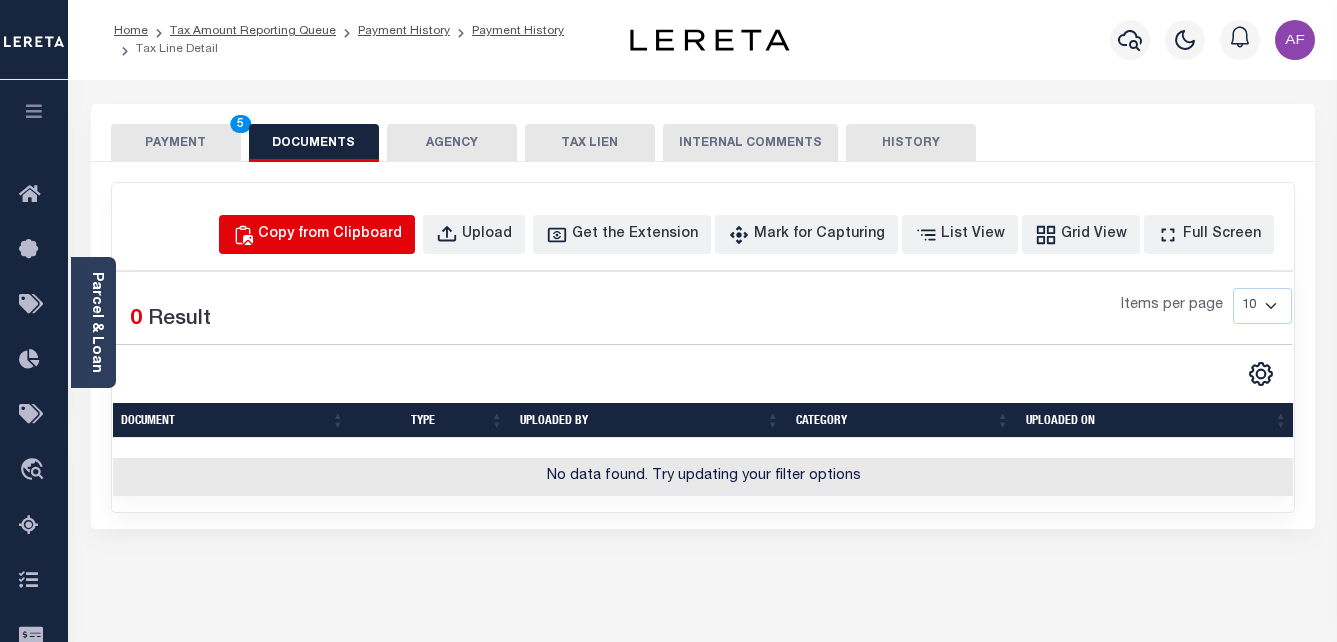 click on "Copy from Clipboard" at bounding box center [330, 235] 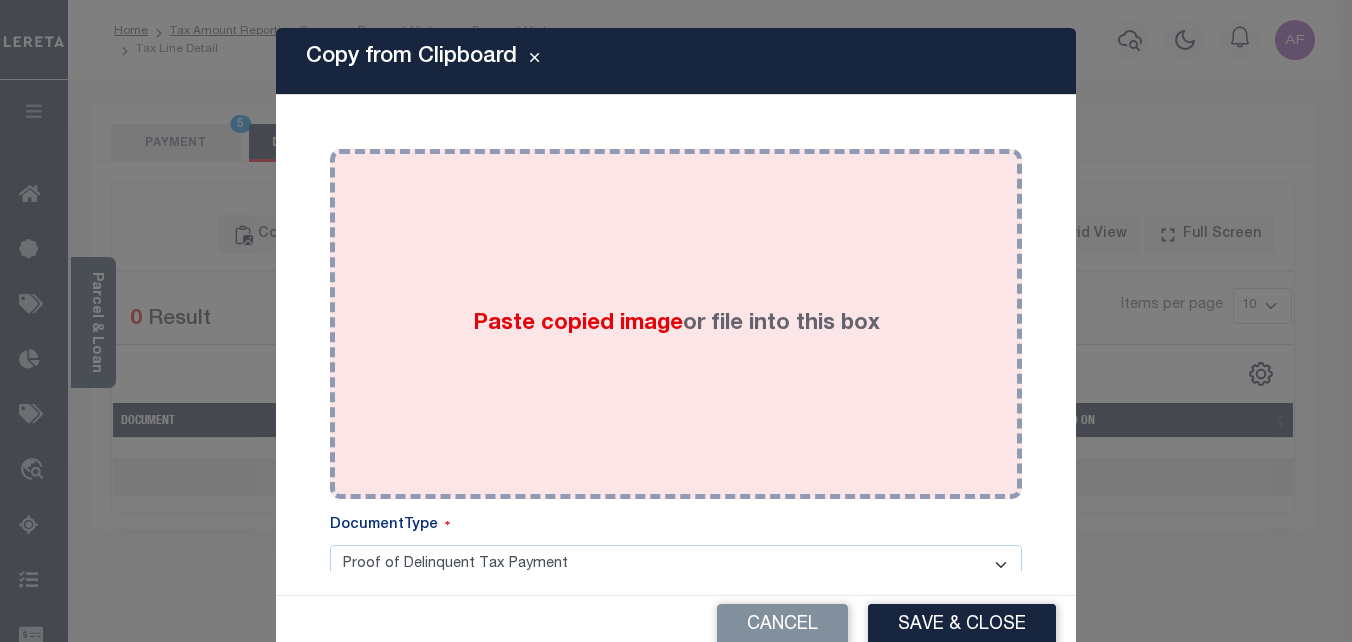 click on "Paste copied image  or file into this box" at bounding box center [676, 324] 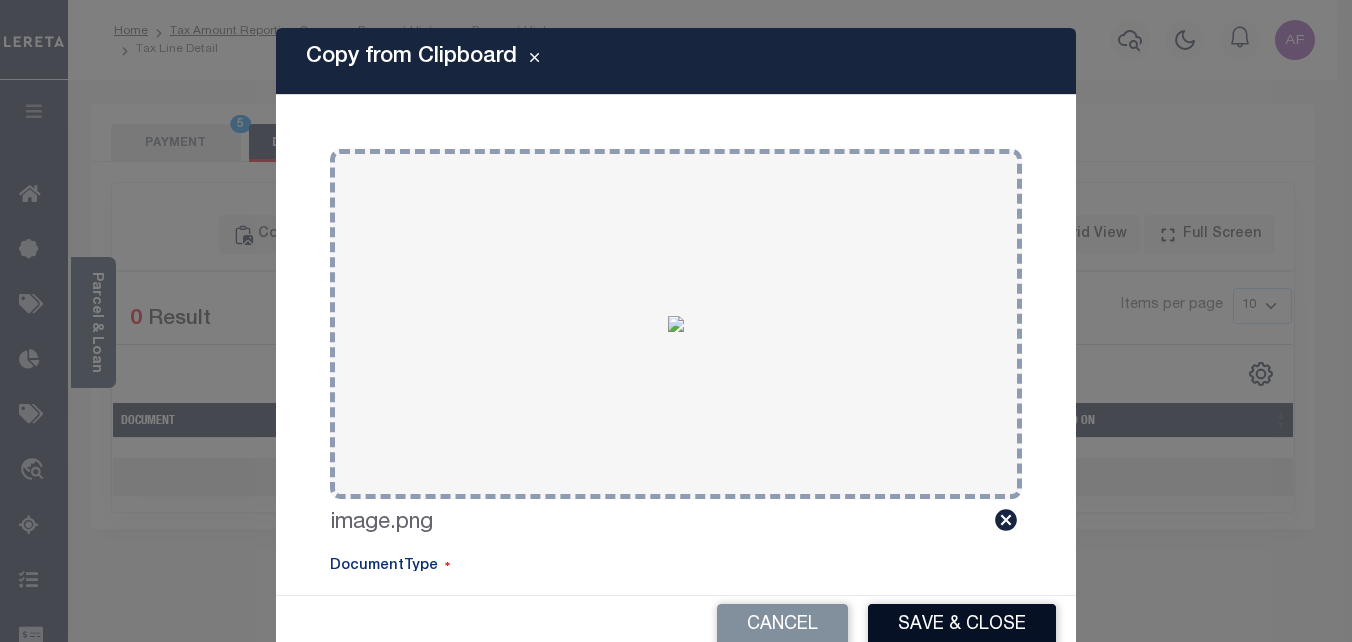 click on "Save & Close" at bounding box center [962, 625] 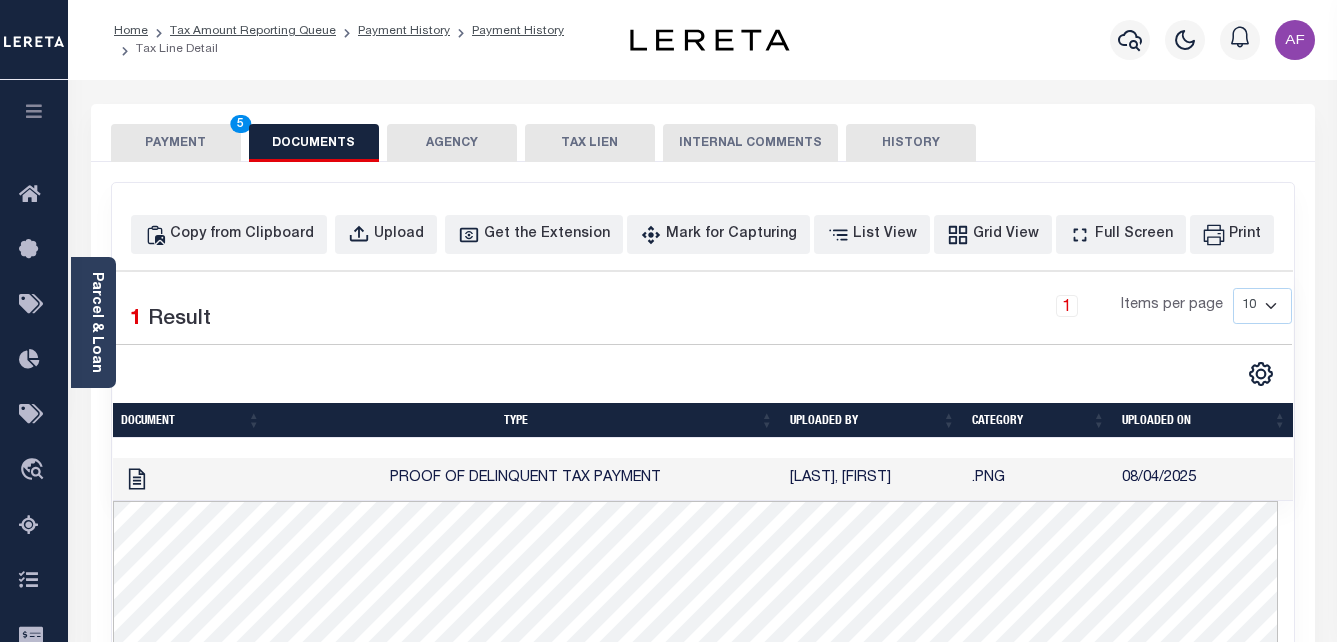 click on "PAYMENT
5" at bounding box center [176, 143] 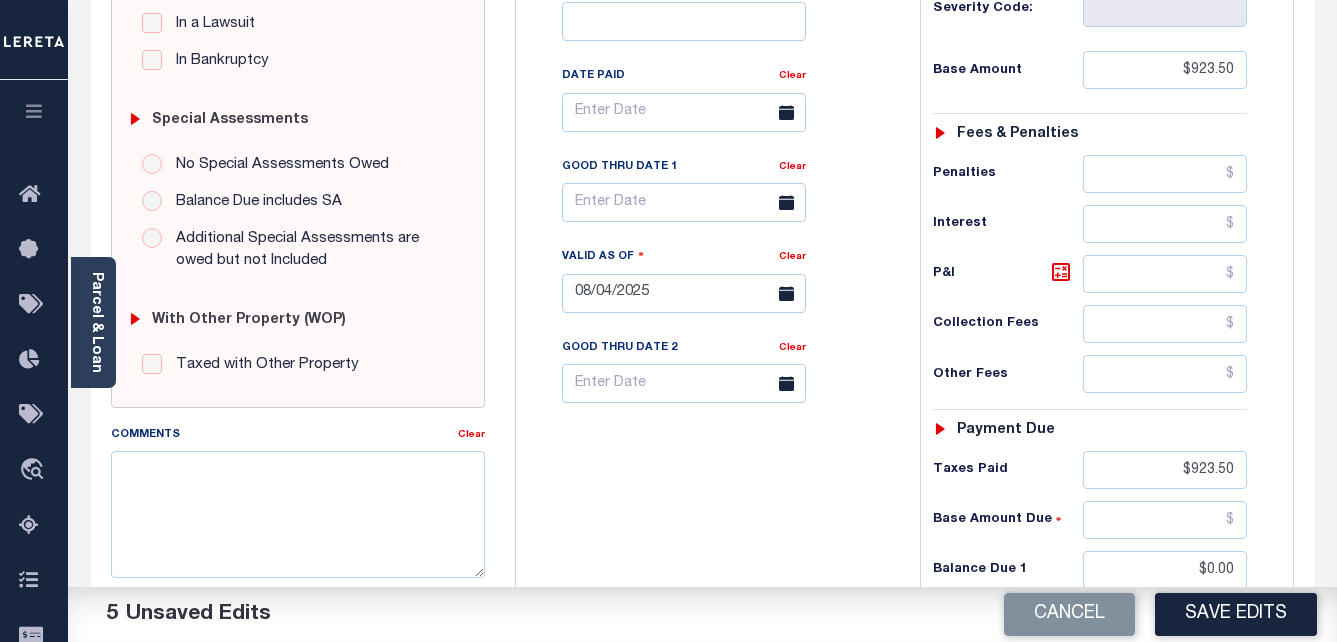 scroll, scrollTop: 700, scrollLeft: 0, axis: vertical 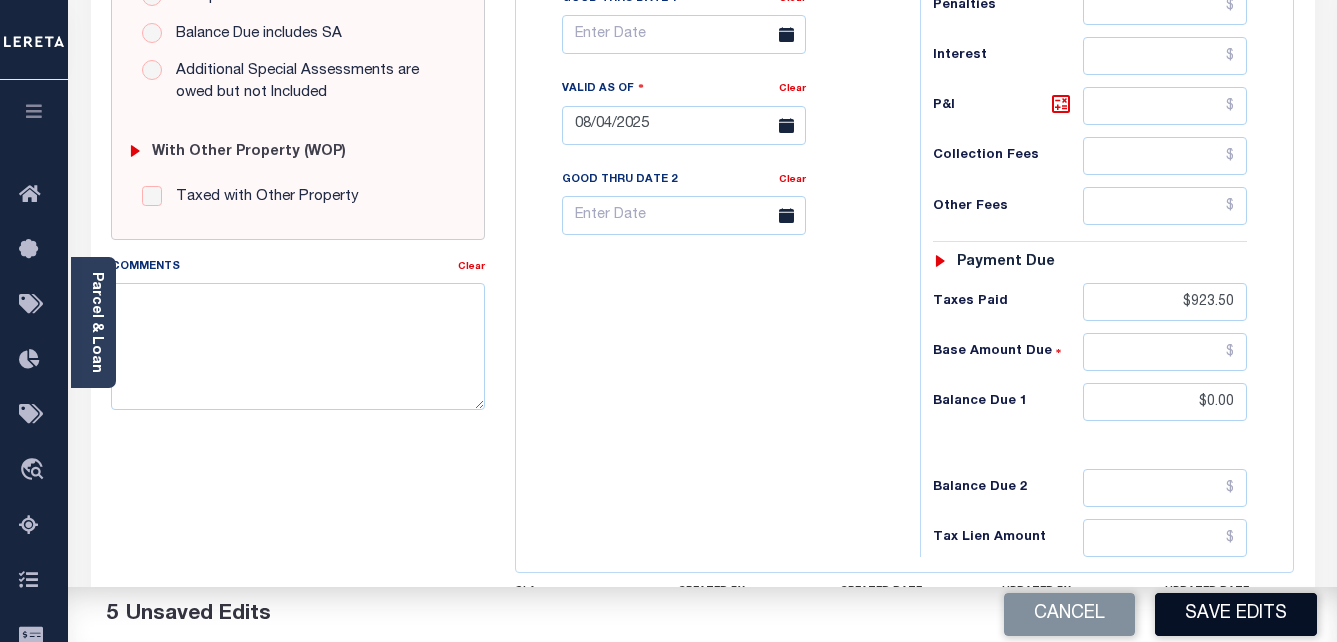 click on "Save Edits" at bounding box center [1236, 614] 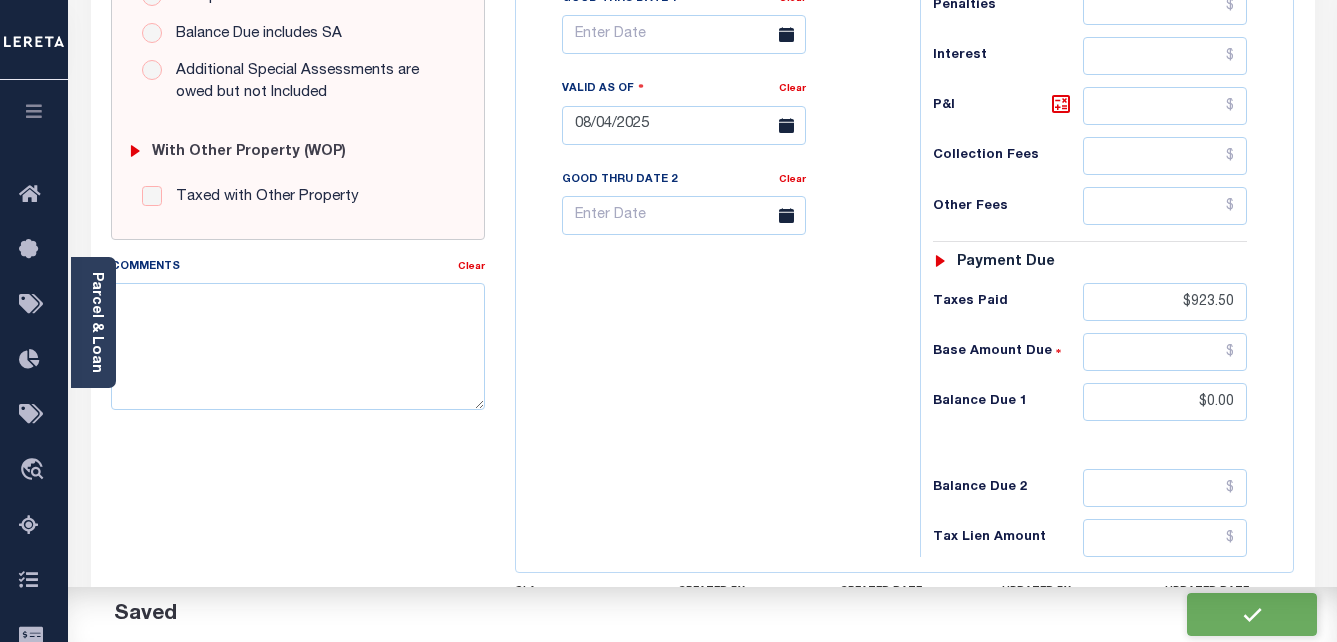 checkbox on "false" 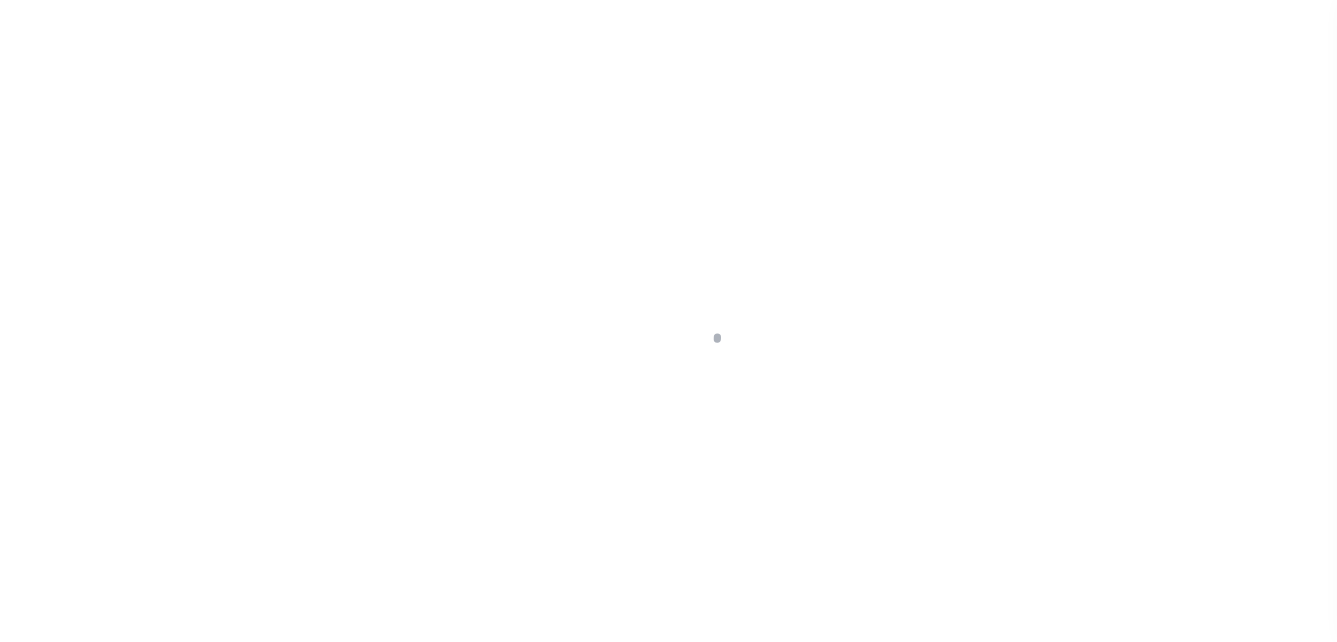 scroll, scrollTop: 0, scrollLeft: 0, axis: both 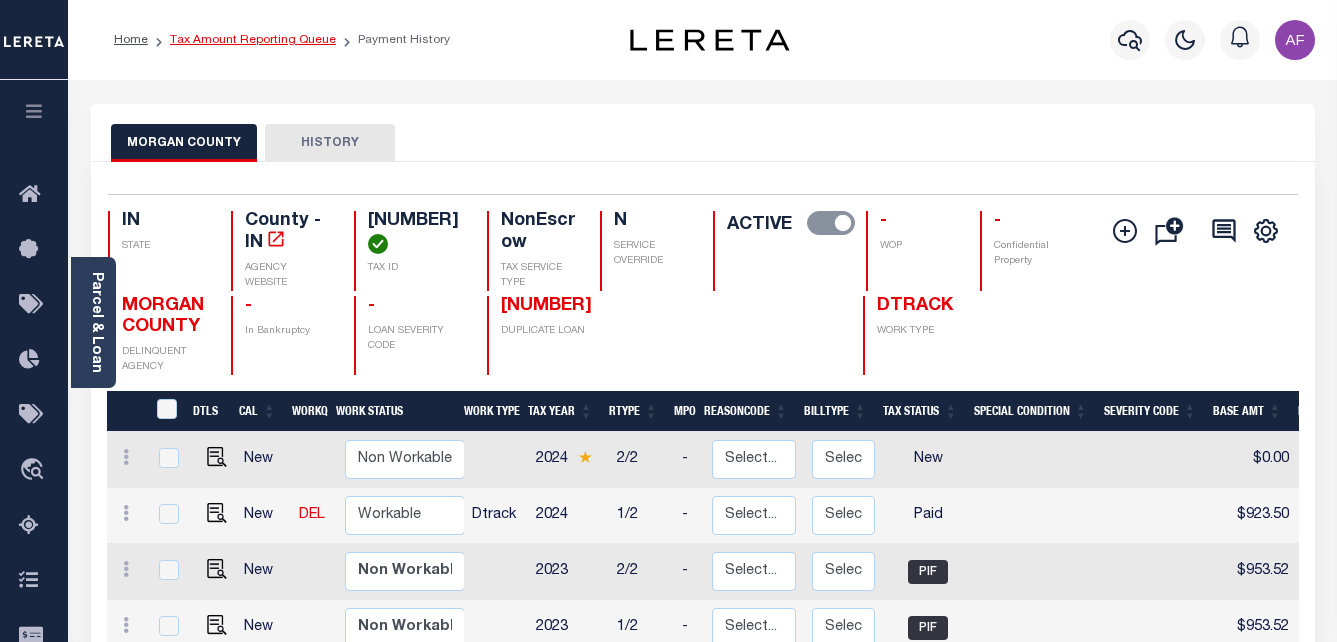 click on "Tax Amount Reporting Queue" at bounding box center (253, 40) 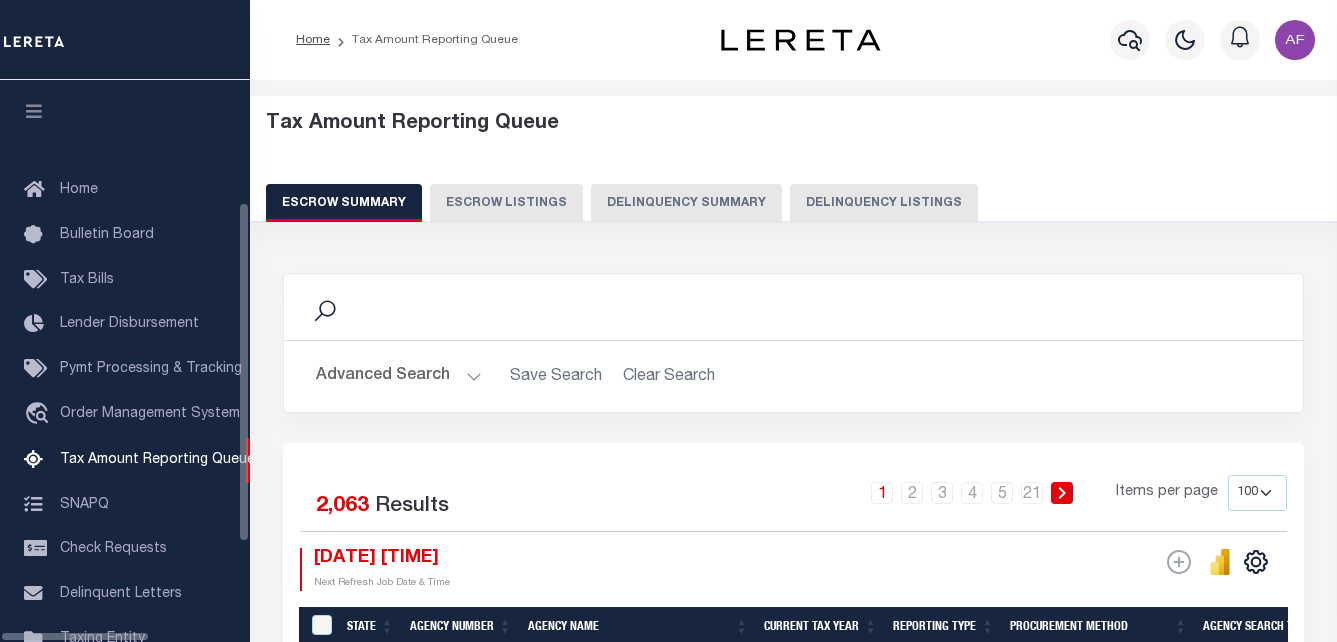 select on "100" 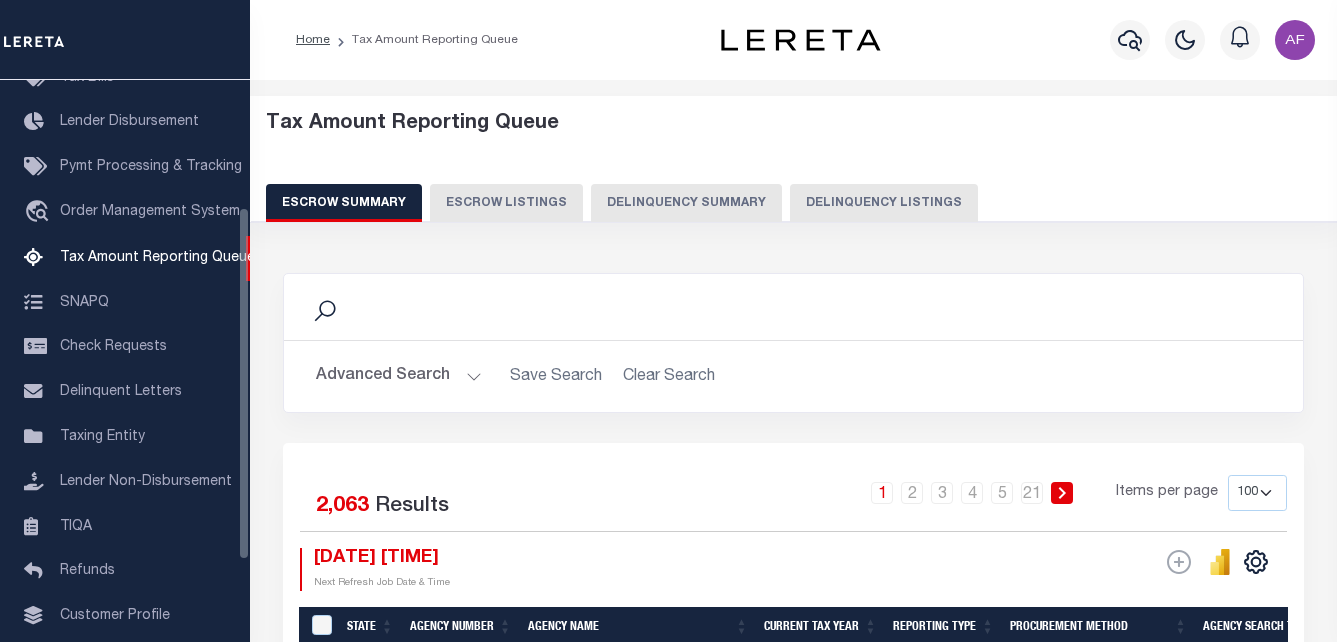 click on "Delinquency Listings" at bounding box center [884, 203] 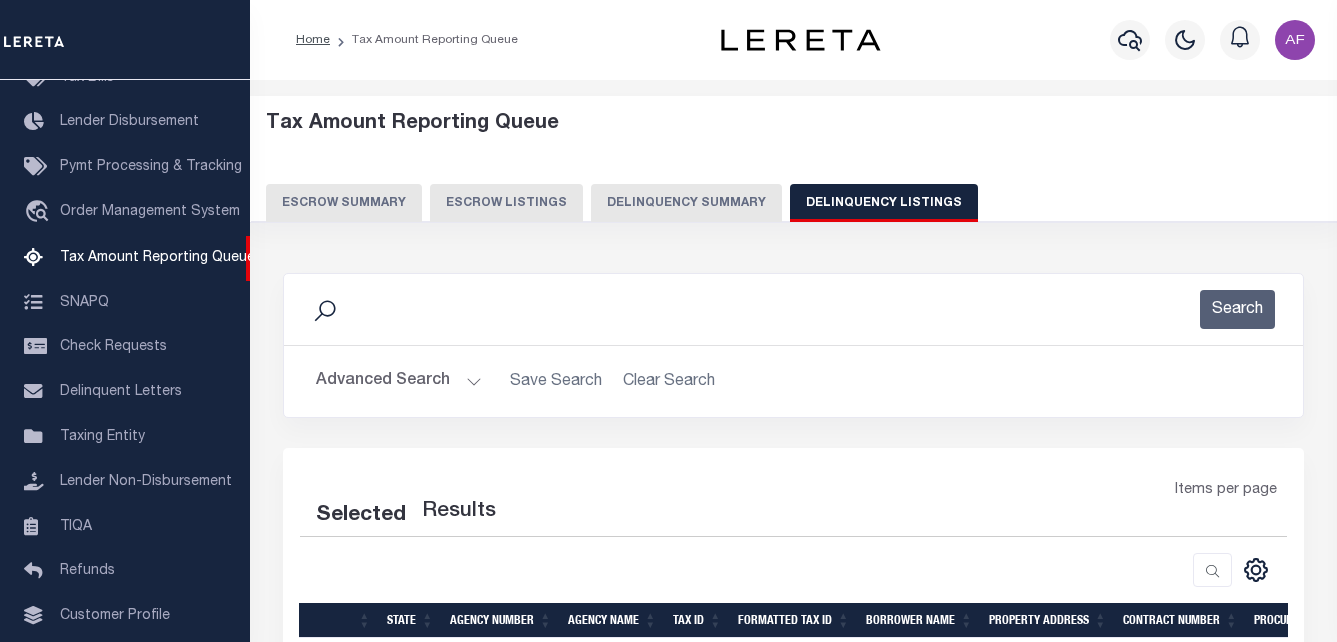 select on "100" 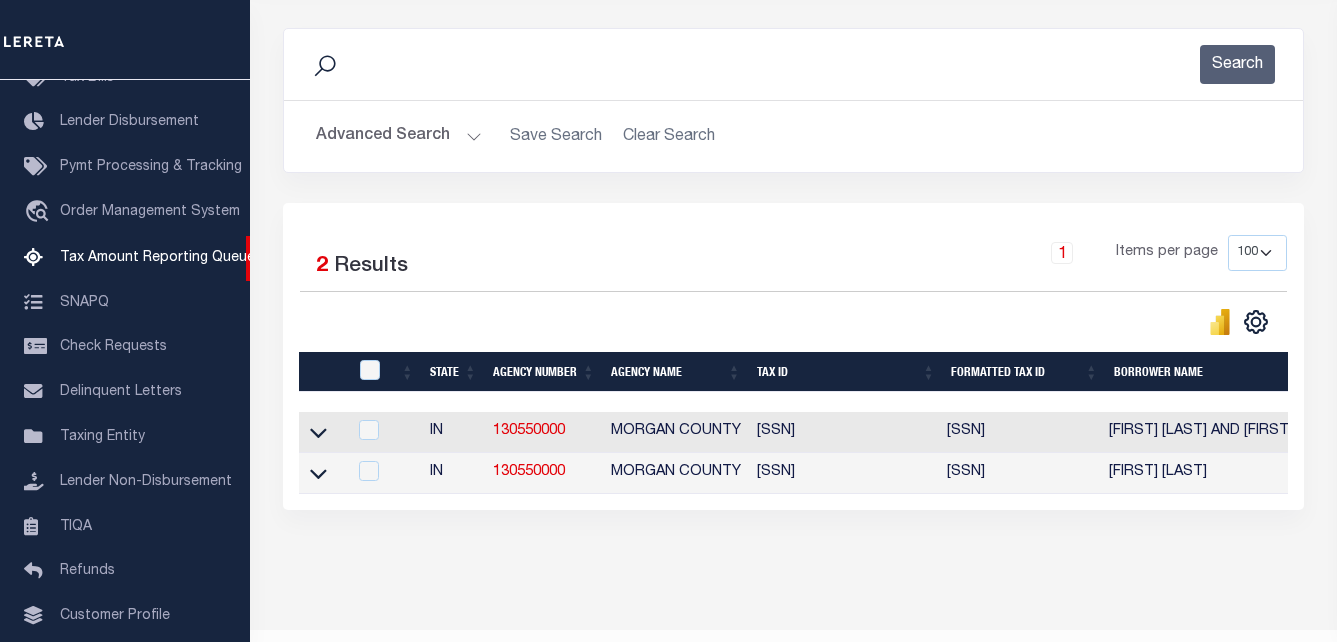 scroll, scrollTop: 311, scrollLeft: 0, axis: vertical 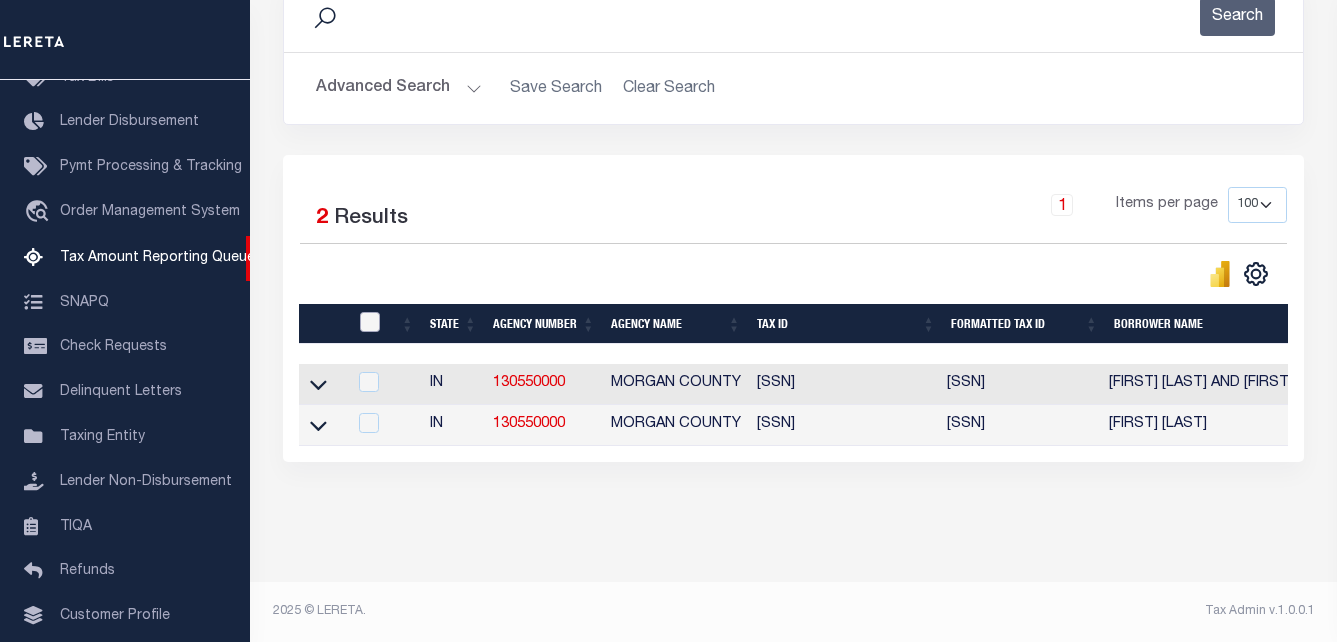 click at bounding box center (370, 322) 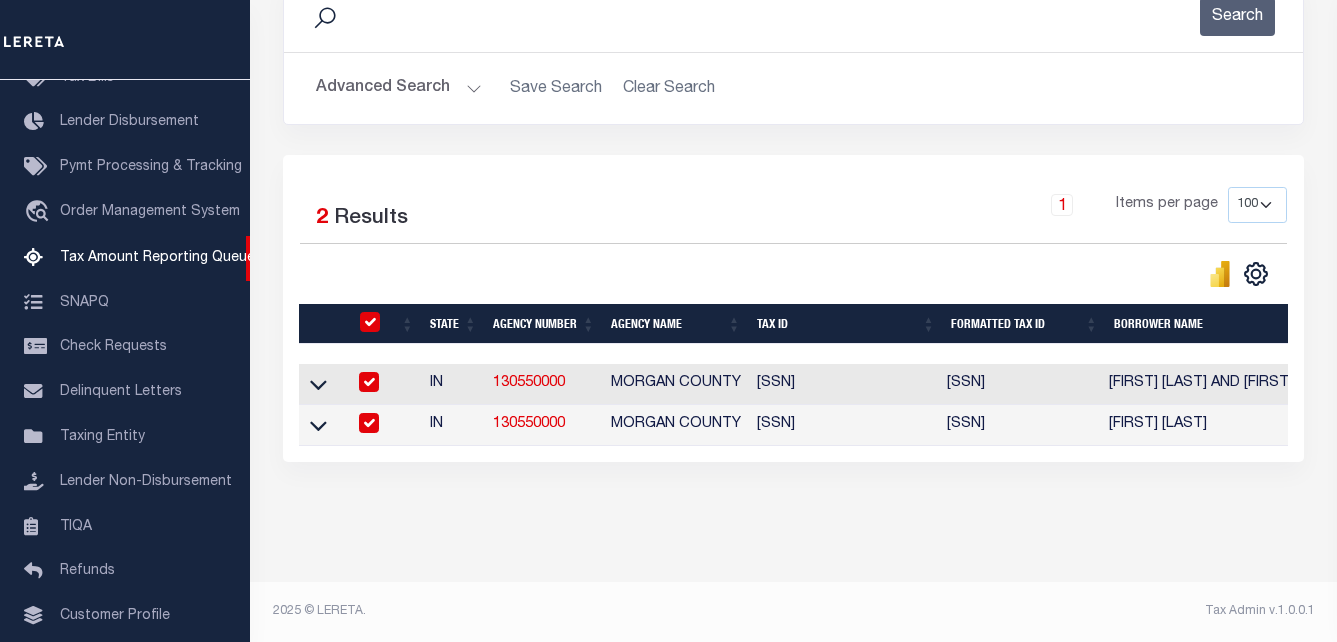 checkbox on "true" 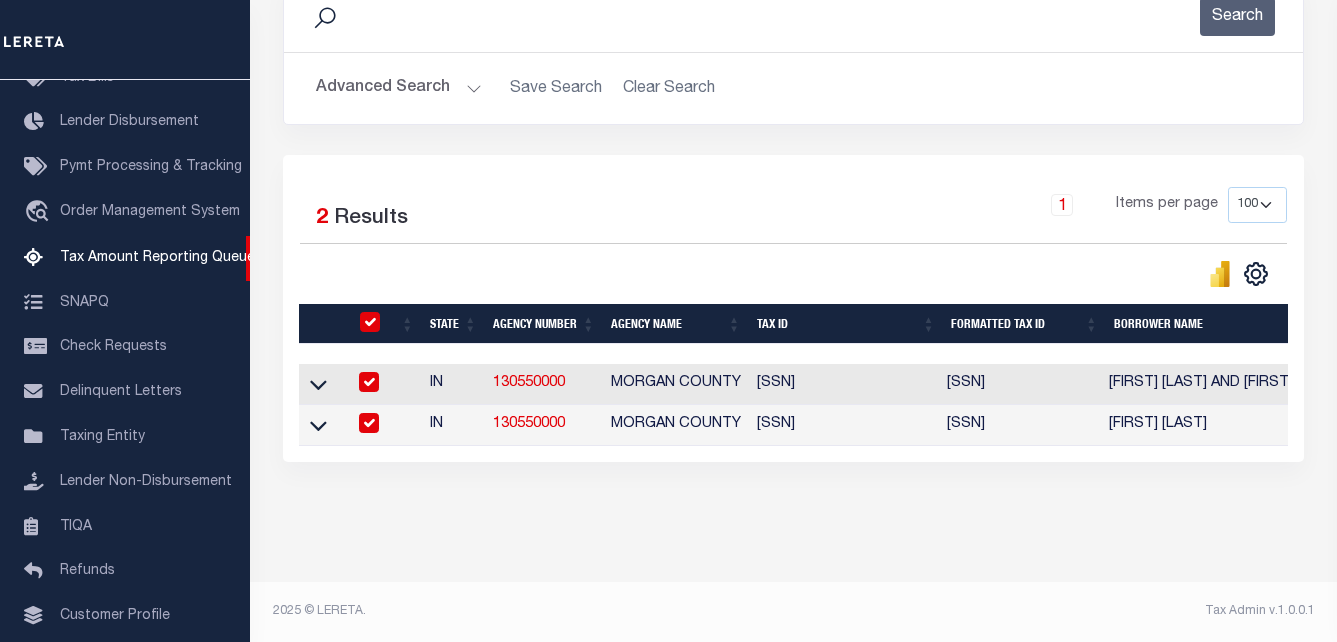 checkbox on "true" 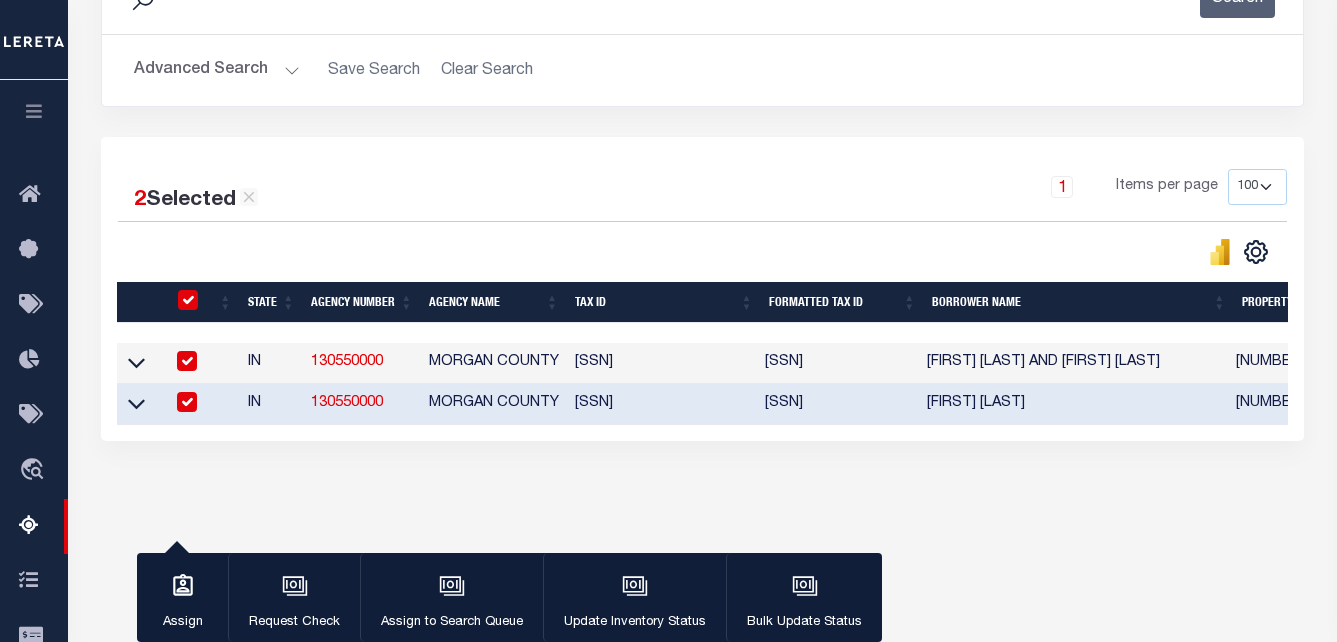 scroll, scrollTop: 308, scrollLeft: 0, axis: vertical 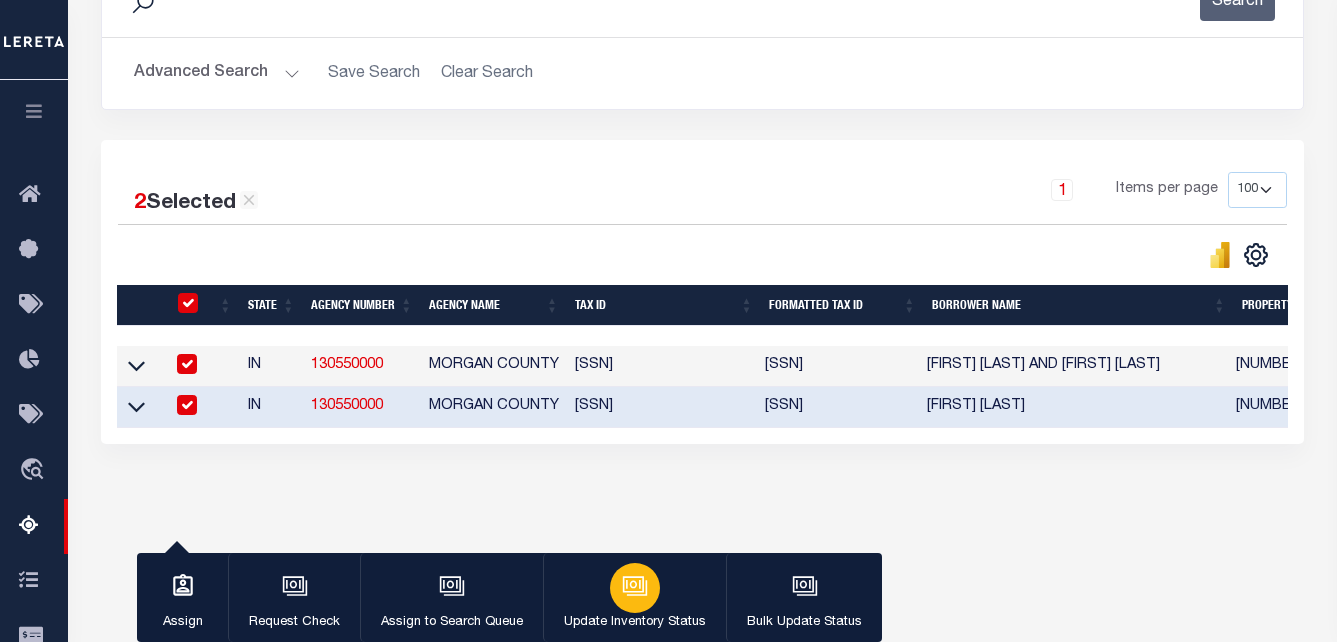 click at bounding box center [635, 588] 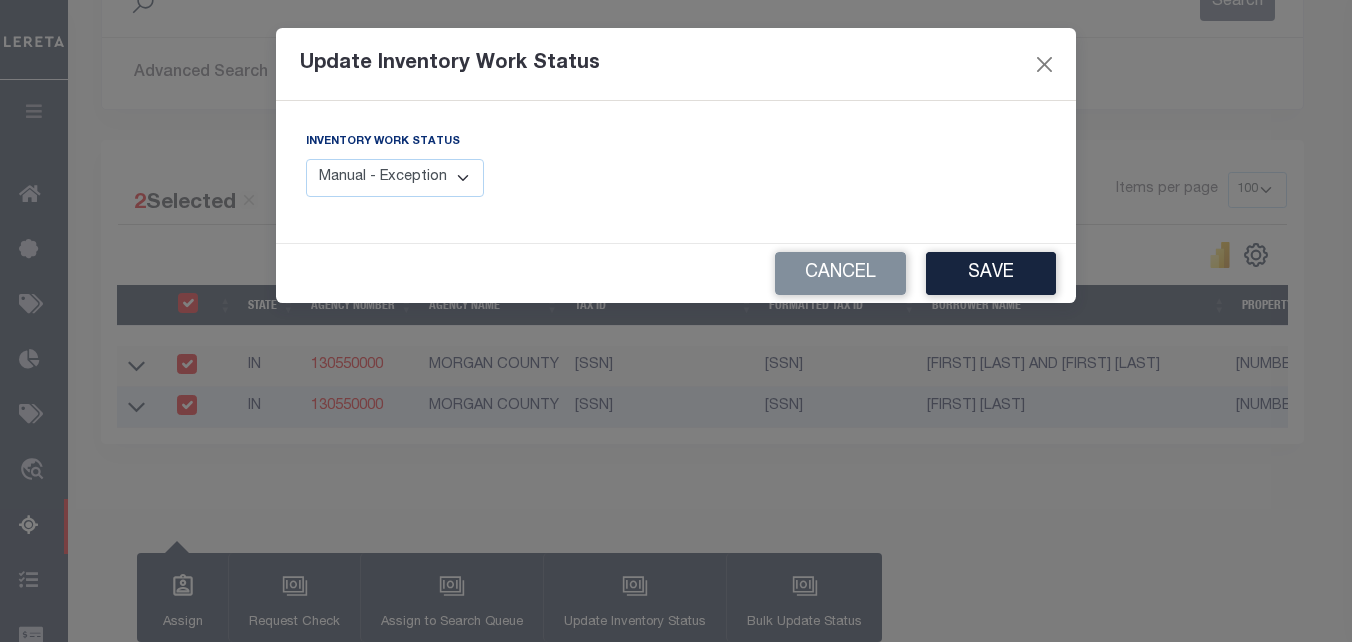 click on "Manual - Exception
Pended - Awaiting Search
Late Add Exception
Completed" at bounding box center (395, 178) 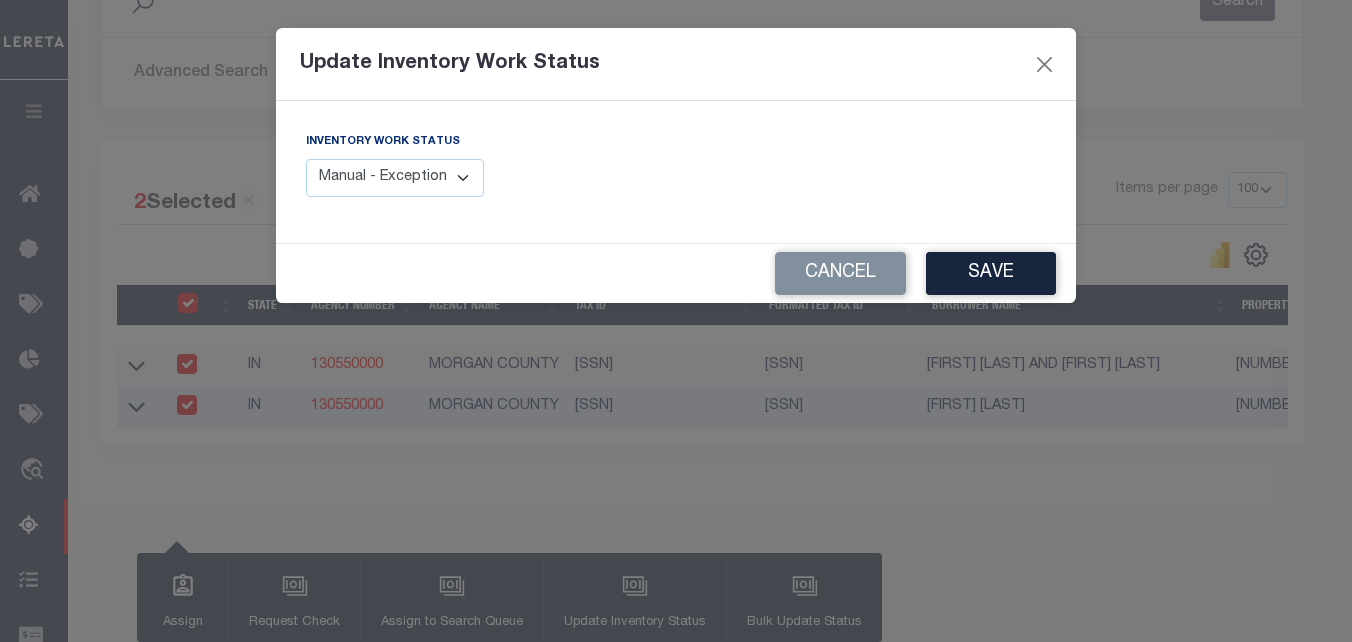 select on "4" 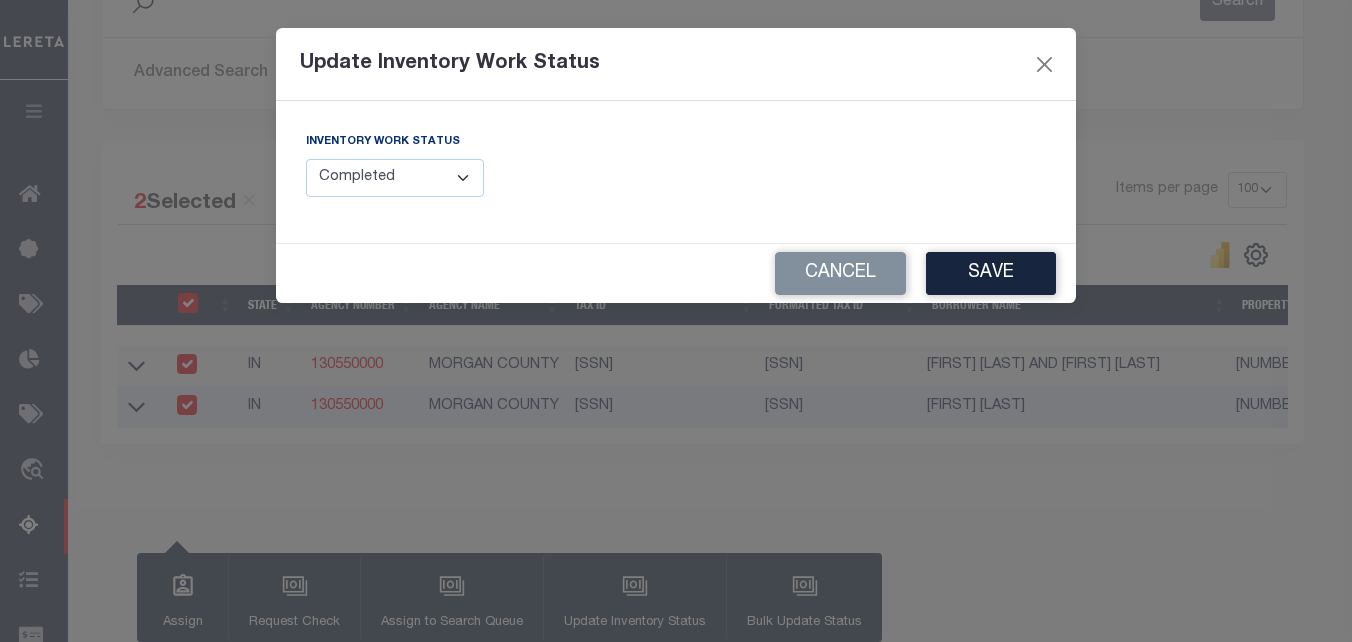 click on "Manual - Exception
Pended - Awaiting Search
Late Add Exception
Completed" at bounding box center (395, 178) 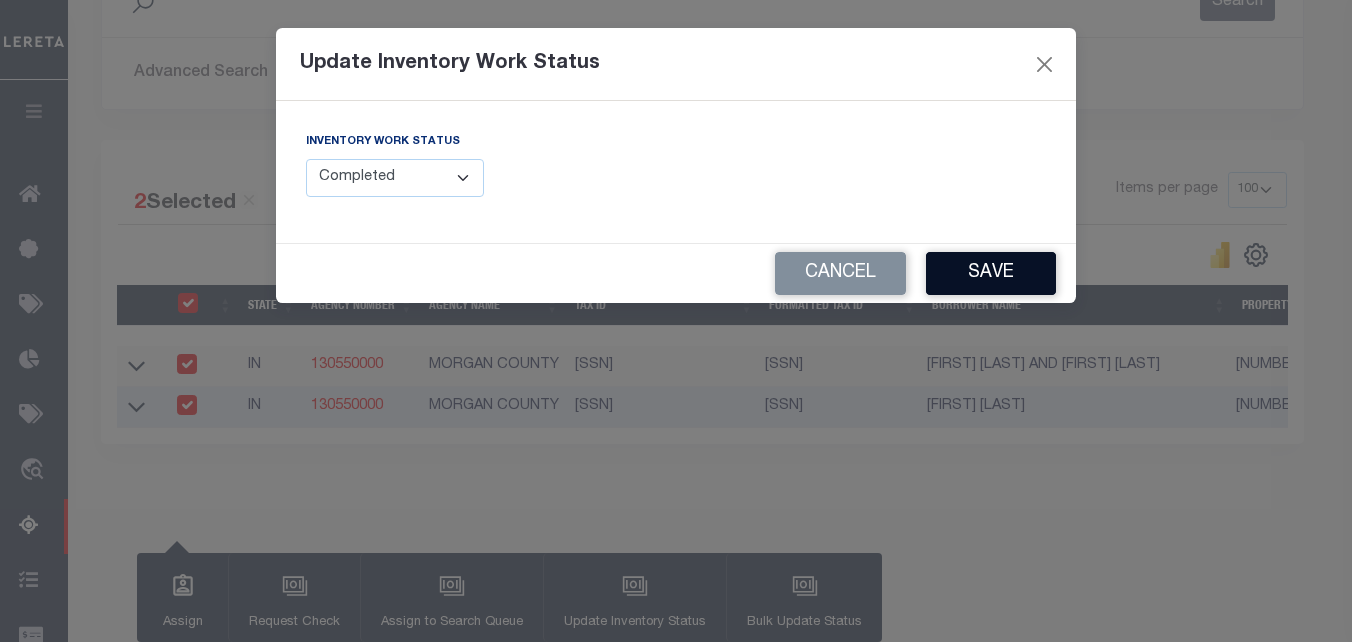 click on "Save" at bounding box center (991, 273) 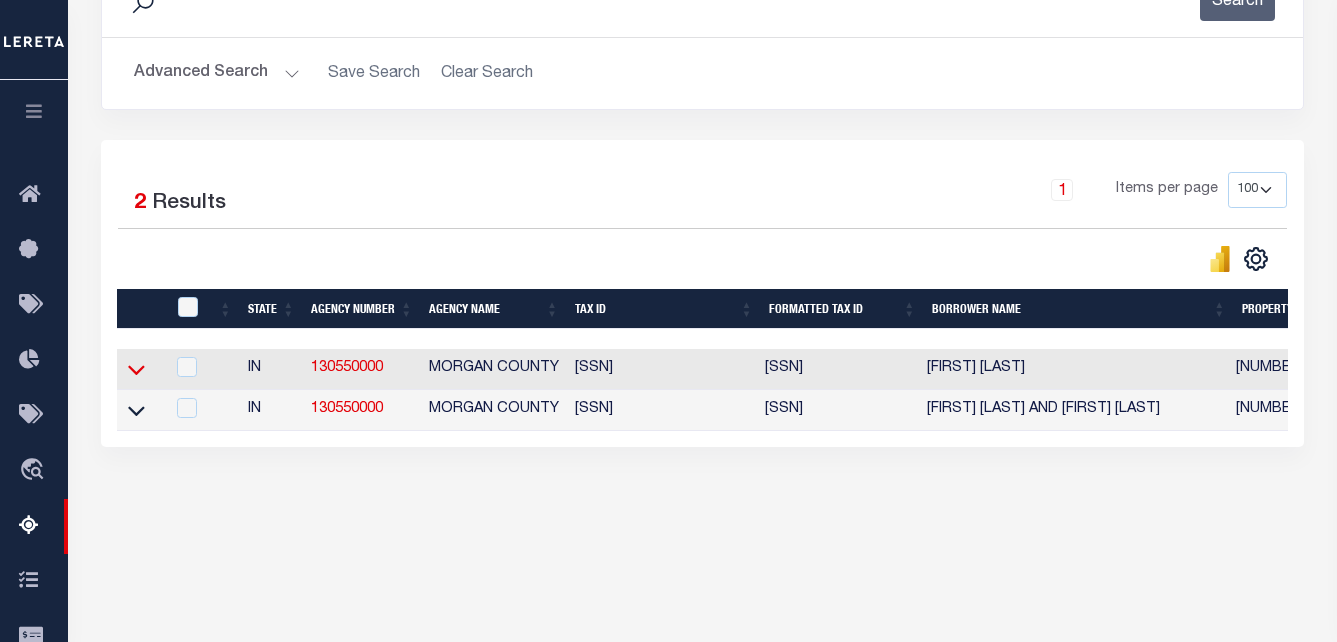 click 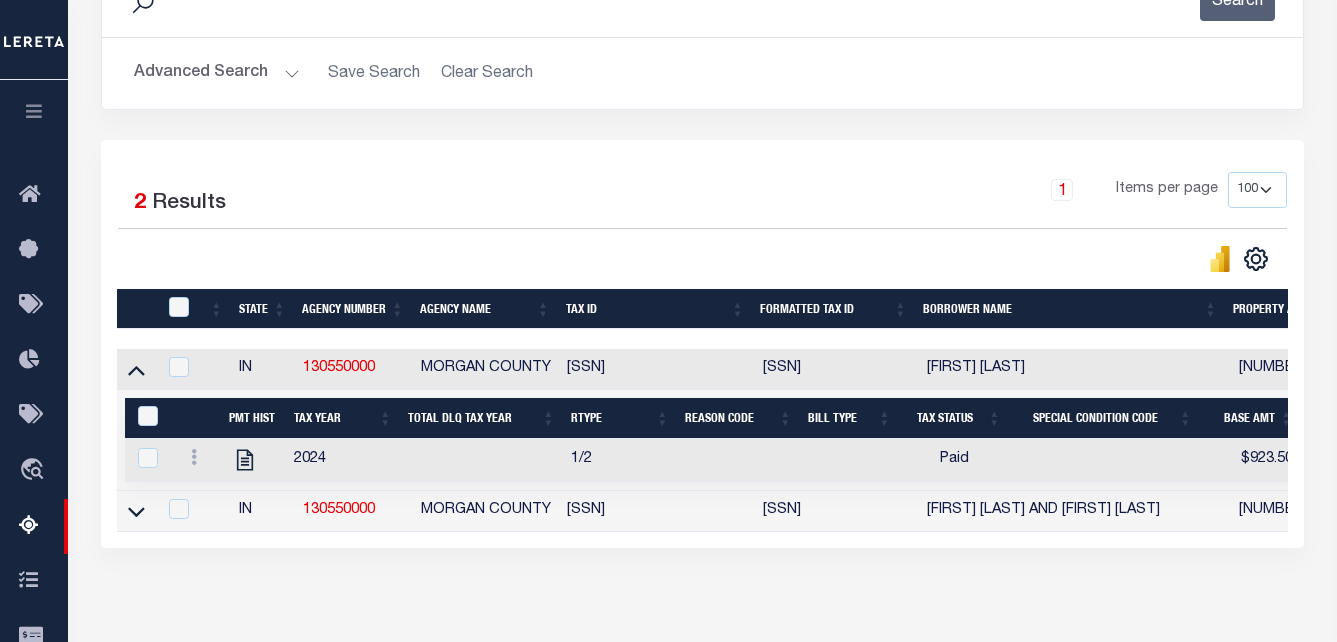 scroll, scrollTop: 0, scrollLeft: 1229, axis: horizontal 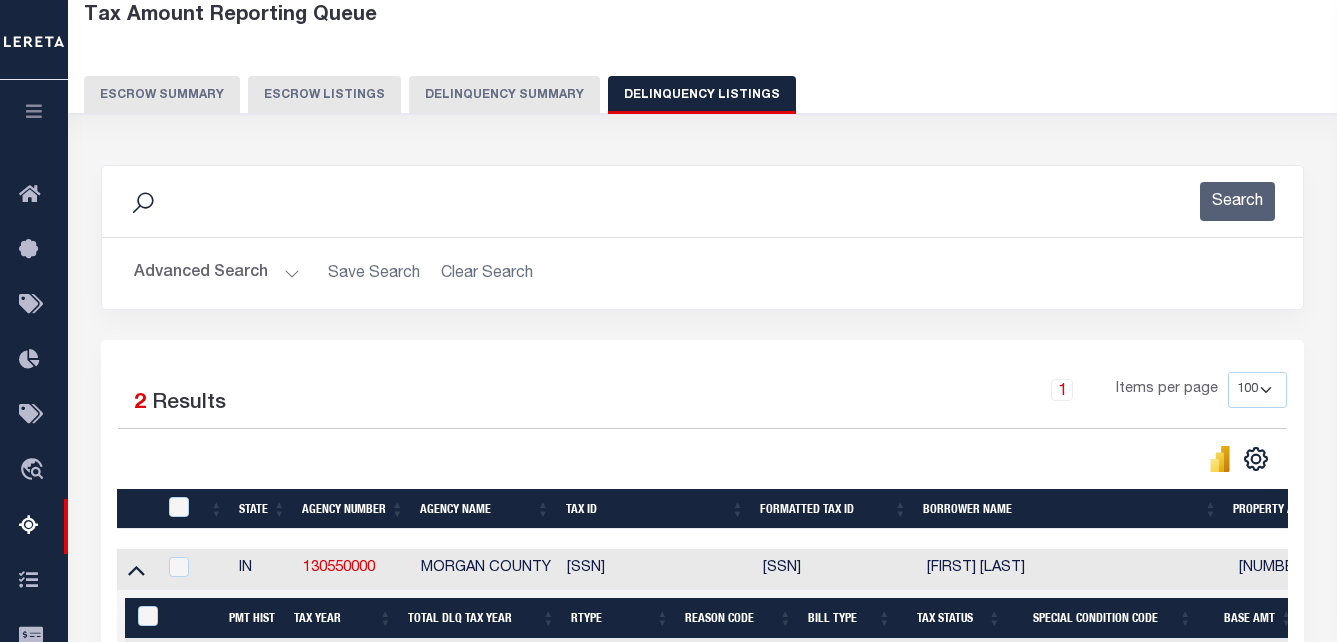 click on "Advanced Search" at bounding box center (217, 273) 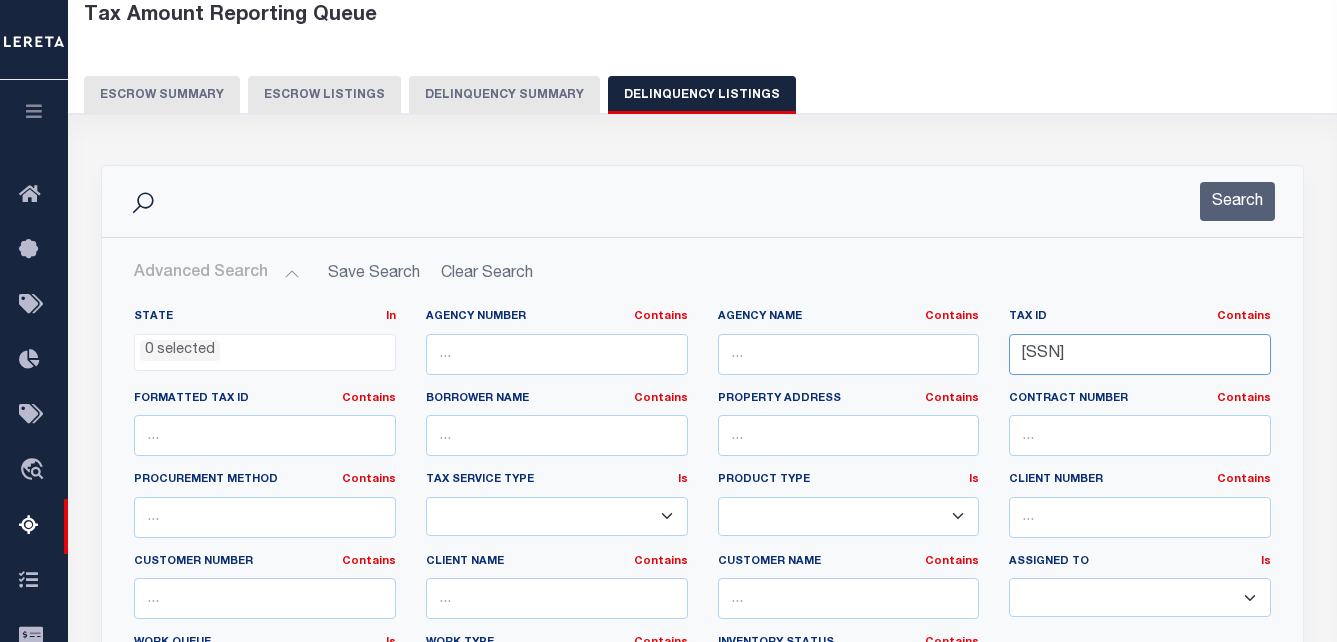 drag, startPoint x: 1244, startPoint y: 352, endPoint x: 846, endPoint y: 299, distance: 401.5134 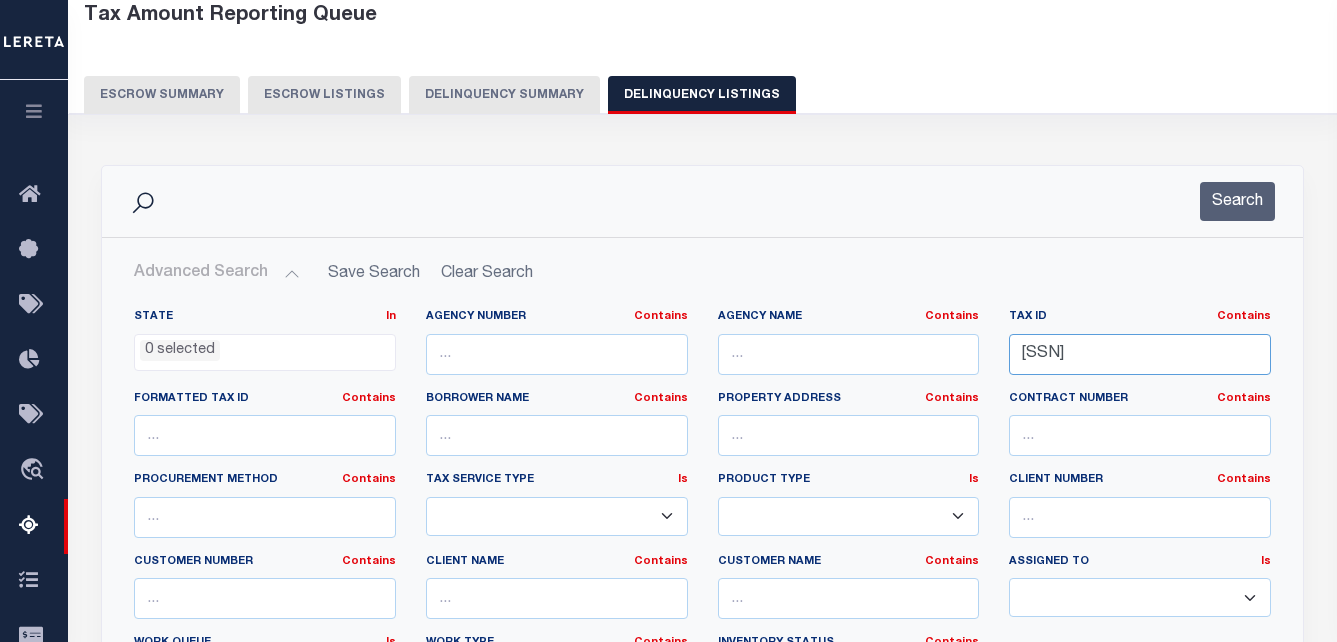 click on "State
In
In
AK AL AR AZ CA CO CT DC DE FL GA GU HI IA ID IL IN KS KY LA MA MD ME MI MN MO MS MT NC ND NE NH NJ NM NV NY OH OK OR PA PR RI SC SD TN TX UT VA VI VT WA WI WV WY 0 selected
Agency Number
Is" at bounding box center [702, 522] 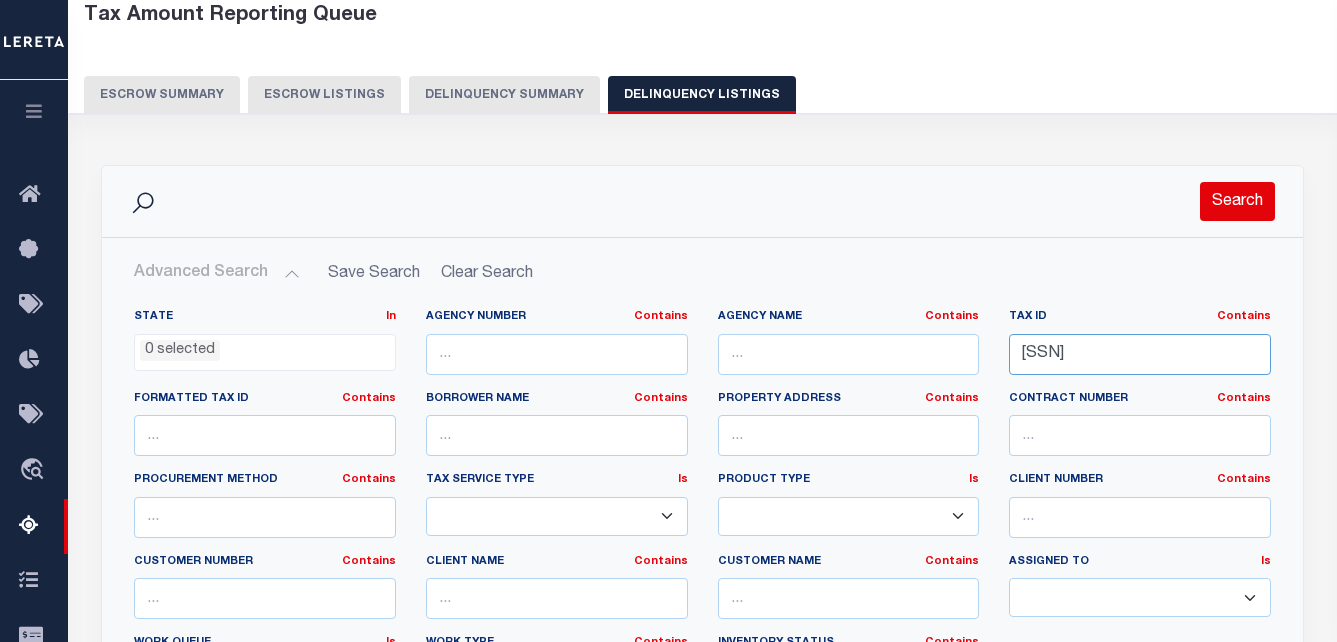 type on "55-07-24-300-011.004-002" 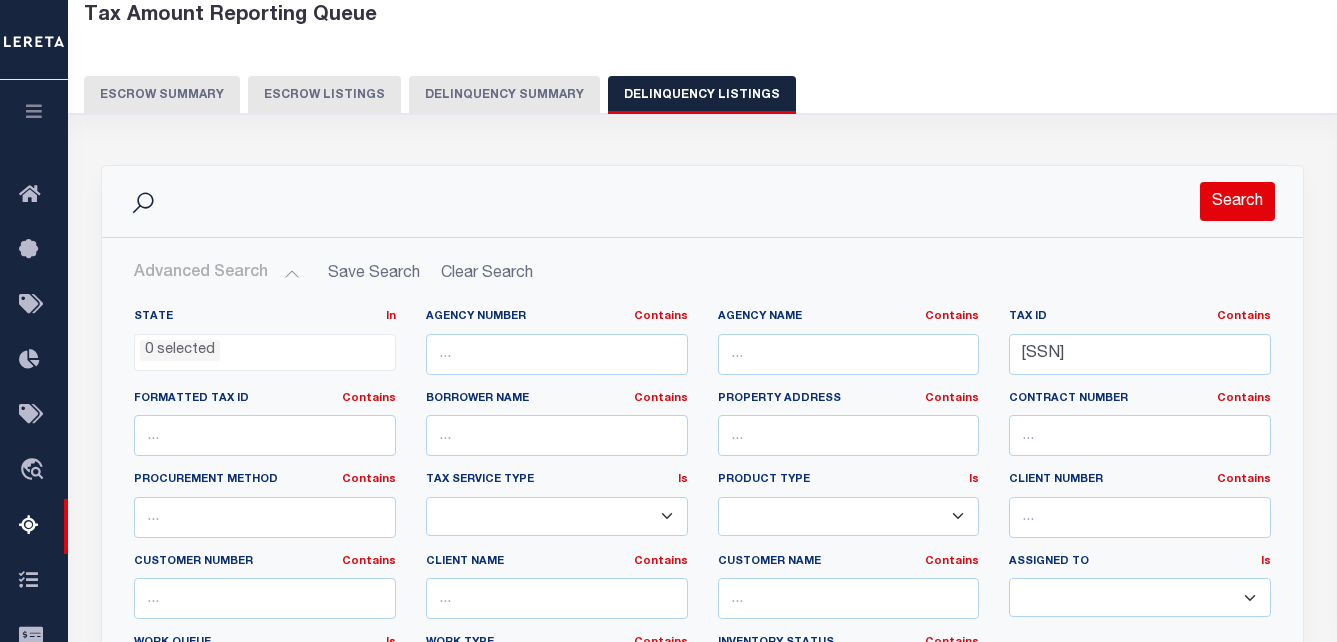 click on "Search" at bounding box center (1237, 201) 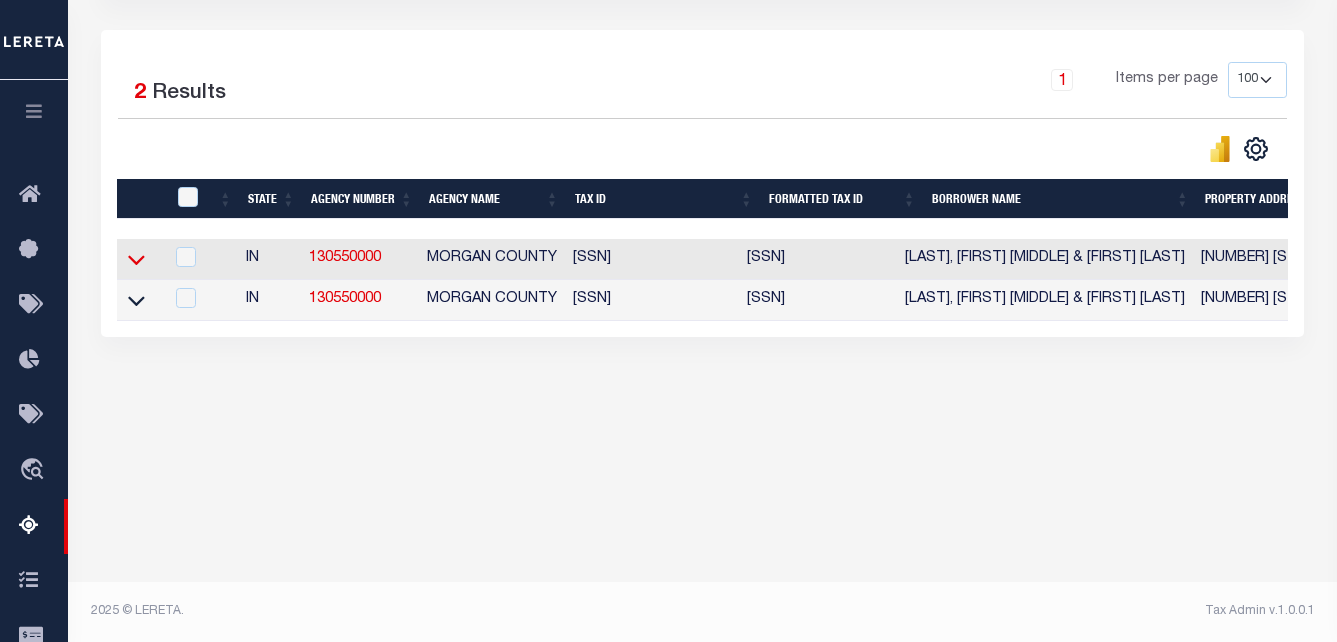 click 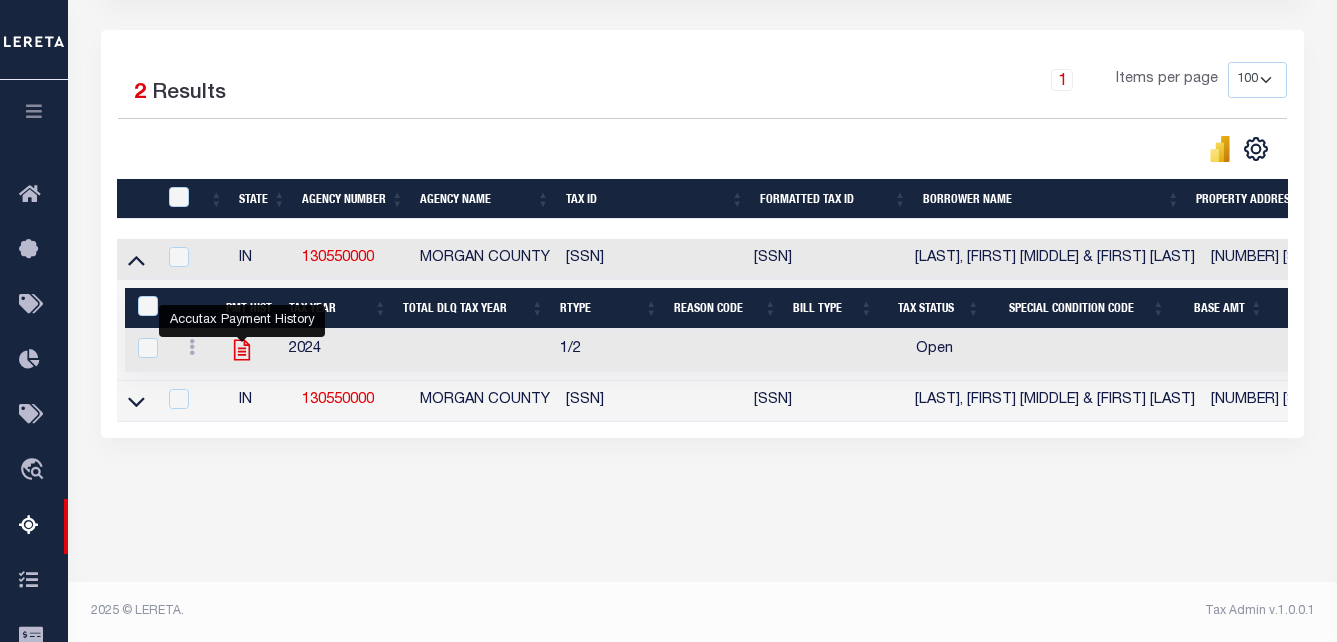click 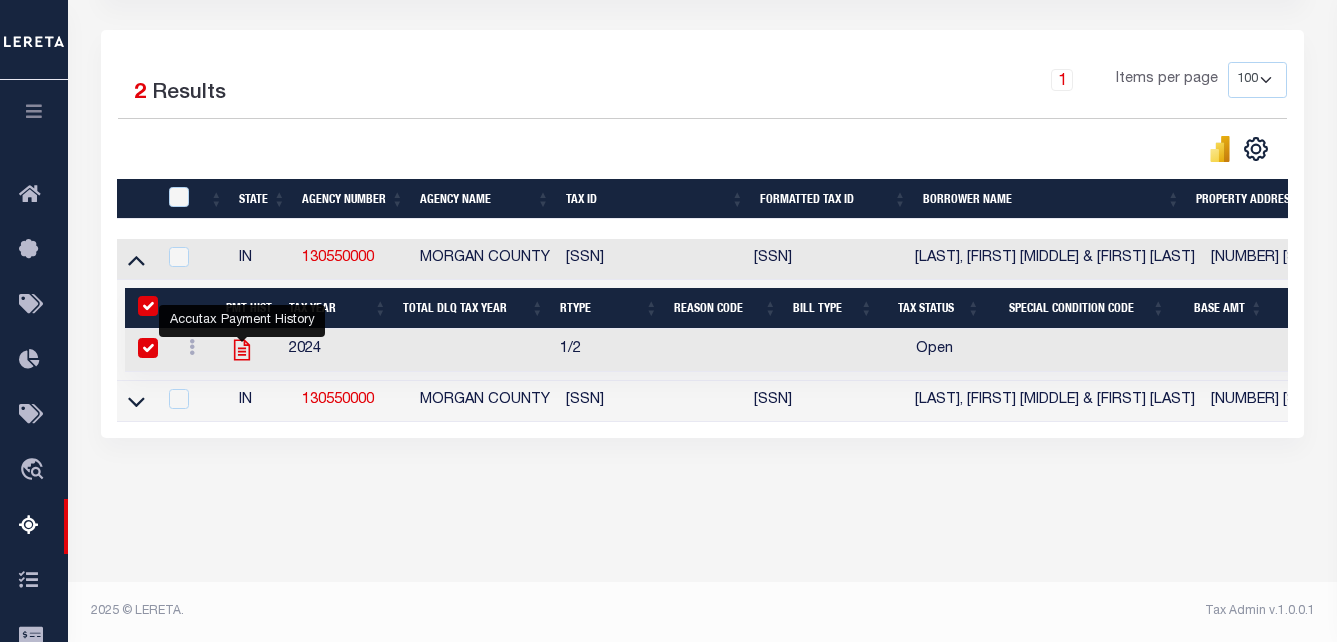 checkbox on "true" 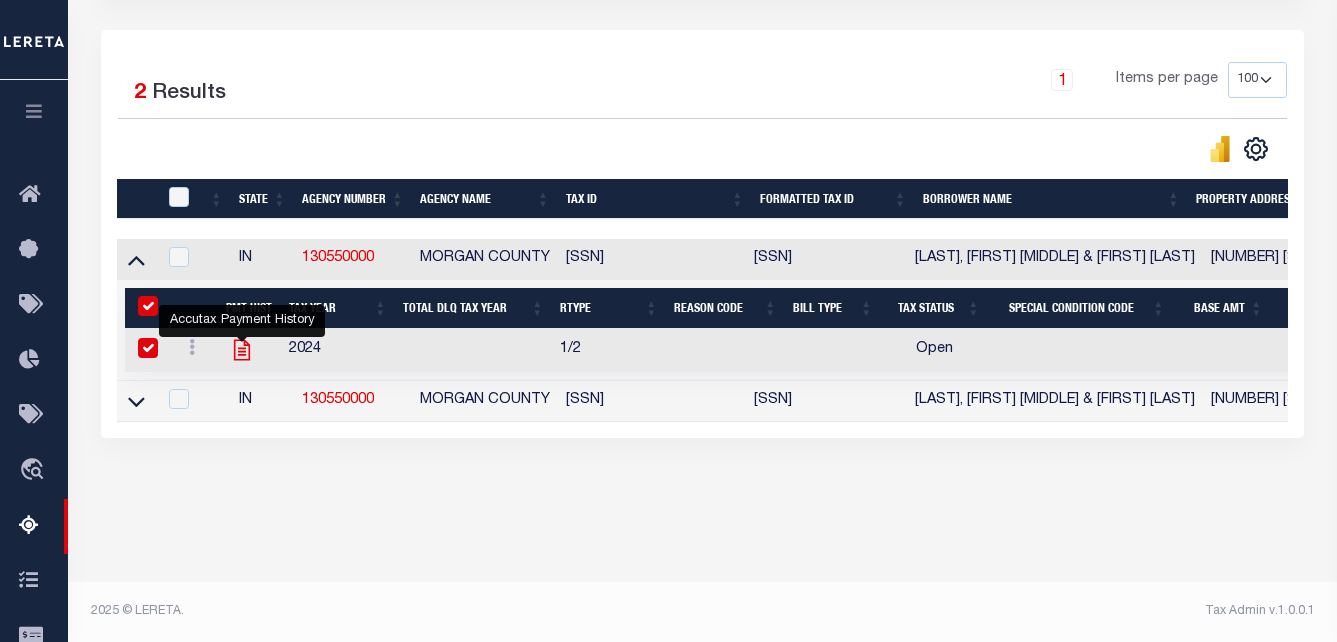 checkbox on "true" 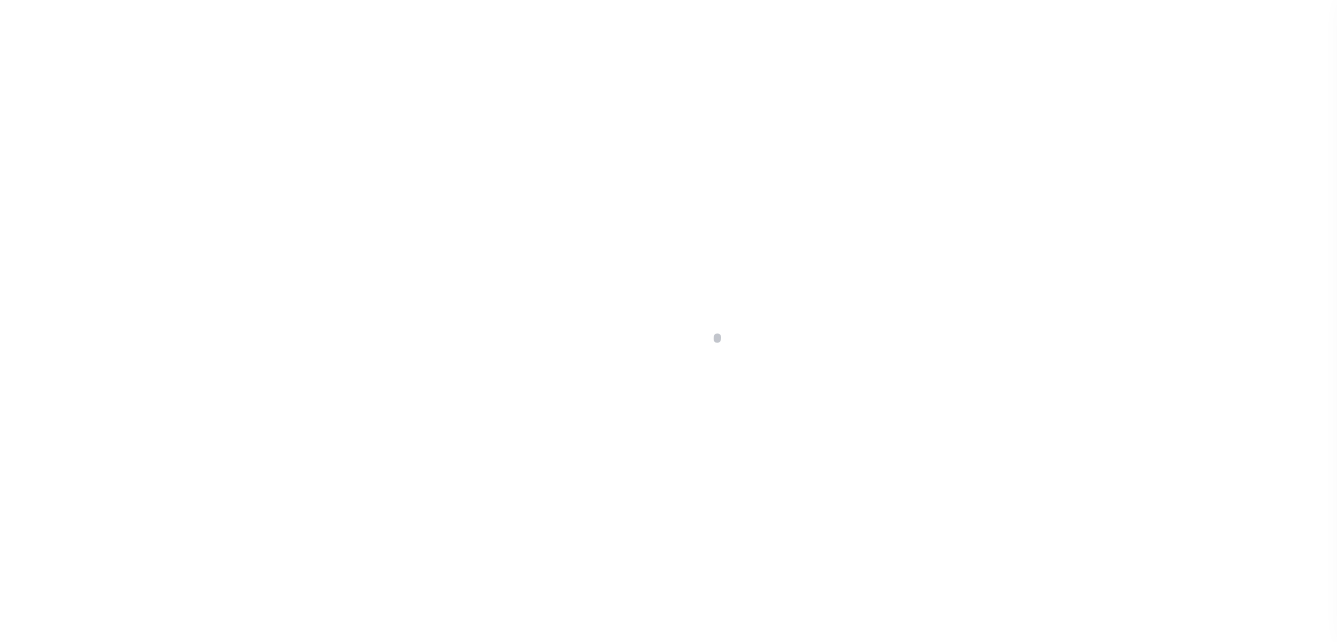 scroll, scrollTop: 0, scrollLeft: 0, axis: both 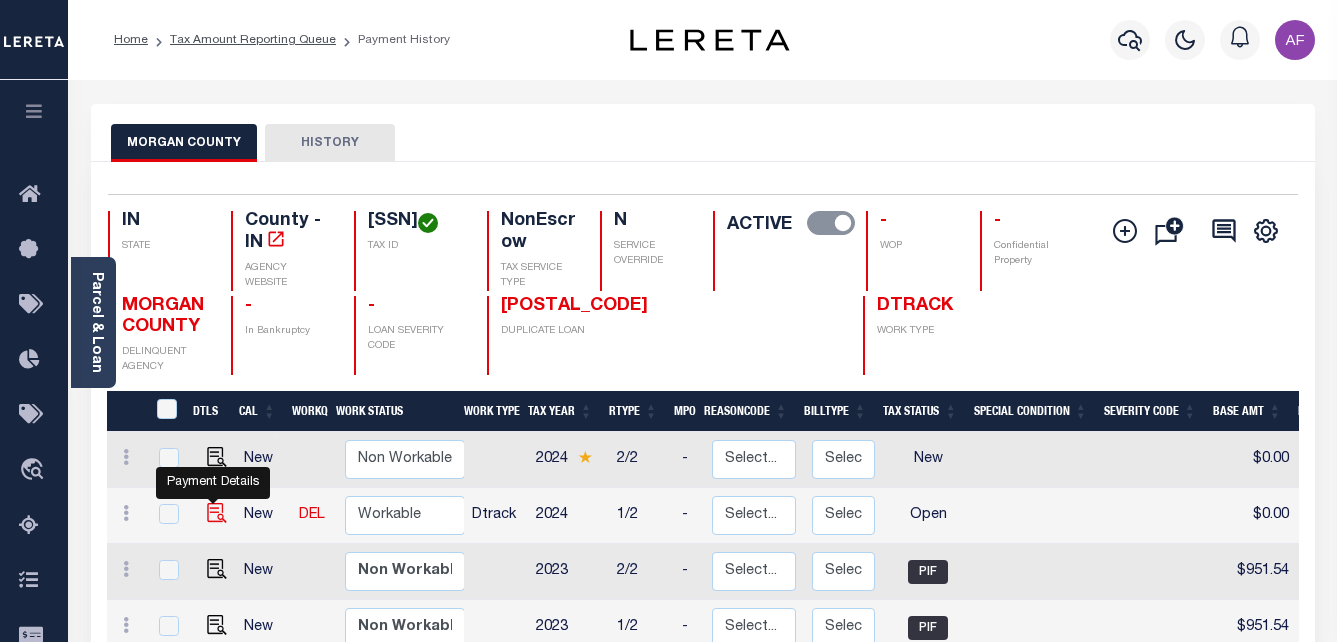click at bounding box center [217, 513] 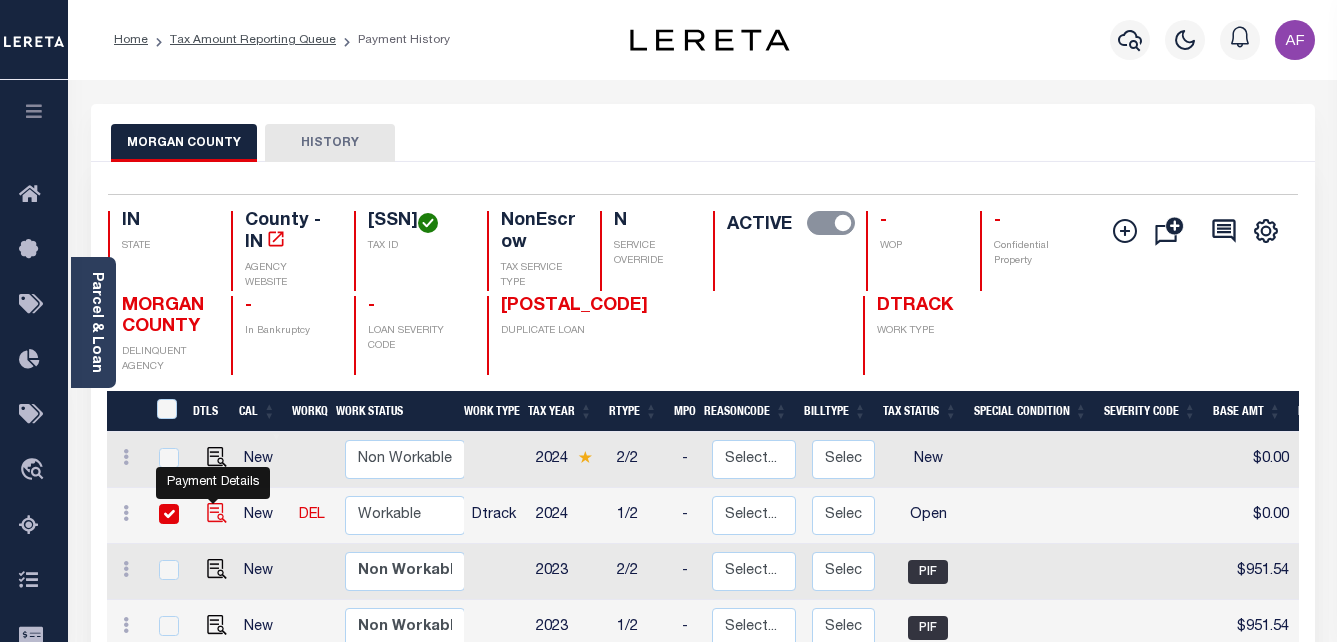 checkbox on "true" 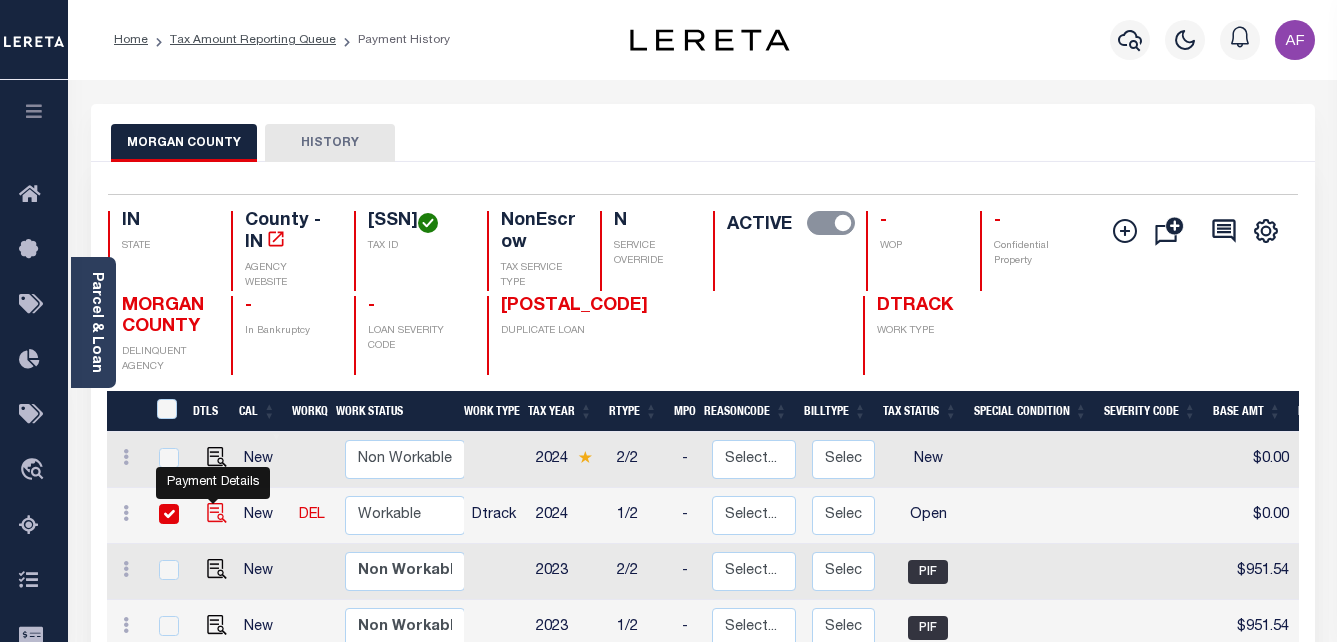 checkbox on "true" 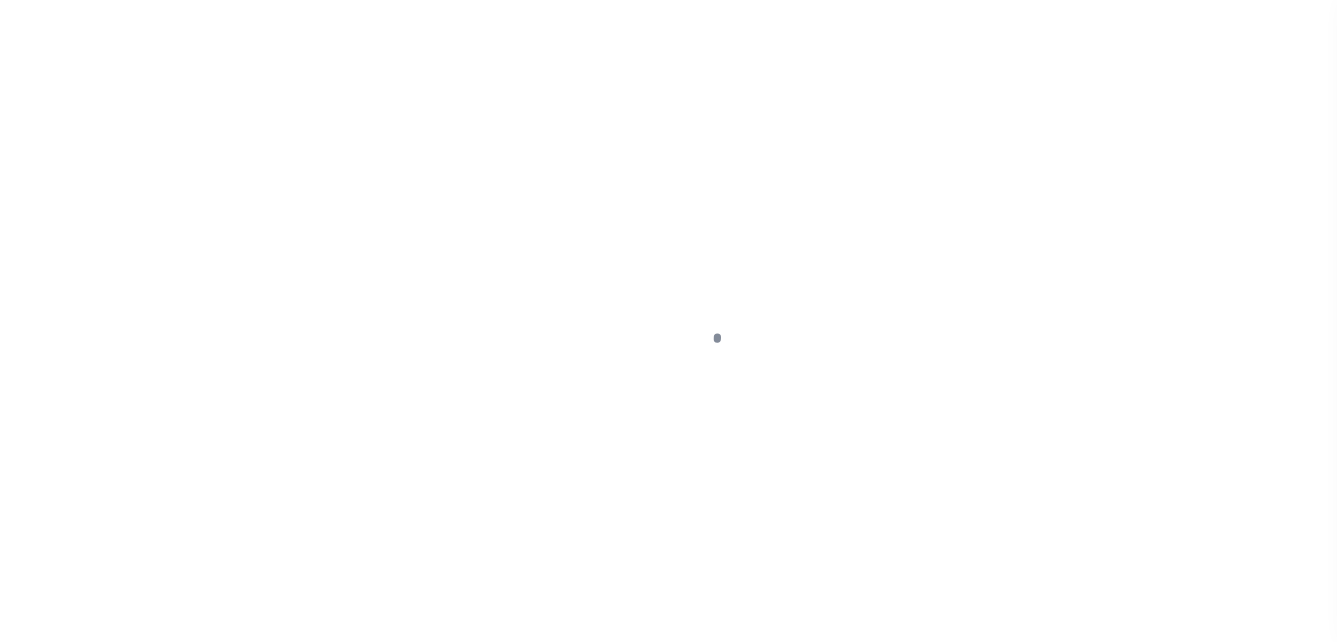 scroll, scrollTop: 0, scrollLeft: 0, axis: both 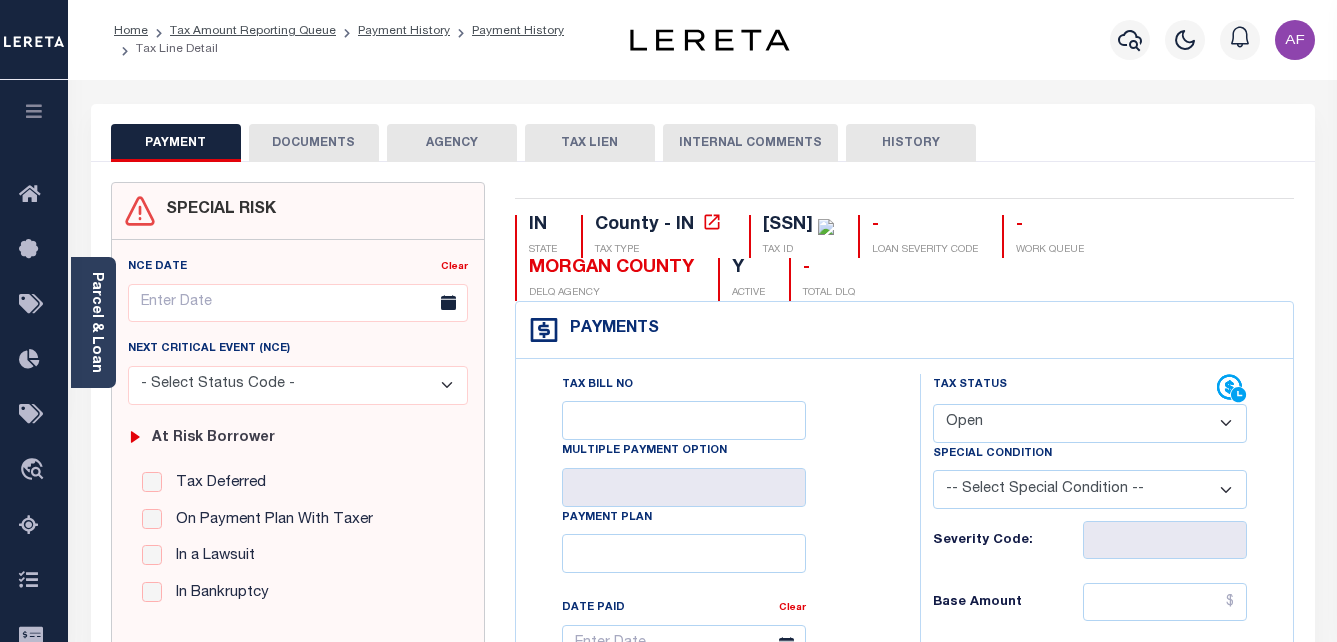 click on "- Select Status Code -
Open
Due/Unpaid
Paid
Incomplete
No Tax Due
Internal Refund Processed
New" at bounding box center (1090, 423) 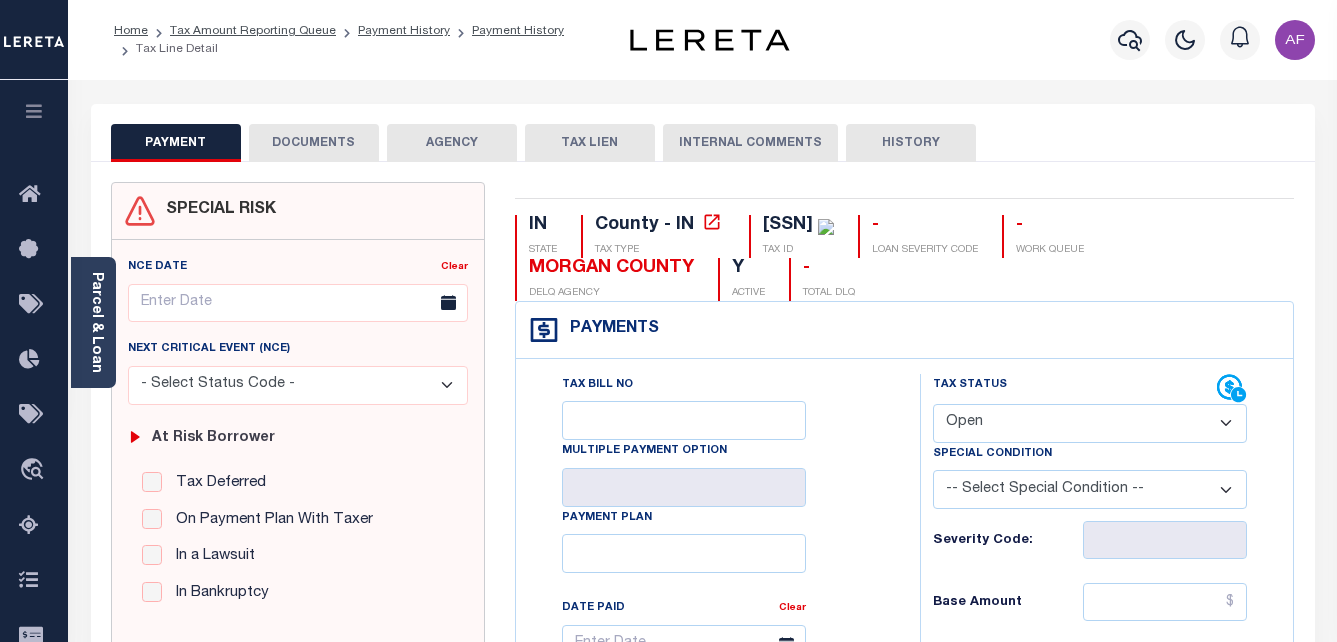 select on "PYD" 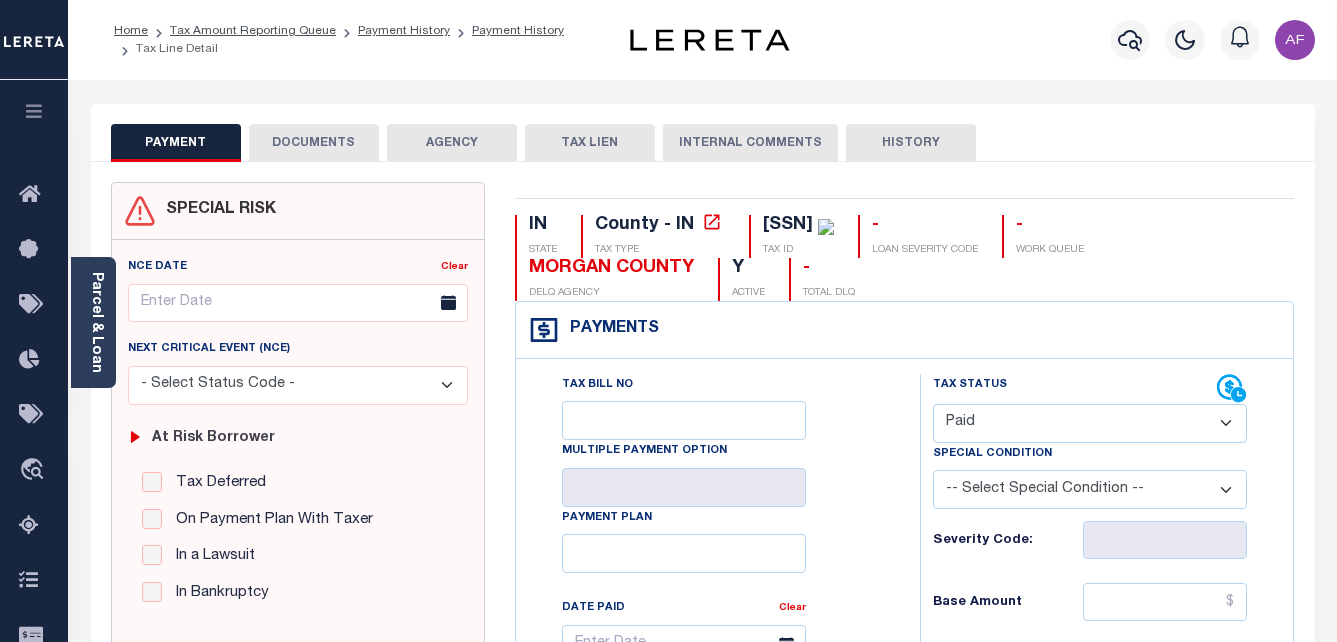 click on "- Select Status Code -
Open
Due/Unpaid
Paid
Incomplete
No Tax Due
Internal Refund Processed
New" at bounding box center [1090, 423] 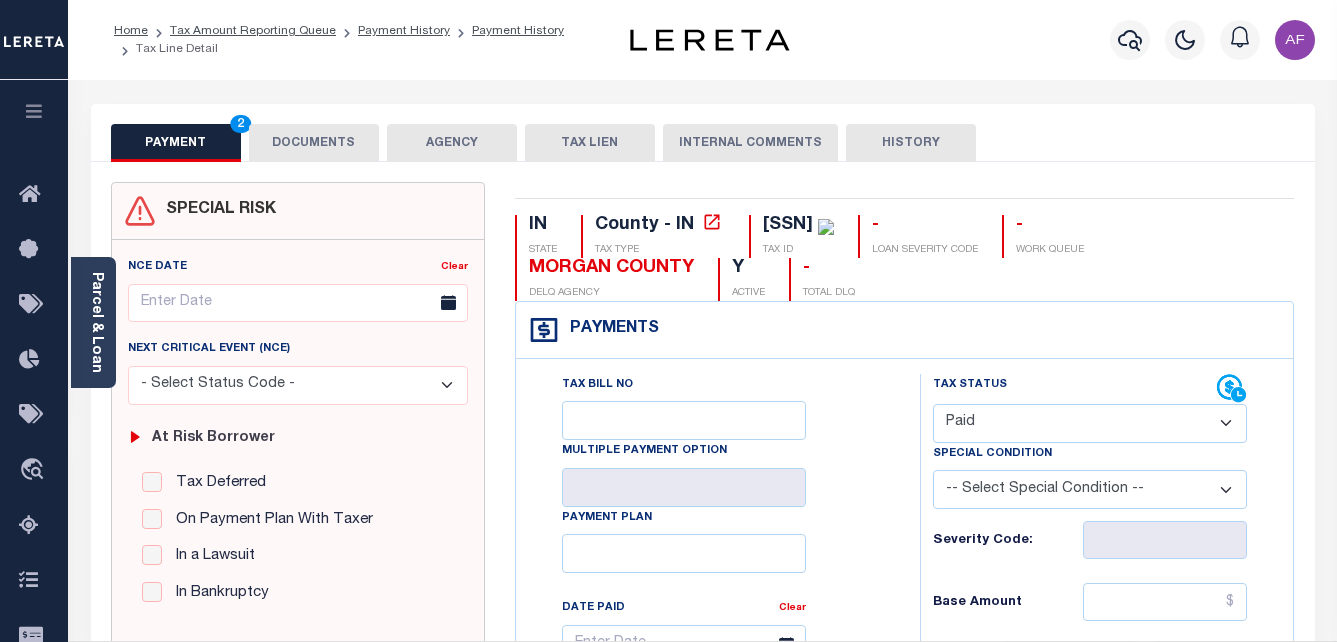 type on "08/04/2025" 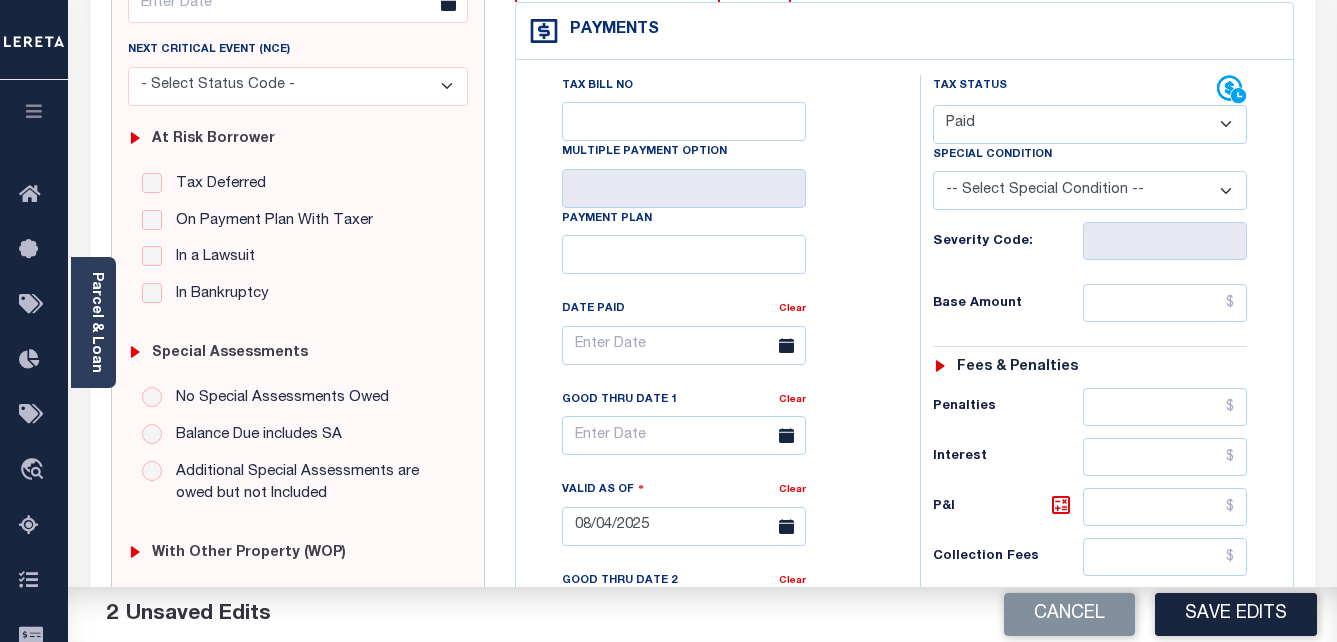 scroll, scrollTop: 300, scrollLeft: 0, axis: vertical 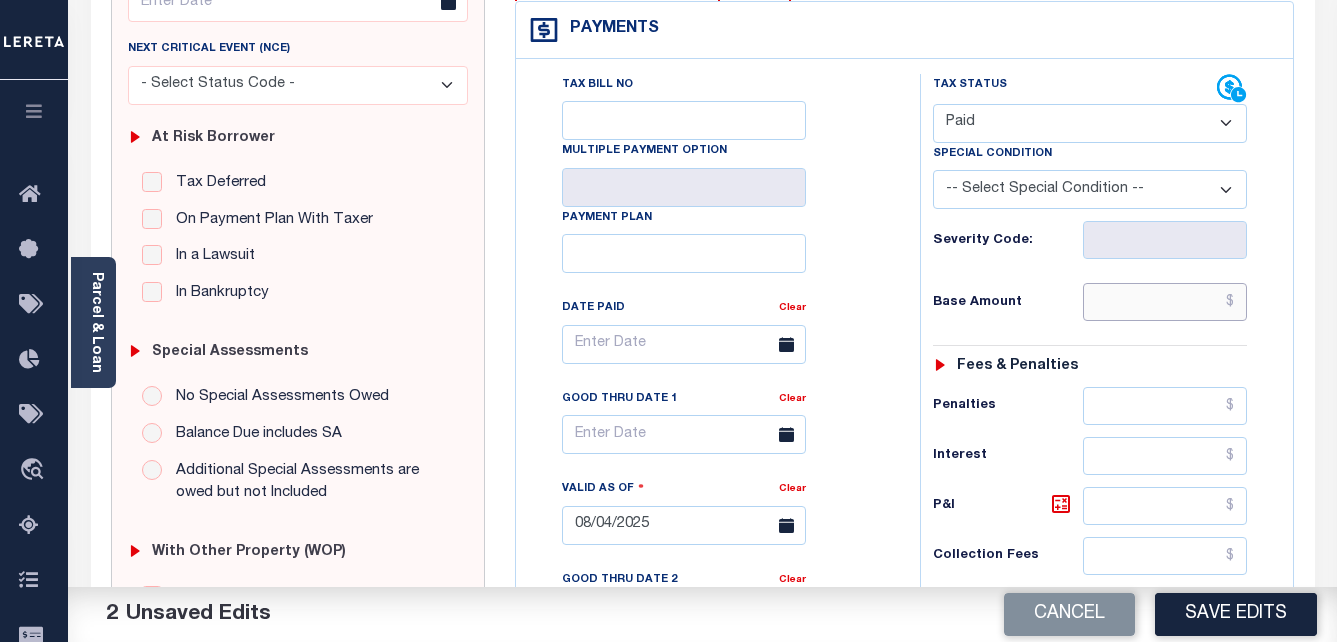 click at bounding box center [1165, 302] 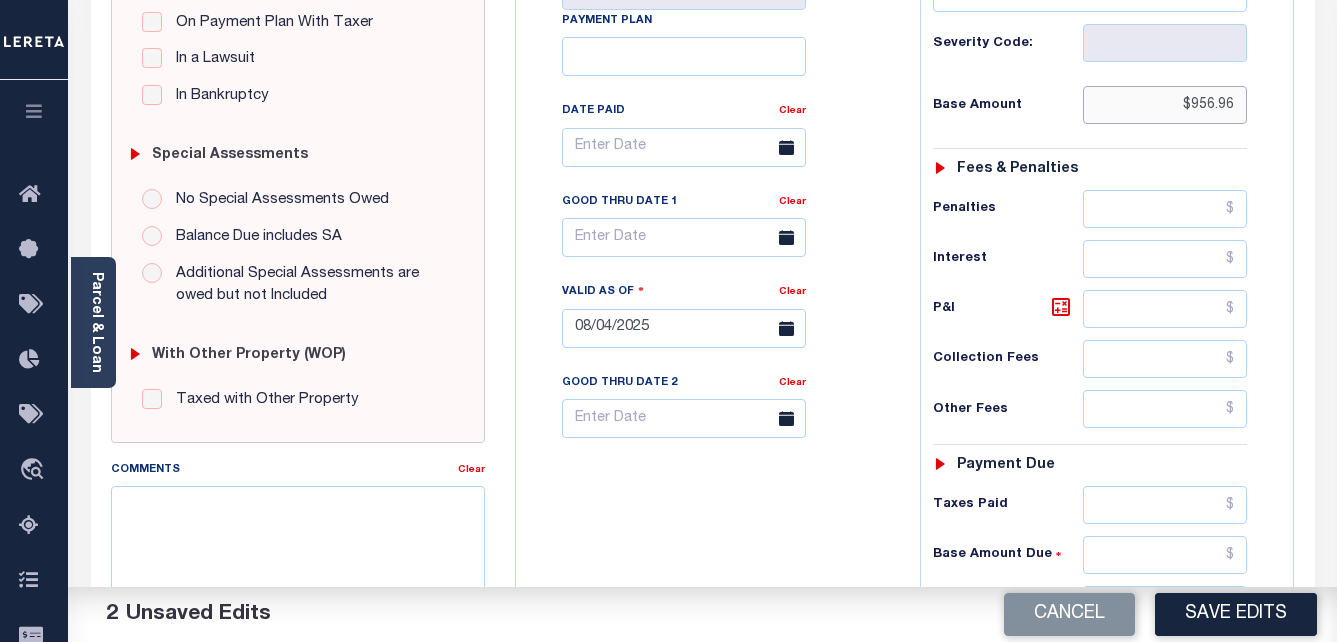 scroll, scrollTop: 700, scrollLeft: 0, axis: vertical 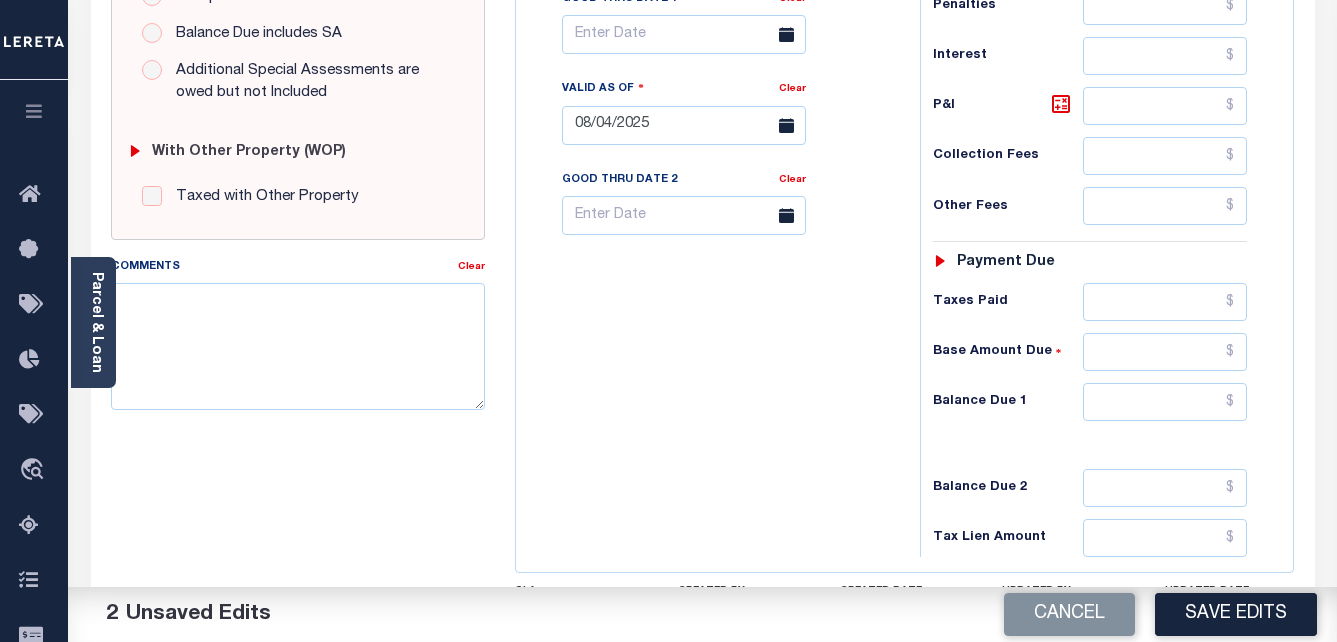 type on "$956.96" 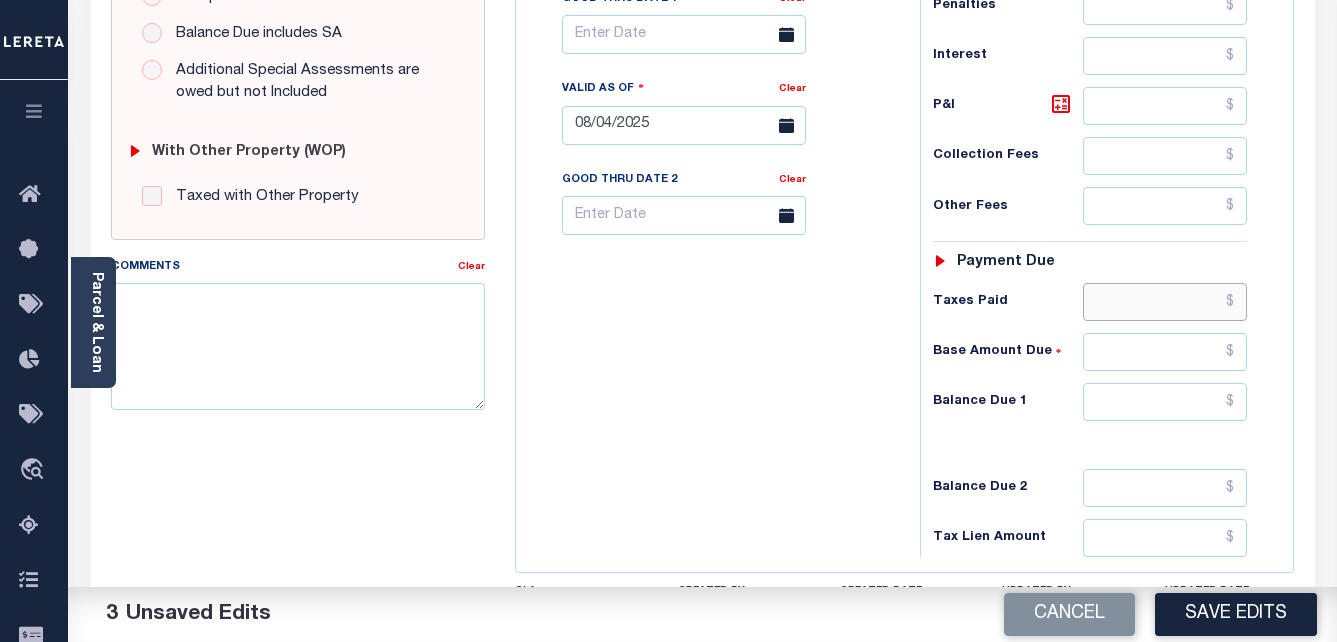 click at bounding box center (1165, 302) 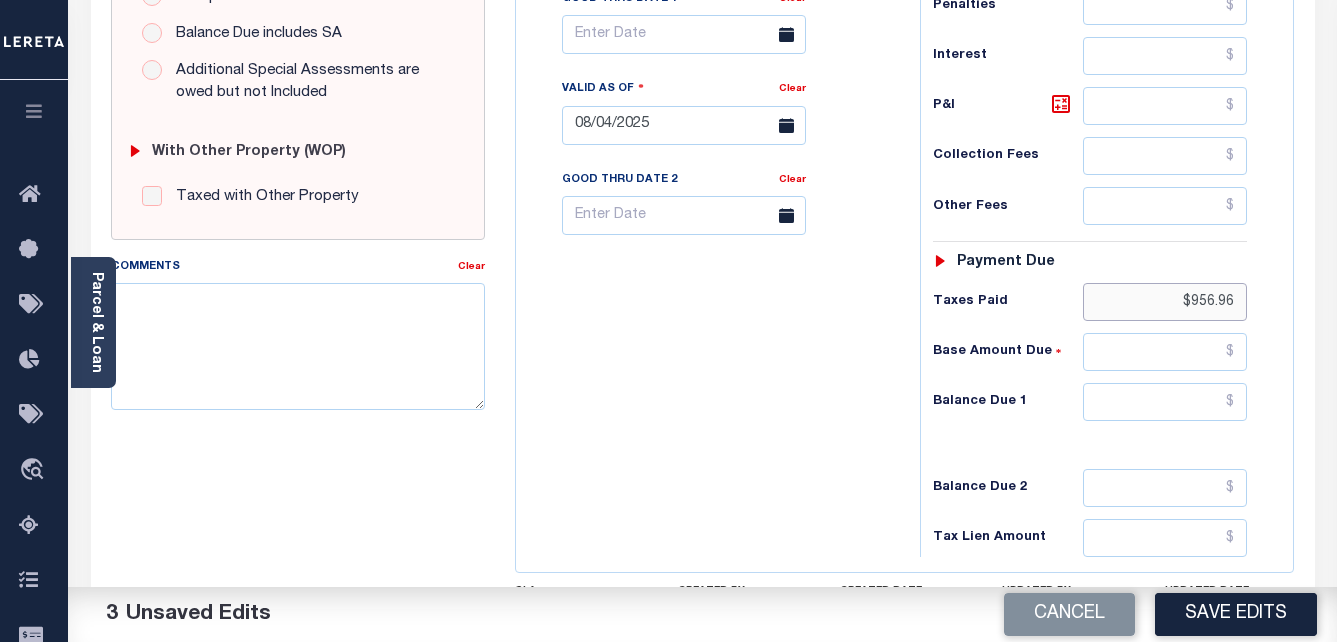 type on "$956.96" 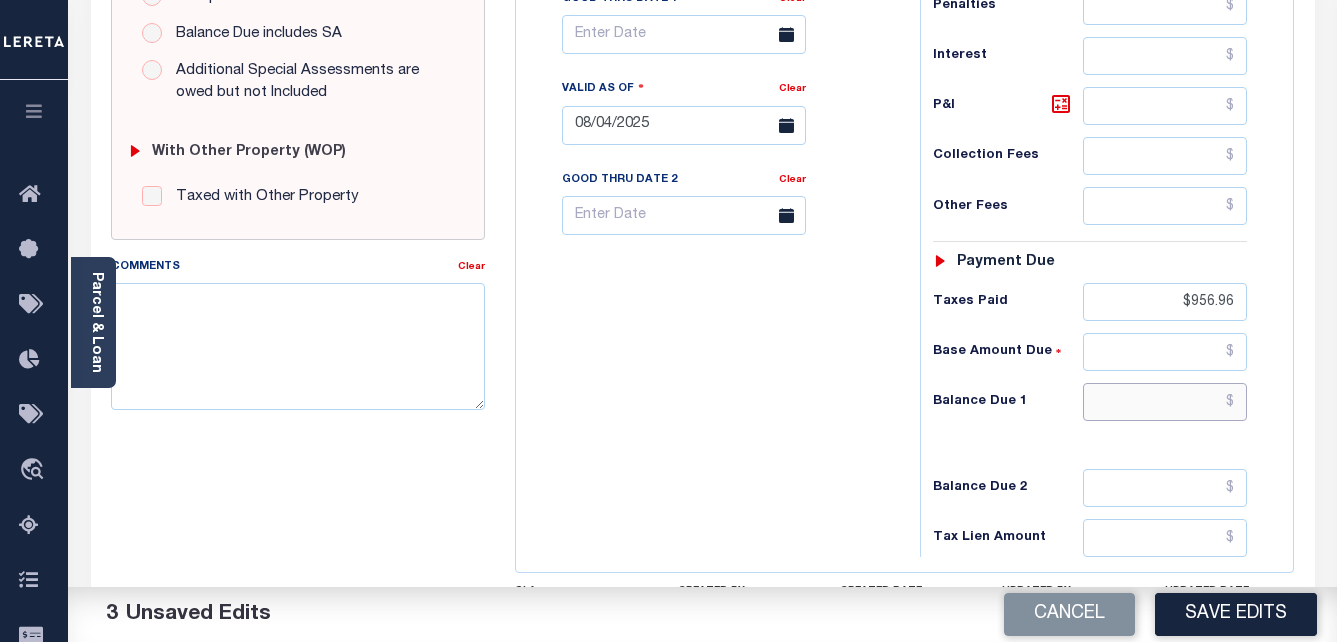 click at bounding box center [1165, 402] 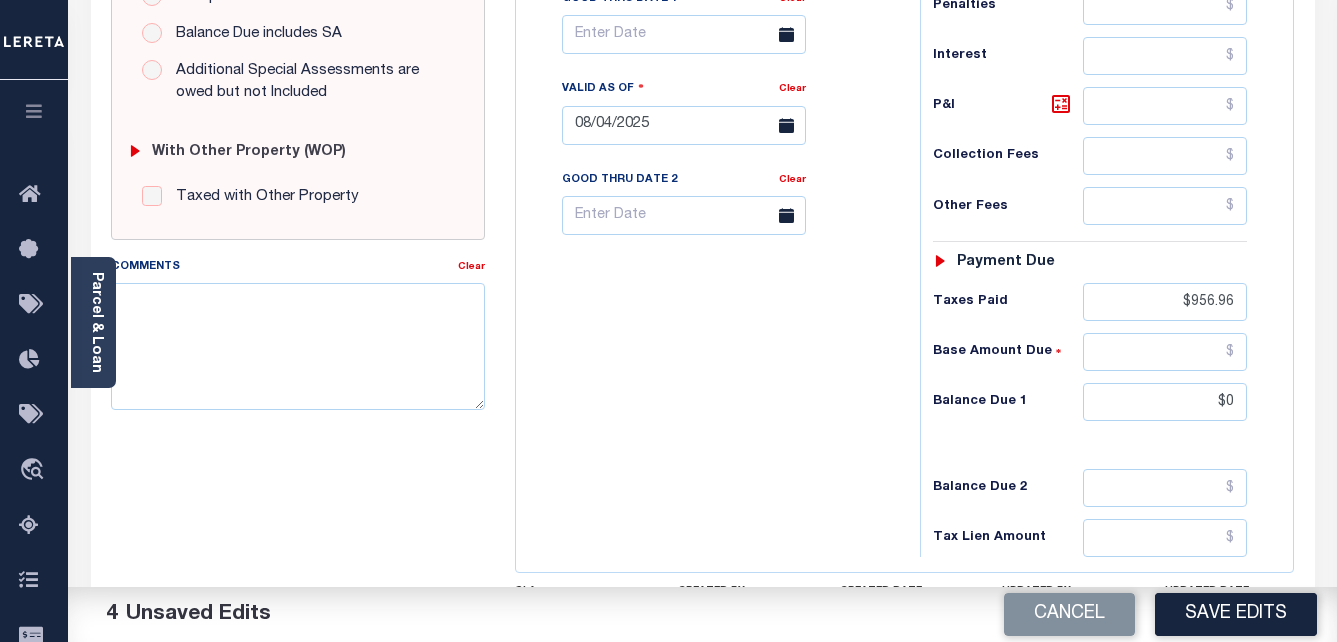 type on "$0.00" 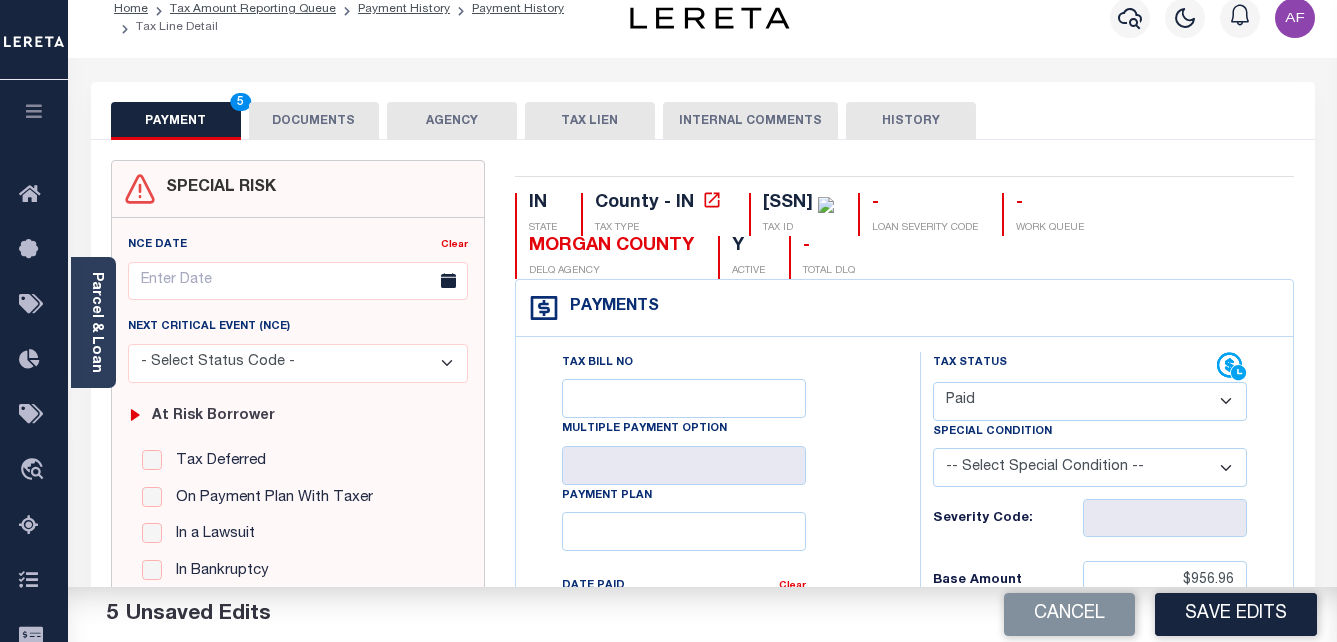 scroll, scrollTop: 0, scrollLeft: 0, axis: both 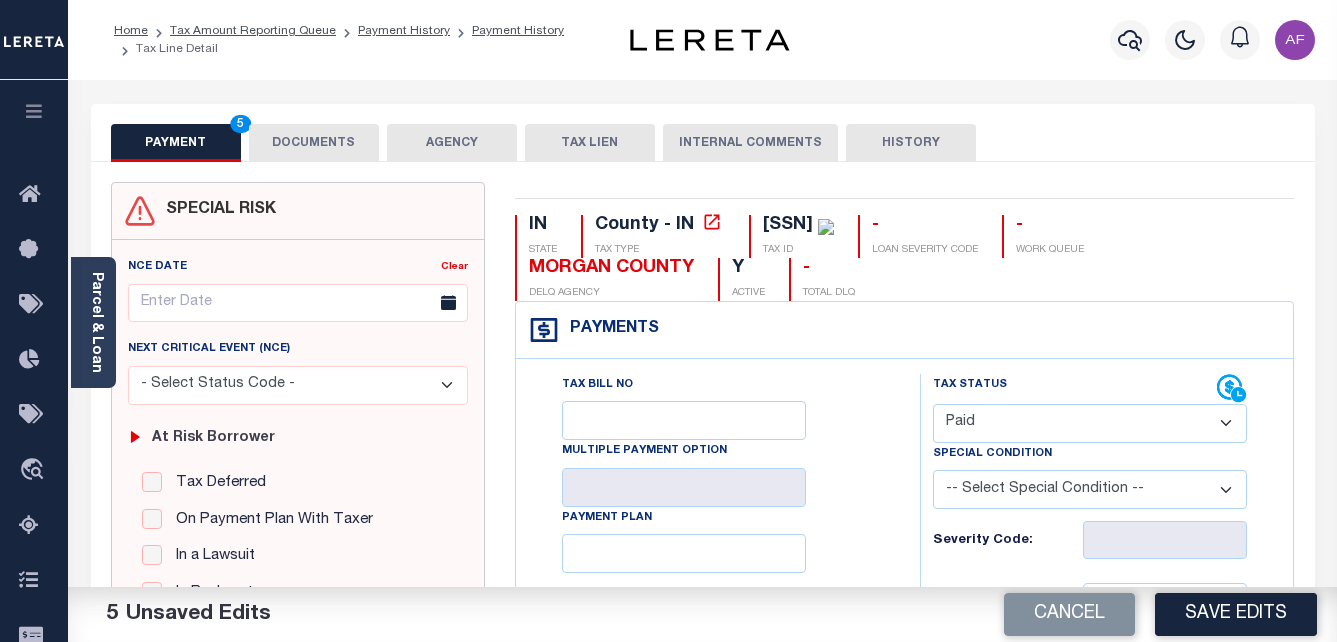click on "DOCUMENTS" at bounding box center (314, 143) 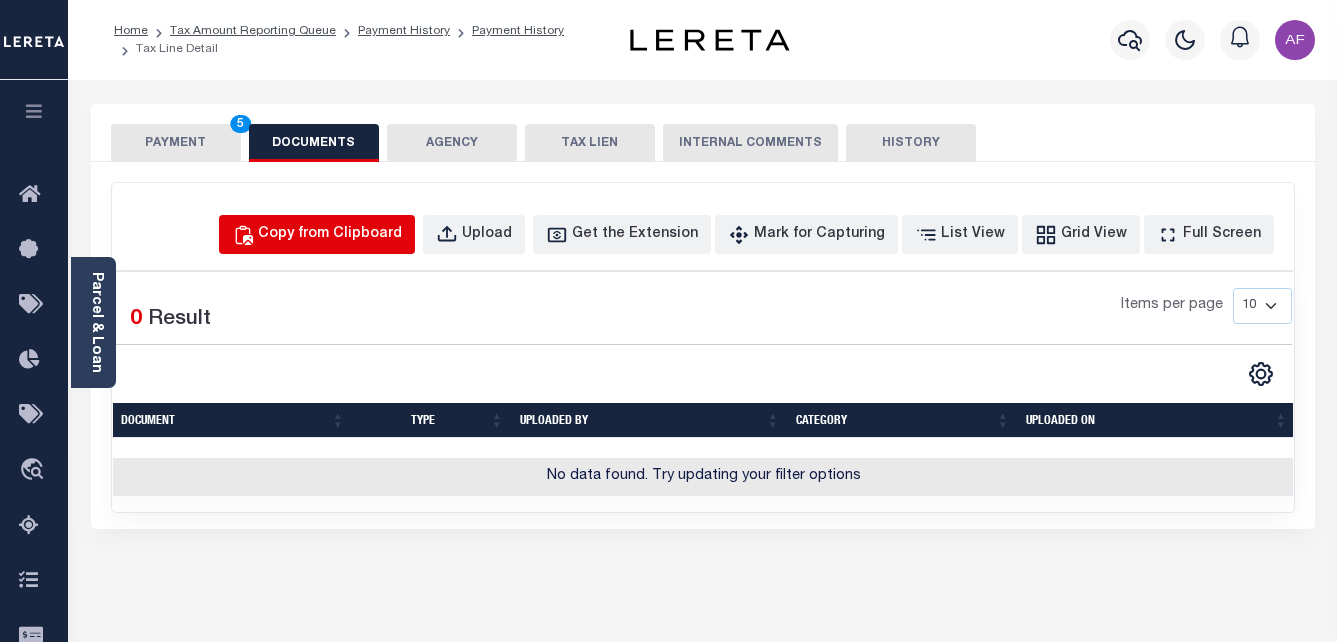 click on "Copy from Clipboard" at bounding box center (330, 235) 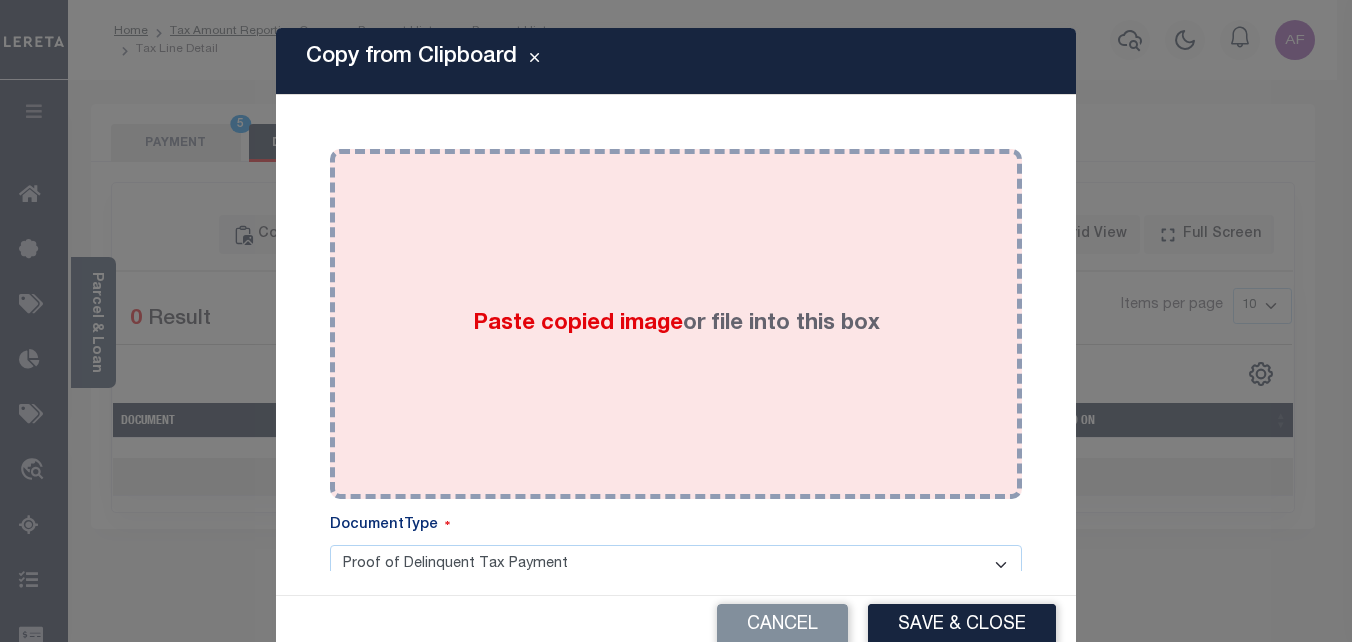 click on "Paste copied image  or file into this box" at bounding box center (676, 324) 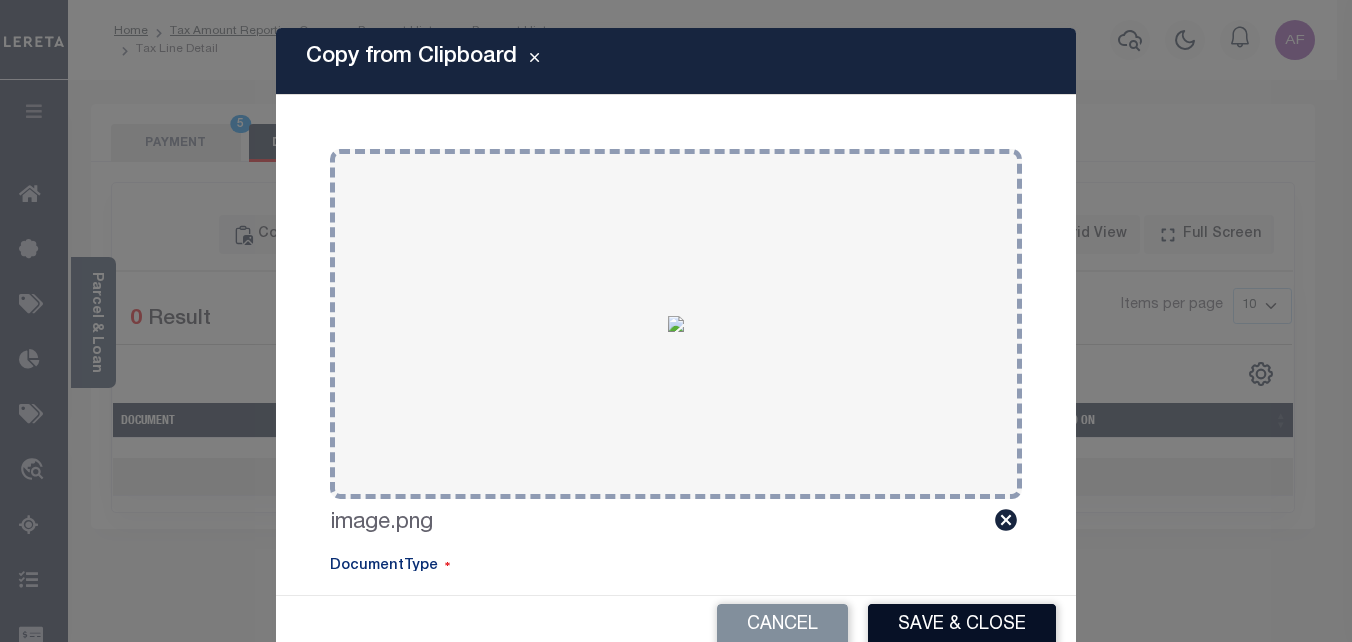 click on "Save & Close" at bounding box center (962, 625) 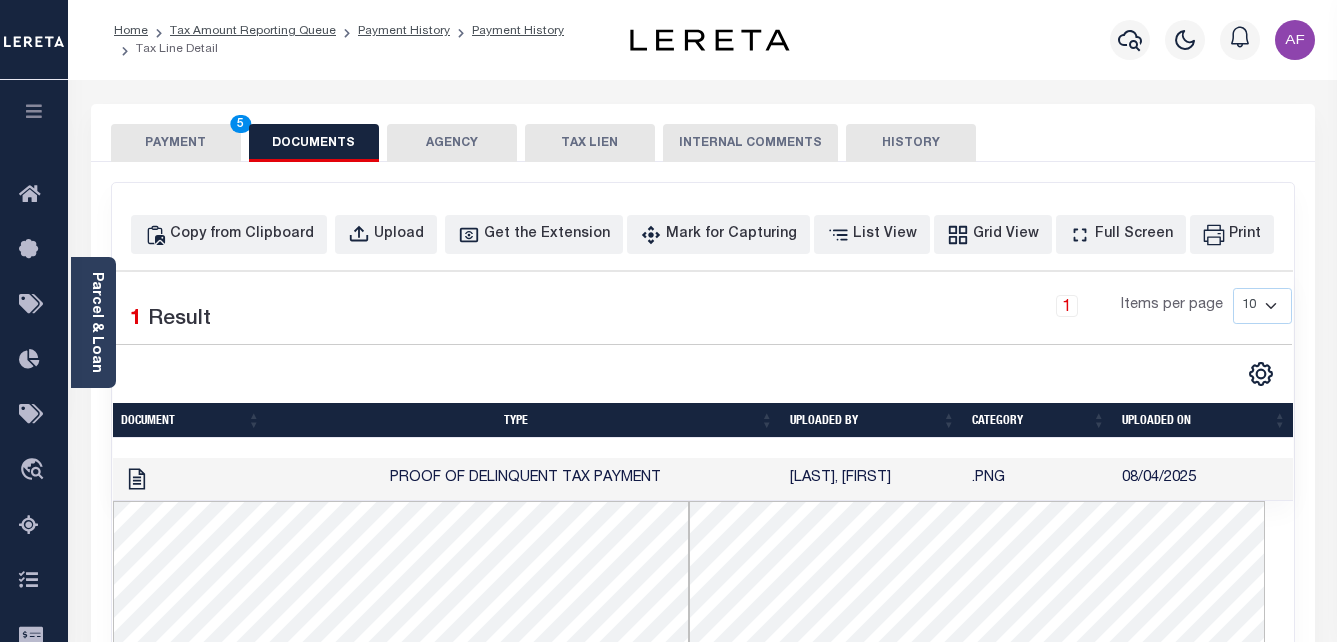 click on "PAYMENT
5" at bounding box center (176, 143) 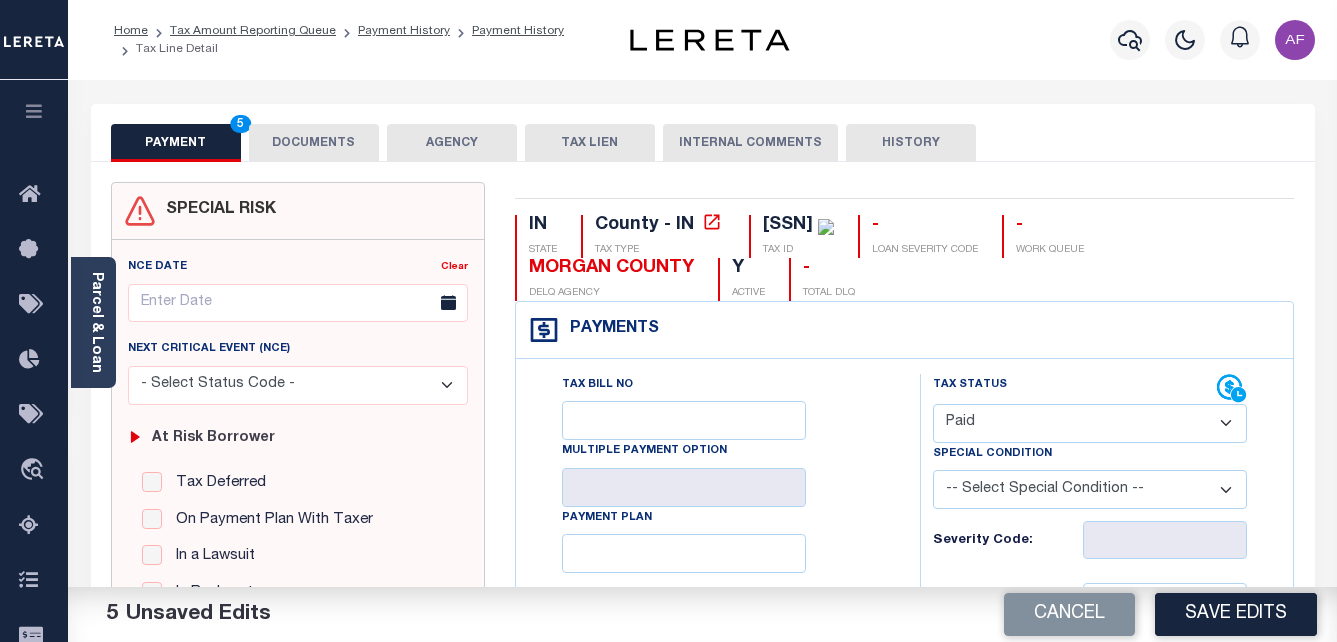 click on "Save Edits" at bounding box center (1236, 614) 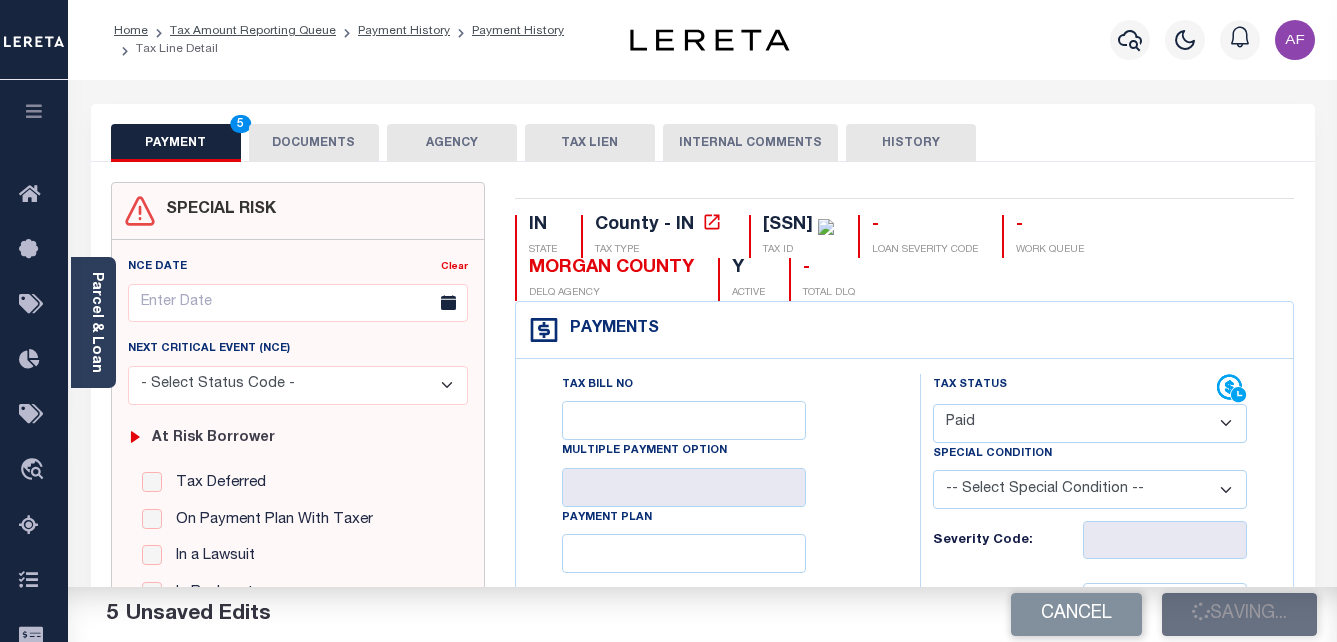 checkbox on "false" 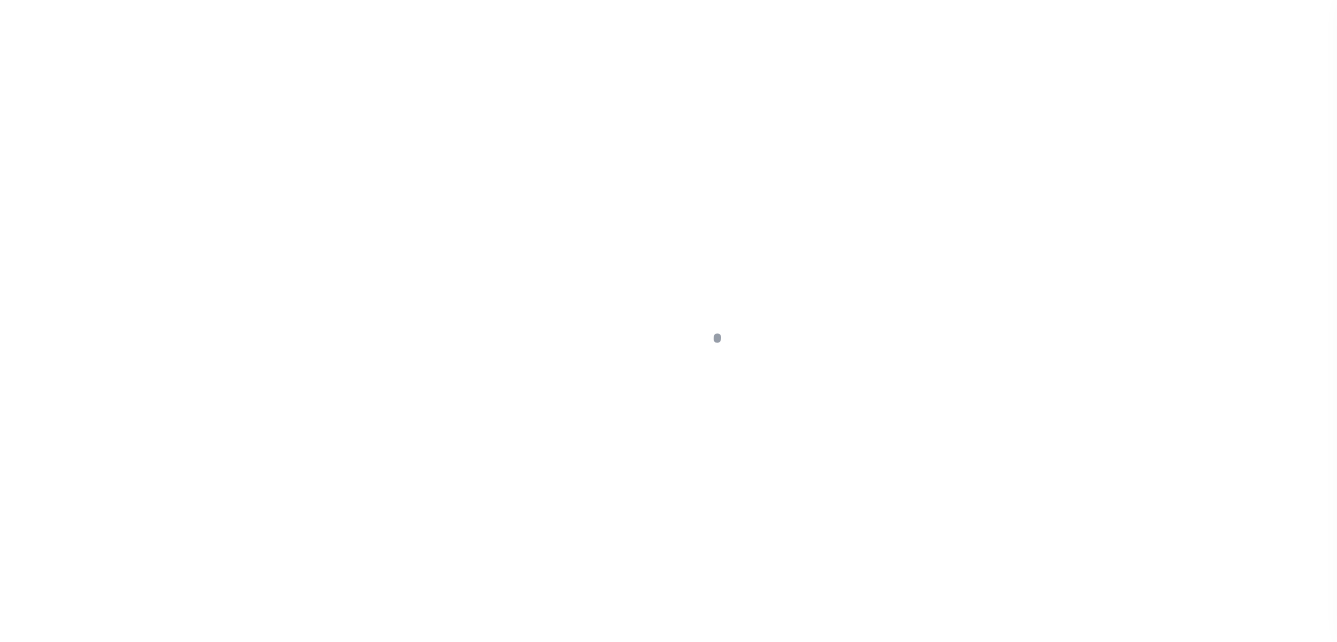 scroll, scrollTop: 0, scrollLeft: 0, axis: both 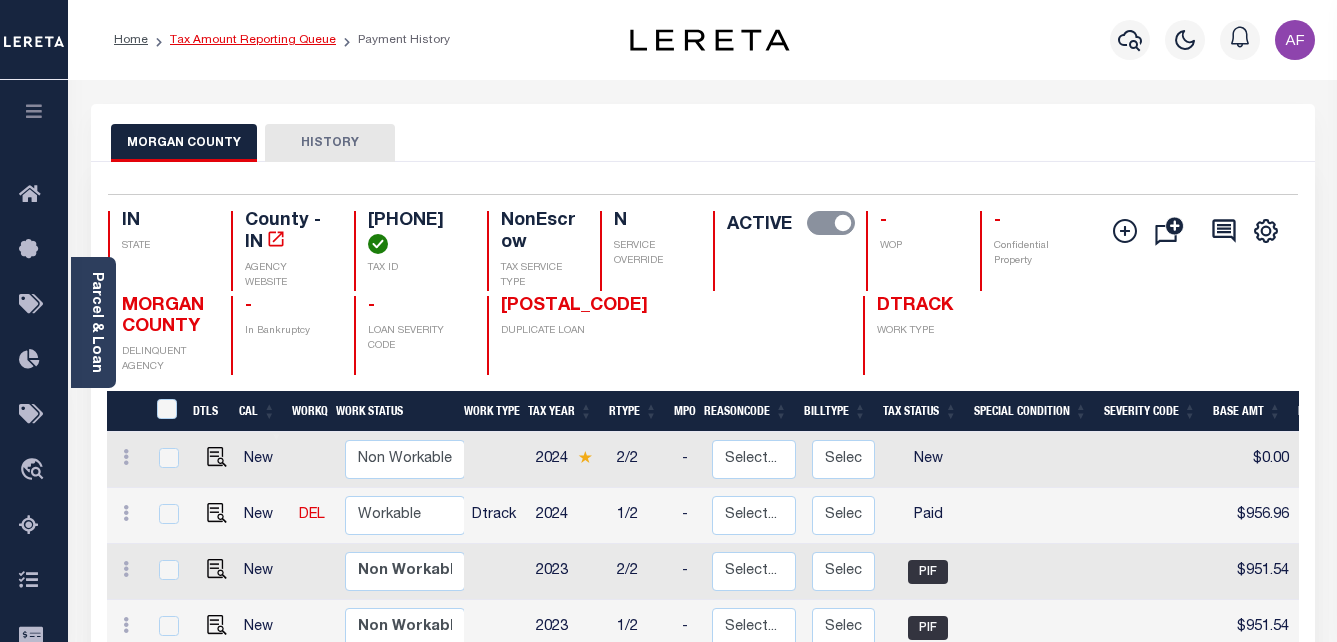 click on "Tax Amount Reporting Queue" at bounding box center (253, 40) 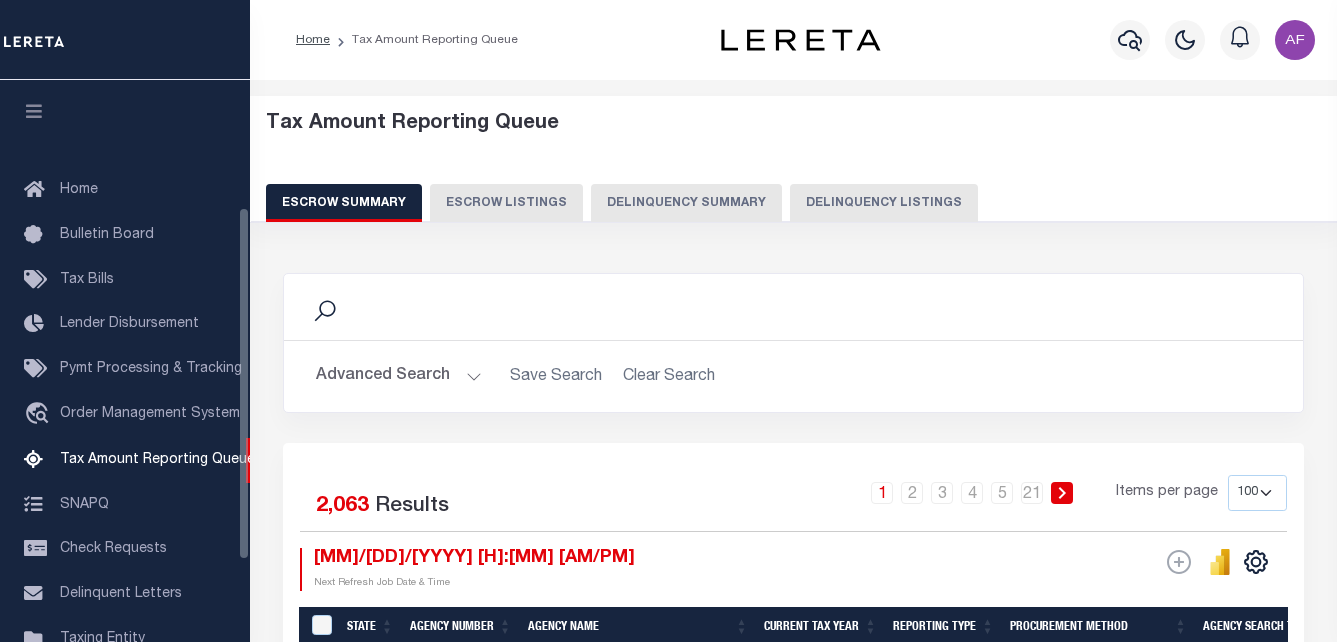 click on "Delinquency Listings" at bounding box center [884, 203] 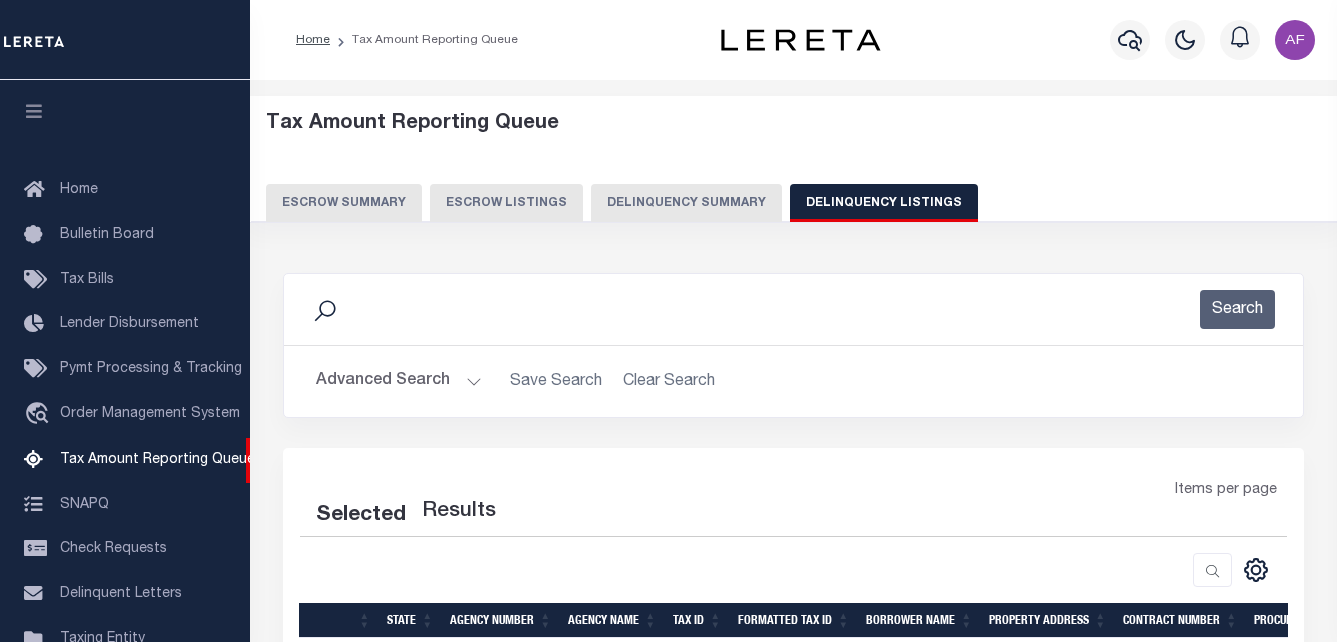 scroll, scrollTop: 202, scrollLeft: 0, axis: vertical 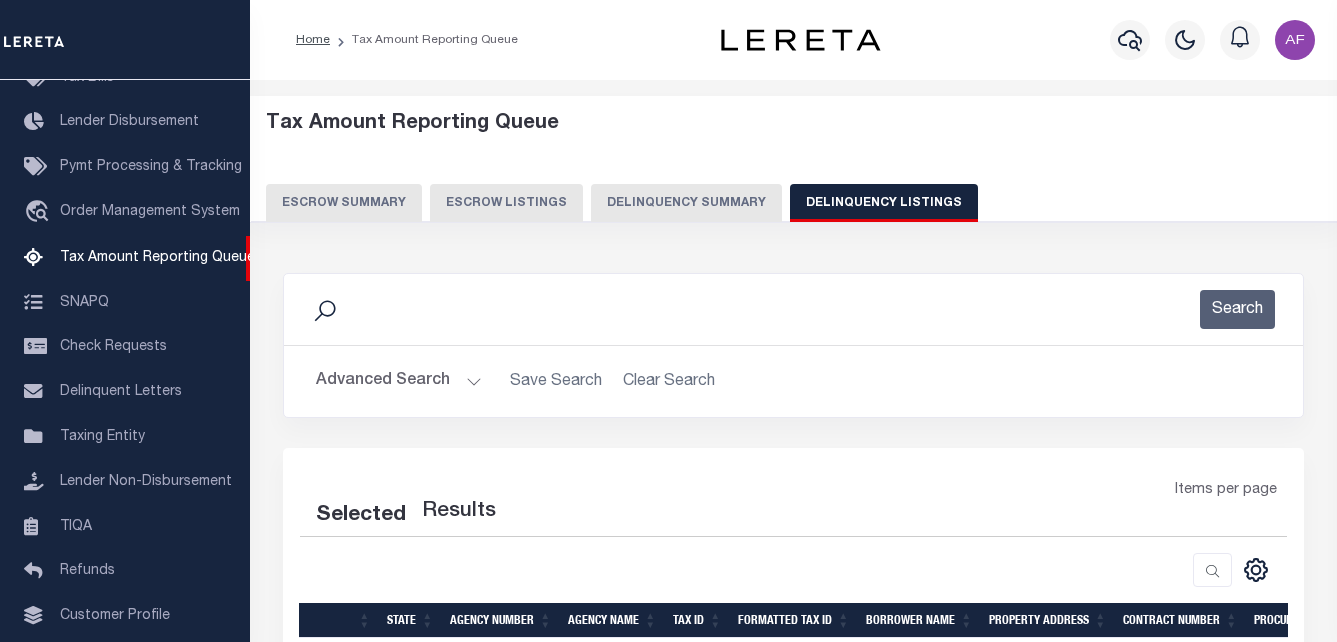 select on "100" 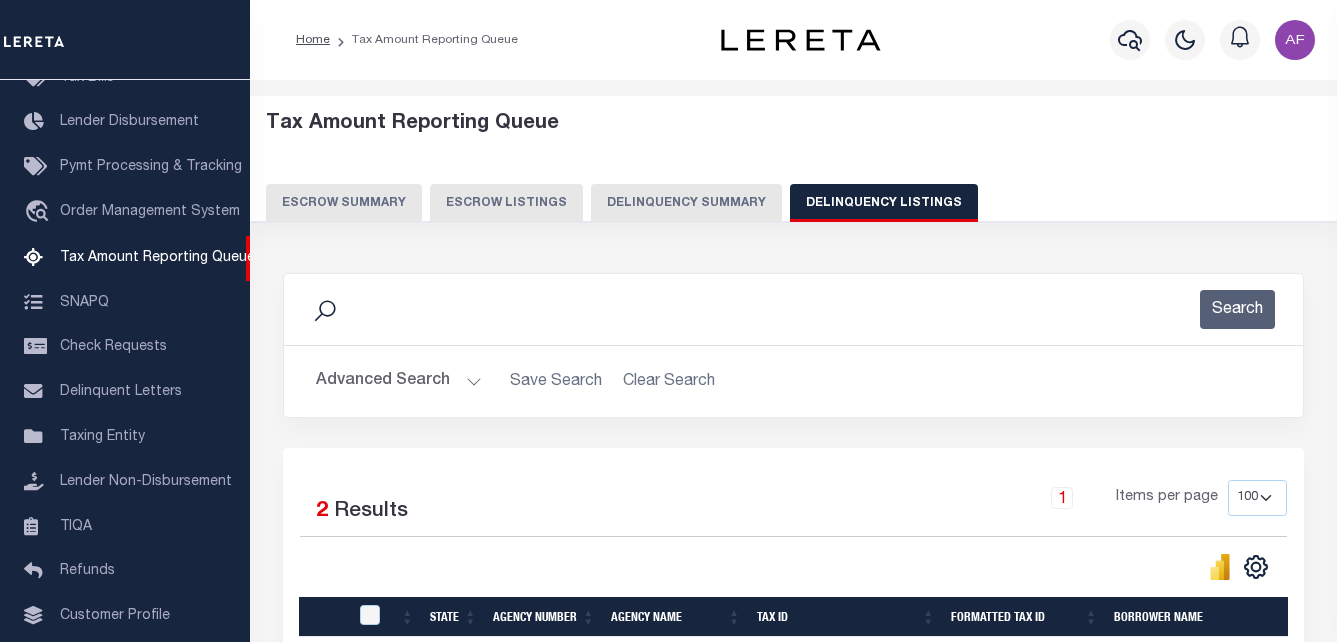 click on "Advanced Search" at bounding box center (399, 381) 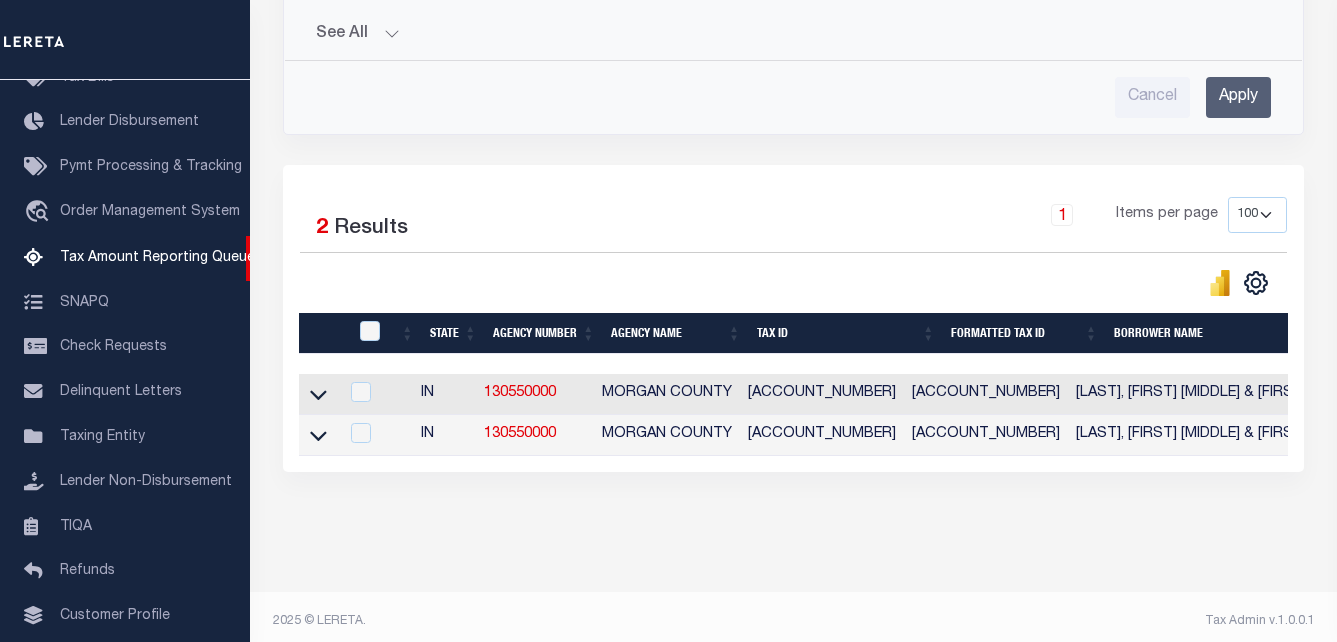 scroll, scrollTop: 844, scrollLeft: 0, axis: vertical 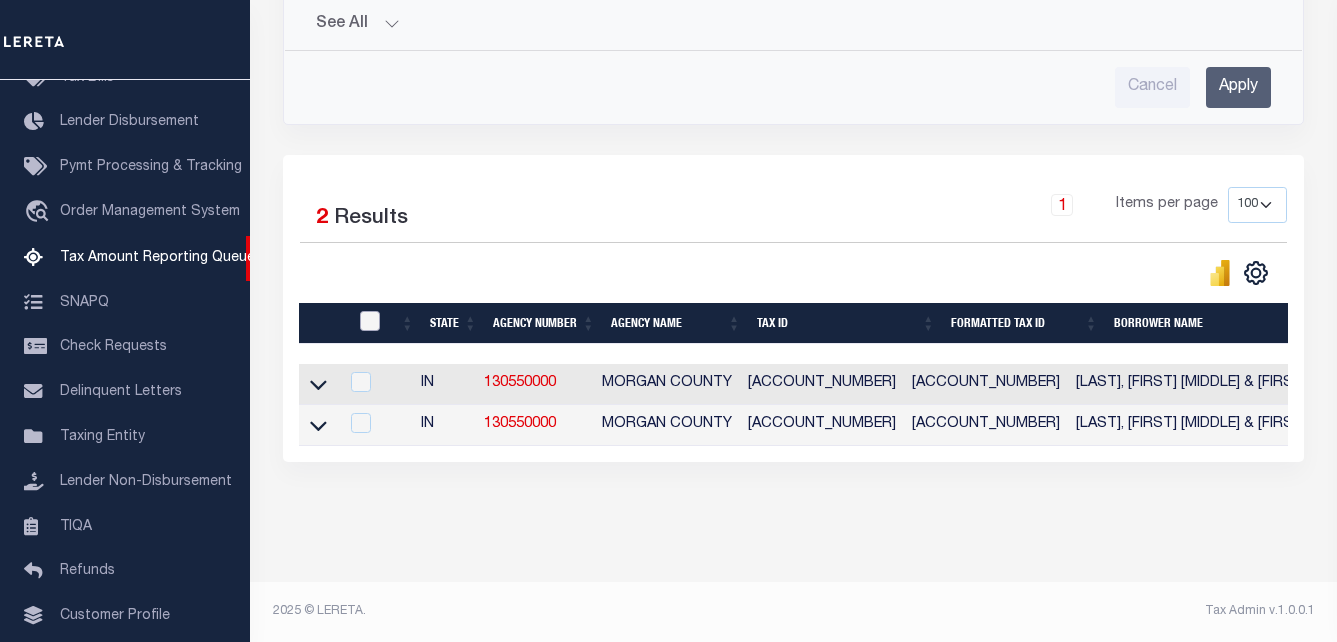 click at bounding box center [370, 321] 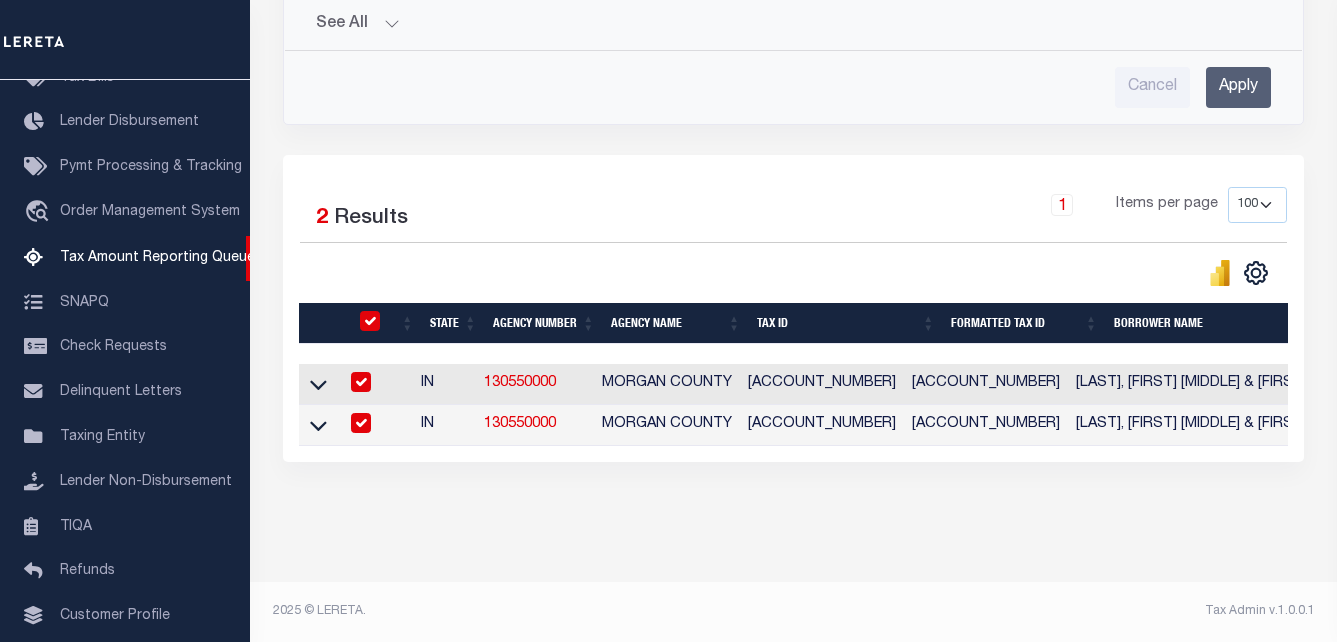 checkbox on "true" 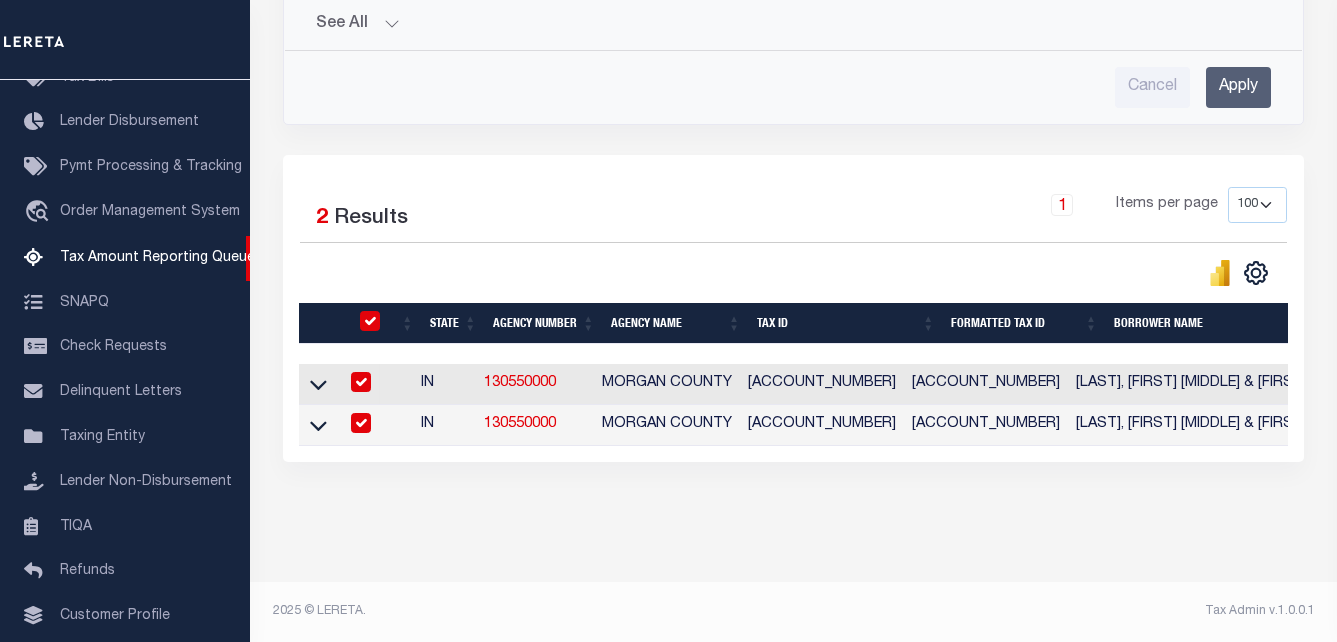 checkbox on "true" 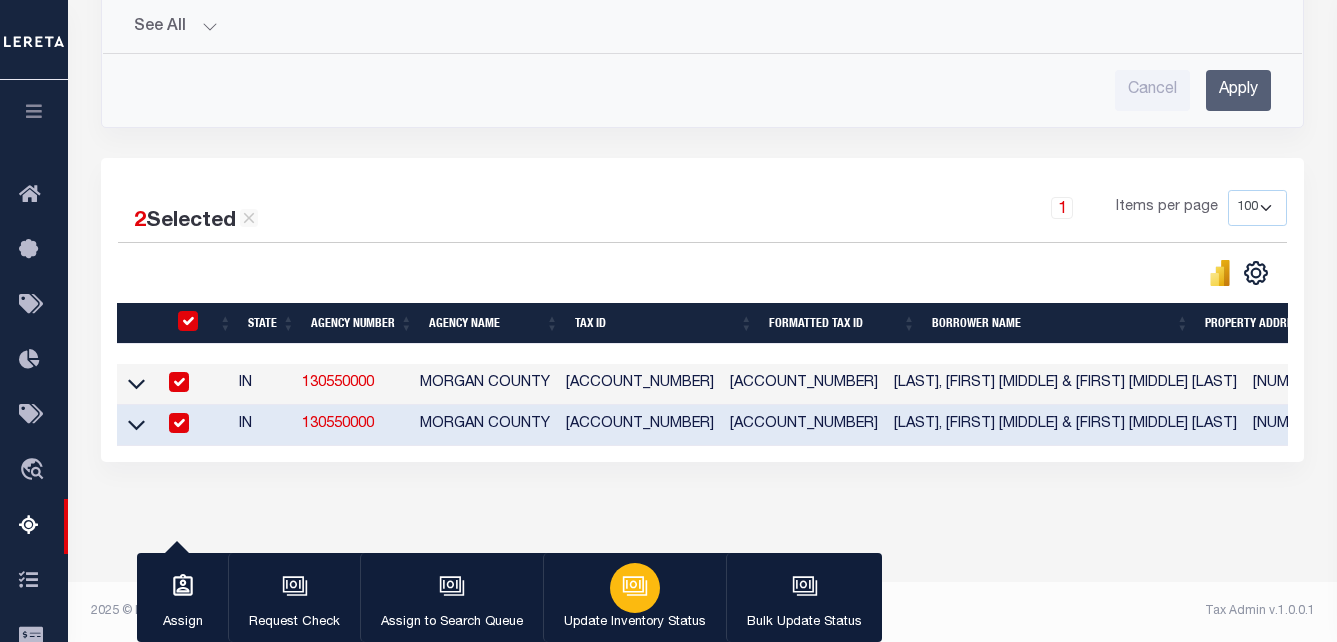 click 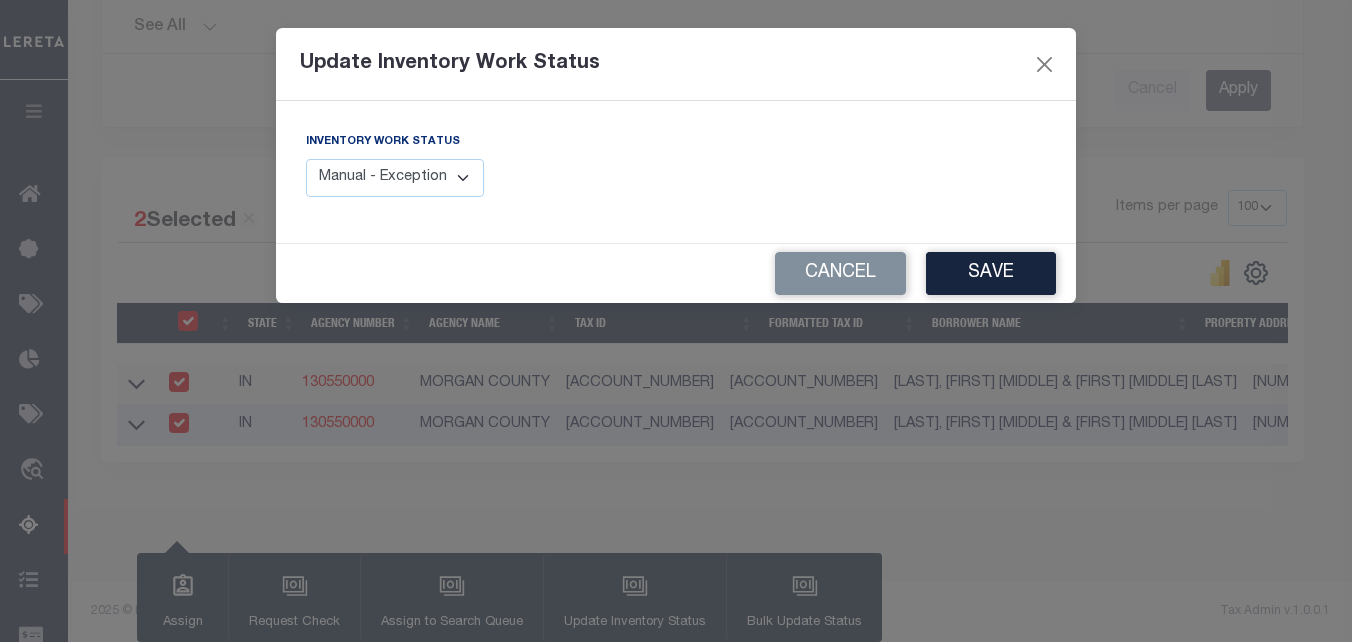 click on "Manual - Exception
Pended - Awaiting Search
Late Add Exception
Completed" at bounding box center [395, 178] 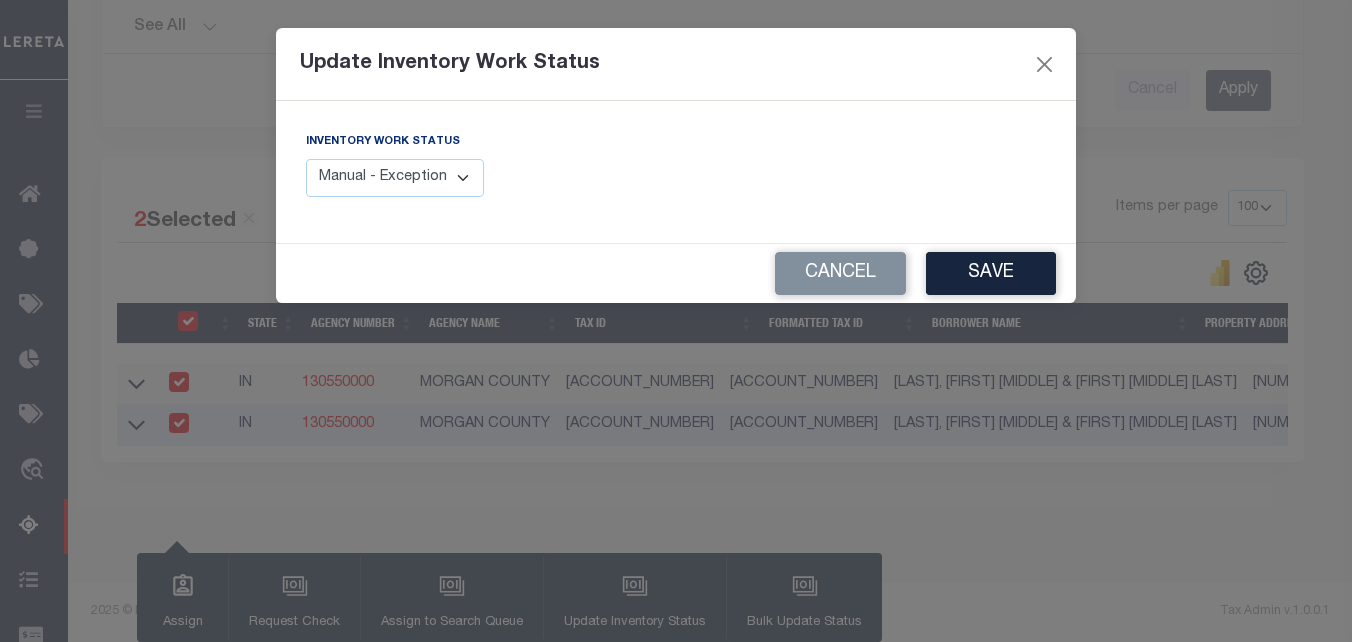 select on "4" 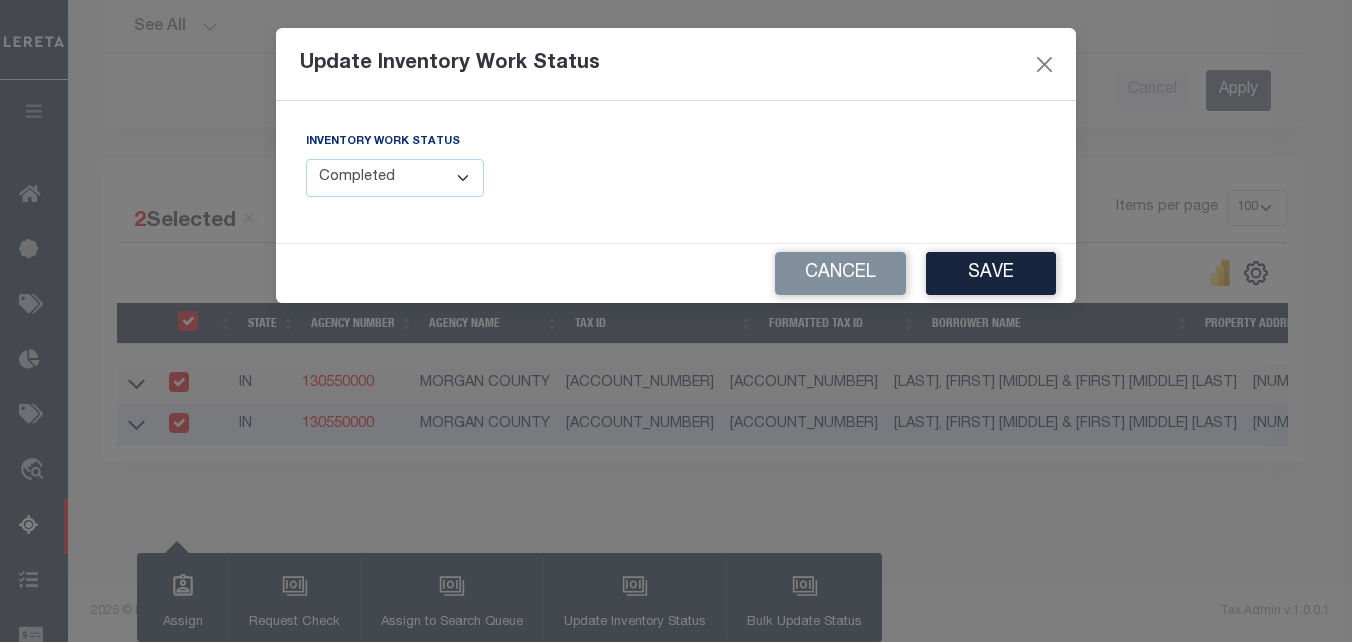 click on "Manual - Exception
Pended - Awaiting Search
Late Add Exception
Completed" at bounding box center (395, 178) 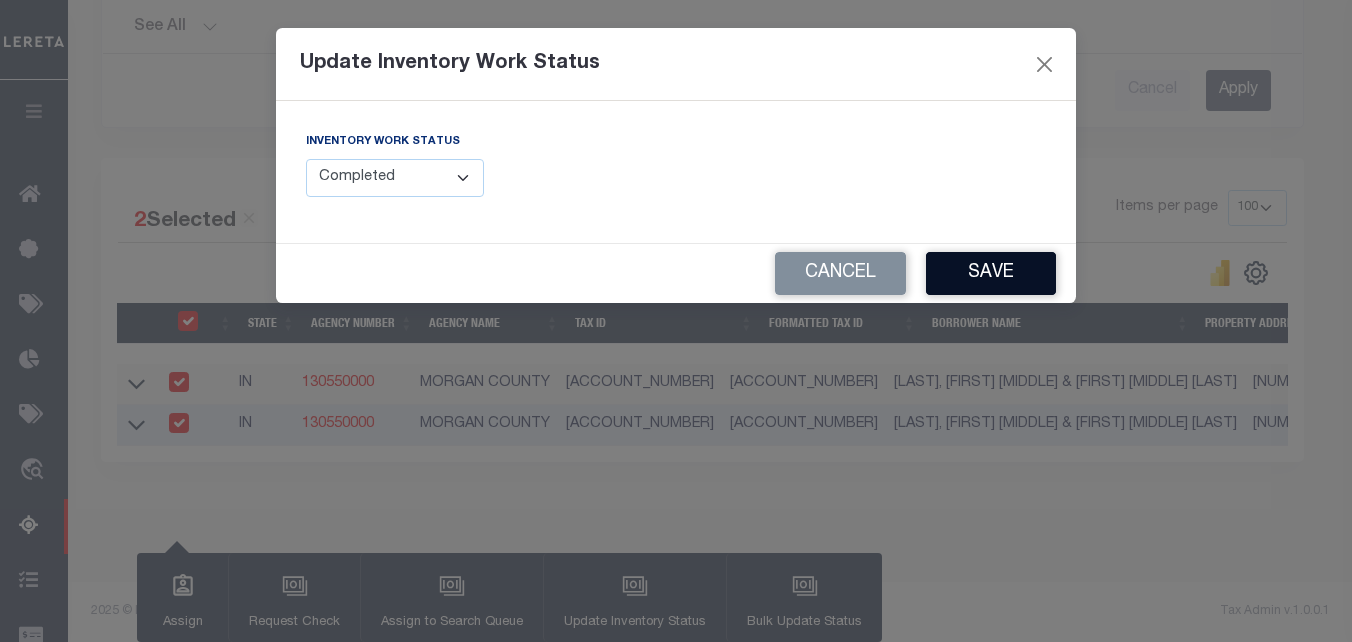 click on "Save" at bounding box center [991, 273] 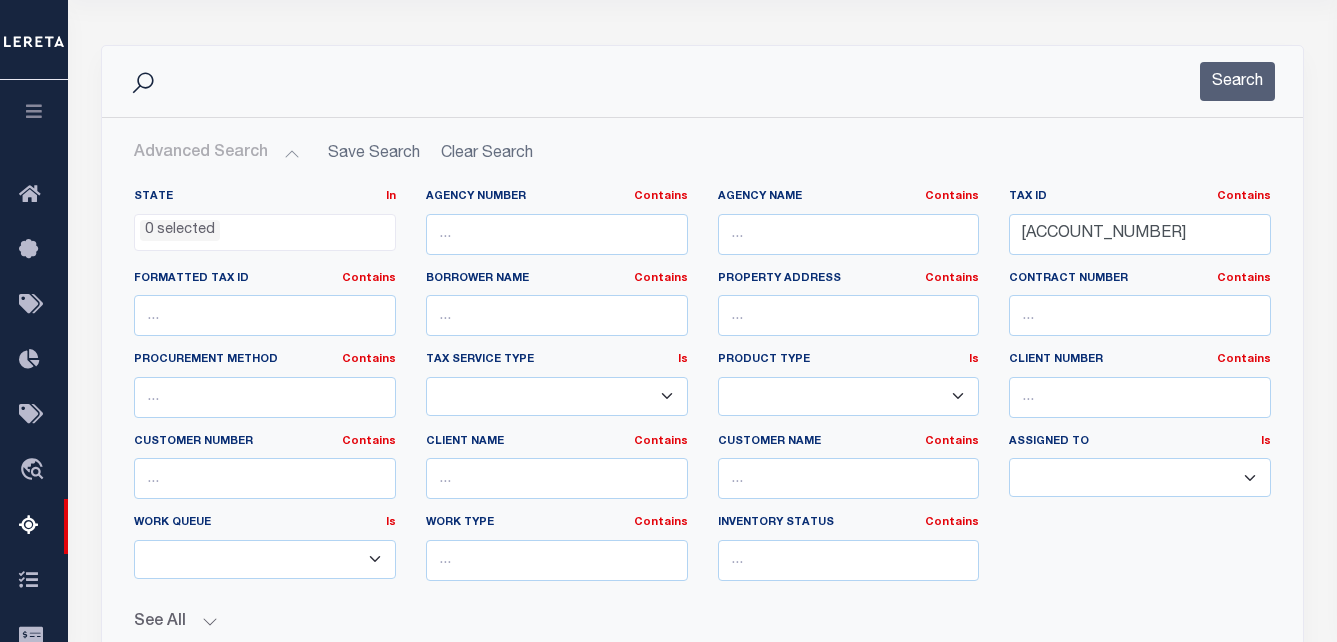 scroll, scrollTop: 140, scrollLeft: 0, axis: vertical 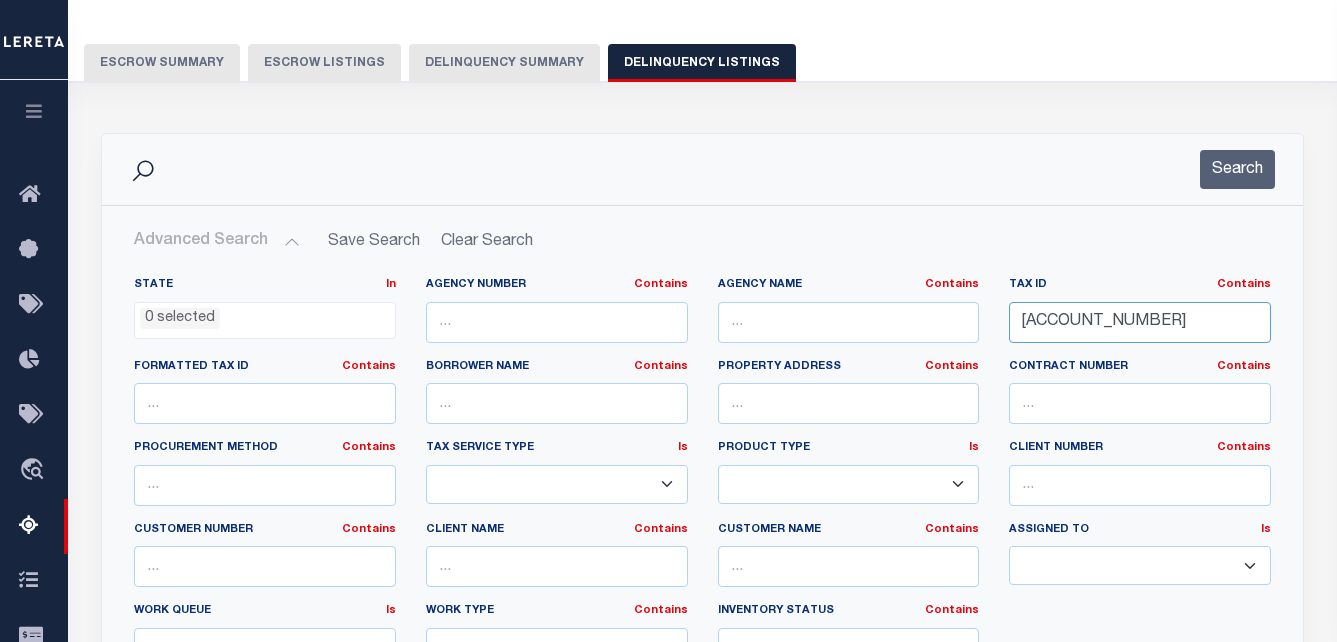 drag, startPoint x: 1222, startPoint y: 320, endPoint x: 952, endPoint y: 319, distance: 270.00186 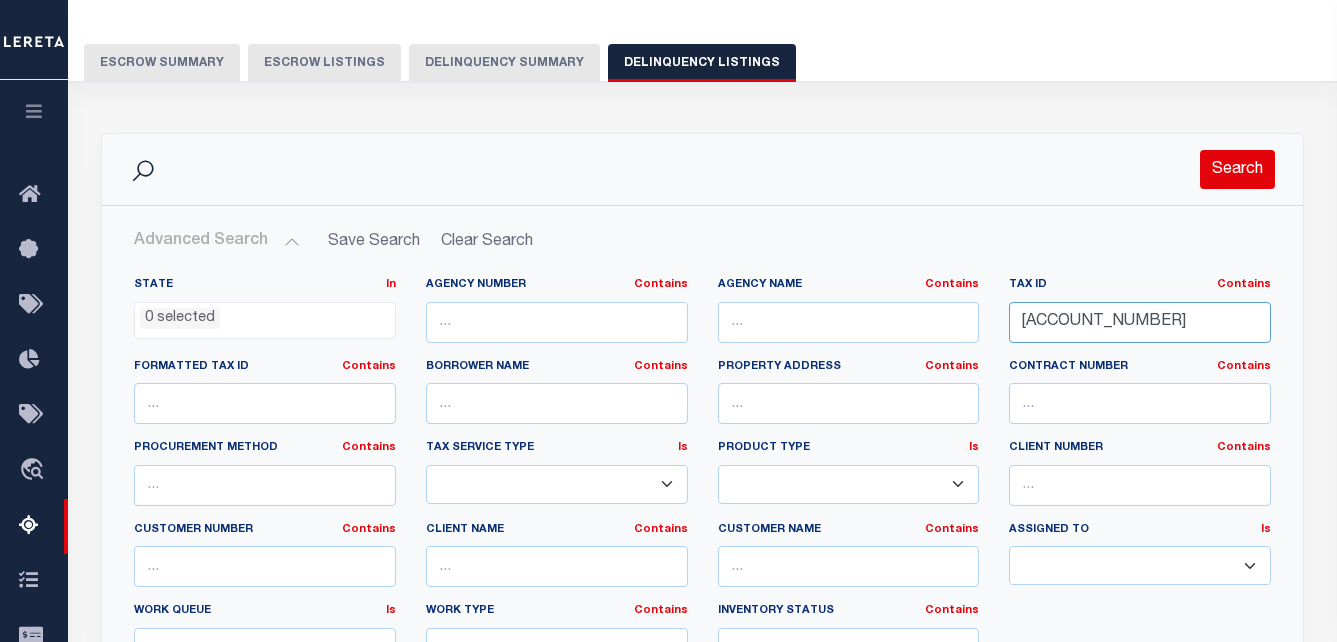 type on "55-07-36-100-010.000-018" 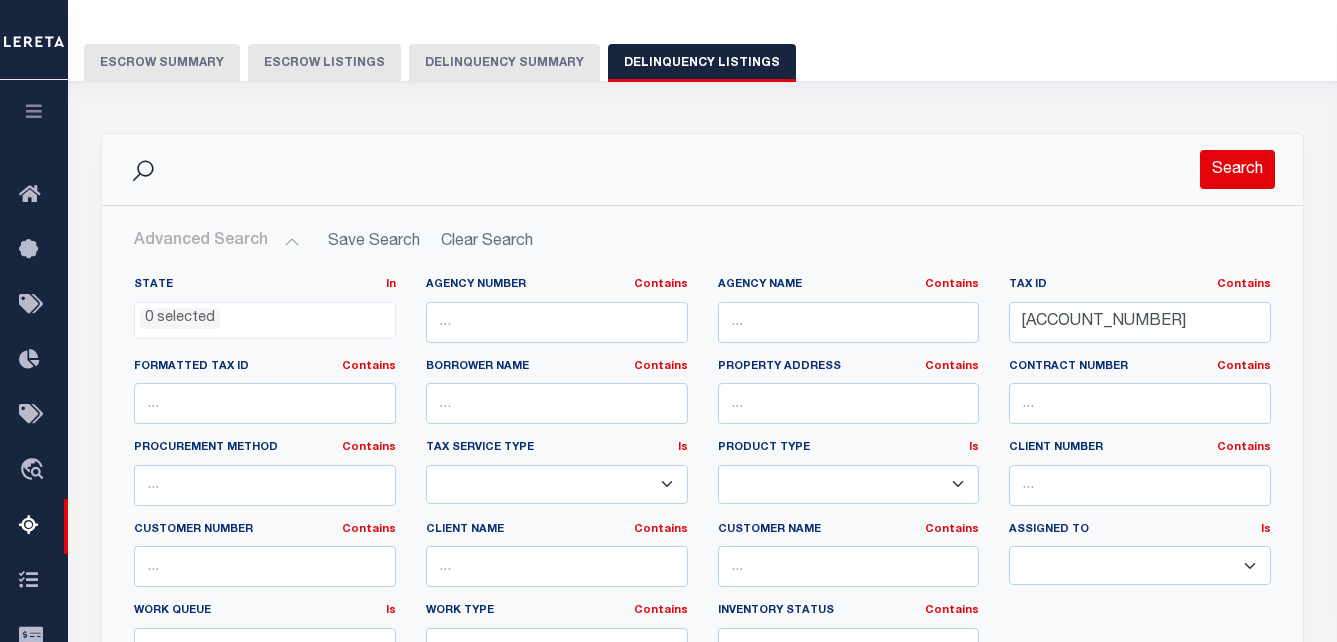 click on "Search" at bounding box center (1237, 169) 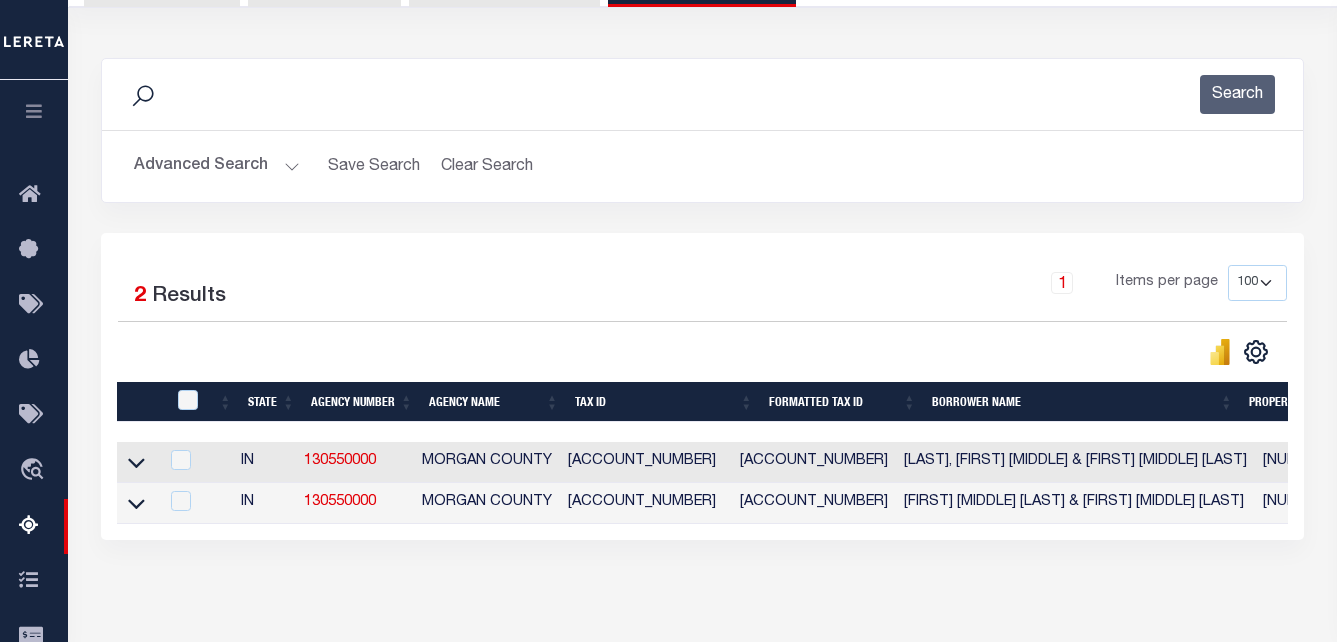 scroll, scrollTop: 418, scrollLeft: 0, axis: vertical 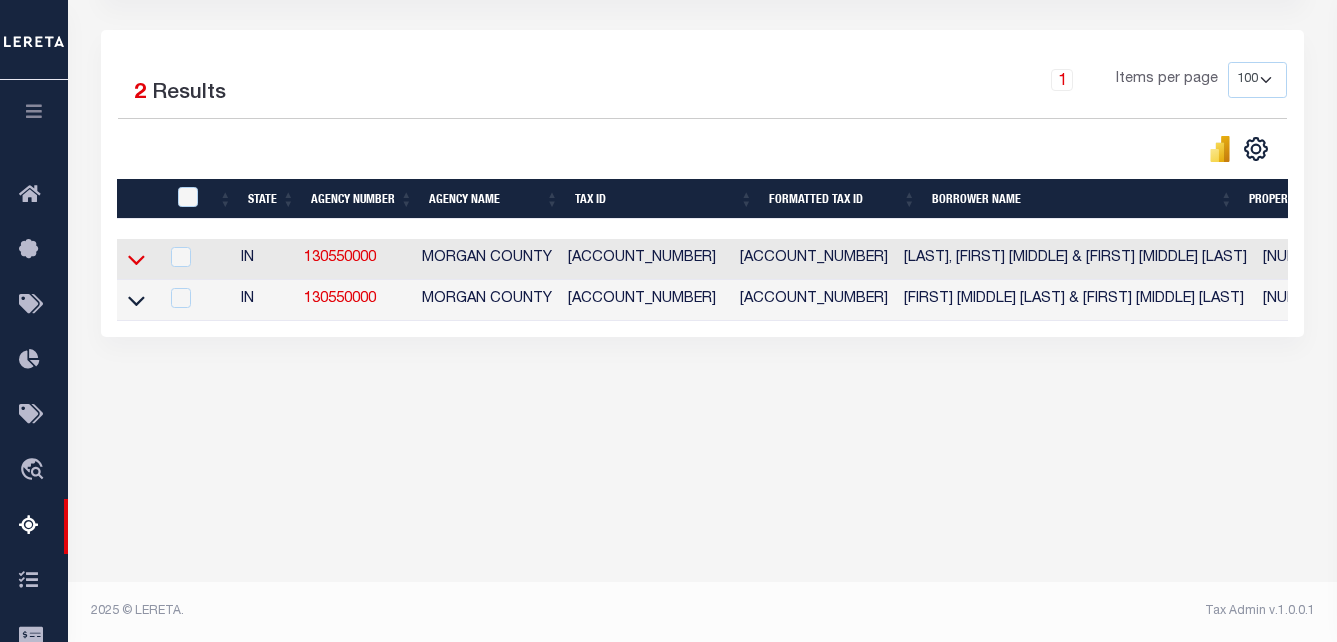 click 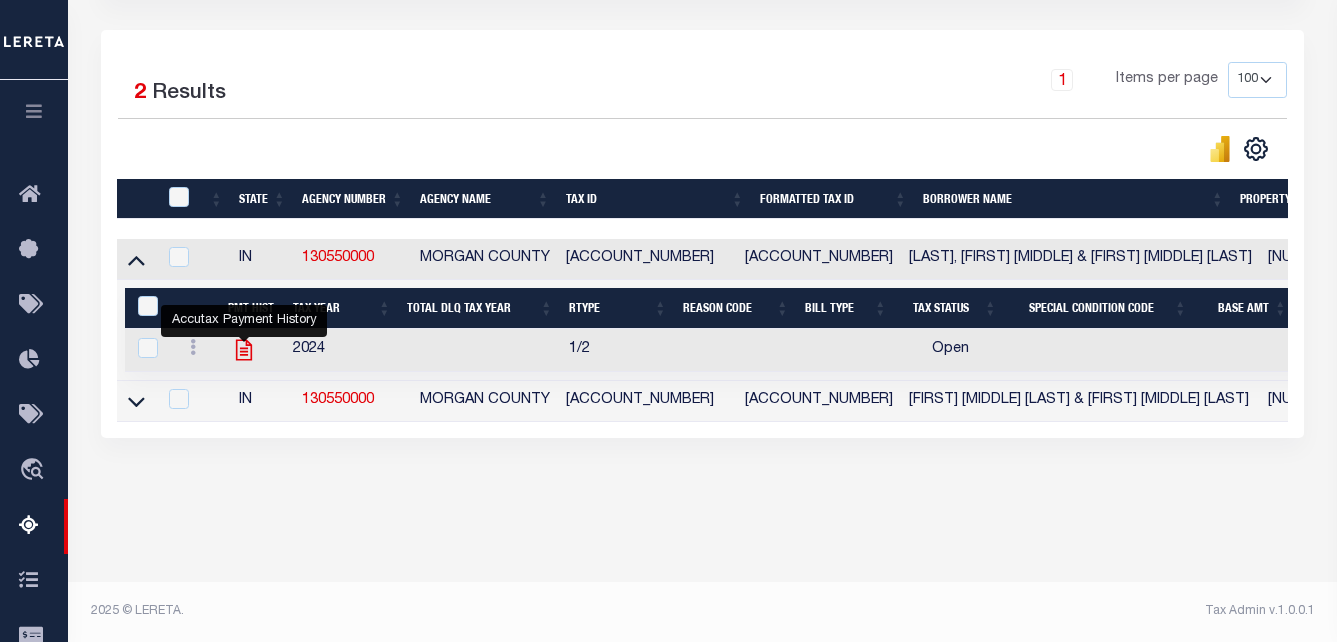 click 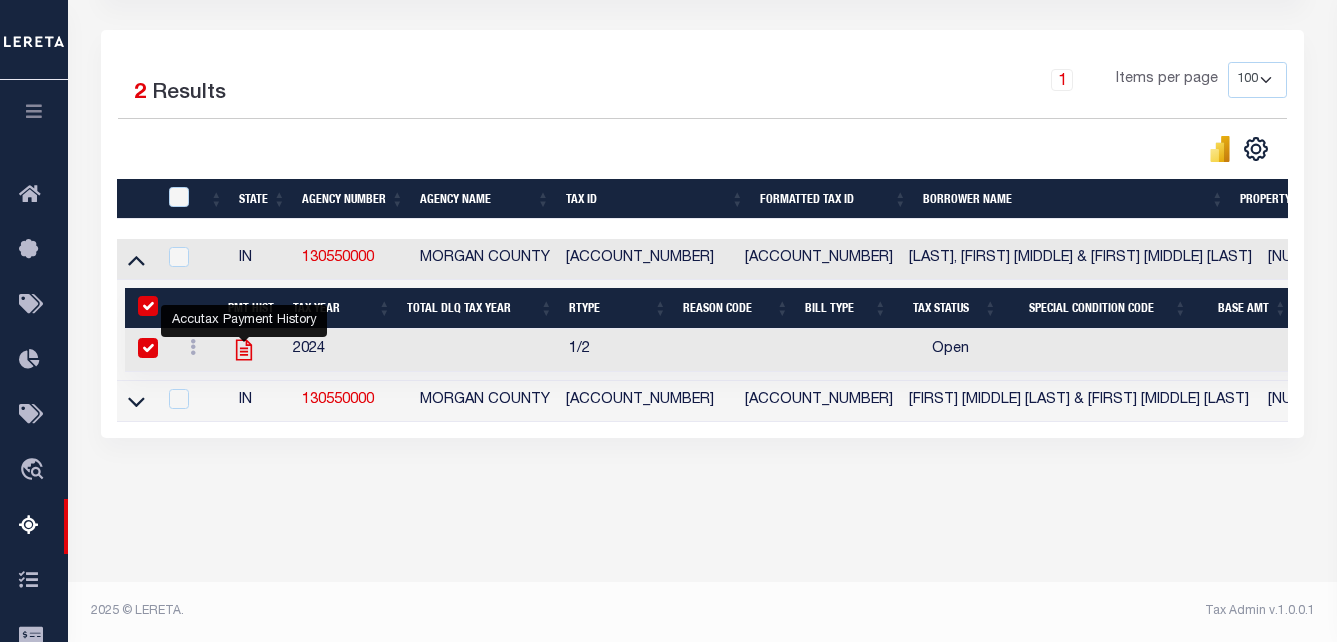 checkbox on "true" 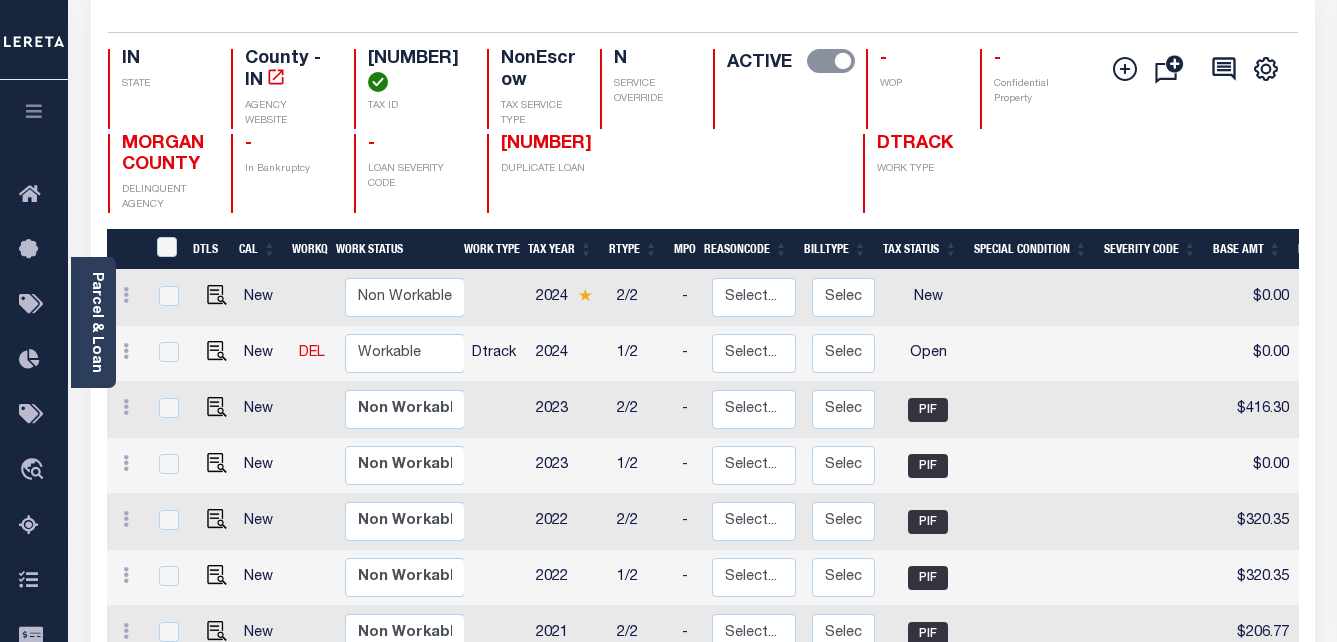 scroll, scrollTop: 300, scrollLeft: 0, axis: vertical 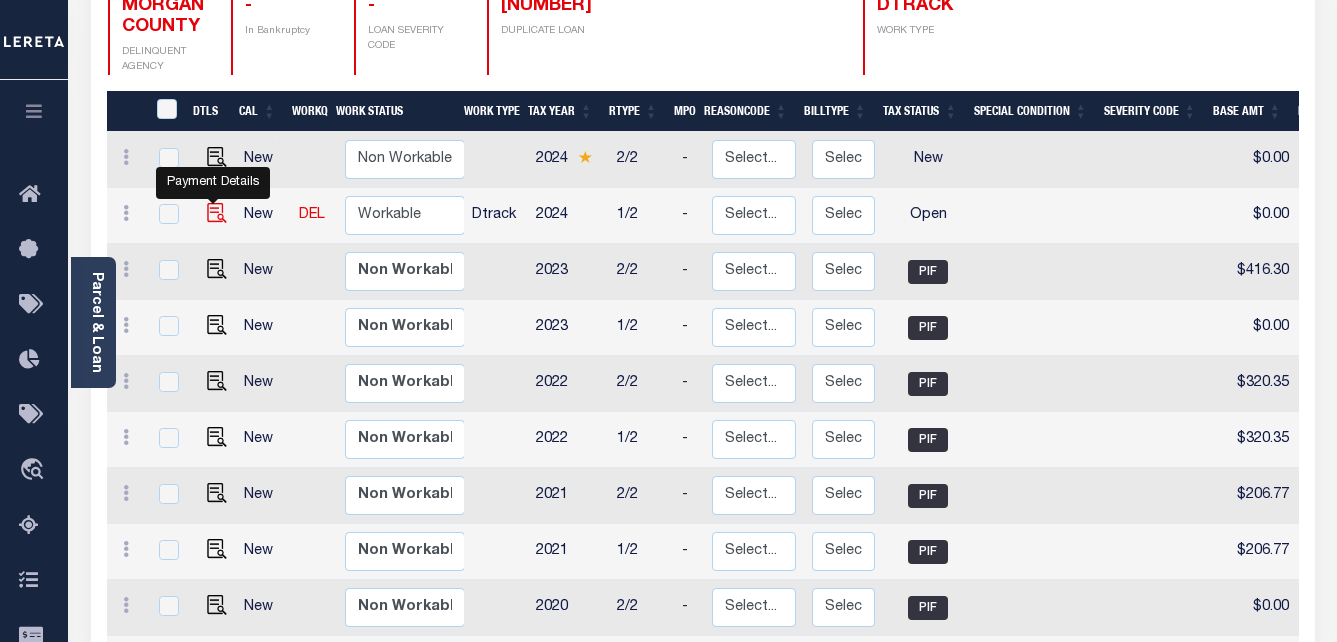 click at bounding box center [217, 213] 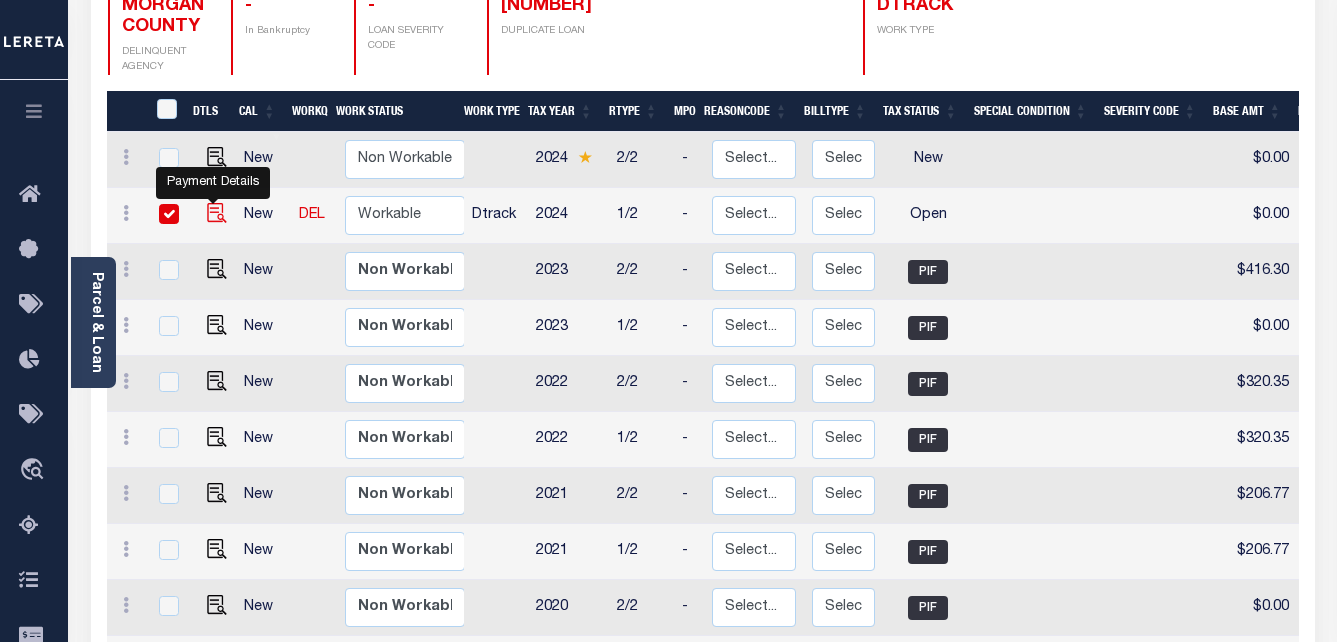 checkbox on "true" 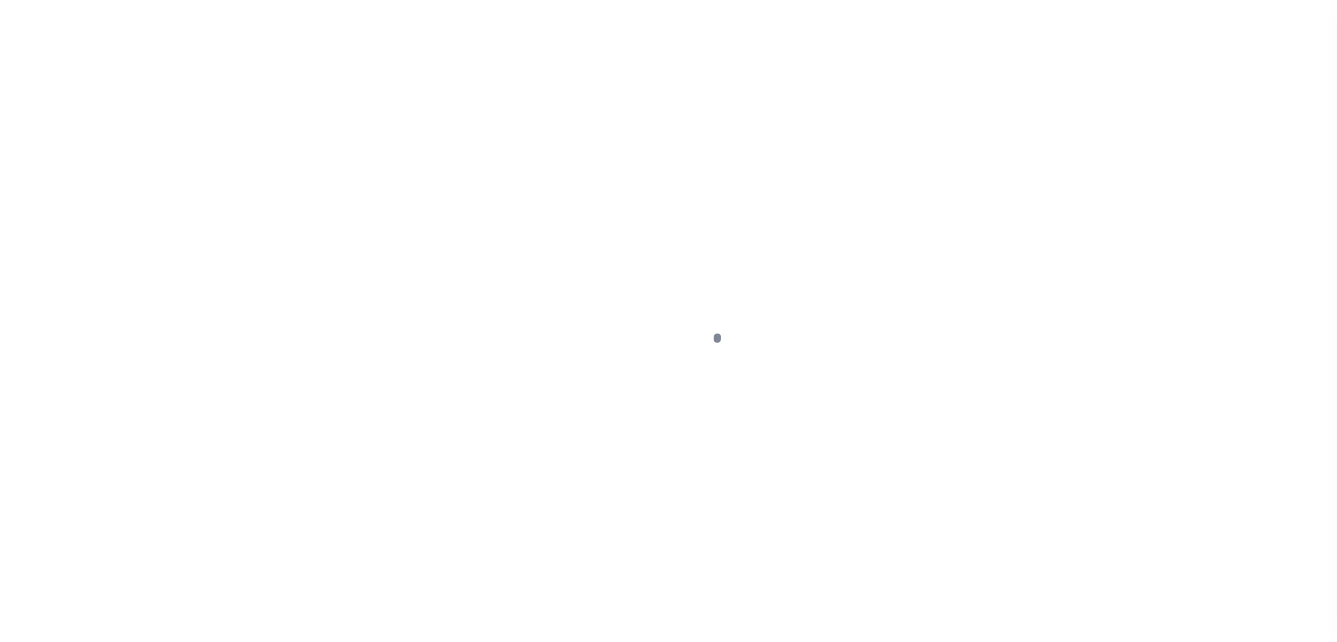scroll, scrollTop: 0, scrollLeft: 0, axis: both 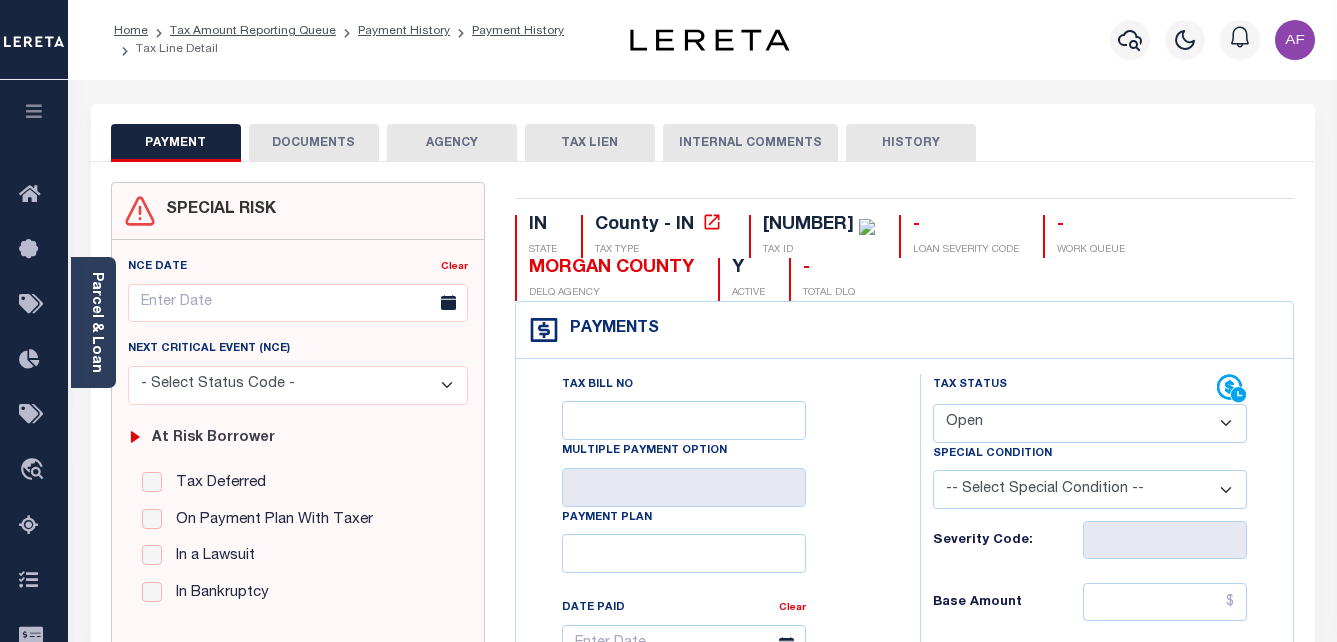 click on "- Select Status Code -
Open
Due/Unpaid
Paid
Incomplete
No Tax Due
Internal Refund Processed
New" at bounding box center (1090, 423) 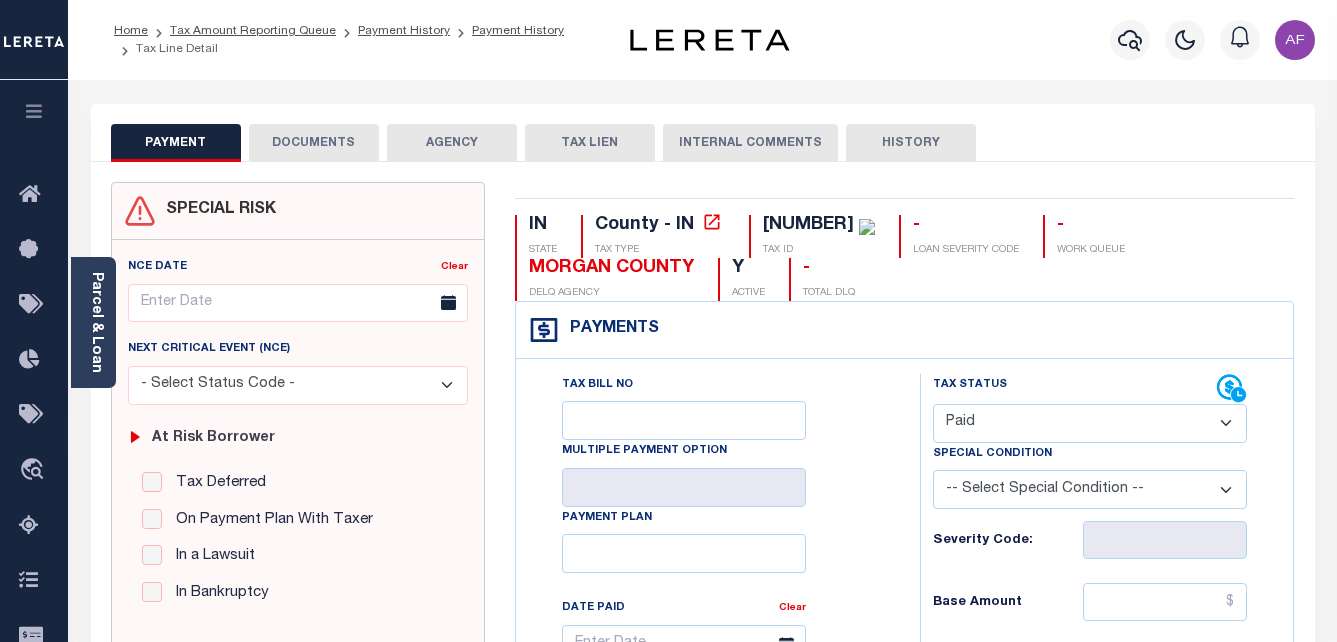 click on "- Select Status Code -
Open
Due/Unpaid
Paid
Incomplete
No Tax Due
Internal Refund Processed
New" at bounding box center [1090, 423] 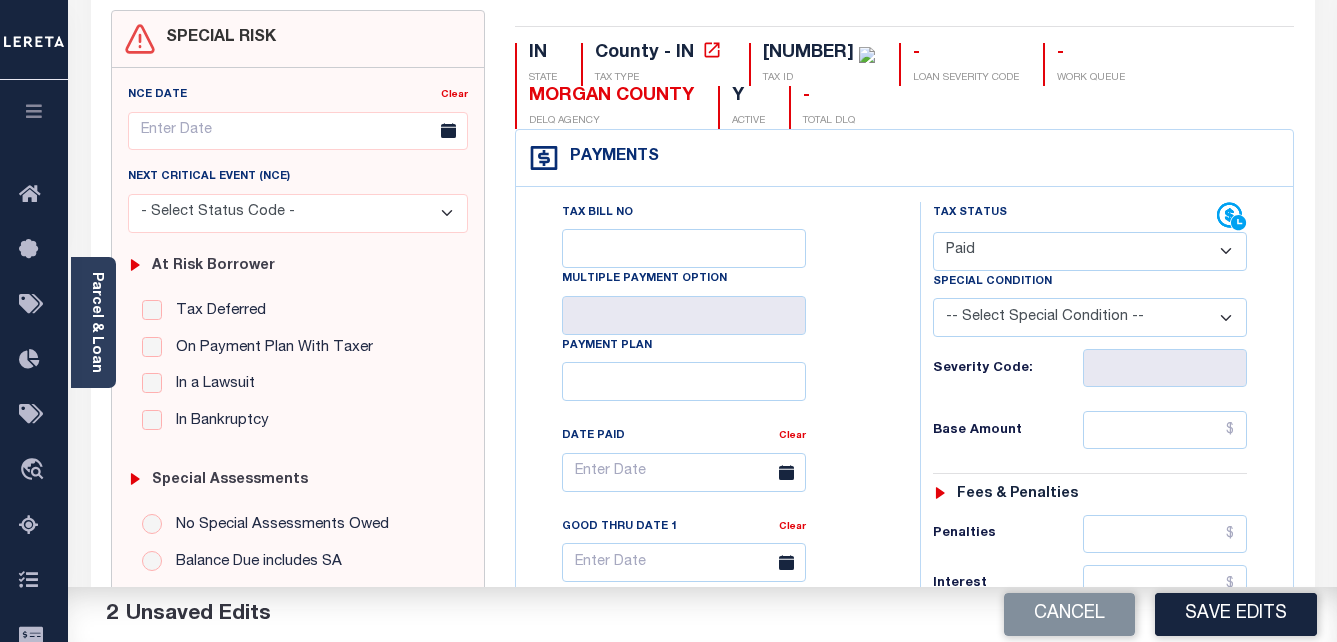 scroll, scrollTop: 400, scrollLeft: 0, axis: vertical 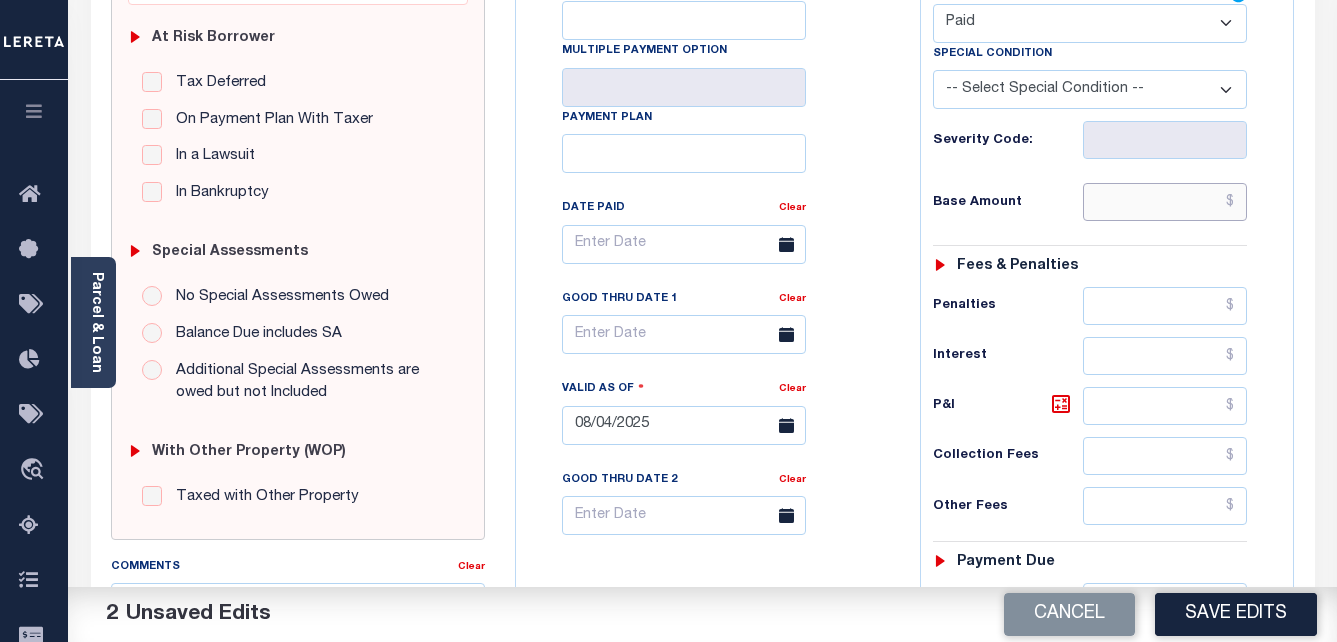 click at bounding box center [1165, 202] 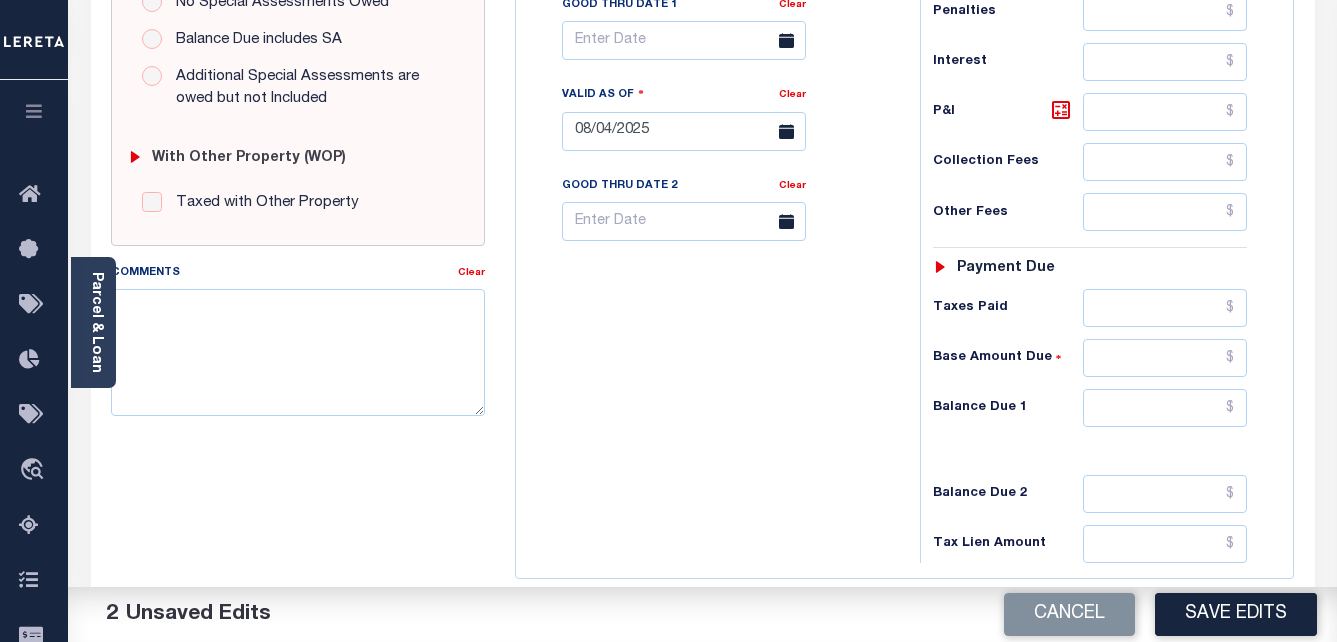 scroll, scrollTop: 700, scrollLeft: 0, axis: vertical 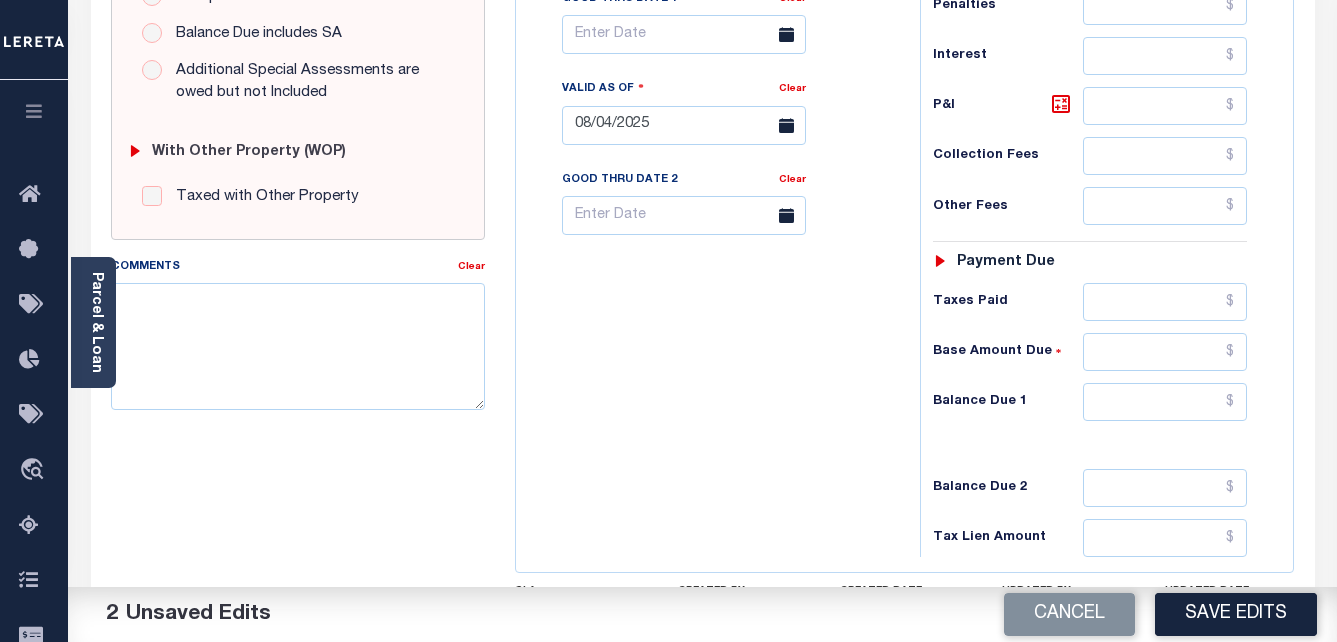 type on "$589.19" 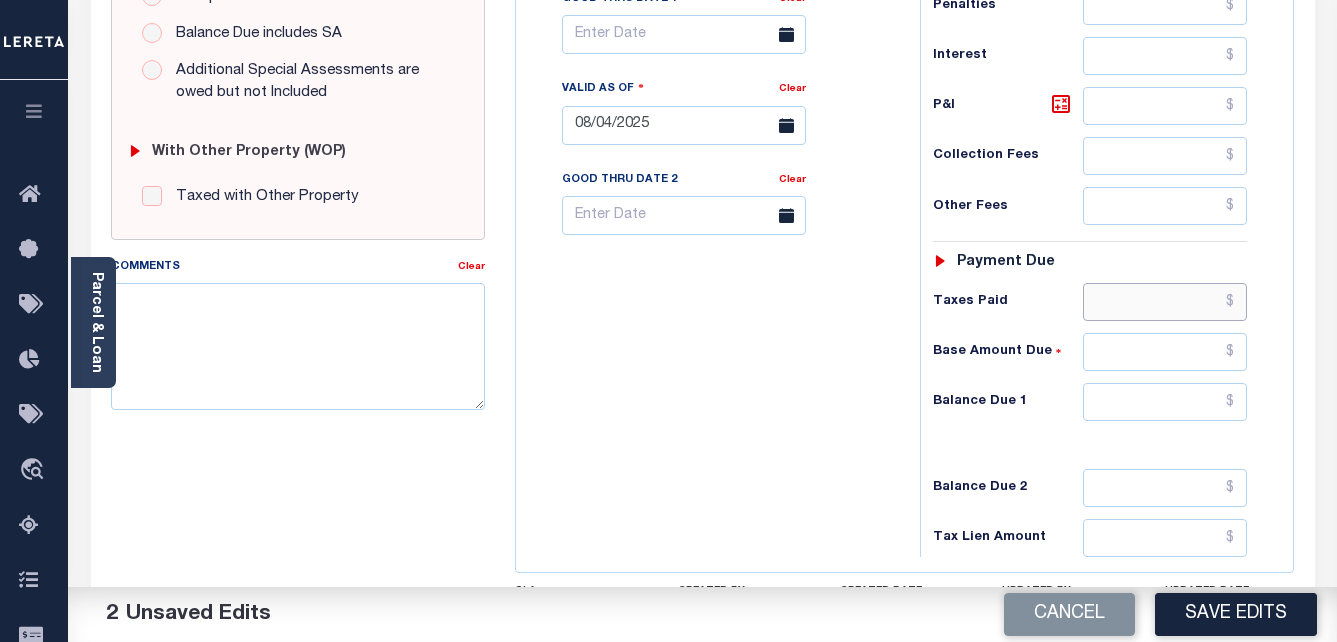 click at bounding box center [1165, 302] 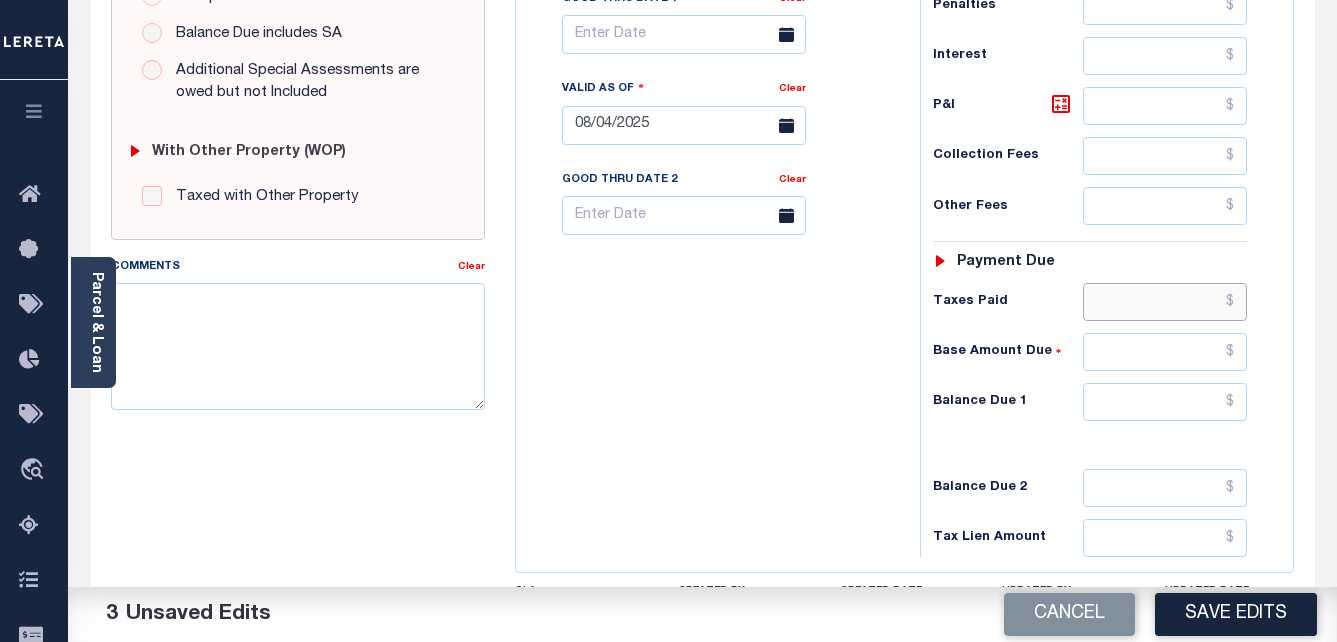 paste on "589.19" 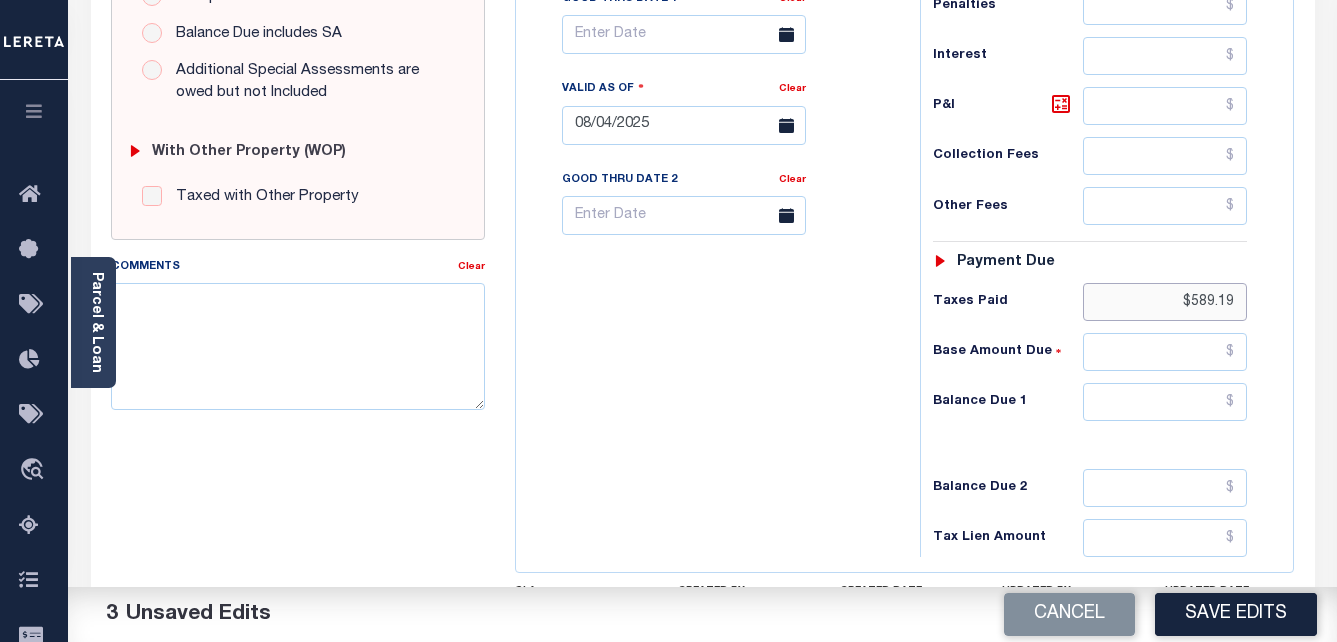 type on "$589.19" 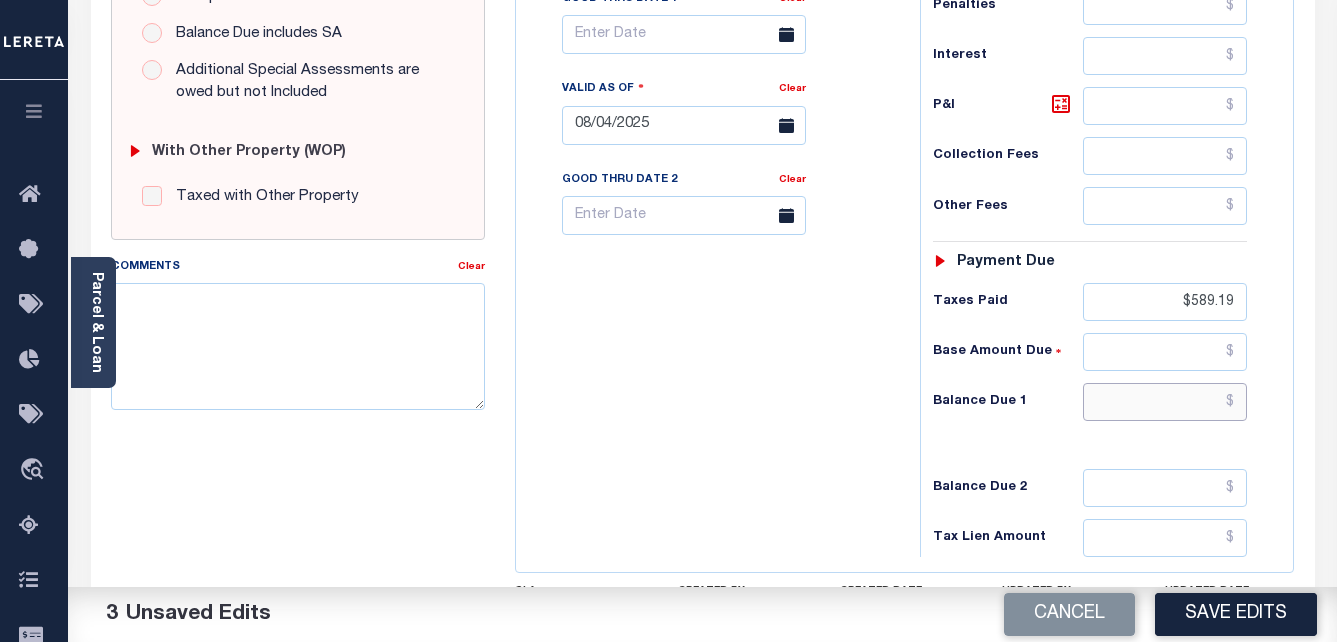 click at bounding box center (1165, 402) 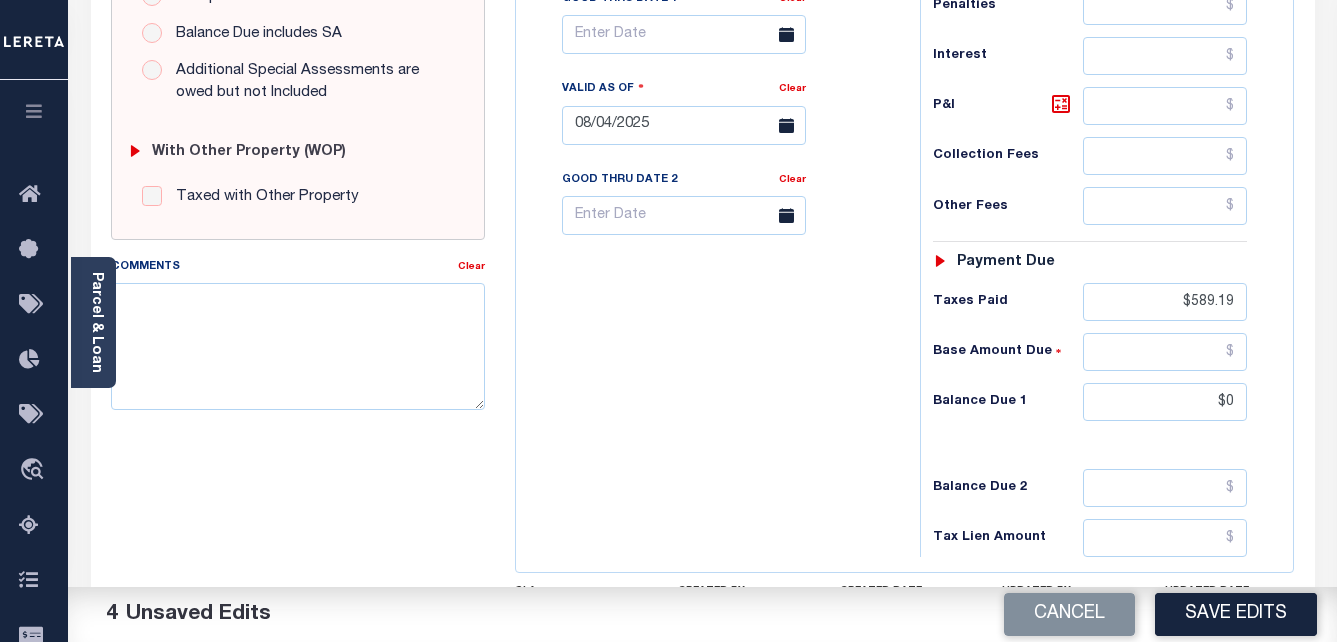 type on "$0.00" 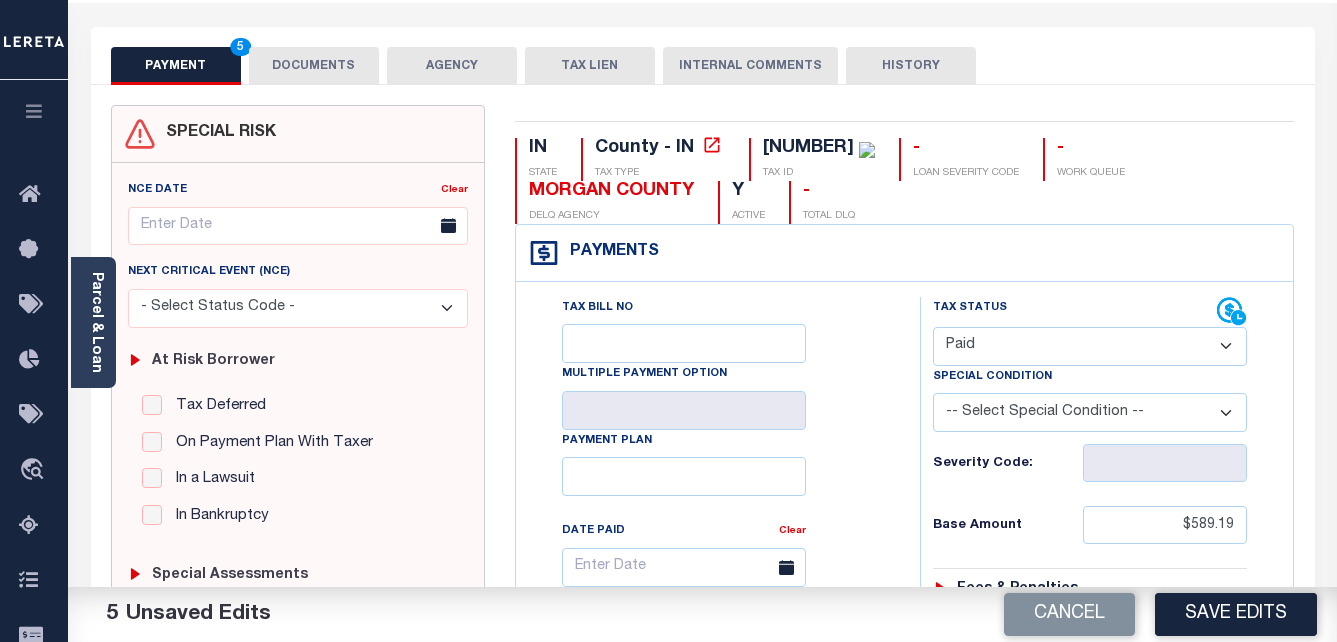 scroll, scrollTop: 0, scrollLeft: 0, axis: both 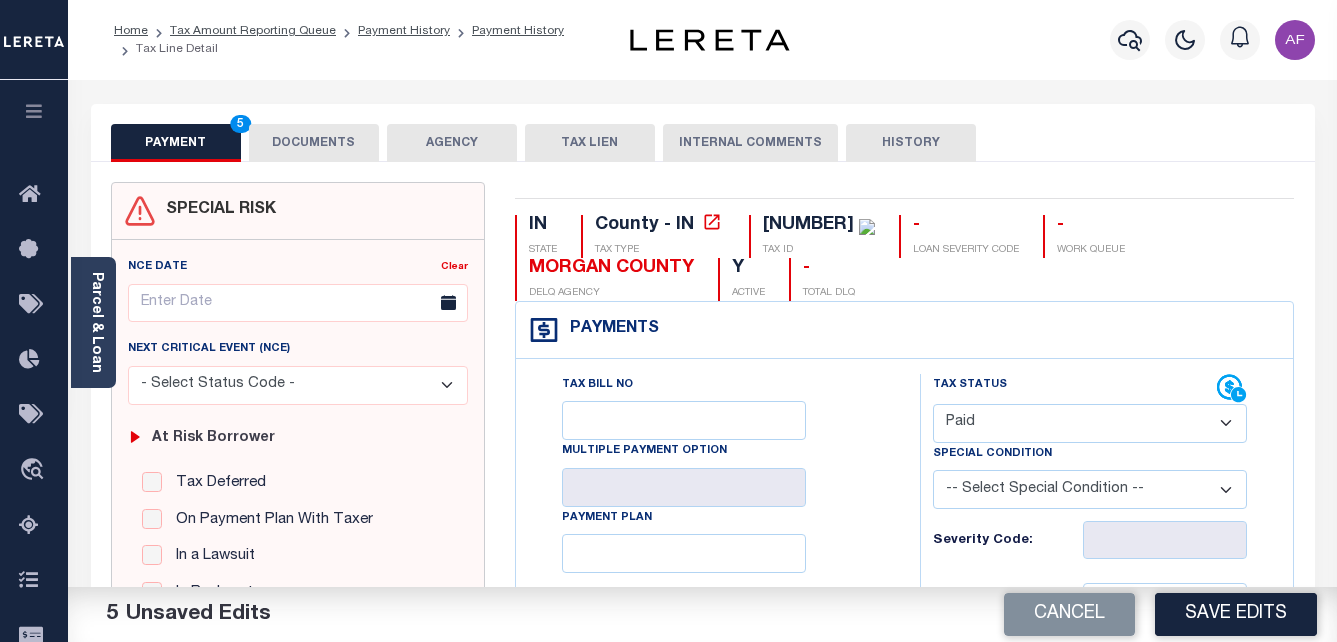 click on "DOCUMENTS" at bounding box center (314, 143) 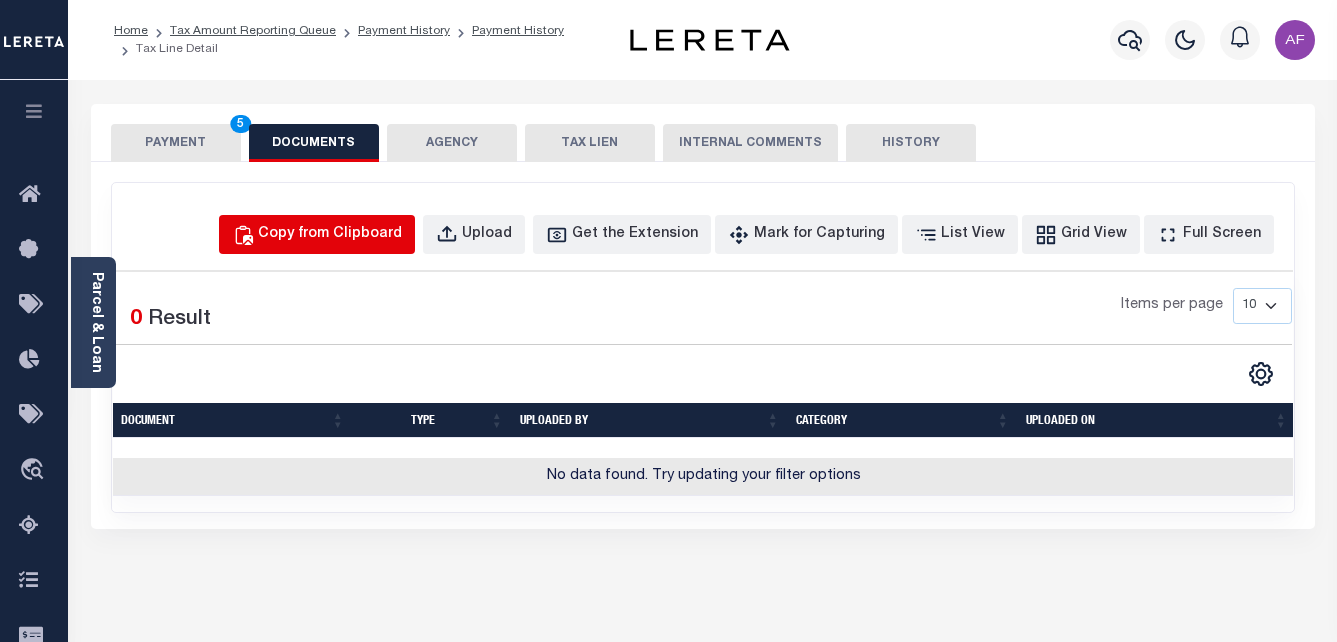 click on "Copy from Clipboard" at bounding box center [330, 235] 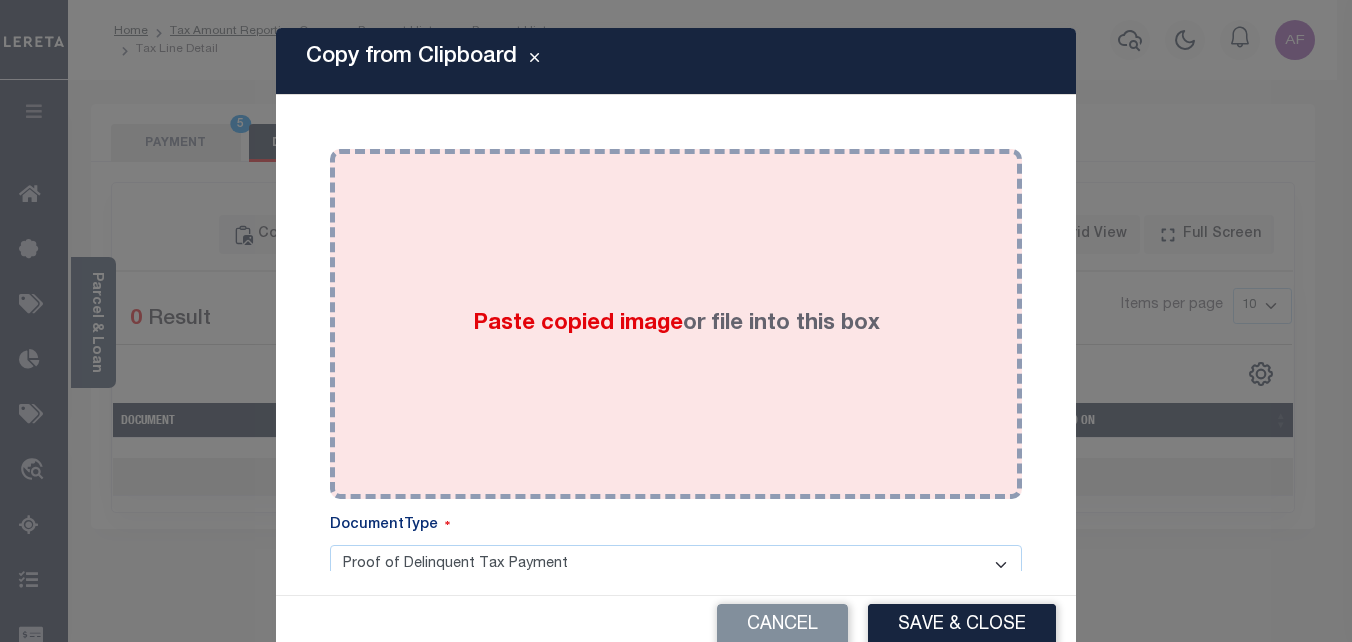 click on "Paste copied image  or file into this box" at bounding box center [676, 324] 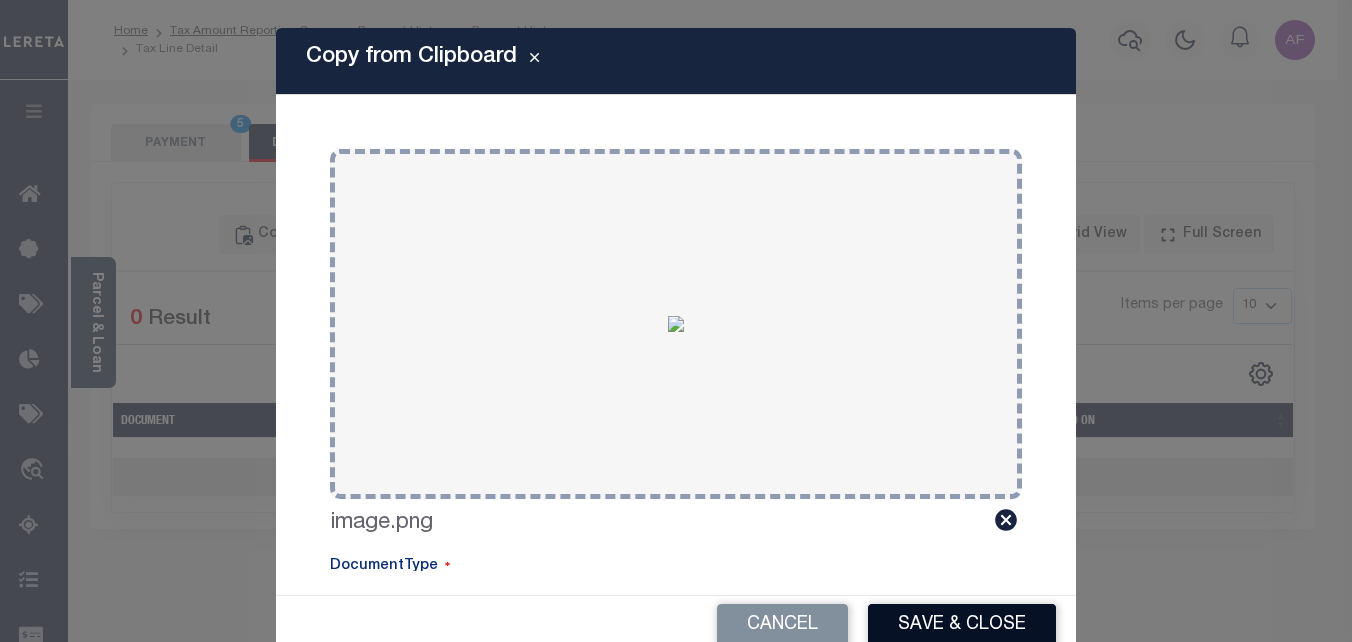 click on "Save & Close" at bounding box center [962, 625] 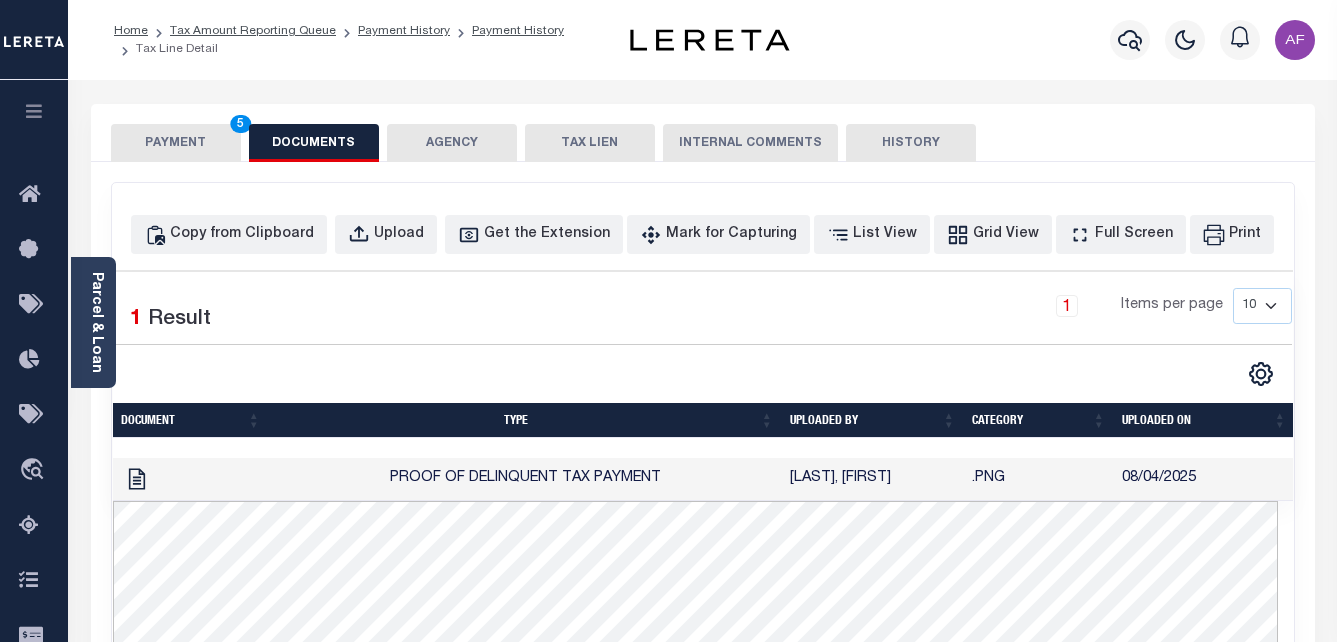 click on "PAYMENT
5" at bounding box center [176, 143] 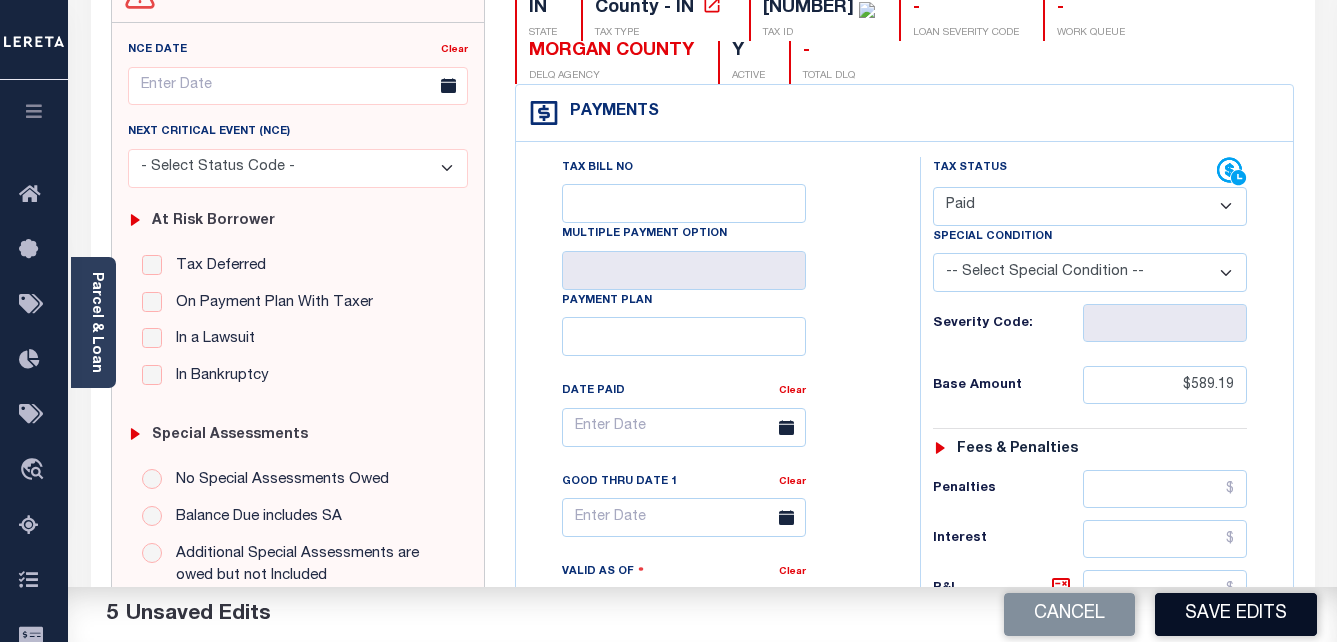 scroll, scrollTop: 300, scrollLeft: 0, axis: vertical 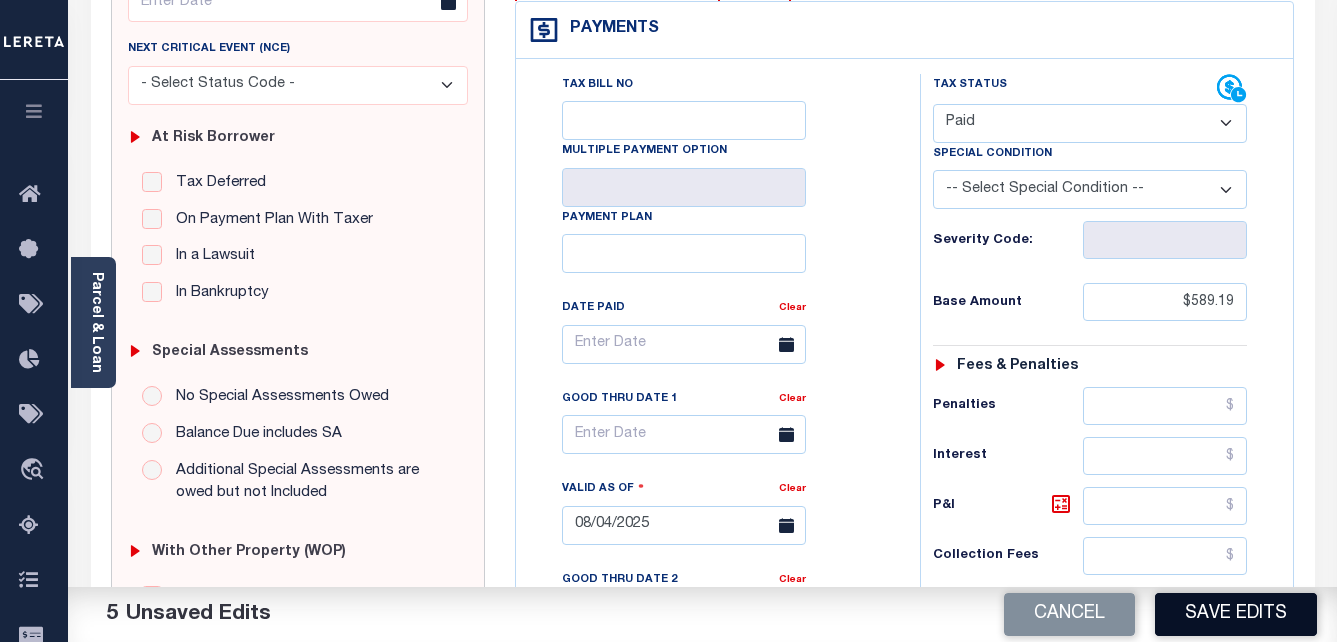 click on "Save Edits" at bounding box center (1236, 614) 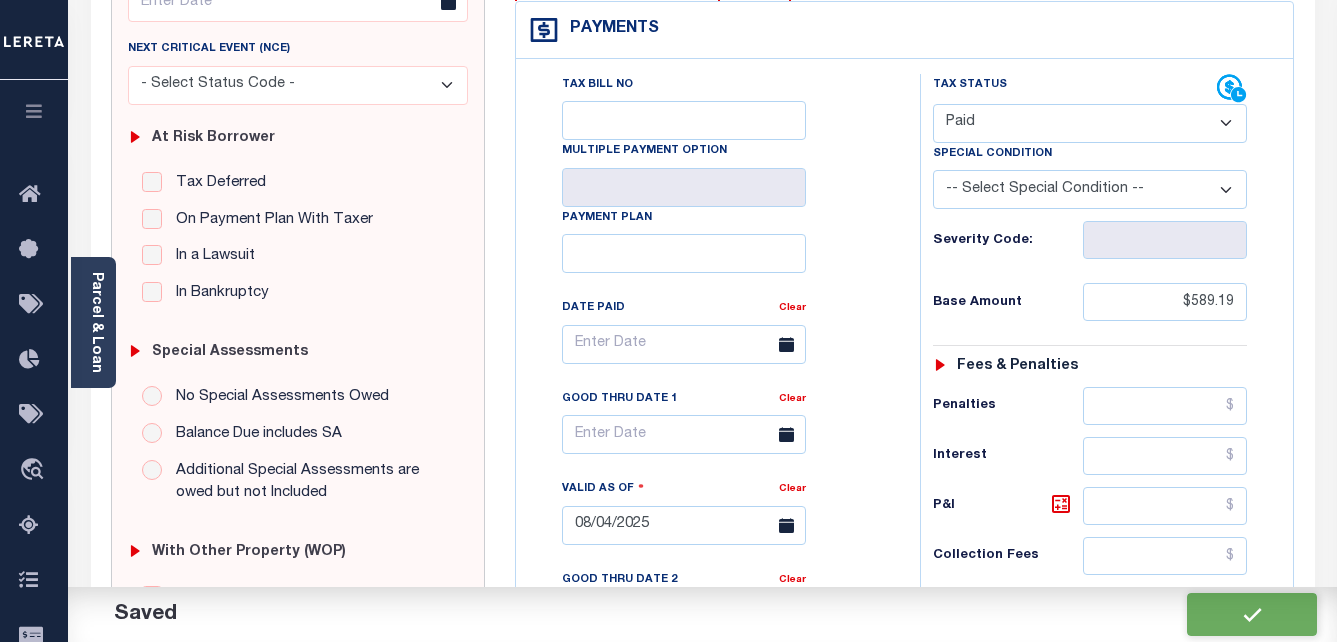 checkbox on "false" 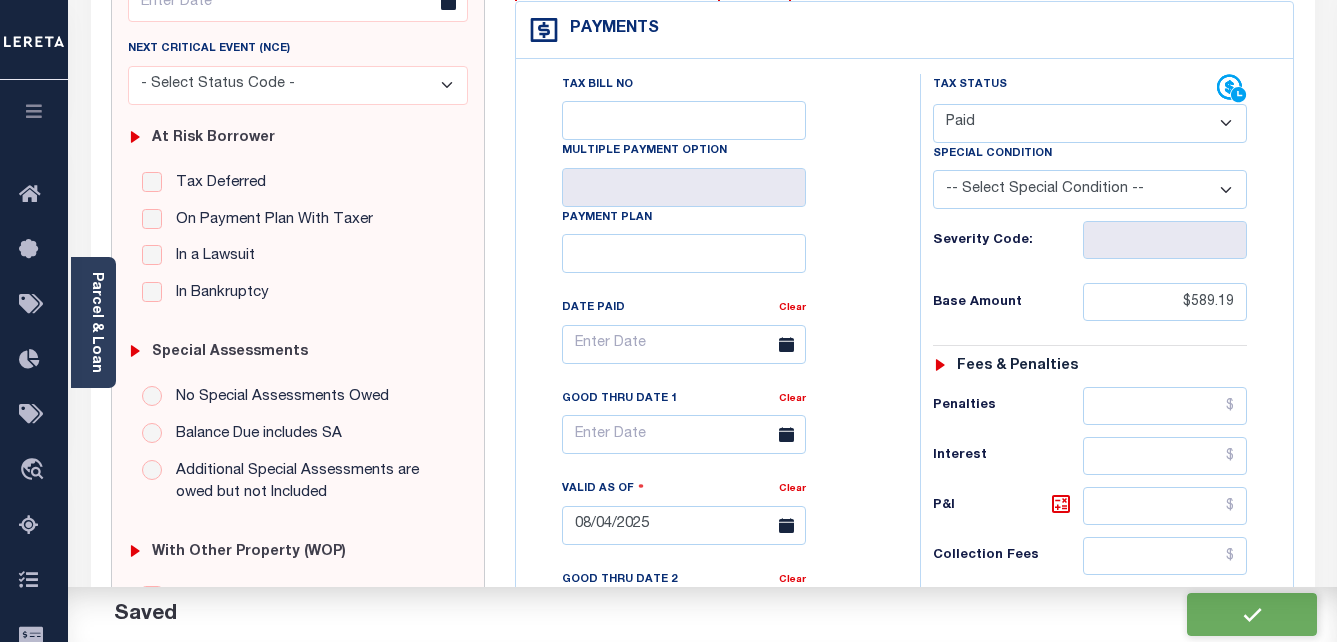 type on "$589.19" 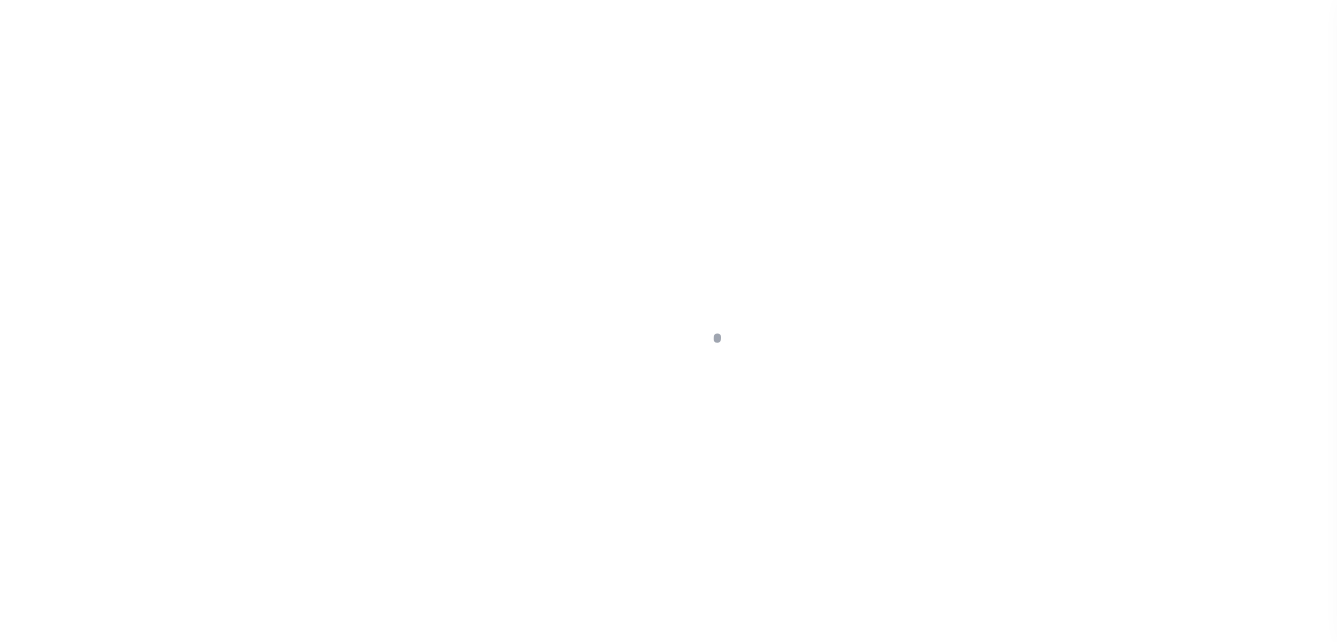 scroll, scrollTop: 0, scrollLeft: 0, axis: both 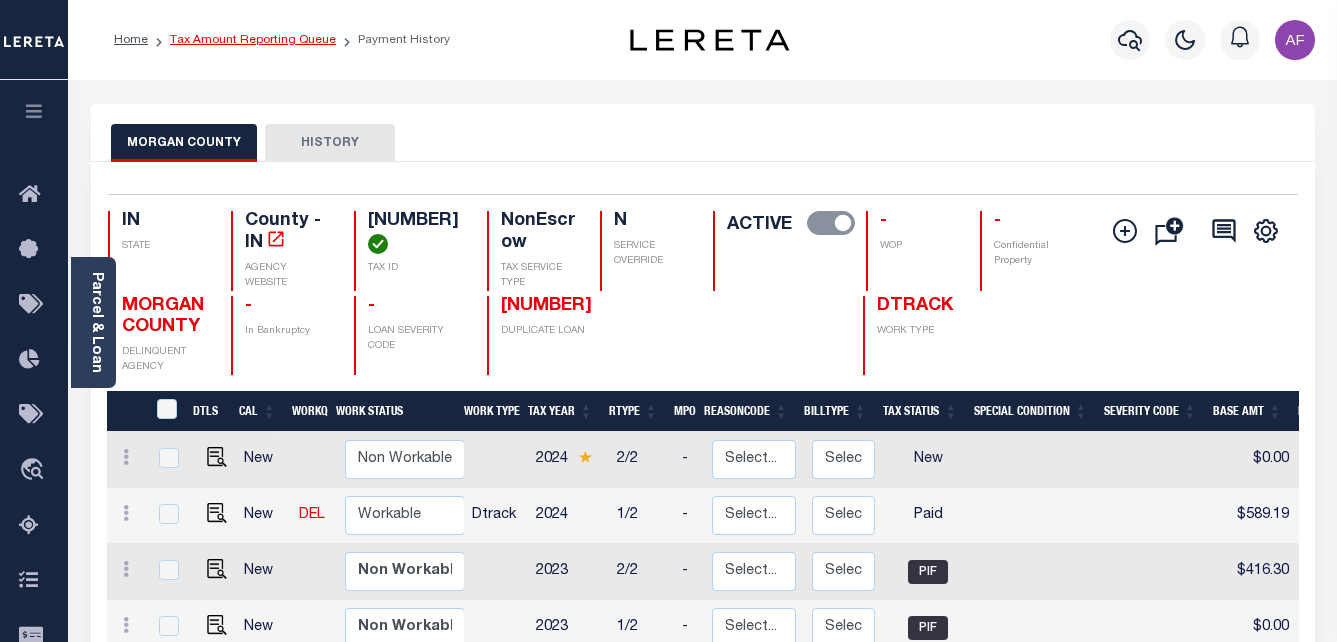 click on "Tax Amount Reporting Queue" at bounding box center (253, 40) 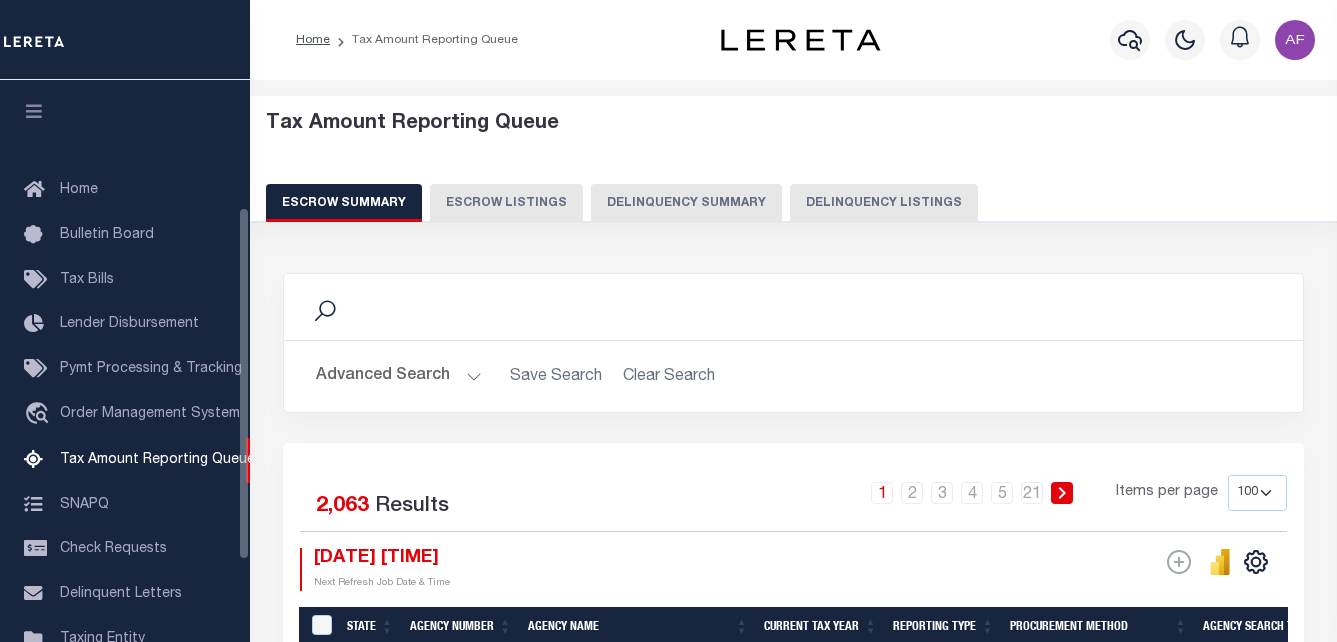 select on "100" 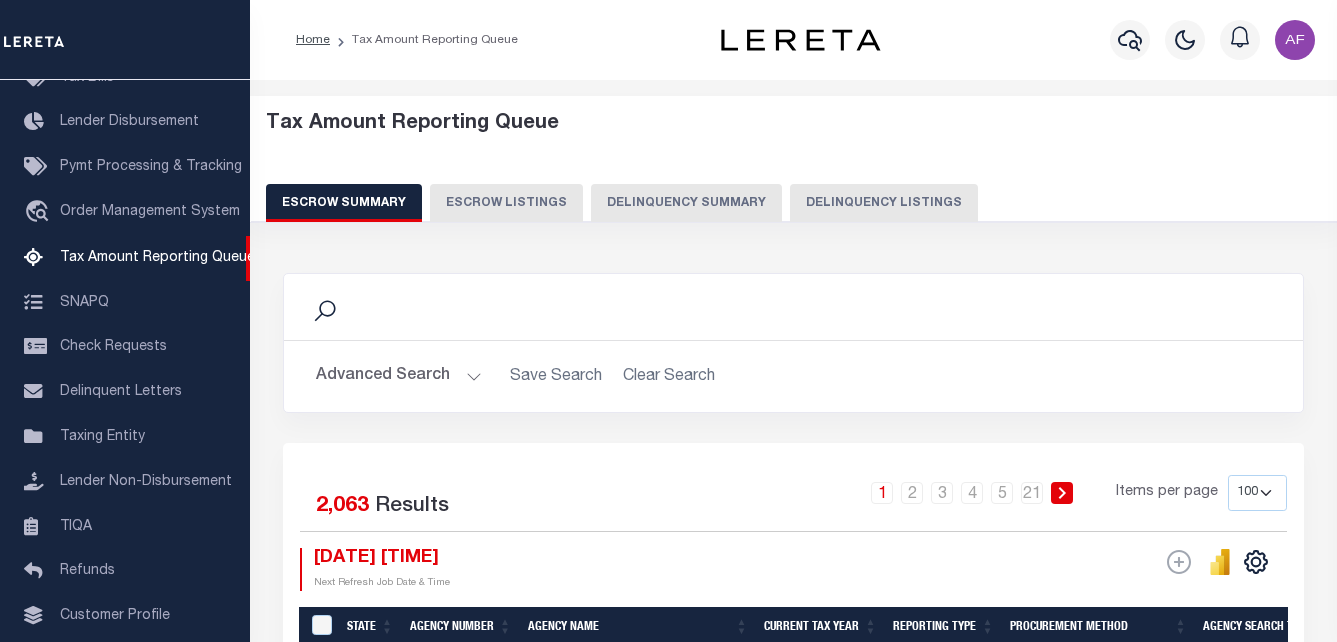 click on "Tax Amount Reporting Queue
Escrow Summary
Escrow Listings
Delinquency Summary" at bounding box center (794, 167) 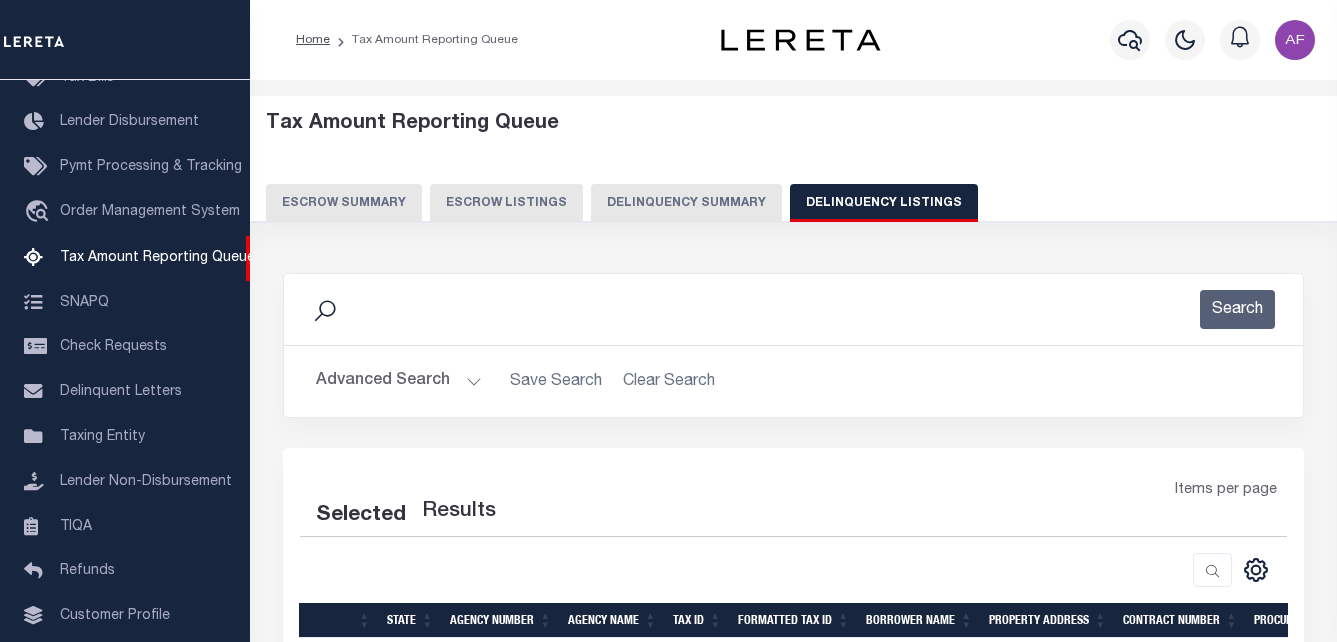 select on "100" 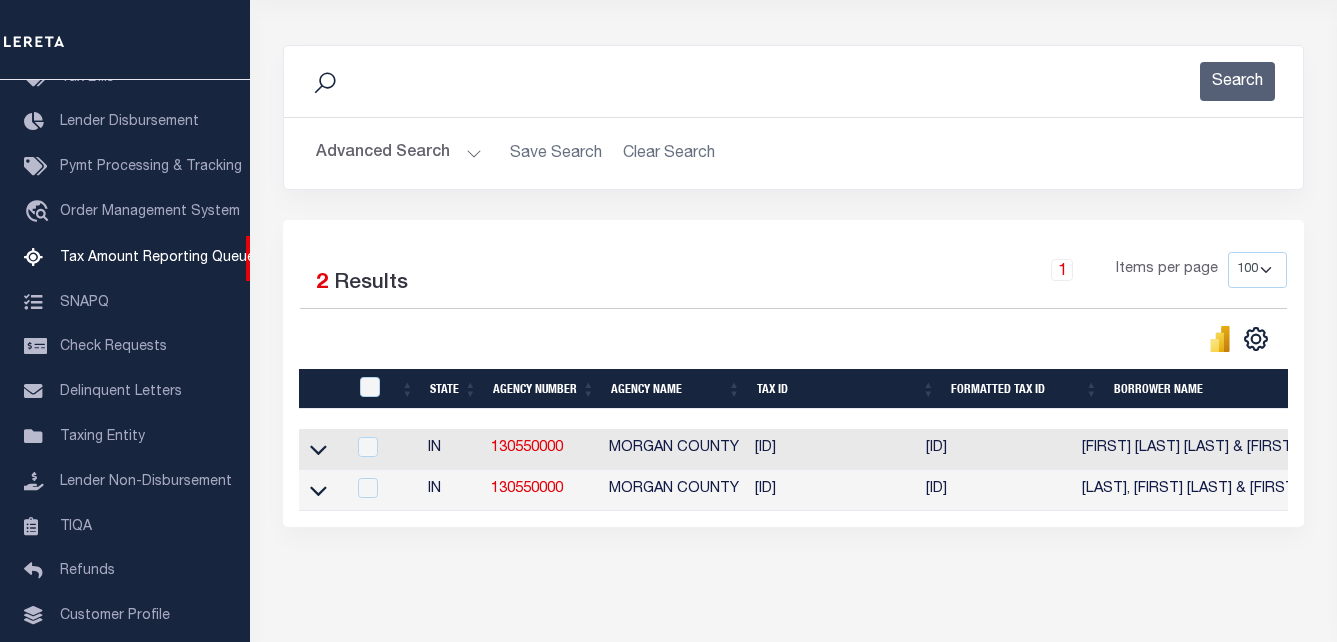 scroll, scrollTop: 311, scrollLeft: 0, axis: vertical 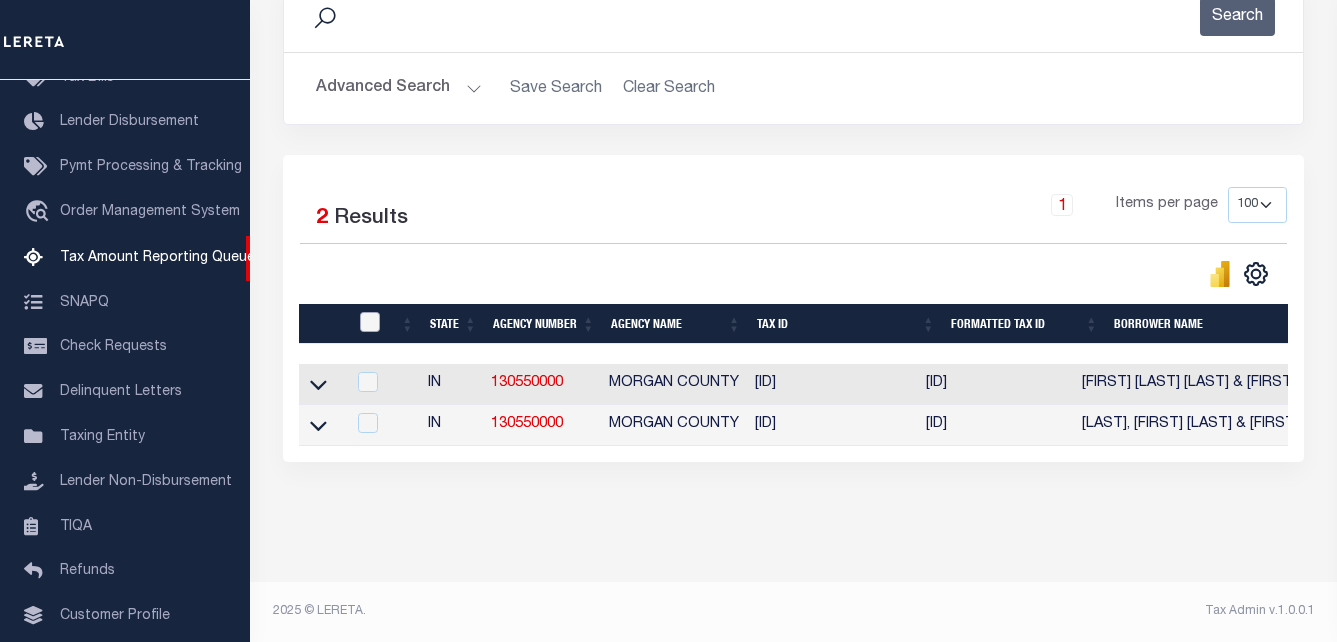 click at bounding box center (370, 322) 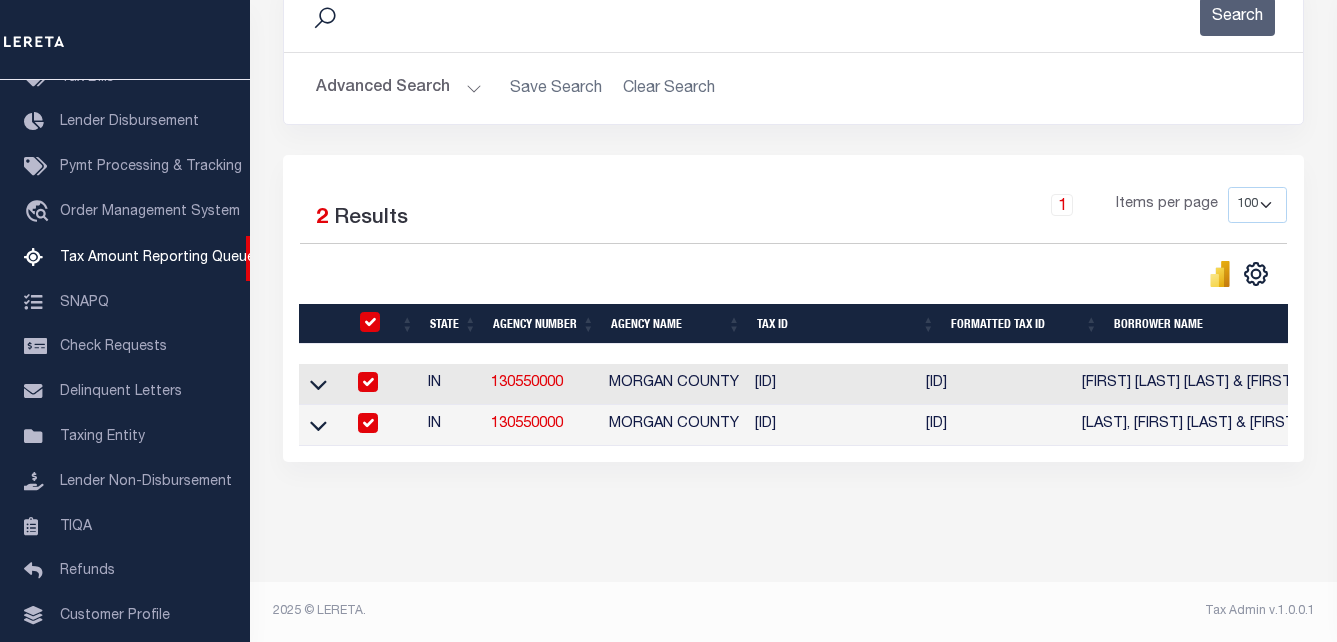 checkbox on "true" 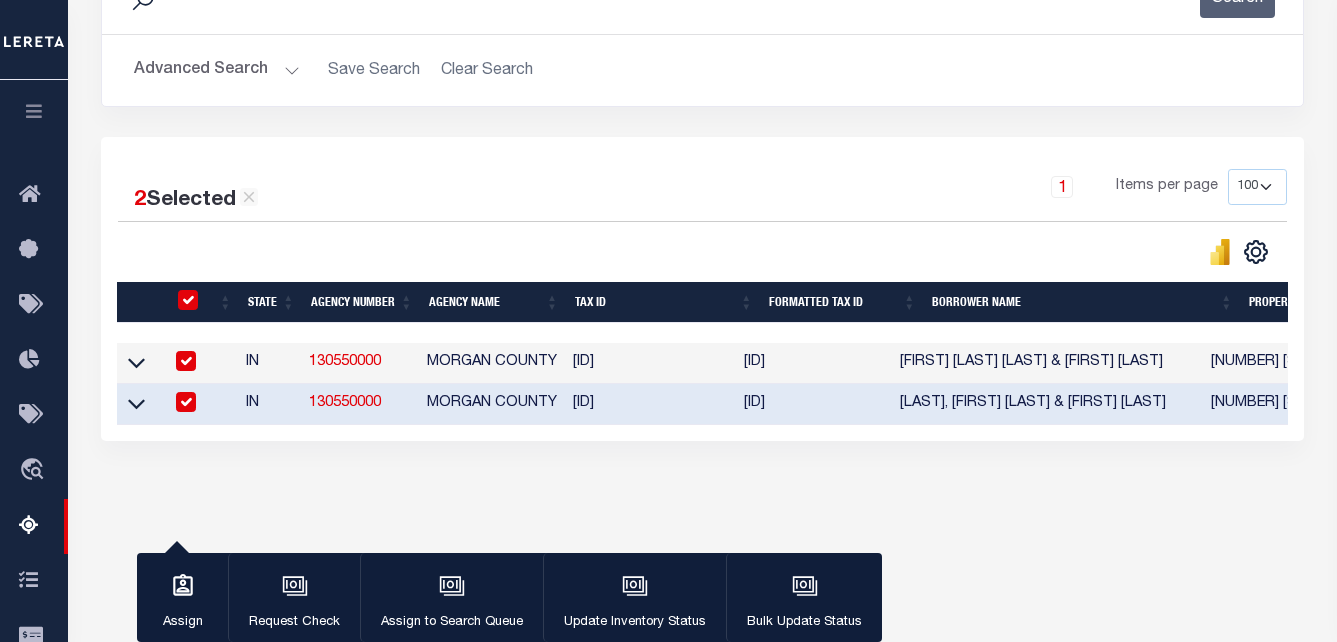 checkbox on "true" 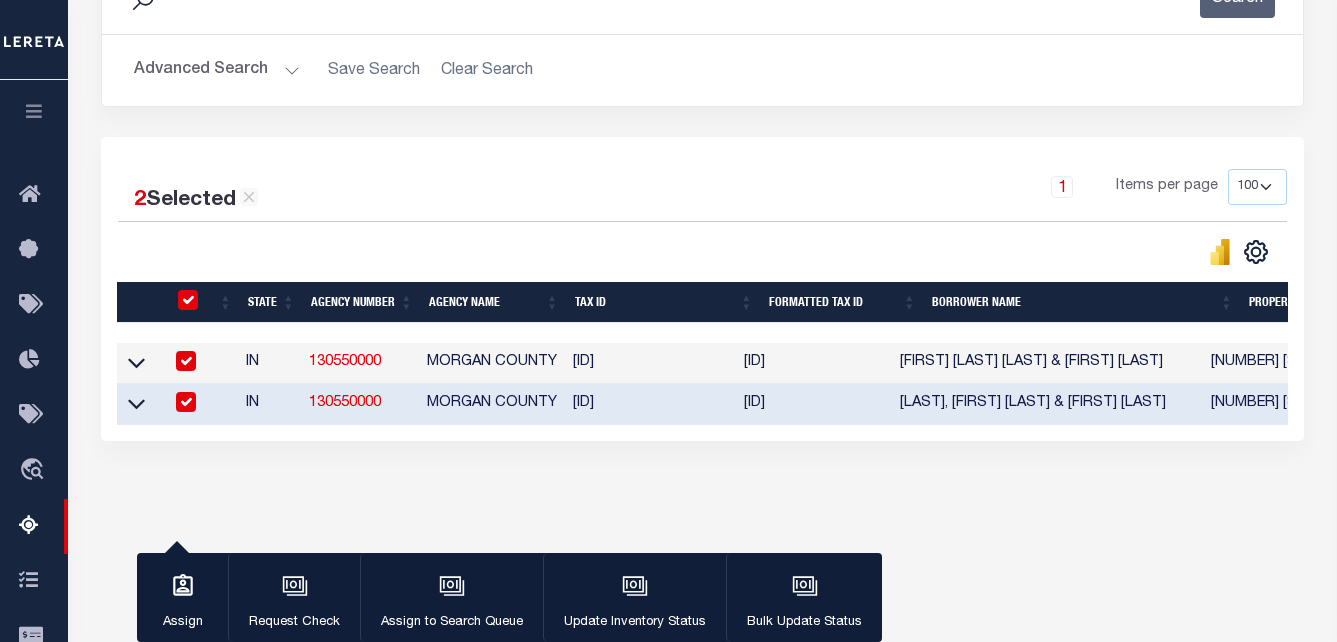 checkbox on "true" 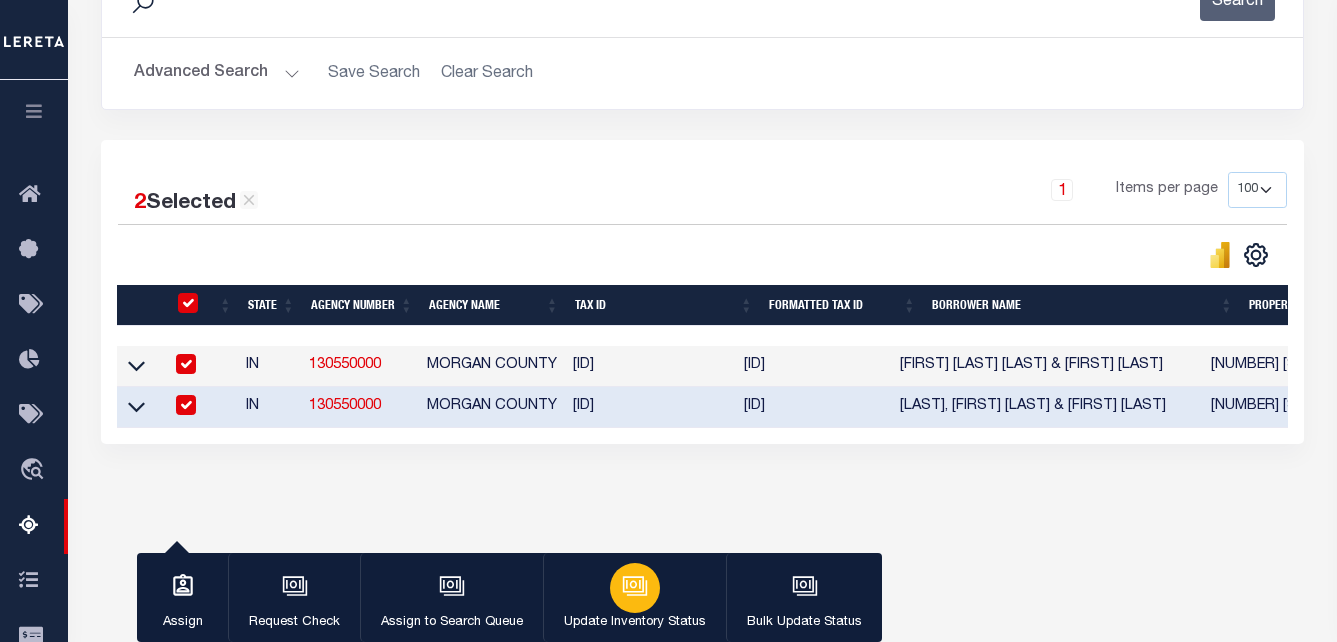 click at bounding box center (635, 588) 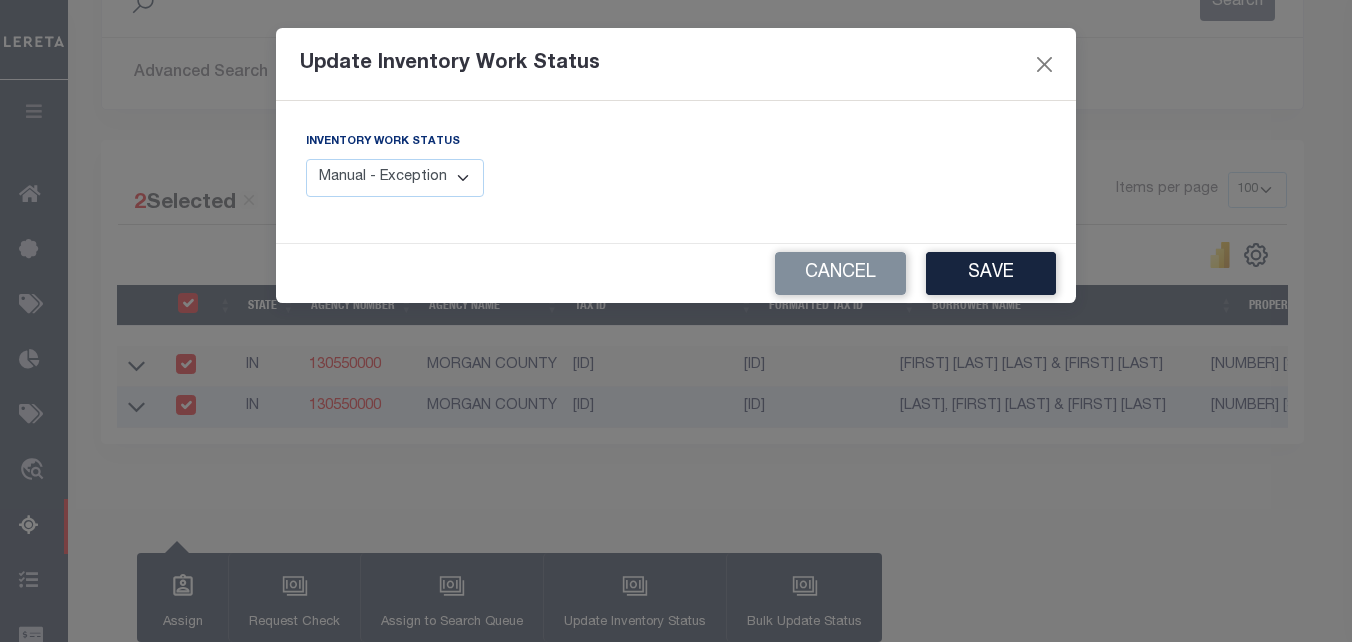 click on "Manual - Exception
Pended - Awaiting Search
Late Add Exception
Completed" at bounding box center [395, 178] 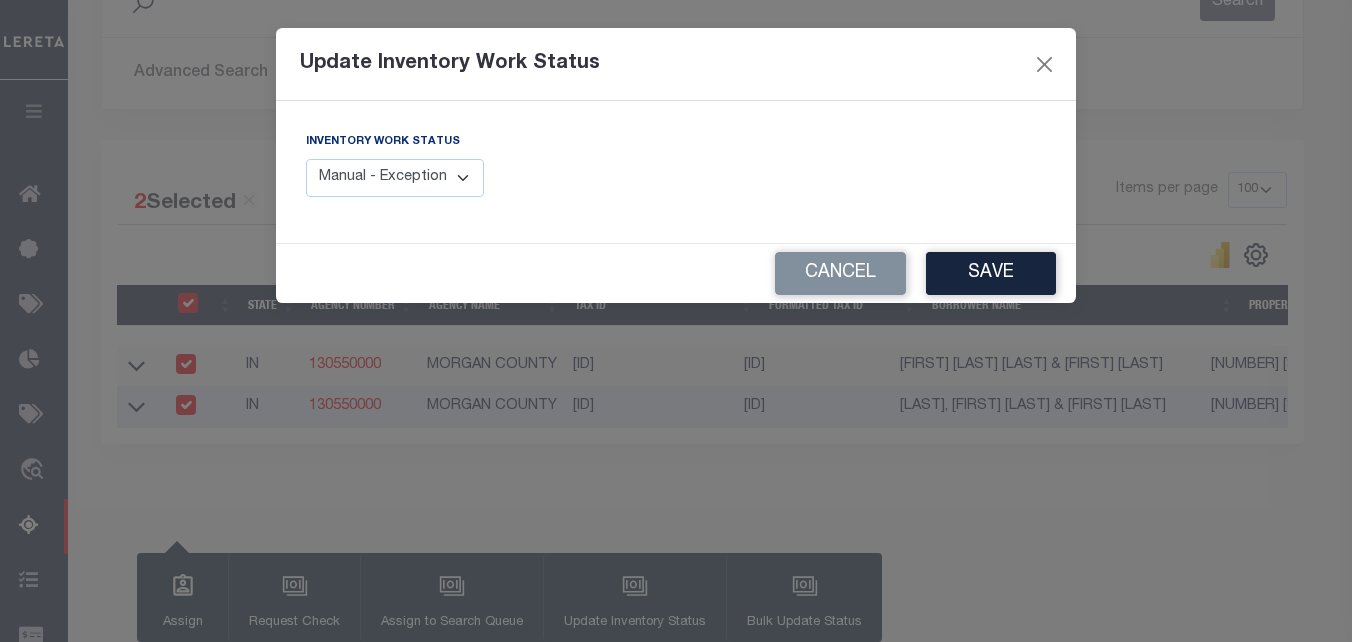 select on "4" 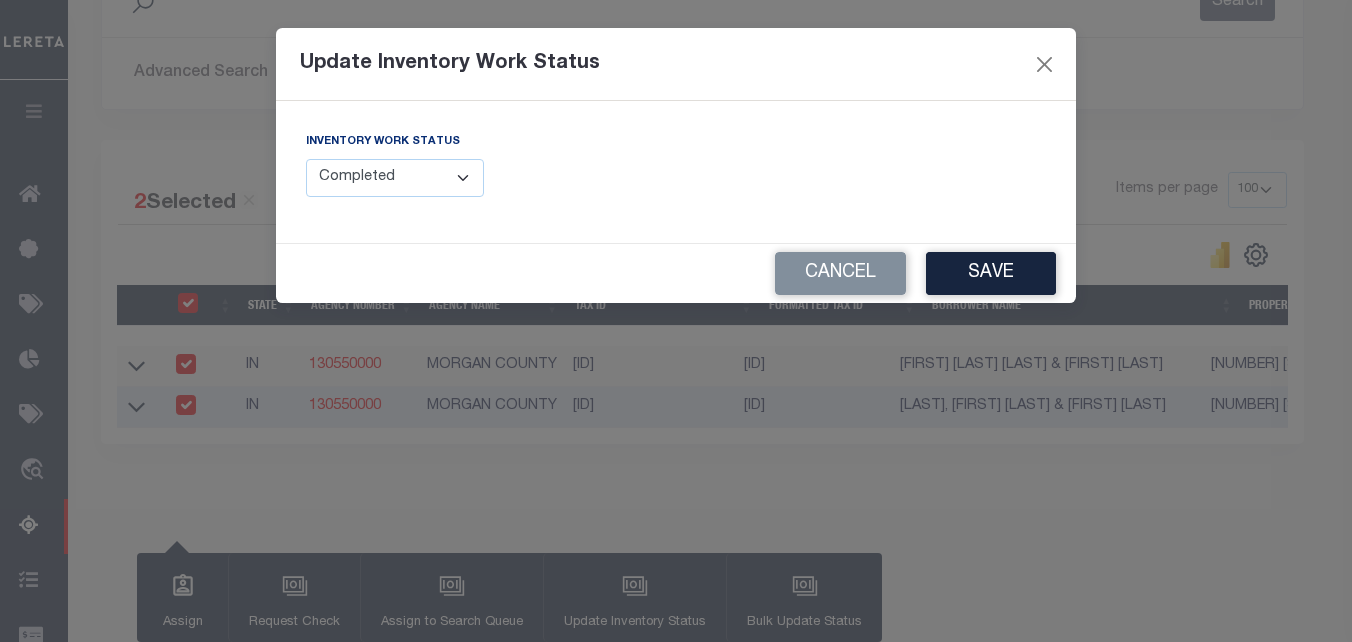 click on "Manual - Exception
Pended - Awaiting Search
Late Add Exception
Completed" at bounding box center [395, 178] 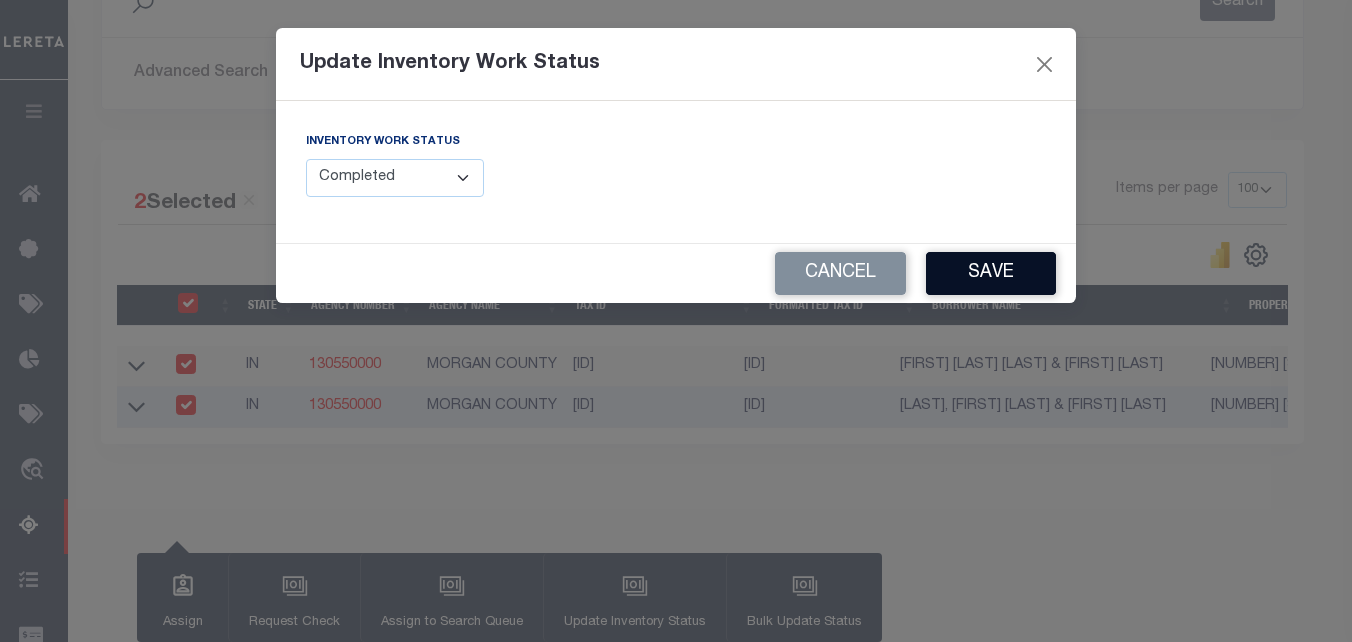 click on "Save" at bounding box center (991, 273) 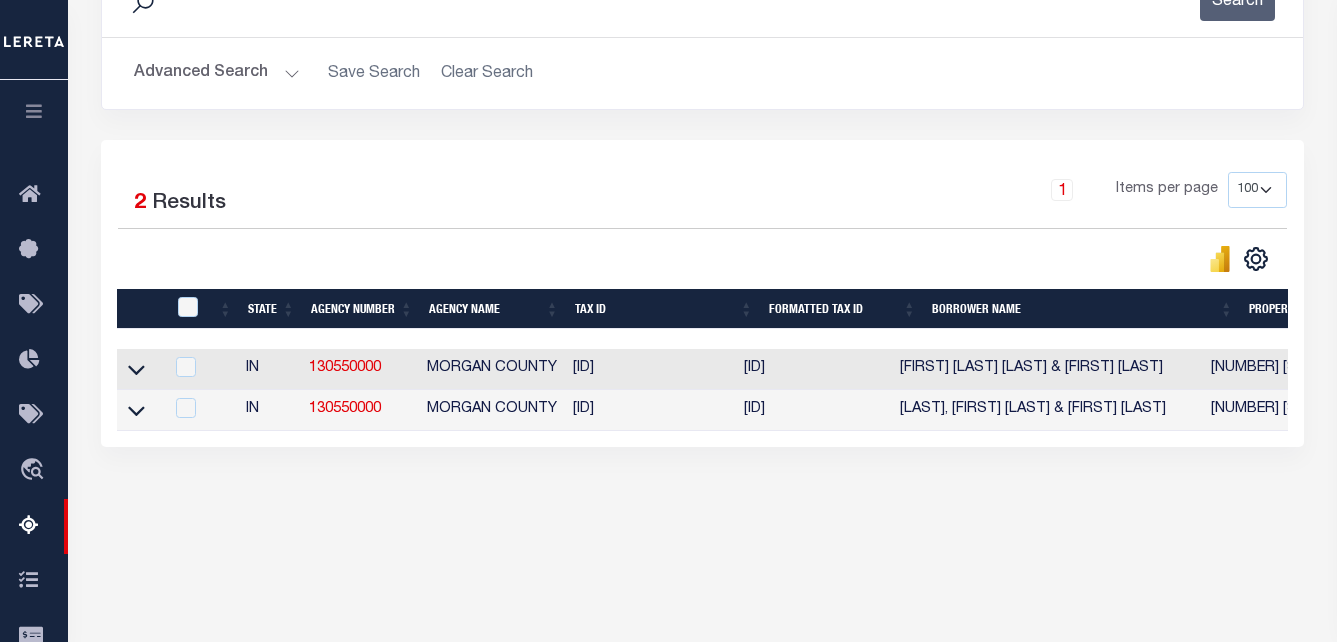 click at bounding box center [140, 369] 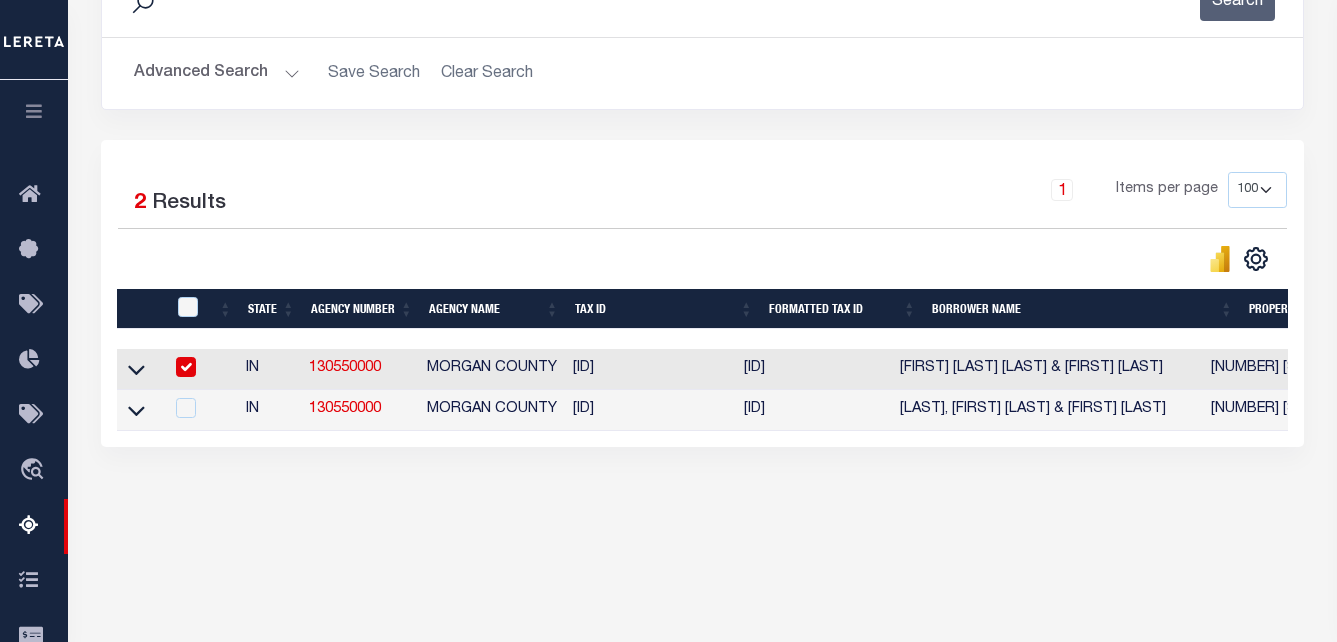 checkbox on "true" 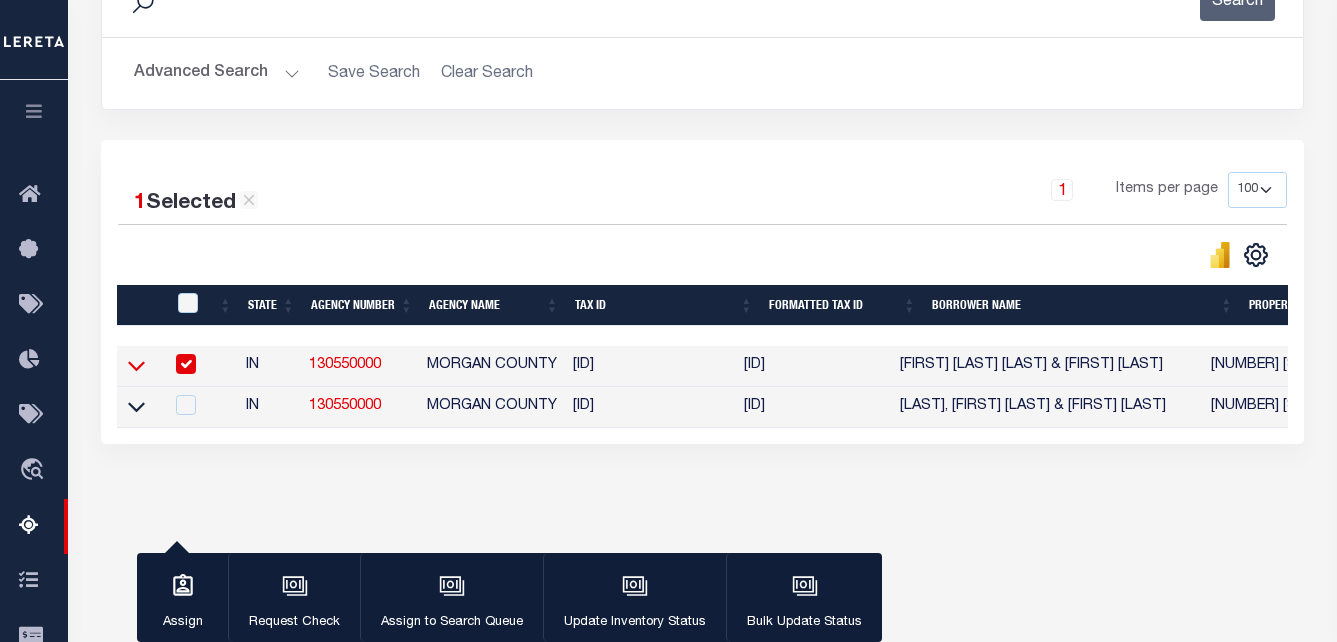 click 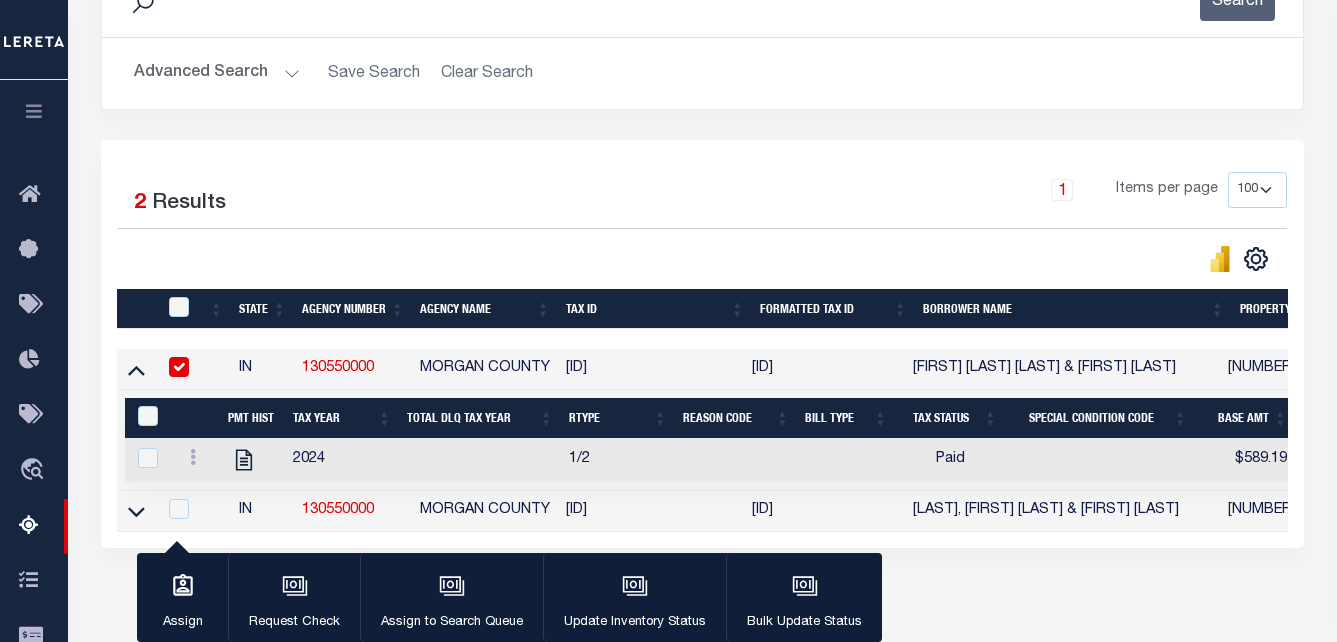 click on "Advanced Search" at bounding box center [217, 73] 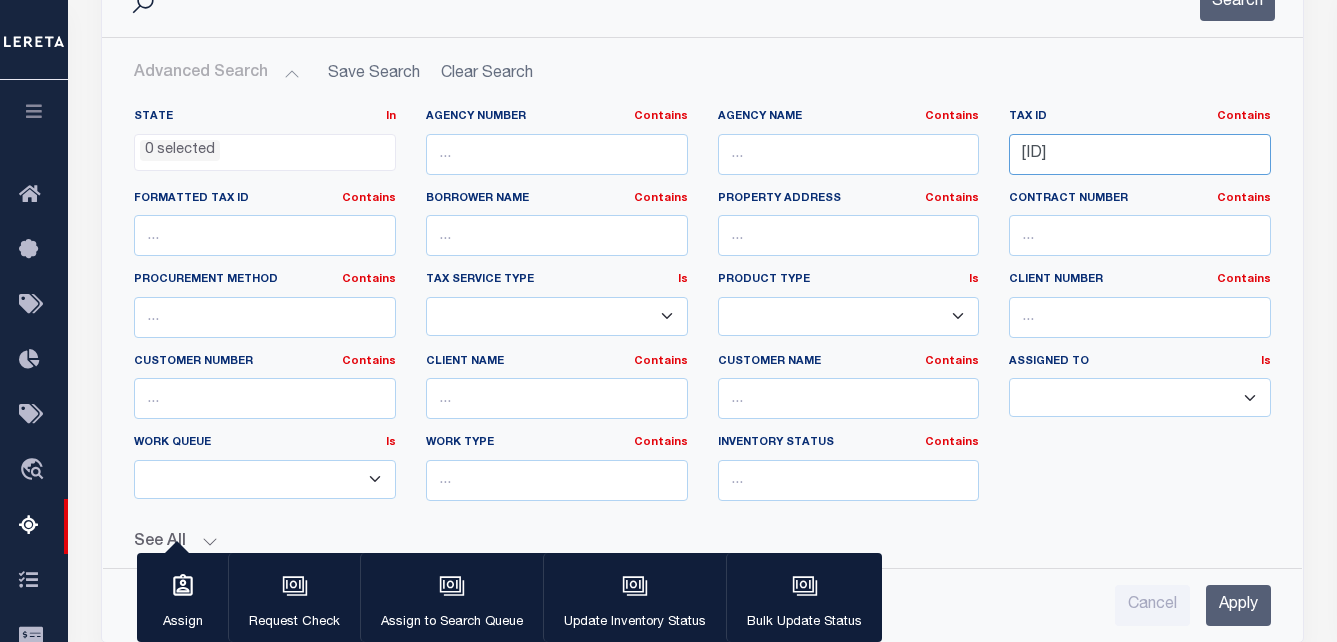 drag, startPoint x: 1227, startPoint y: 148, endPoint x: 900, endPoint y: 140, distance: 327.09784 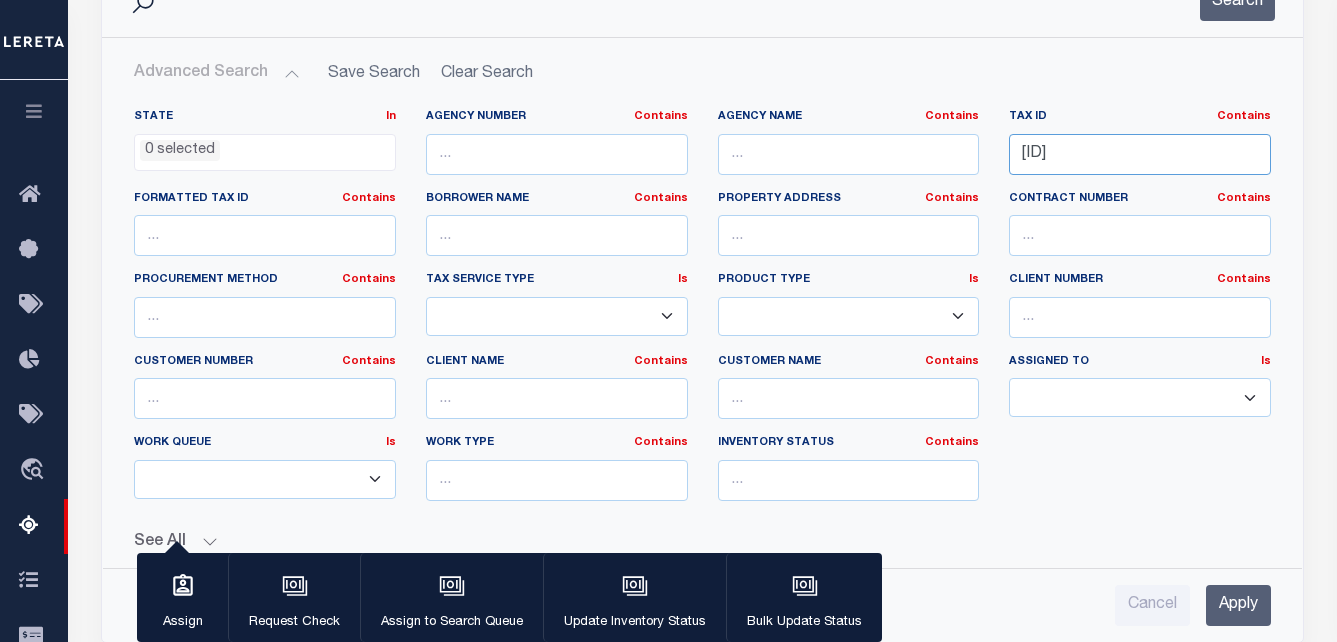 type on "[ID_NUMBER]" 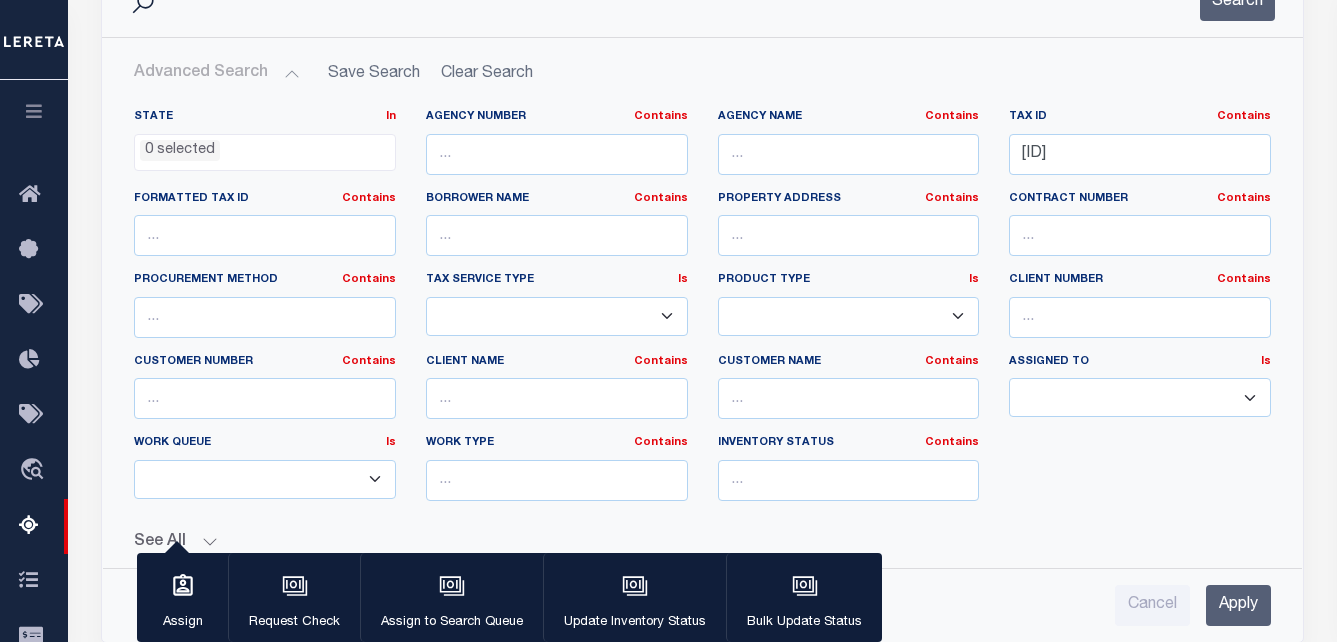 click on "Apply" at bounding box center [1238, 605] 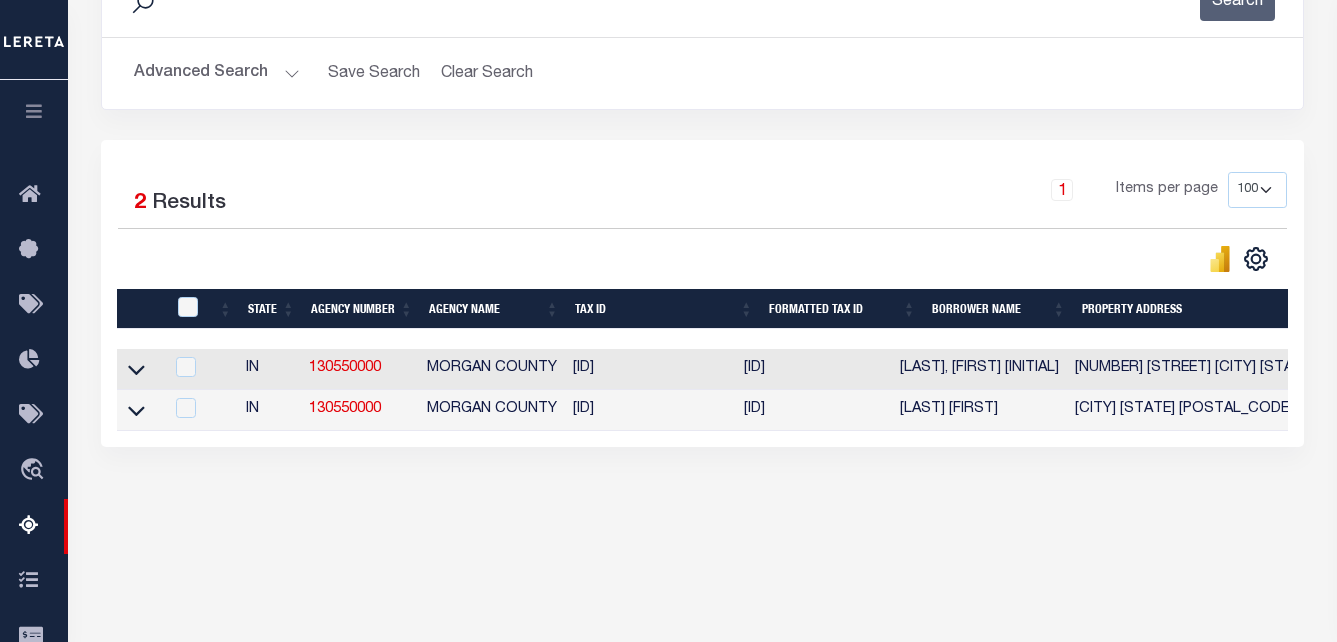 drag, startPoint x: 128, startPoint y: 374, endPoint x: 235, endPoint y: 194, distance: 209.40154 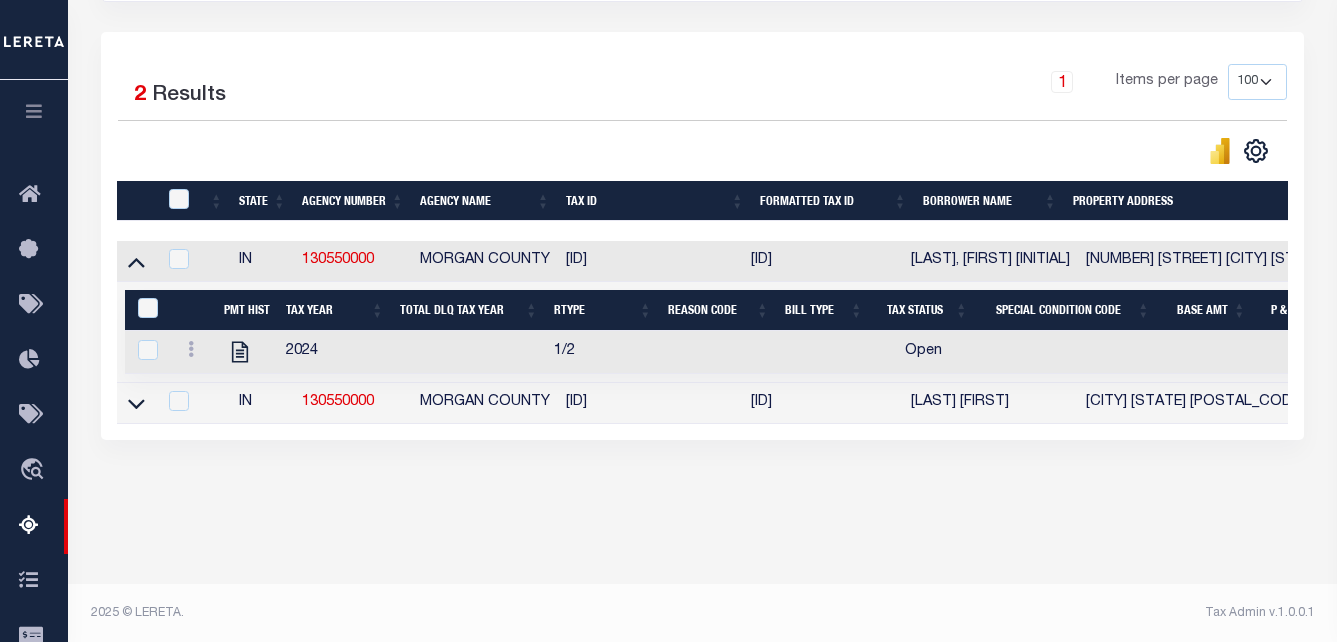 scroll, scrollTop: 418, scrollLeft: 0, axis: vertical 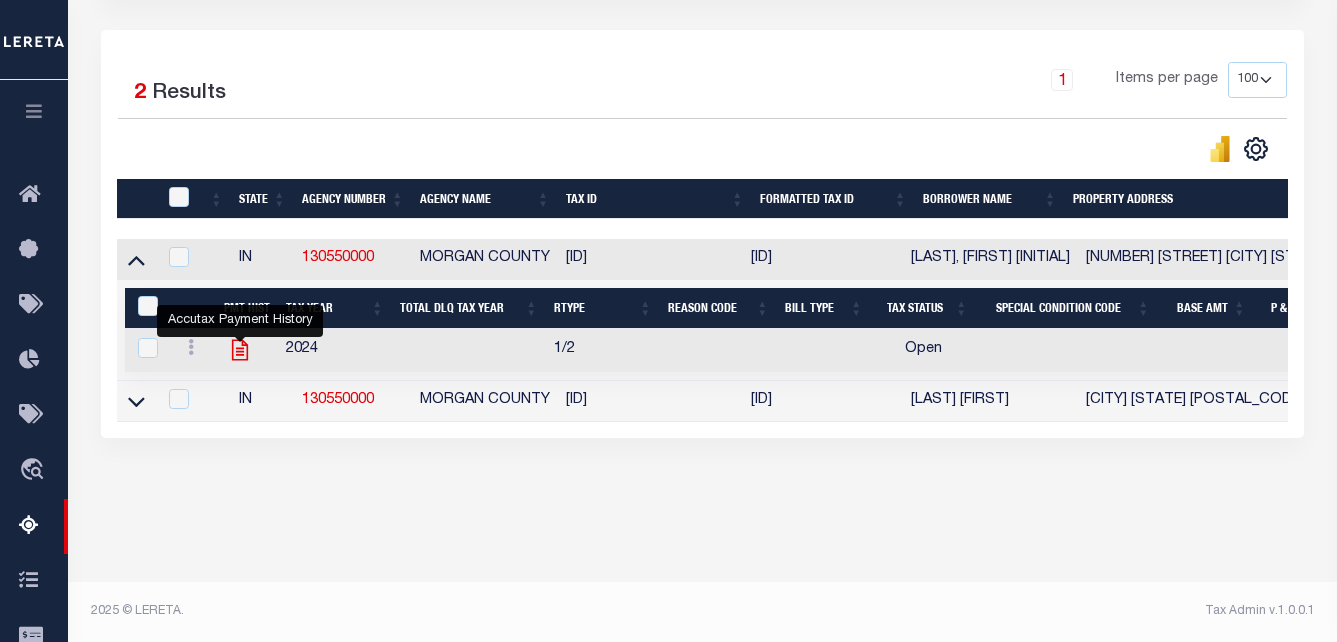 click 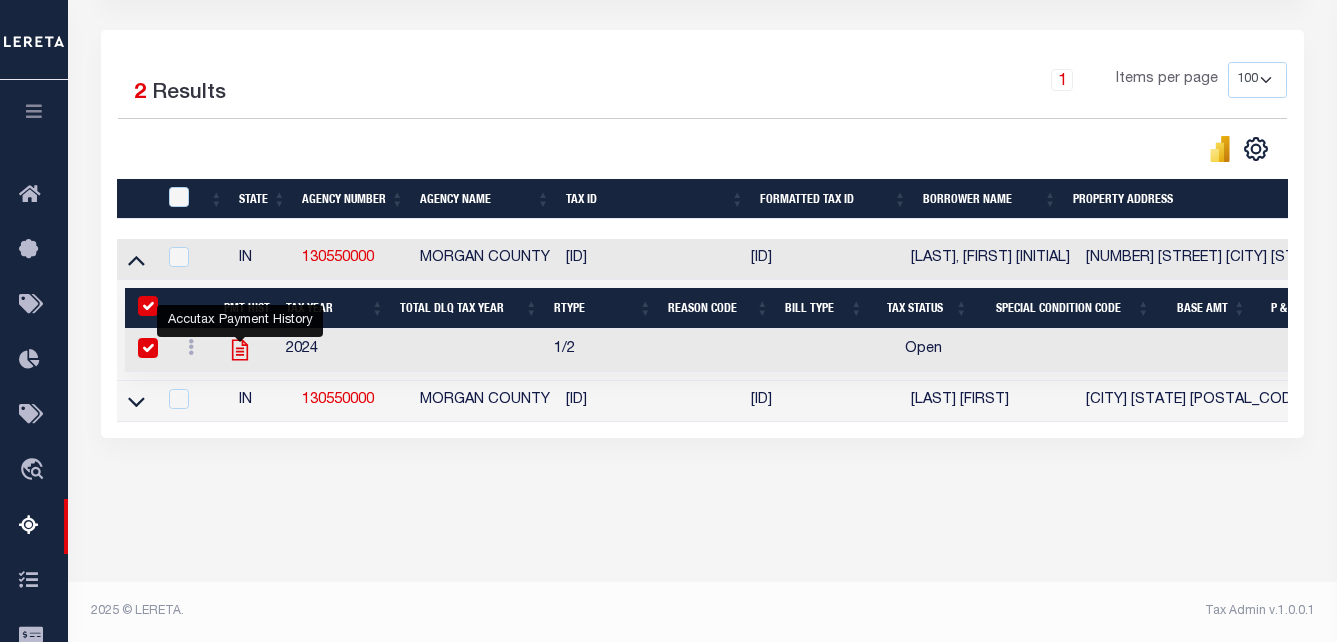 checkbox on "true" 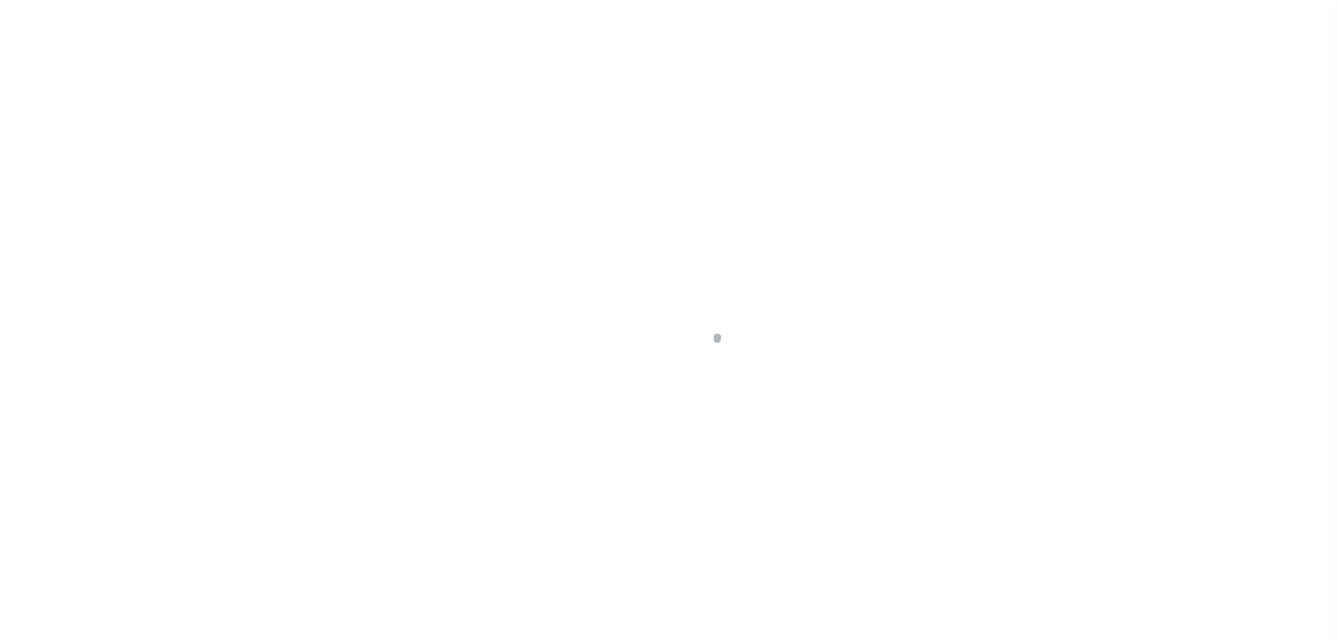 scroll, scrollTop: 0, scrollLeft: 0, axis: both 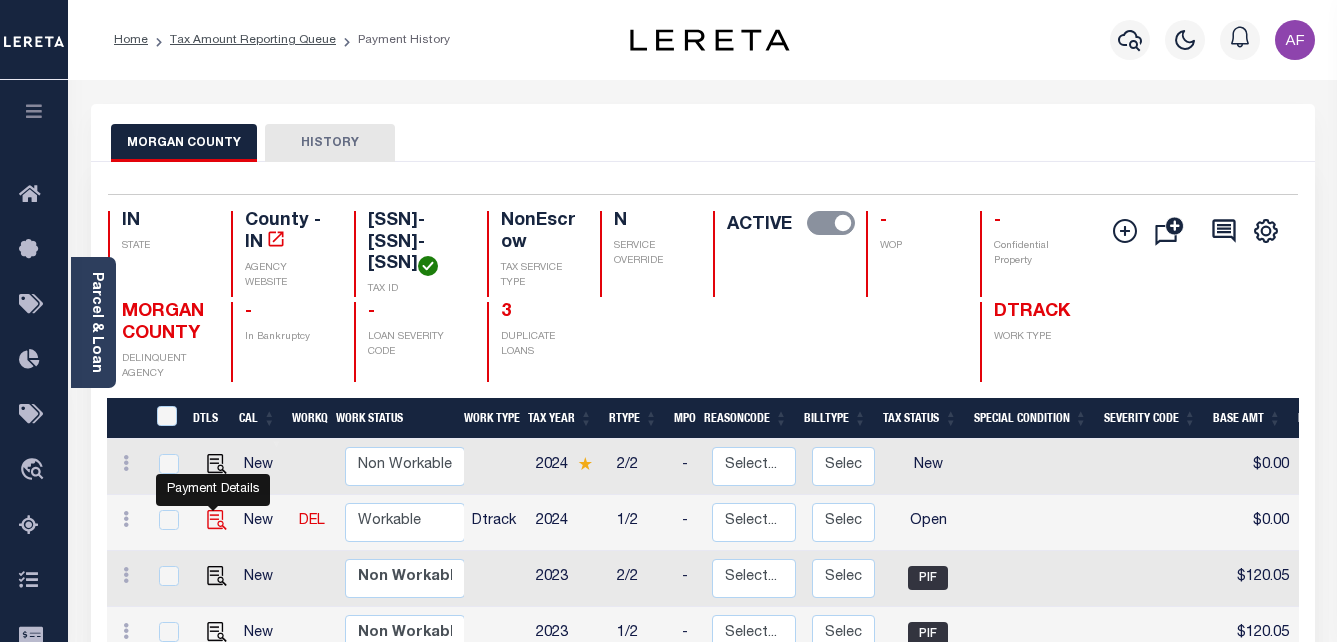 click at bounding box center [217, 520] 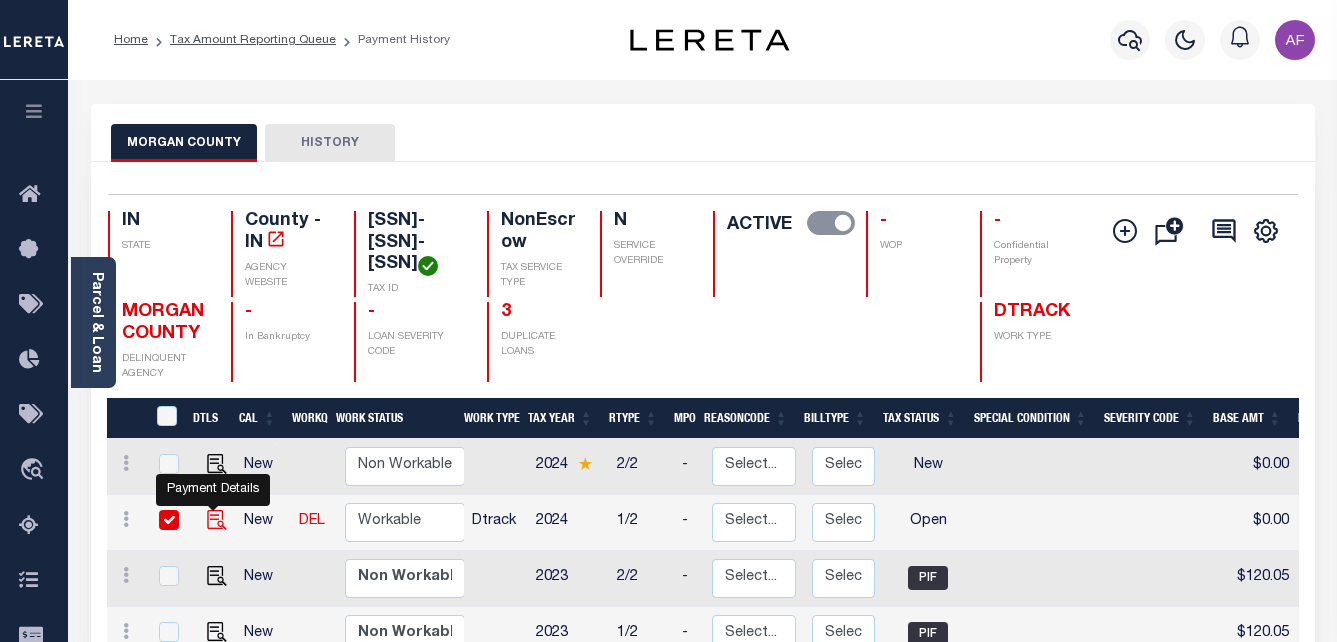 checkbox on "true" 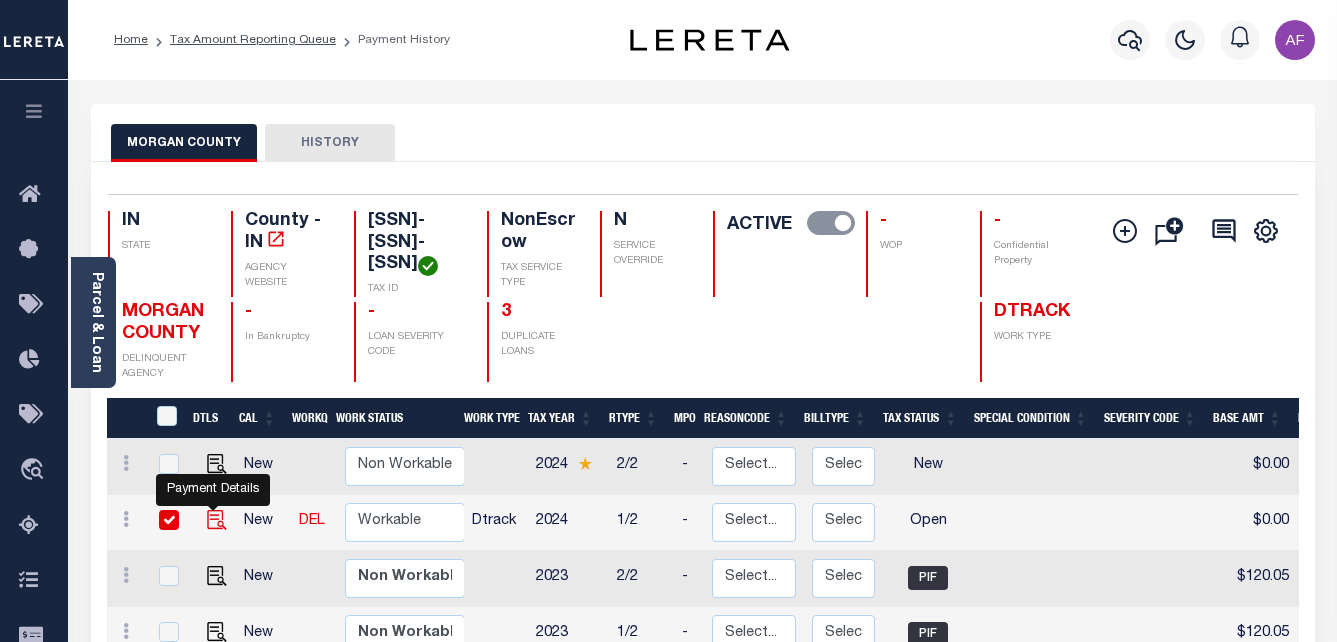 checkbox on "true" 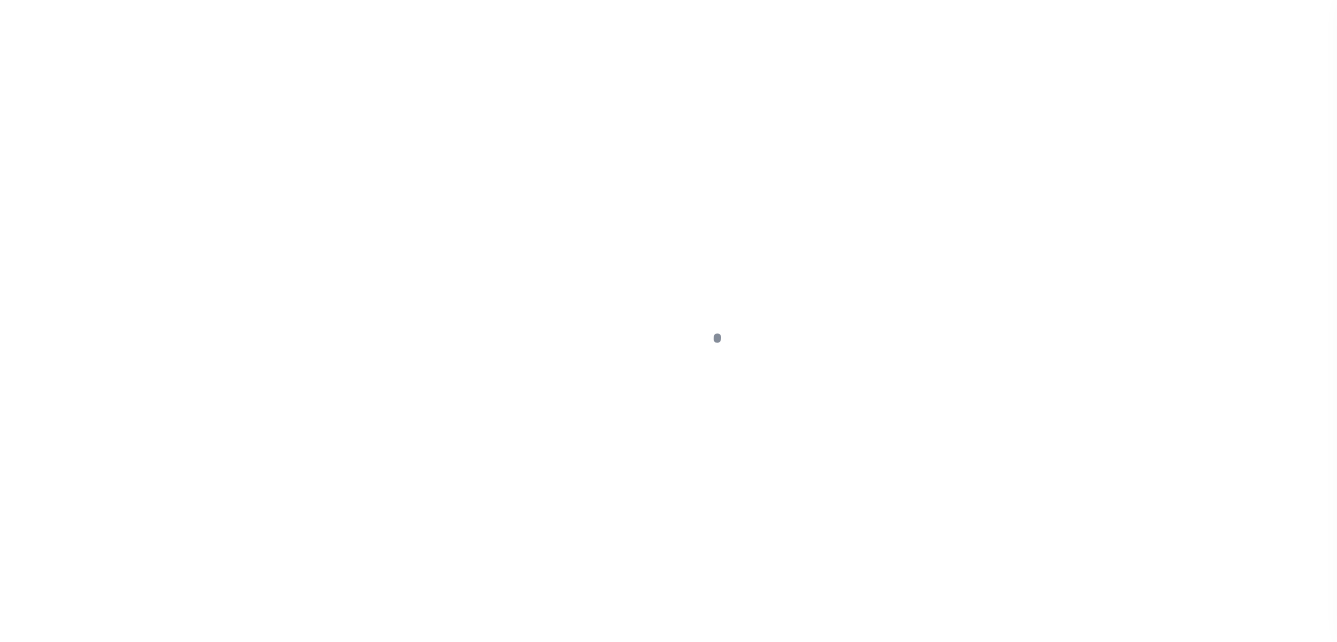 scroll, scrollTop: 0, scrollLeft: 0, axis: both 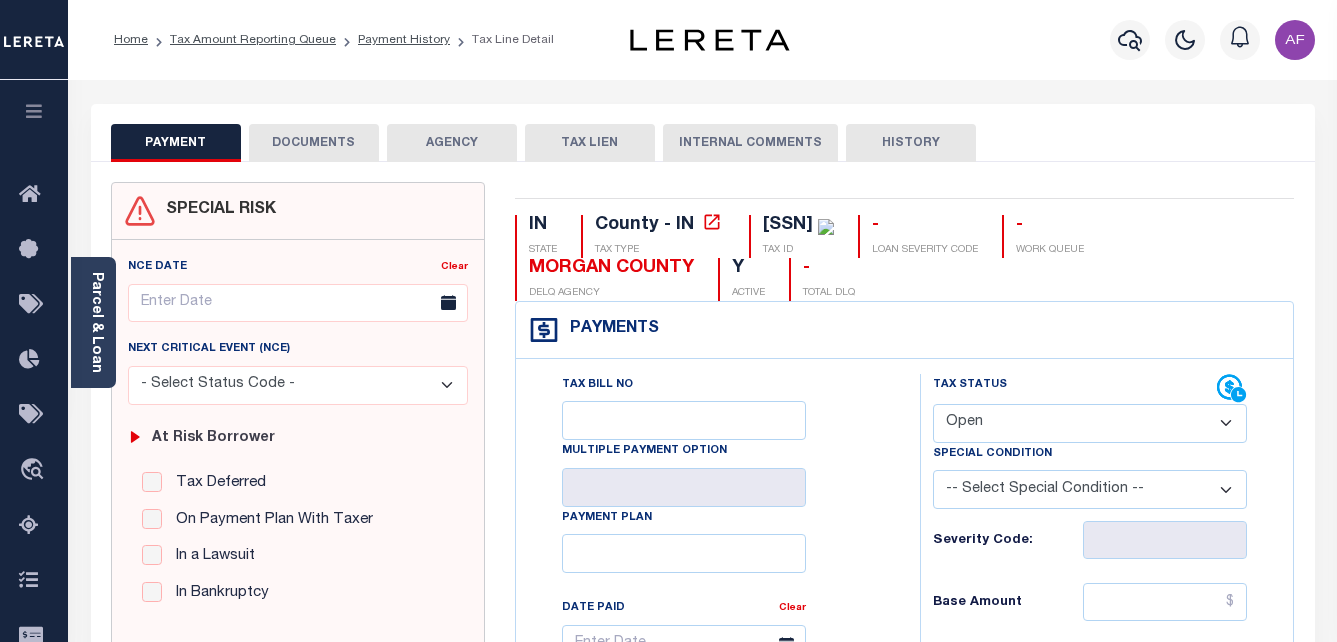 click on "- Select Status Code -
Open
Due/Unpaid
Paid
Incomplete
No Tax Due
Internal Refund Processed
New" at bounding box center (1090, 423) 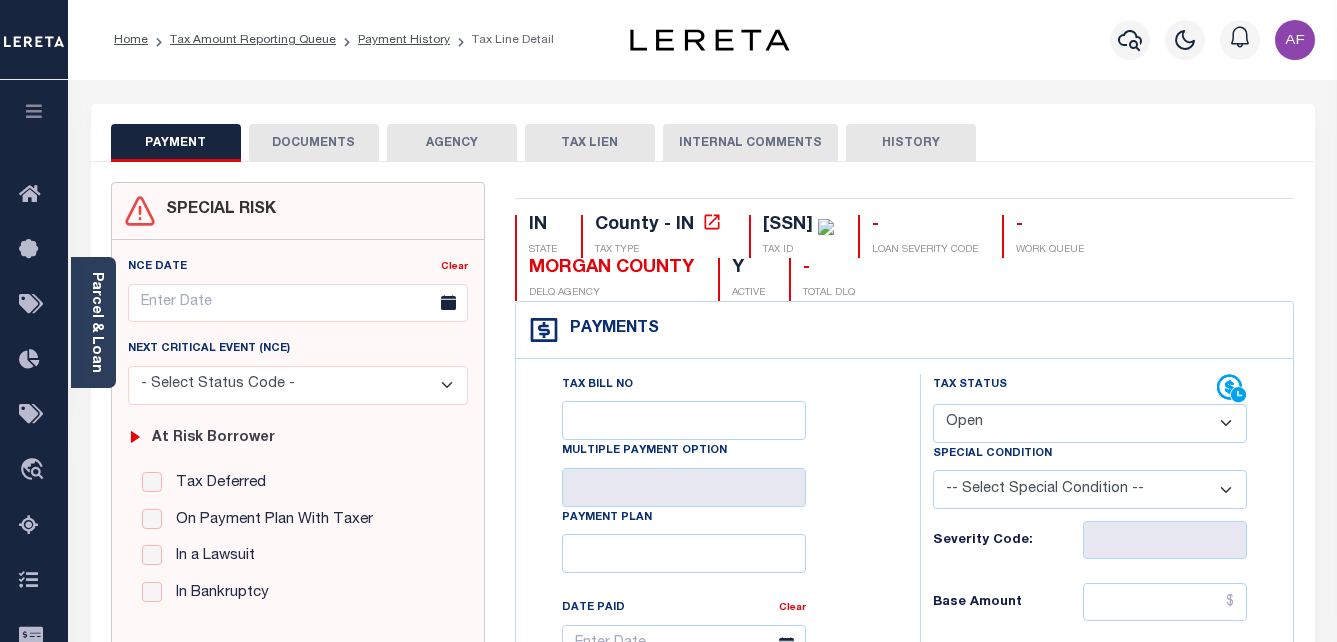 select on "PYD" 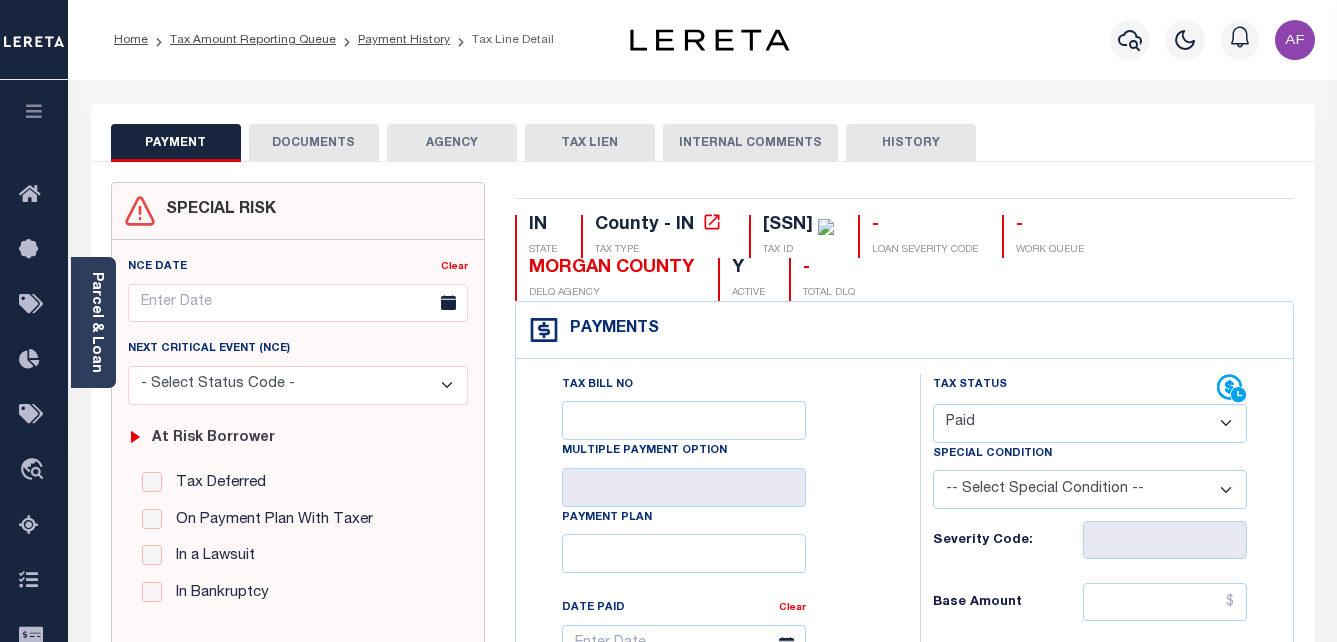 click on "- Select Status Code -
Open
Due/Unpaid
Paid
Incomplete
No Tax Due
Internal Refund Processed
New" at bounding box center (1090, 423) 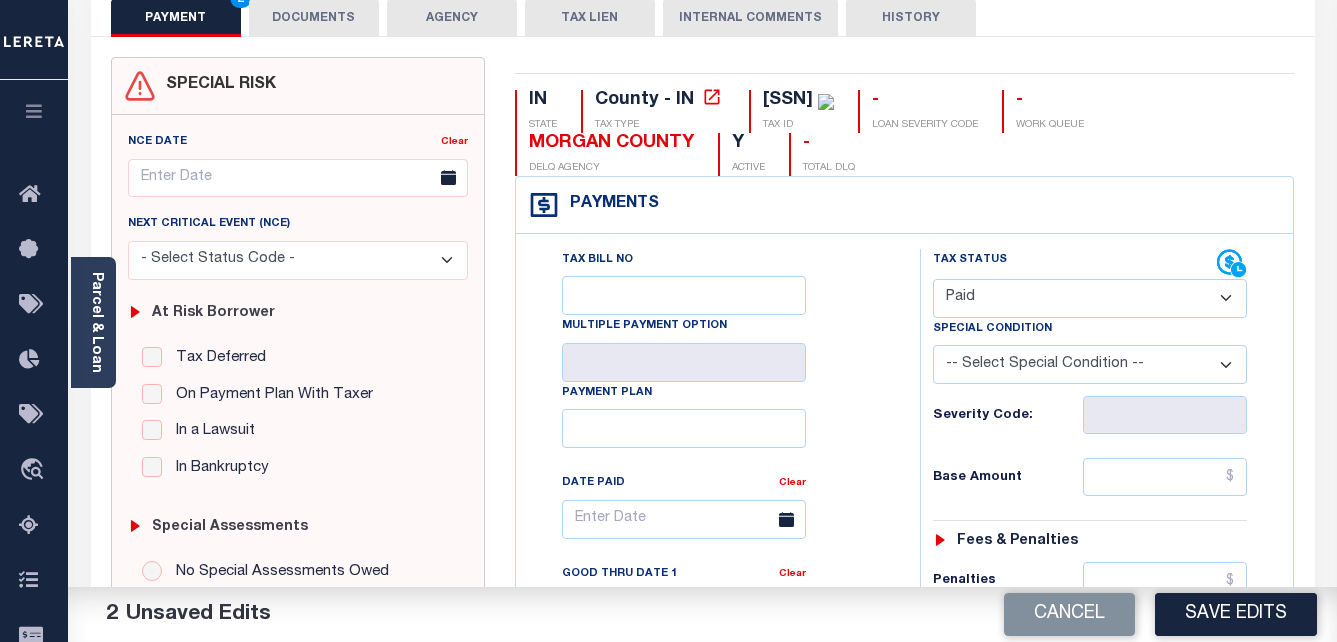 scroll, scrollTop: 200, scrollLeft: 0, axis: vertical 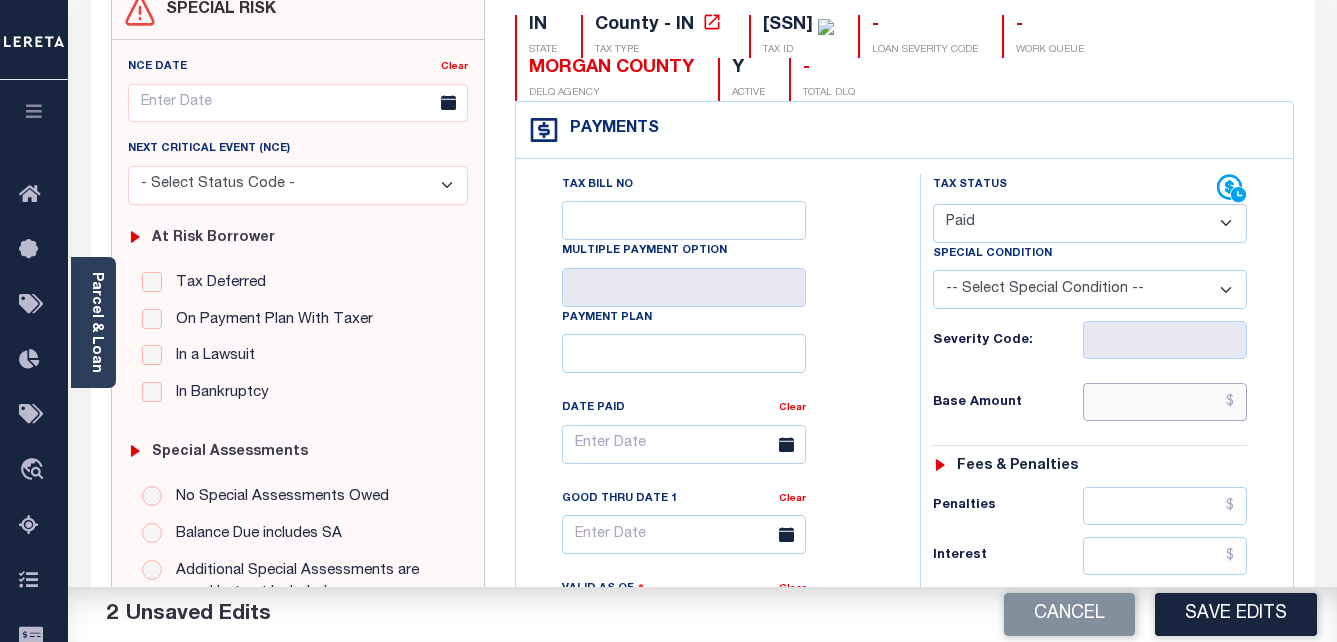 click at bounding box center (1165, 402) 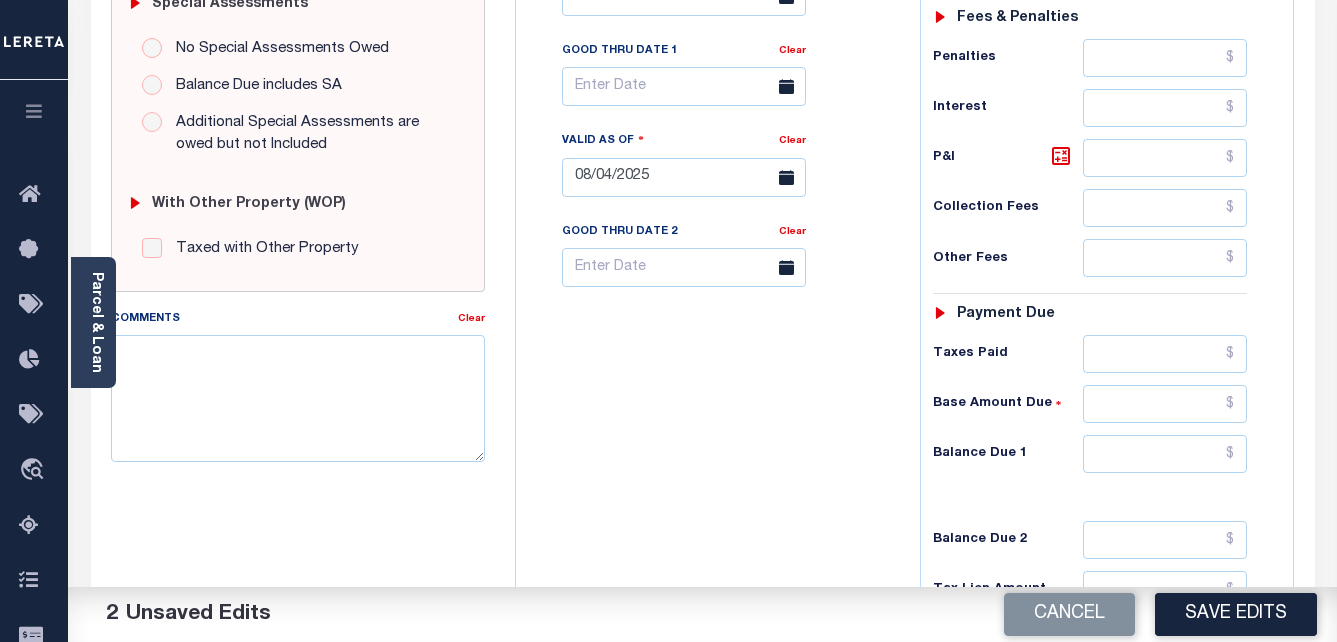 scroll, scrollTop: 700, scrollLeft: 0, axis: vertical 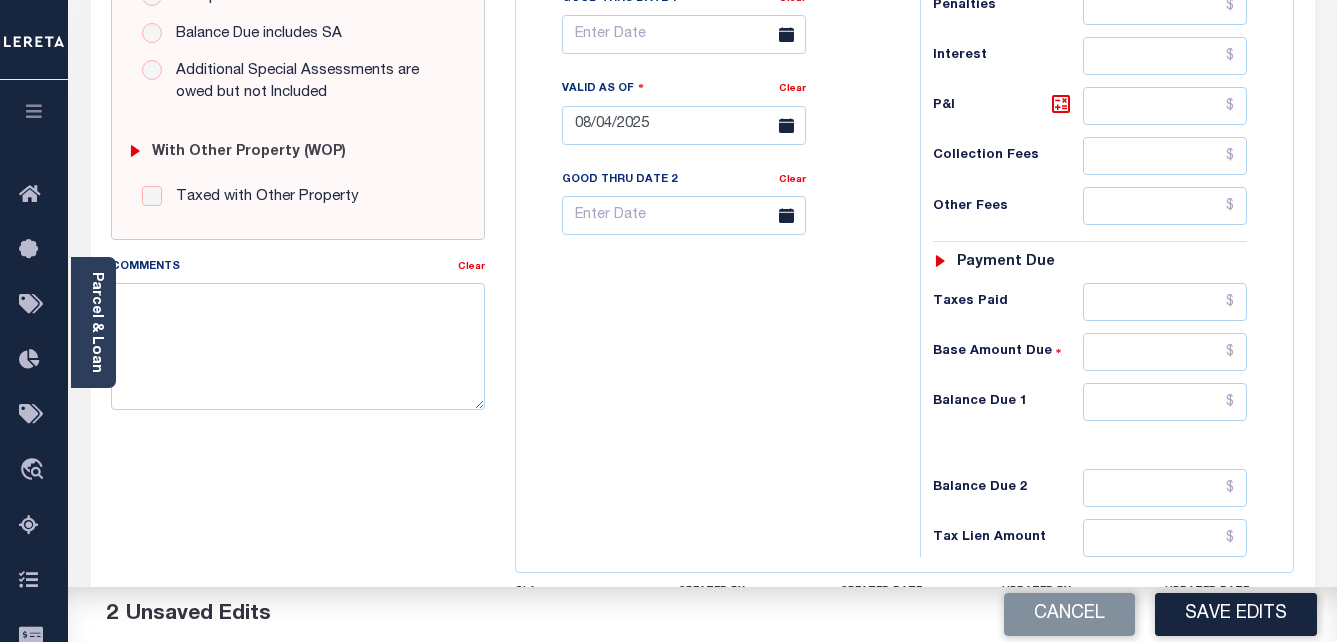 type on "$122.86" 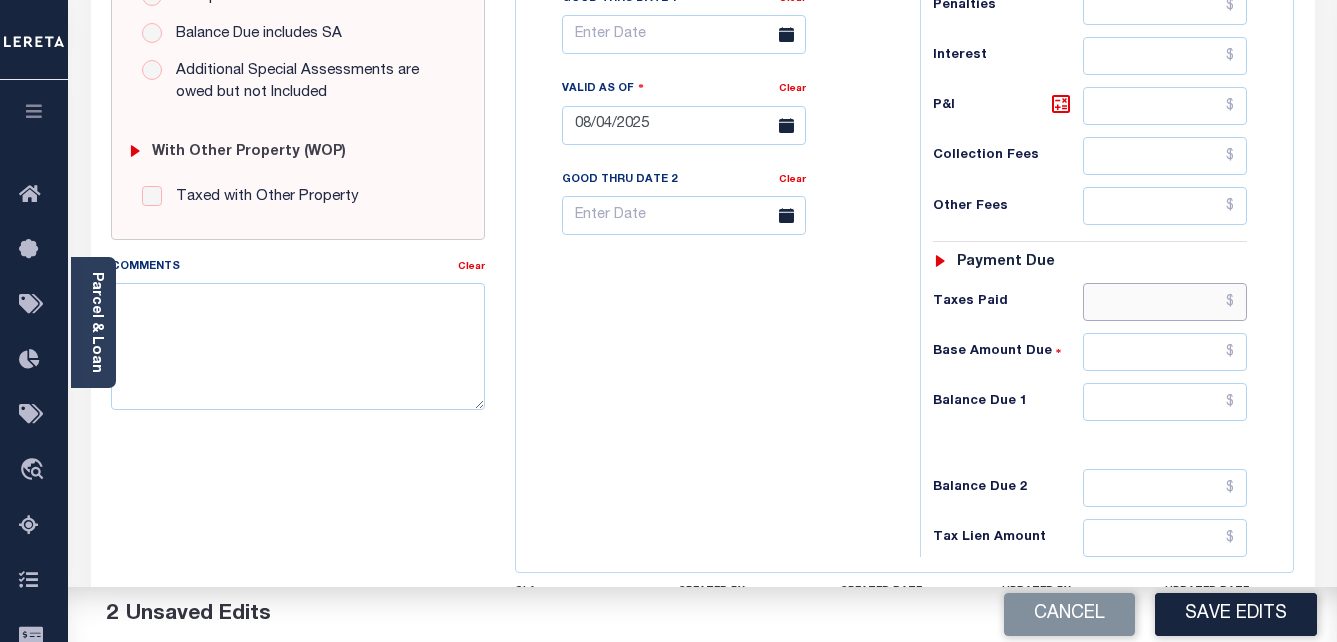 click at bounding box center (1165, 302) 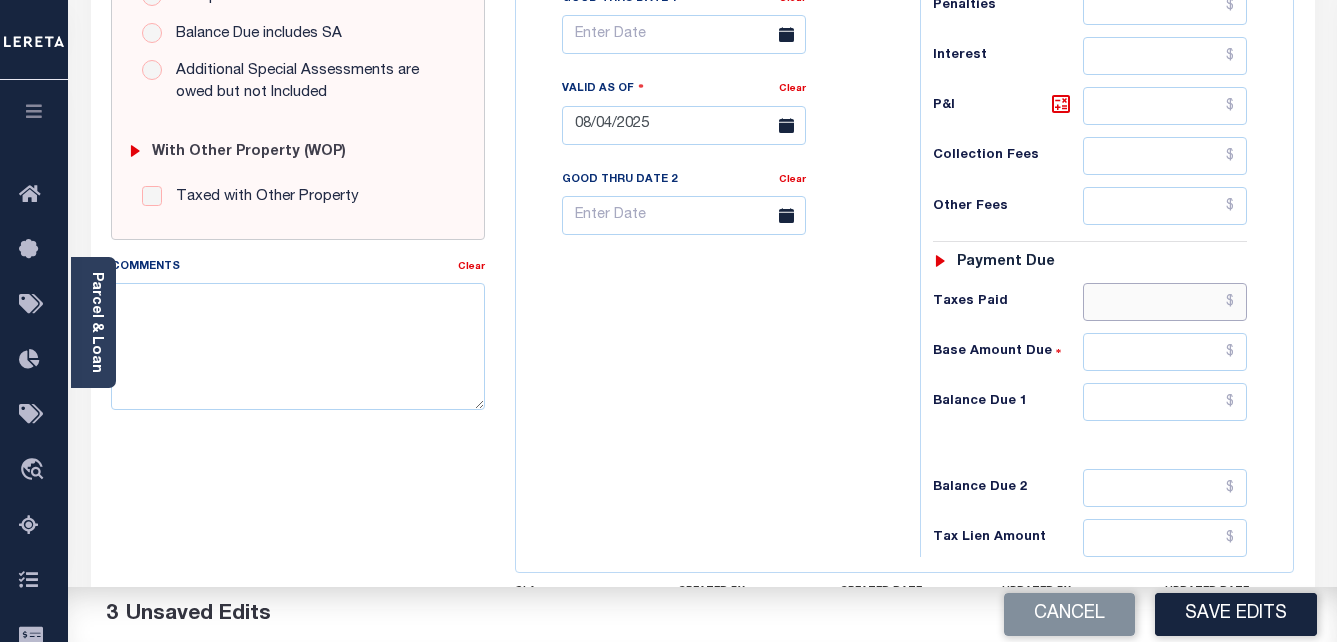 paste on "122.86" 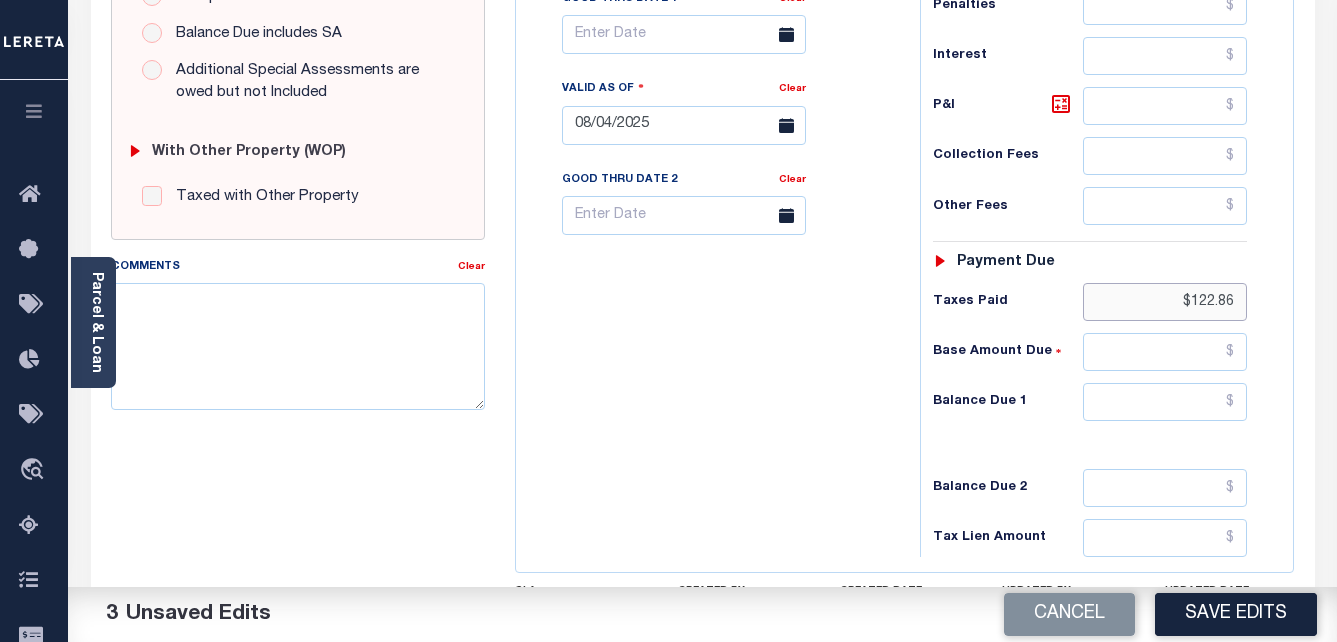 type on "$122.86" 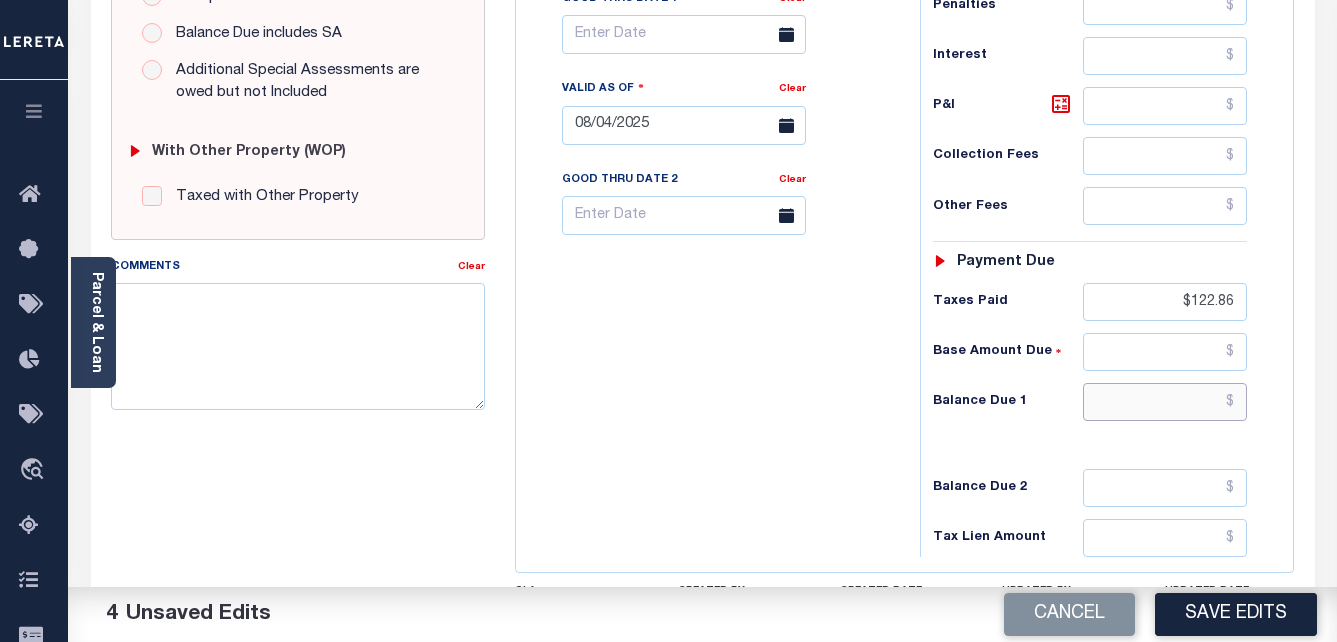 click at bounding box center (1165, 402) 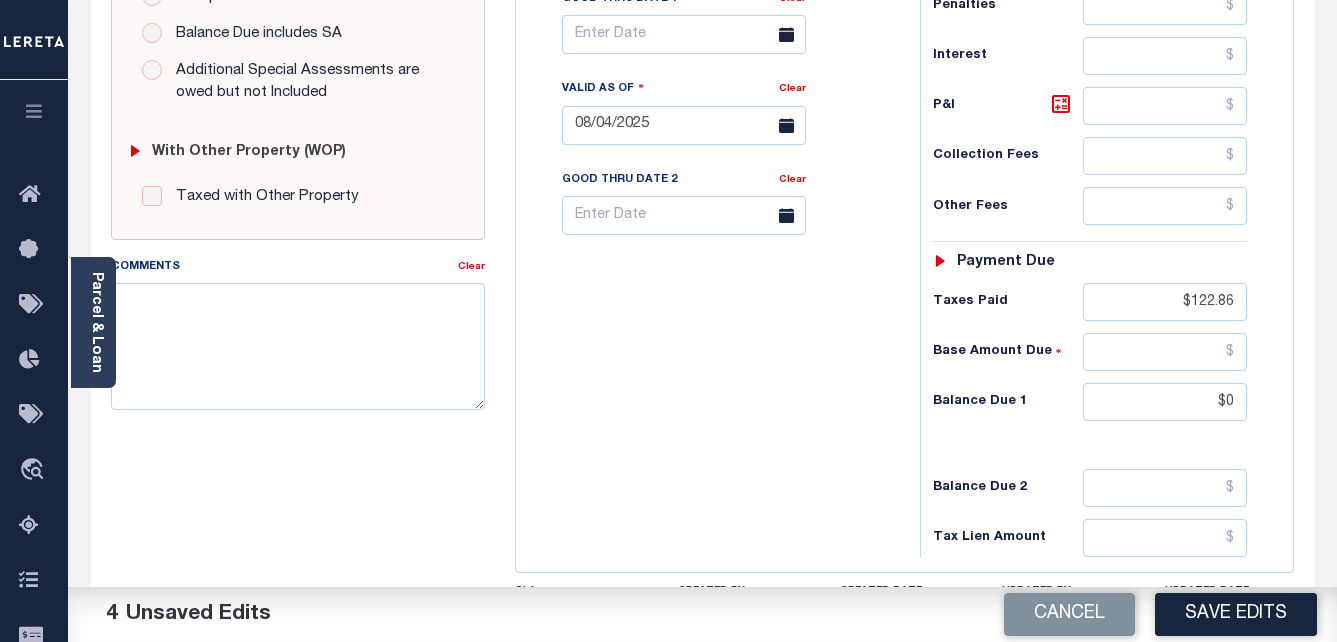 type on "$0.00" 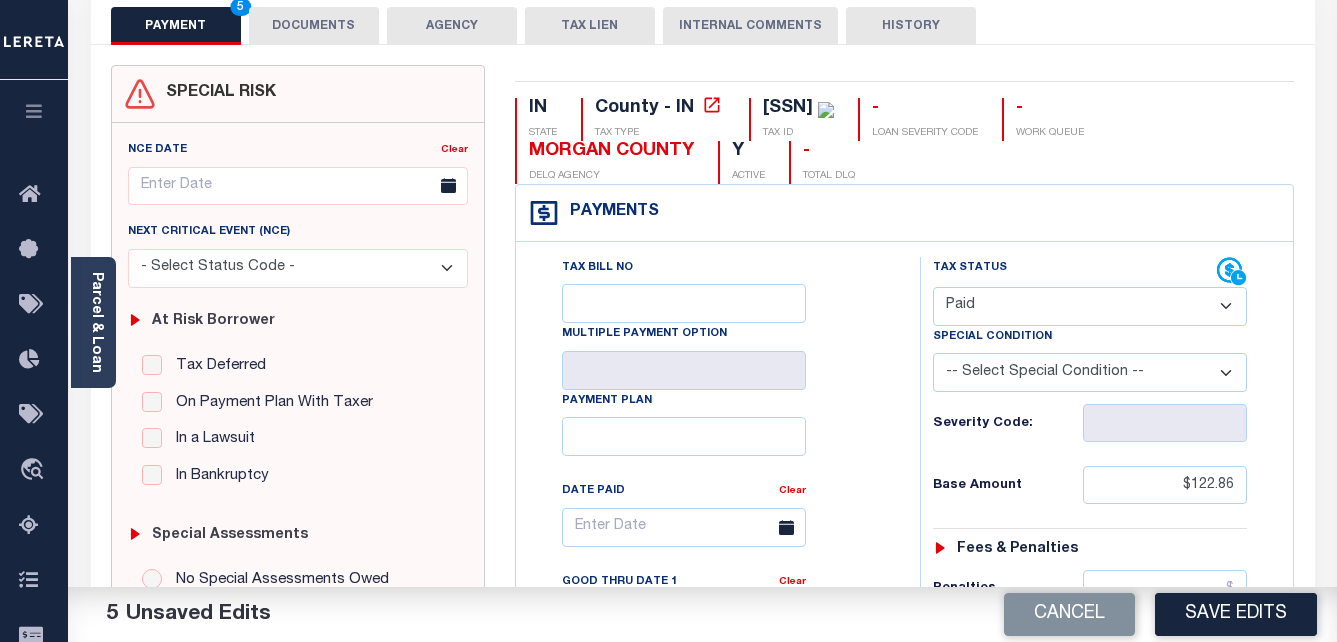 scroll, scrollTop: 0, scrollLeft: 0, axis: both 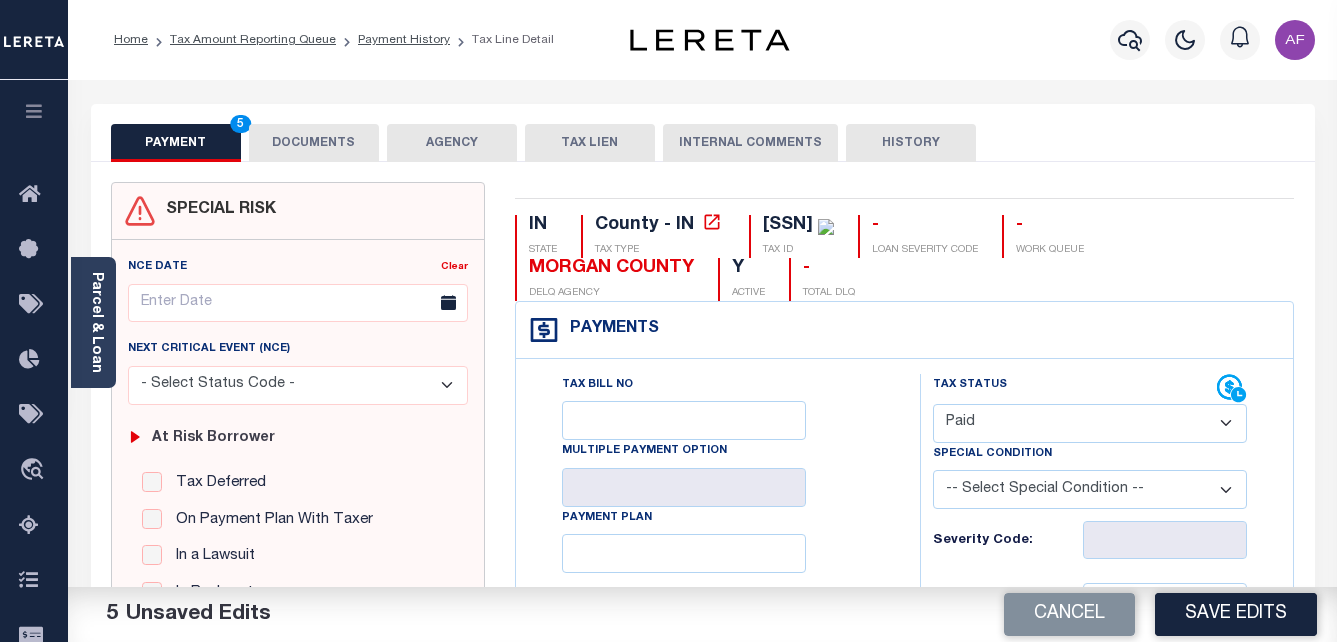 click on "DOCUMENTS" at bounding box center (314, 143) 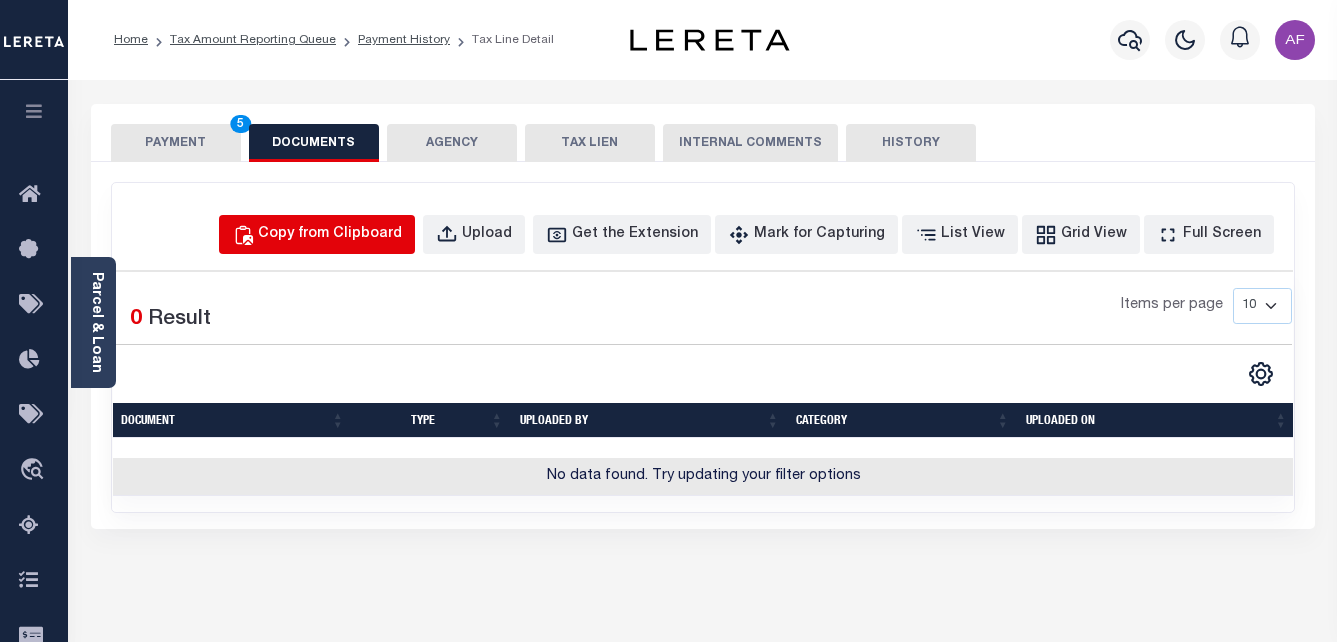 click on "Copy from Clipboard" at bounding box center (330, 235) 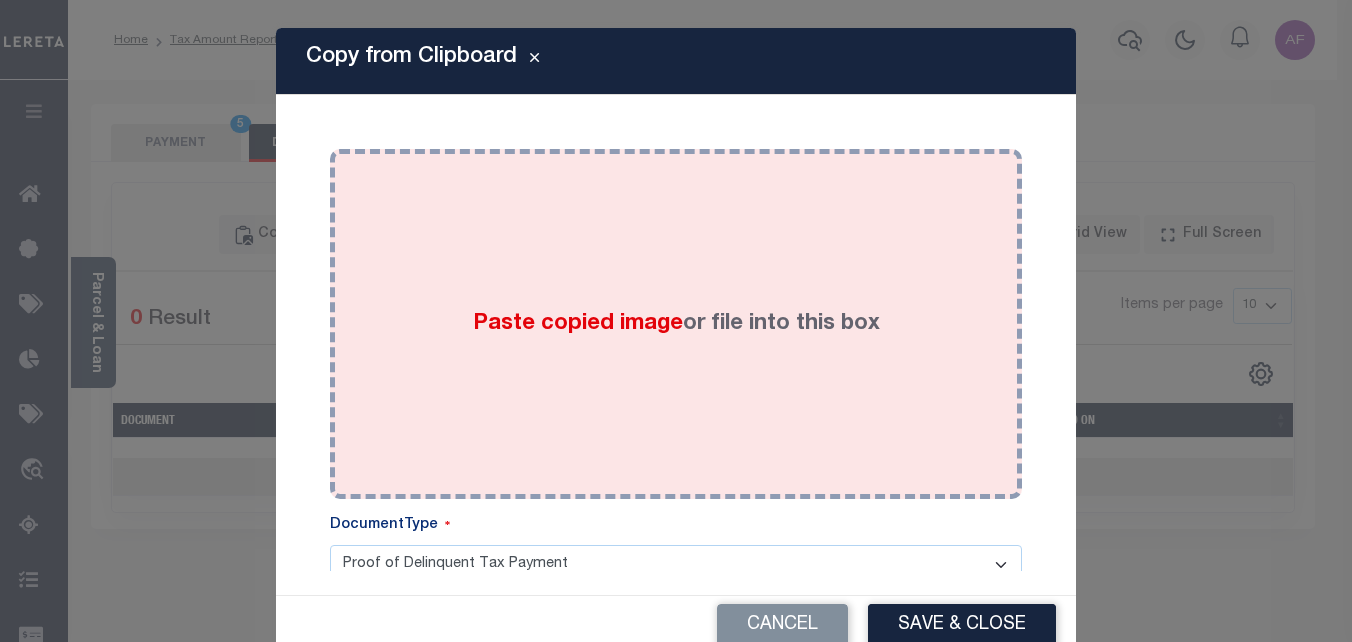 click on "Paste copied image  or file into this box" at bounding box center [676, 324] 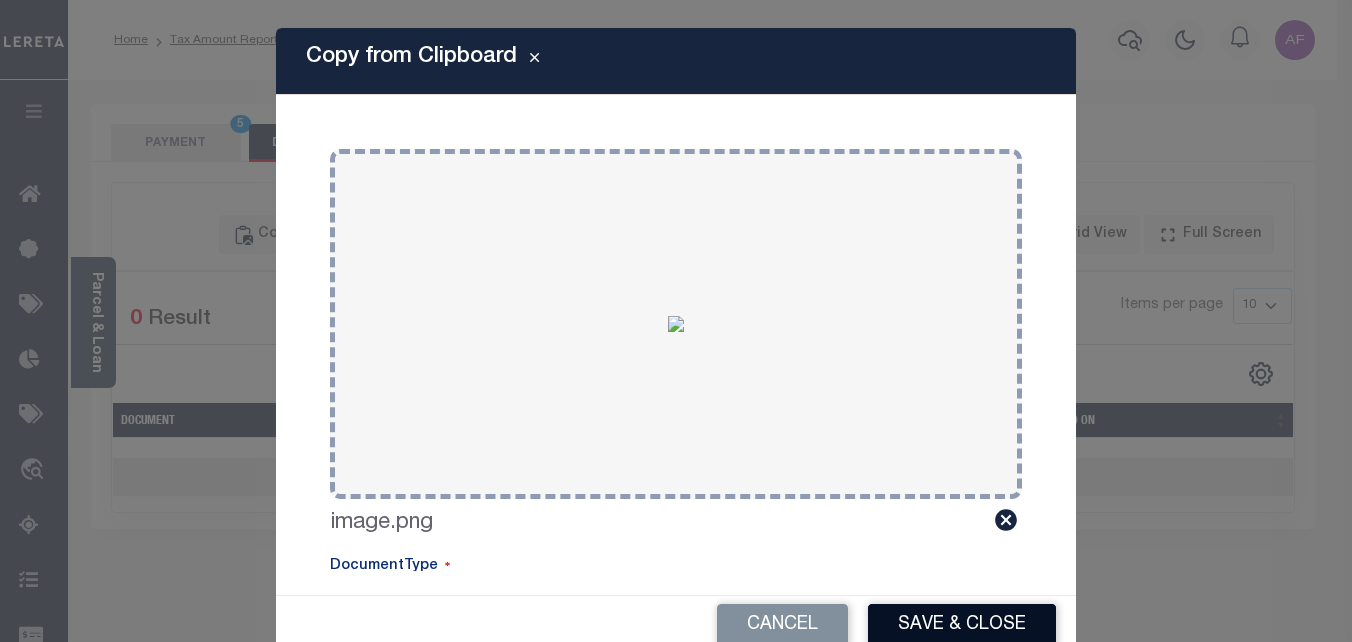 click on "Save & Close" at bounding box center [962, 625] 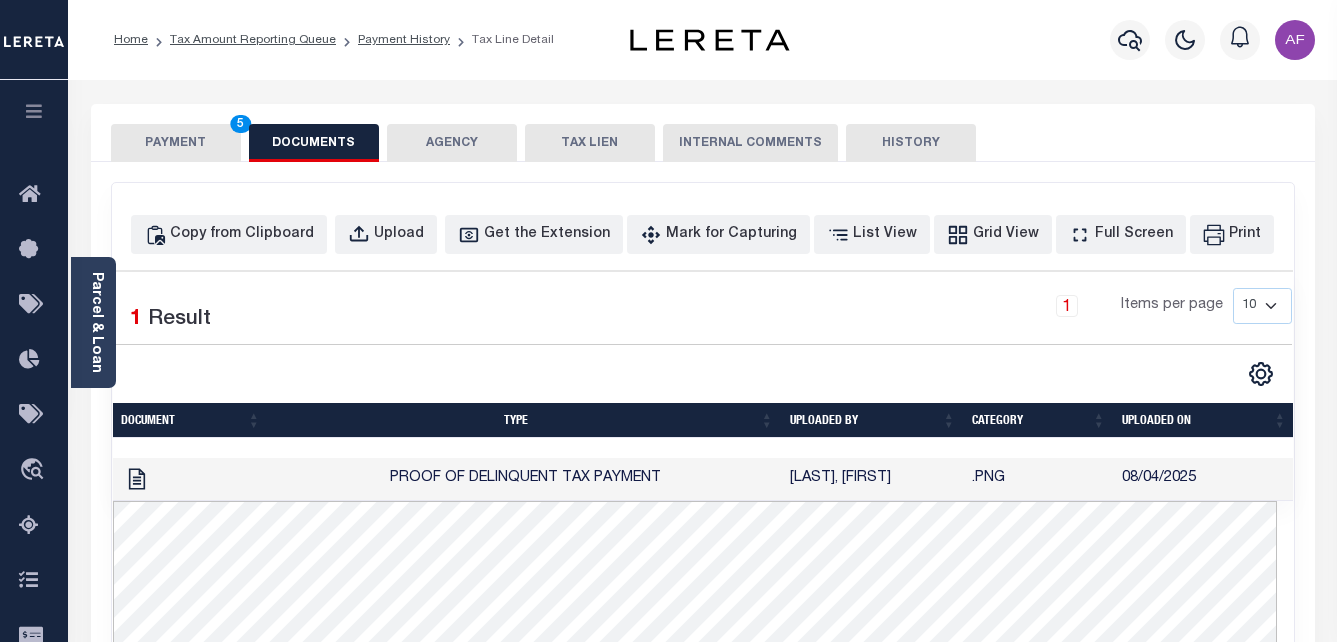 click on "PAYMENT
5" at bounding box center [176, 143] 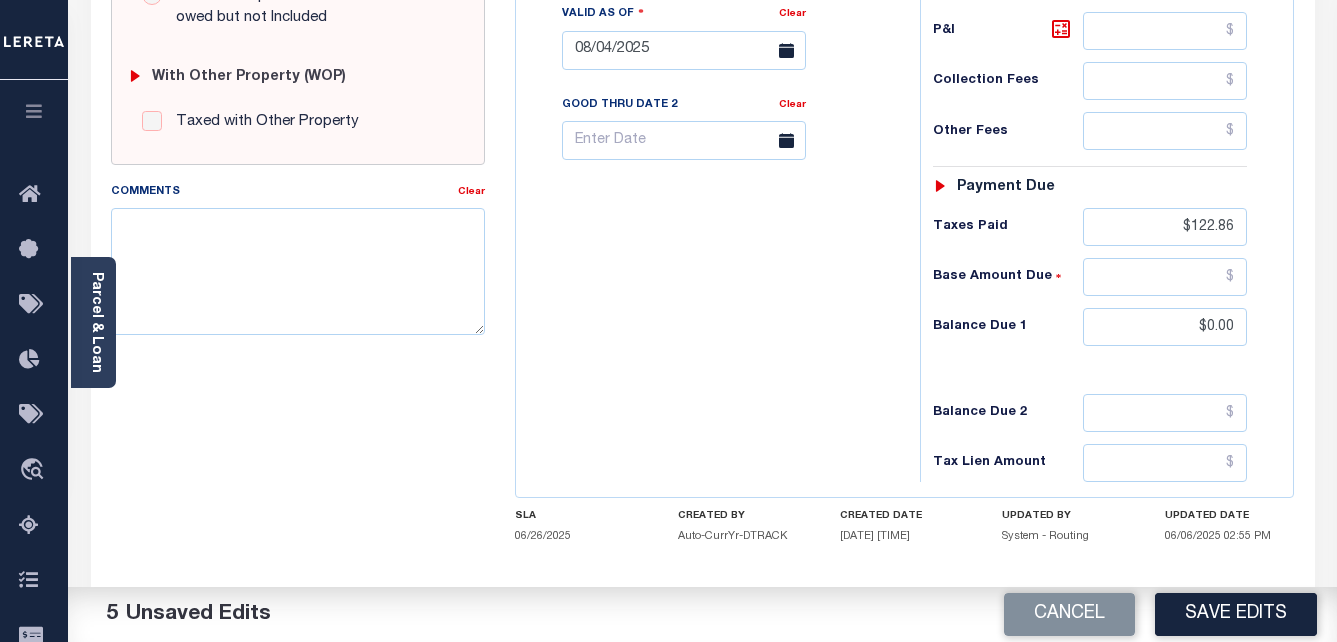 scroll, scrollTop: 800, scrollLeft: 0, axis: vertical 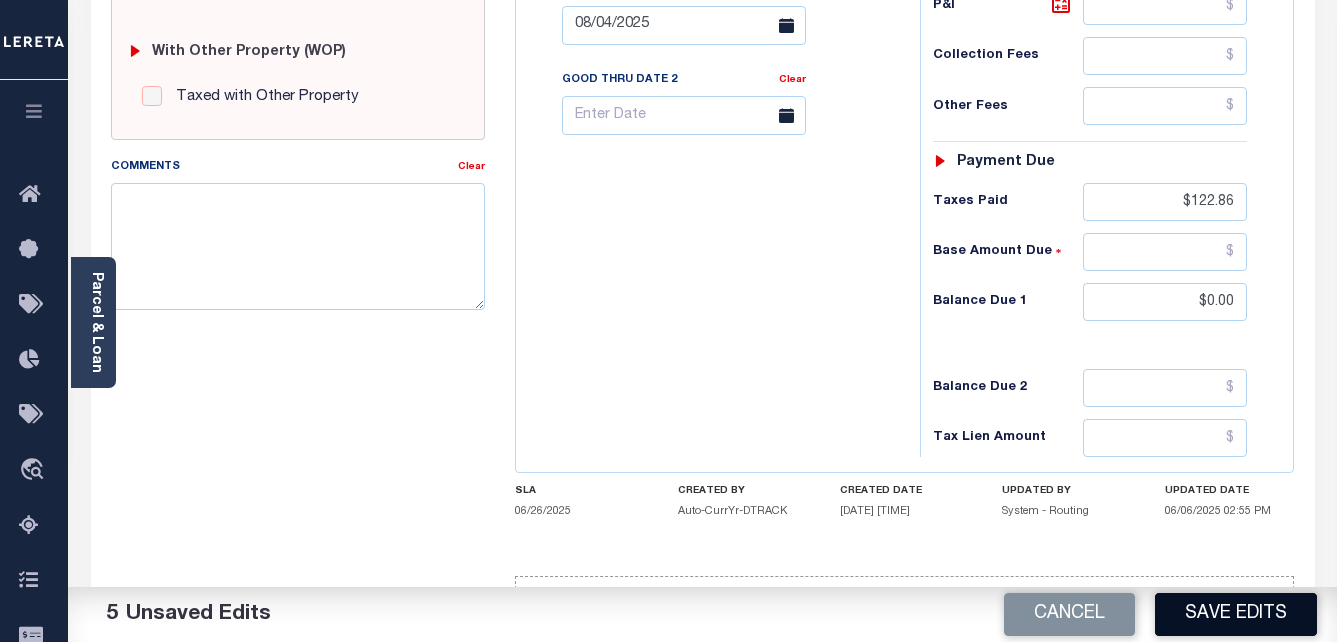click on "Save Edits" at bounding box center [1236, 614] 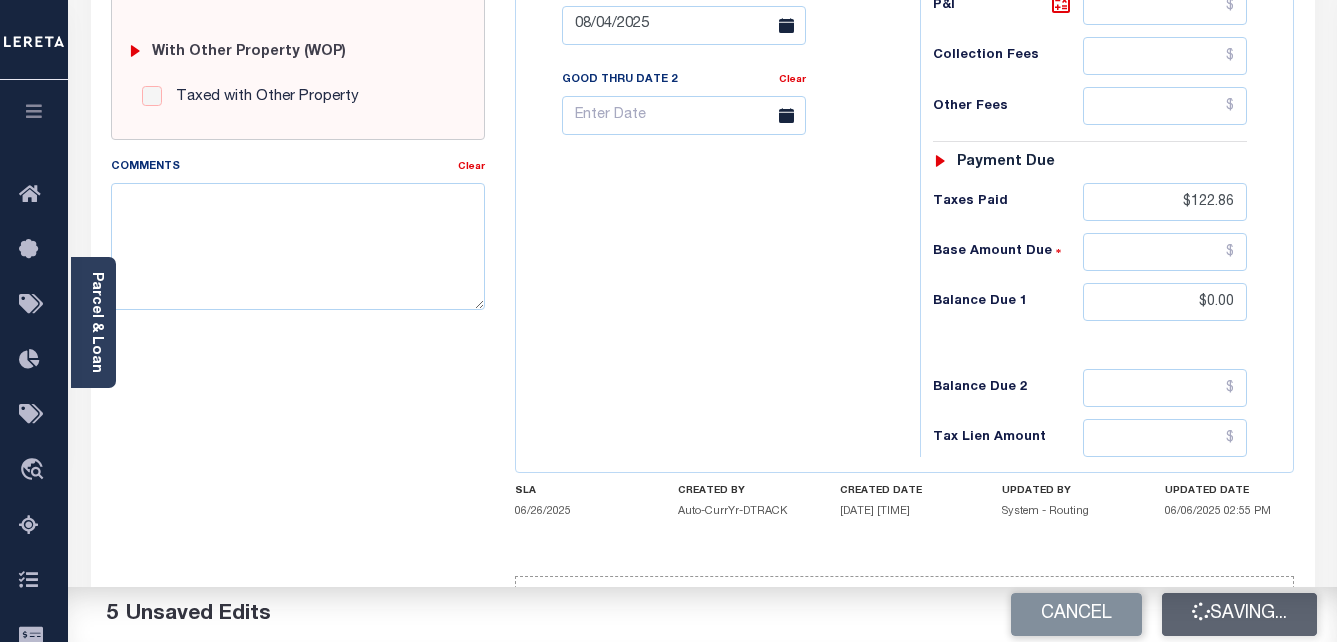 checkbox on "false" 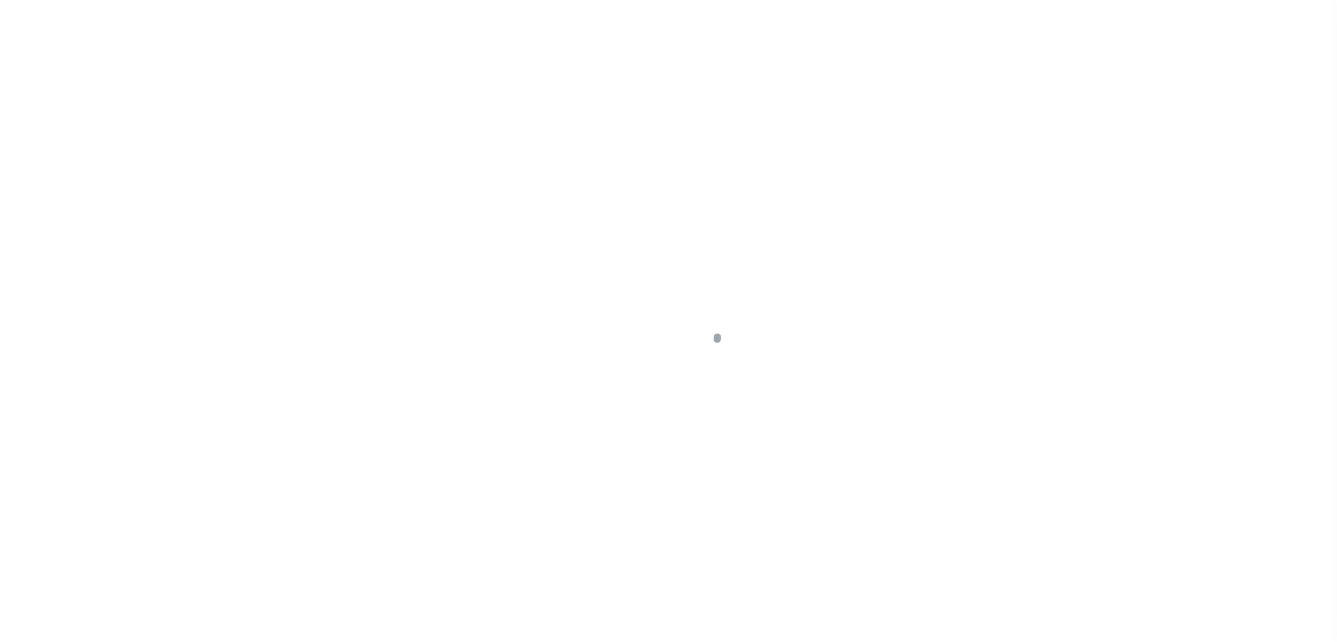 scroll, scrollTop: 0, scrollLeft: 0, axis: both 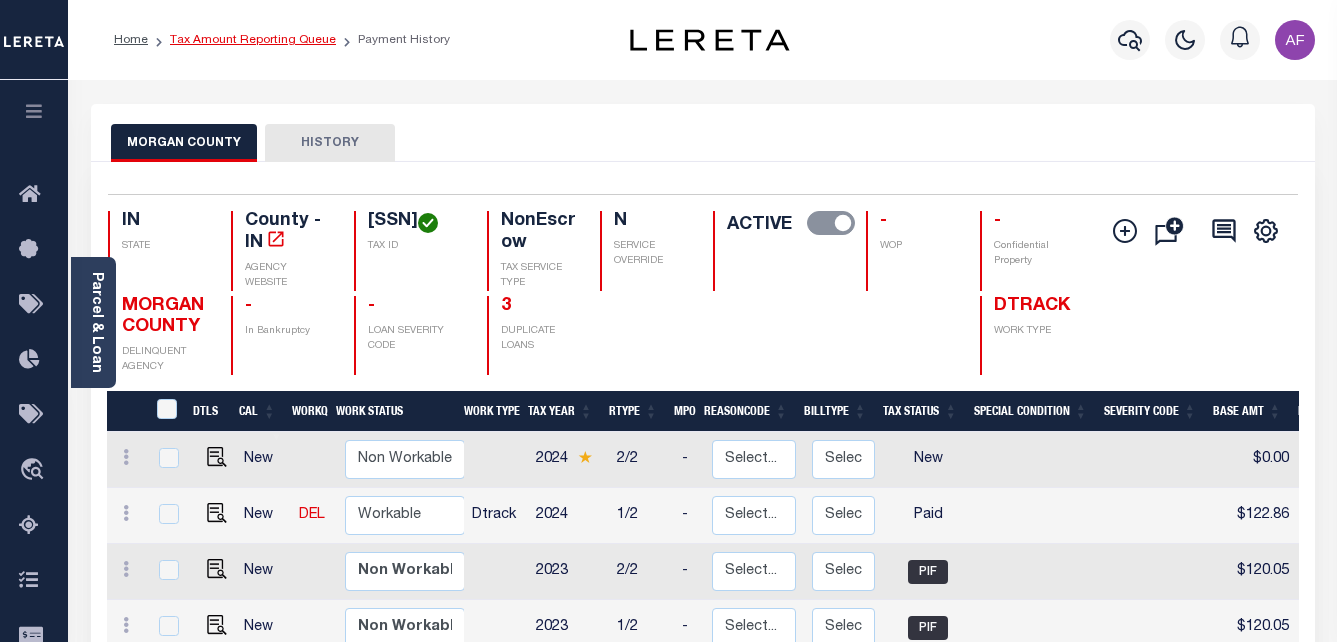 click on "Tax Amount Reporting Queue" at bounding box center (253, 40) 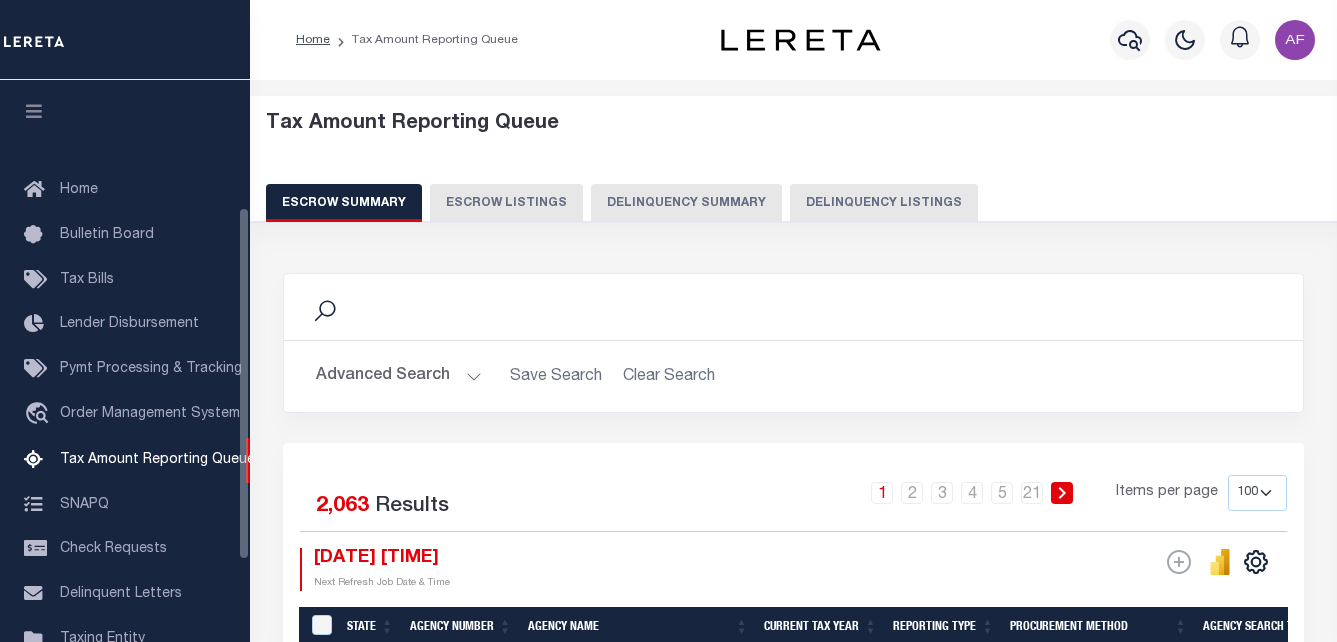 select on "100" 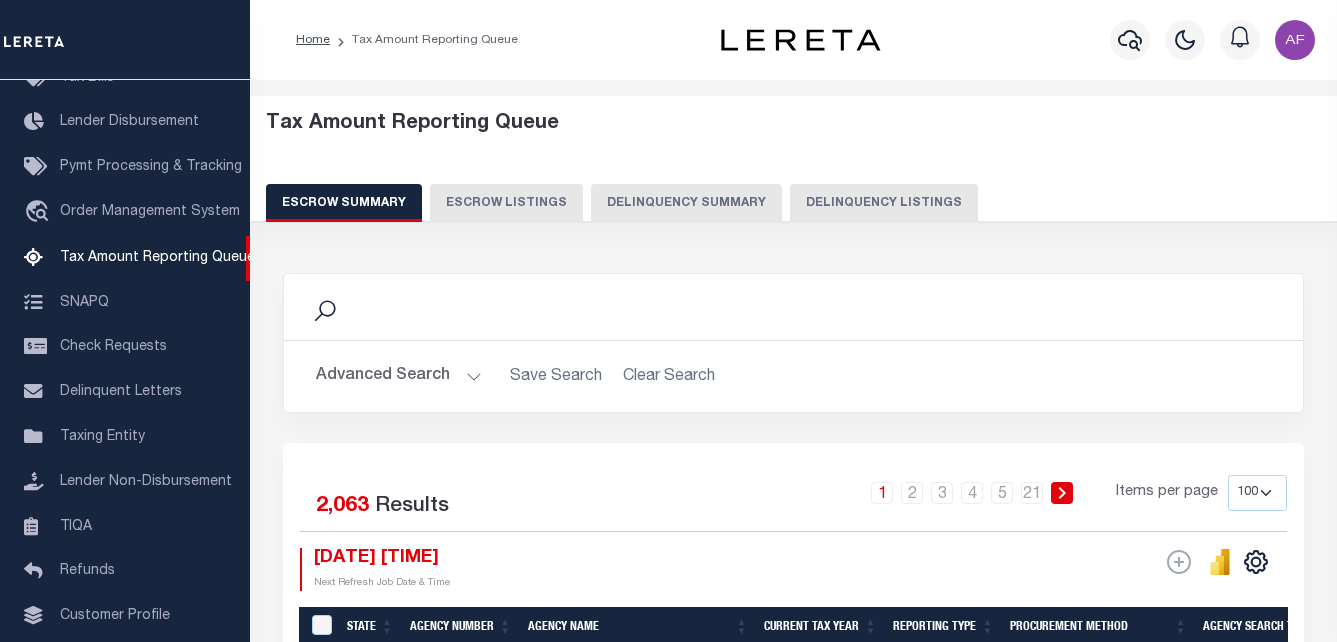 click on "Delinquency Listings" at bounding box center (884, 203) 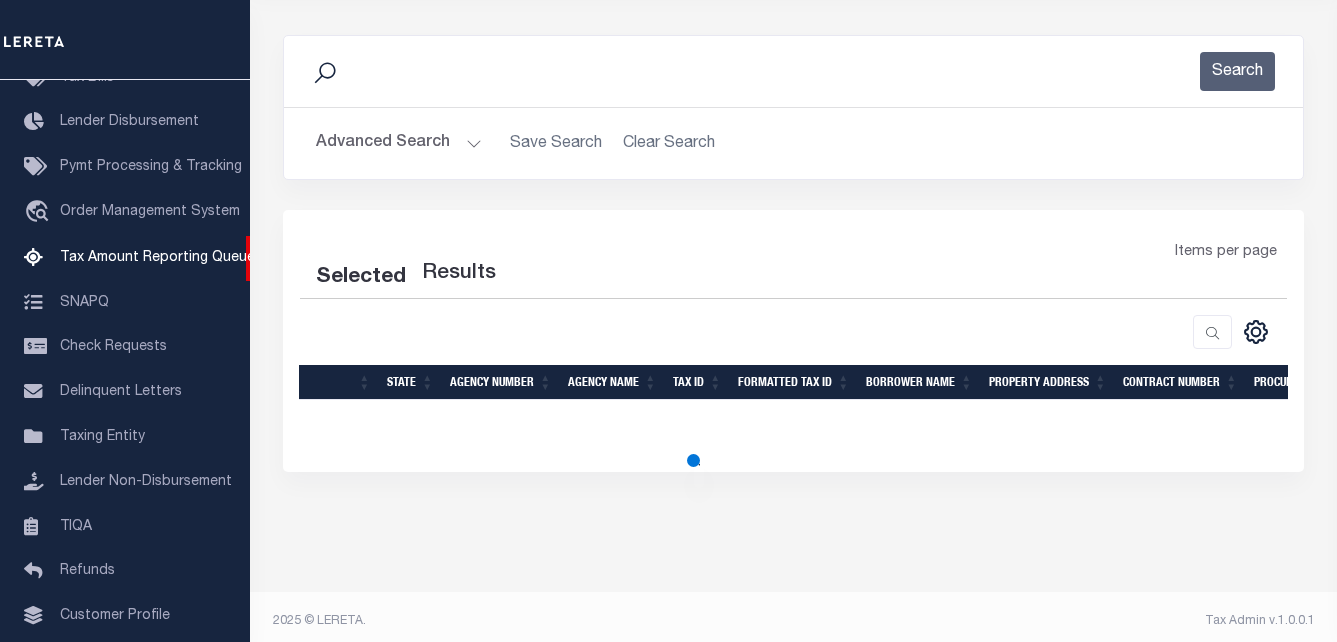 select on "100" 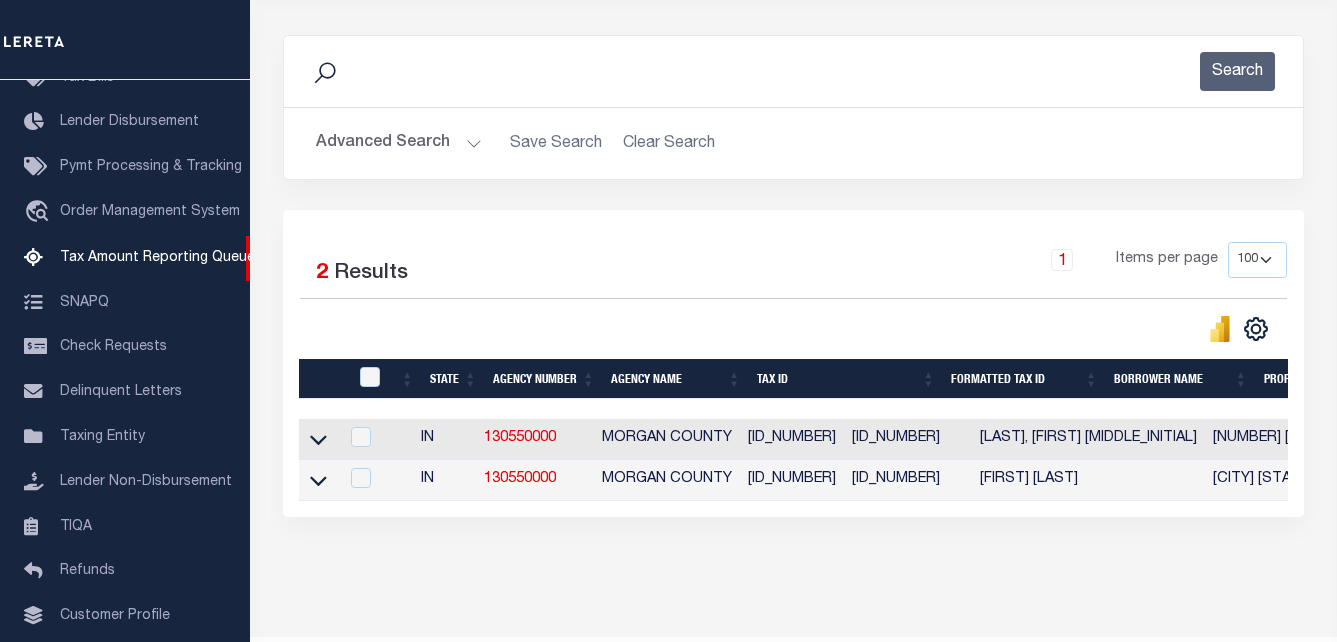 scroll, scrollTop: 248, scrollLeft: 0, axis: vertical 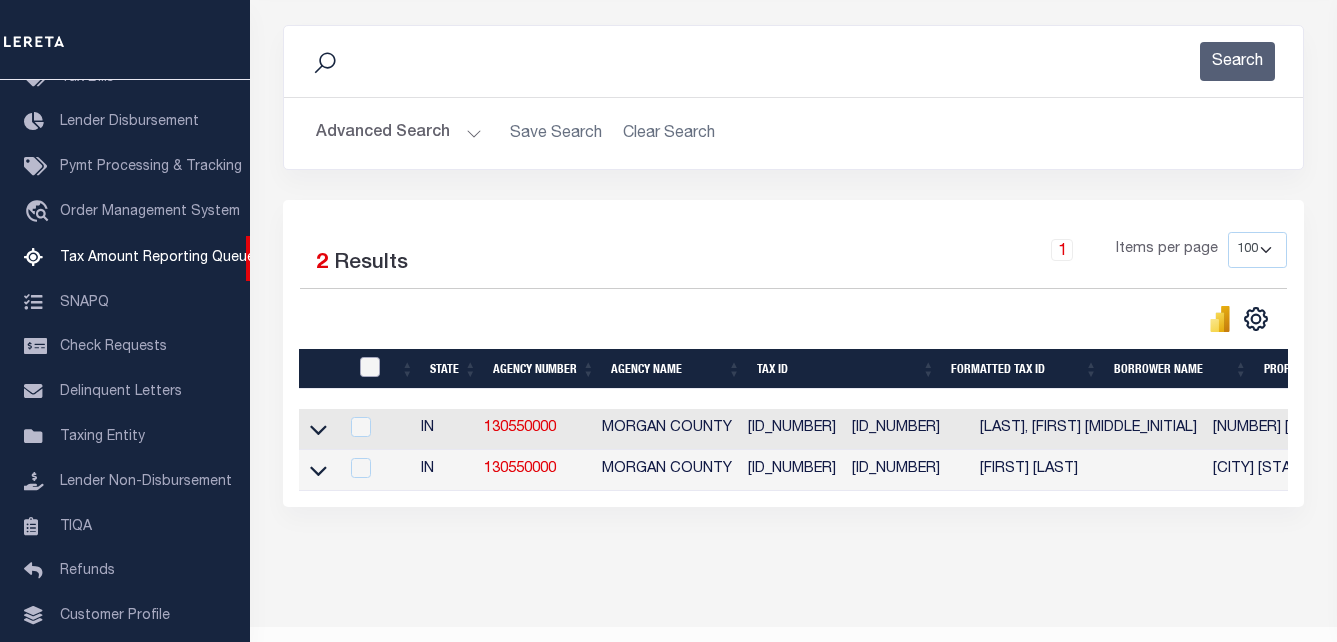 click at bounding box center [370, 367] 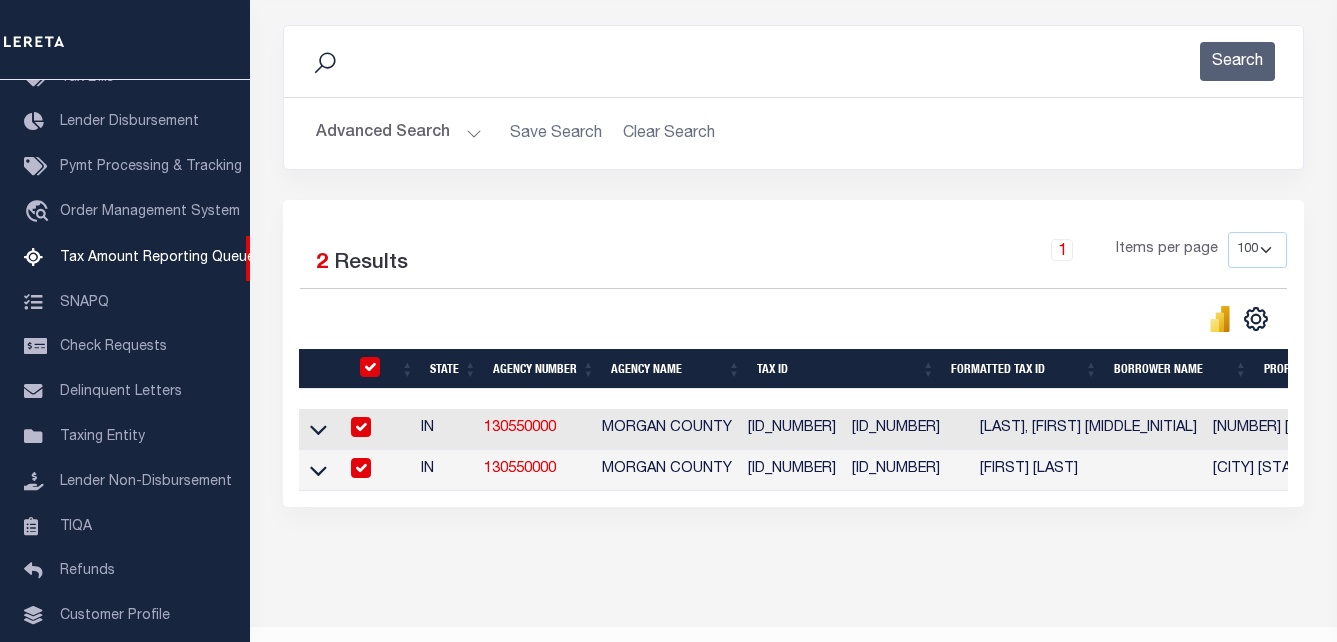 checkbox on "true" 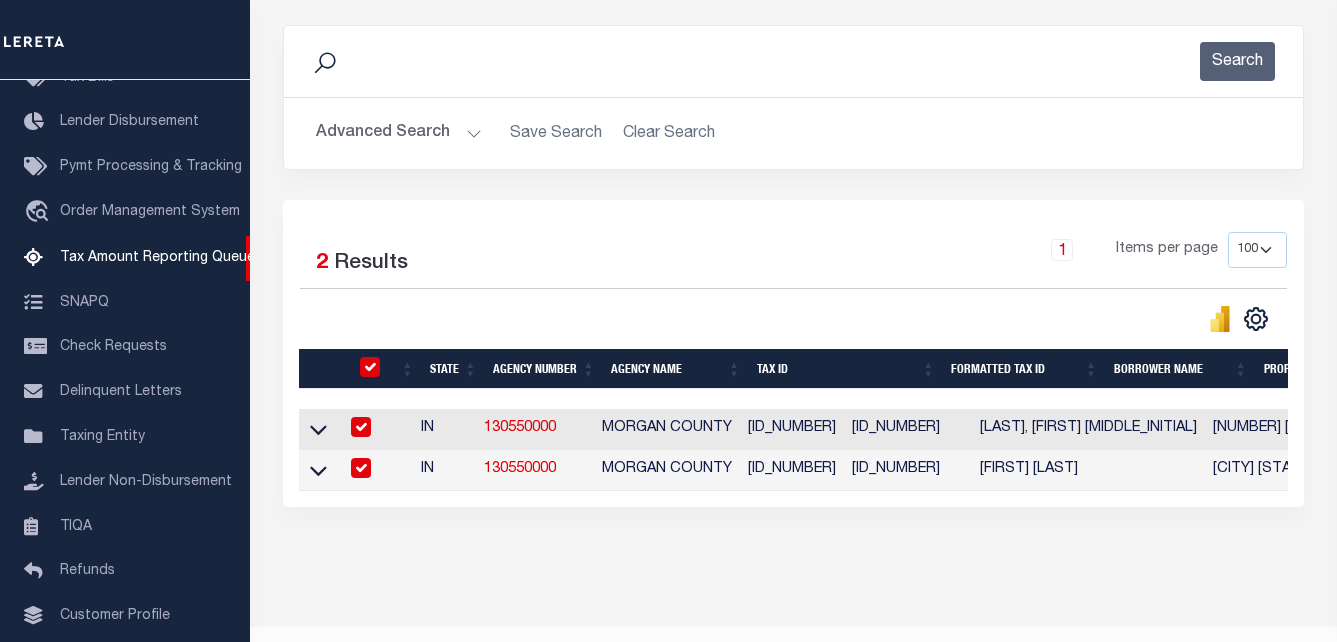 checkbox on "true" 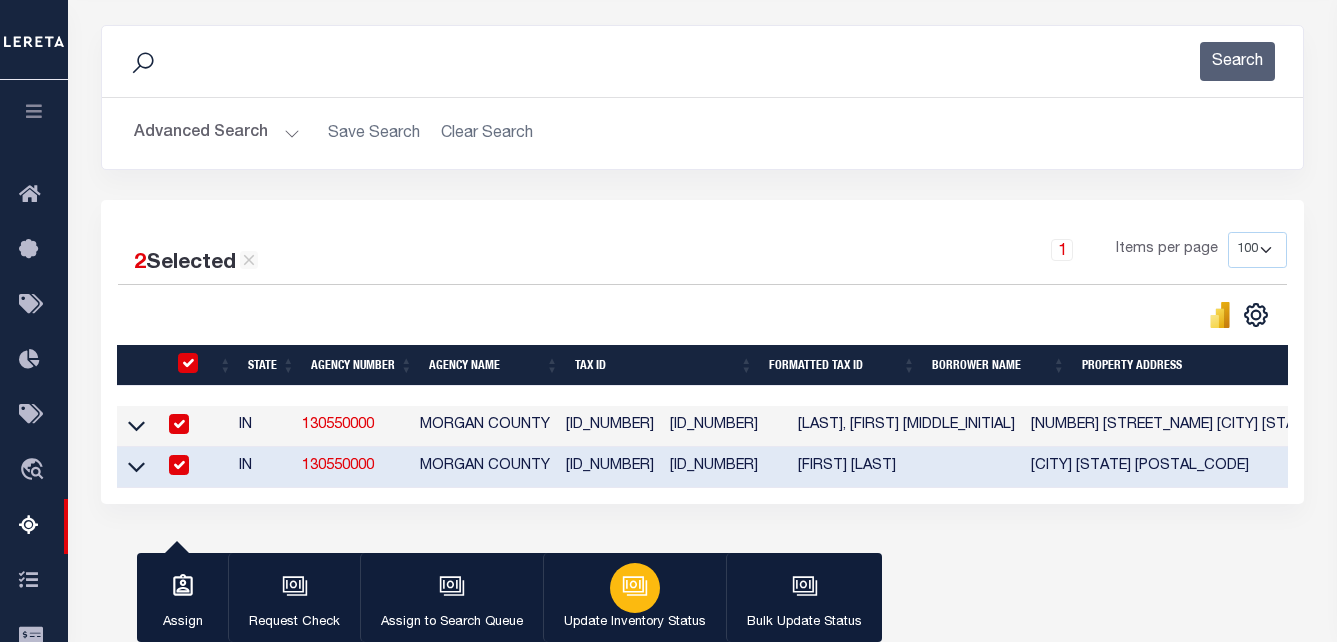 click at bounding box center [635, 588] 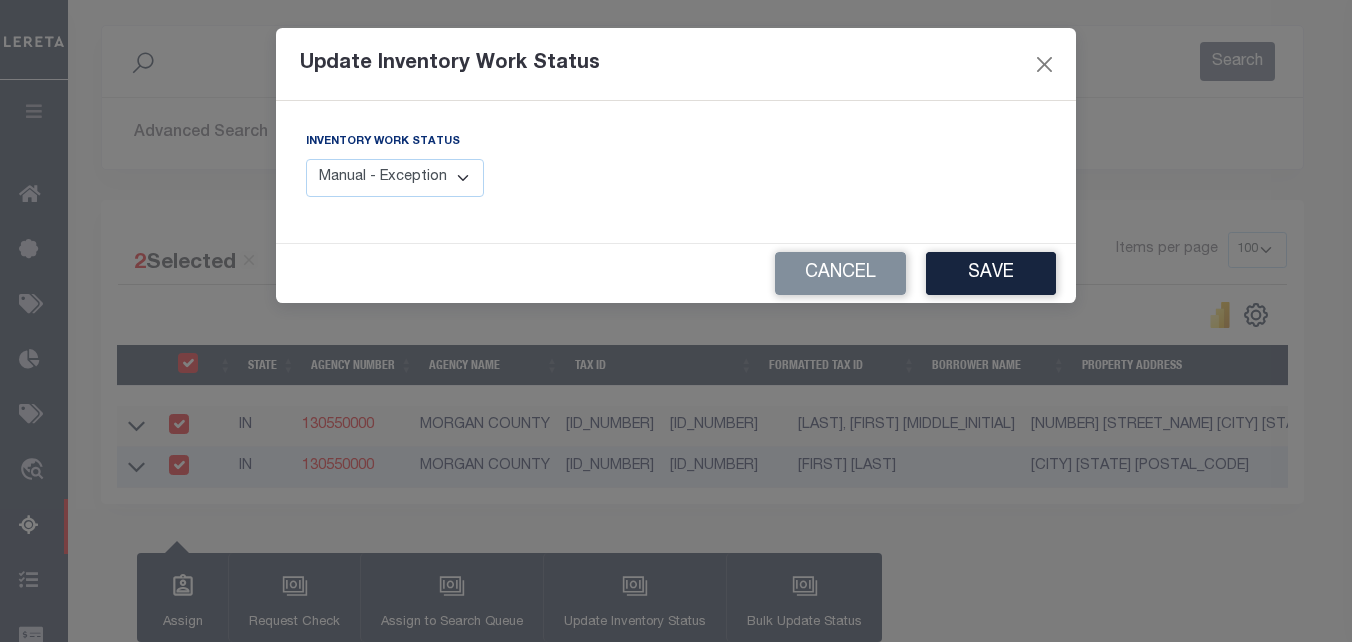 click on "Manual - Exception
Pended - Awaiting Search
Late Add Exception
Completed" at bounding box center (395, 178) 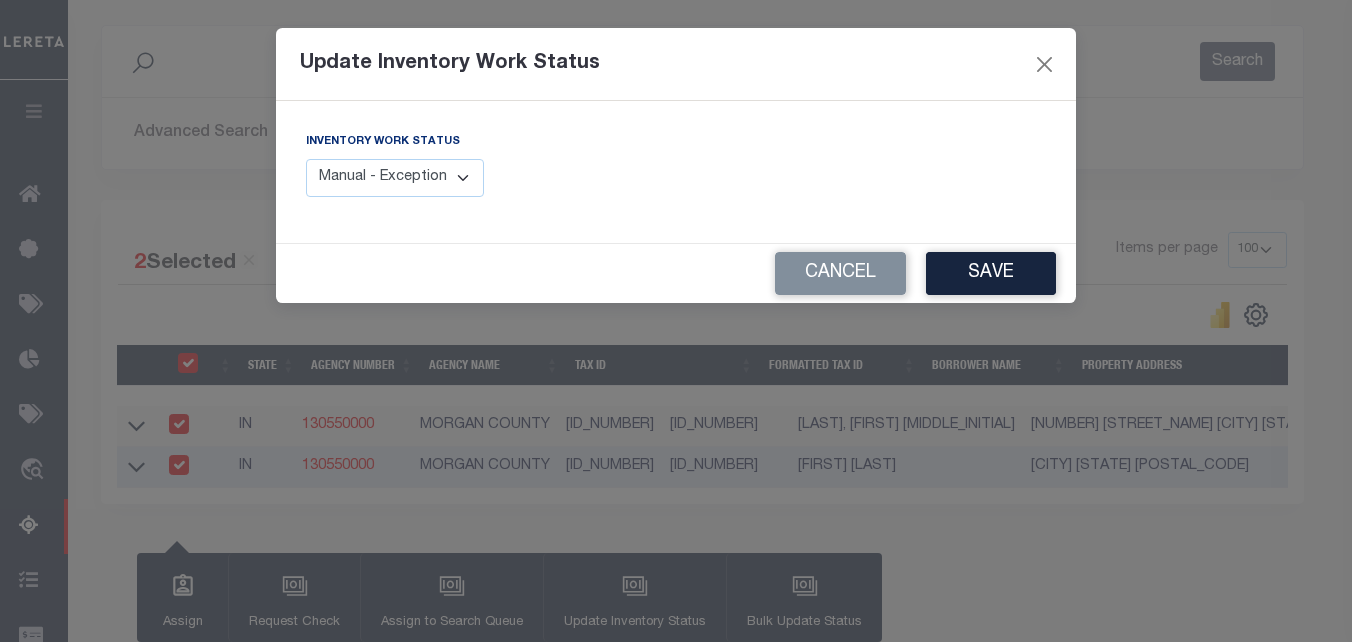 select on "4" 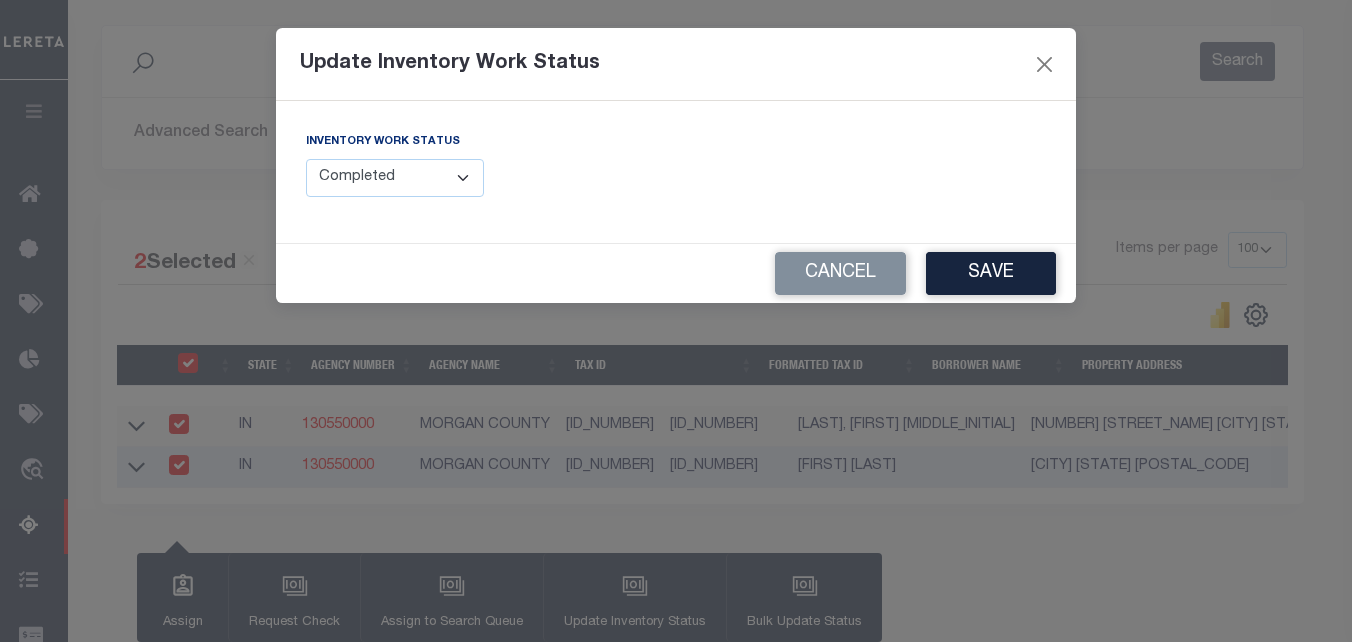 click on "Manual - Exception
Pended - Awaiting Search
Late Add Exception
Completed" at bounding box center [395, 178] 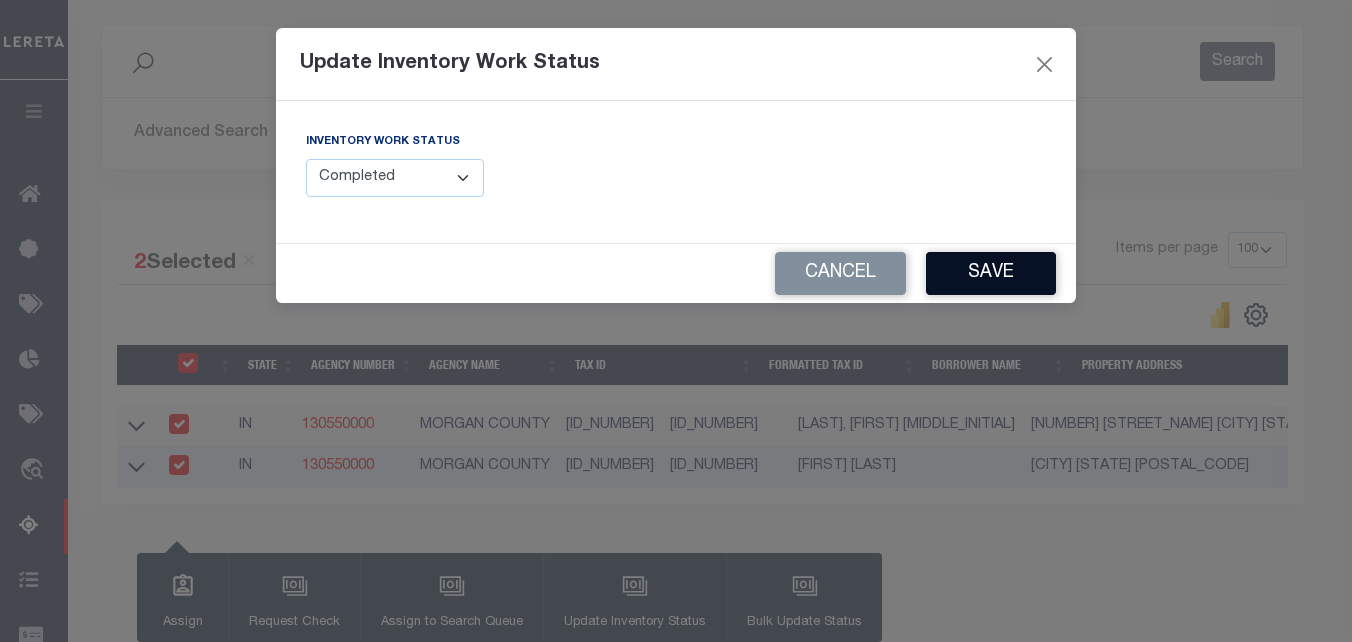 click on "Save" at bounding box center (991, 273) 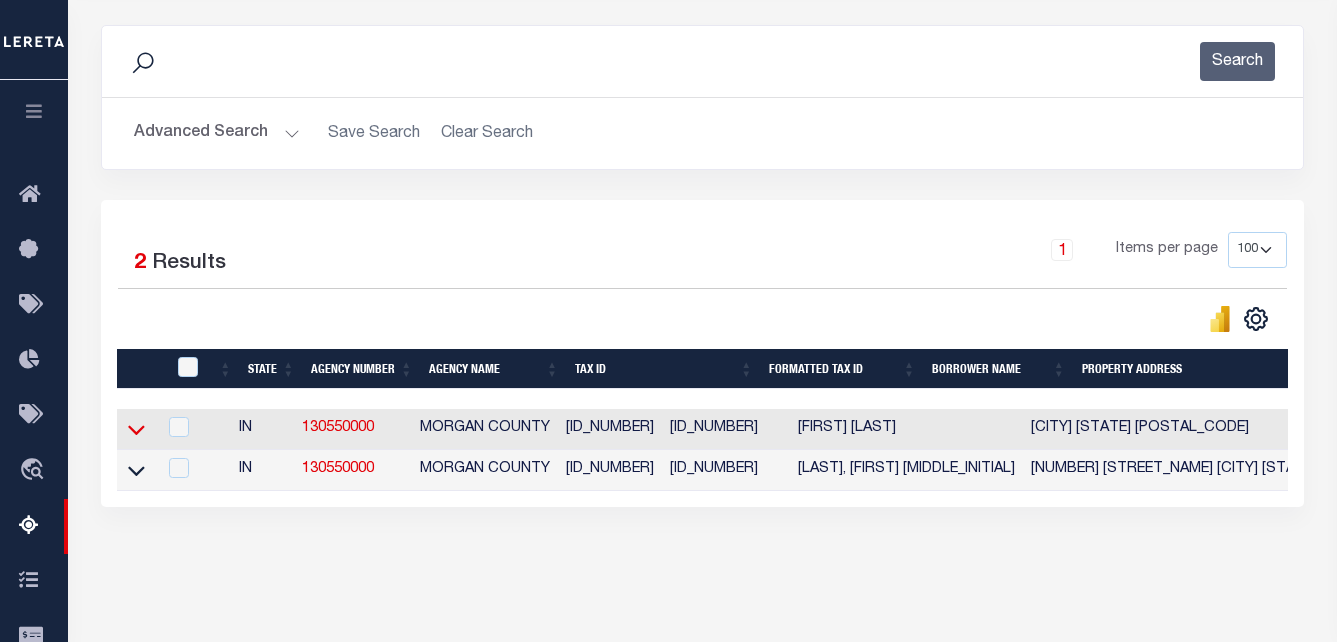 click 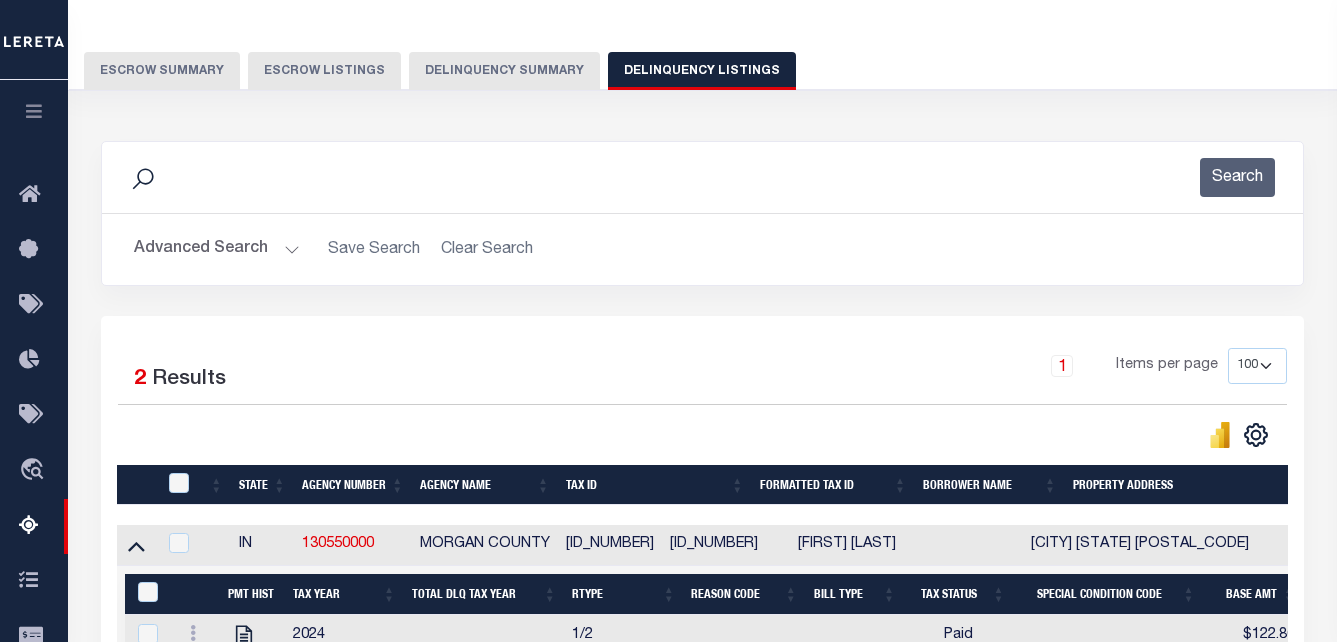 scroll, scrollTop: 0, scrollLeft: 0, axis: both 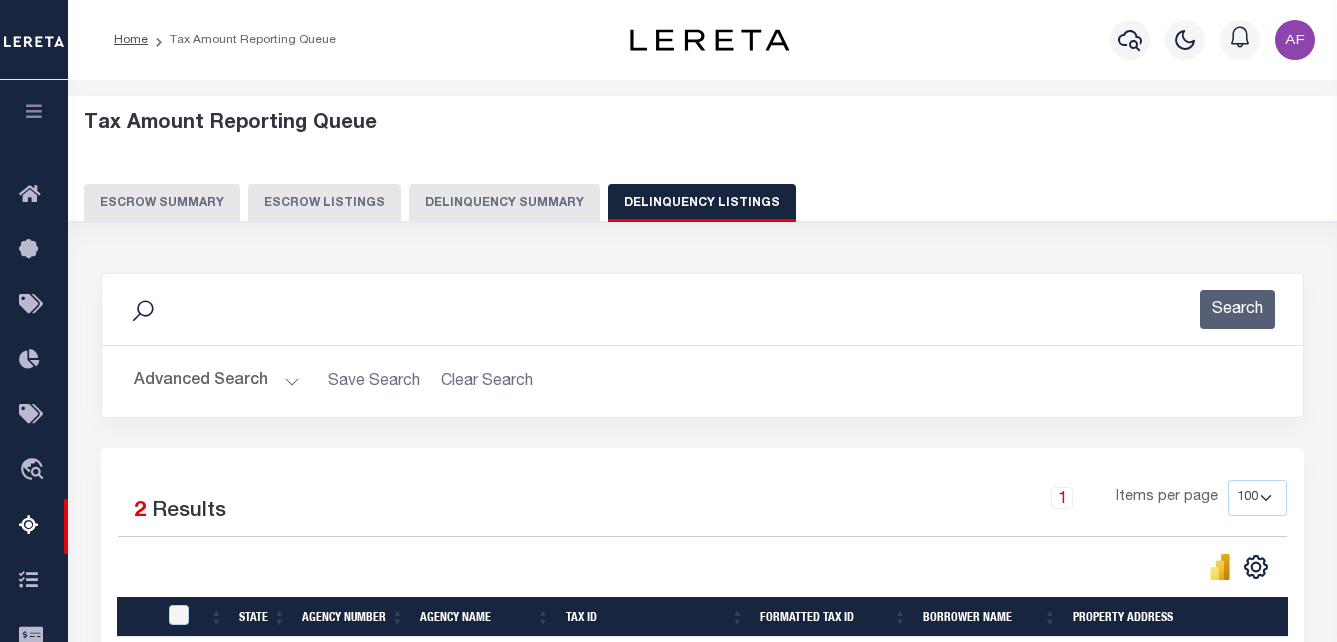 click on "Advanced Search" at bounding box center [217, 381] 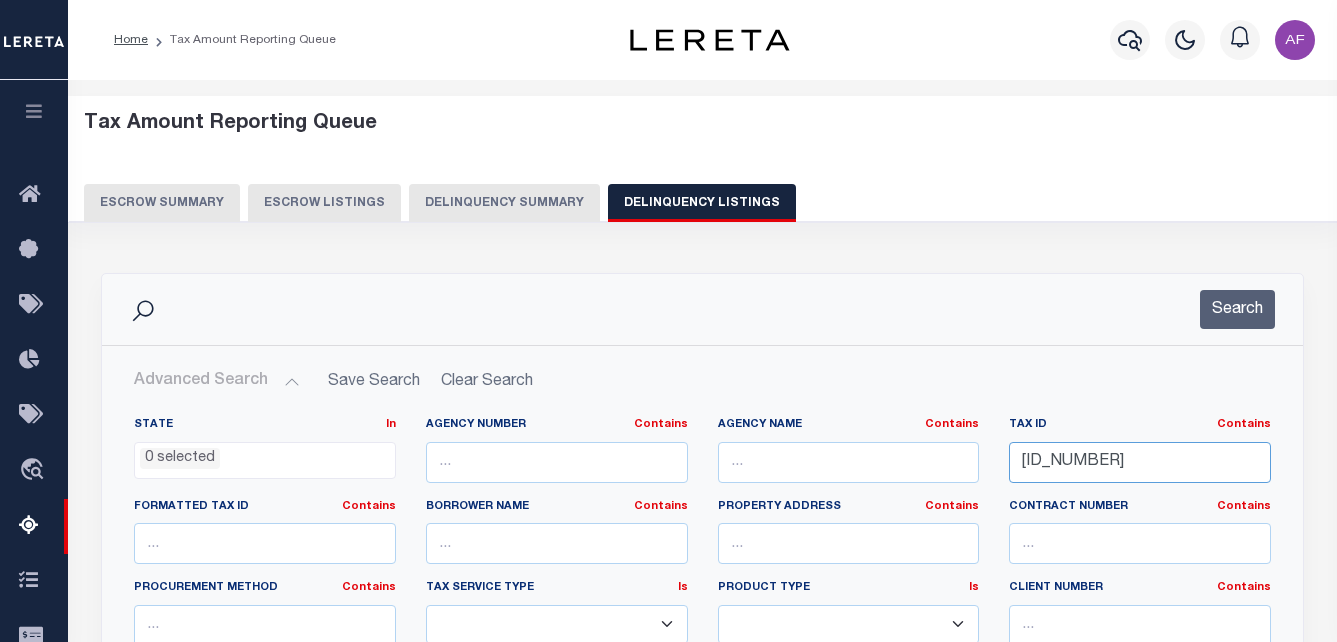 drag, startPoint x: 1221, startPoint y: 460, endPoint x: 948, endPoint y: 463, distance: 273.01648 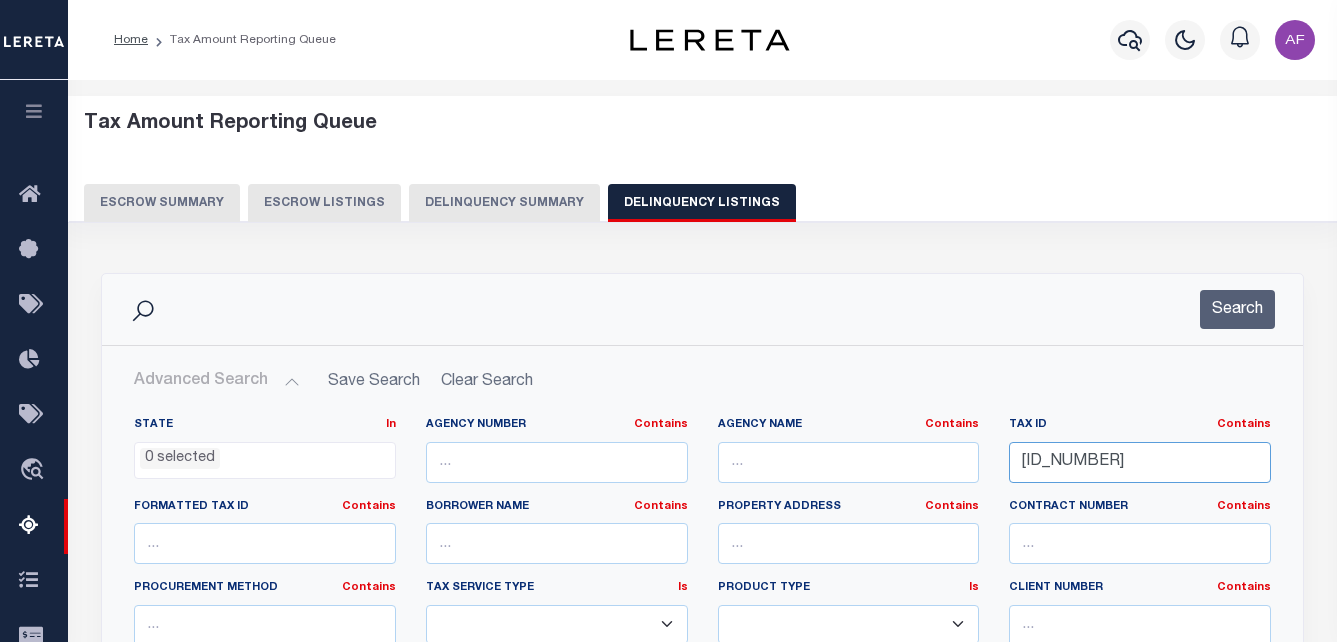 click on "State
In
In
AK AL AR AZ CA CO CT DC DE FL GA GU HI IA ID IL IN KS KY LA MA MD ME MI MN MO MS MT NC ND NE NH NJ NM NV NY OH OK OR PA PR RI SC SD TN TX UT VA VI VT WA WI WV WY 0 selected
Agency Number
Contains
Contains" at bounding box center [702, 621] 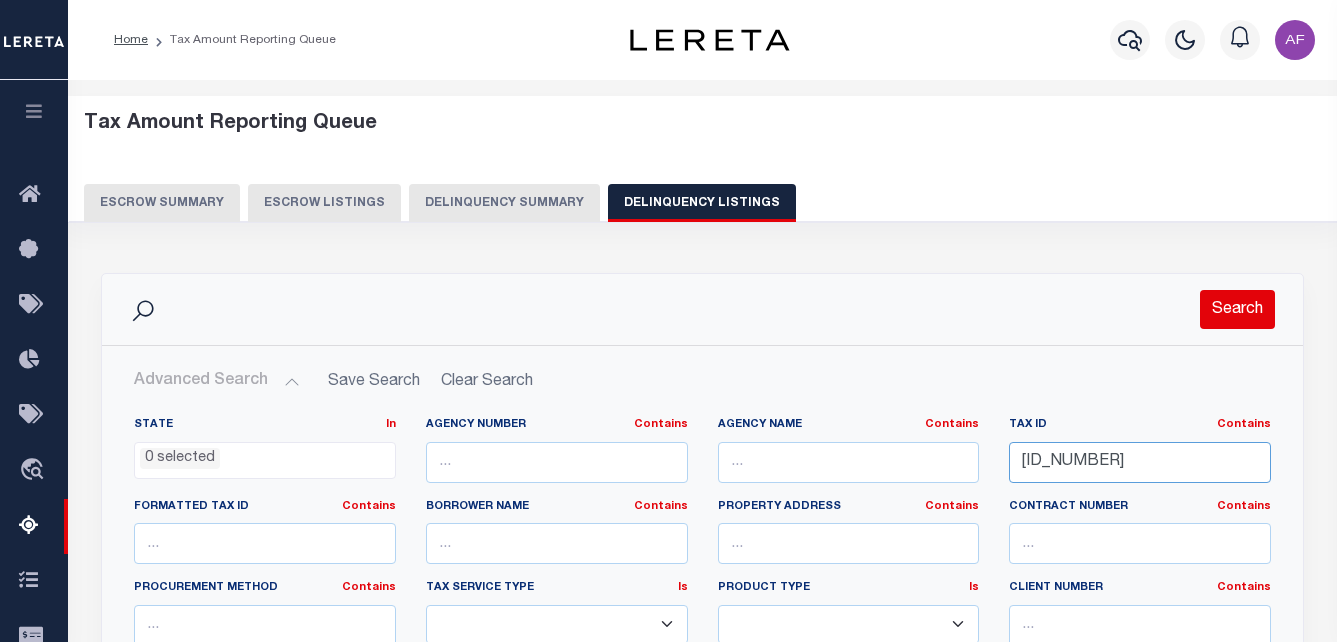 type on "55-09-05-300-011.000-006" 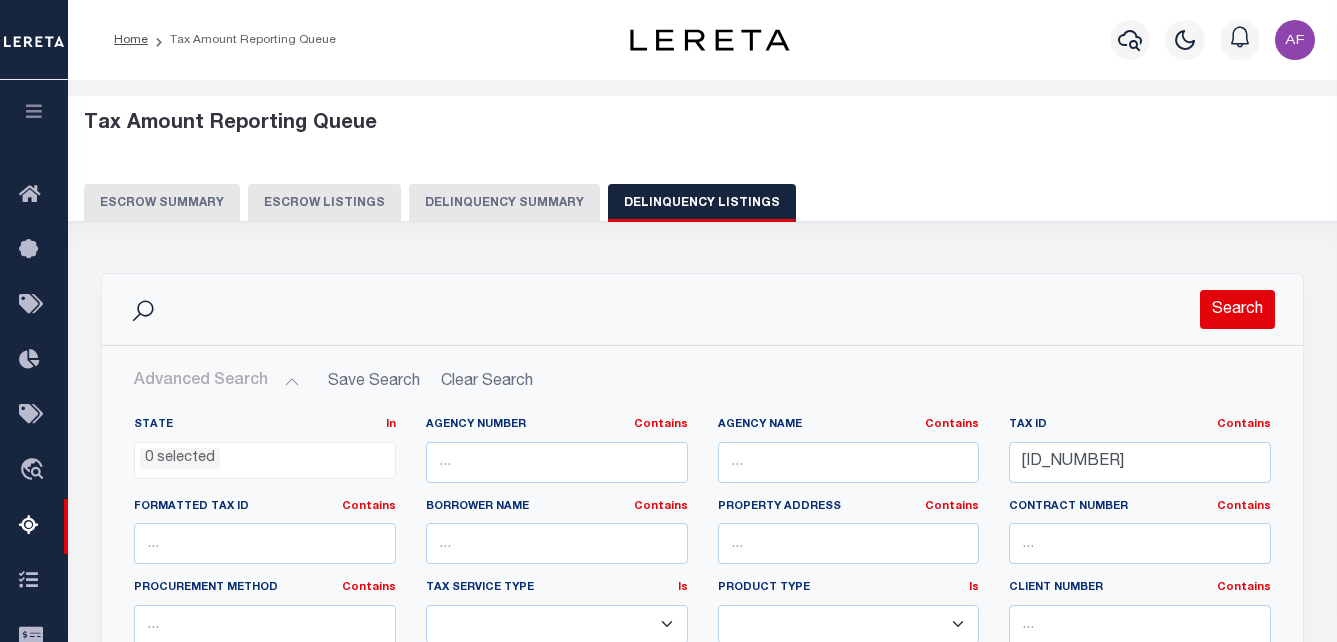 click on "Search" at bounding box center (1237, 309) 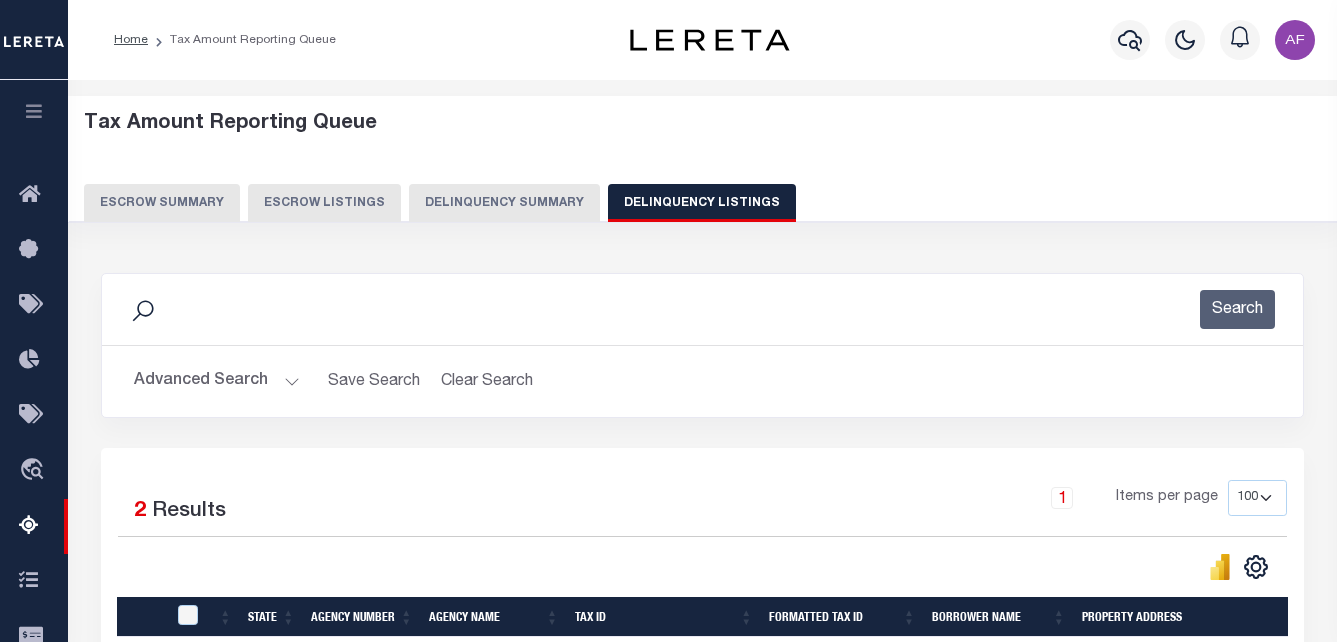 scroll, scrollTop: 300, scrollLeft: 0, axis: vertical 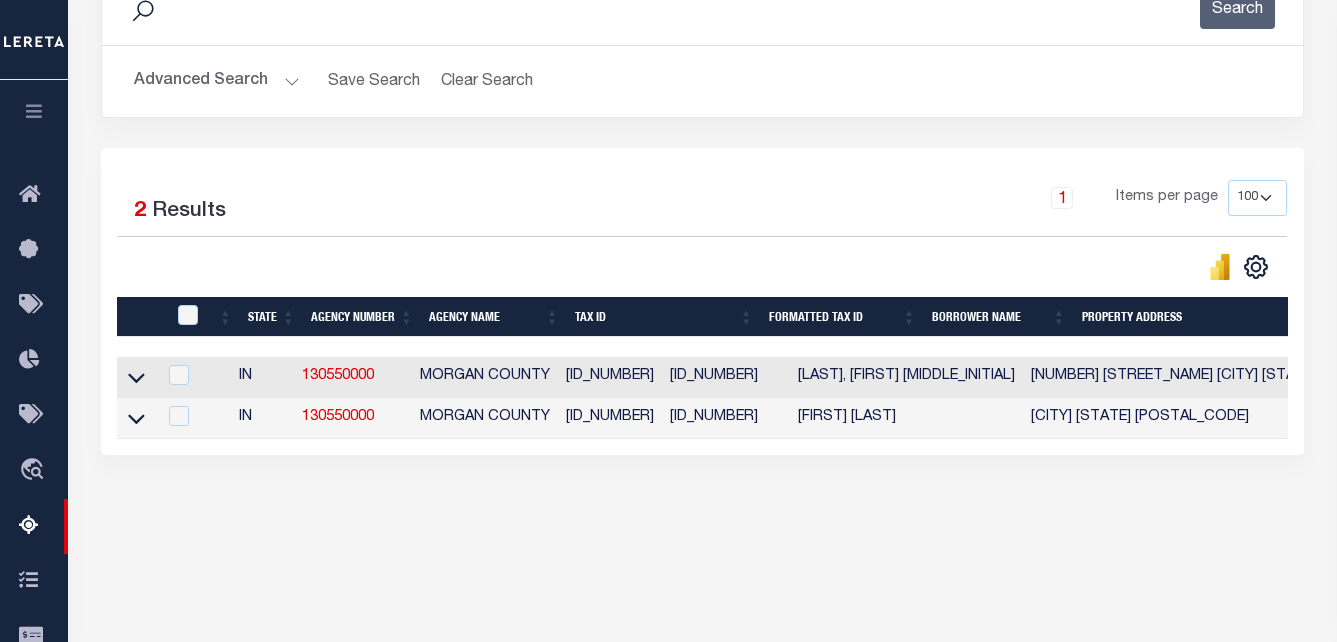 drag, startPoint x: 138, startPoint y: 380, endPoint x: 192, endPoint y: 386, distance: 54.33231 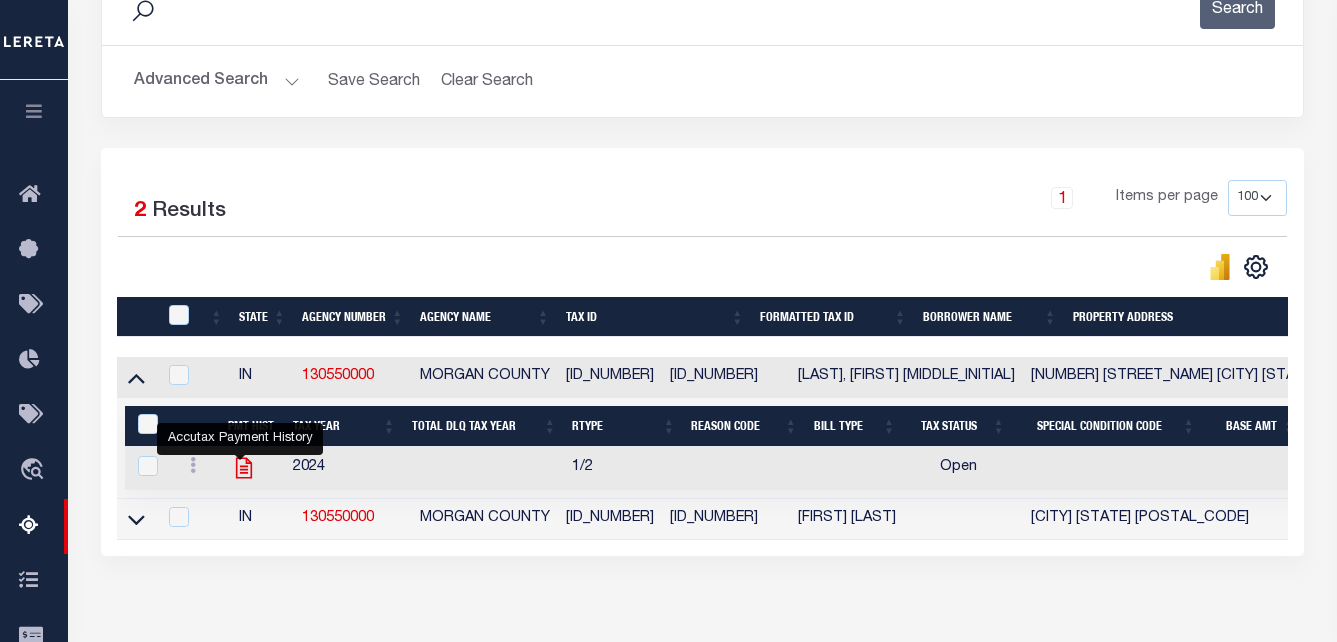 click 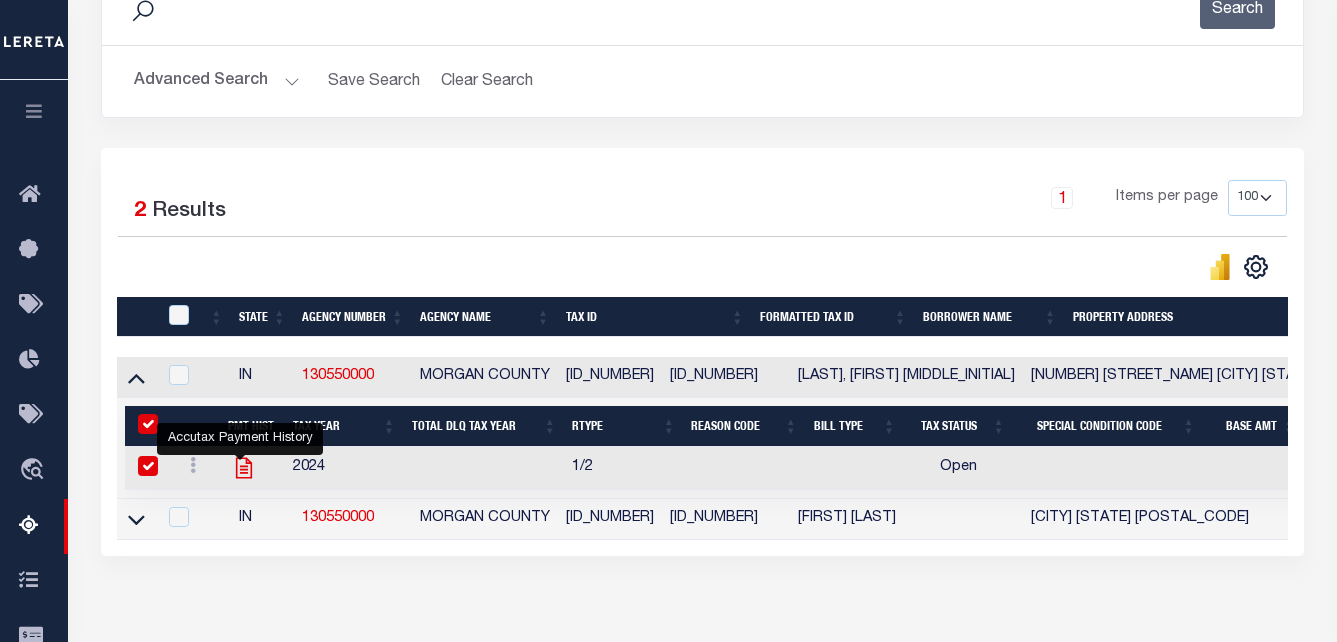 checkbox on "true" 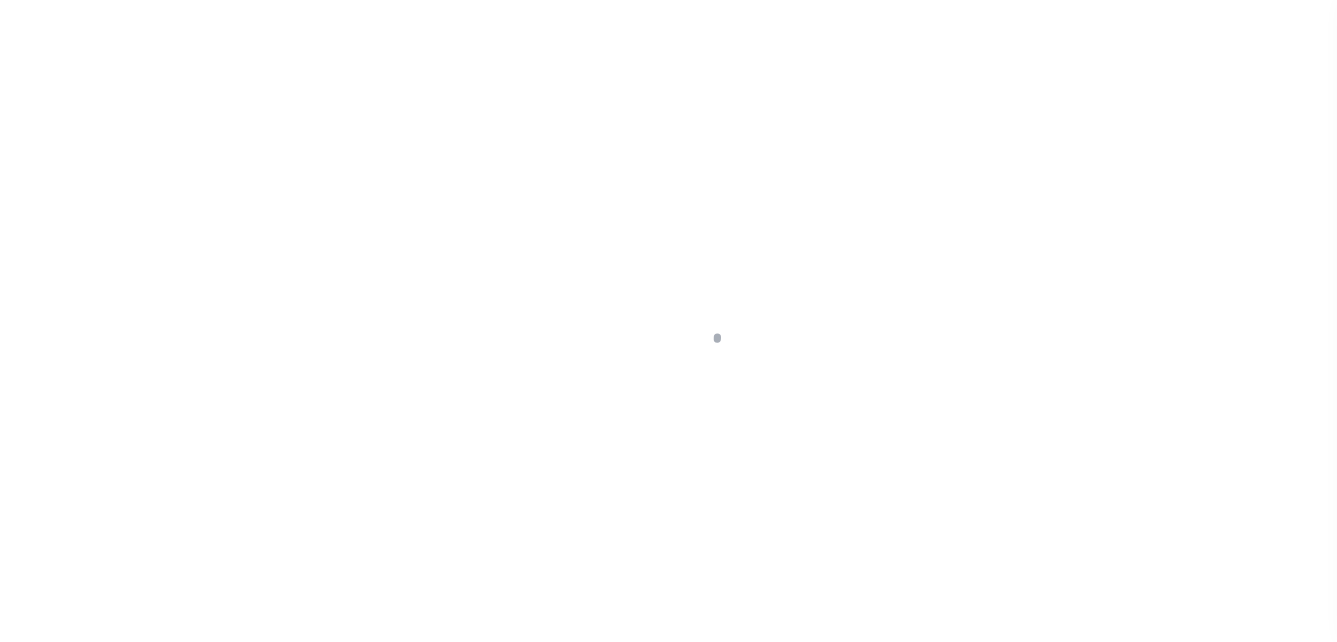 scroll, scrollTop: 0, scrollLeft: 0, axis: both 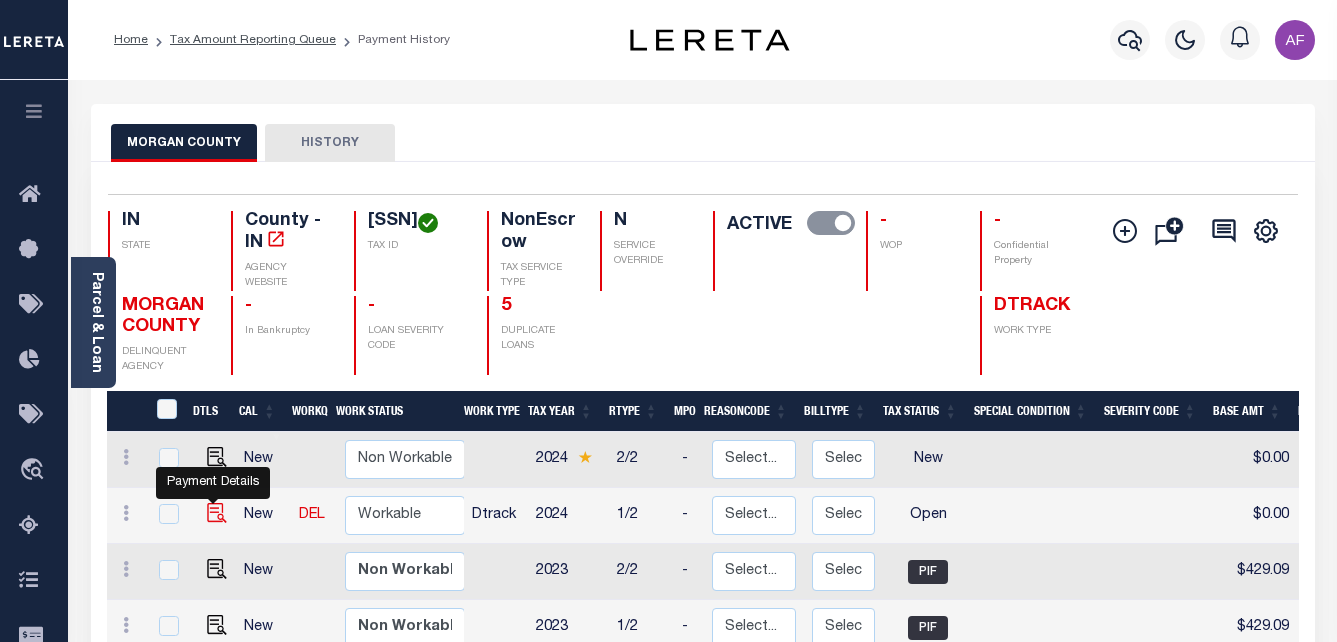 click at bounding box center (217, 513) 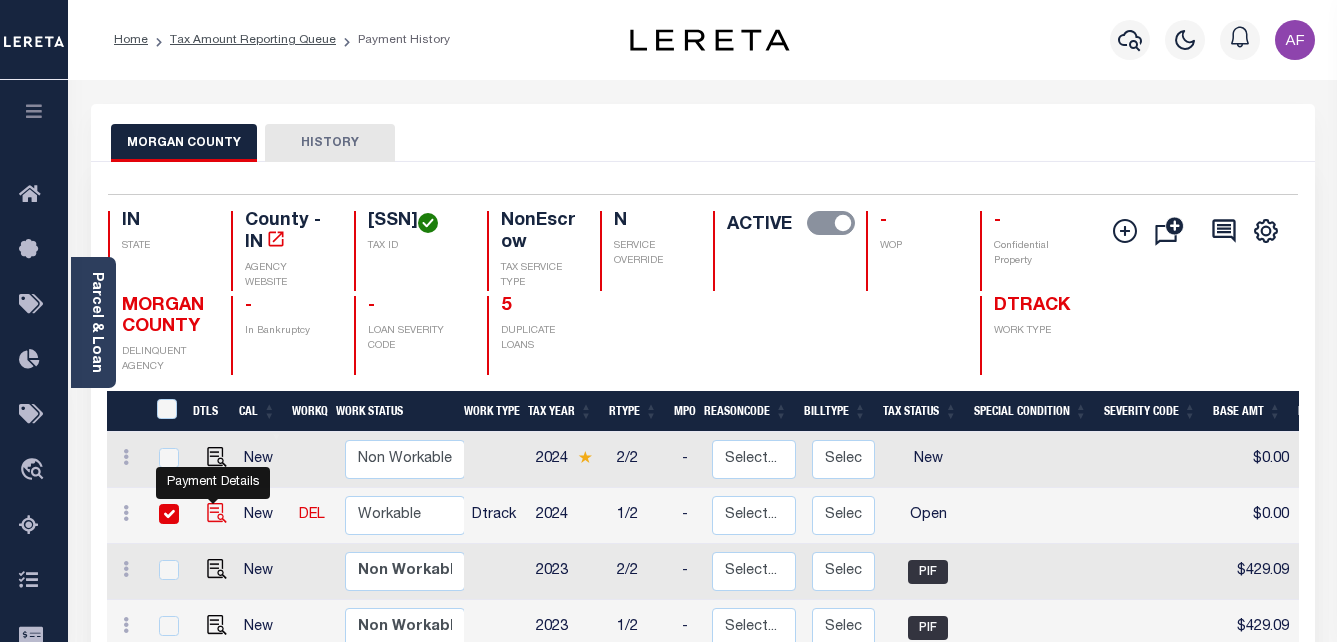 checkbox on "true" 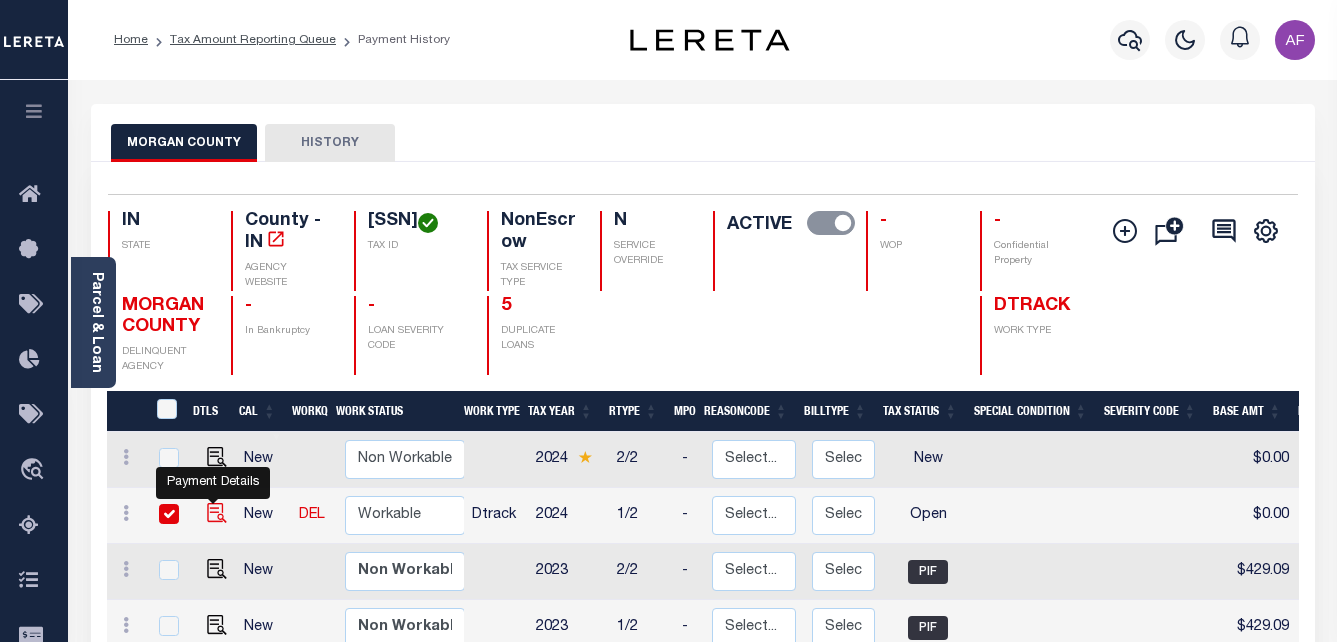 checkbox on "true" 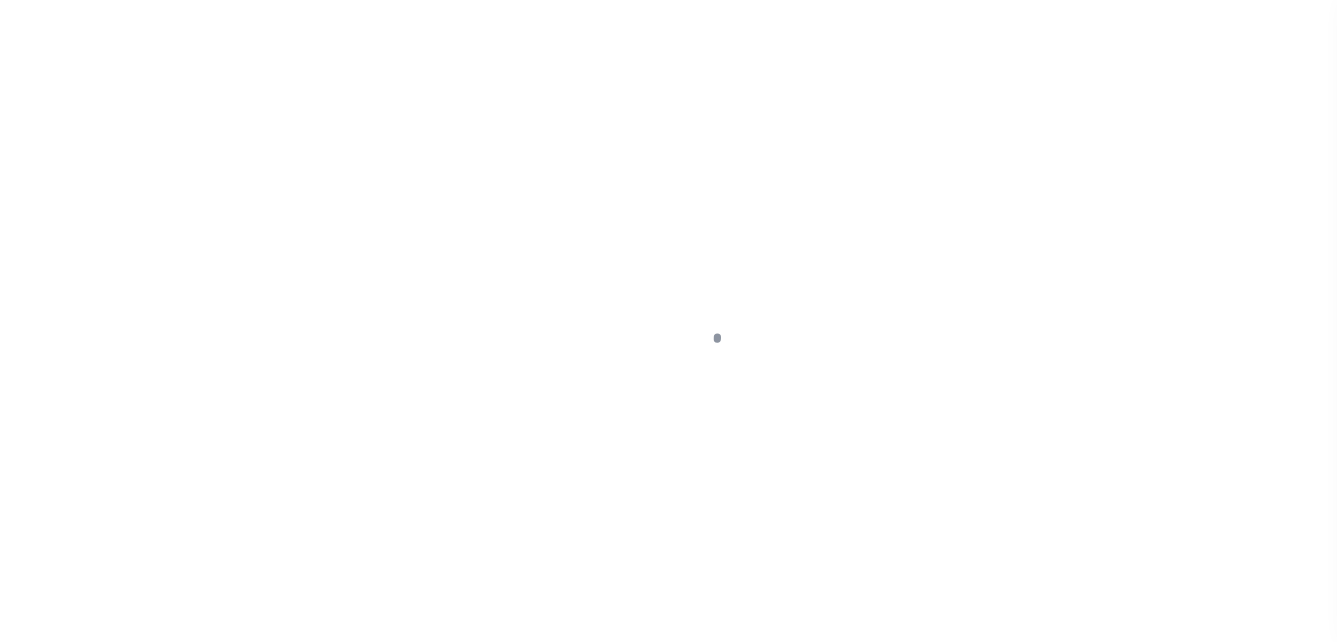 scroll, scrollTop: 0, scrollLeft: 0, axis: both 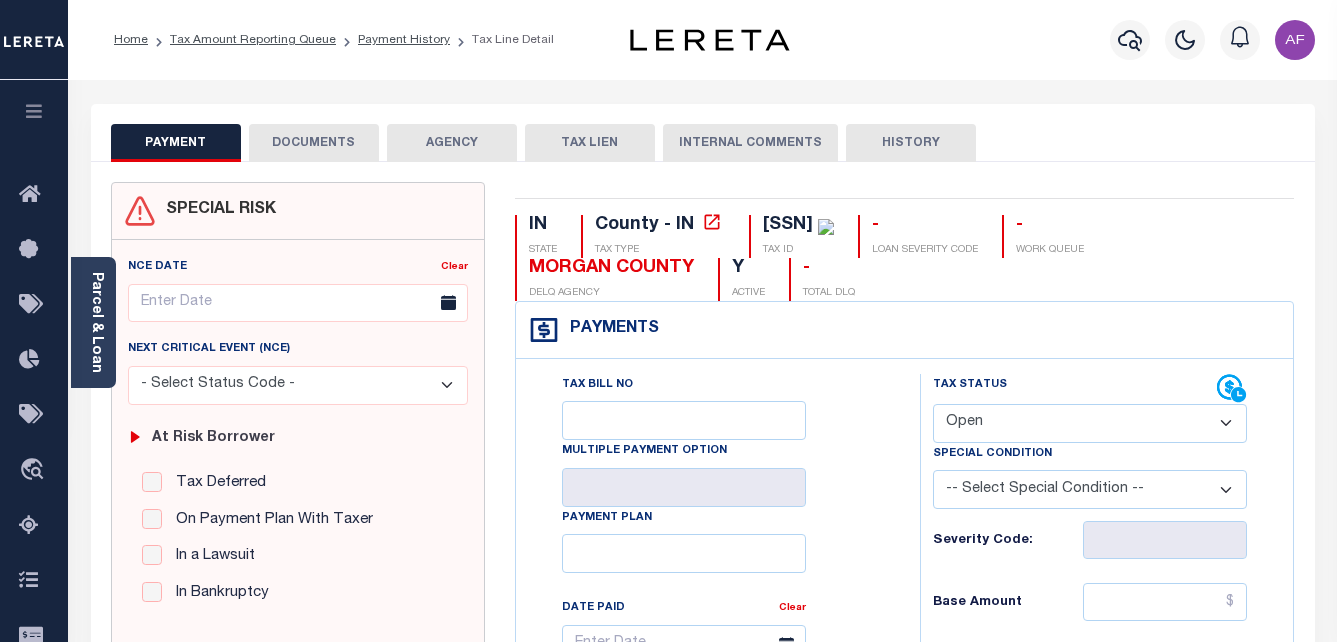 click on "- Select Status Code -
Open
Due/Unpaid
Paid
Incomplete
No Tax Due
Internal Refund Processed
New" at bounding box center (1090, 423) 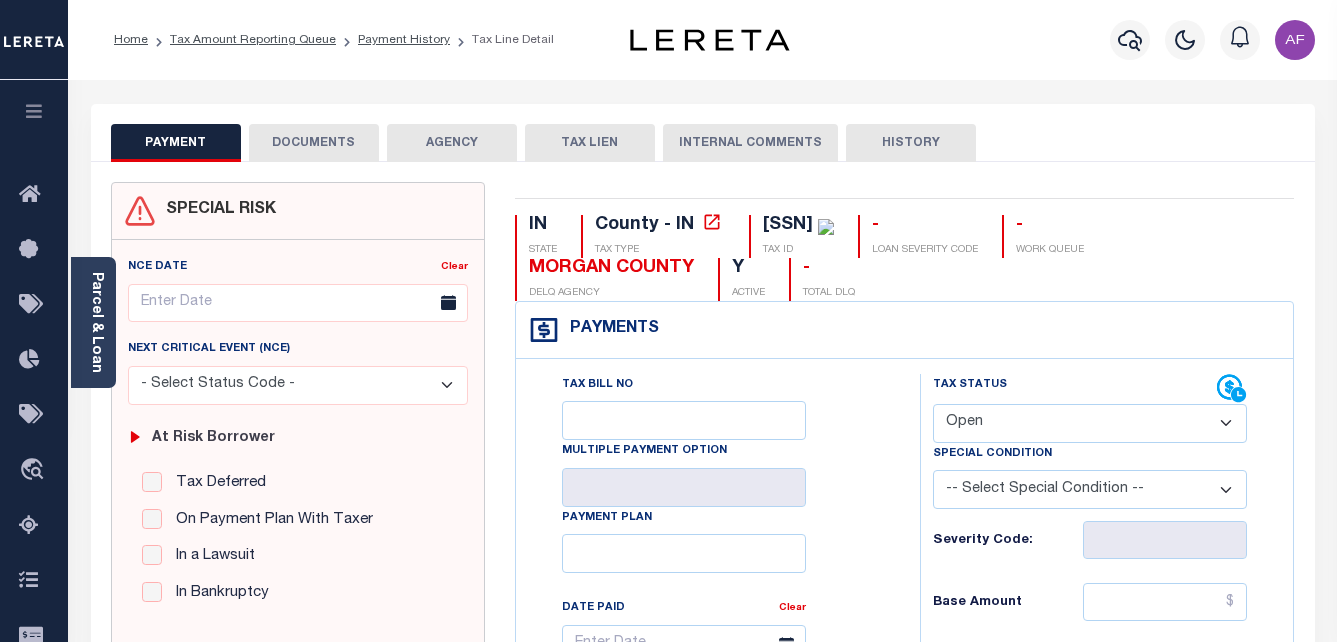 select on "PYD" 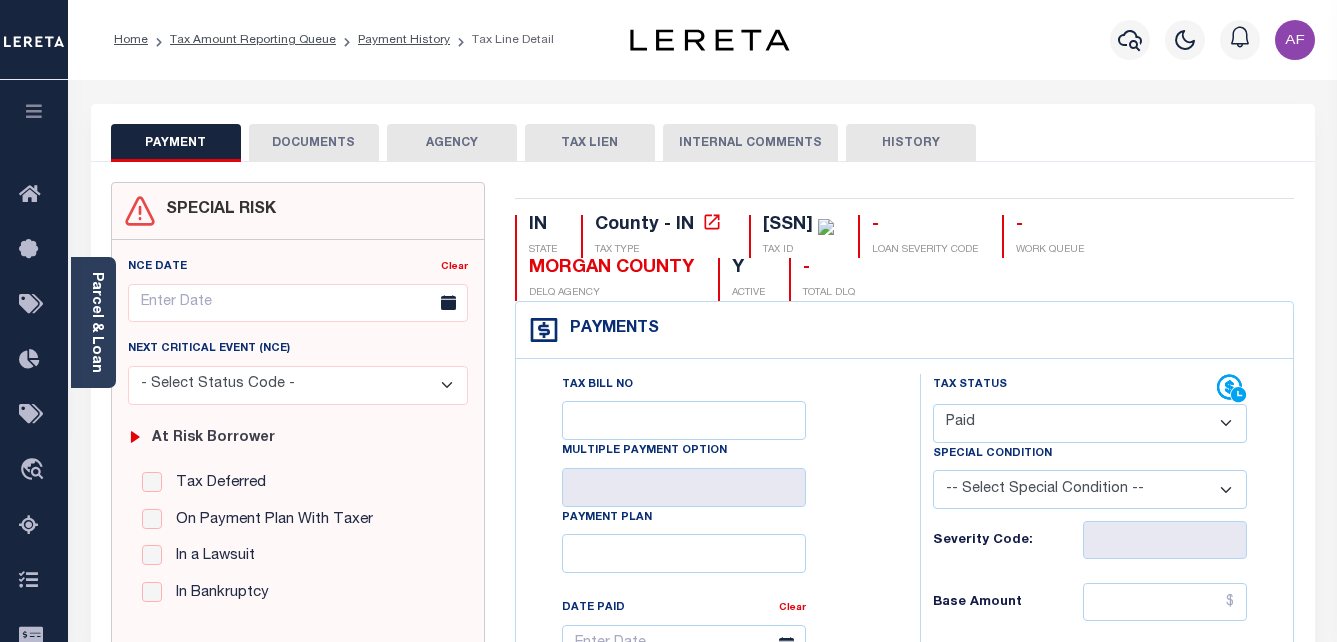 click on "- Select Status Code -
Open
Due/Unpaid
Paid
Incomplete
No Tax Due
Internal Refund Processed
New" at bounding box center [1090, 423] 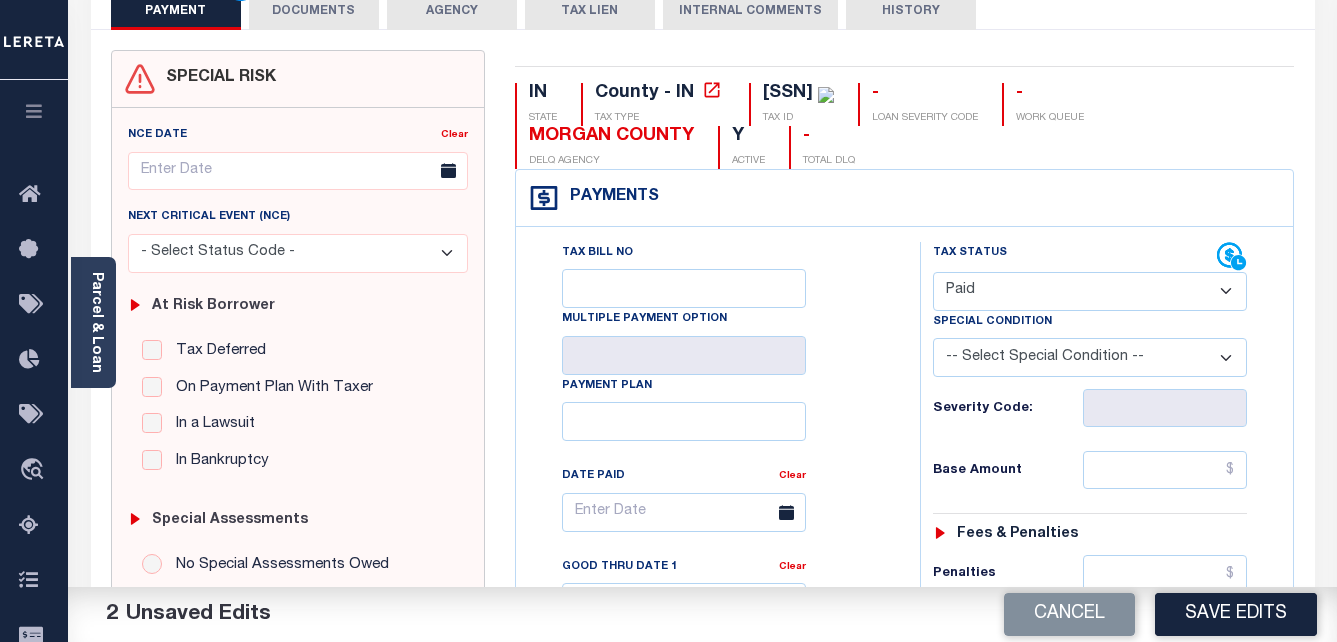scroll, scrollTop: 200, scrollLeft: 0, axis: vertical 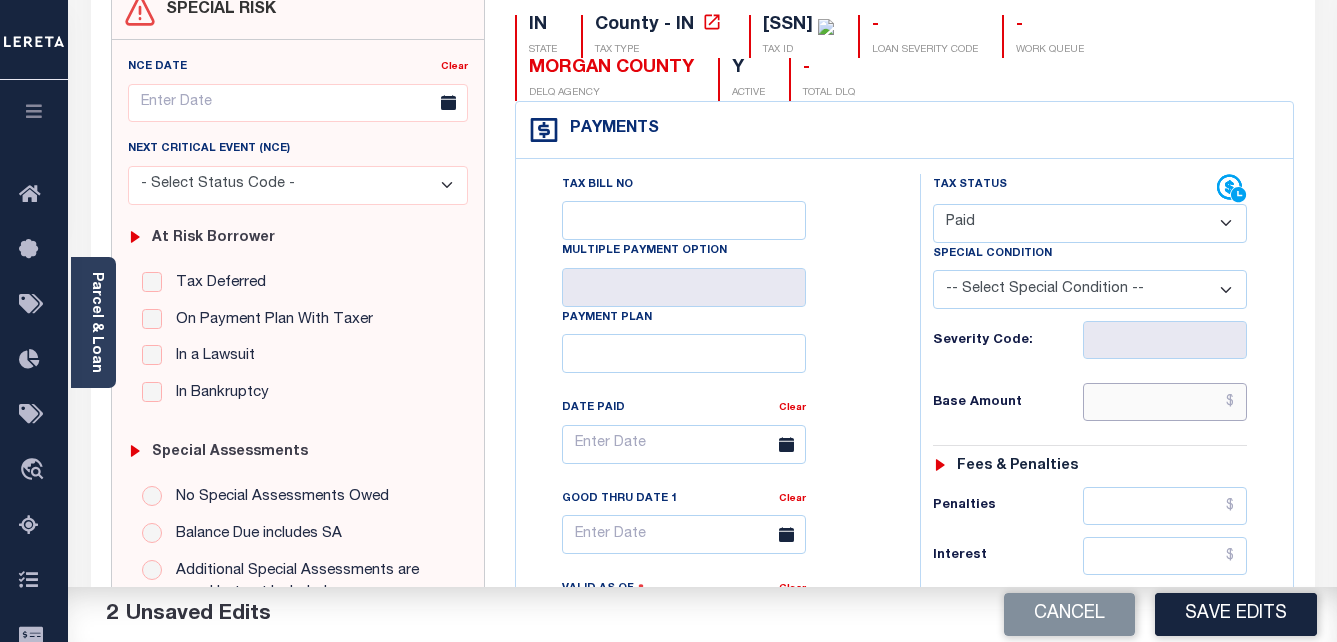 click at bounding box center [1165, 402] 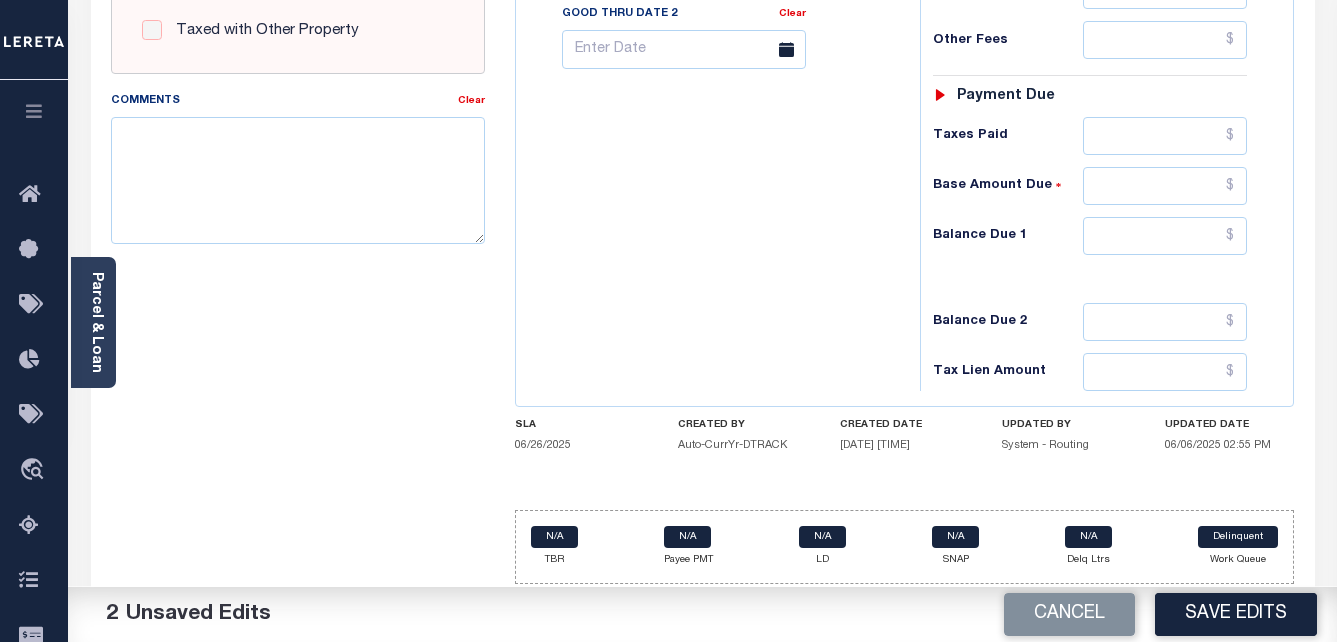 scroll, scrollTop: 873, scrollLeft: 0, axis: vertical 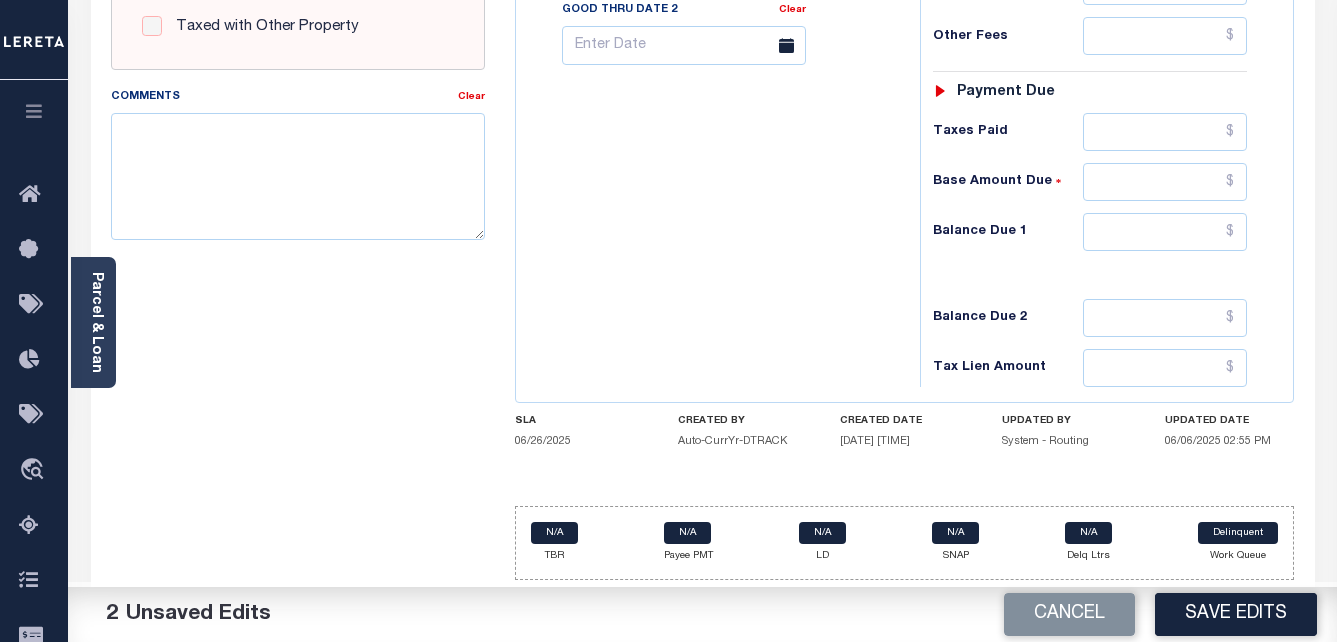 type on "$463.08" 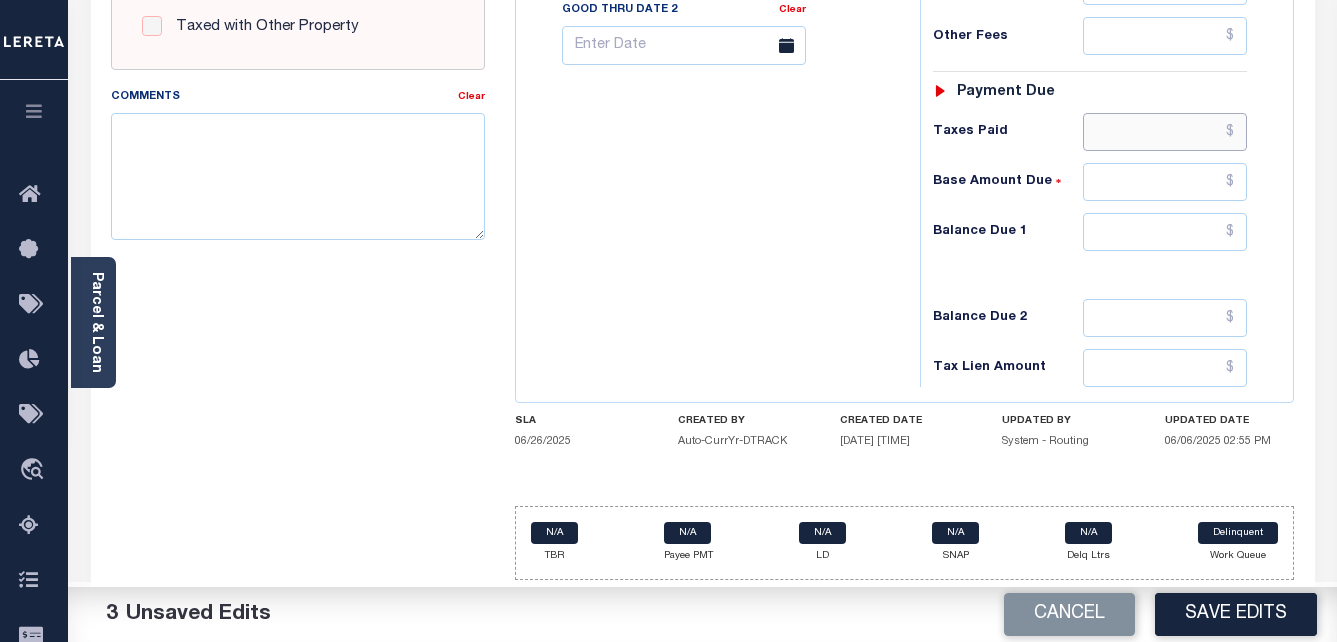click at bounding box center [1165, 132] 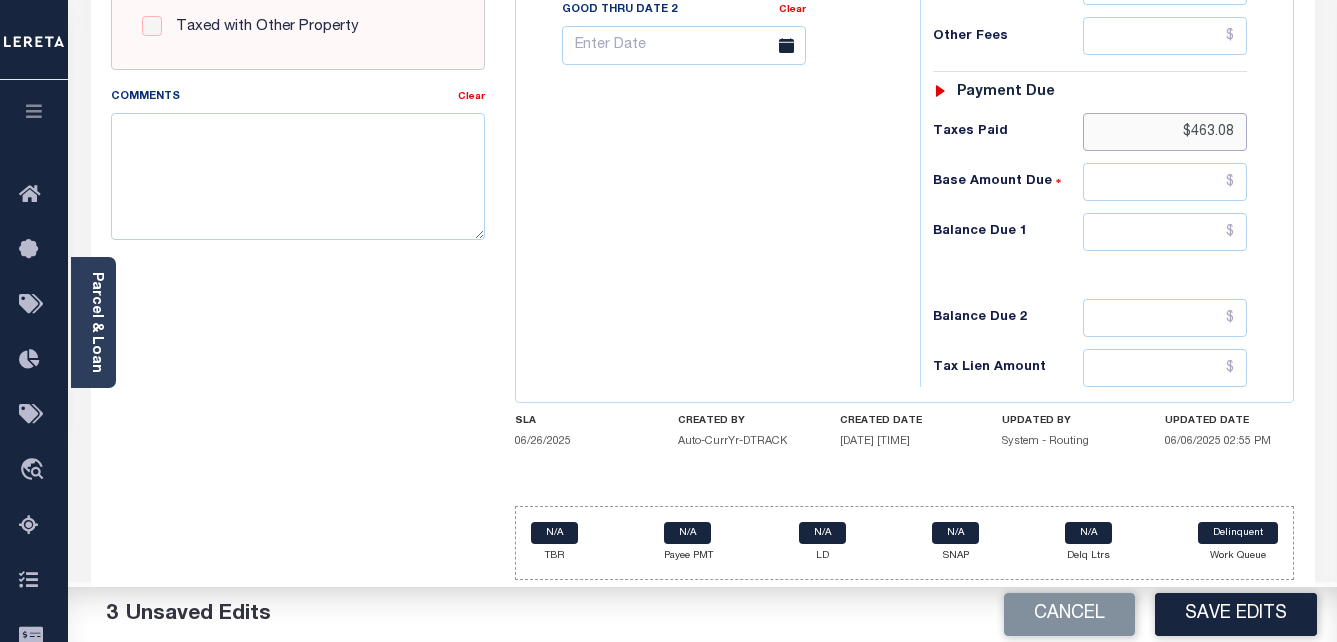 type on "$463.08" 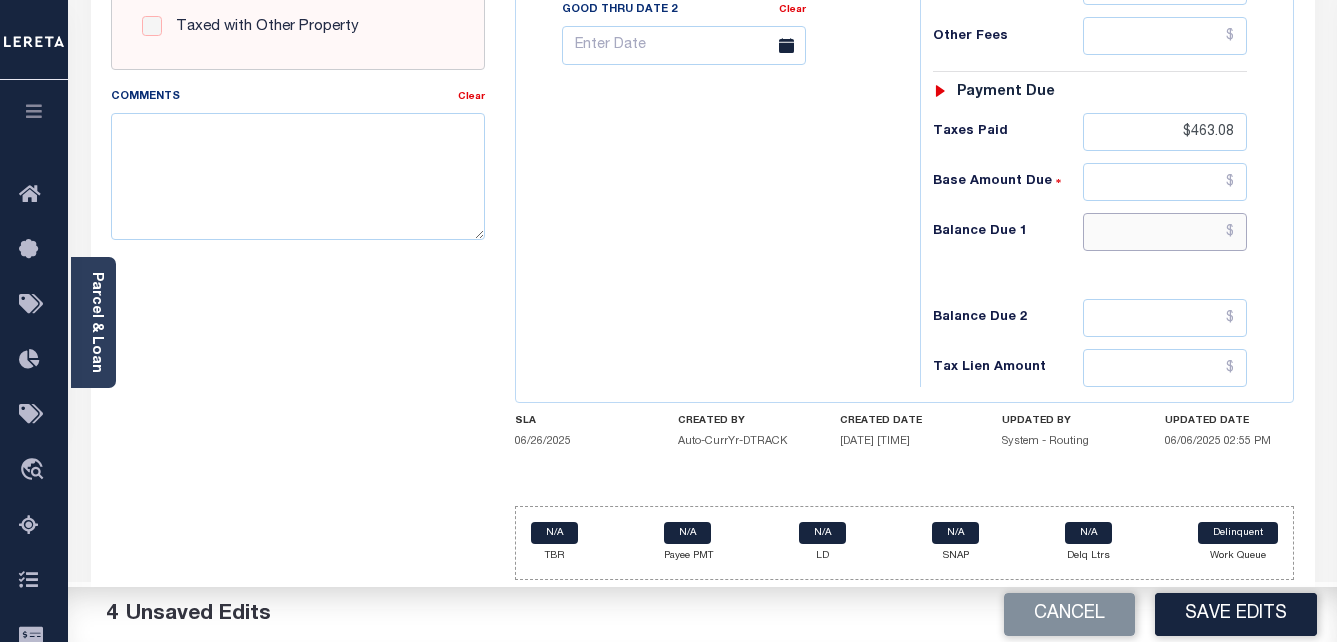 click at bounding box center [1165, 232] 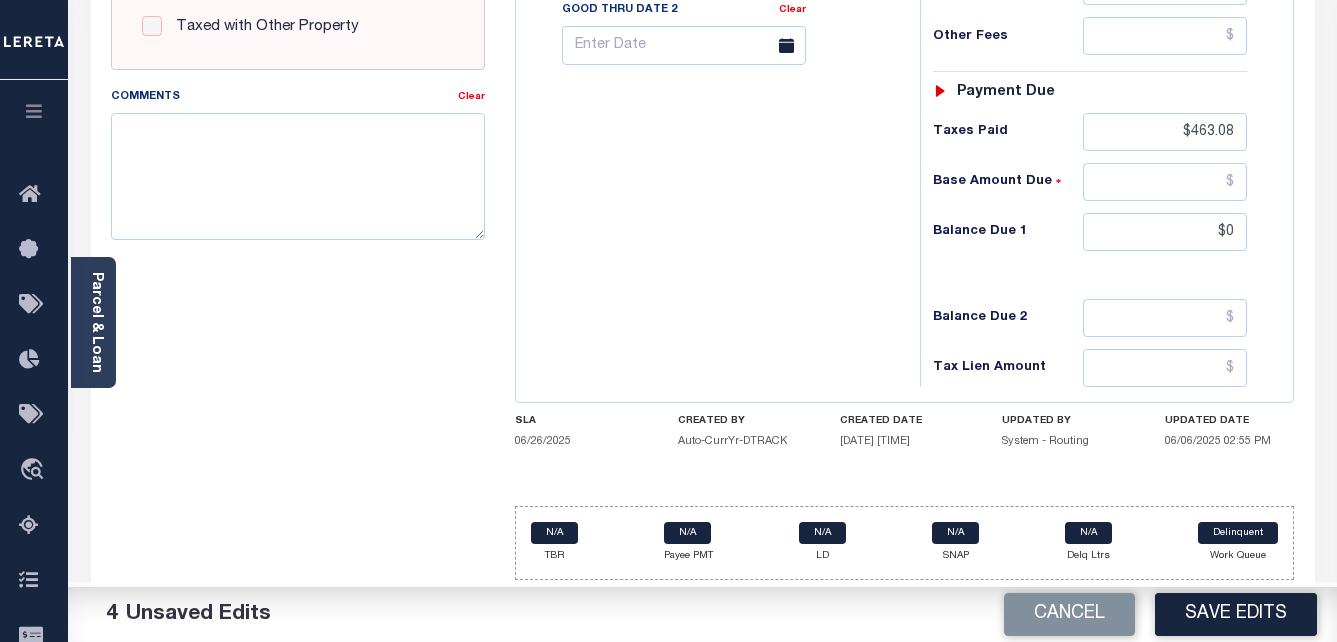type on "$0.00" 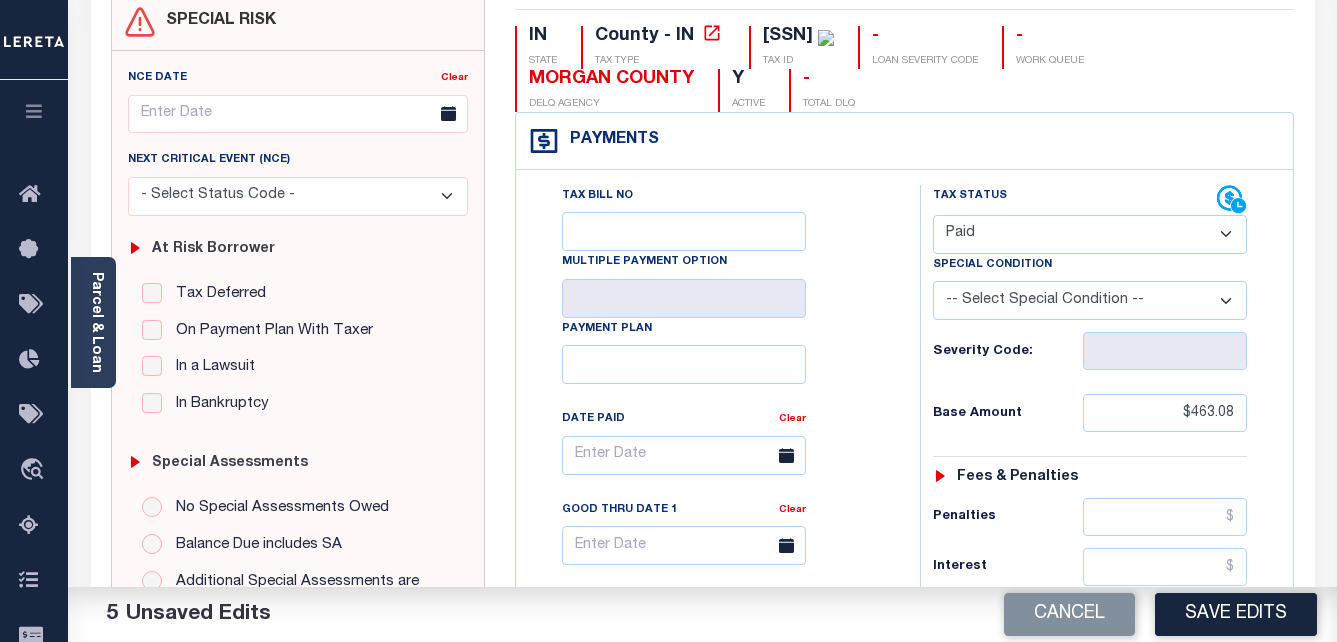 scroll, scrollTop: 0, scrollLeft: 0, axis: both 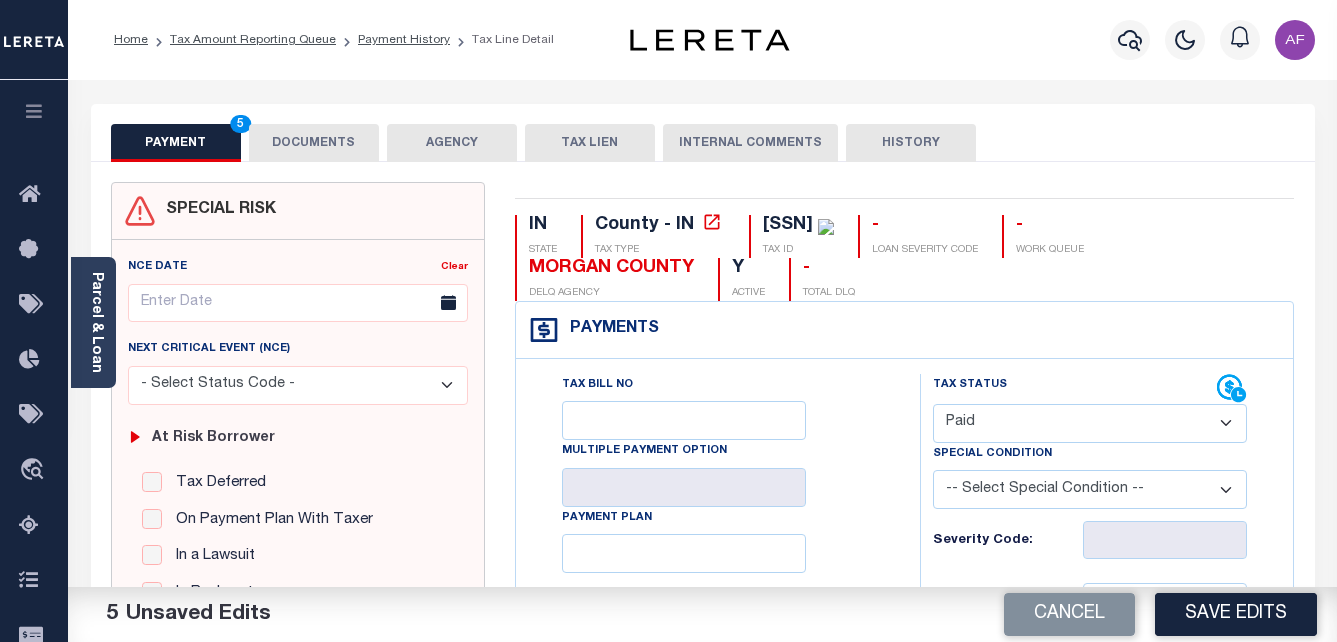 click on "DOCUMENTS" at bounding box center [314, 143] 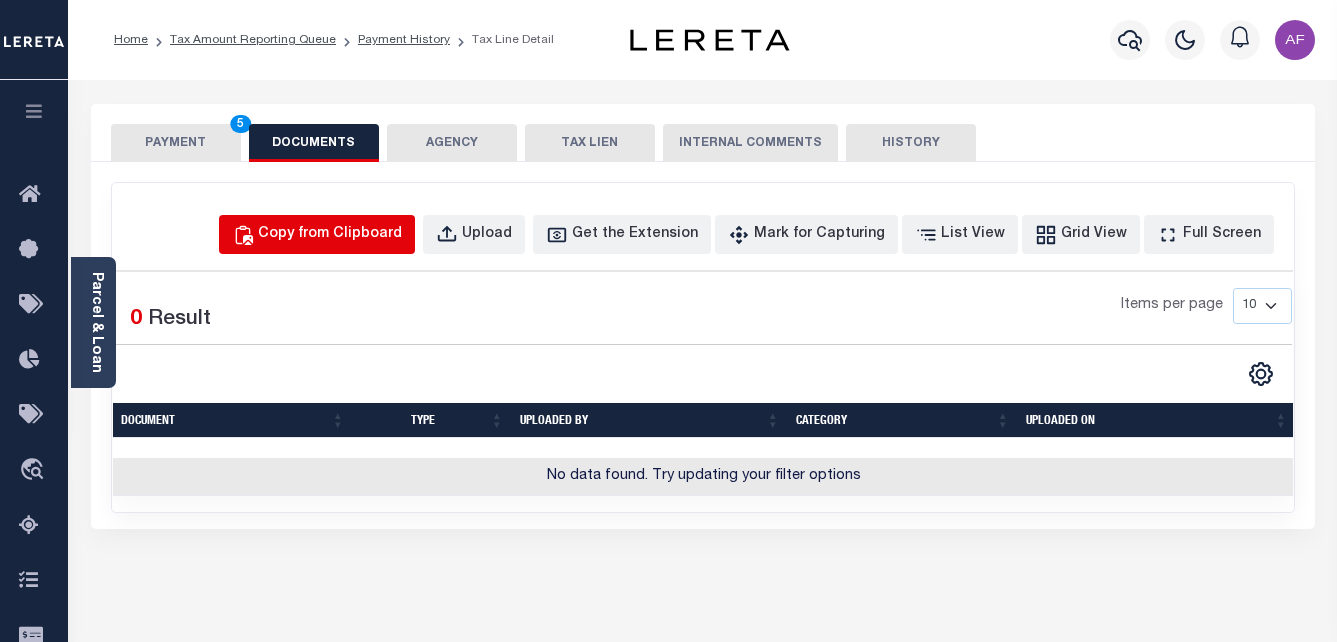 click on "Copy from Clipboard" at bounding box center (330, 235) 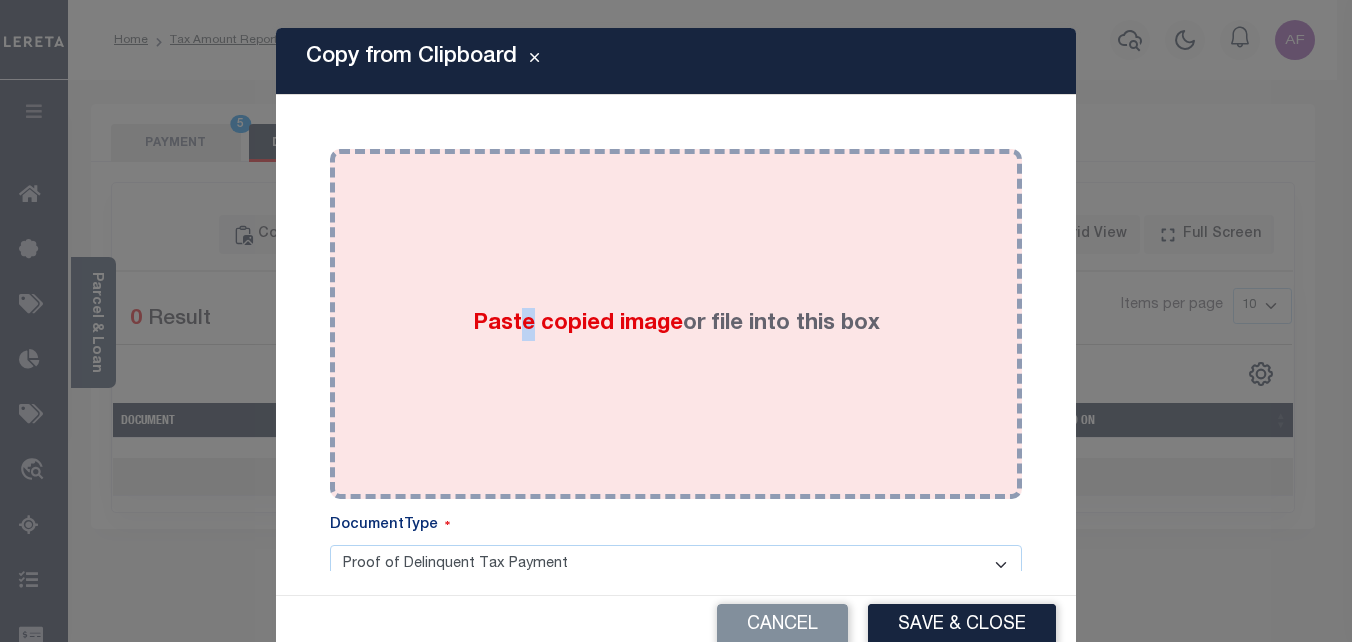 click on "Paste copied image  or file into this box" at bounding box center (676, 324) 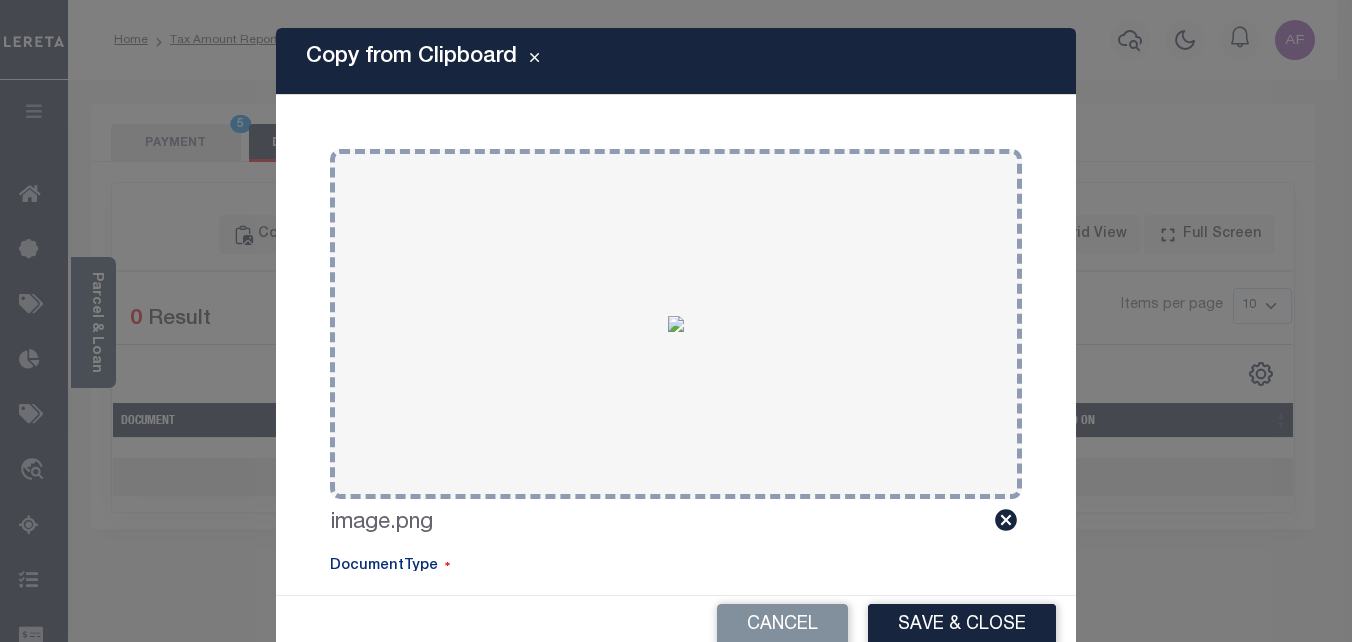 click on "Cancel
Save & Close" at bounding box center (676, 625) 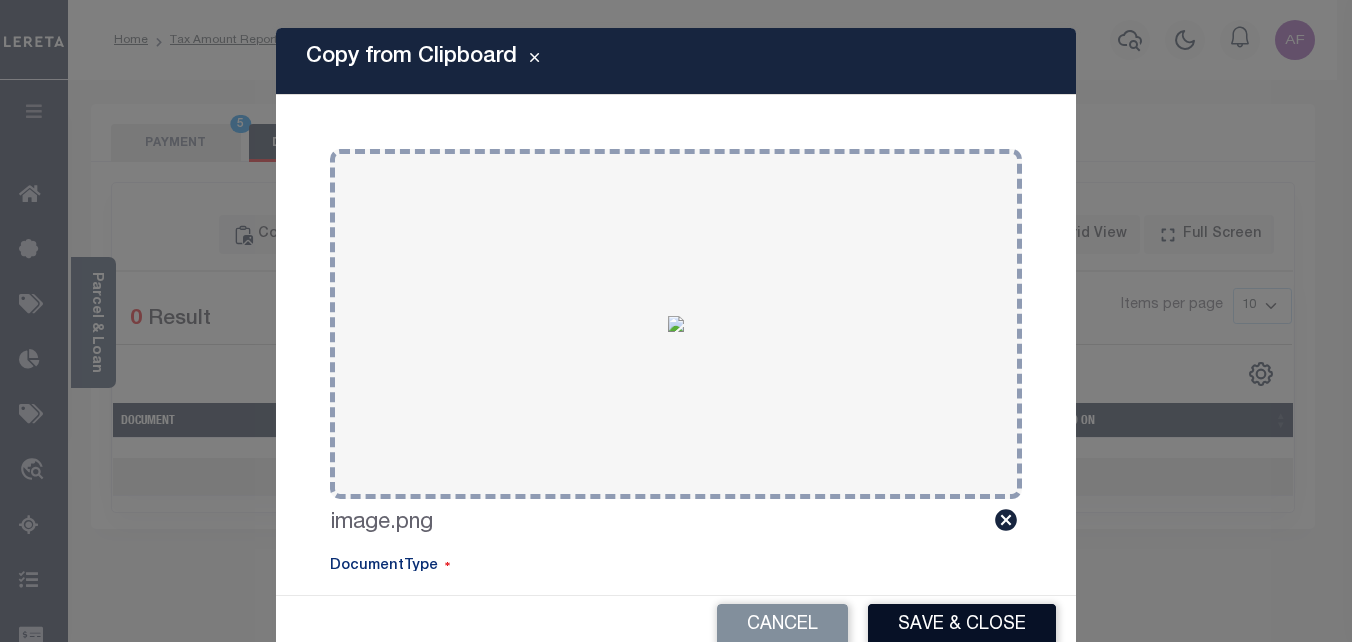 click on "Save & Close" at bounding box center (962, 625) 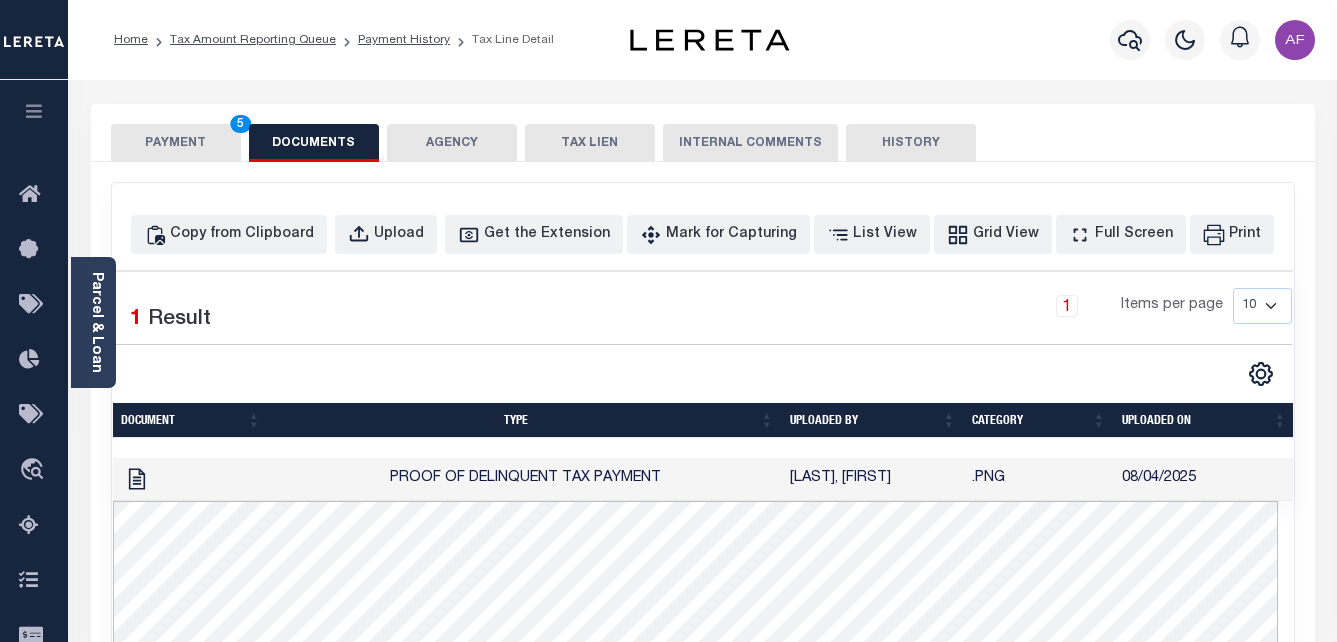 click on "PAYMENT
5" at bounding box center [176, 143] 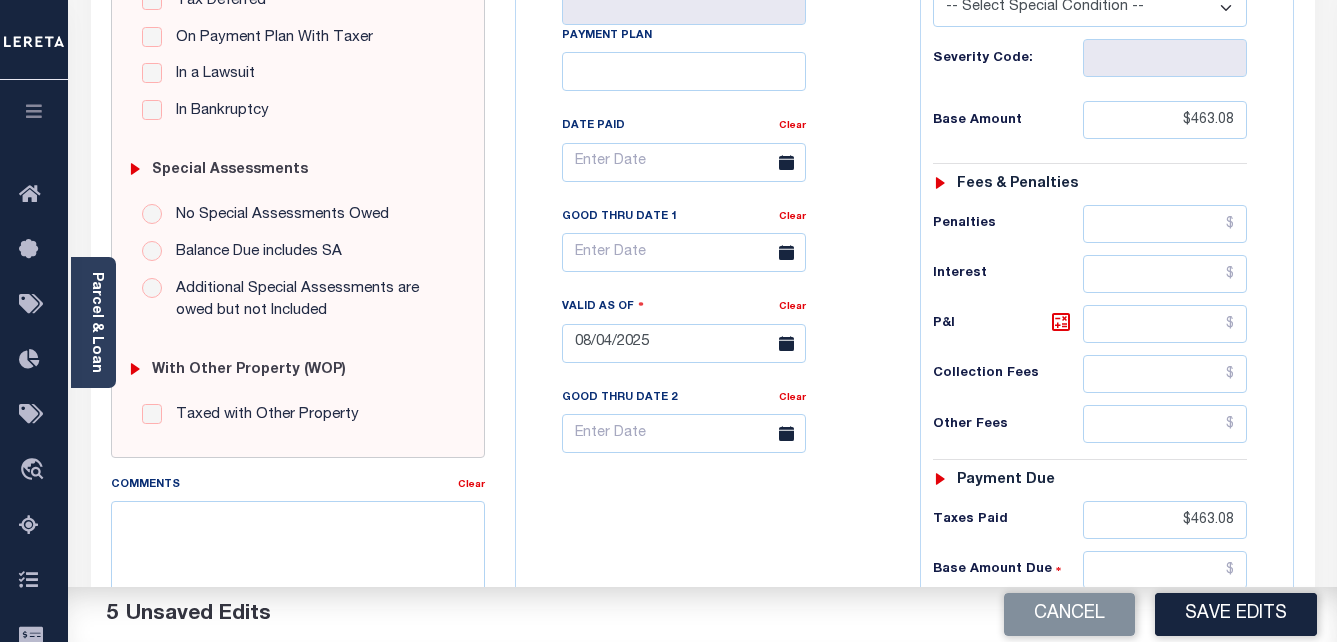 scroll, scrollTop: 800, scrollLeft: 0, axis: vertical 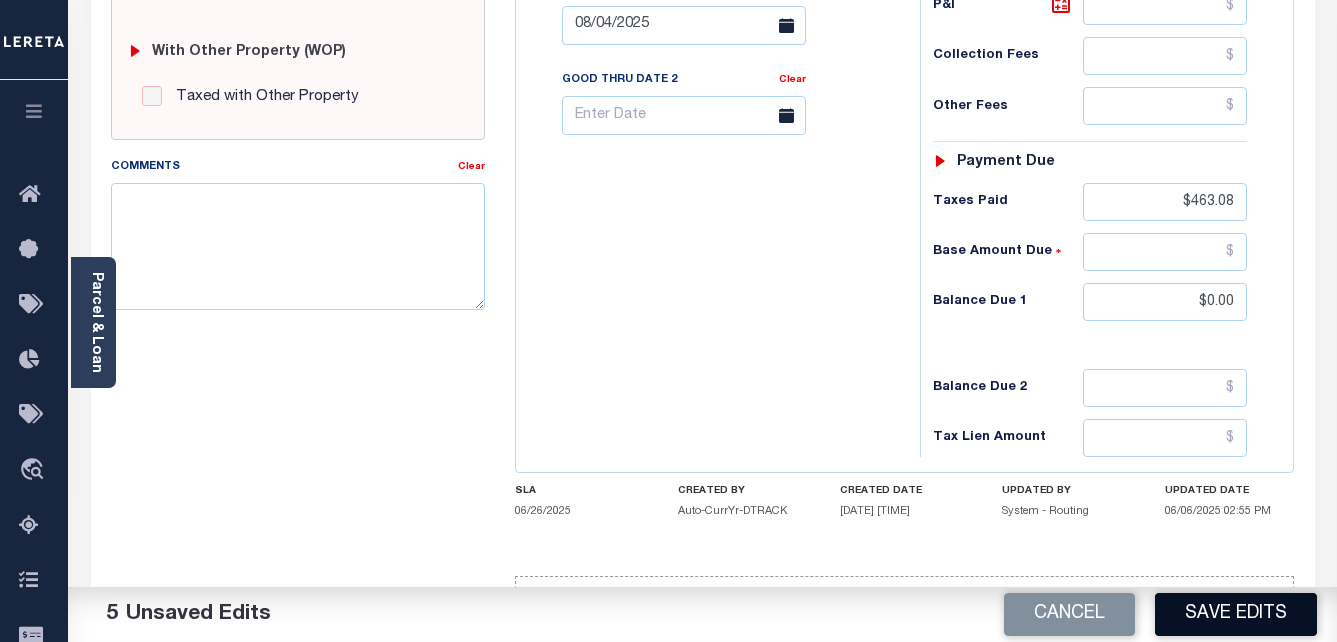 click on "Save Edits" at bounding box center (1236, 614) 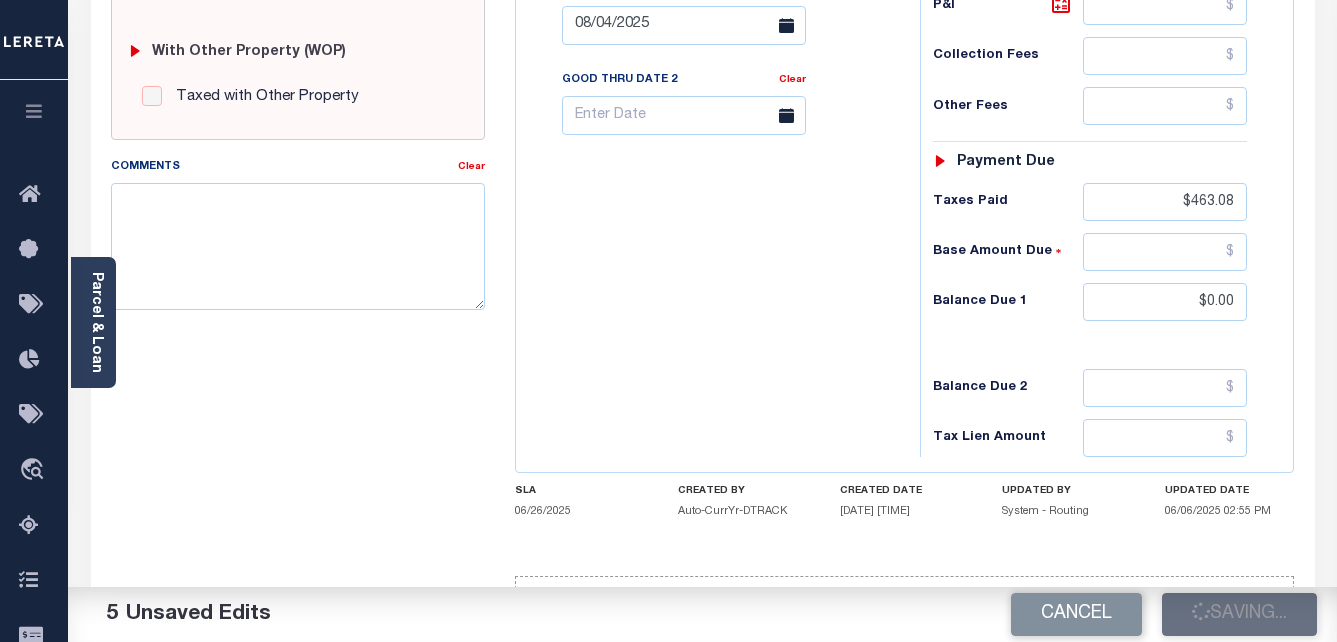 checkbox on "false" 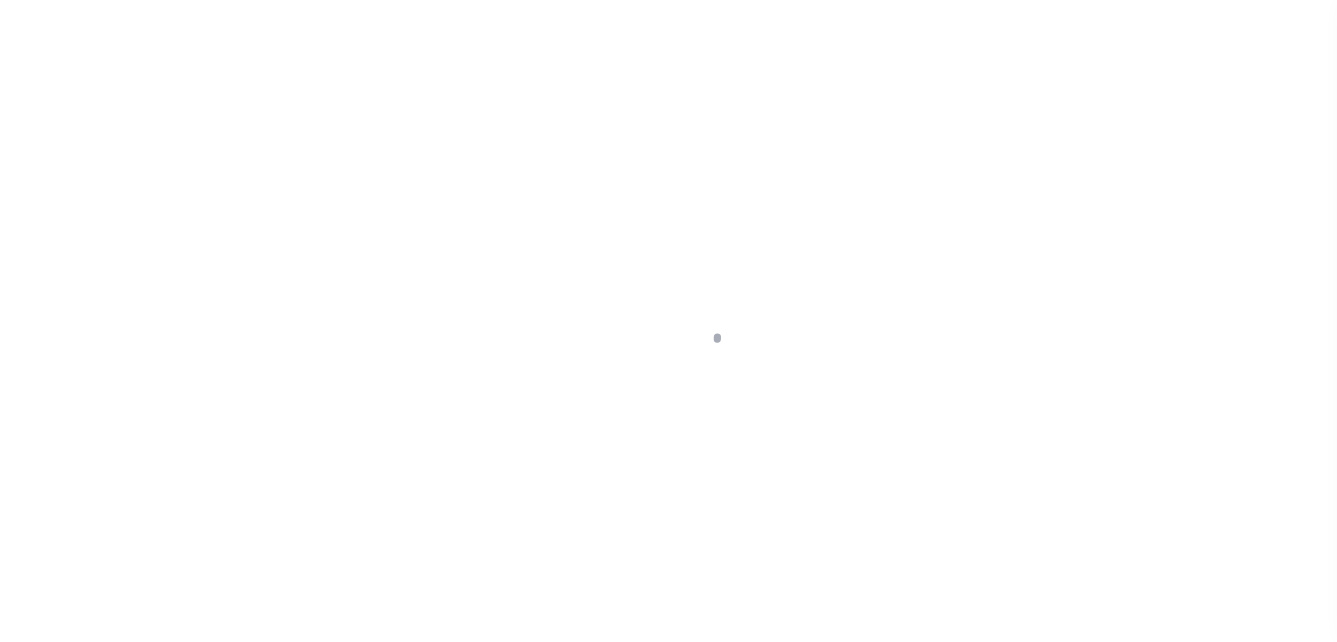 scroll, scrollTop: 0, scrollLeft: 0, axis: both 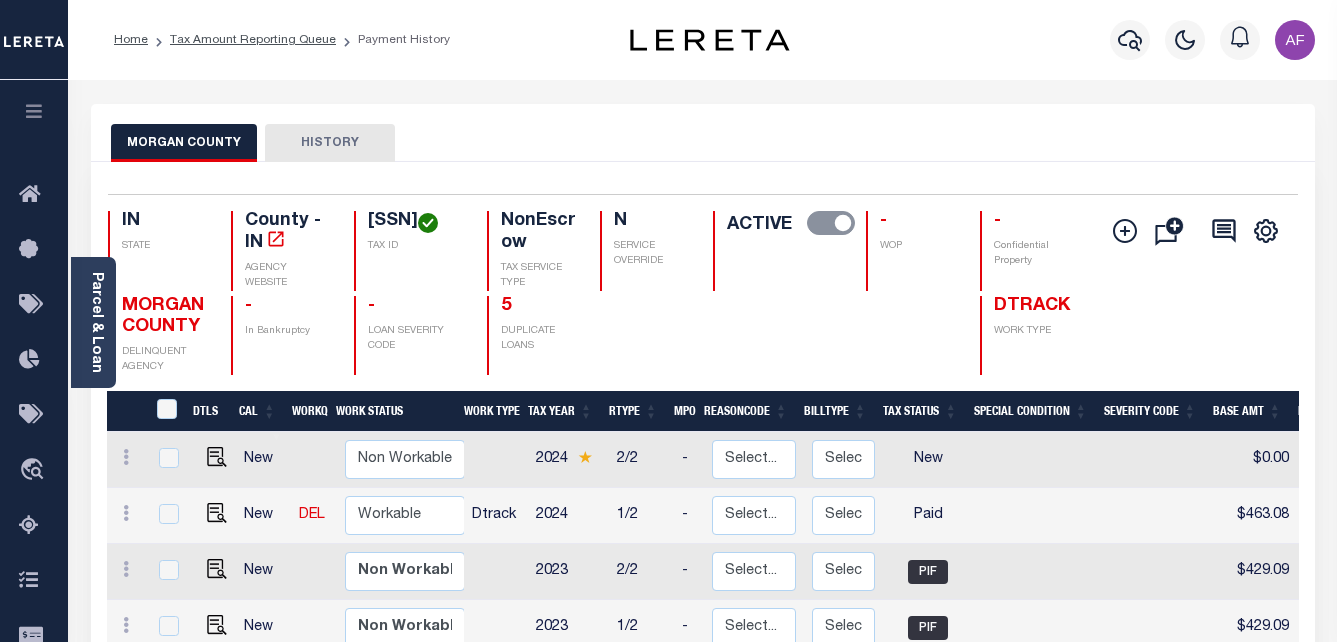 click on "Tax Amount Reporting Queue" at bounding box center (242, 40) 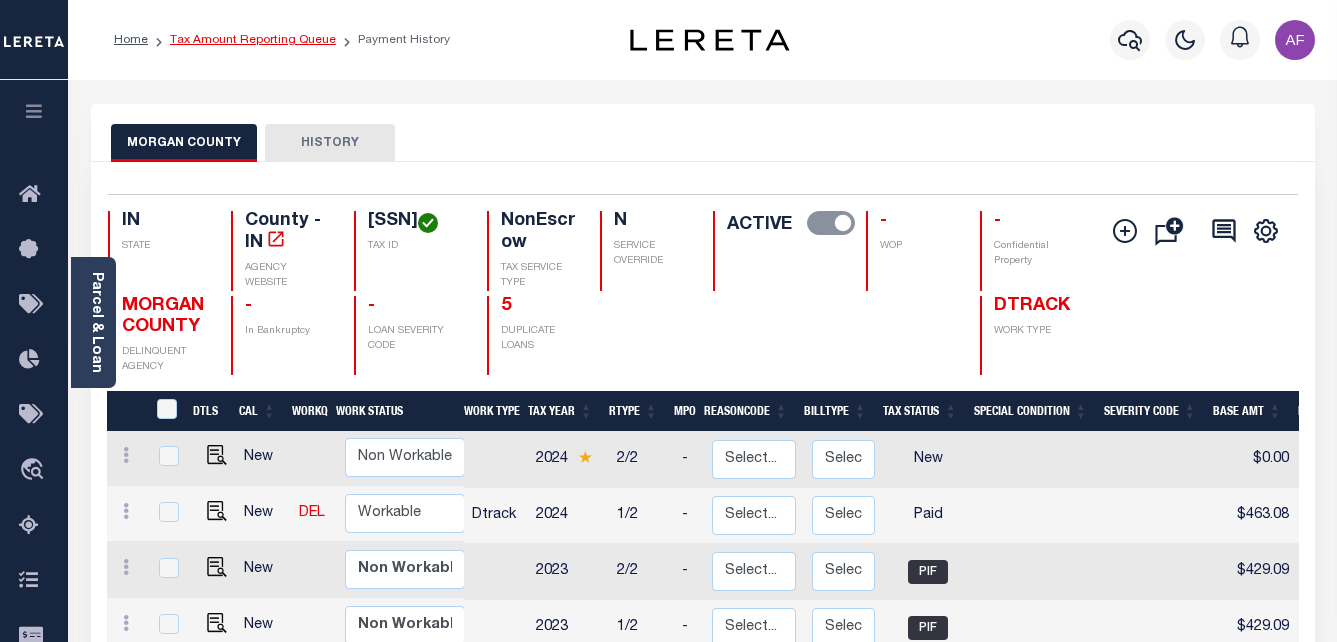 click on "Tax Amount Reporting Queue" at bounding box center [253, 40] 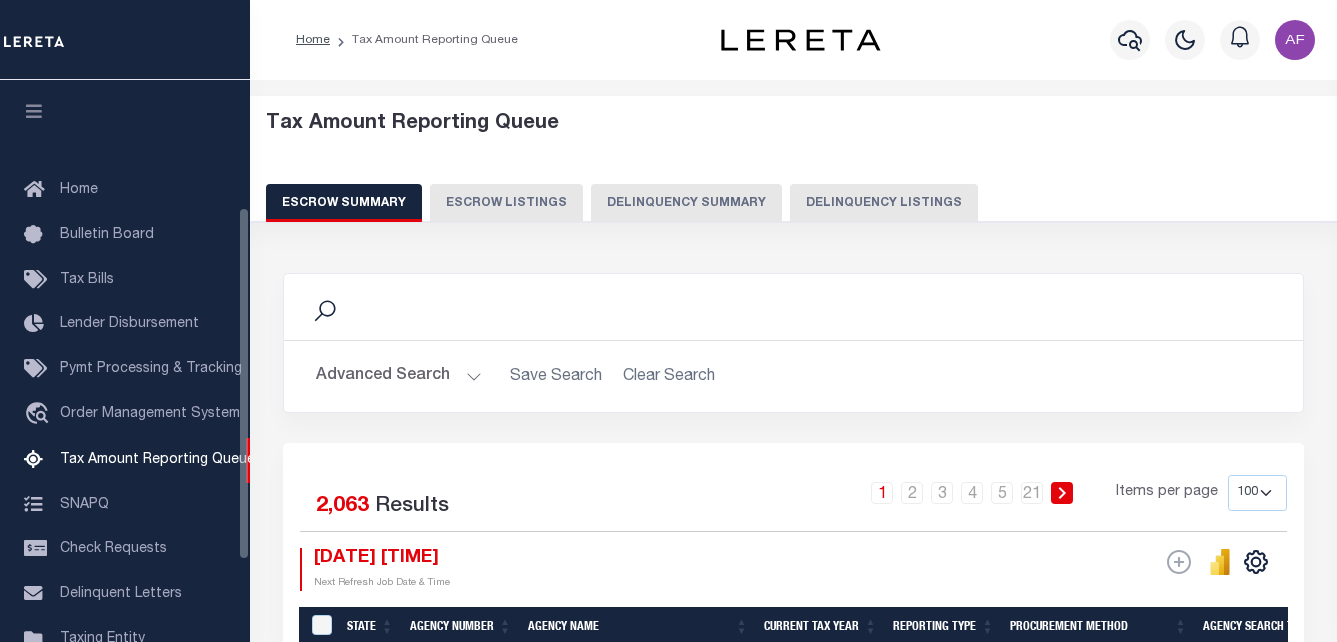 select on "100" 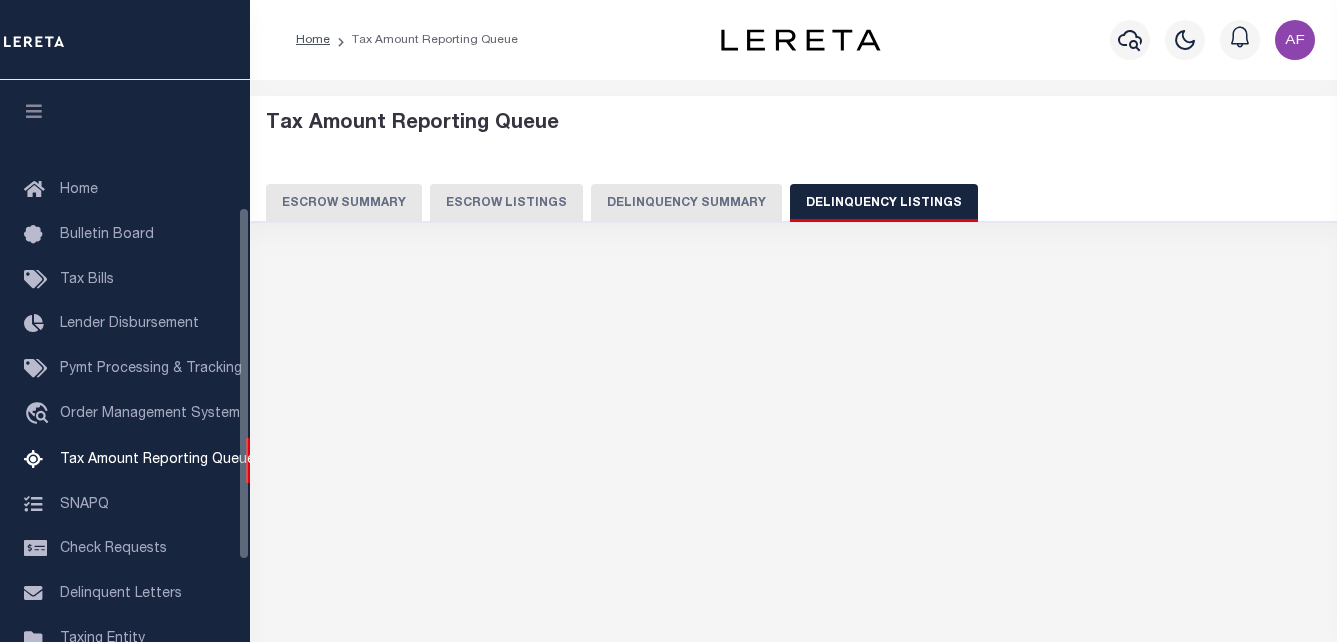scroll, scrollTop: 202, scrollLeft: 0, axis: vertical 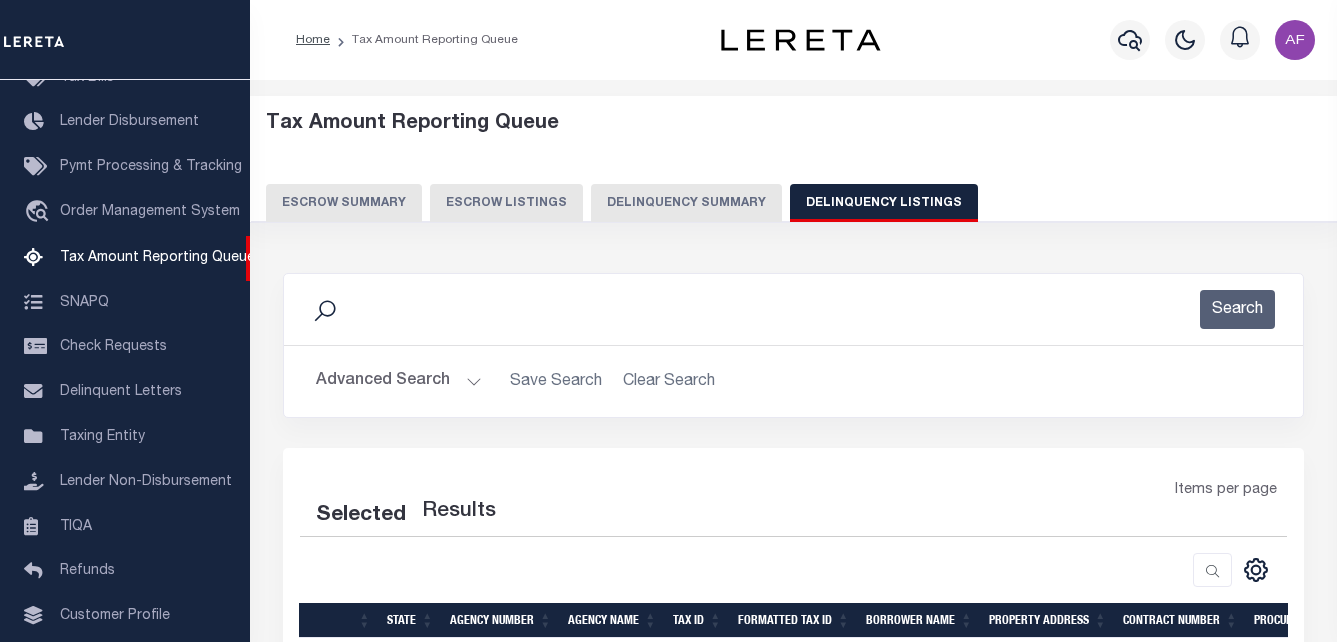 select on "100" 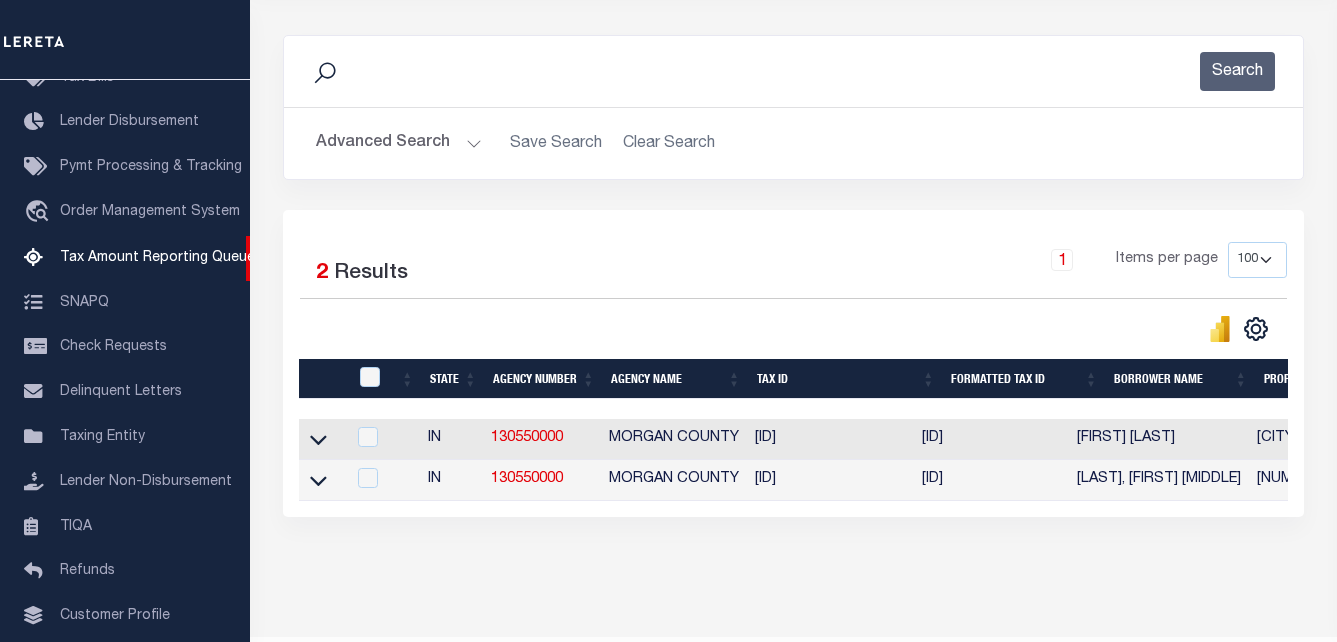scroll, scrollTop: 248, scrollLeft: 0, axis: vertical 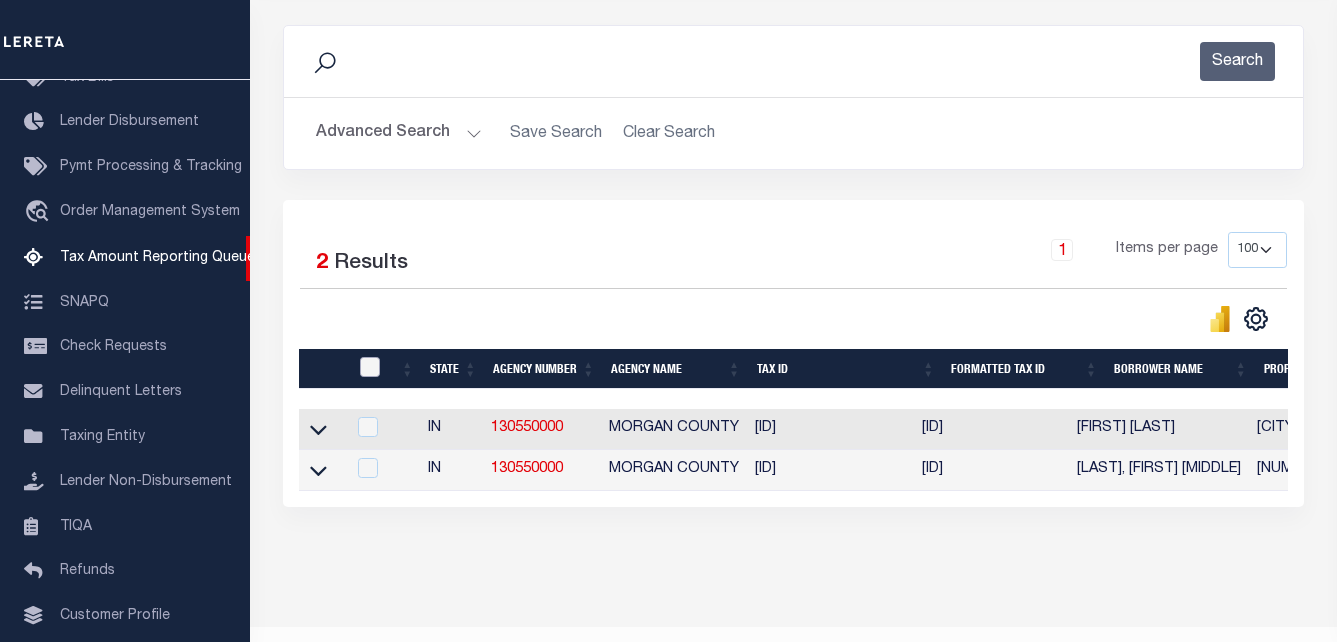 click at bounding box center (370, 367) 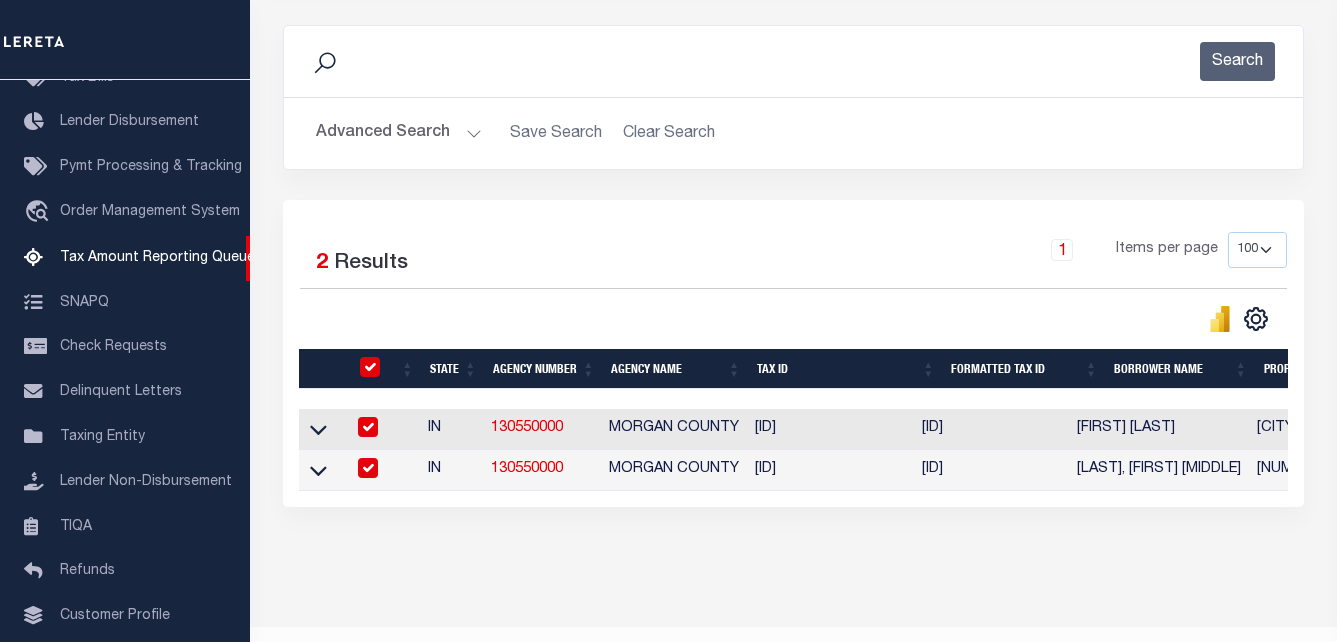 checkbox on "true" 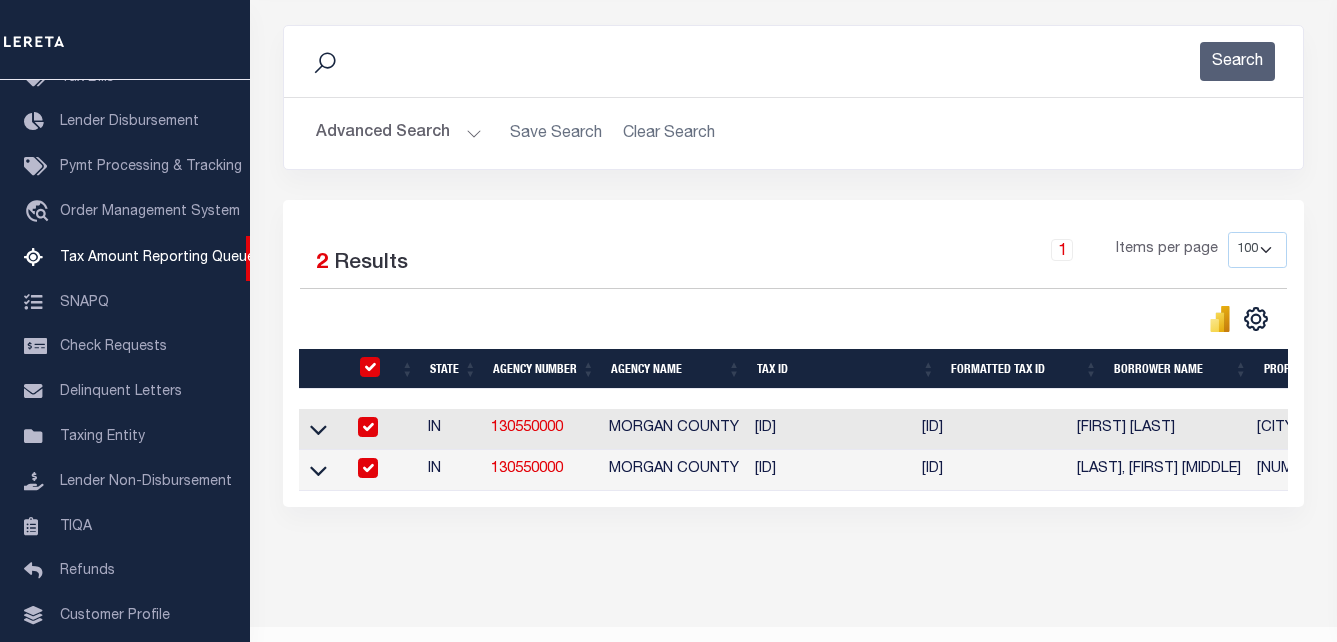 checkbox on "true" 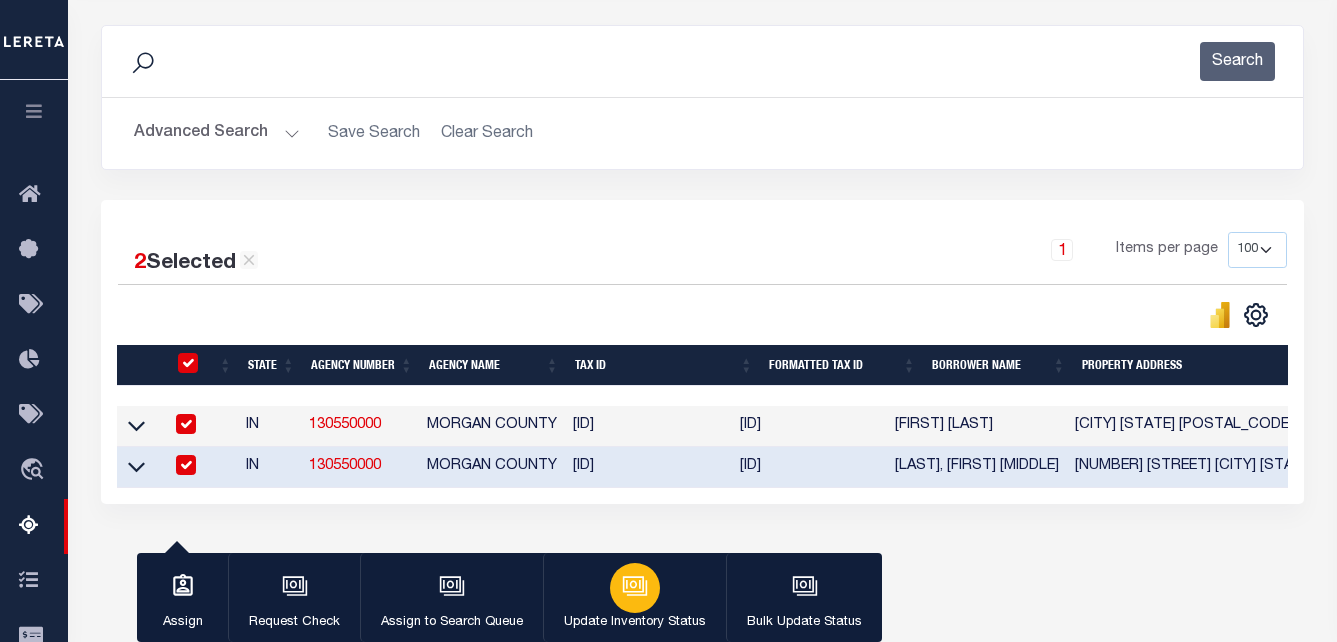 click on "Update Inventory Status" at bounding box center [634, 598] 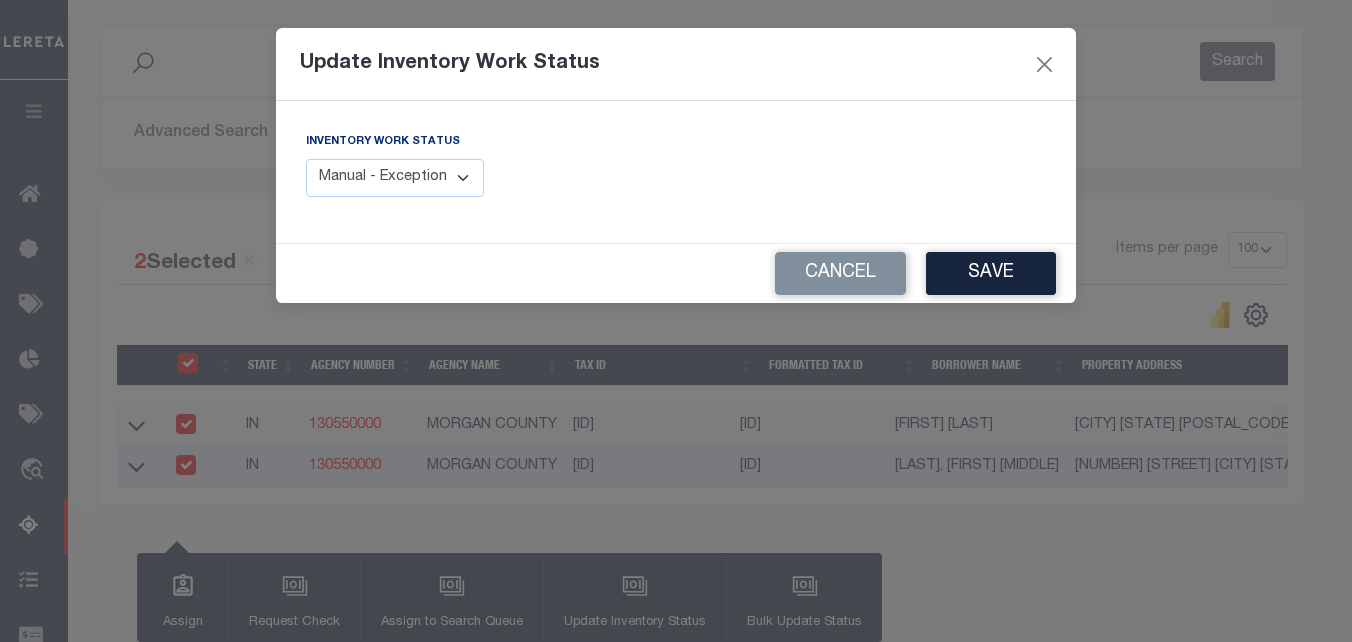 click on "Manual - Exception
Pended - Awaiting Search
Late Add Exception
Completed" at bounding box center (395, 178) 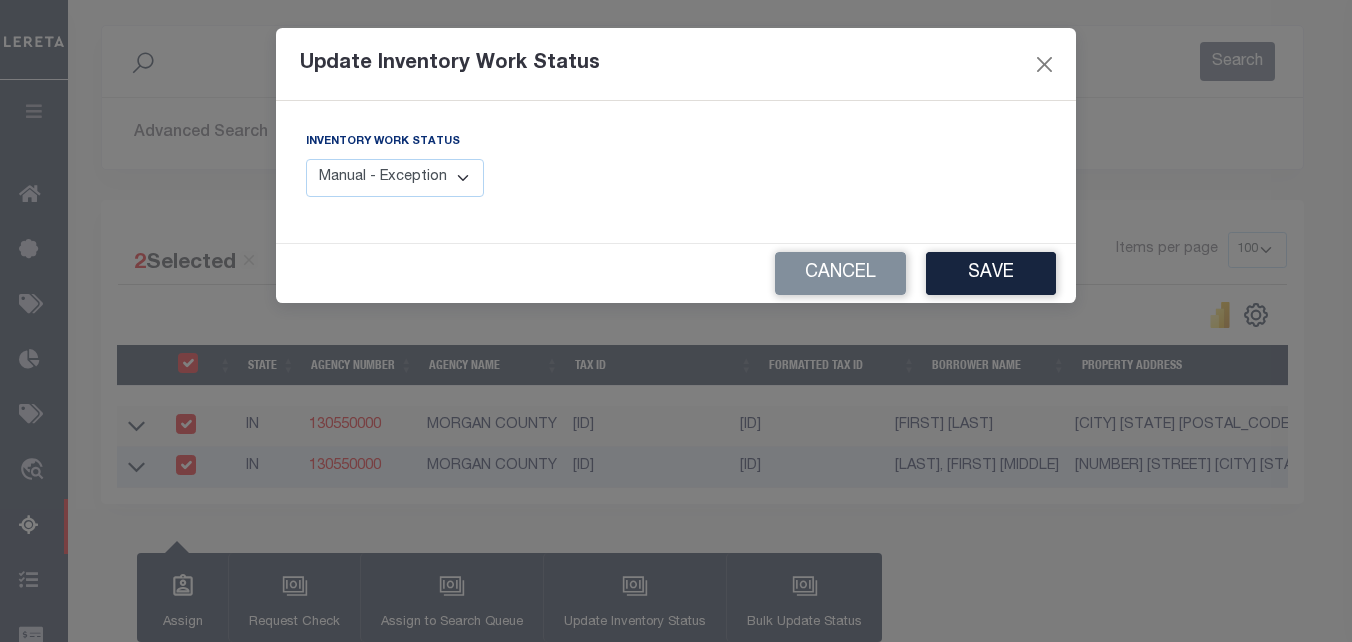 select on "4" 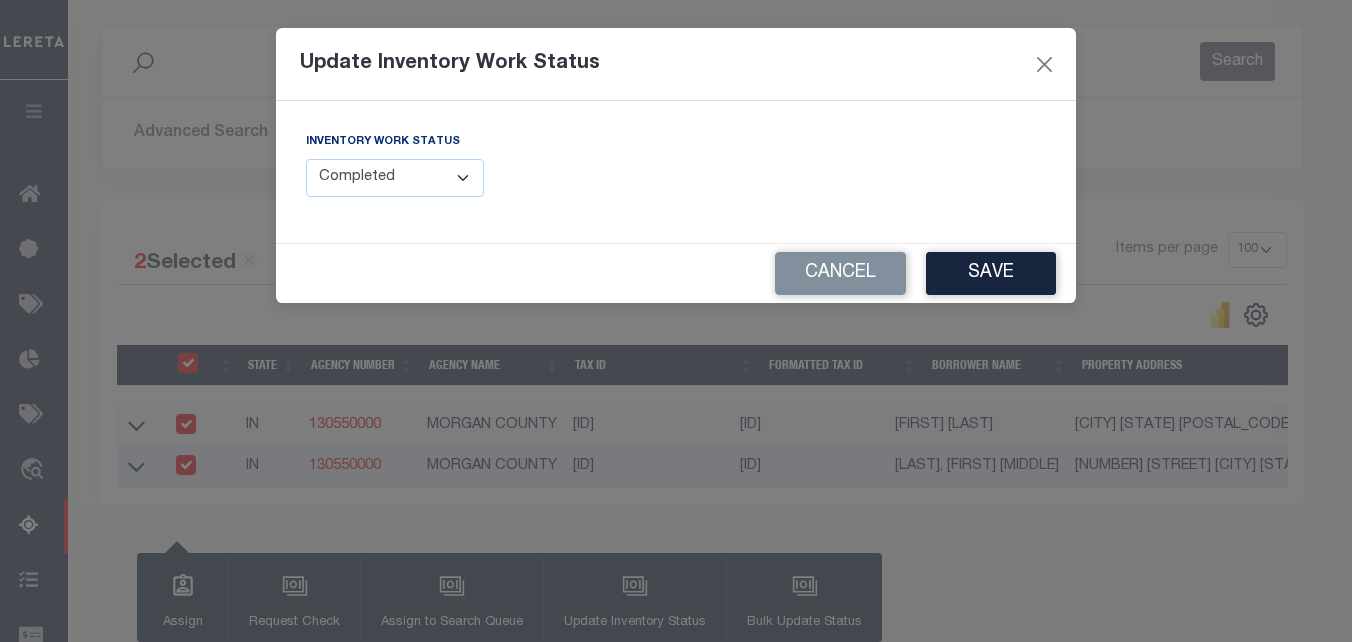 click on "Manual - Exception
Pended - Awaiting Search
Late Add Exception
Completed" at bounding box center [395, 178] 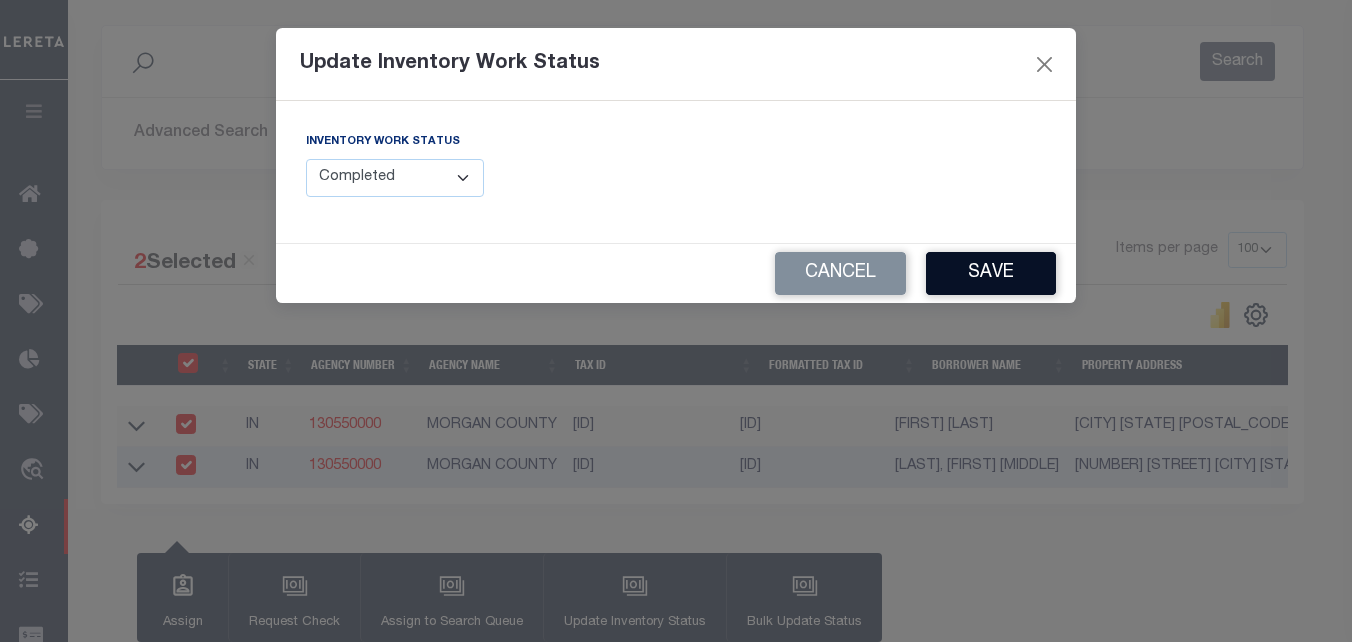 click on "Save" at bounding box center [991, 273] 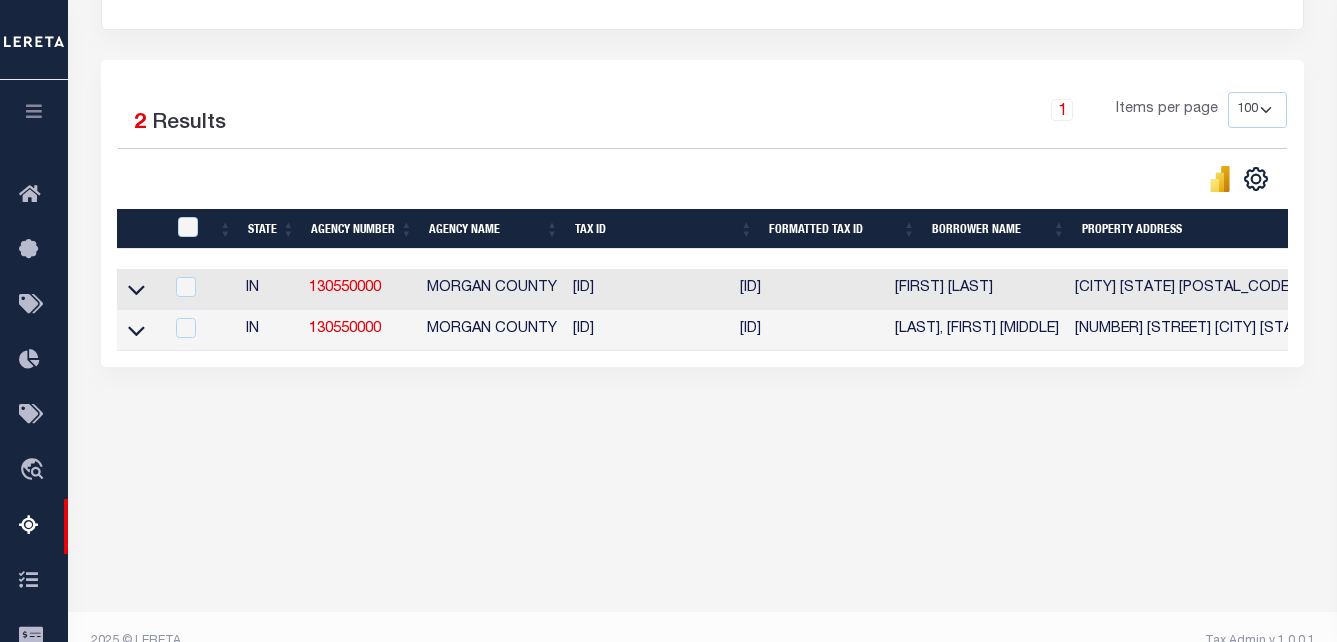 scroll, scrollTop: 400, scrollLeft: 0, axis: vertical 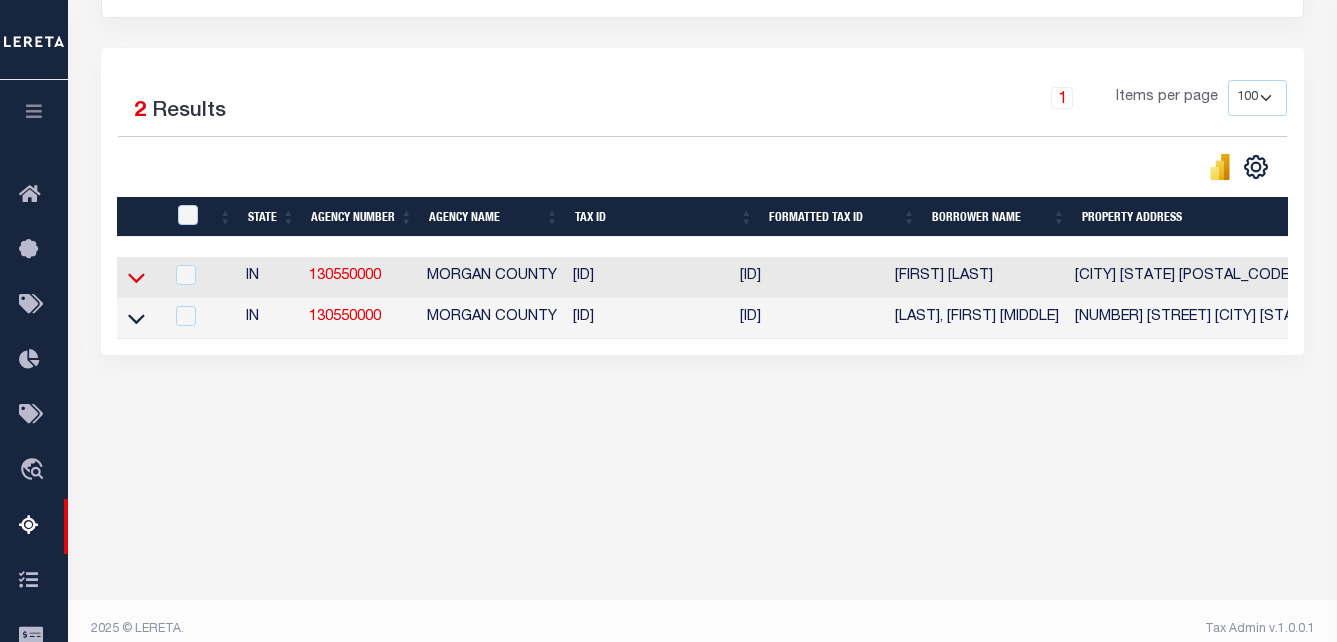 click 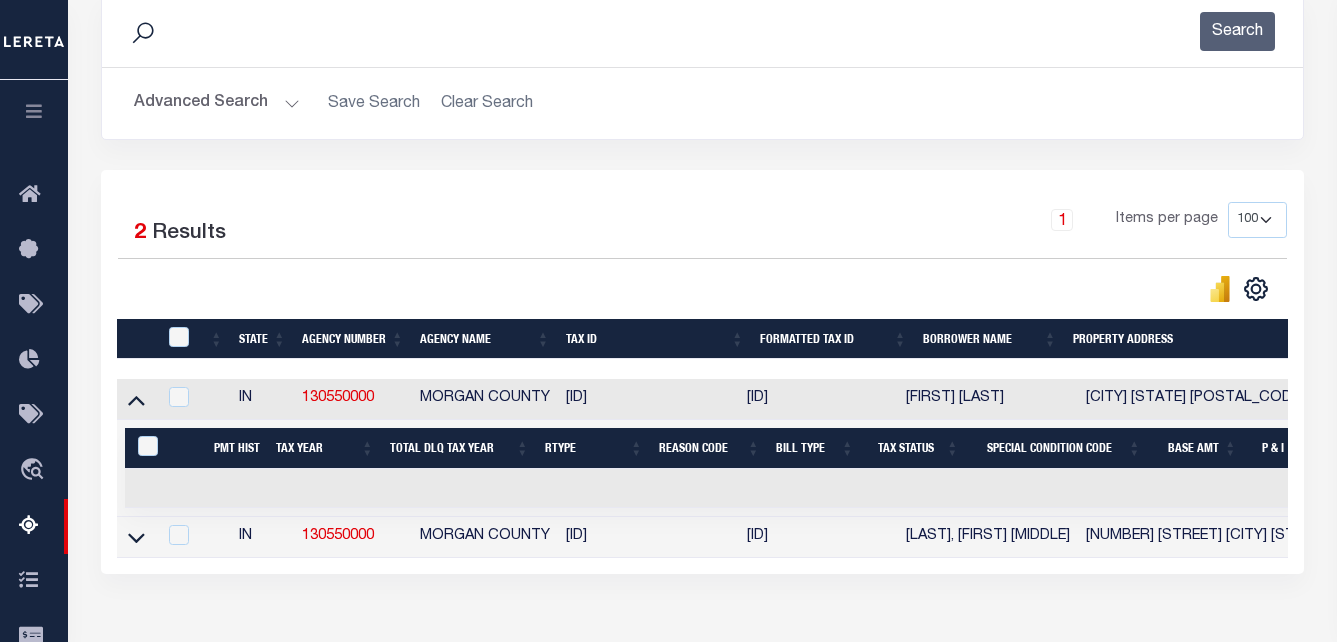 scroll, scrollTop: 0, scrollLeft: 0, axis: both 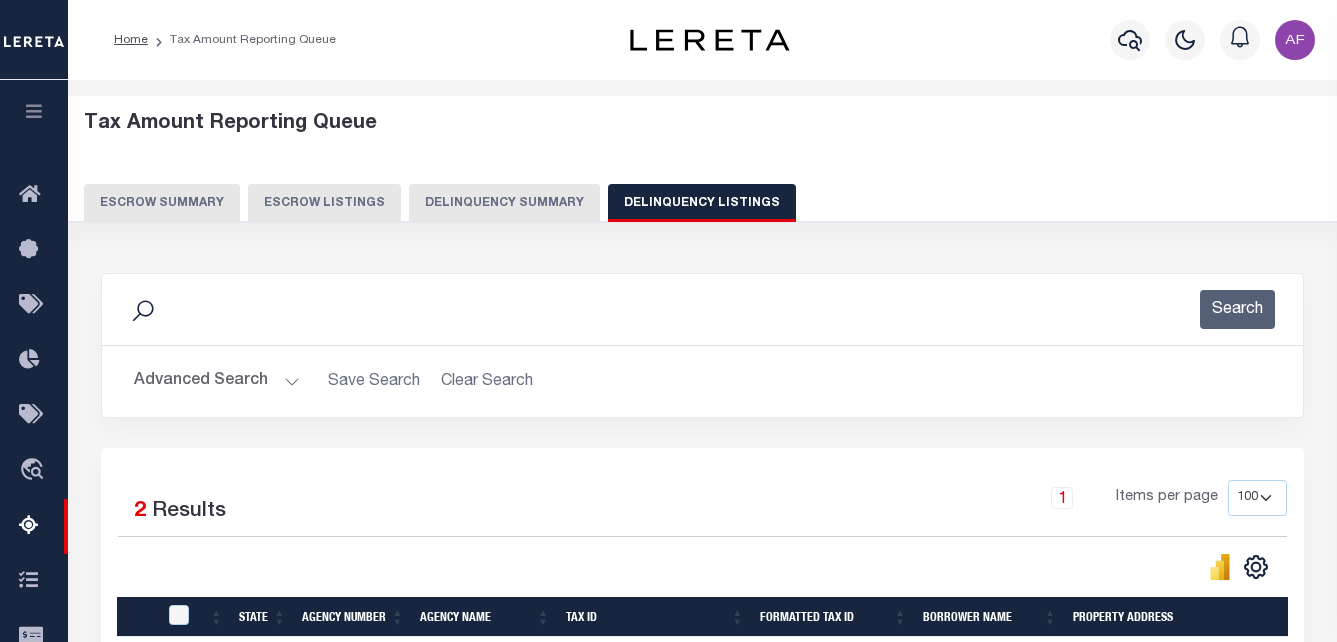 click on "Advanced Search" at bounding box center [217, 381] 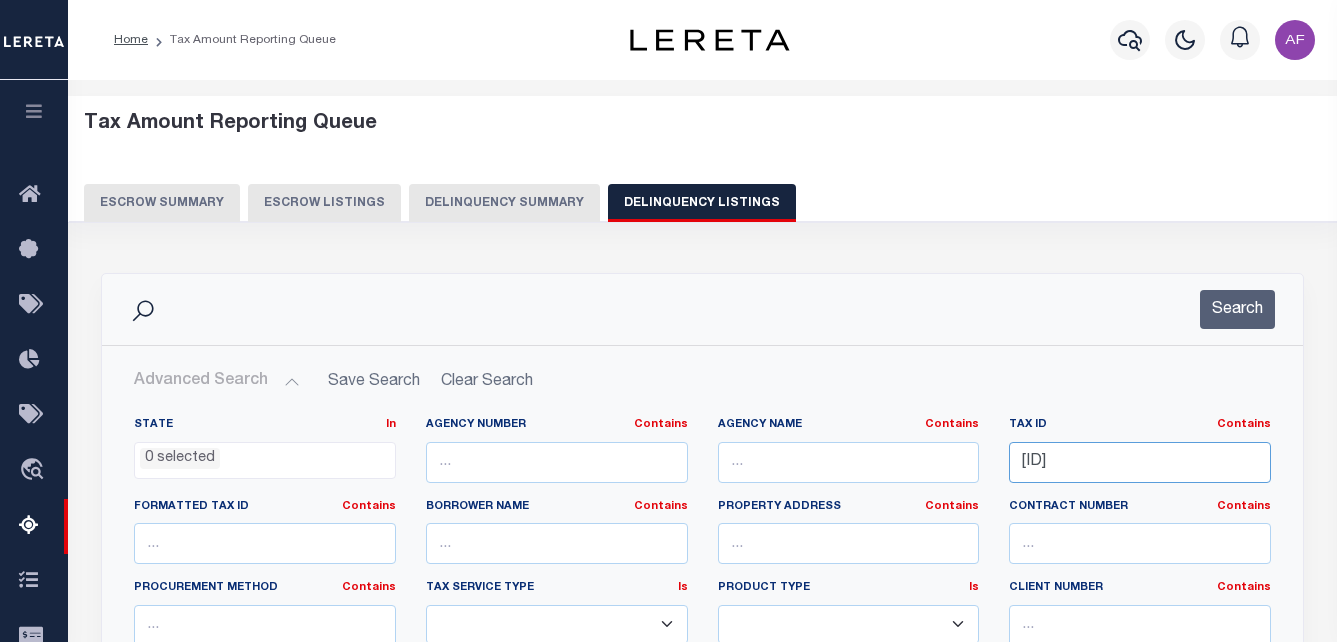 drag, startPoint x: 1227, startPoint y: 465, endPoint x: 951, endPoint y: 435, distance: 277.62564 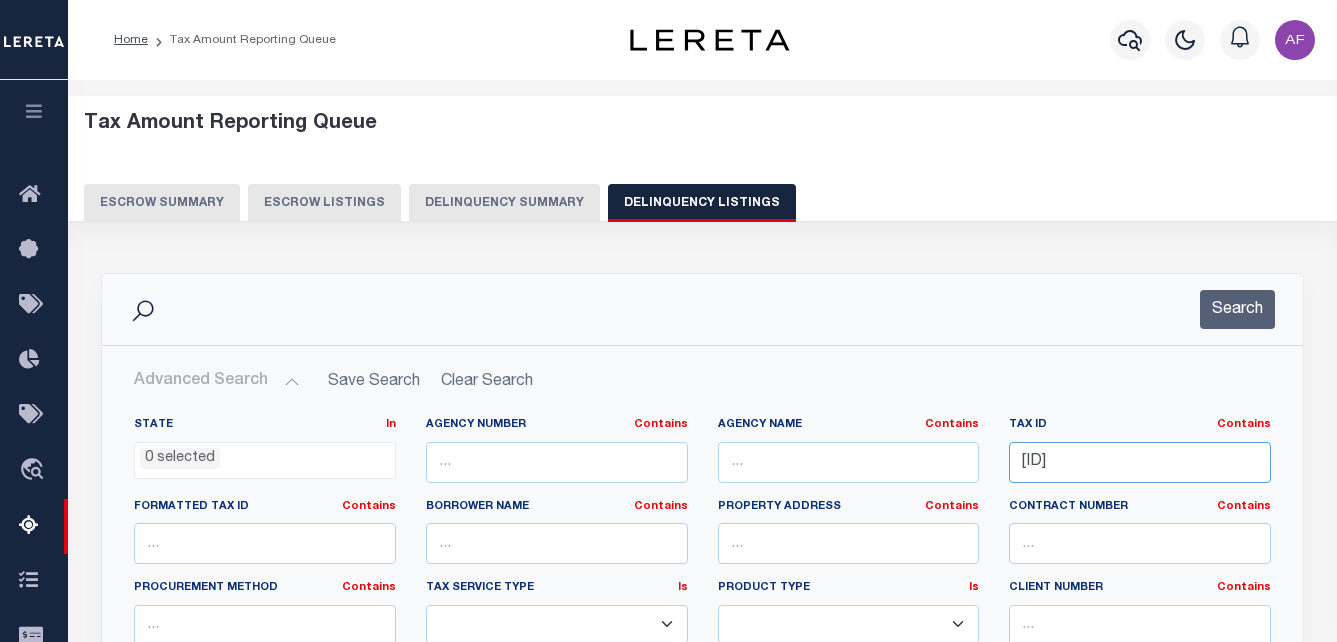 click on "State
In
In
AK AL AR AZ CA CO CT DC DE FL GA GU HI IA ID IL IN KS KY LA MA MD ME MI MN MO MS MT NC ND NE NH NJ NM NV NY OH OK OR PA PR RI SC SD TN TX UT VA VI VT WA WI WV WY 0 selected
Agency Number
Contains
Contains" at bounding box center (702, 621) 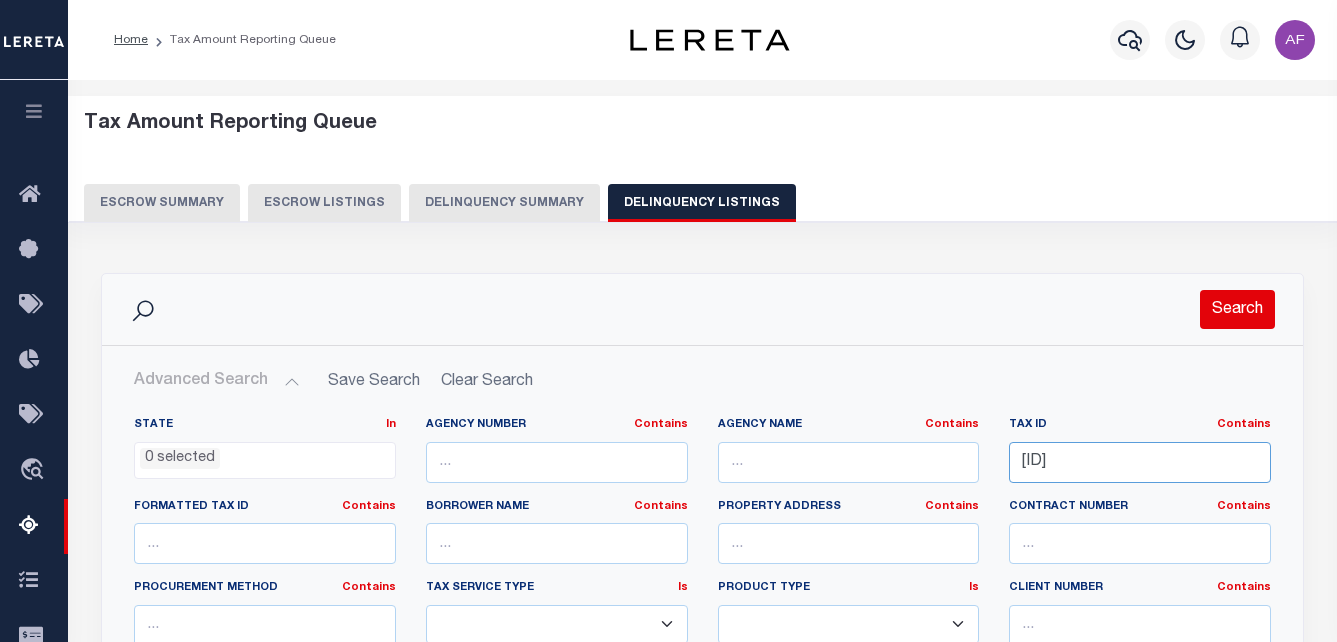 type on "55-09-34-357-001.001-021" 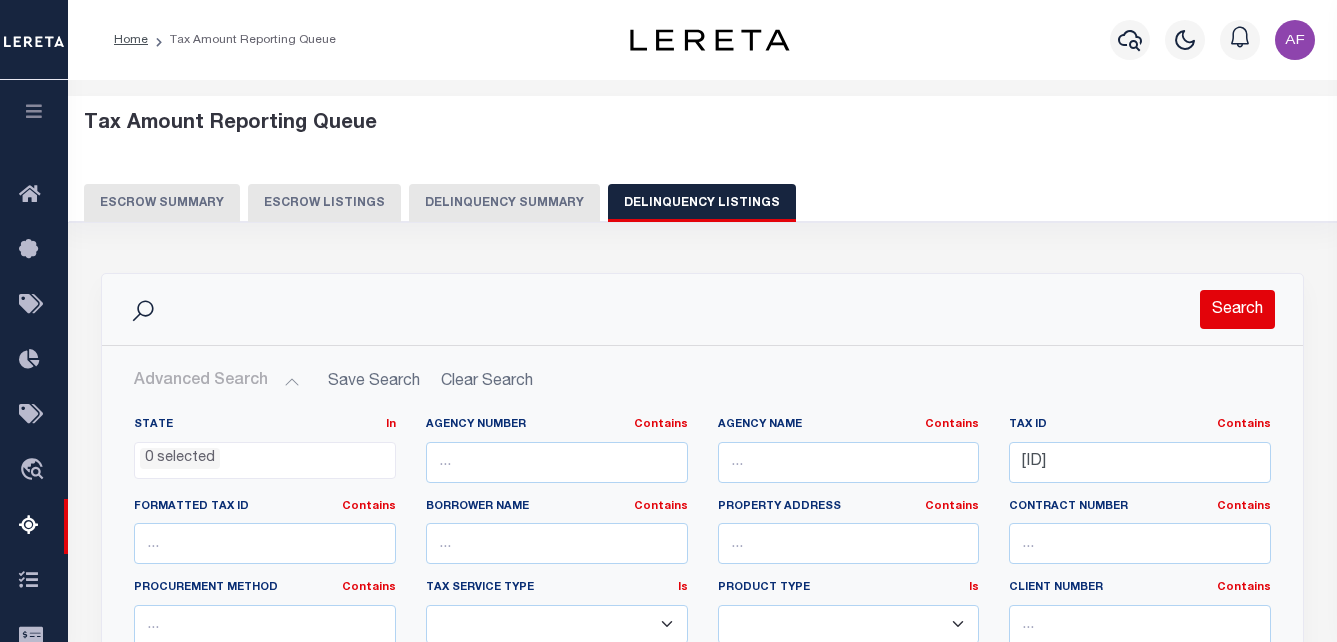 click on "Search" at bounding box center [1237, 309] 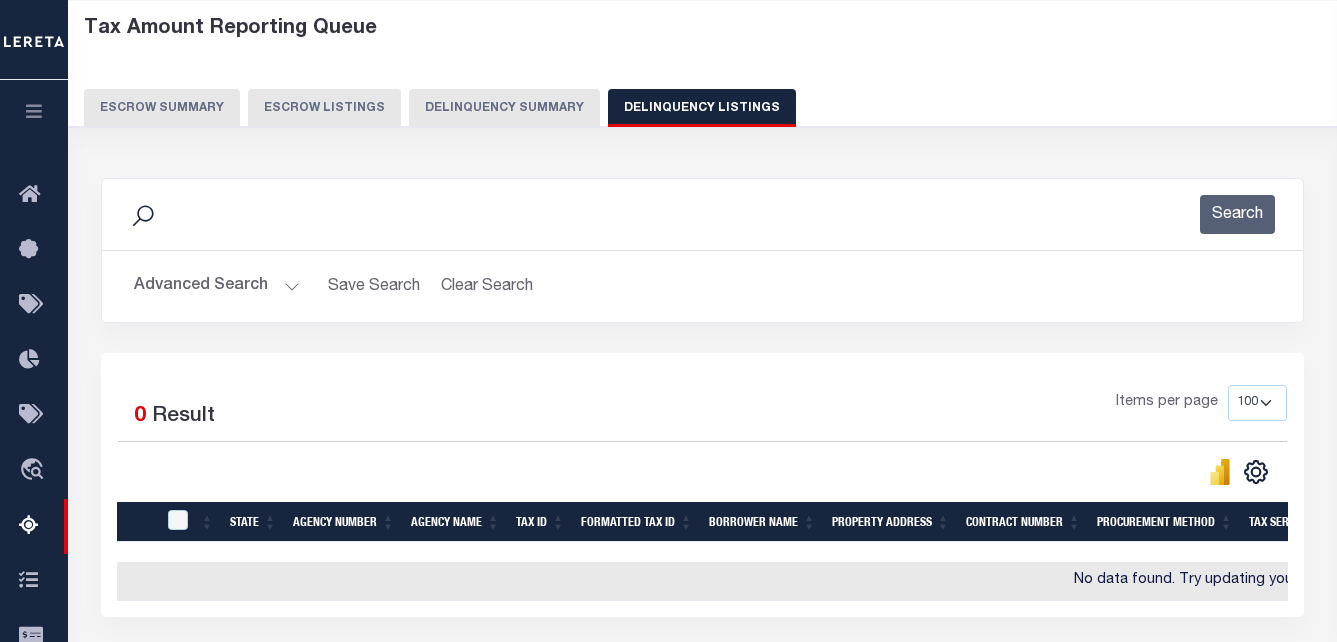 scroll, scrollTop: 100, scrollLeft: 0, axis: vertical 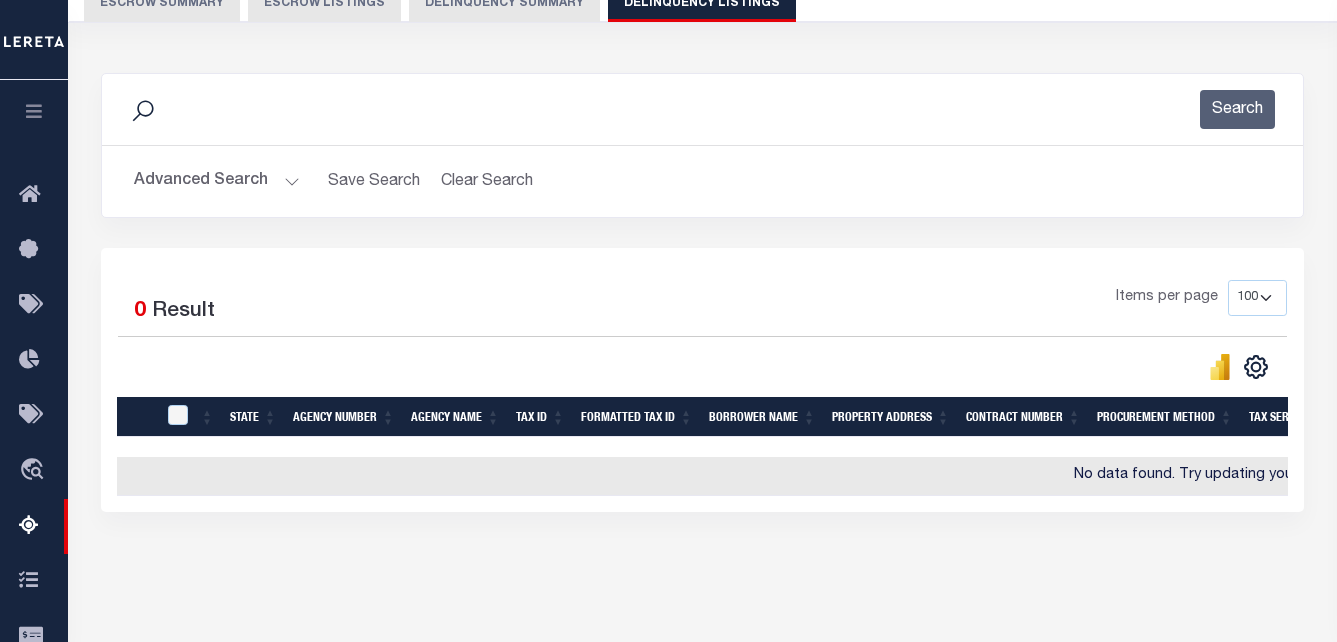 click on "Advanced Search" at bounding box center (217, 181) 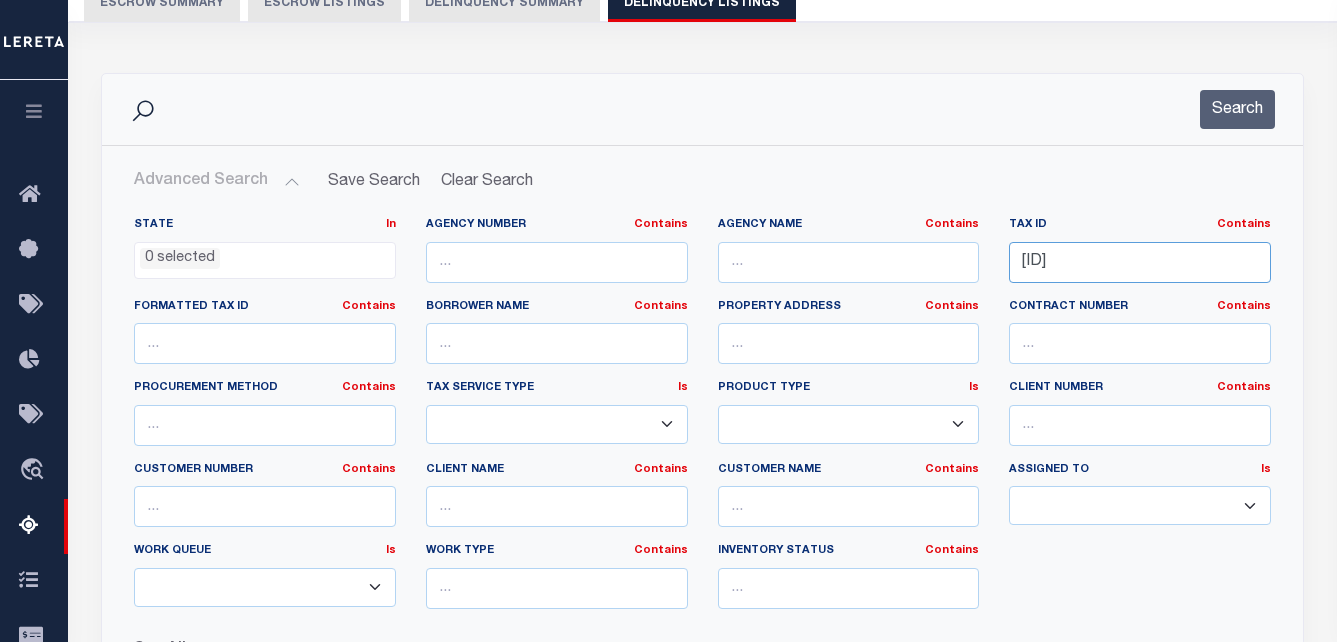 drag, startPoint x: 1230, startPoint y: 254, endPoint x: 921, endPoint y: 226, distance: 310.26602 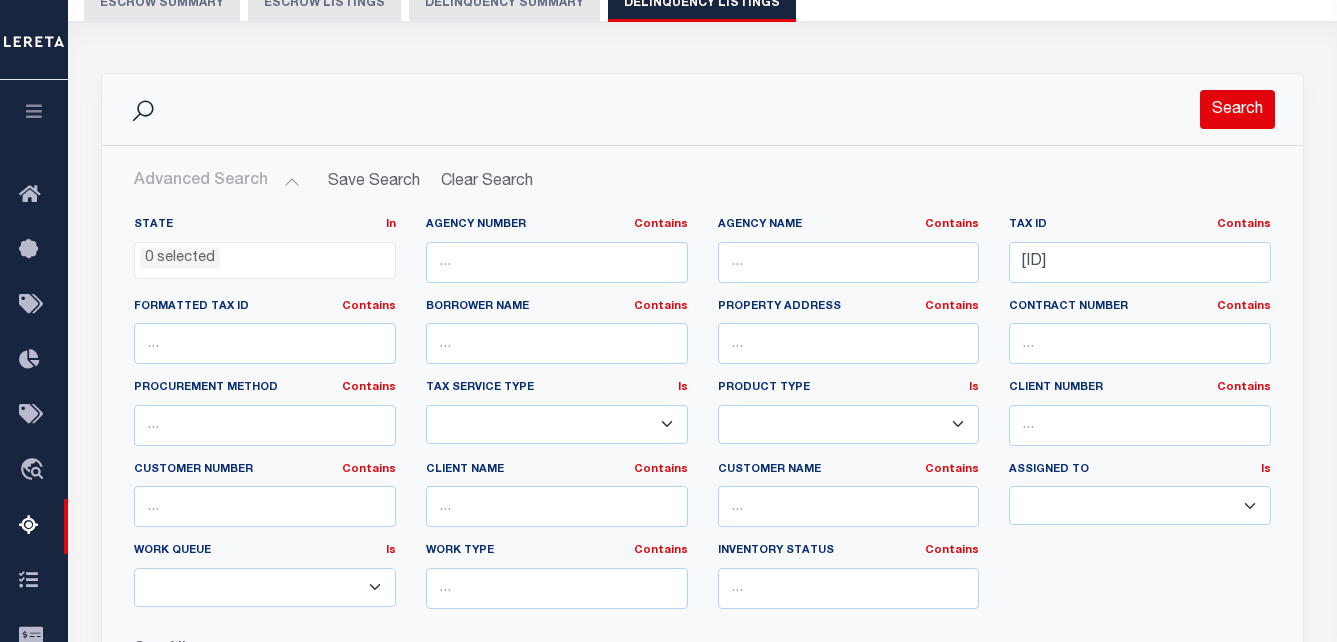 click on "Search" at bounding box center [1237, 109] 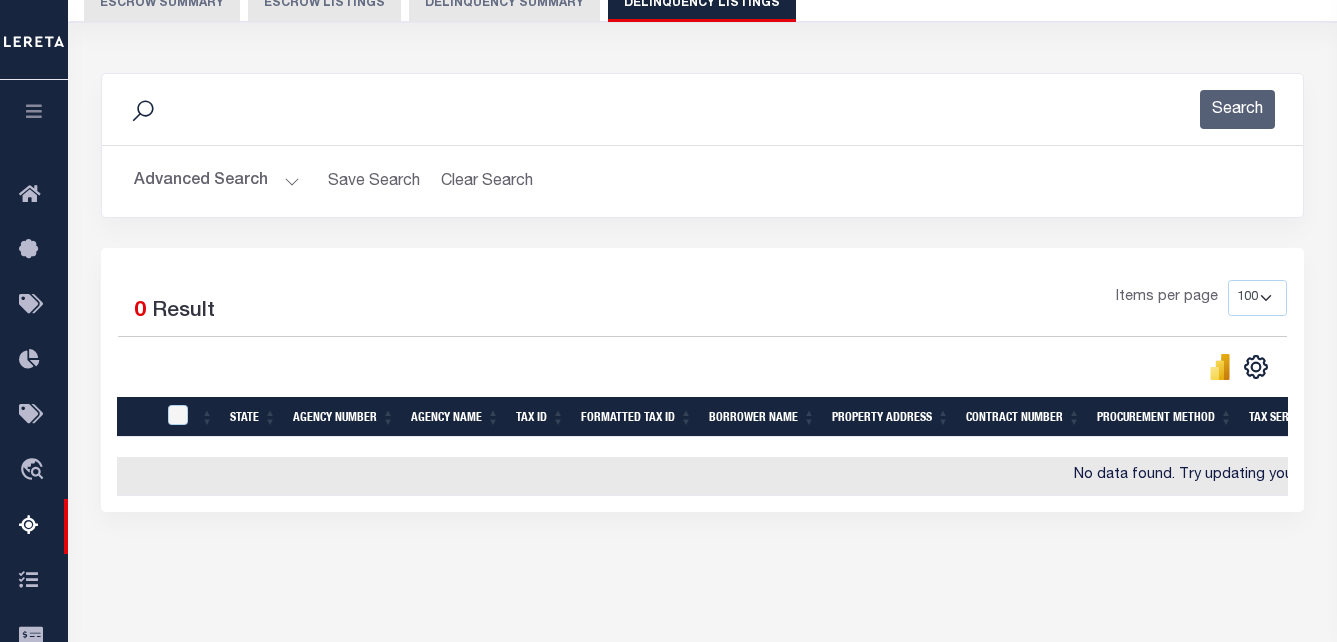 scroll, scrollTop: 0, scrollLeft: 493, axis: horizontal 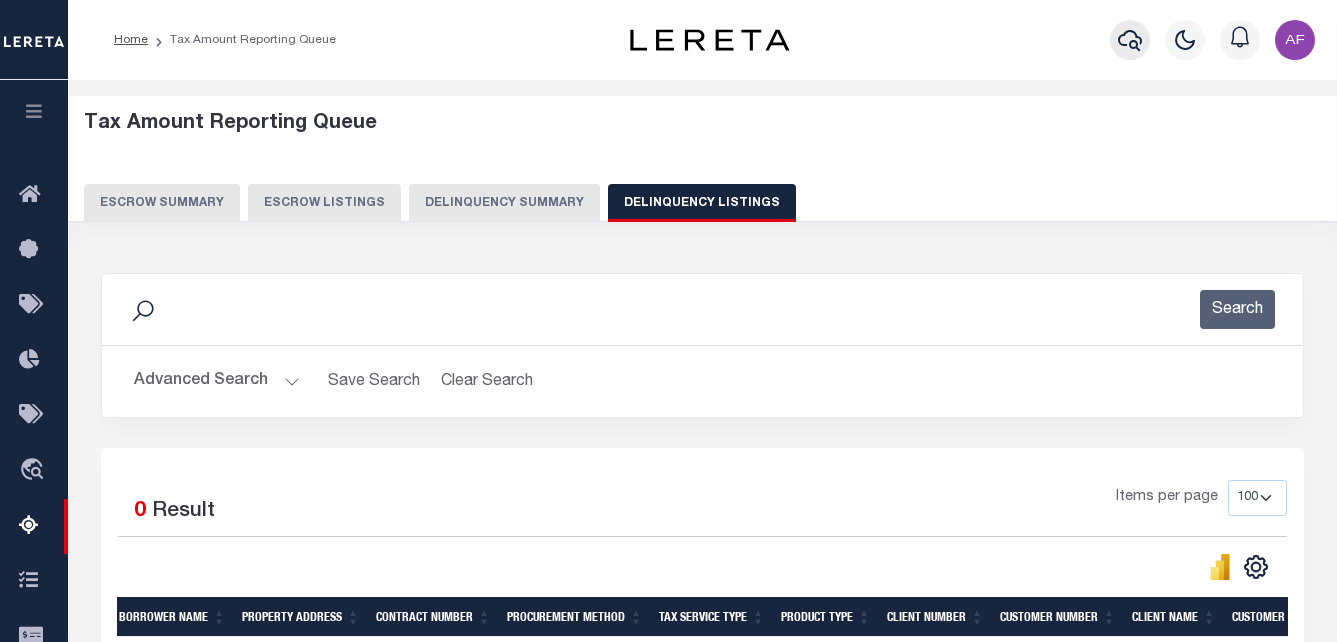 click 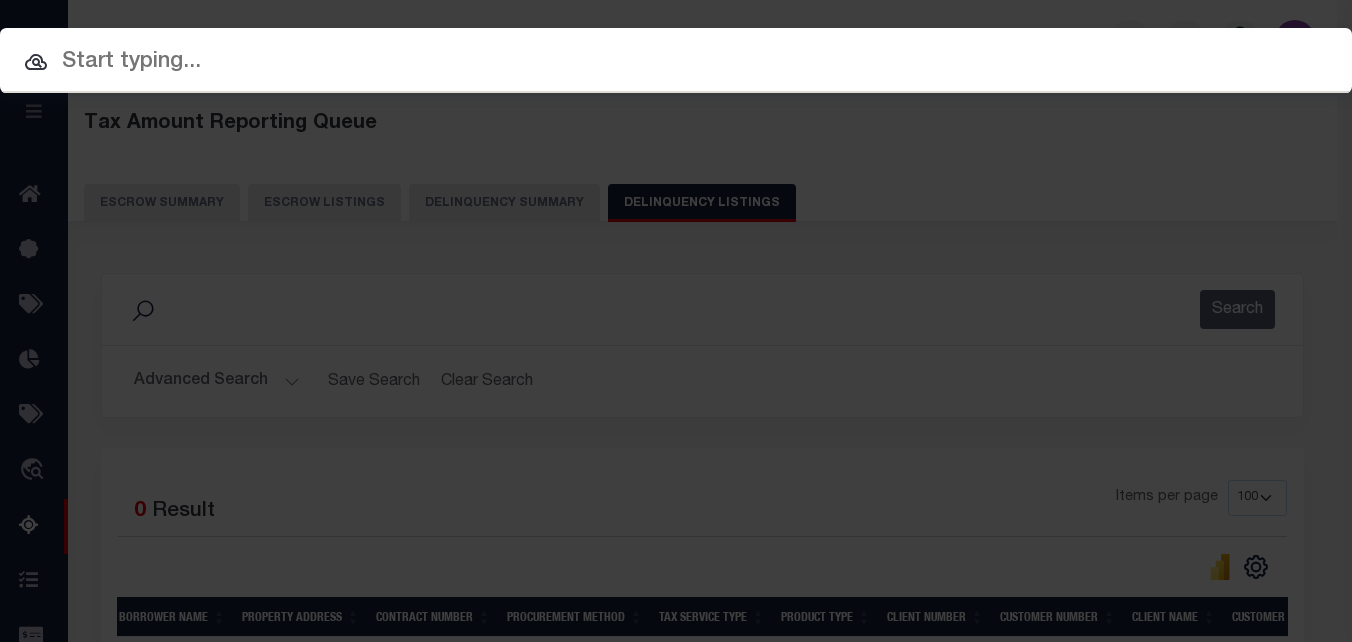 click at bounding box center (676, 62) 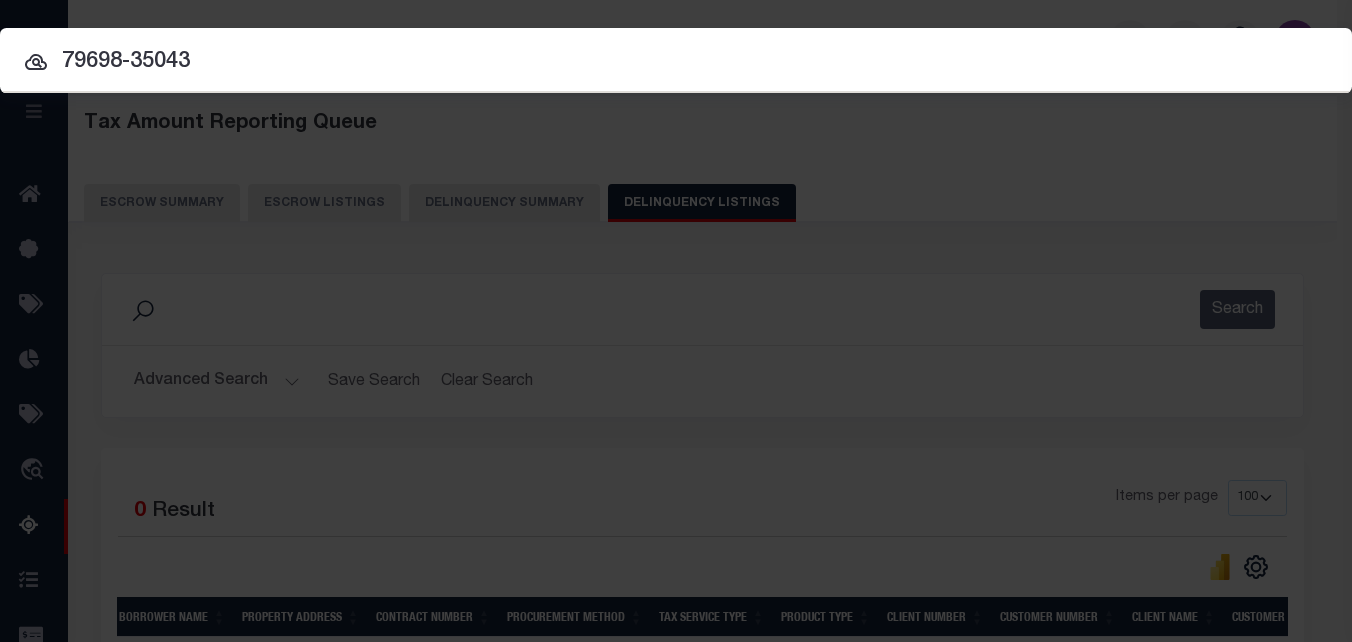 type on "79698-35043" 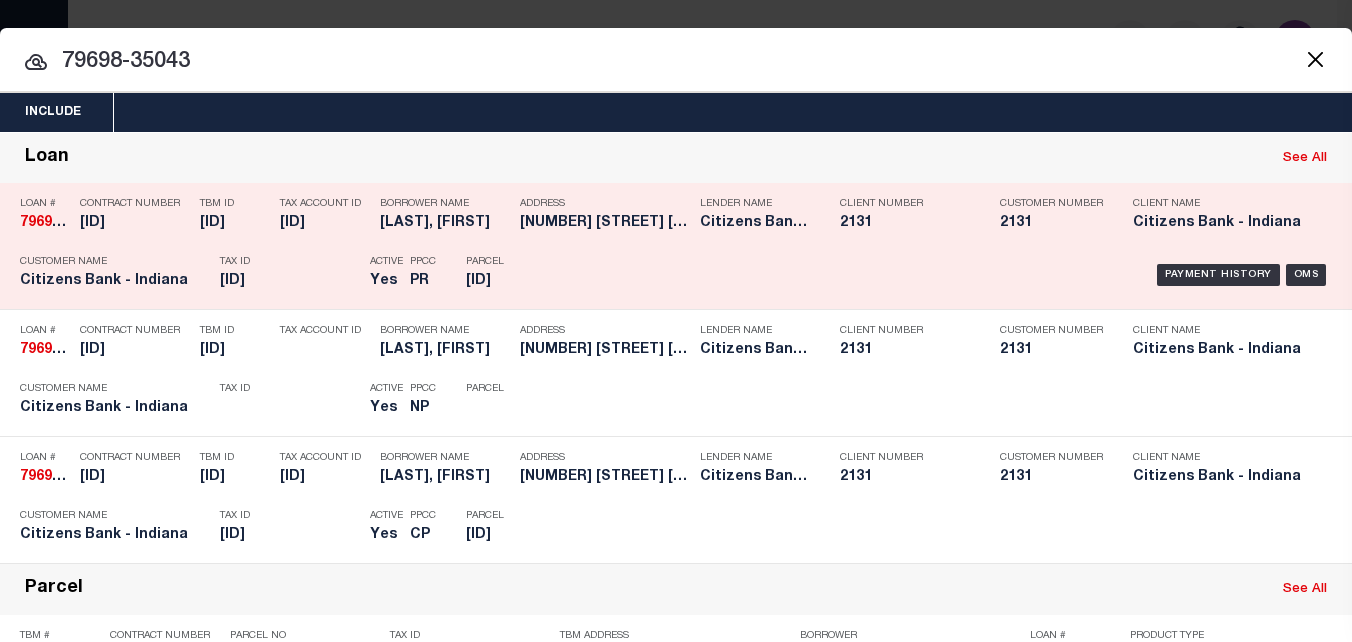 click on "Borrower Name
RIACHRD HAMMACK" at bounding box center (445, 217) 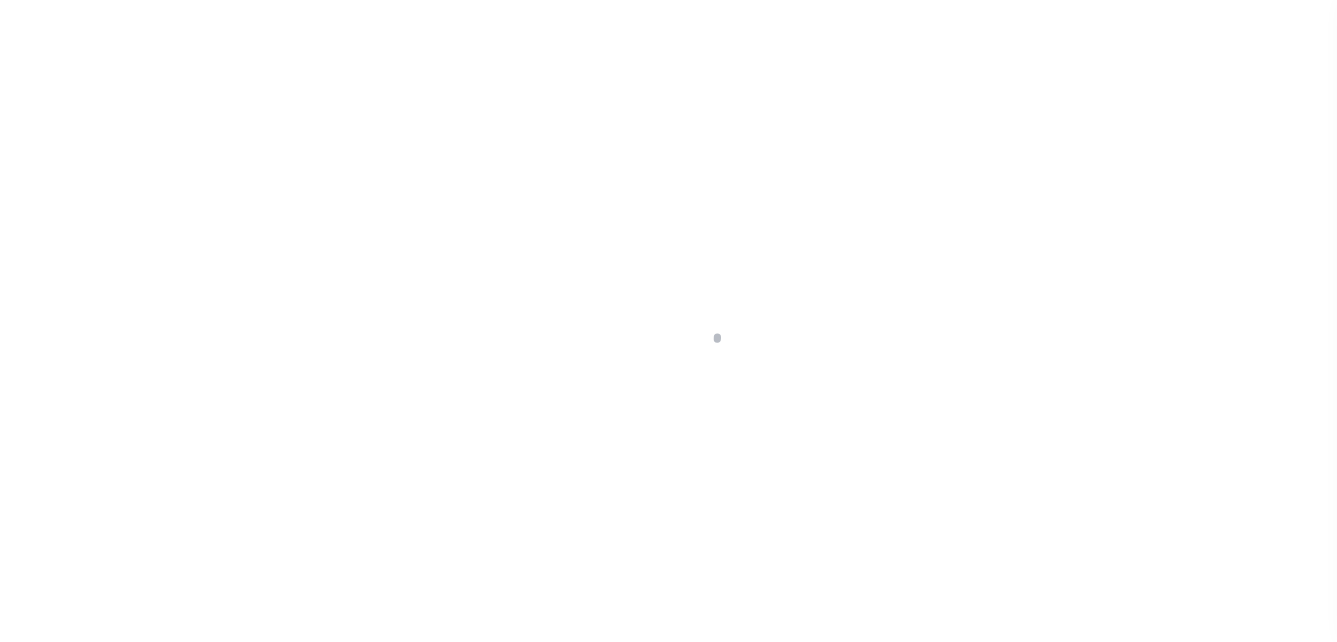 scroll, scrollTop: 0, scrollLeft: 0, axis: both 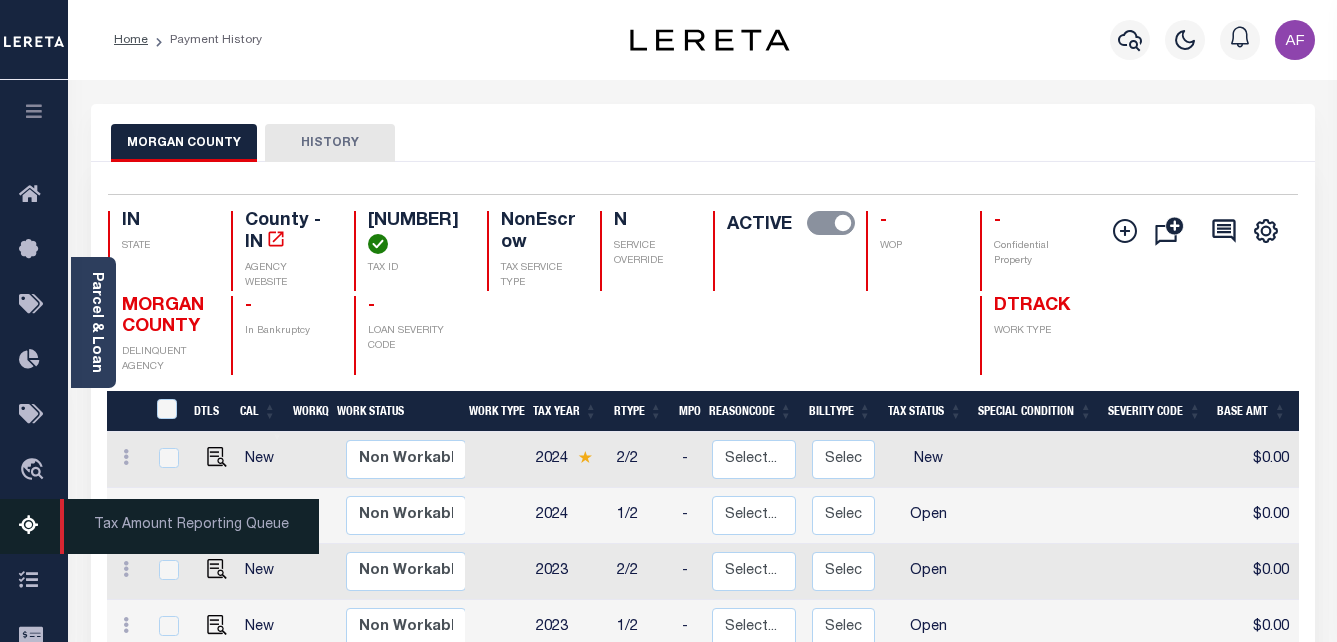 click at bounding box center (35, 526) 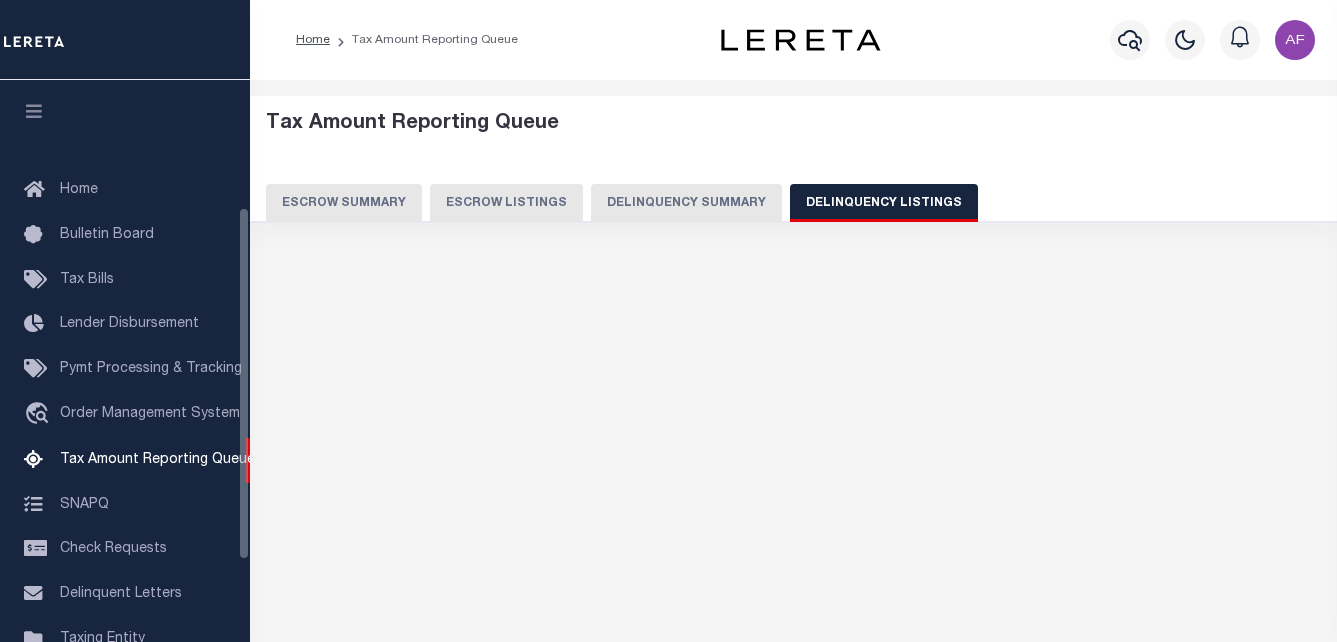 select 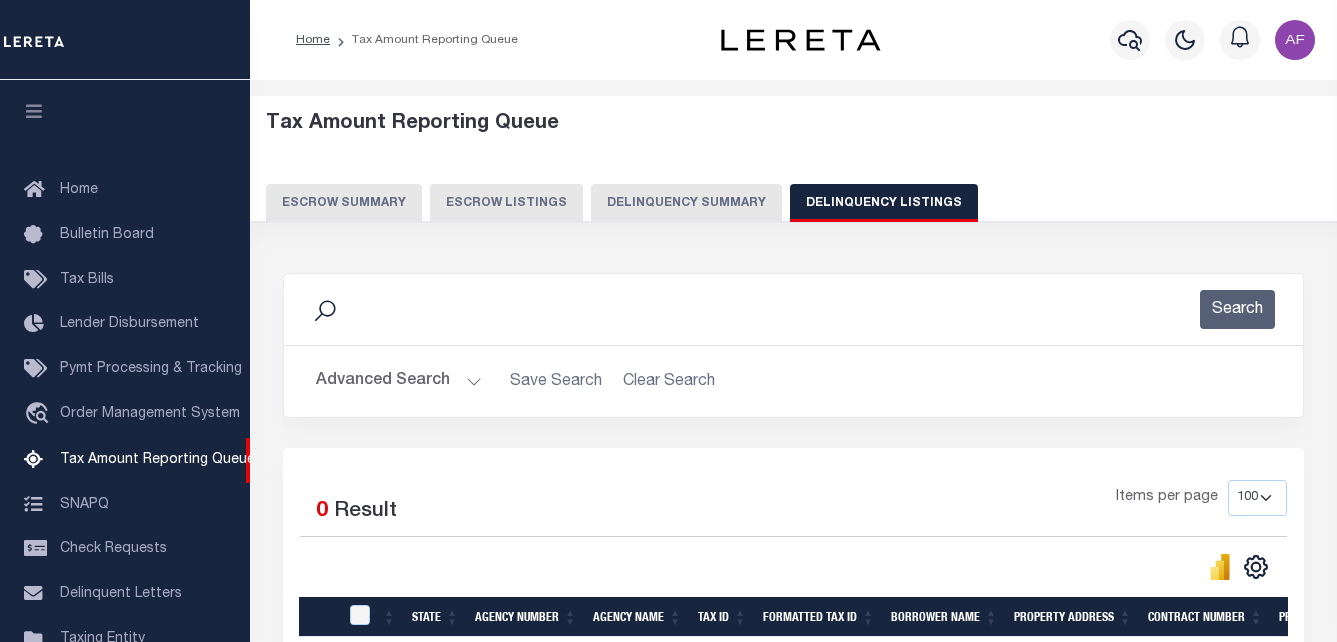 scroll, scrollTop: 202, scrollLeft: 0, axis: vertical 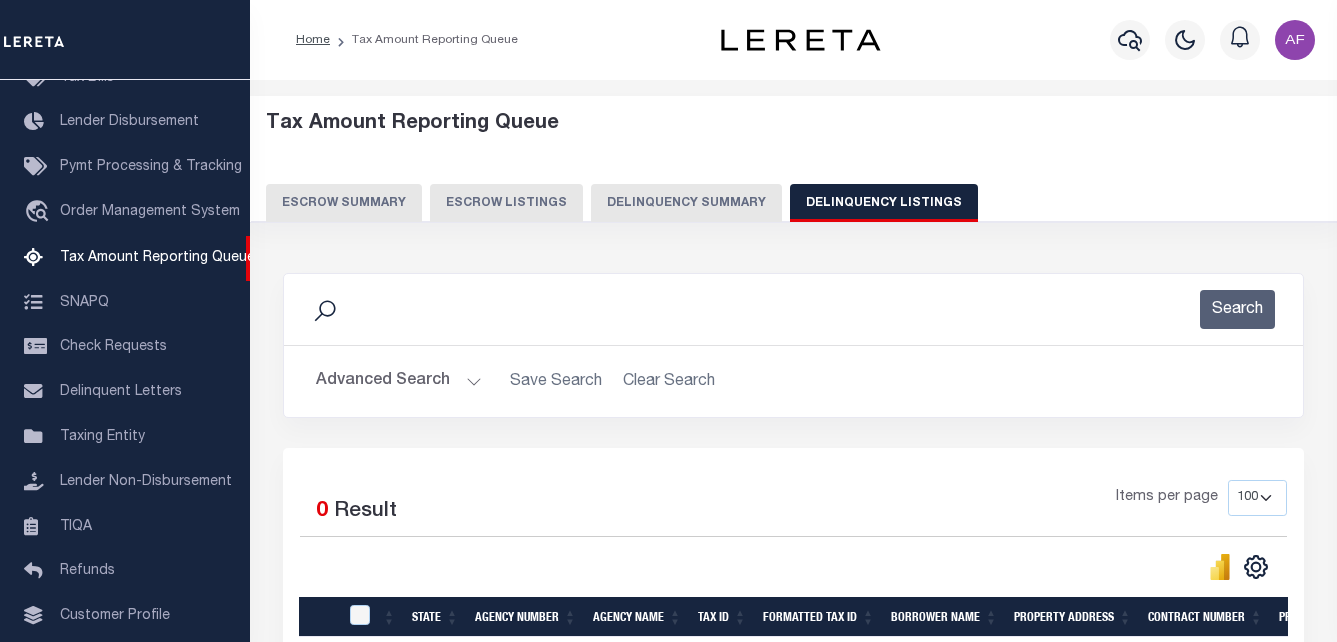 click on "Advanced Search" at bounding box center [399, 381] 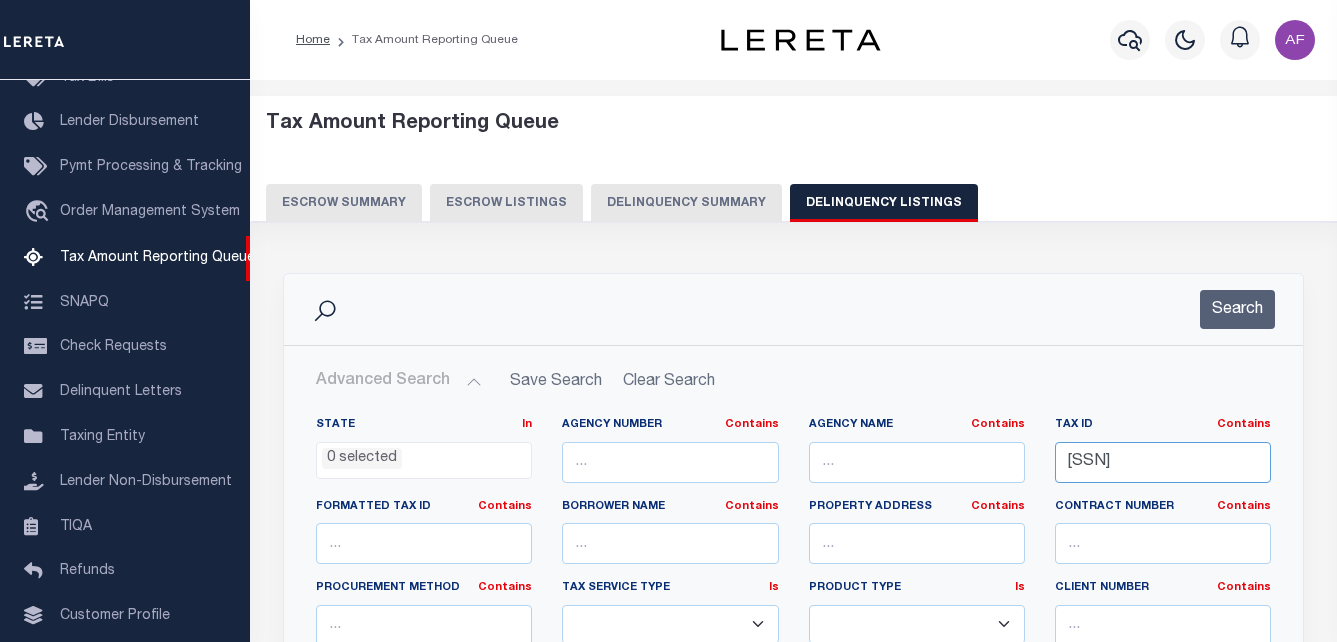 scroll, scrollTop: 0, scrollLeft: 6, axis: horizontal 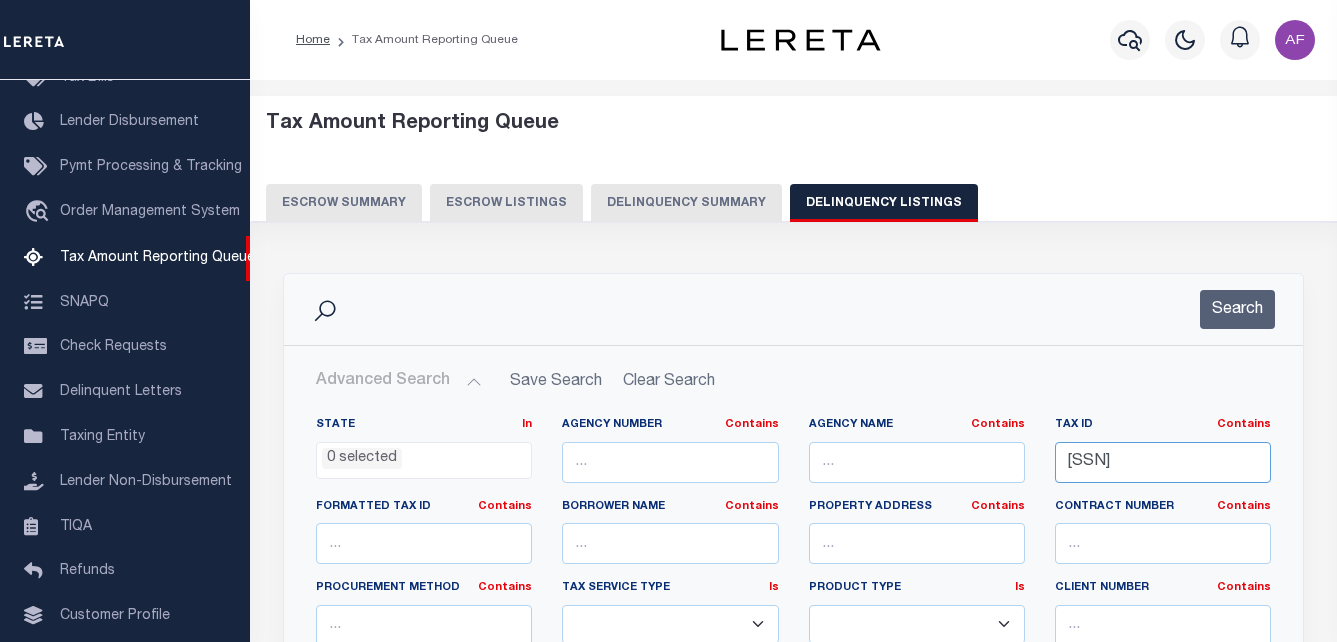 drag, startPoint x: 1068, startPoint y: 460, endPoint x: 1320, endPoint y: 462, distance: 252.00793 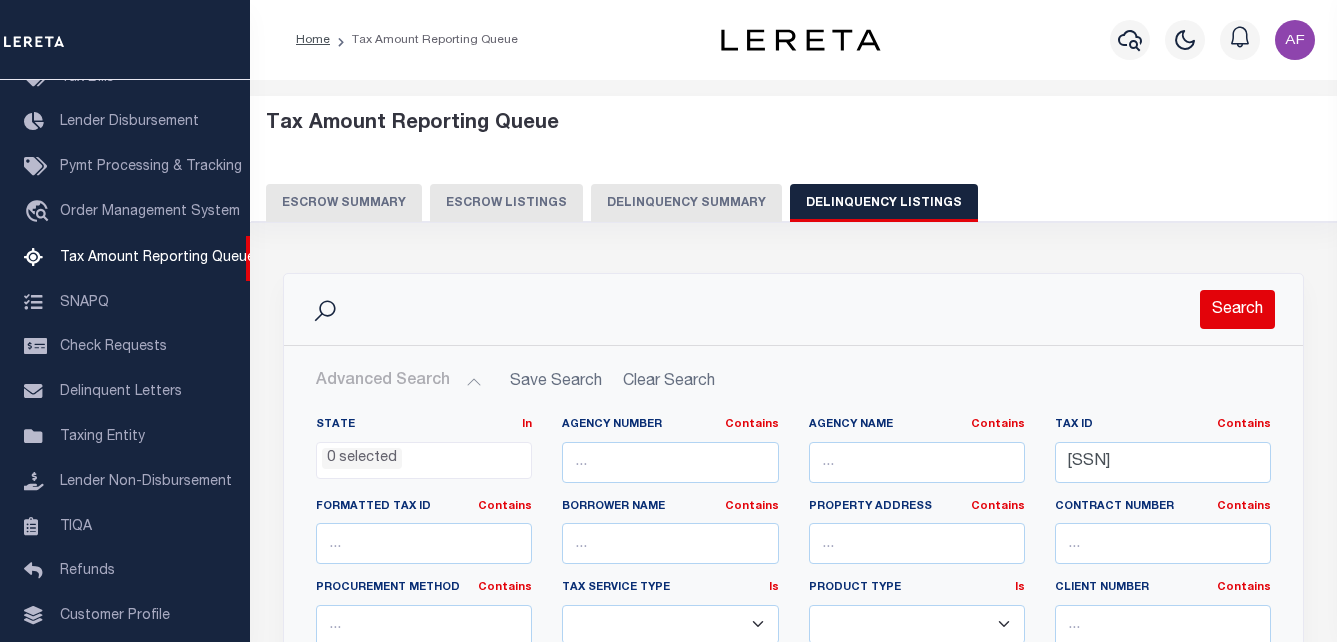 scroll, scrollTop: 0, scrollLeft: 0, axis: both 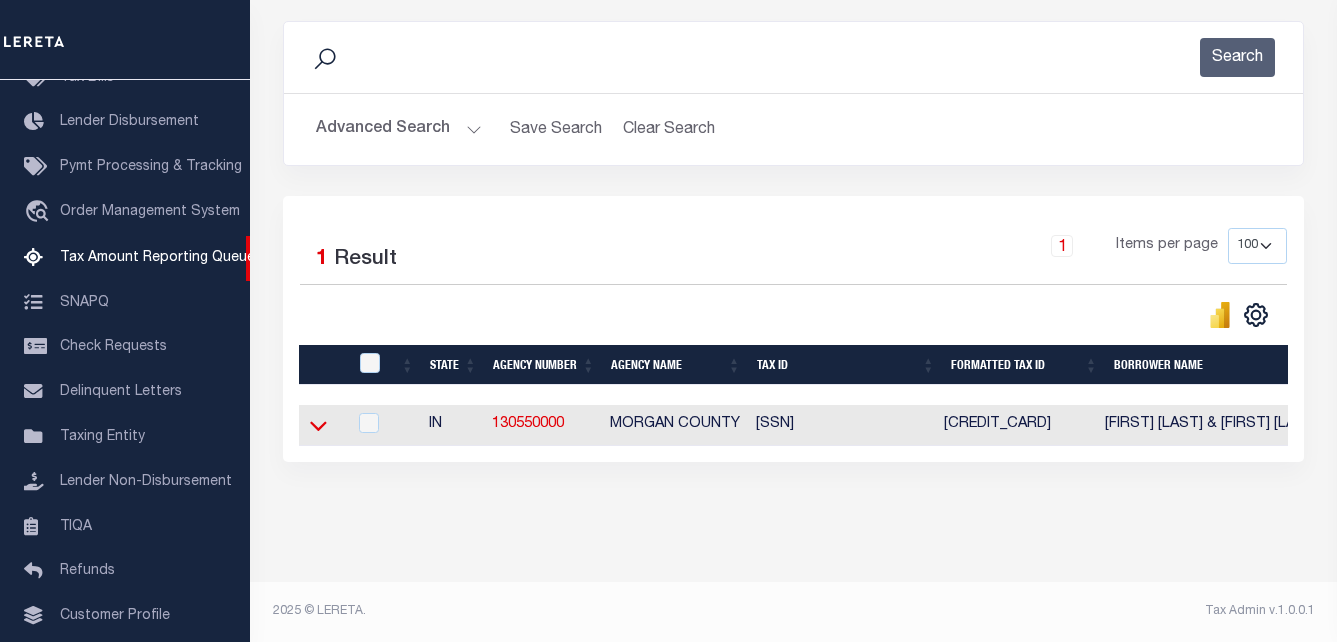 click 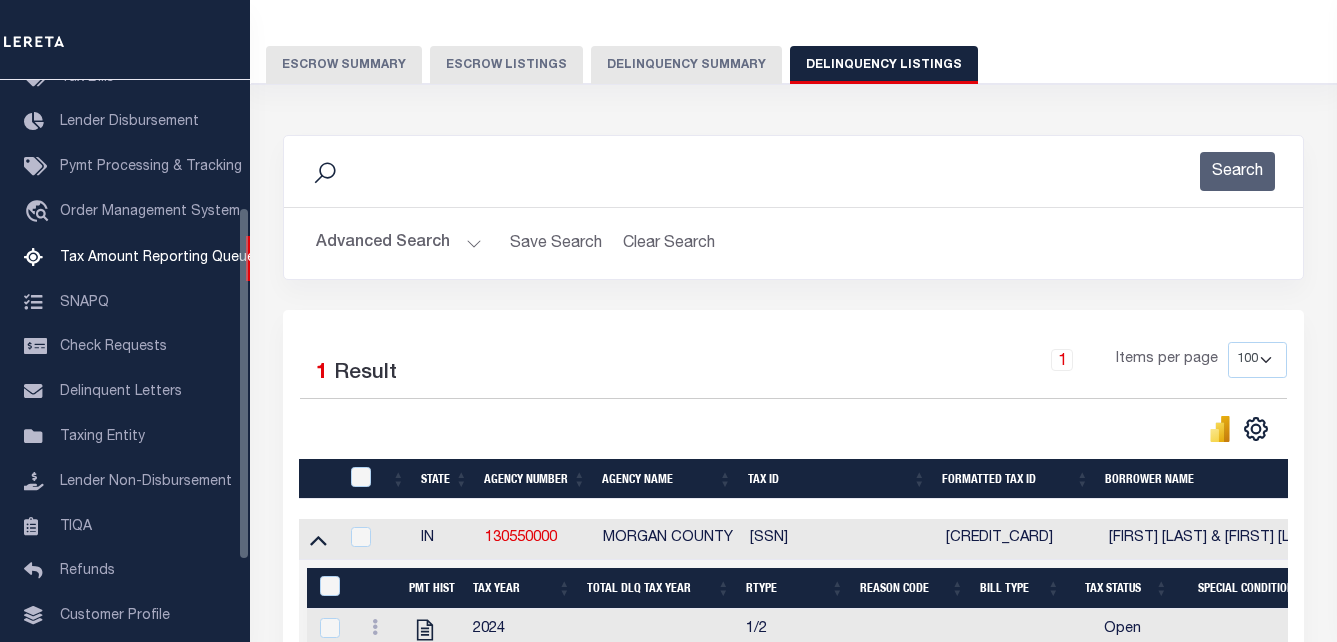 scroll, scrollTop: 69, scrollLeft: 0, axis: vertical 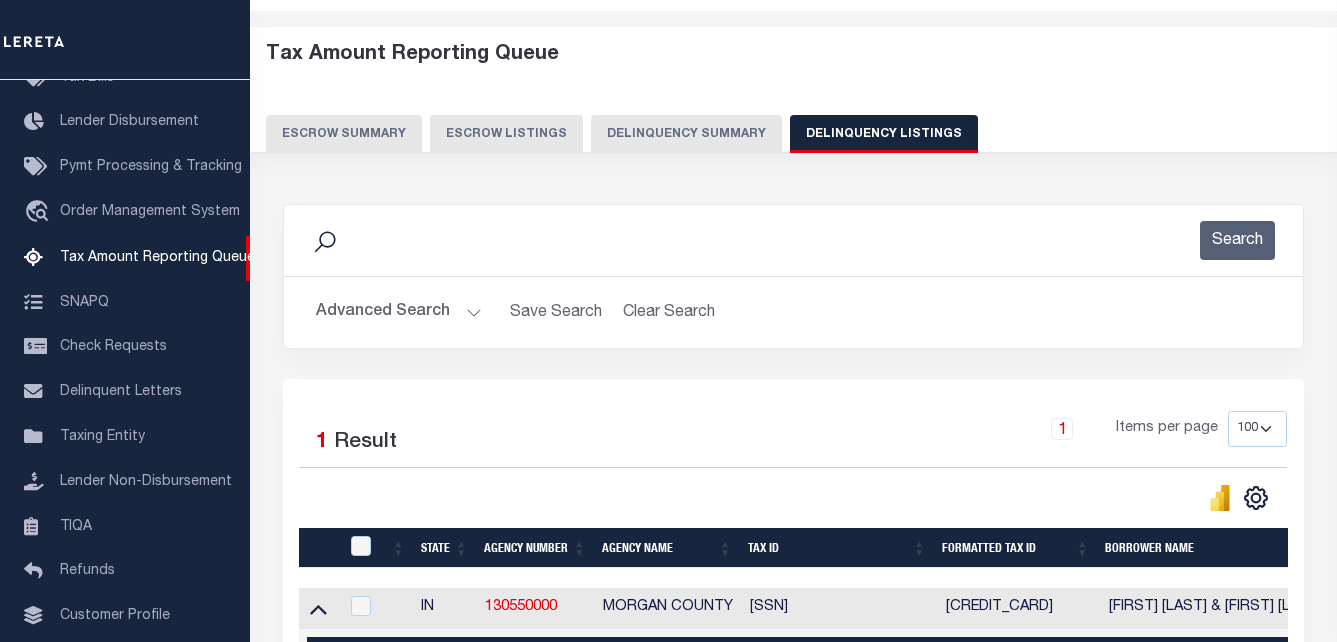 click on "Advanced Search" at bounding box center [399, 312] 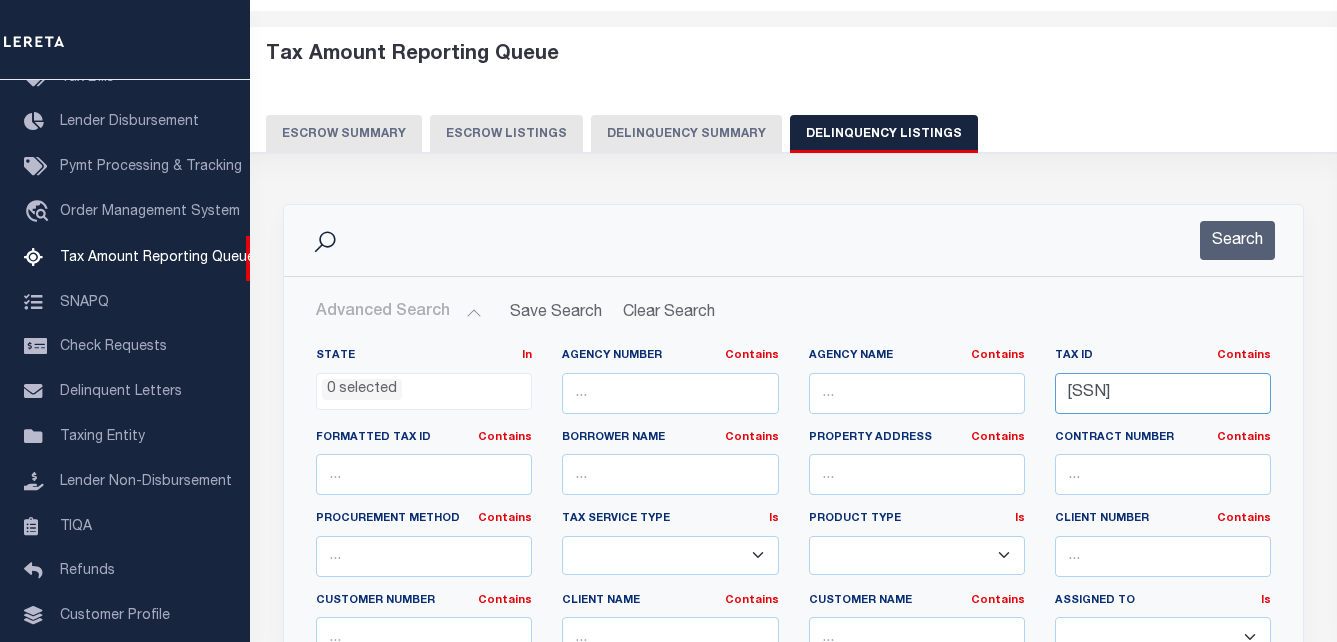 scroll, scrollTop: 0, scrollLeft: 6, axis: horizontal 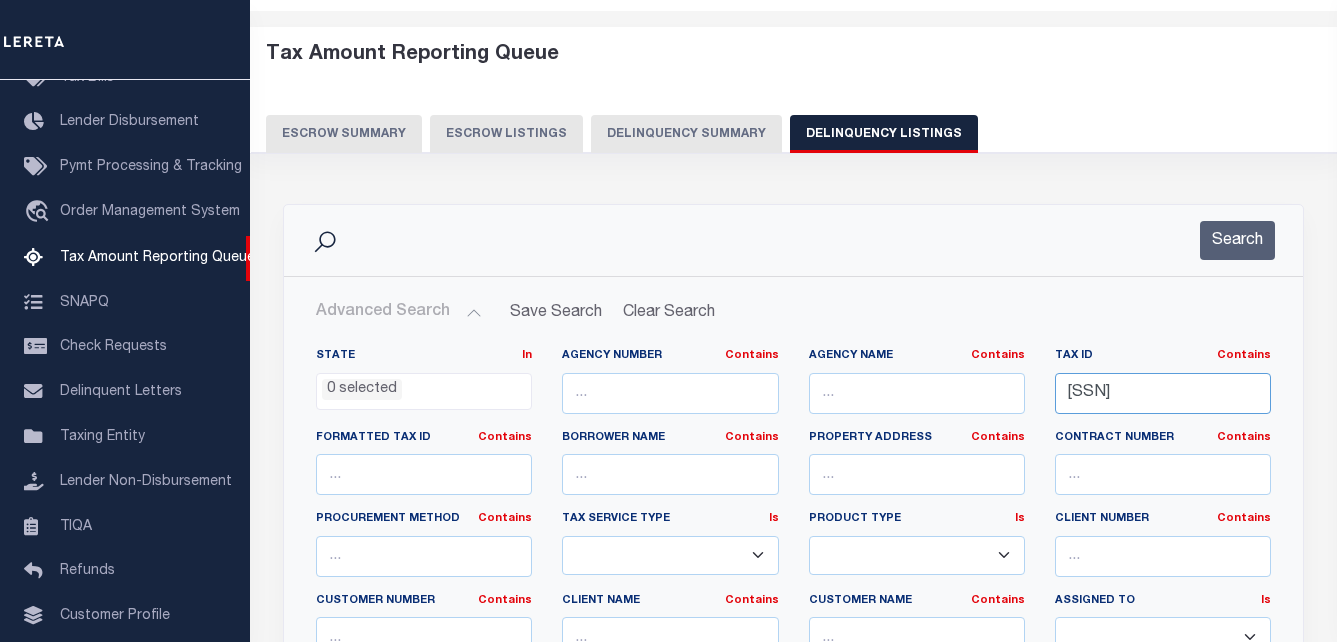 drag, startPoint x: 1068, startPoint y: 391, endPoint x: 1324, endPoint y: 391, distance: 256 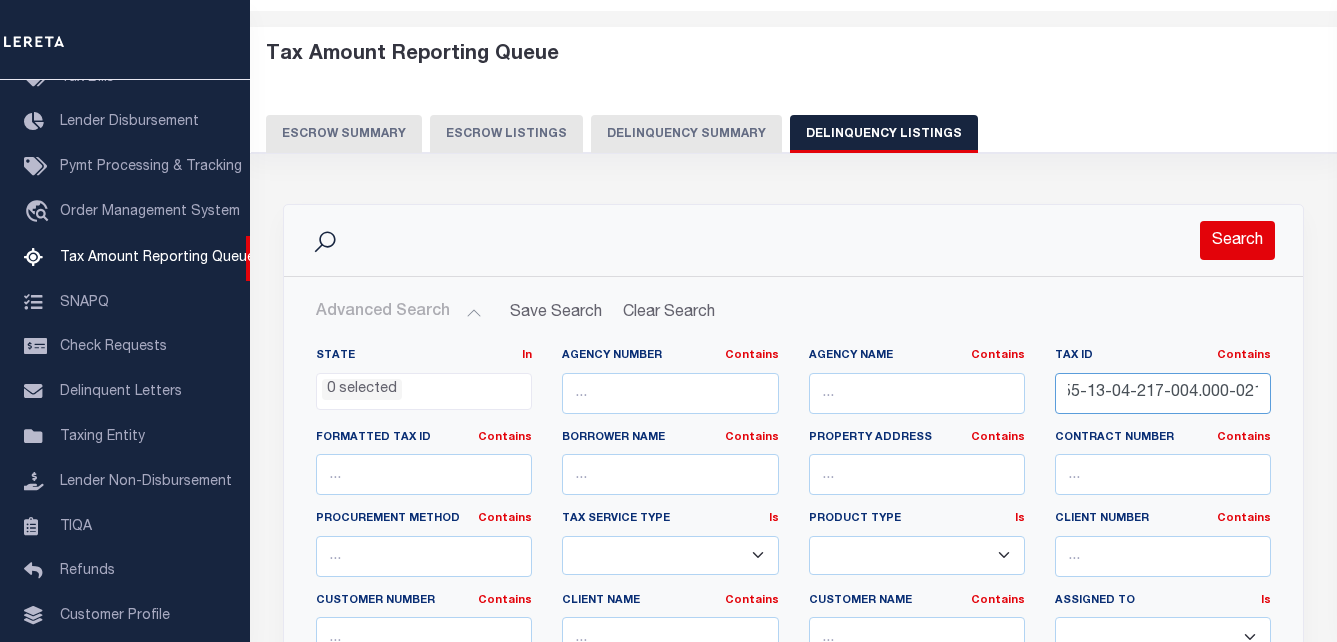 type on "55-13-04-217-004.000-021" 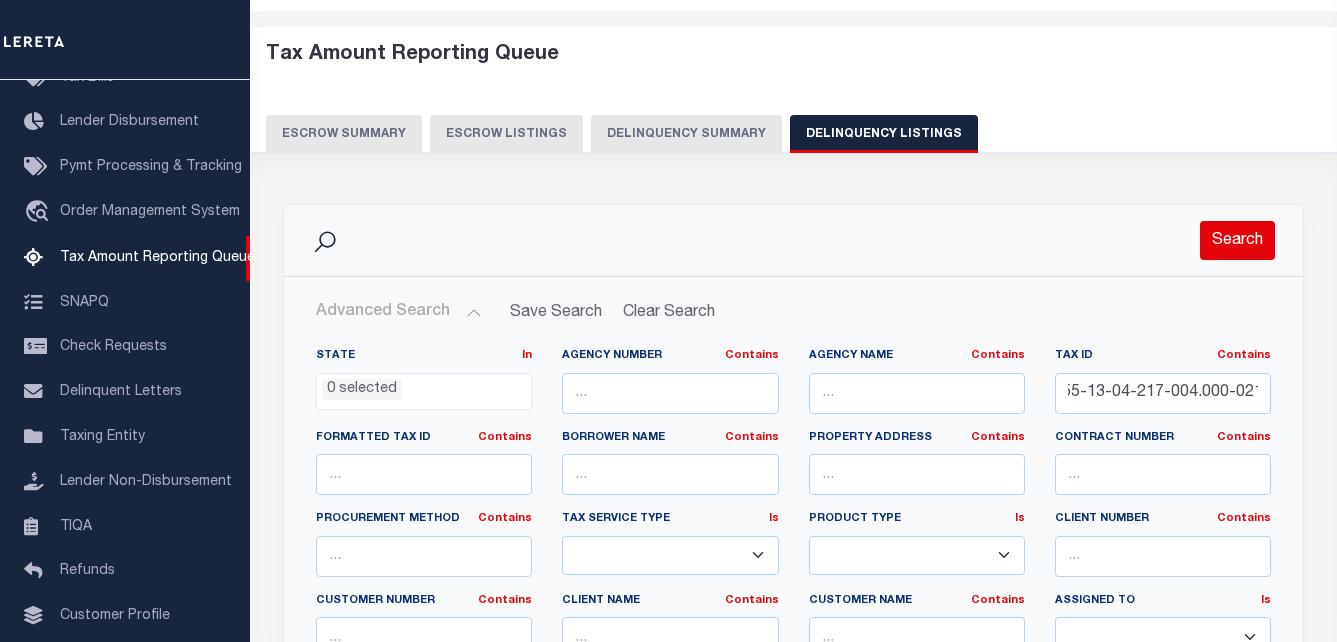 click on "Search" at bounding box center (1237, 240) 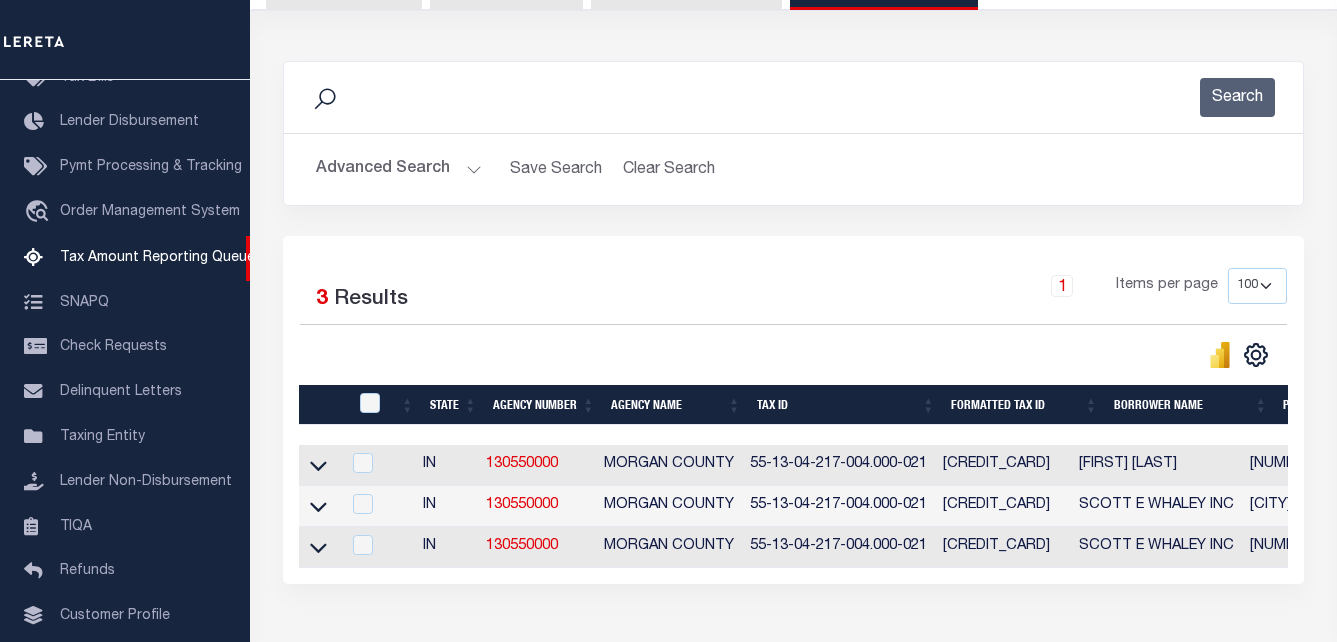 scroll, scrollTop: 269, scrollLeft: 0, axis: vertical 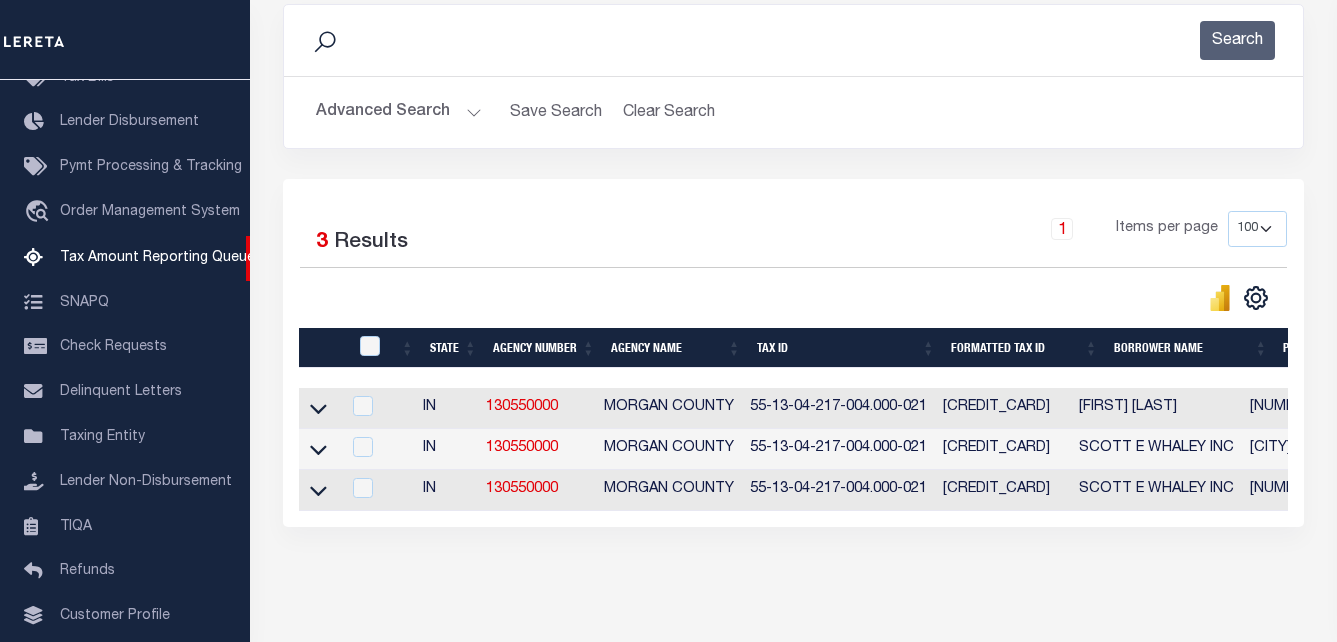 click at bounding box center [319, 408] 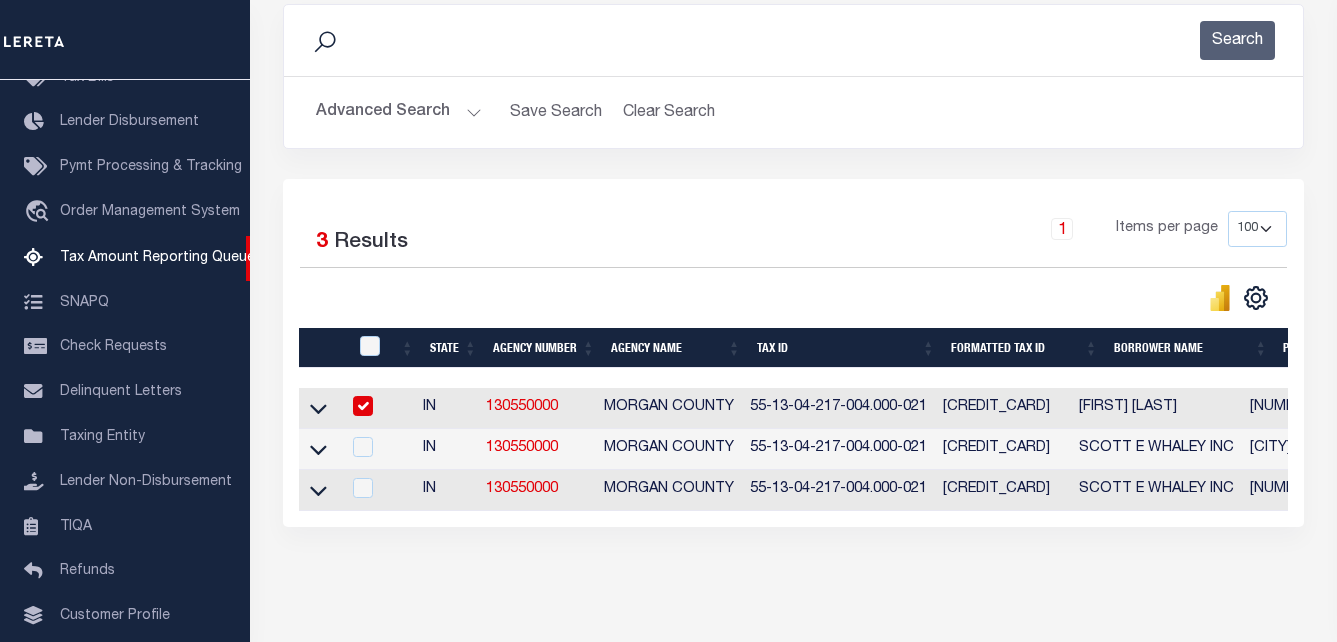 checkbox on "true" 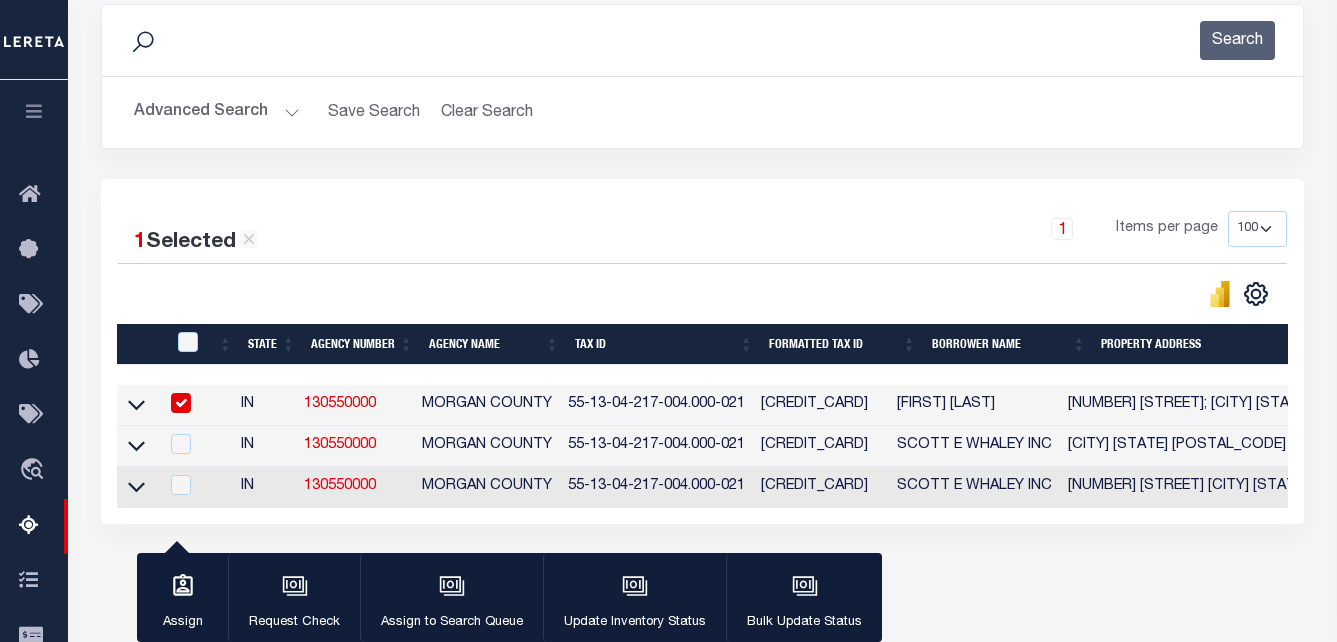 click at bounding box center (136, 404) 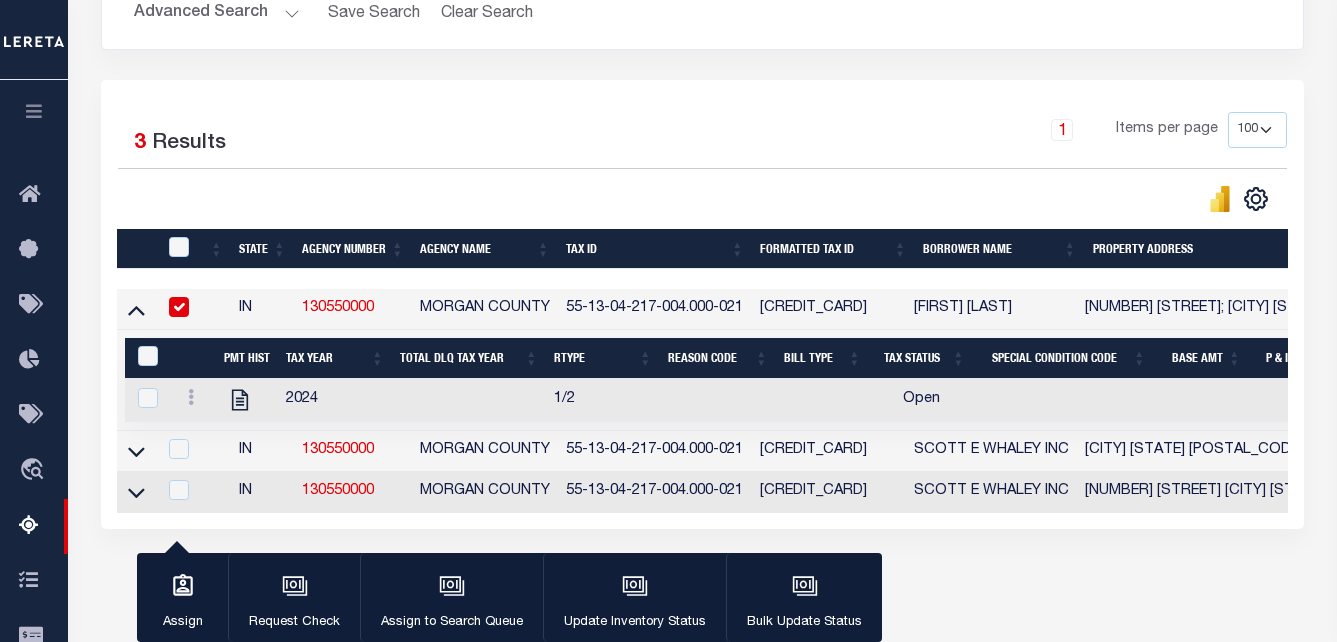 scroll, scrollTop: 455, scrollLeft: 0, axis: vertical 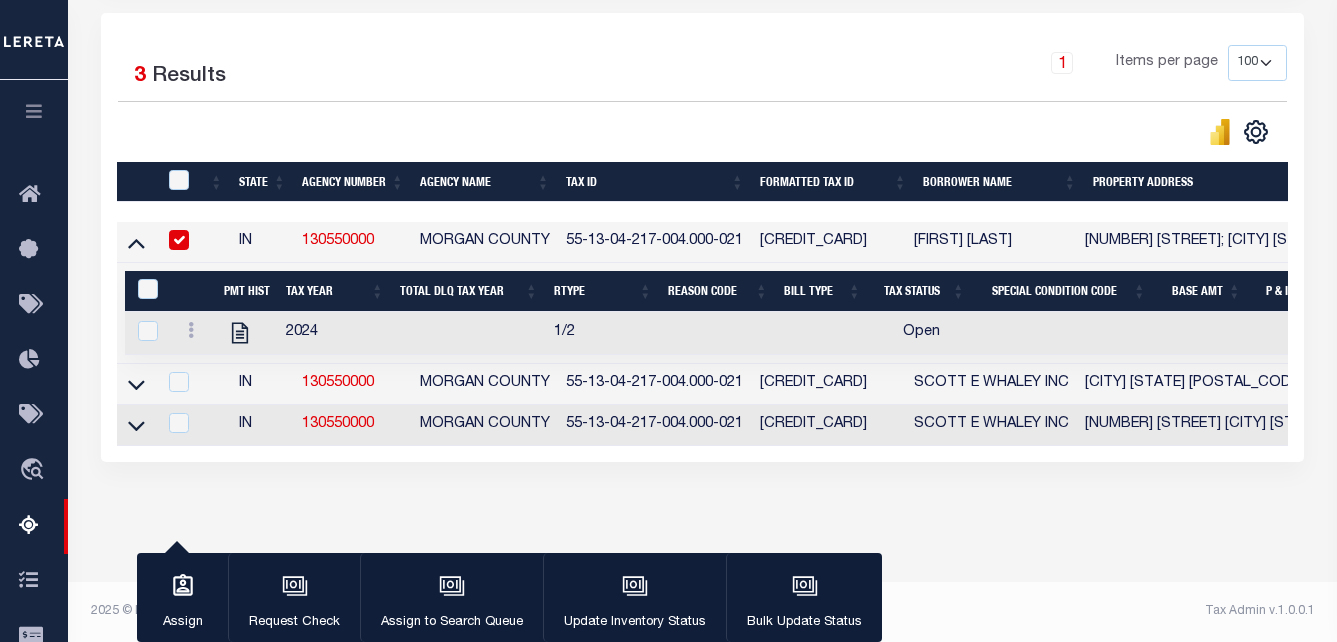 drag, startPoint x: 141, startPoint y: 368, endPoint x: 160, endPoint y: 358, distance: 21.470911 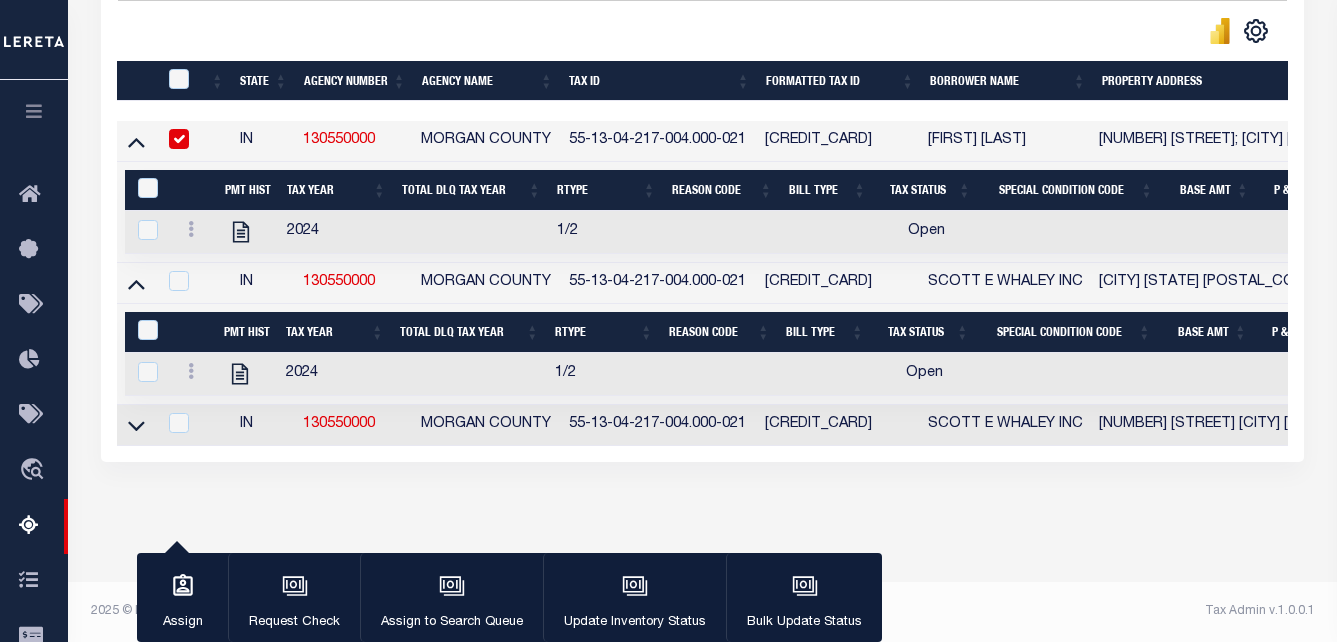 scroll, scrollTop: 557, scrollLeft: 0, axis: vertical 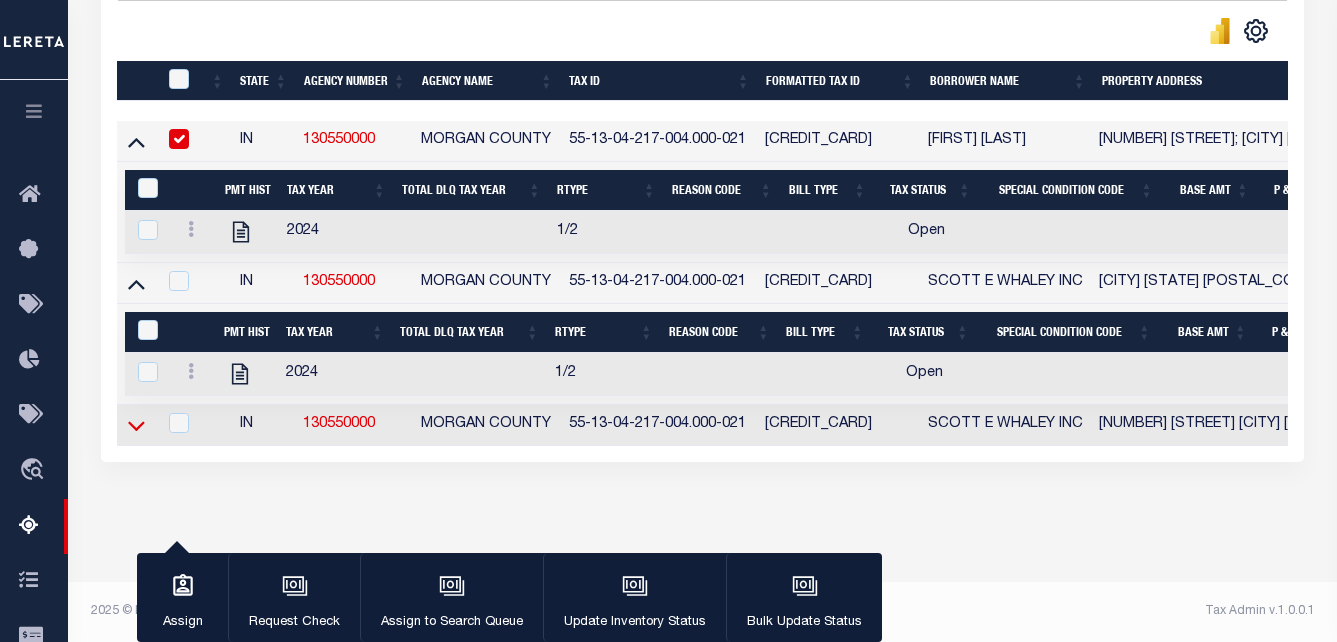 drag, startPoint x: 136, startPoint y: 410, endPoint x: 177, endPoint y: 361, distance: 63.89053 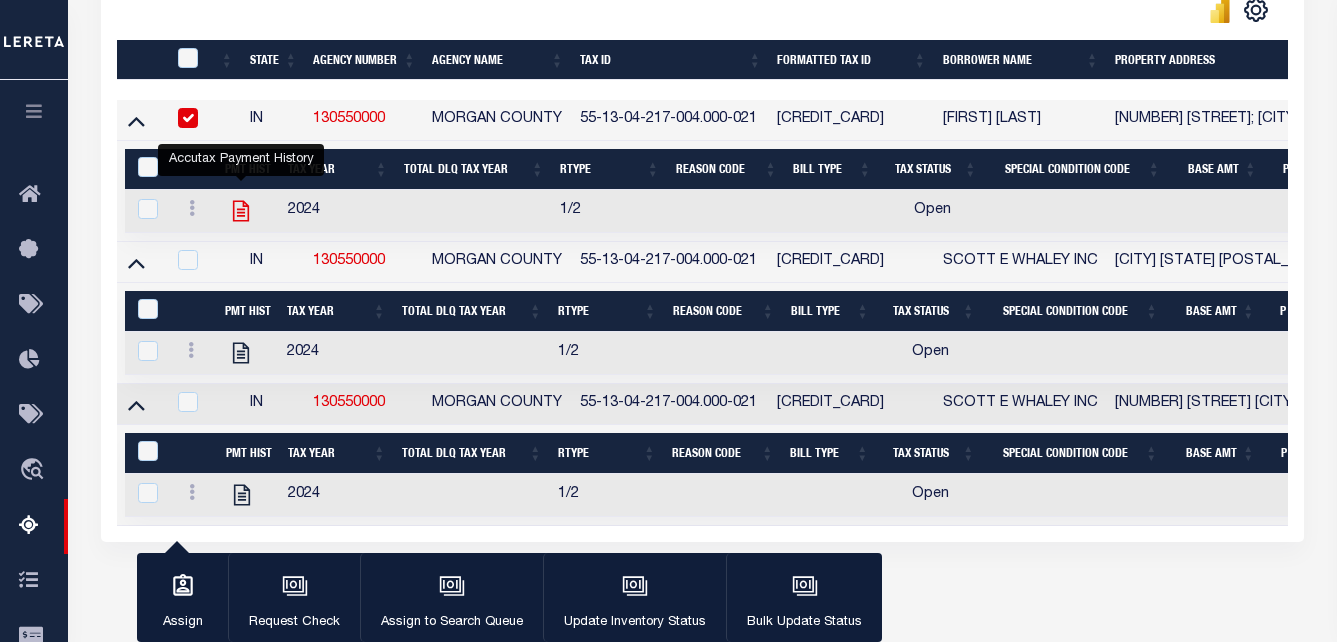 click 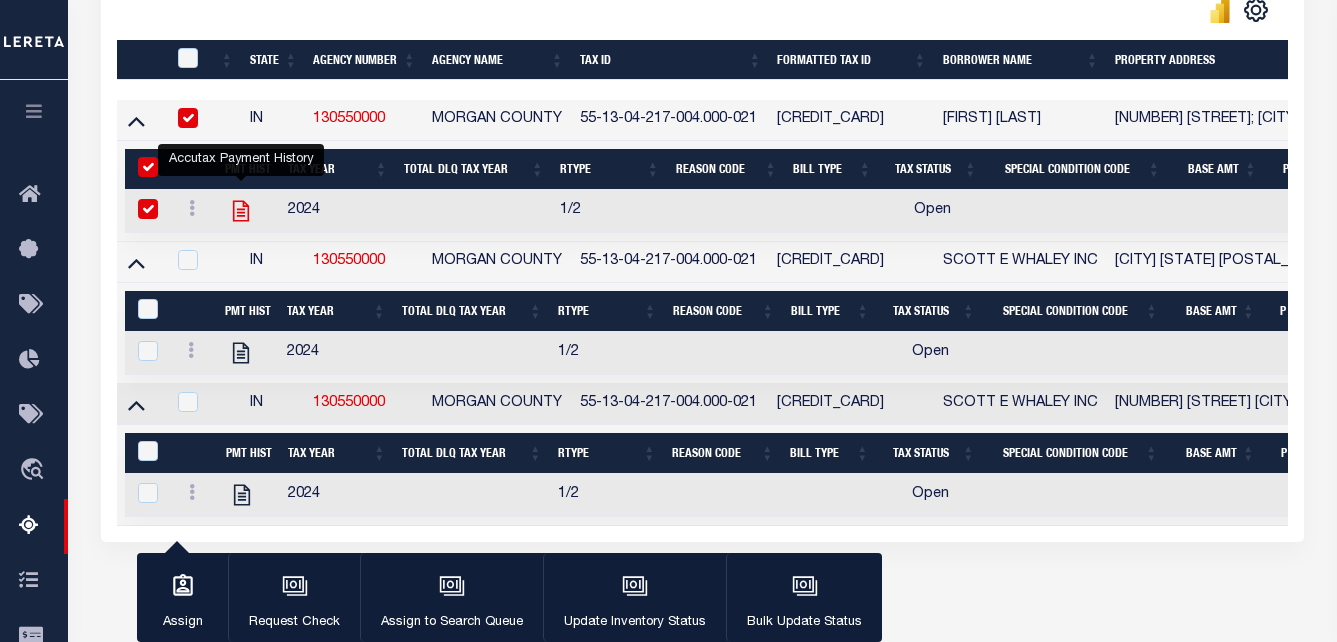 checkbox on "true" 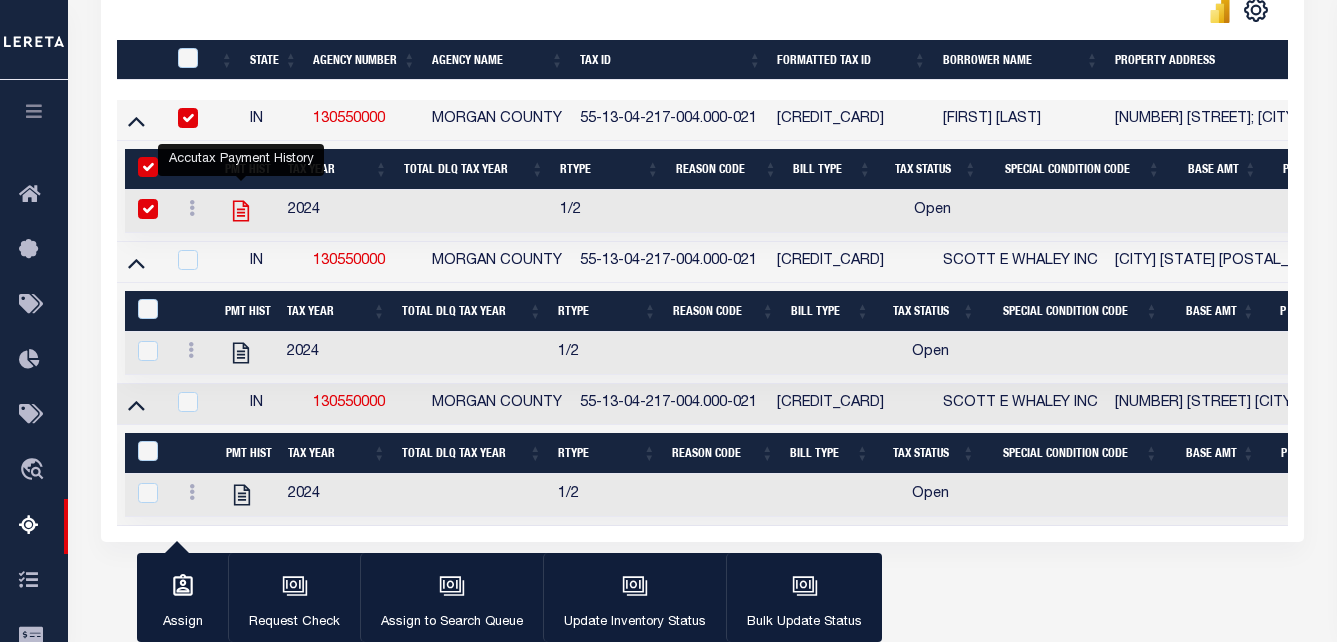checkbox on "true" 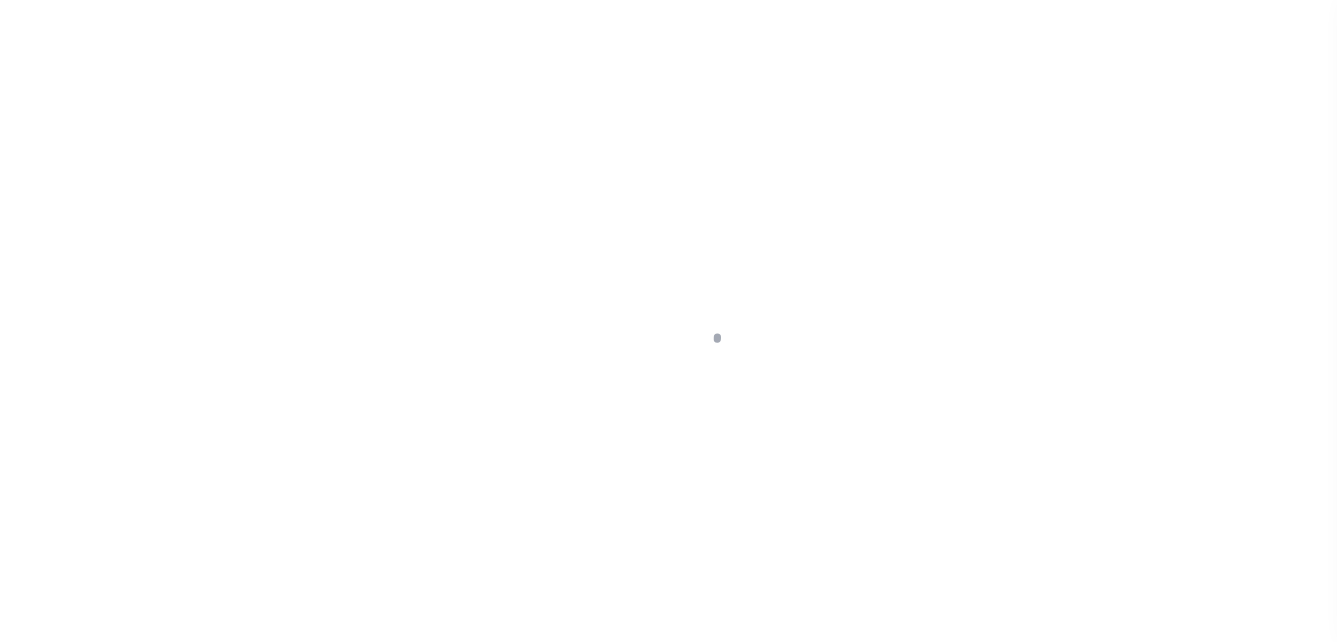scroll, scrollTop: 0, scrollLeft: 0, axis: both 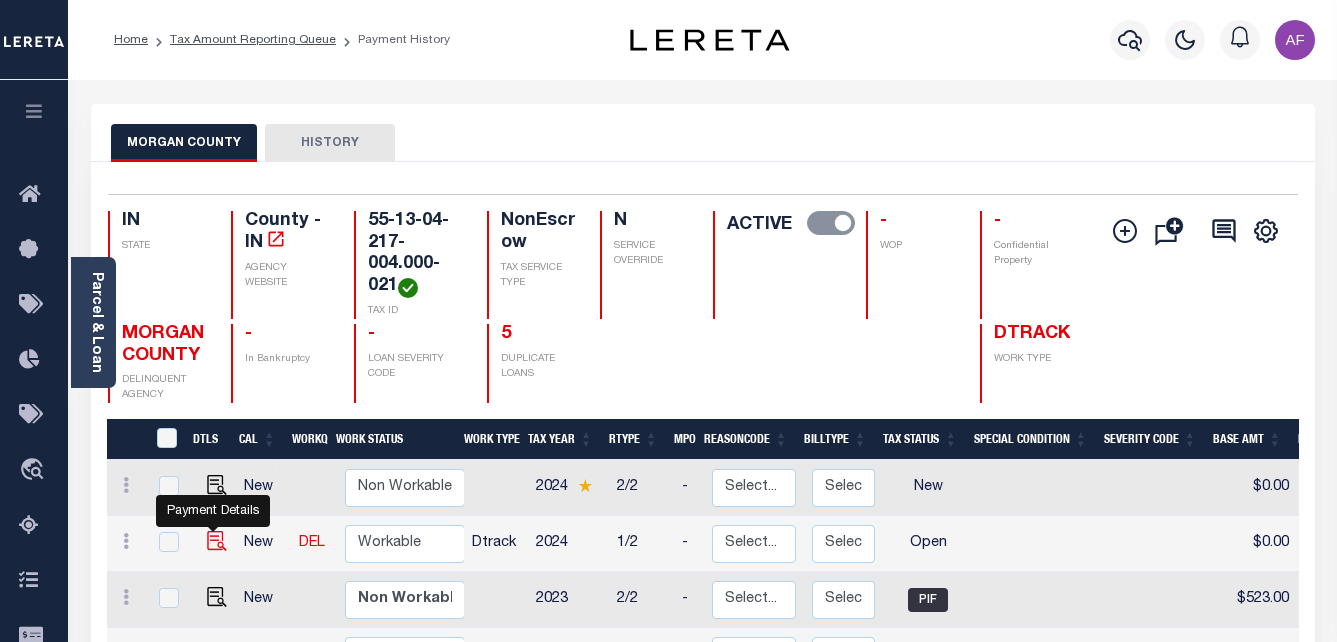 click at bounding box center [217, 541] 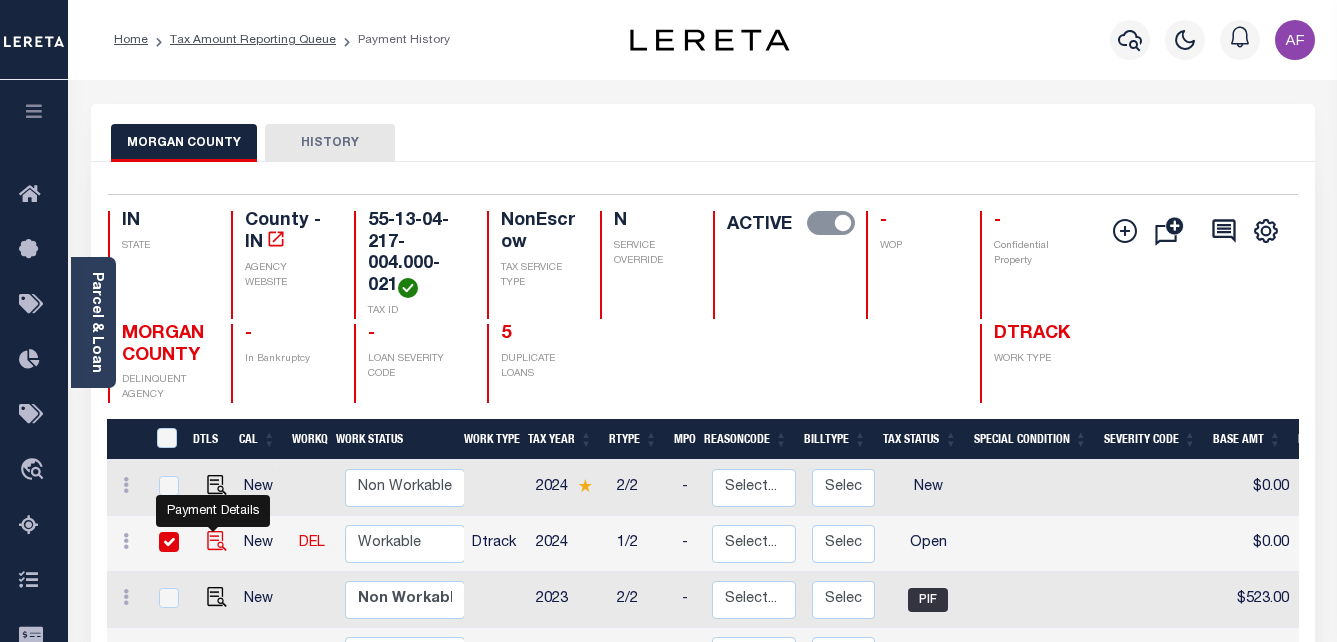 checkbox on "true" 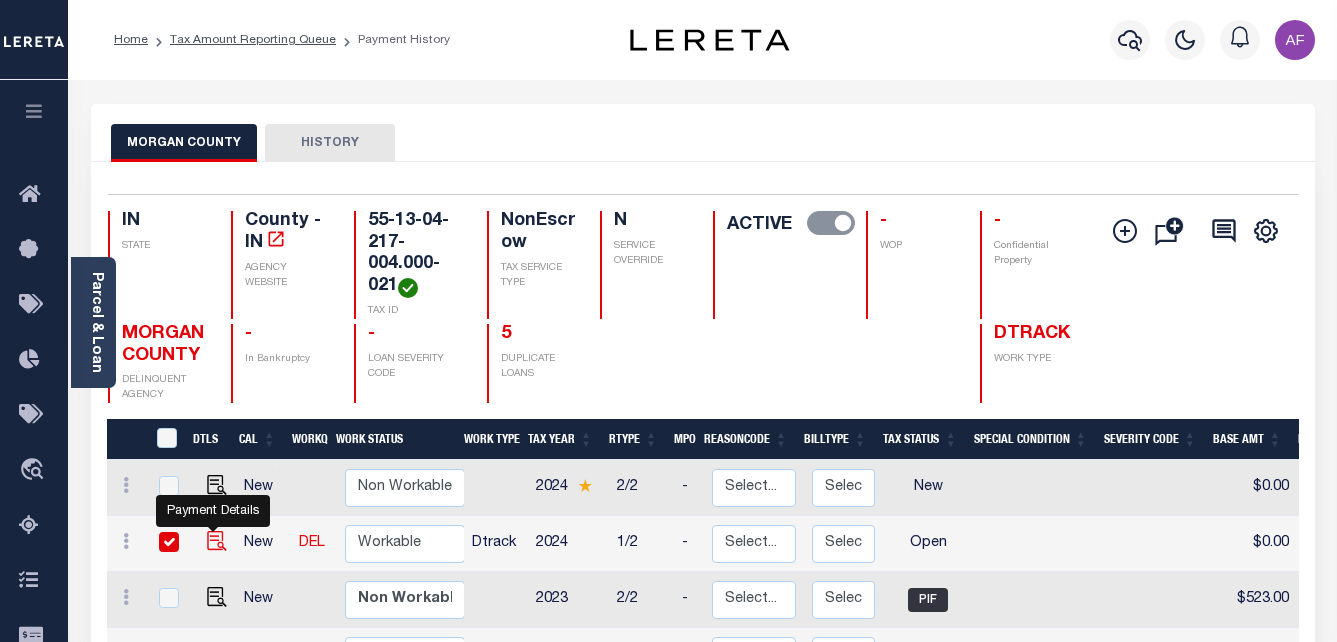 checkbox on "true" 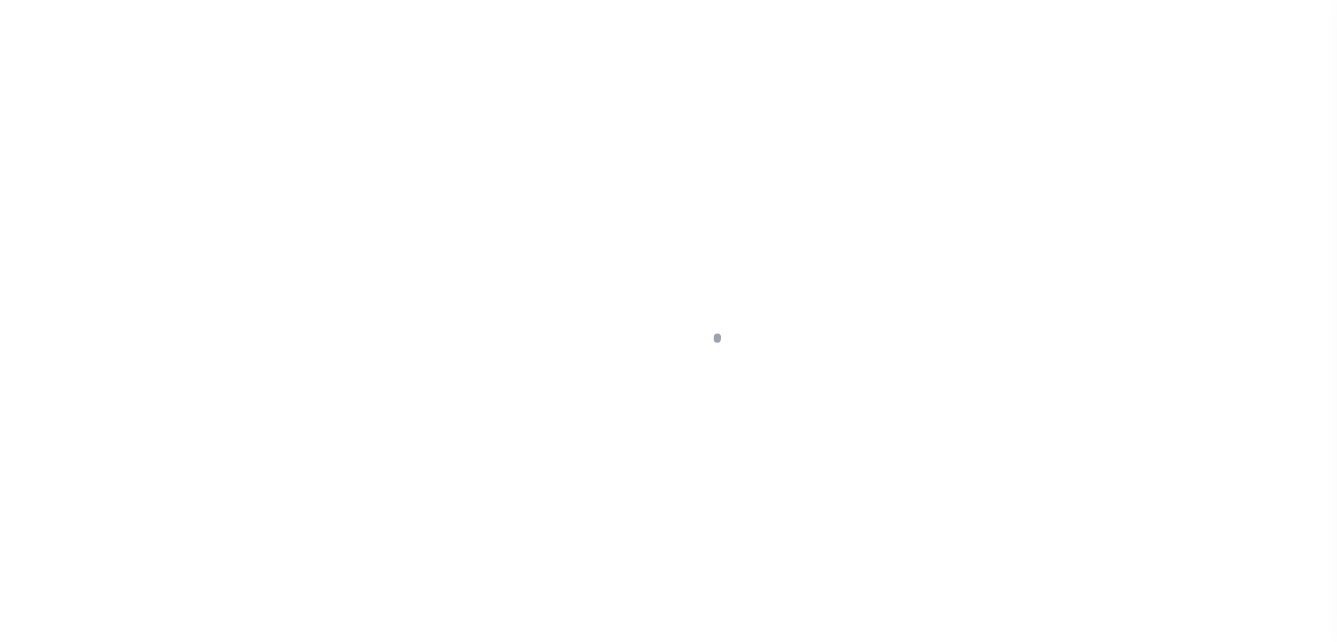 scroll, scrollTop: 0, scrollLeft: 0, axis: both 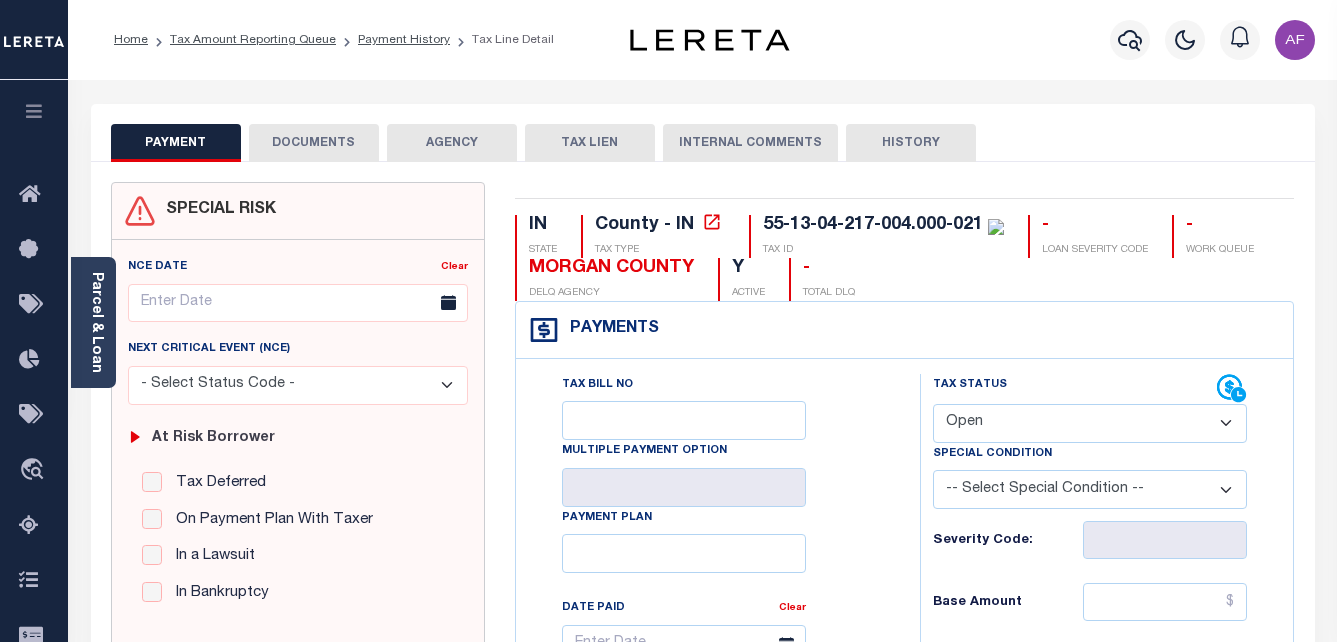 click on "- Select Status Code -
Open
Due/Unpaid
Paid
Incomplete
No Tax Due
Internal Refund Processed
New" at bounding box center [1090, 423] 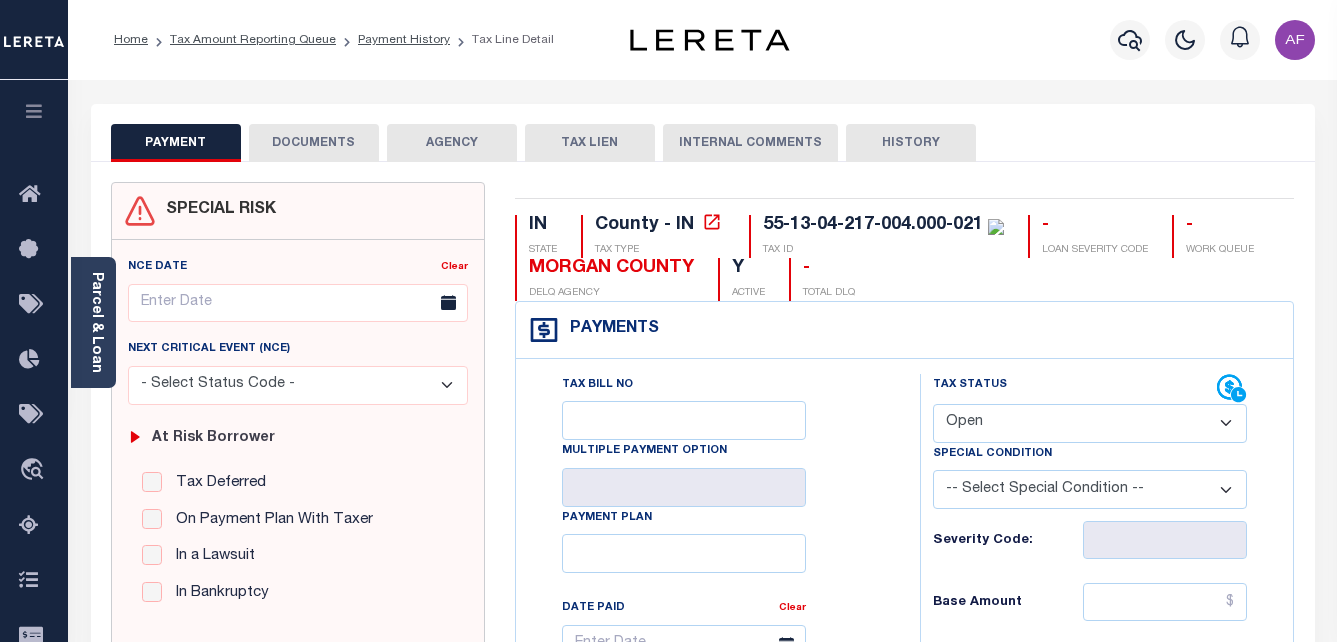 select on "PYD" 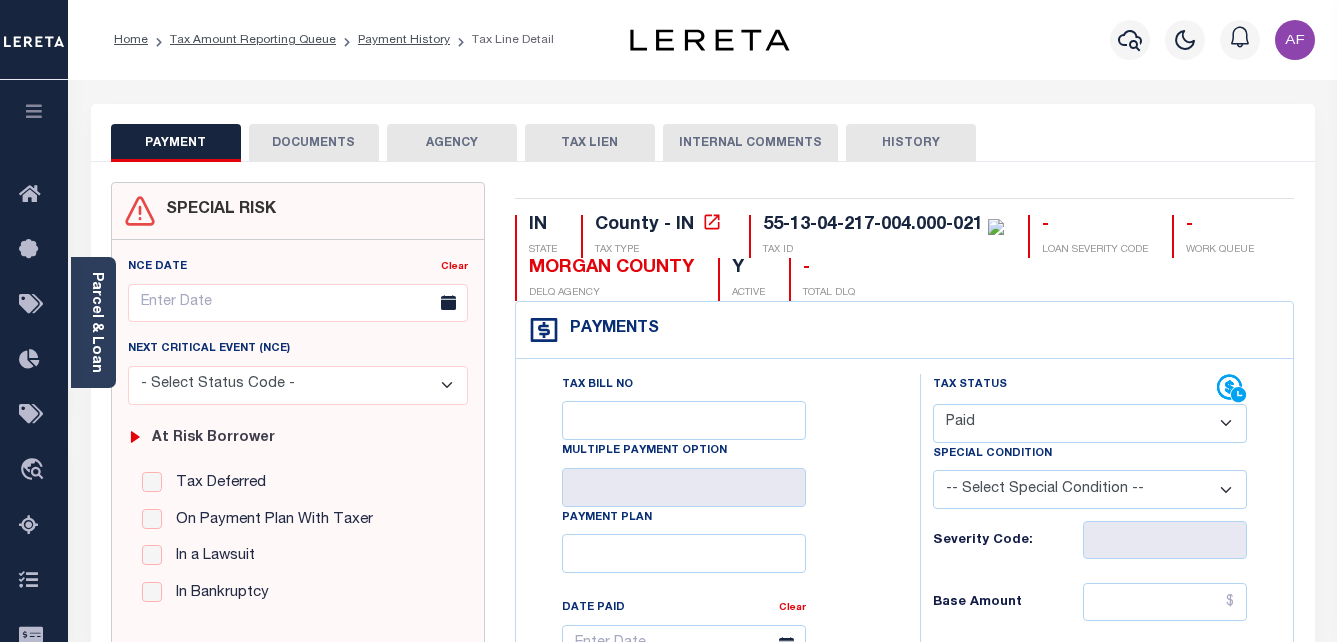 click on "- Select Status Code -
Open
Due/Unpaid
Paid
Incomplete
No Tax Due
Internal Refund Processed
New" at bounding box center [1090, 423] 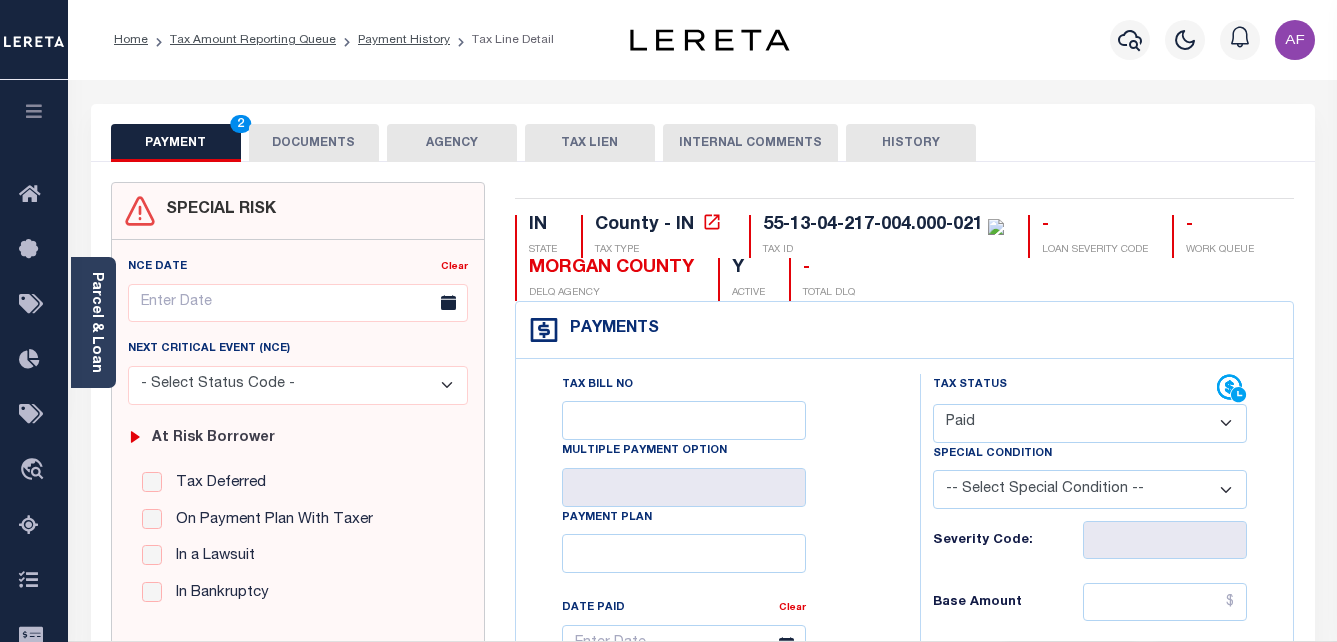 type on "08/04/2025" 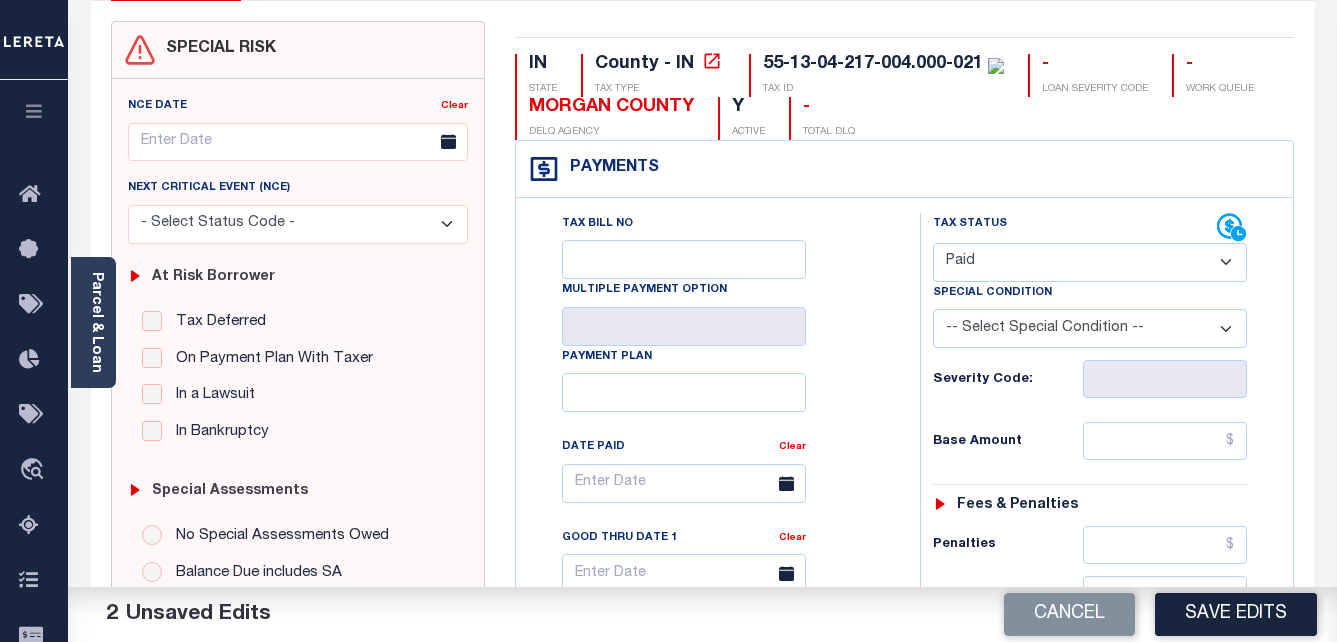 scroll, scrollTop: 400, scrollLeft: 0, axis: vertical 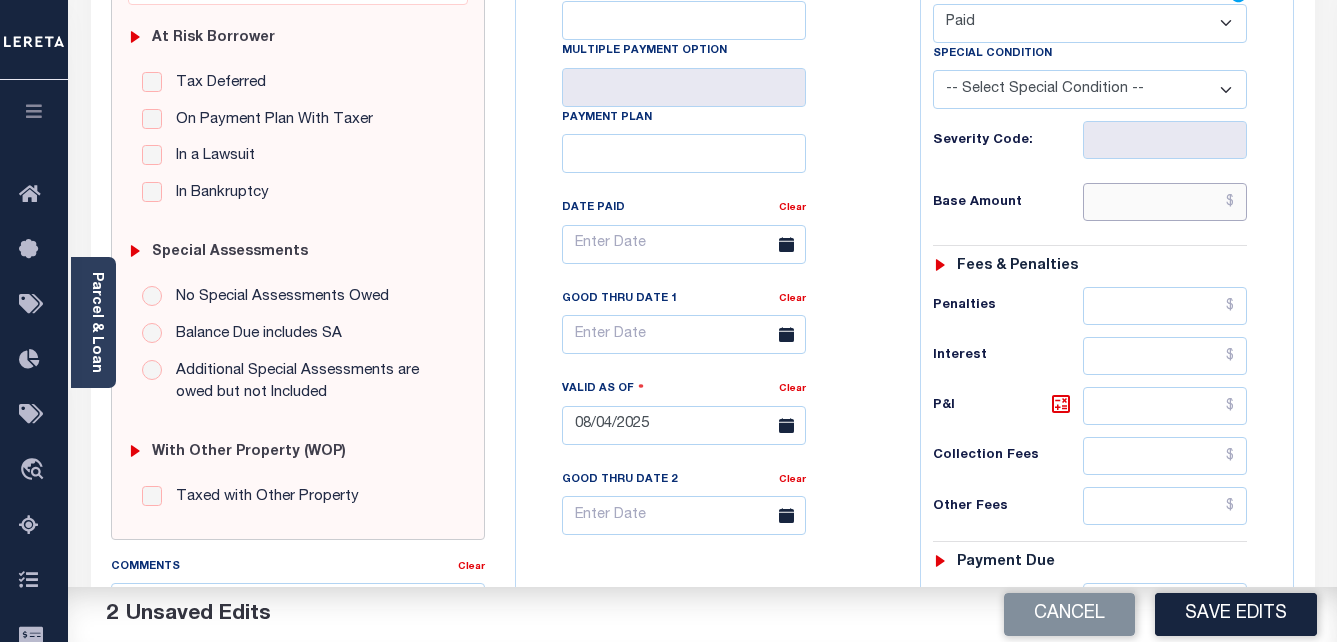 click at bounding box center [1165, 202] 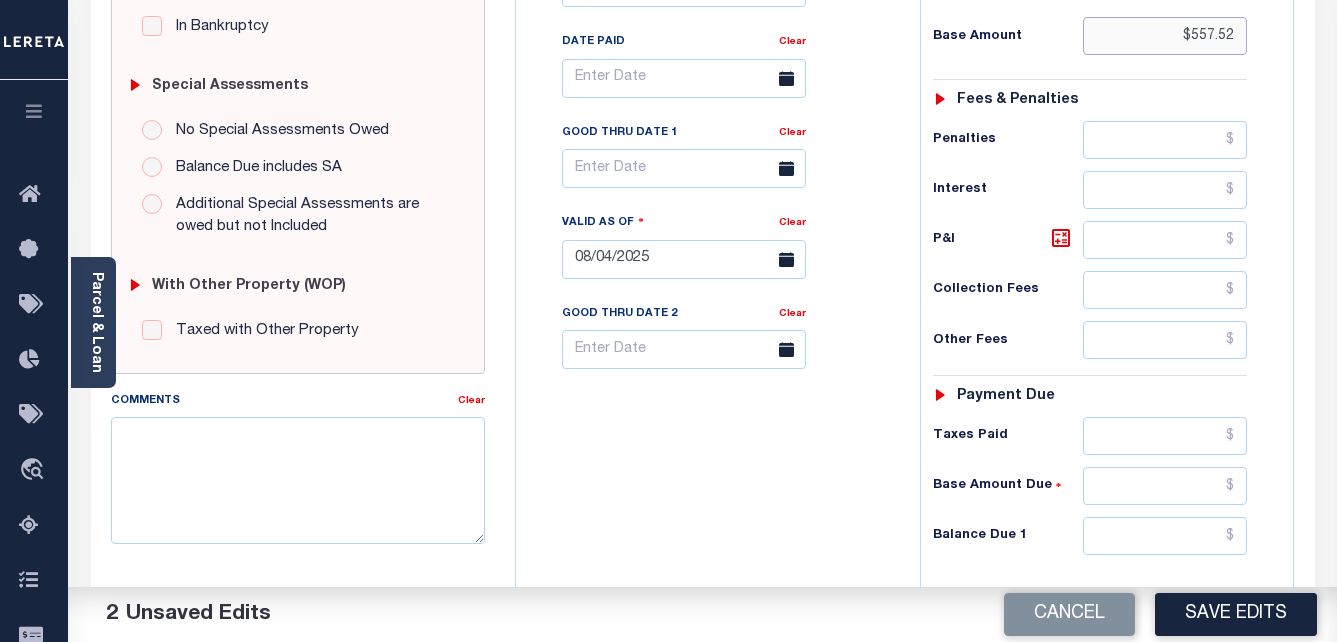 scroll, scrollTop: 600, scrollLeft: 0, axis: vertical 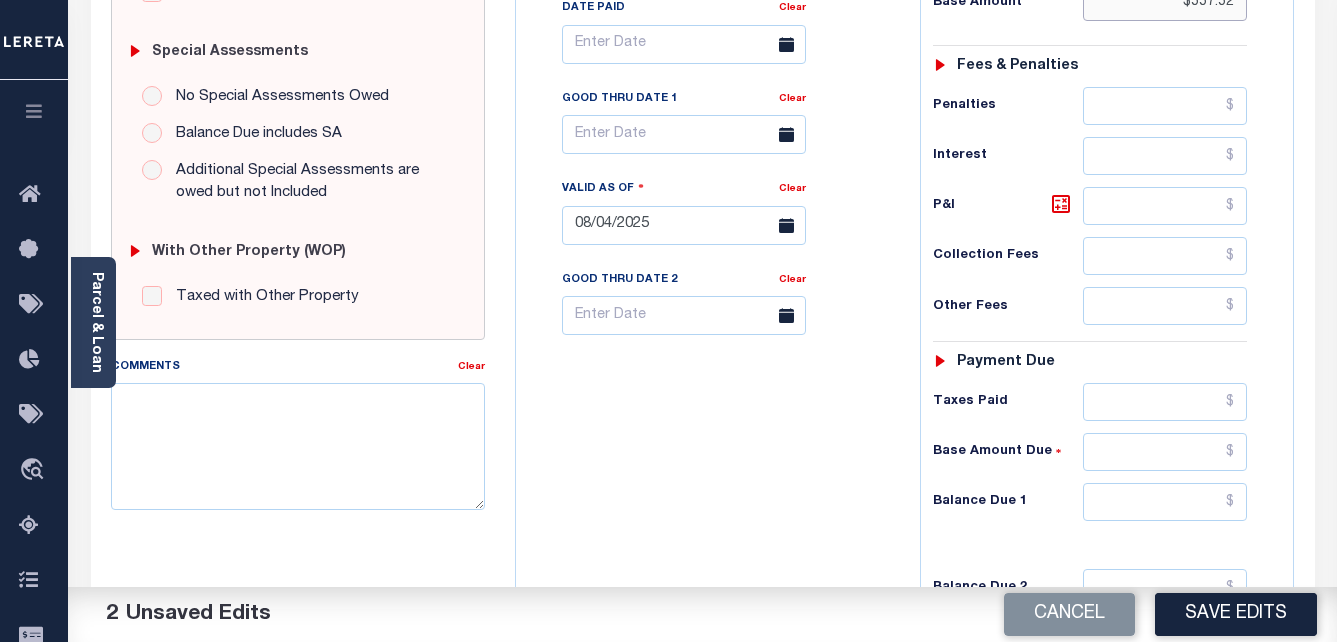 type on "$557.52" 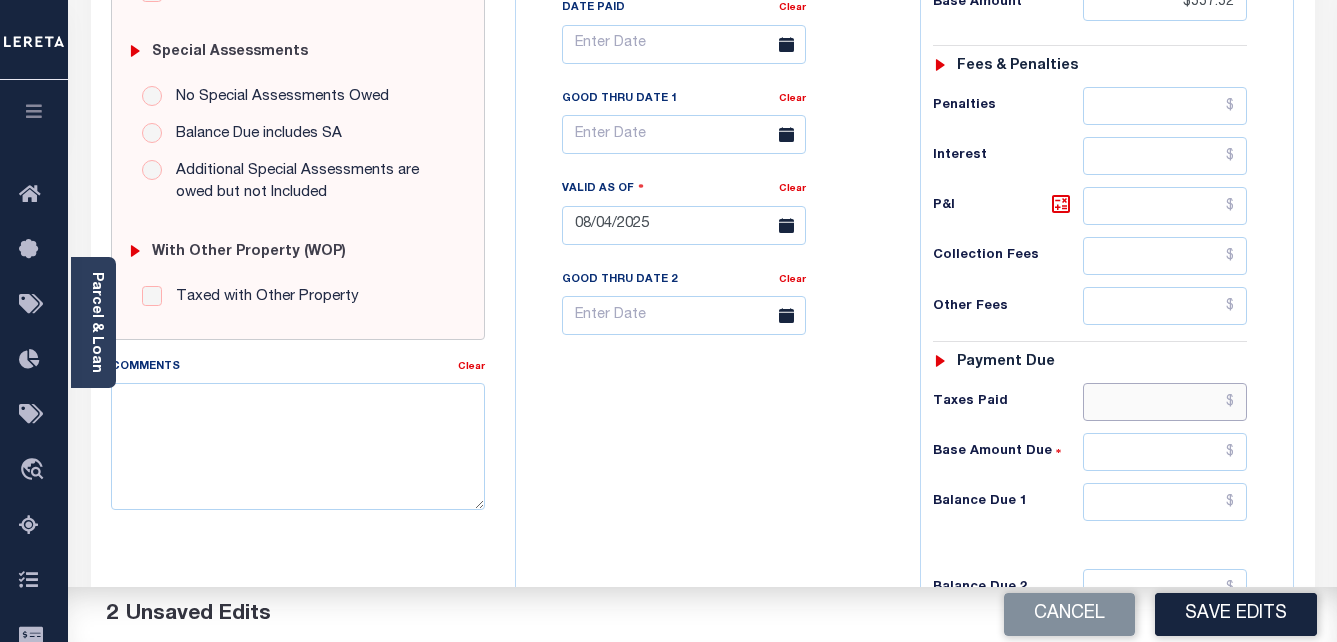 click at bounding box center [1165, 402] 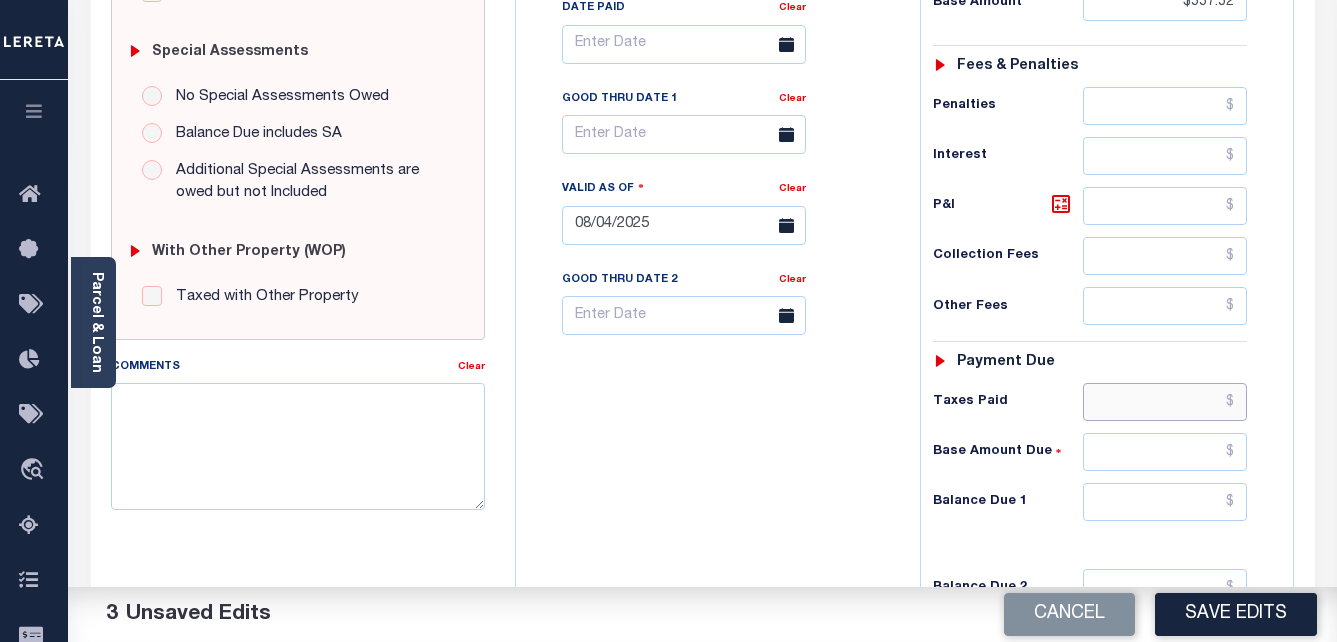 paste on "557.52" 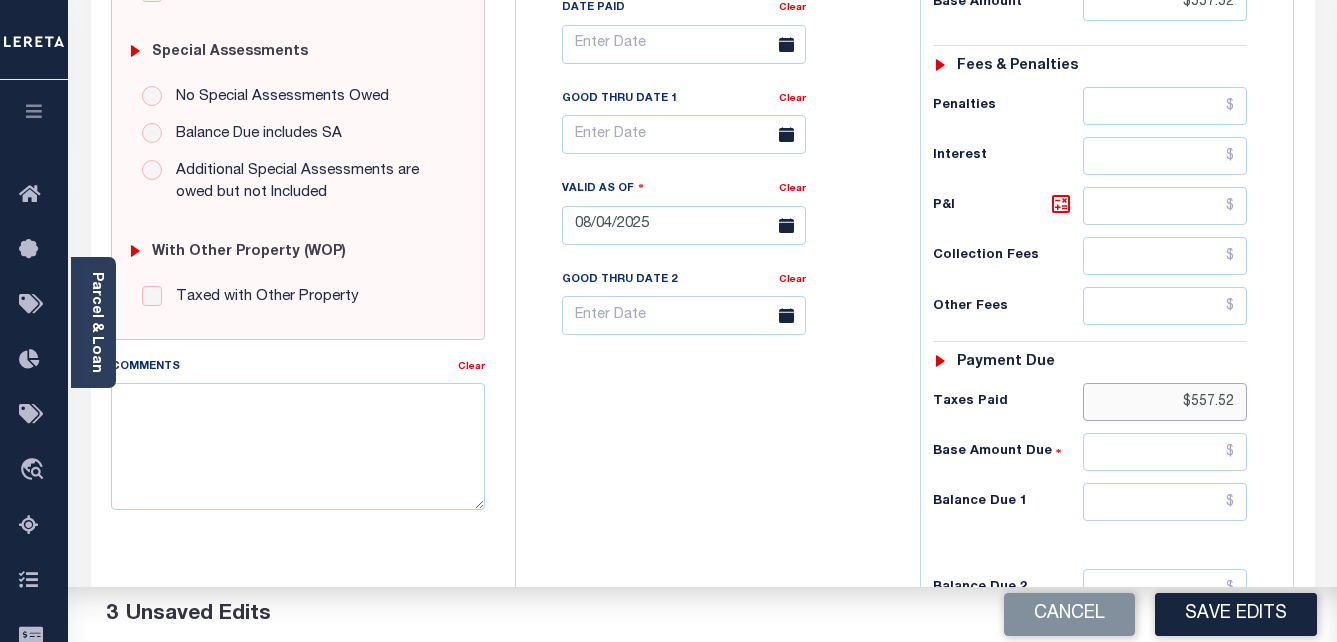 type on "$557.52" 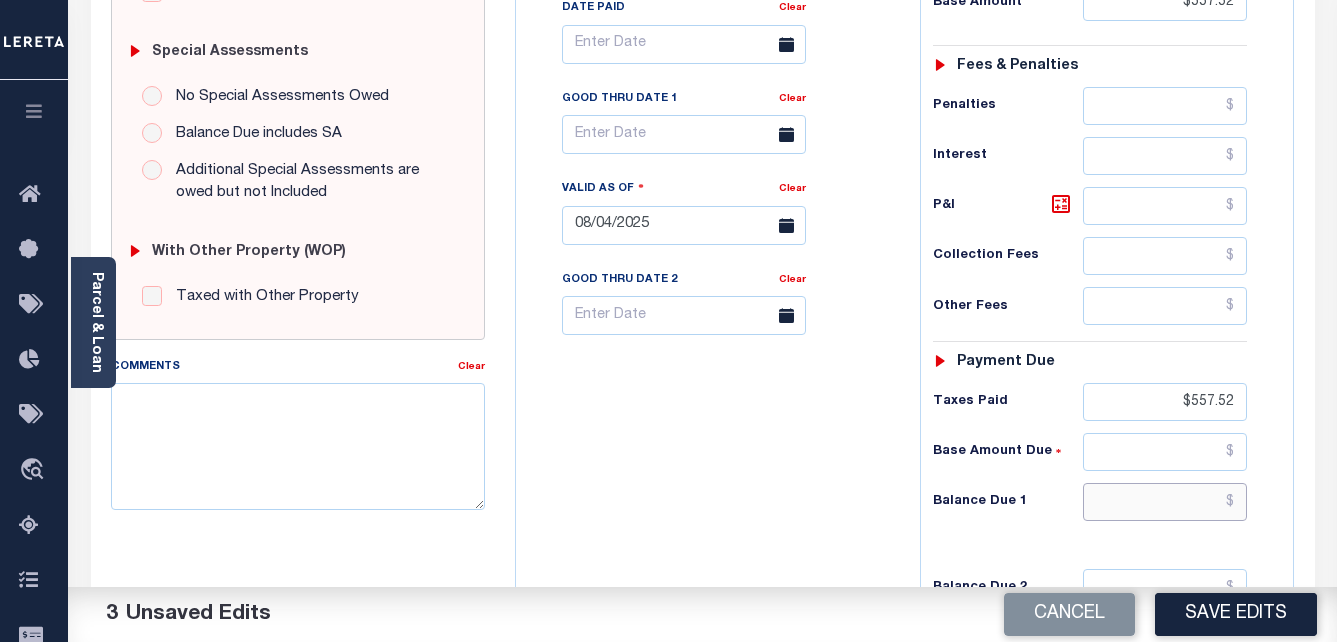 drag, startPoint x: 1186, startPoint y: 511, endPoint x: 1283, endPoint y: 471, distance: 104.92378 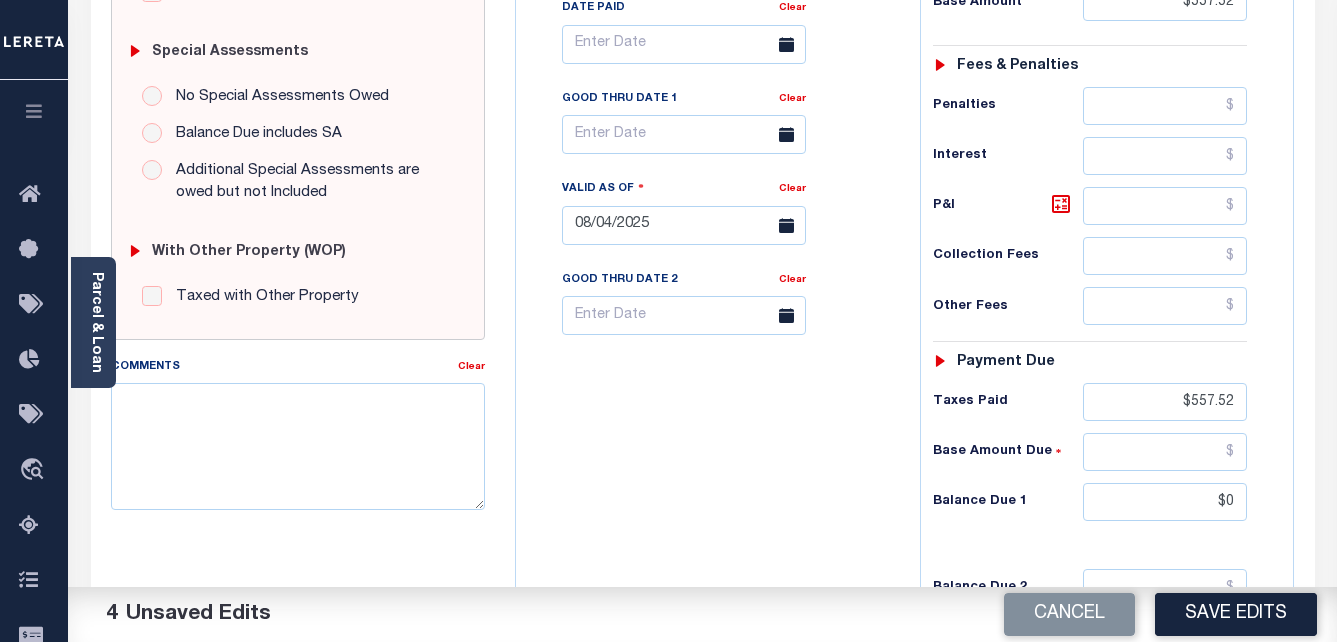 type on "$0.00" 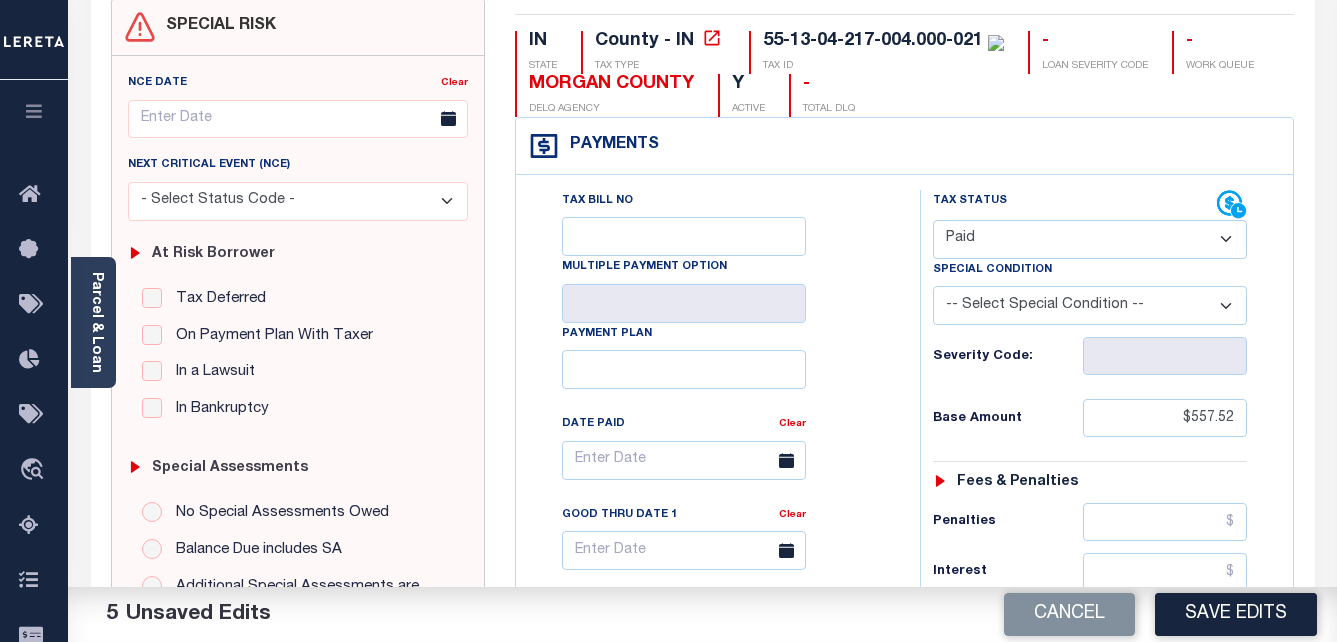 scroll, scrollTop: 0, scrollLeft: 0, axis: both 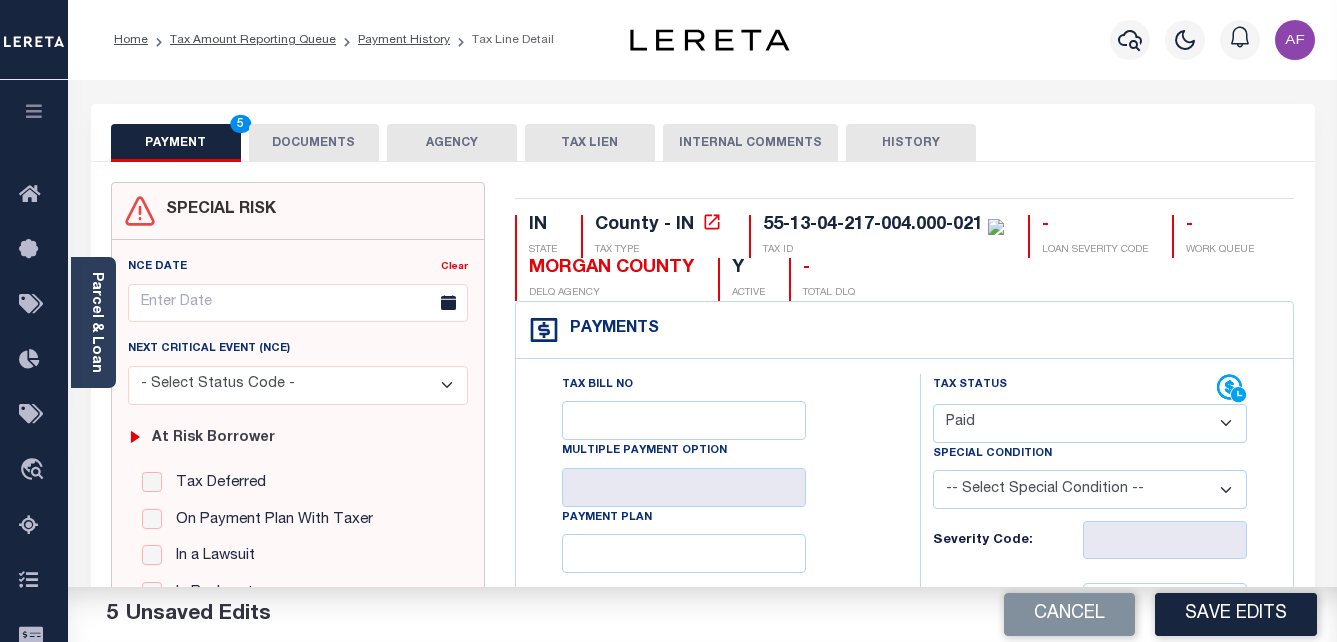 click on "DOCUMENTS" at bounding box center [314, 143] 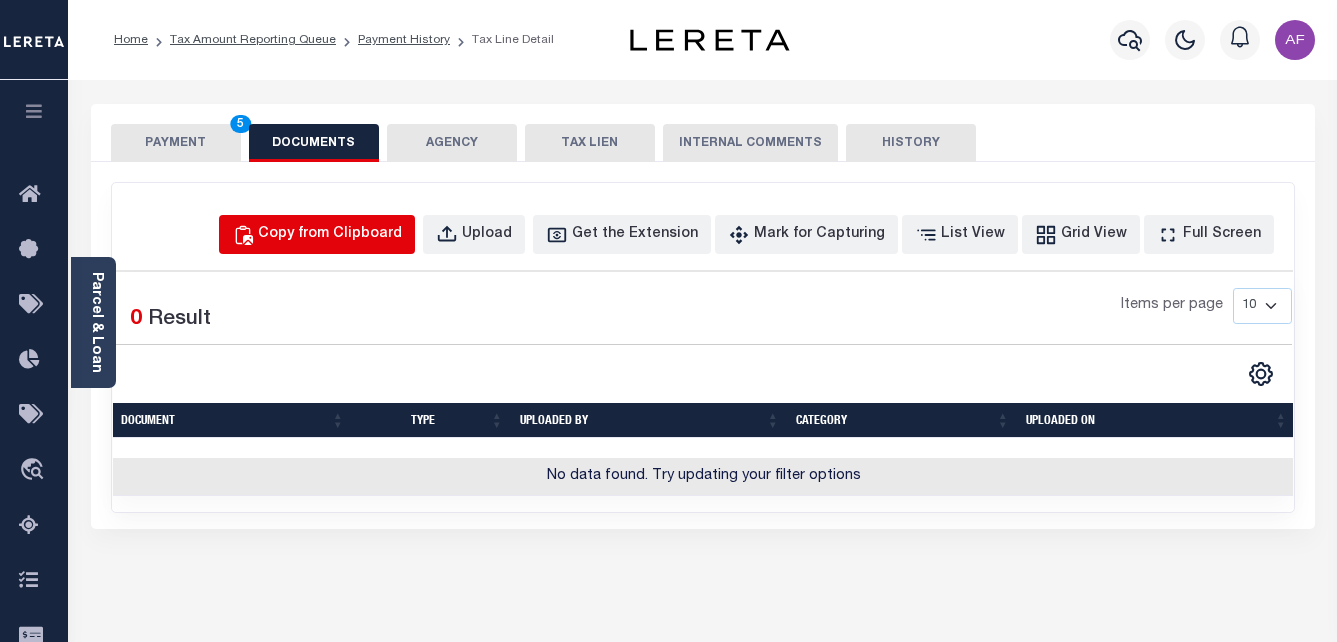 click on "Copy from Clipboard" at bounding box center (317, 234) 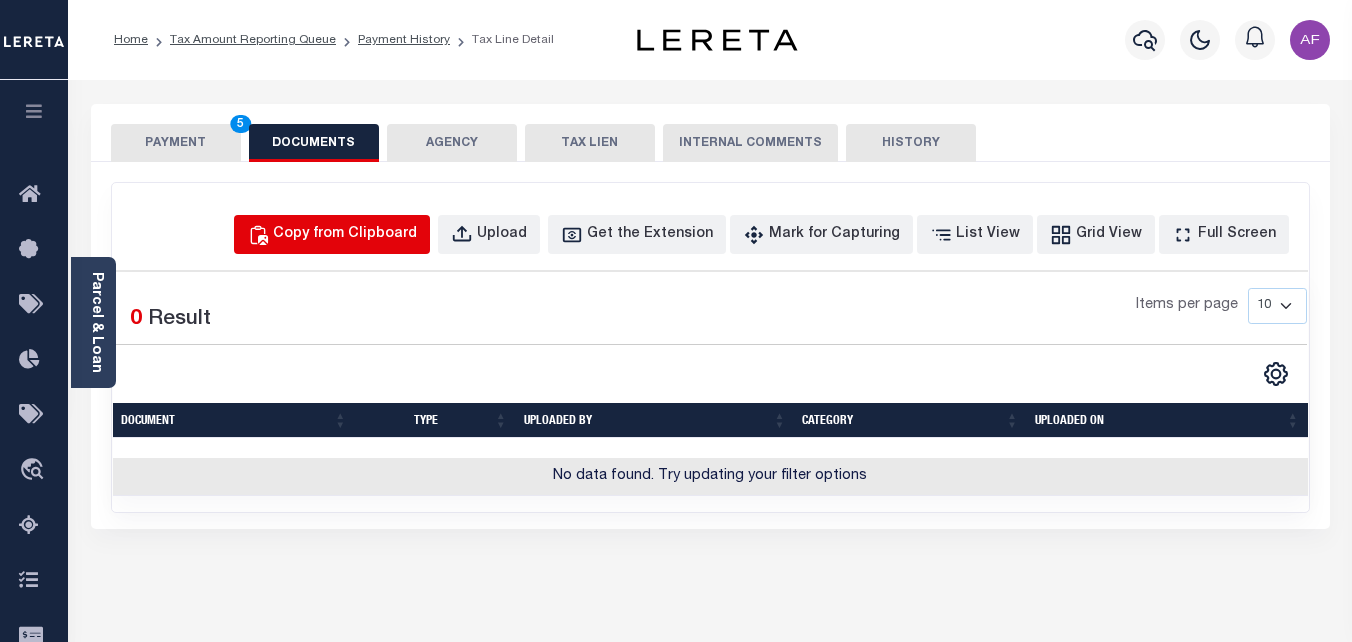 type 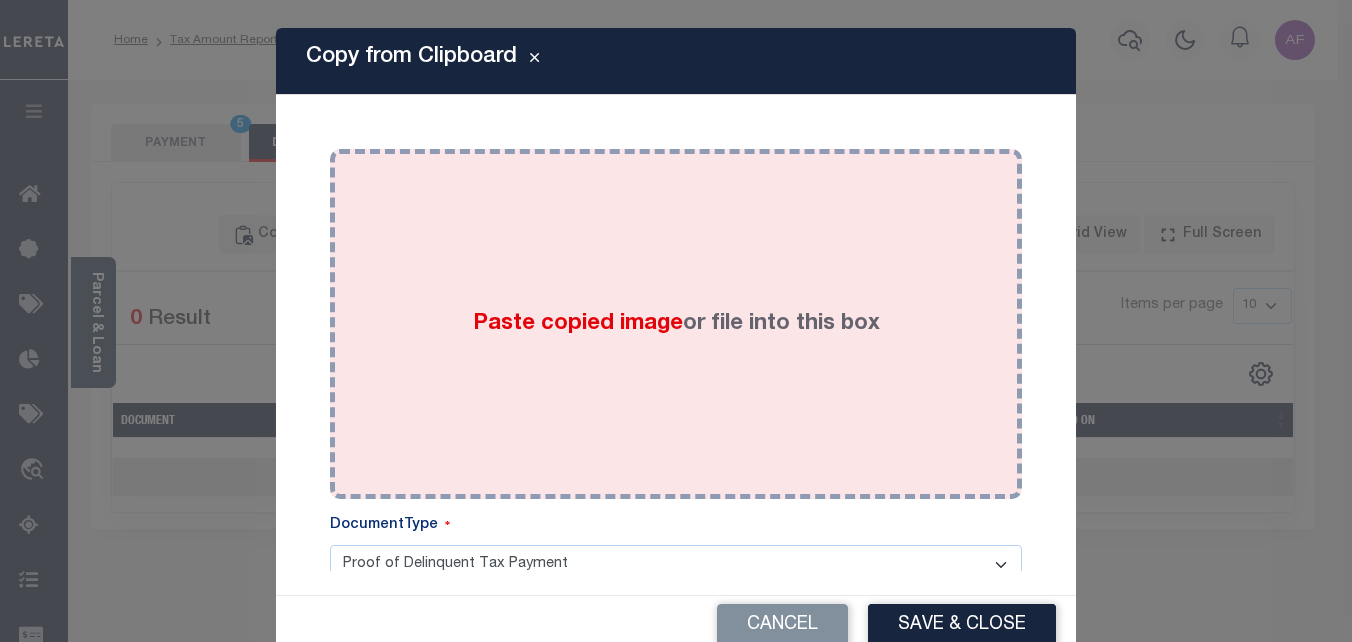click on "Paste copied image  or file into this box" at bounding box center (676, 324) 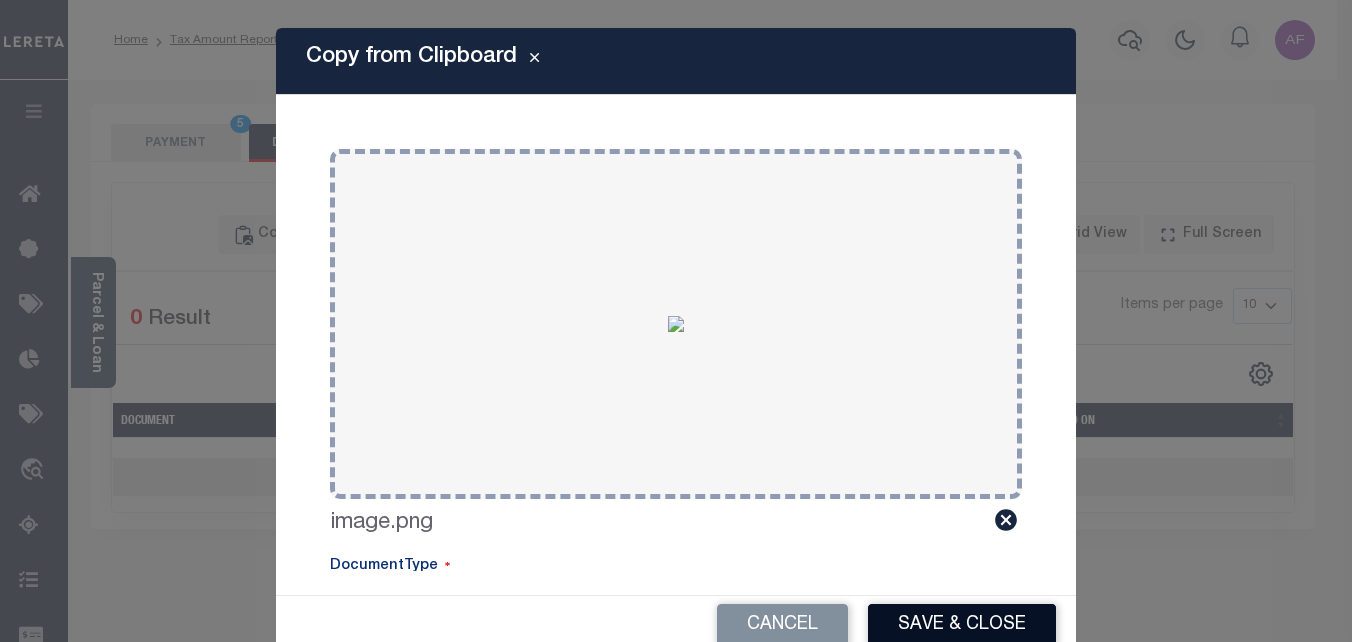 click on "Save & Close" at bounding box center [962, 625] 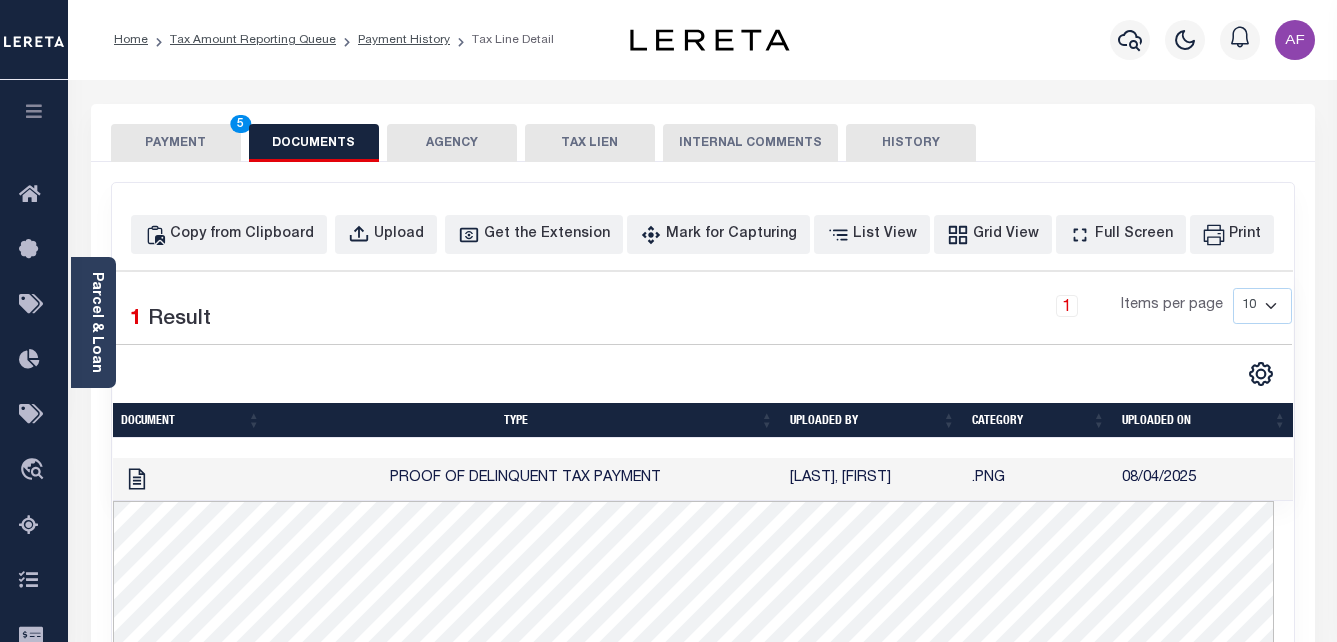 click on "PAYMENT
5" at bounding box center (176, 143) 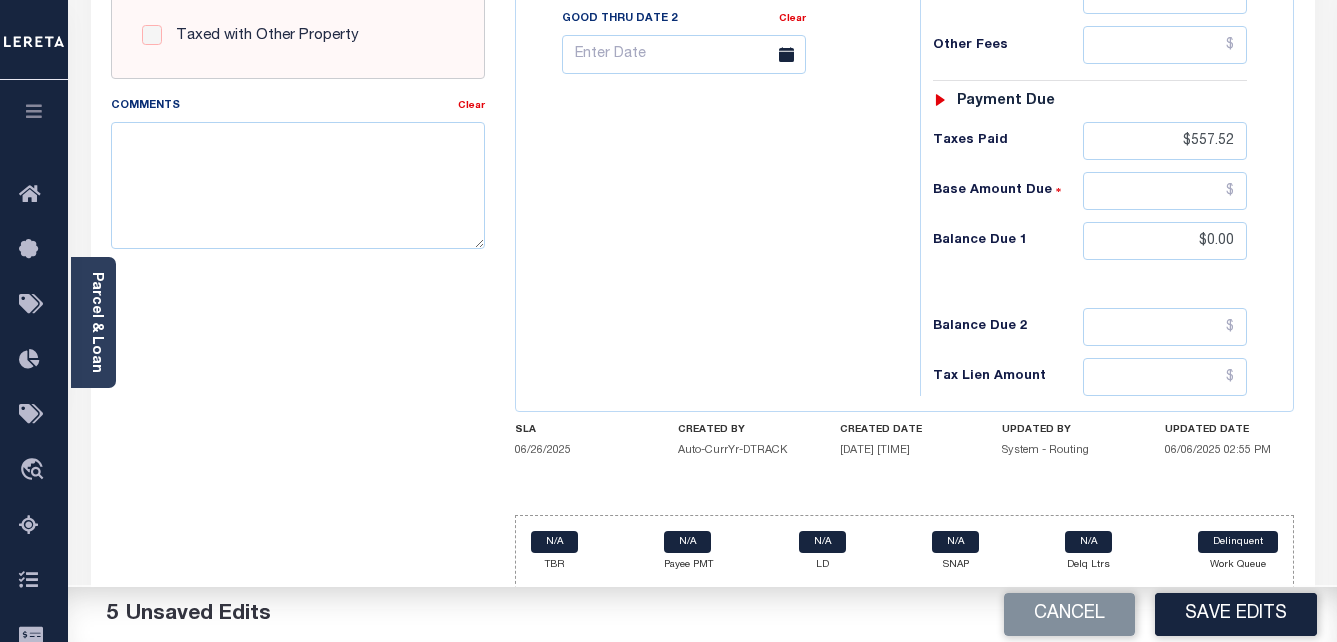 scroll, scrollTop: 867, scrollLeft: 0, axis: vertical 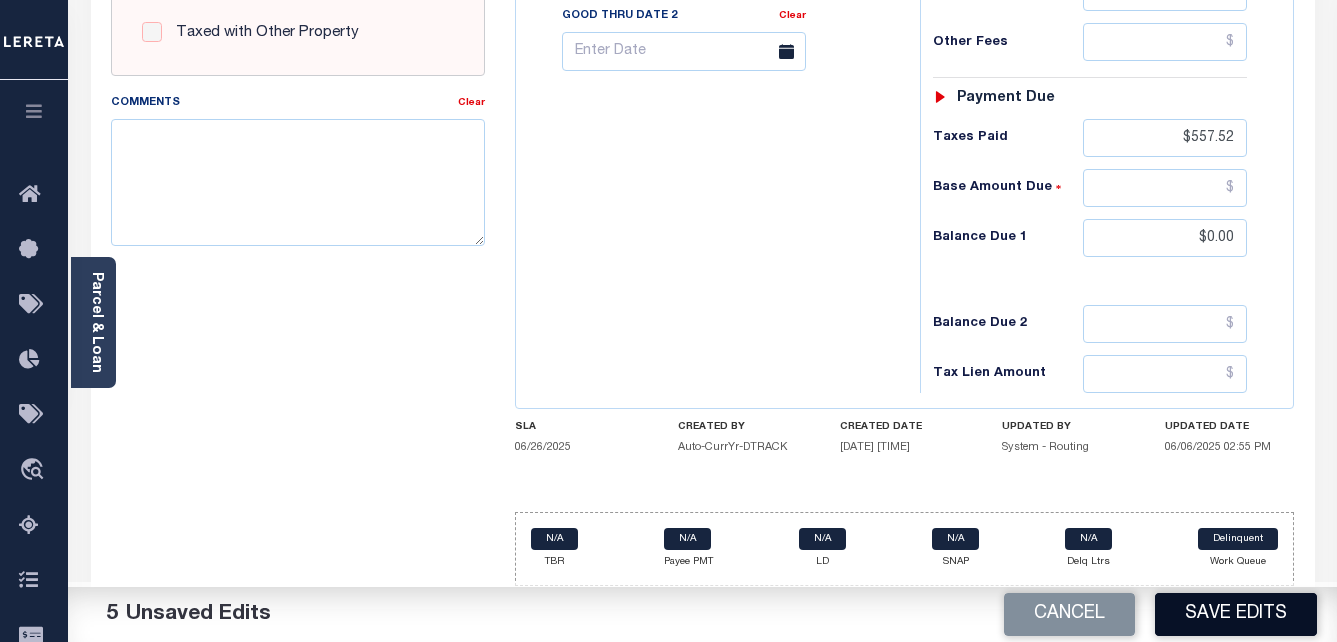 click on "Save Edits" at bounding box center [1236, 614] 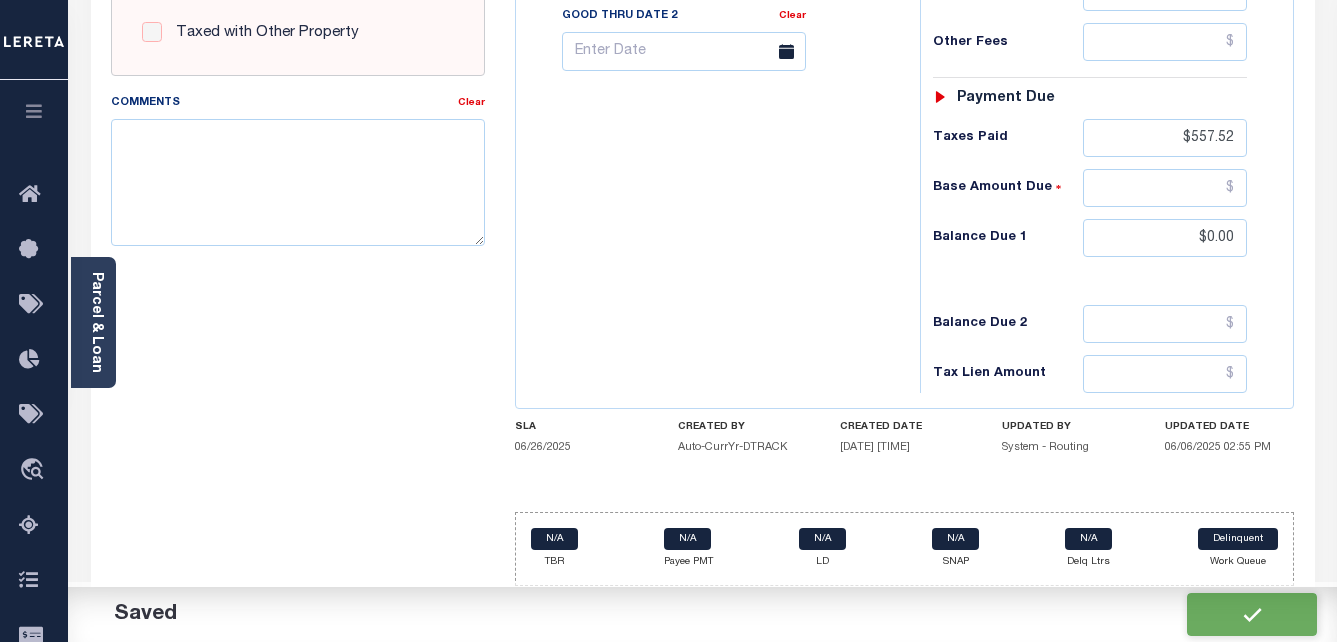 checkbox on "false" 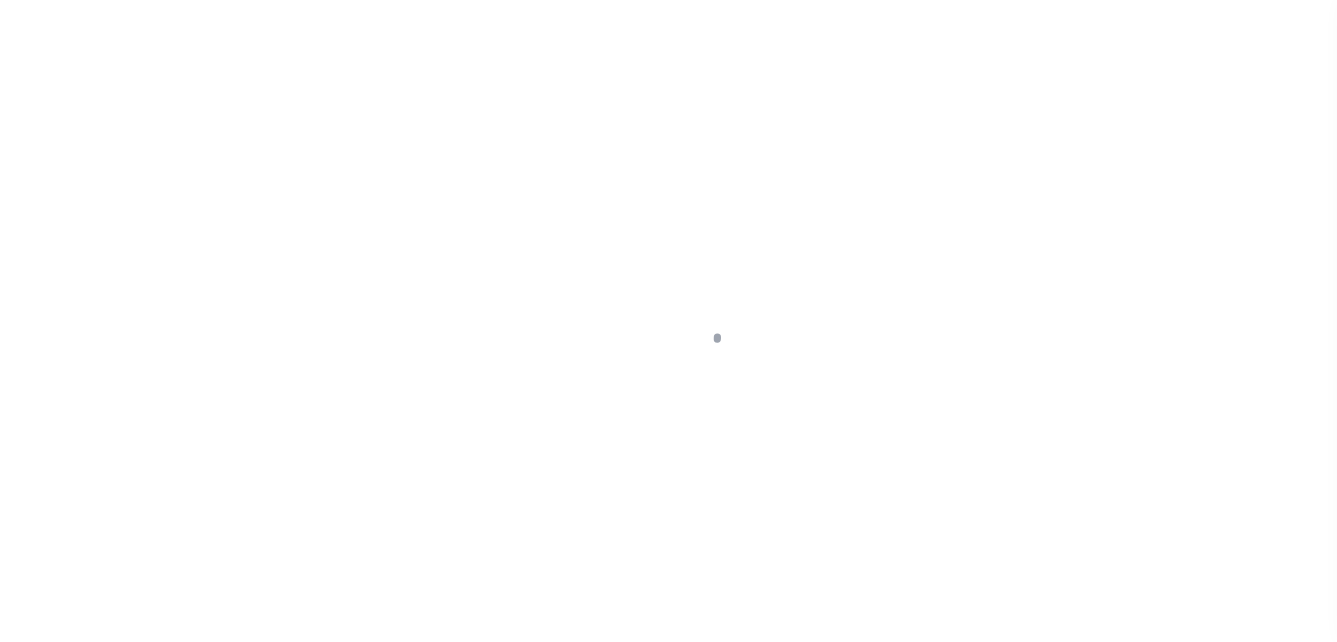 scroll, scrollTop: 0, scrollLeft: 0, axis: both 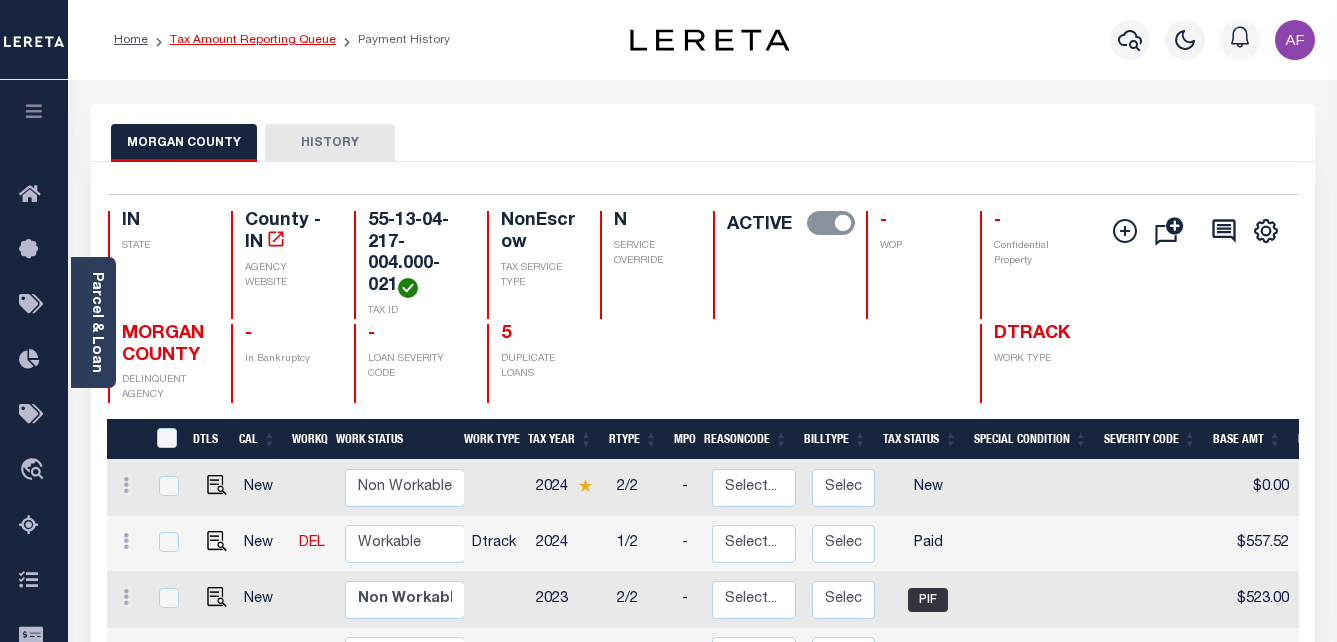 click on "Tax Amount Reporting Queue" at bounding box center [253, 40] 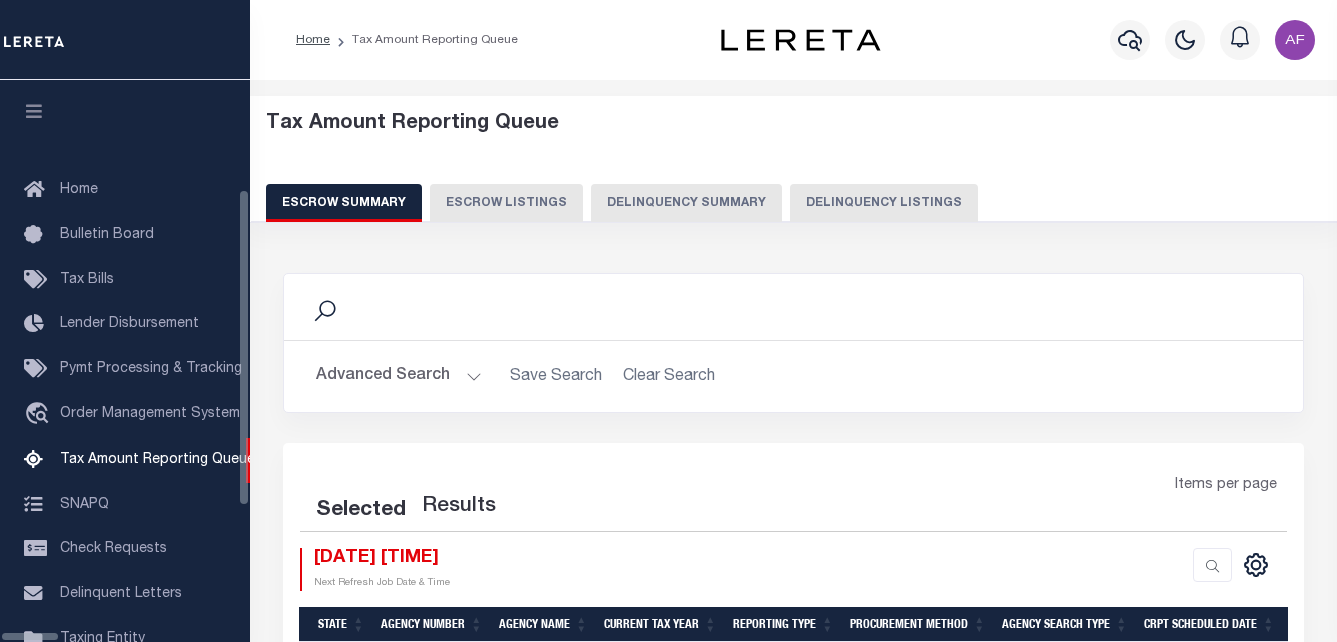 select on "100" 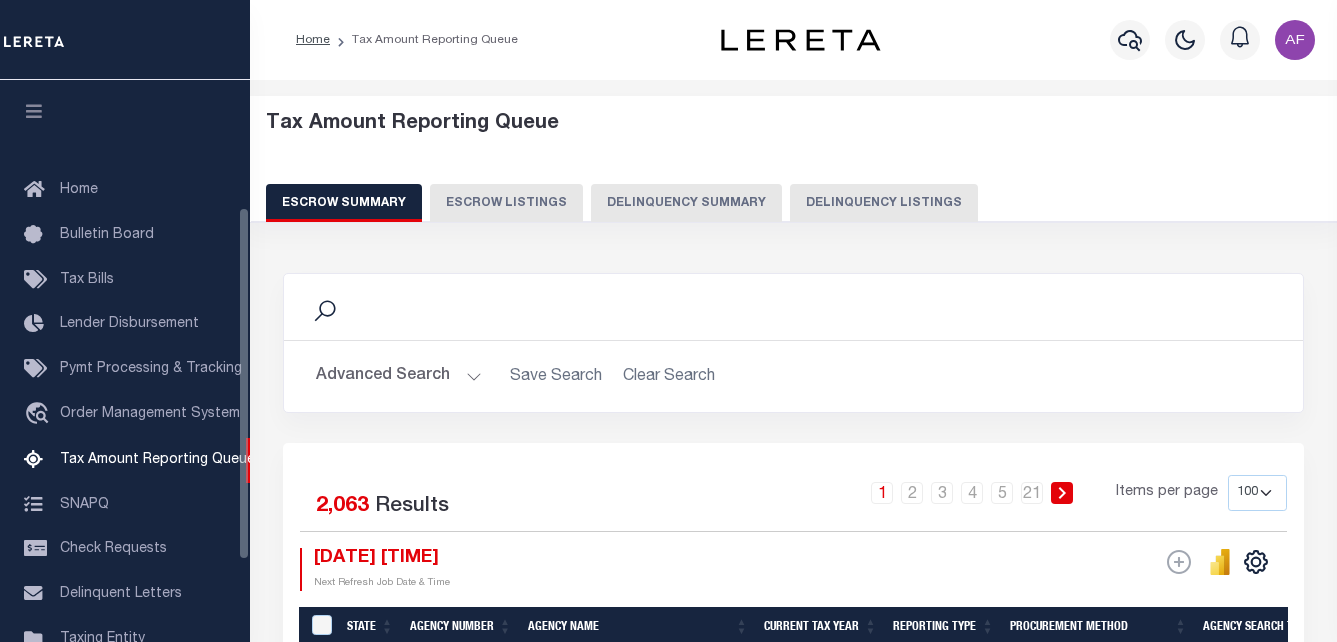 scroll, scrollTop: 0, scrollLeft: 0, axis: both 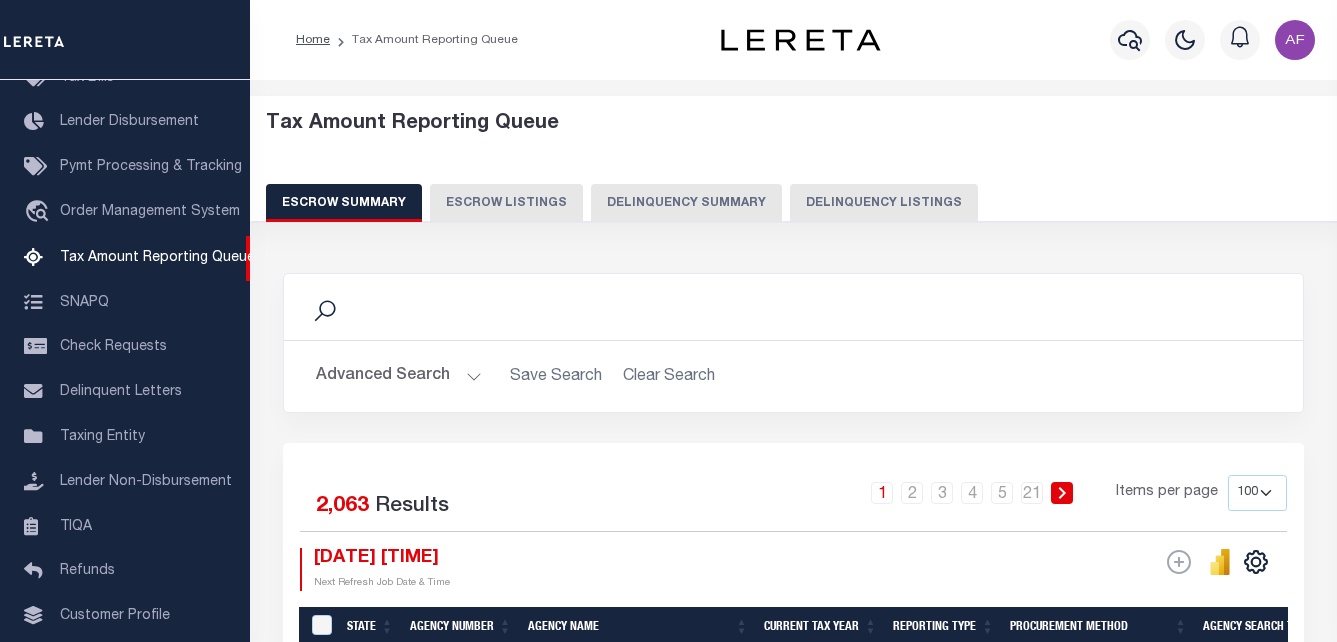 click on "Delinquency Listings" at bounding box center (884, 203) 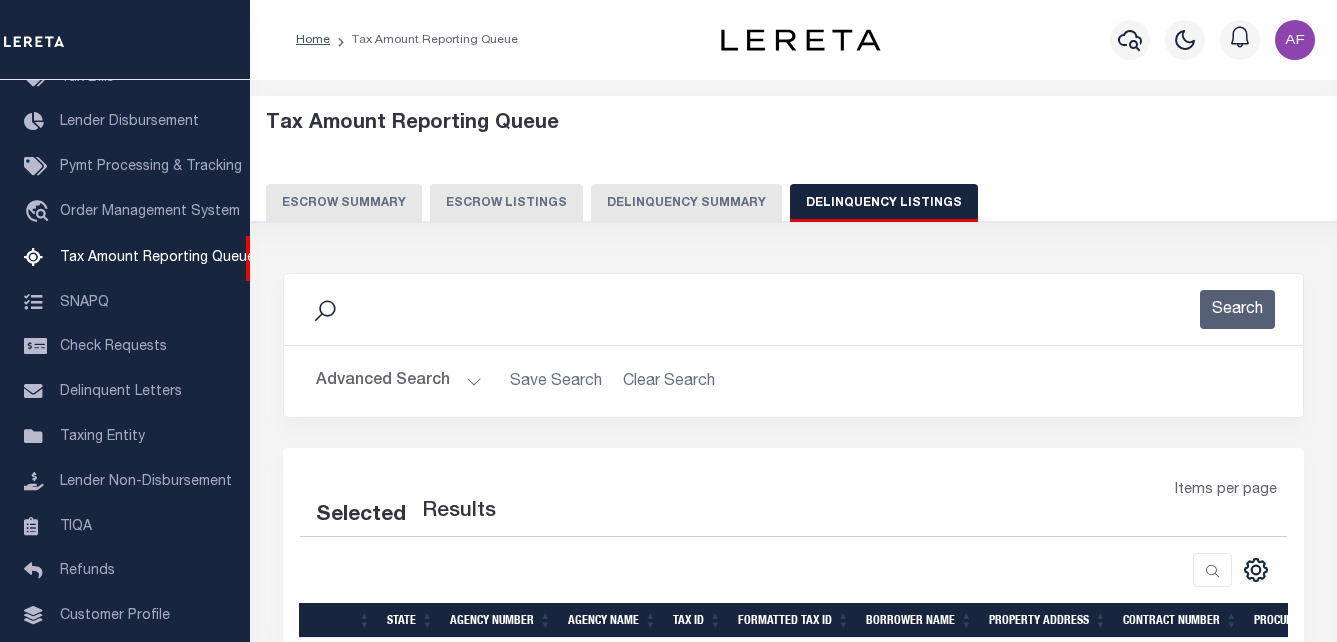 select on "100" 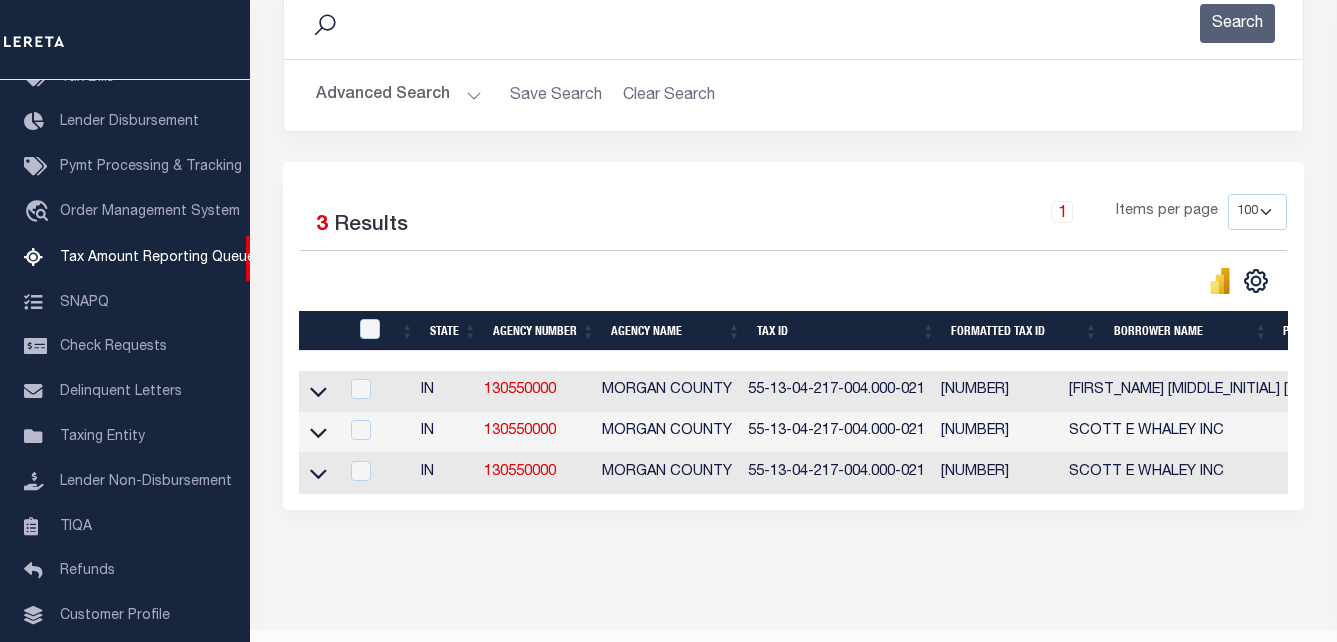 scroll, scrollTop: 300, scrollLeft: 0, axis: vertical 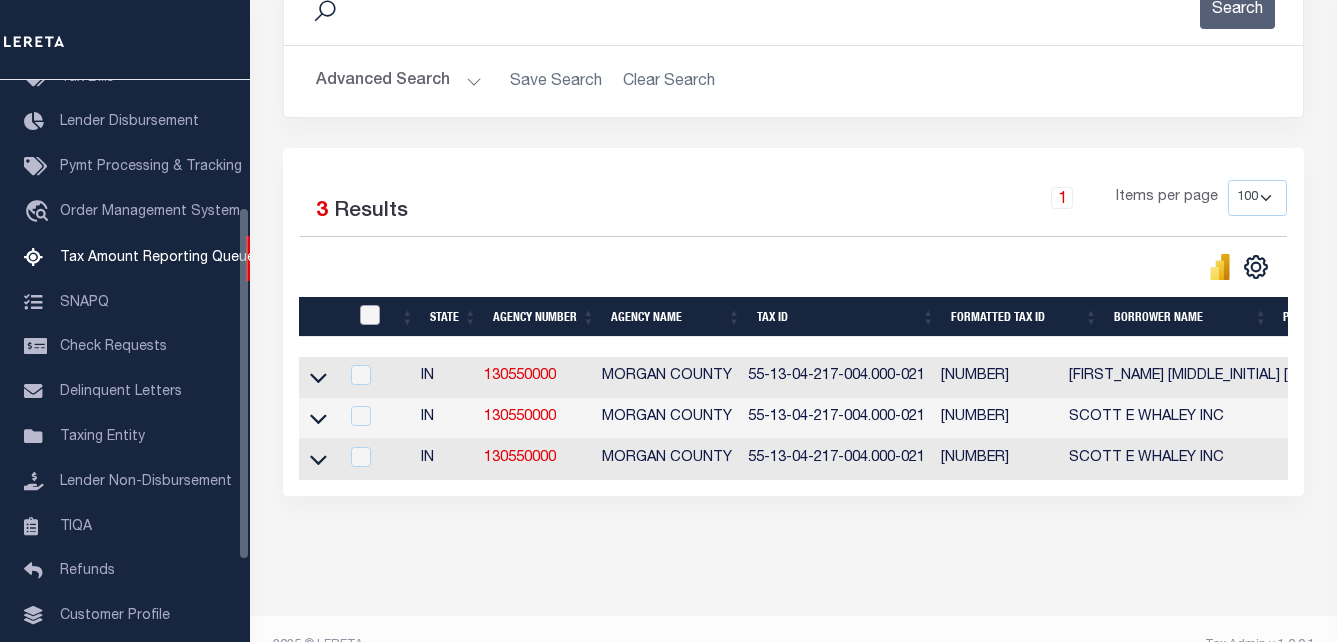 click at bounding box center [370, 315] 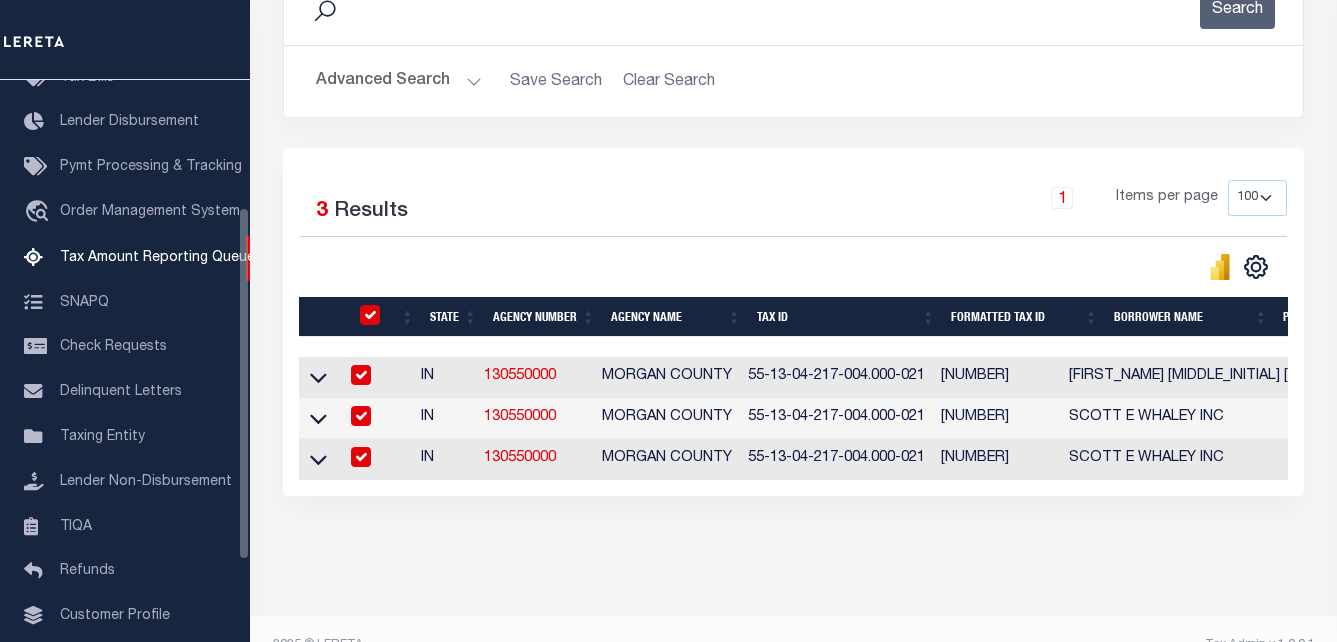 checkbox on "true" 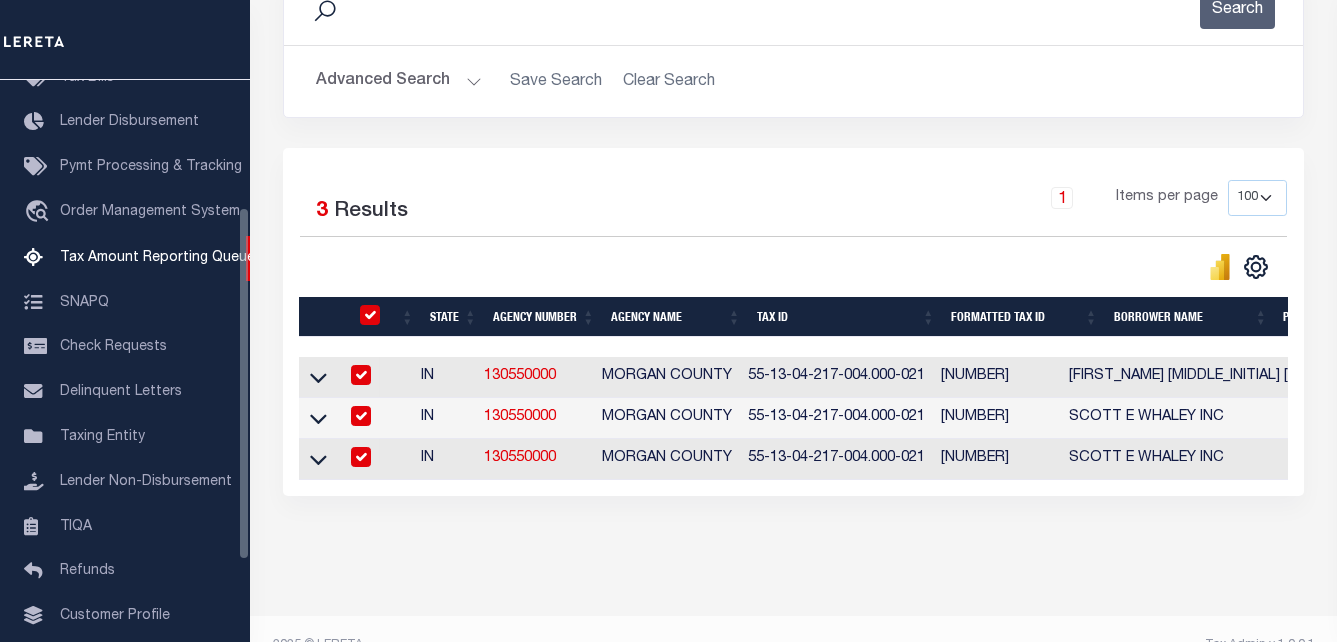 checkbox on "true" 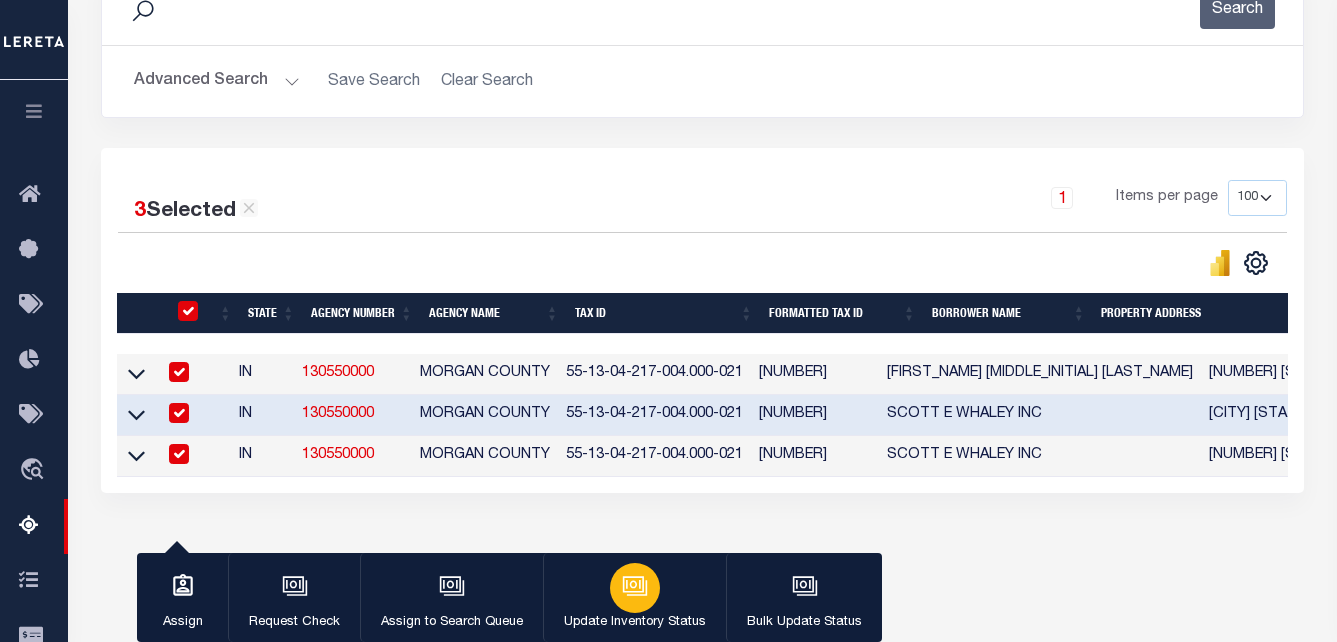 click on "Update Inventory Status" at bounding box center [635, 623] 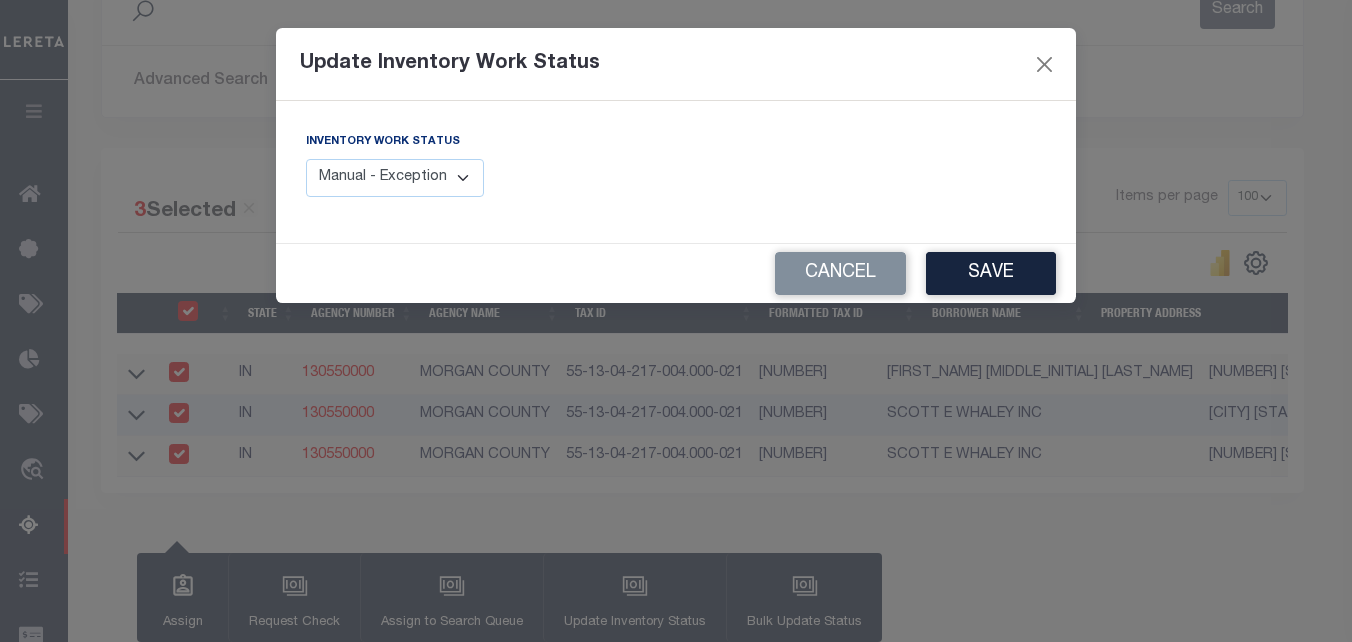 click on "Manual - Exception
Pended - Awaiting Search
Late Add Exception
Completed" at bounding box center [395, 178] 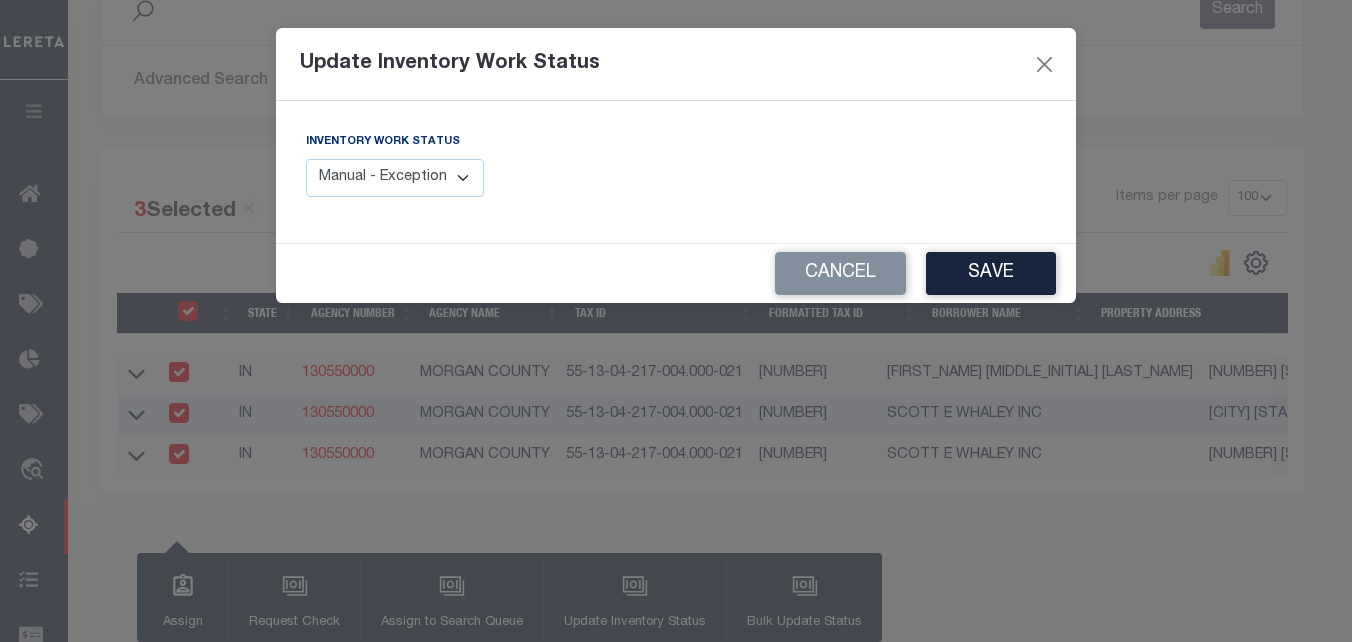 select on "4" 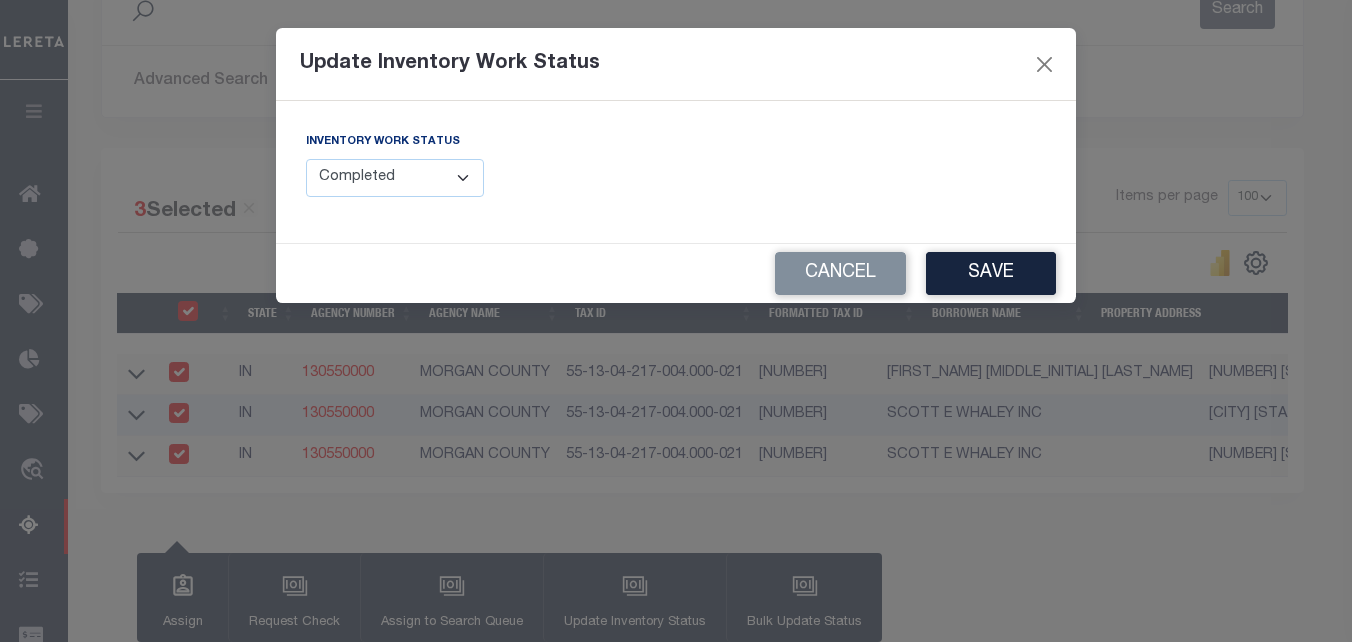 click on "Manual - Exception
Pended - Awaiting Search
Late Add Exception
Completed" at bounding box center (395, 178) 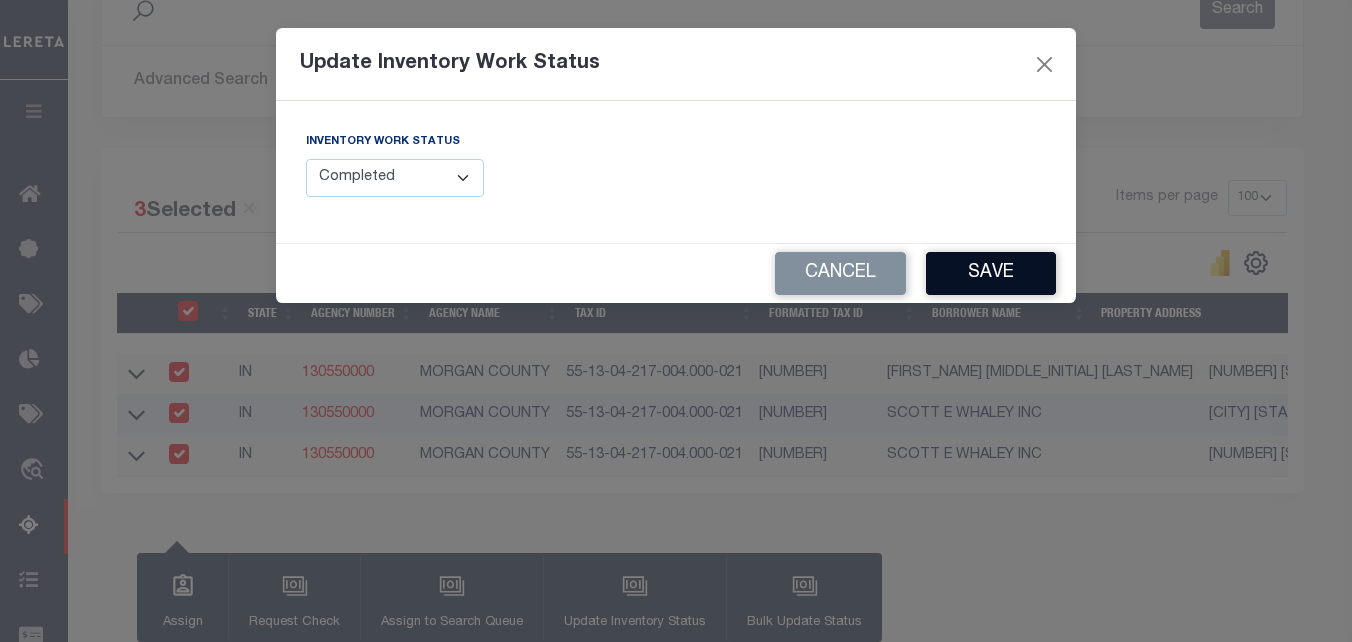 click on "Save" at bounding box center [991, 273] 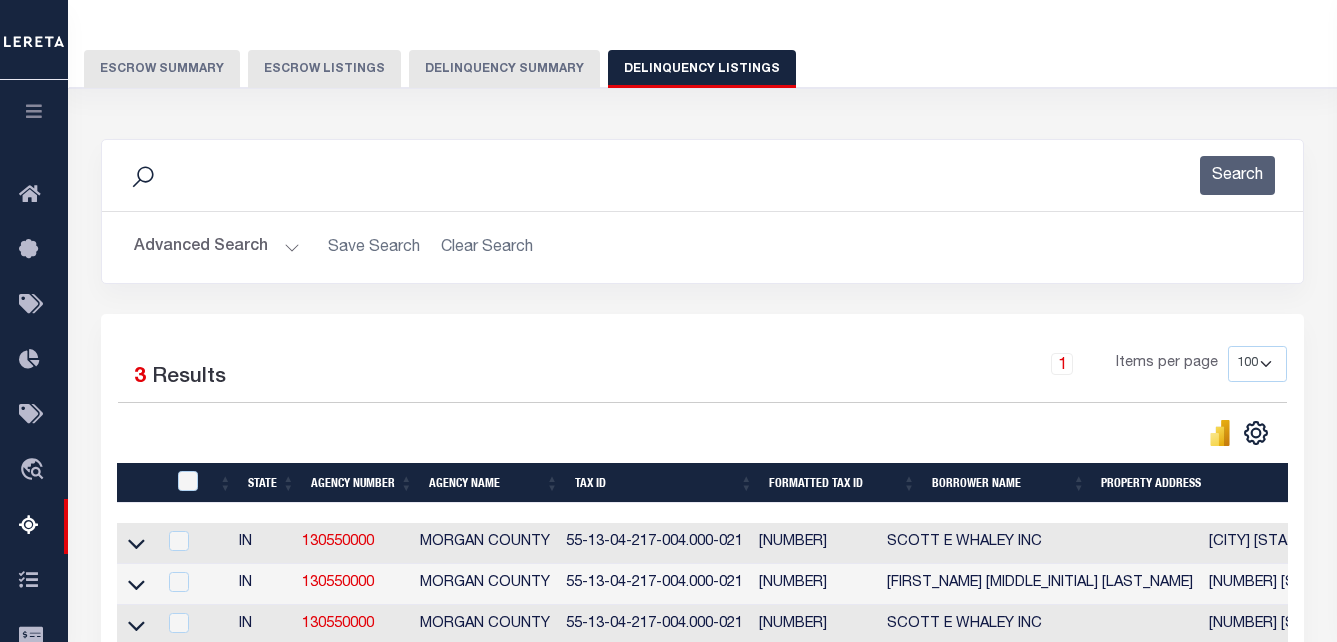 scroll, scrollTop: 0, scrollLeft: 0, axis: both 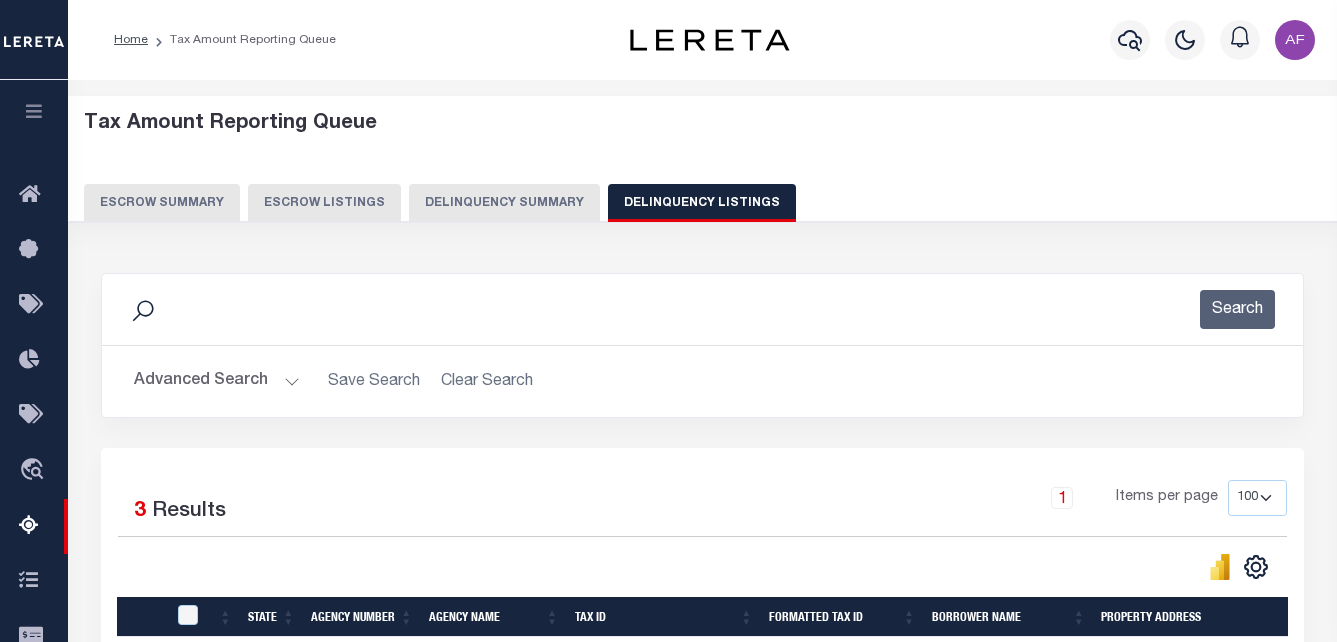click on "Advanced Search" at bounding box center (217, 381) 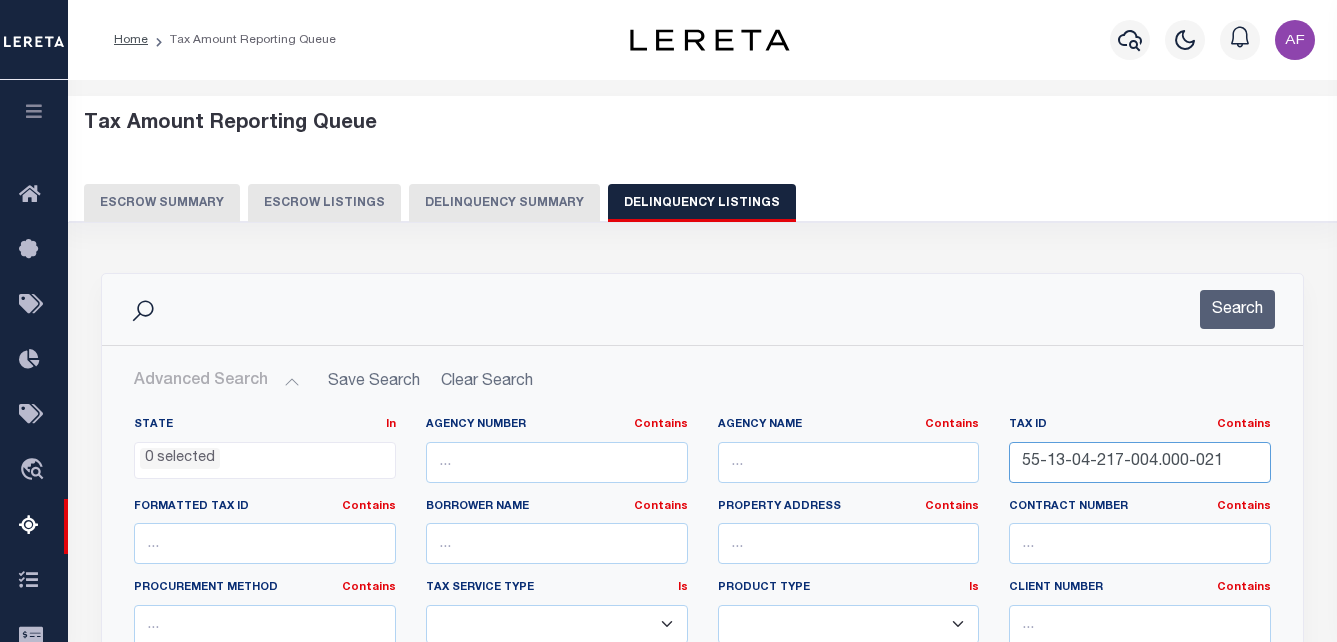 drag, startPoint x: 1223, startPoint y: 457, endPoint x: 910, endPoint y: 459, distance: 313.00638 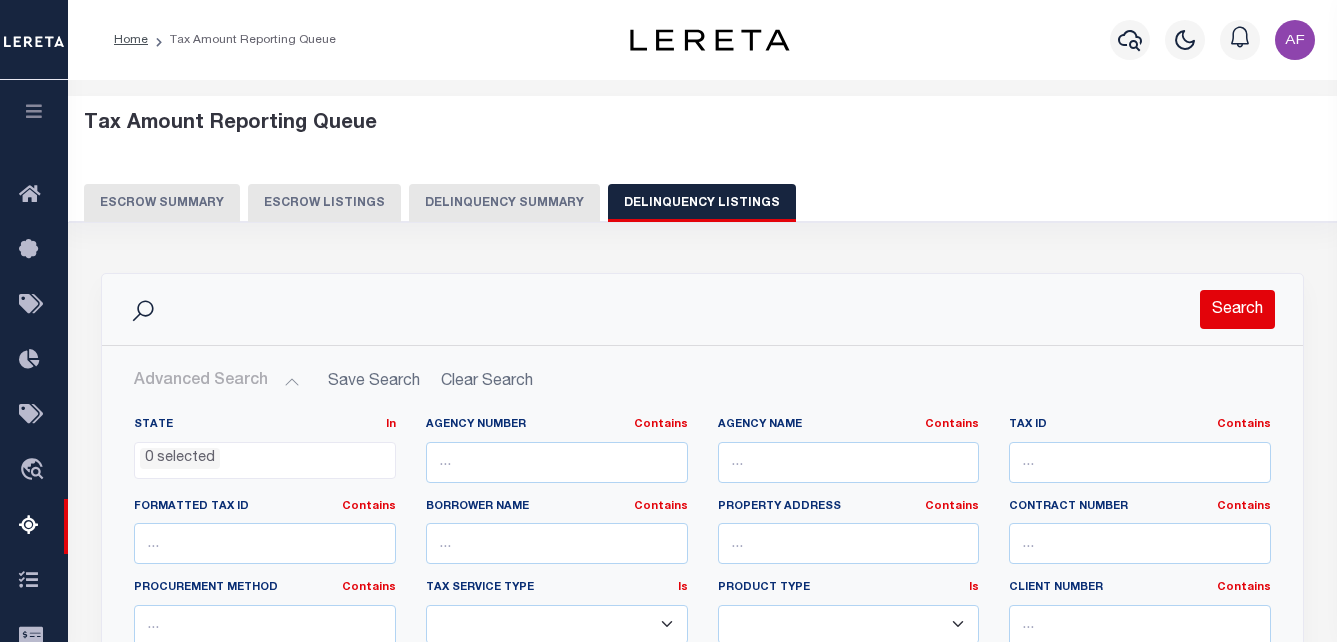 click on "Search" at bounding box center (1237, 309) 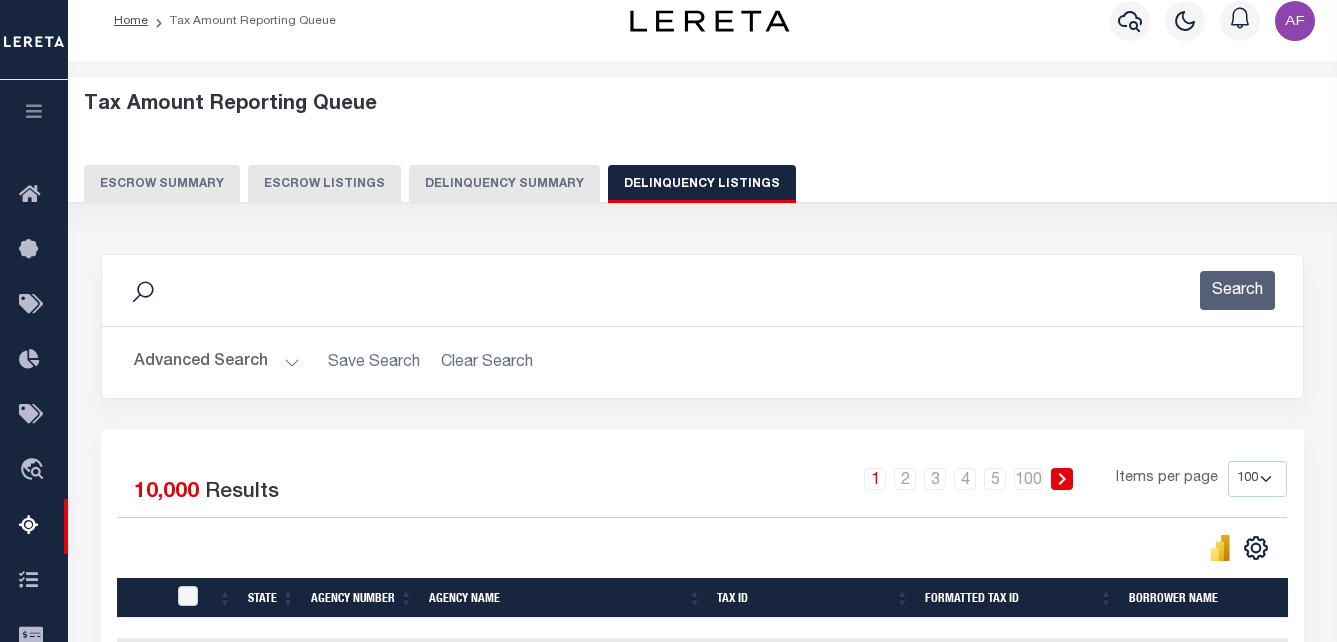 scroll, scrollTop: 0, scrollLeft: 0, axis: both 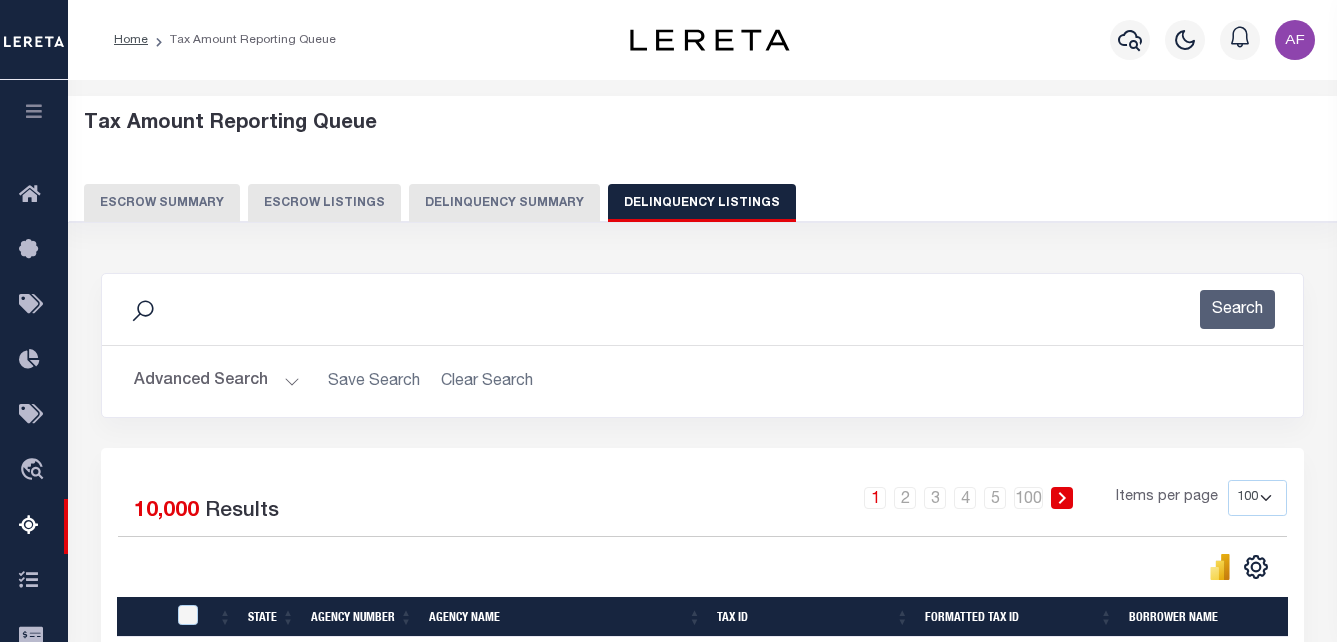 click on "Advanced Search" at bounding box center (217, 381) 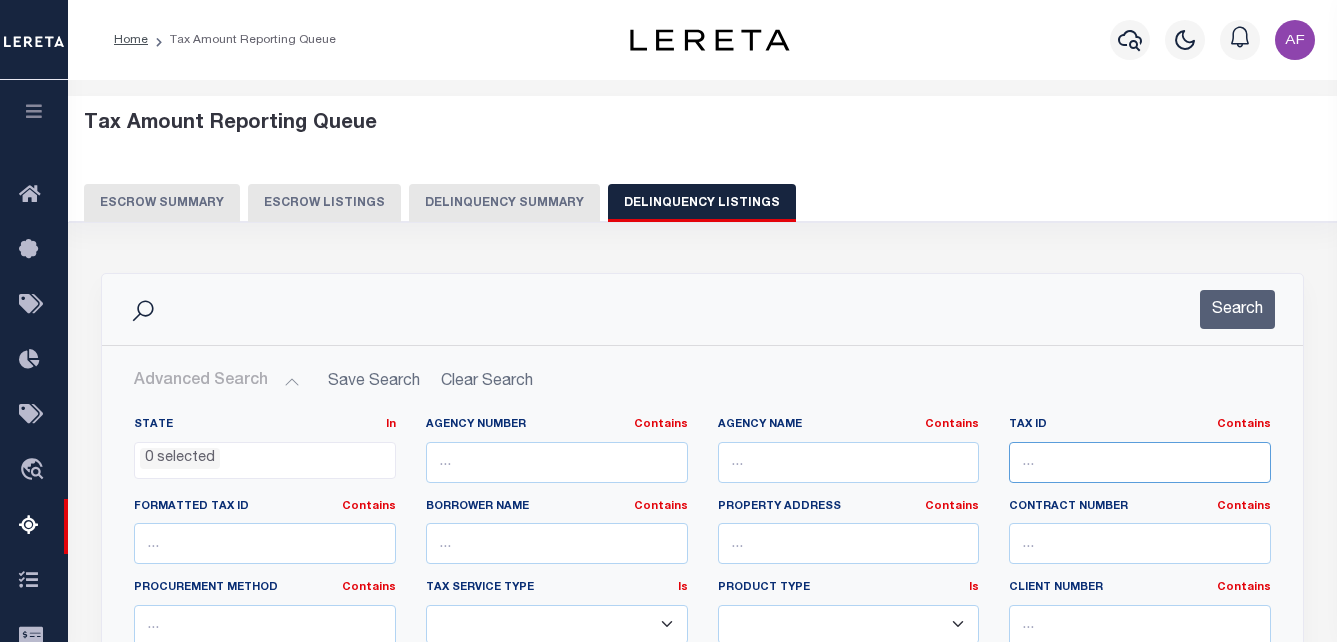 click at bounding box center (1140, 462) 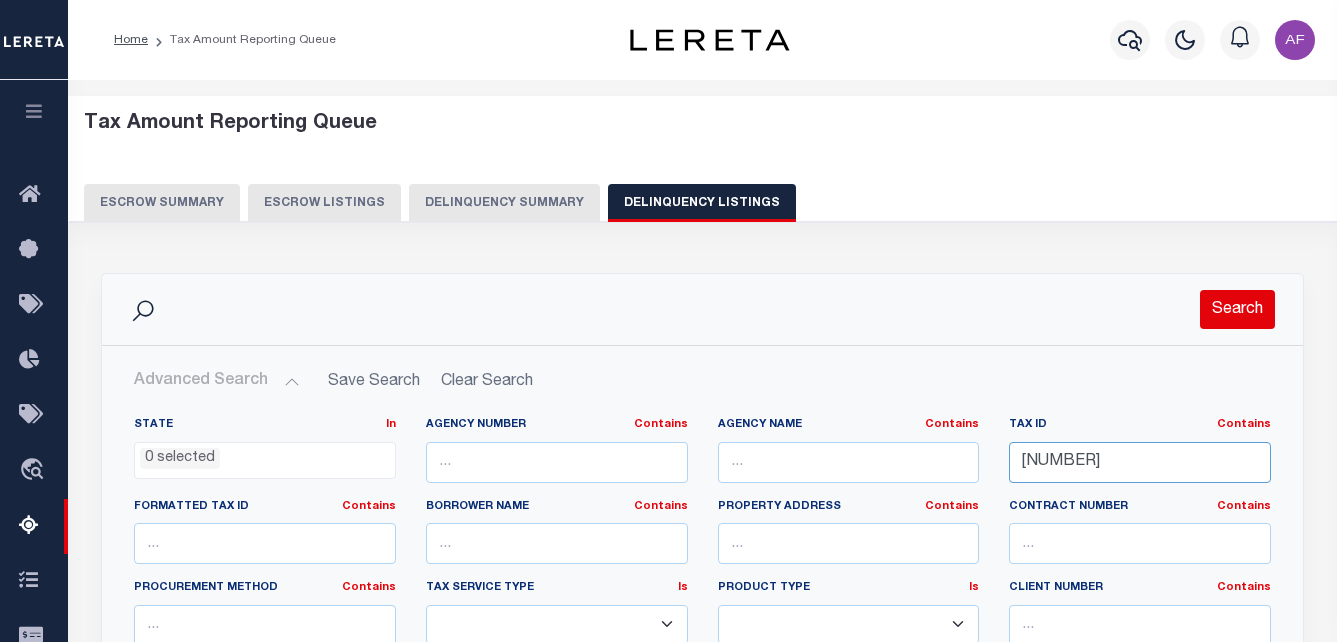 type on "[SSN]" 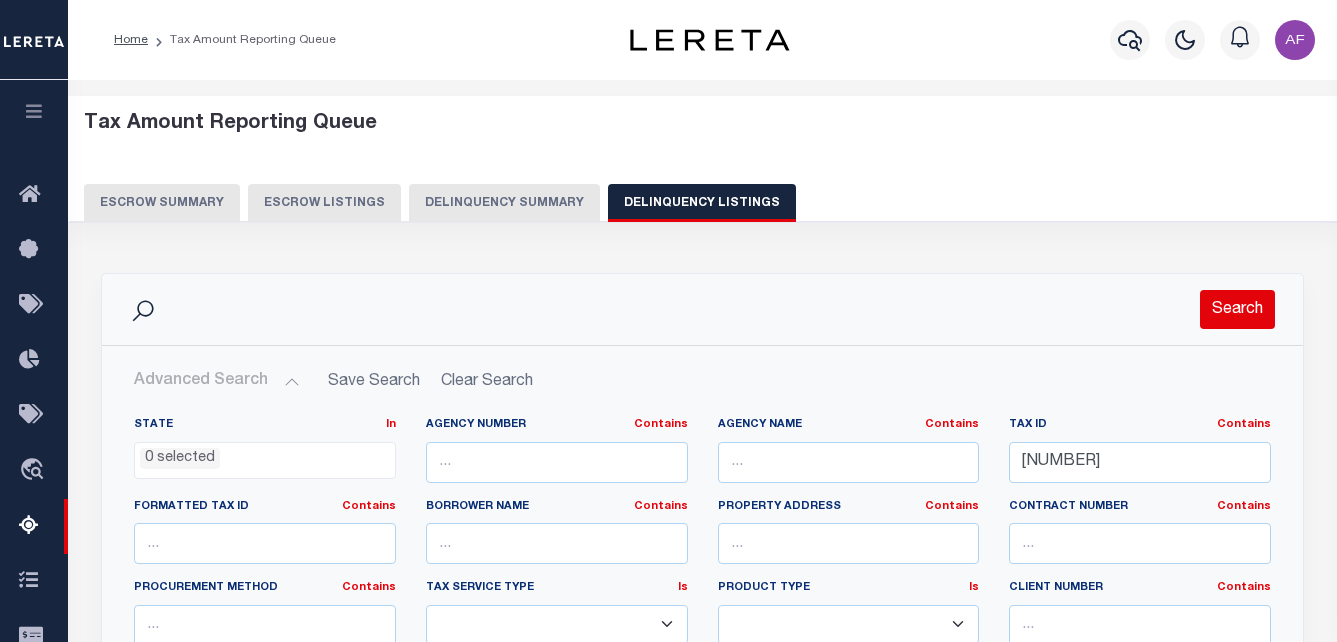 click on "Search" at bounding box center (1237, 309) 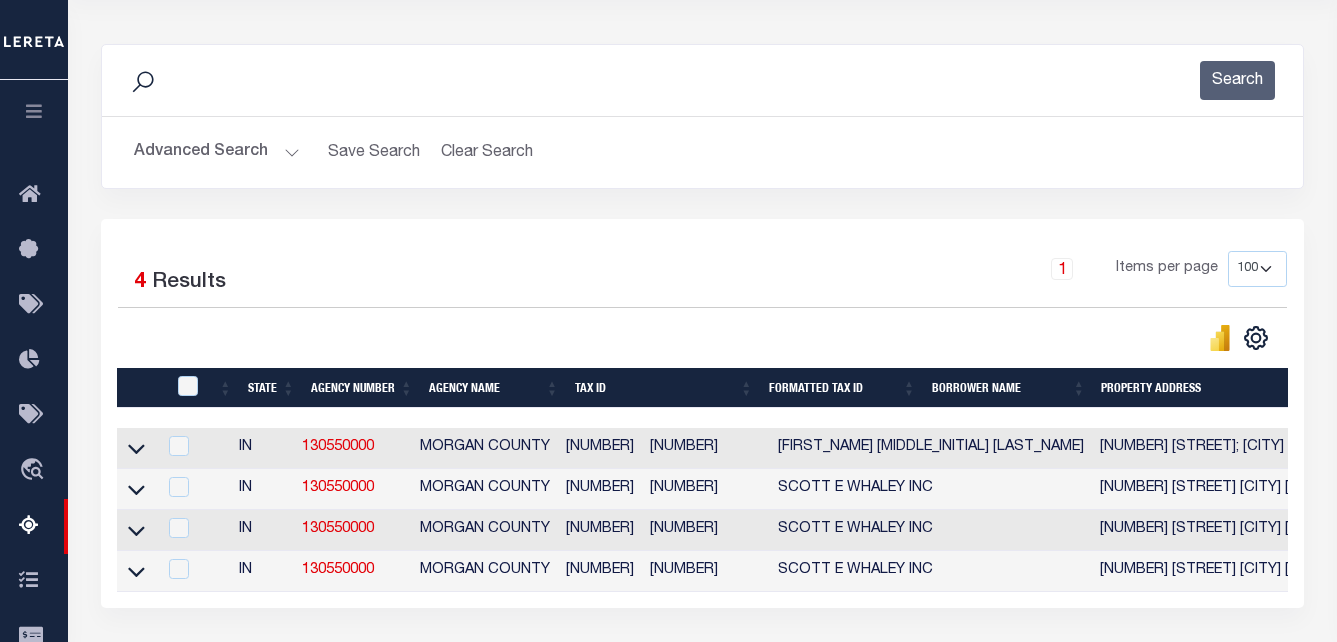 scroll, scrollTop: 300, scrollLeft: 0, axis: vertical 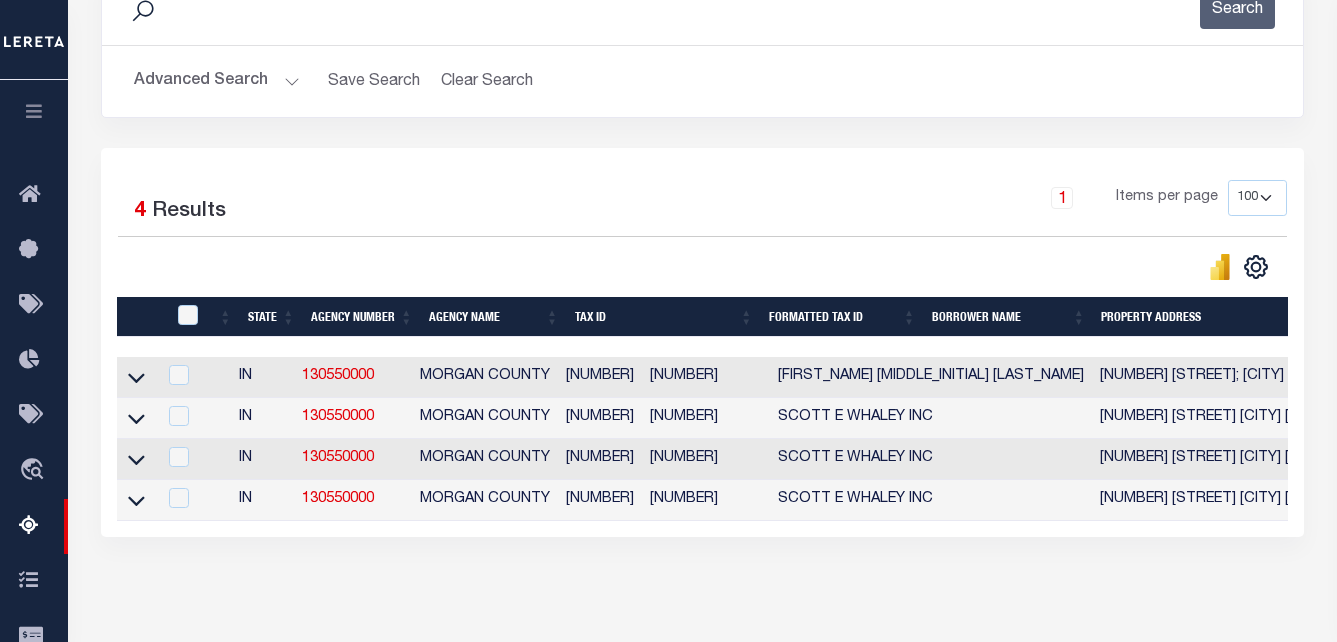 click at bounding box center (136, 376) 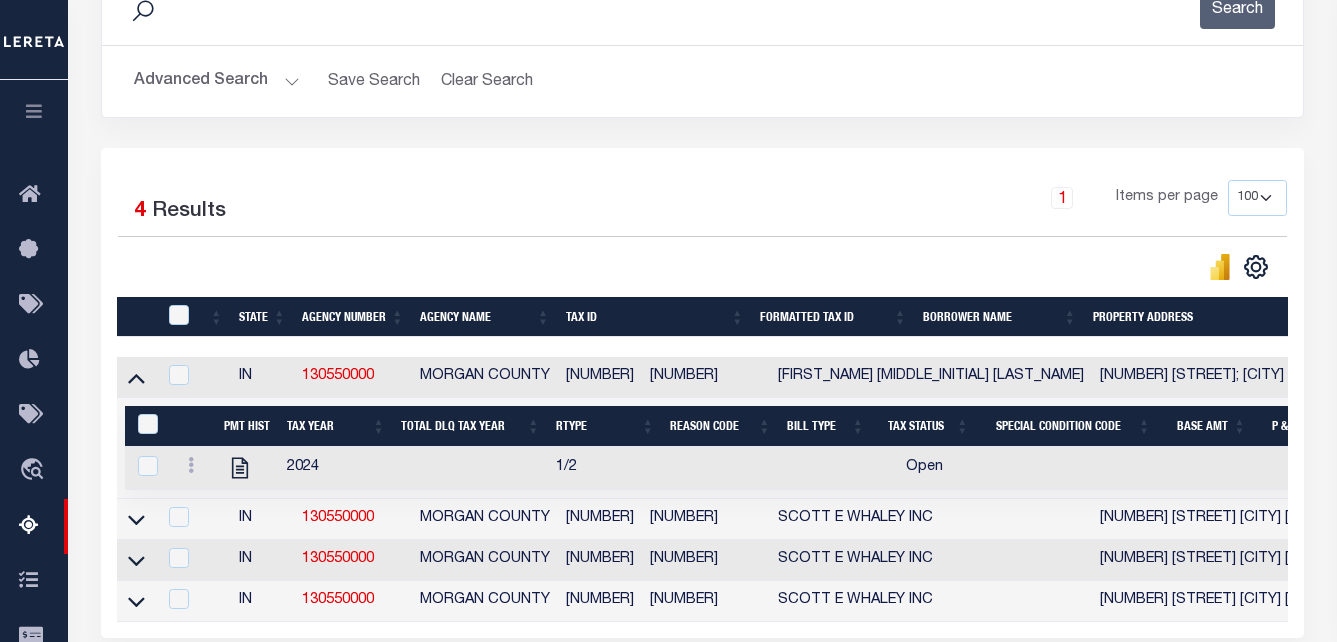 click at bounding box center [247, 468] 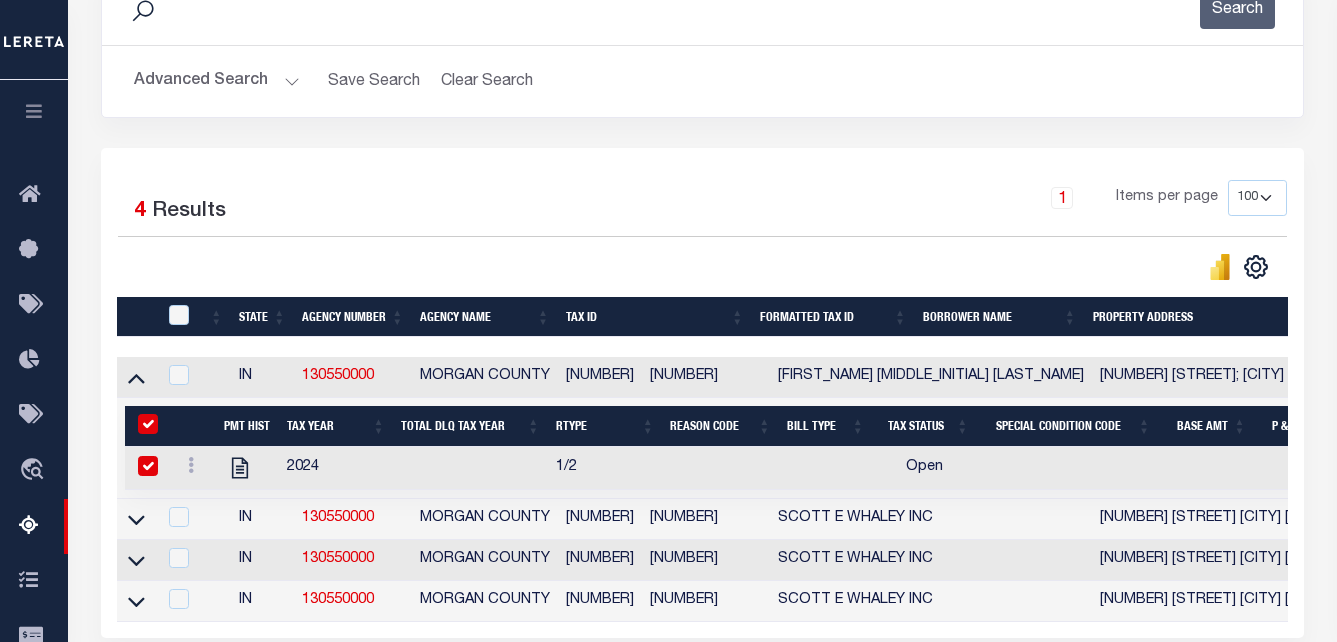 checkbox on "true" 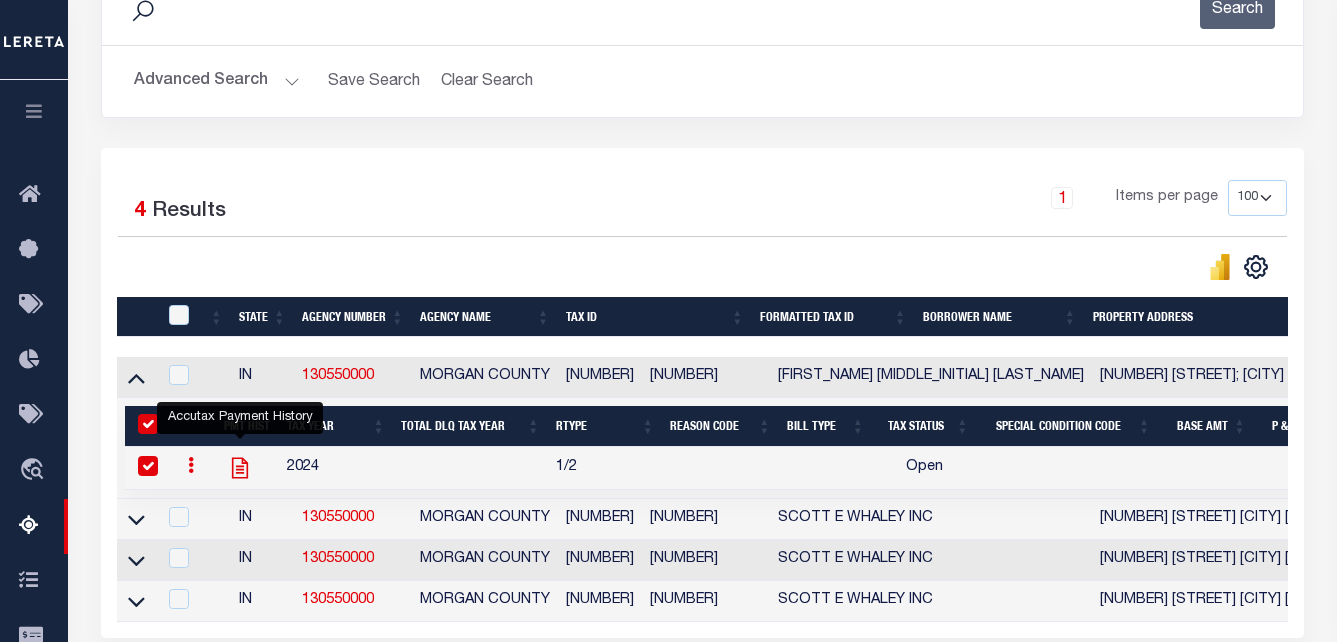 click 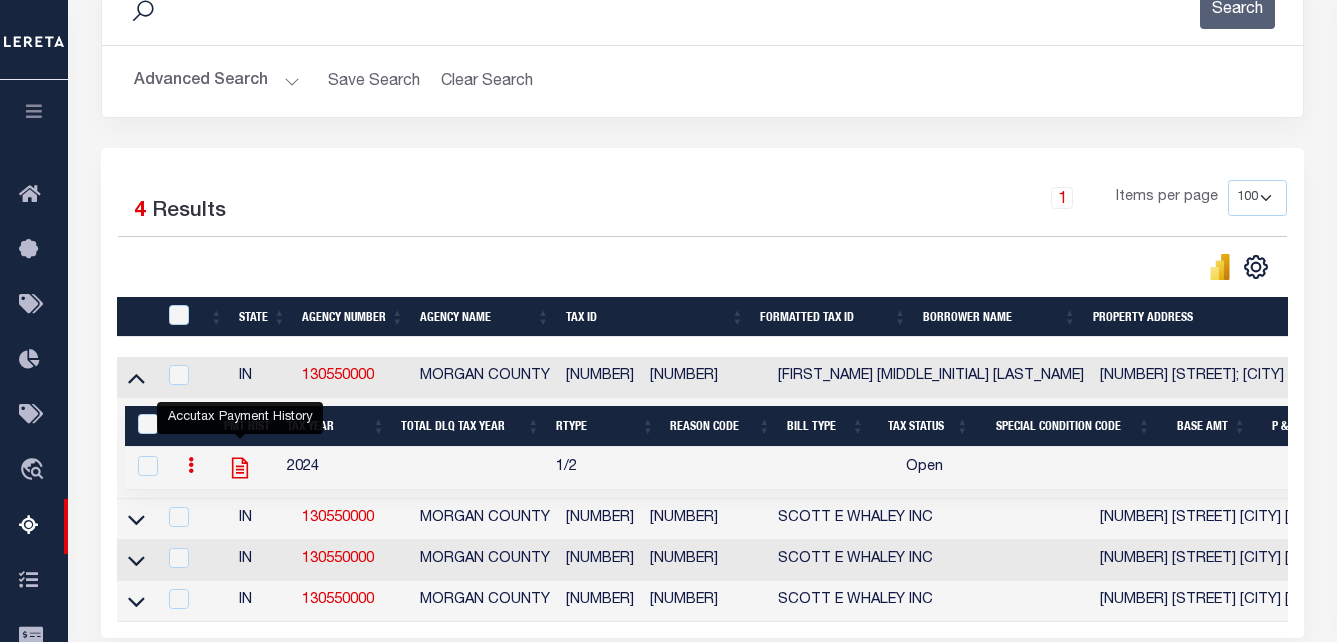 checkbox on "false" 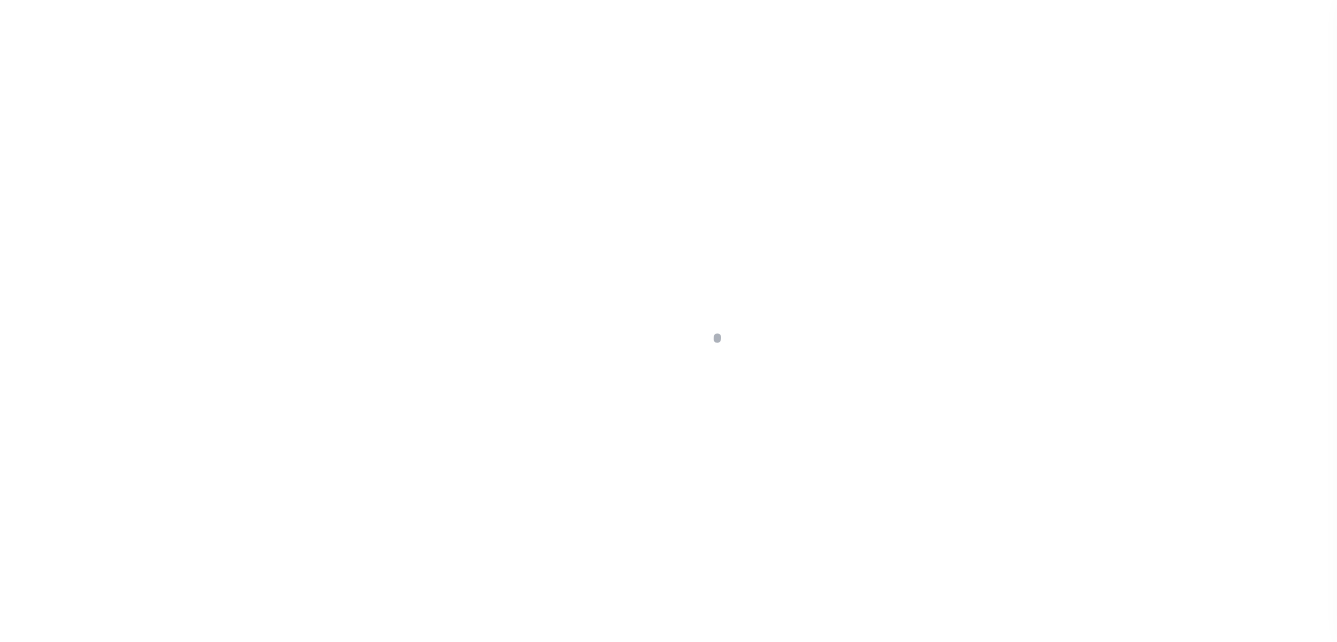 scroll, scrollTop: 0, scrollLeft: 0, axis: both 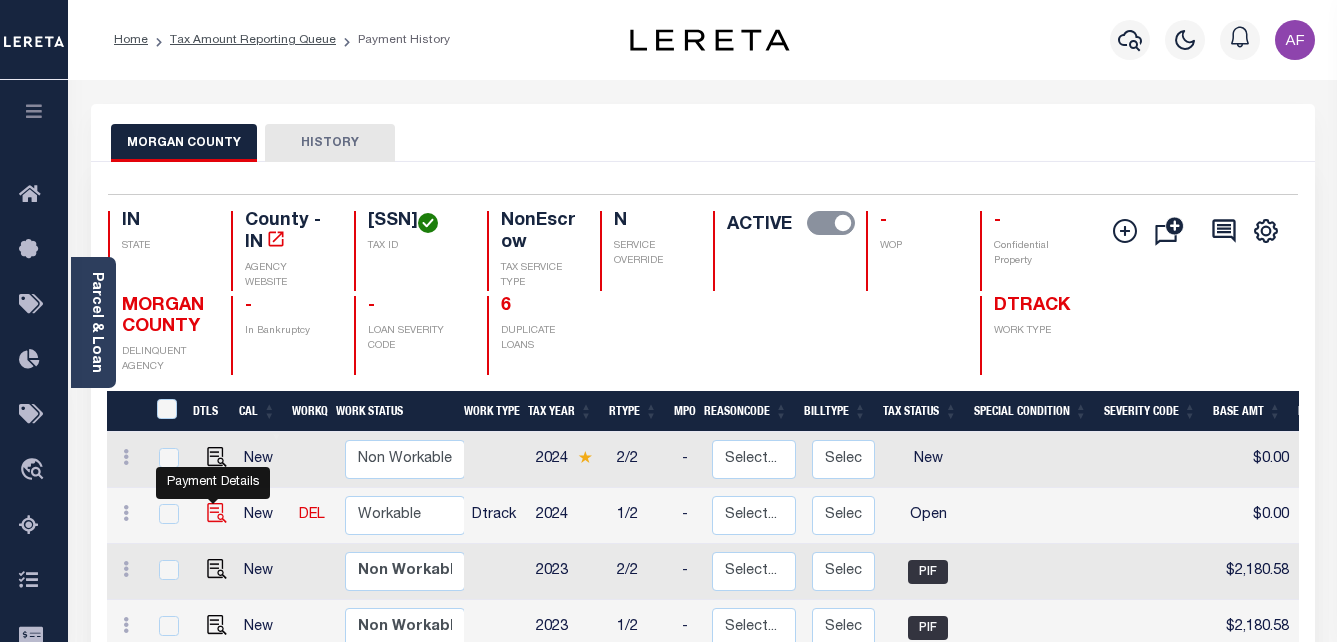 click at bounding box center [217, 513] 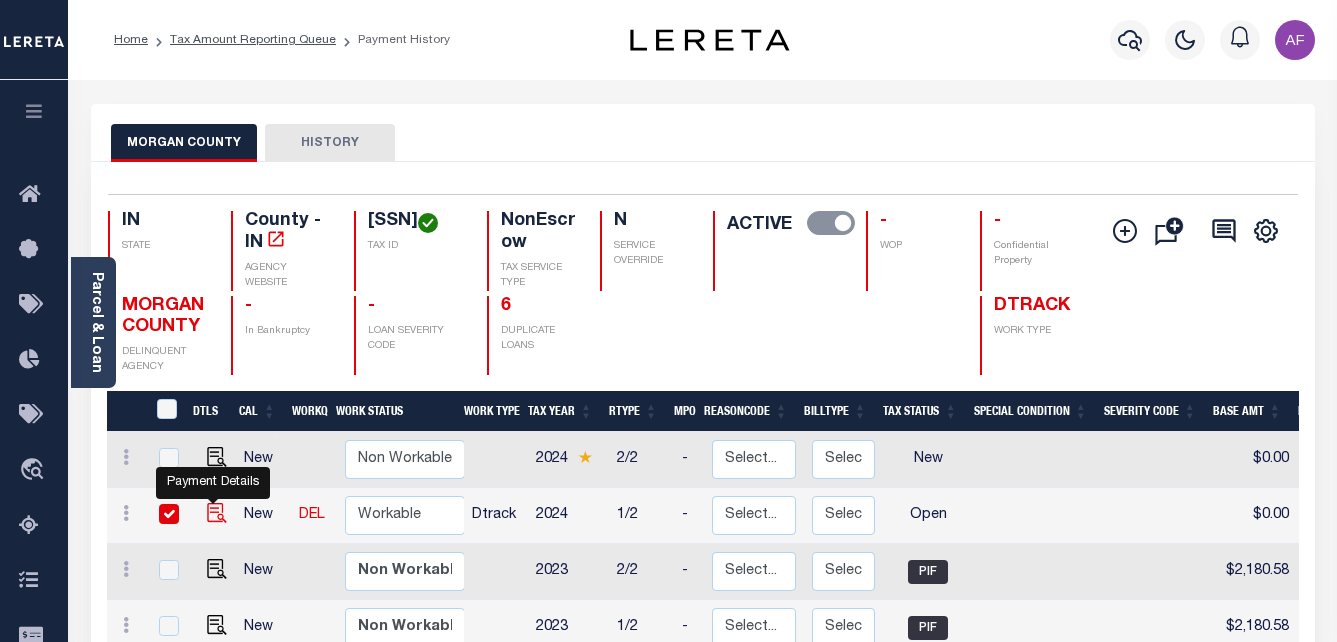 checkbox on "true" 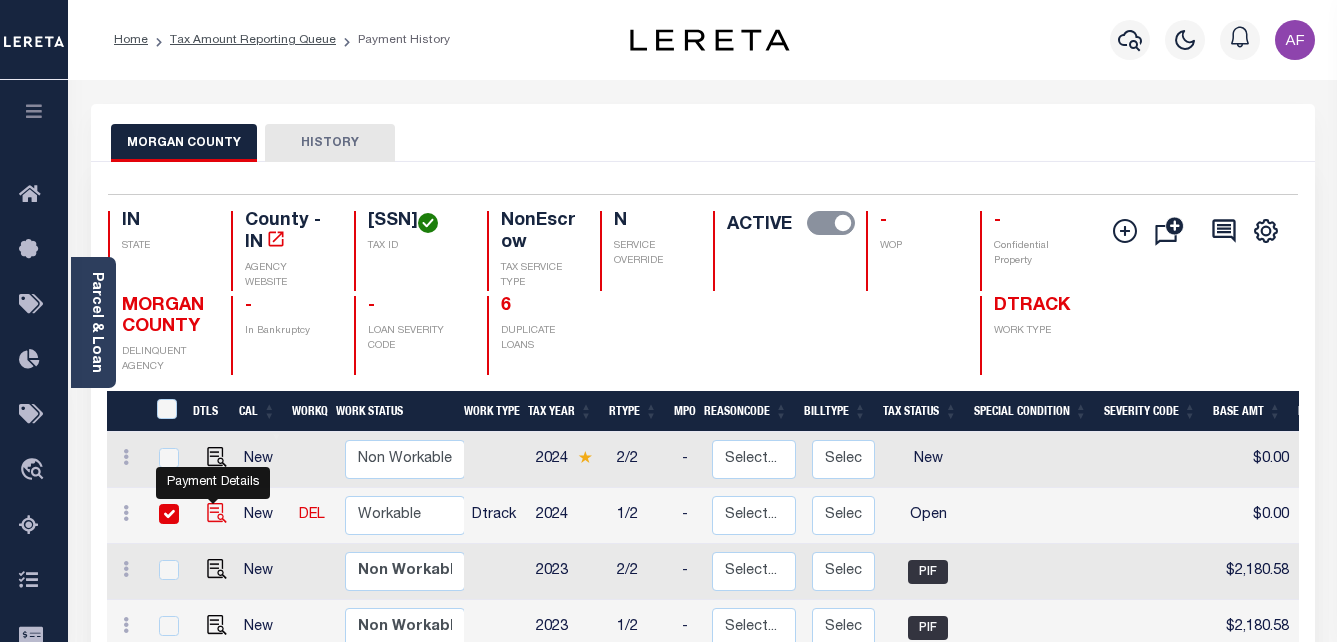 checkbox on "true" 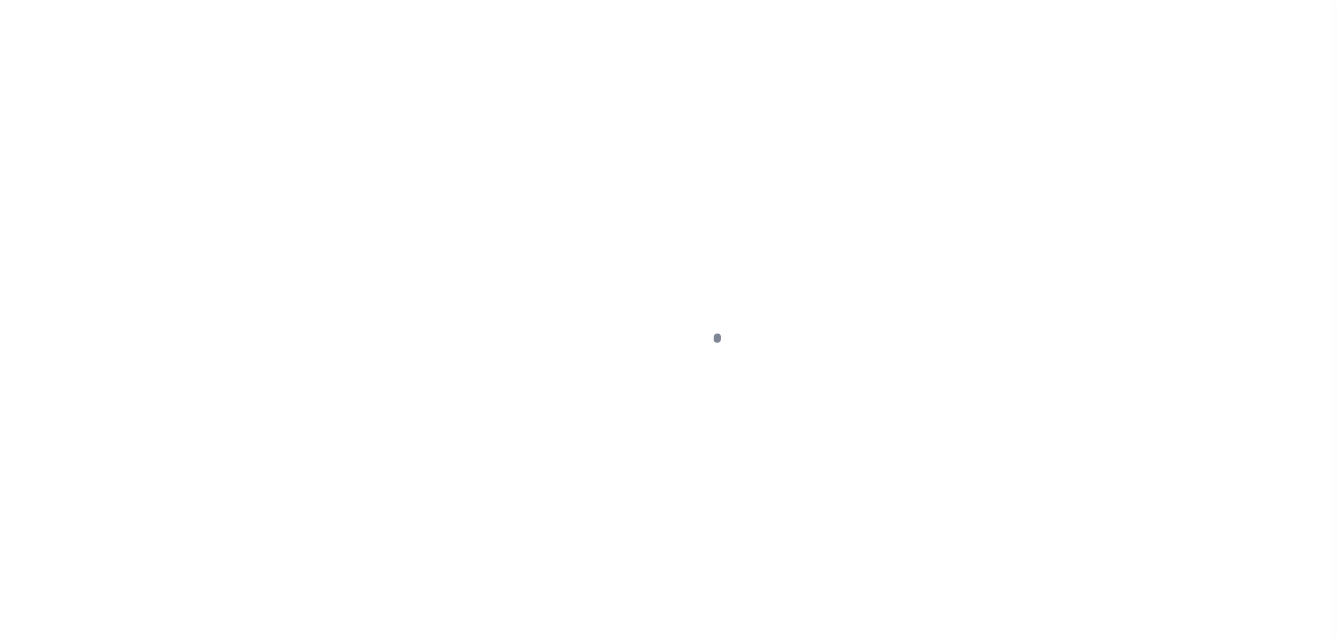 scroll, scrollTop: 0, scrollLeft: 0, axis: both 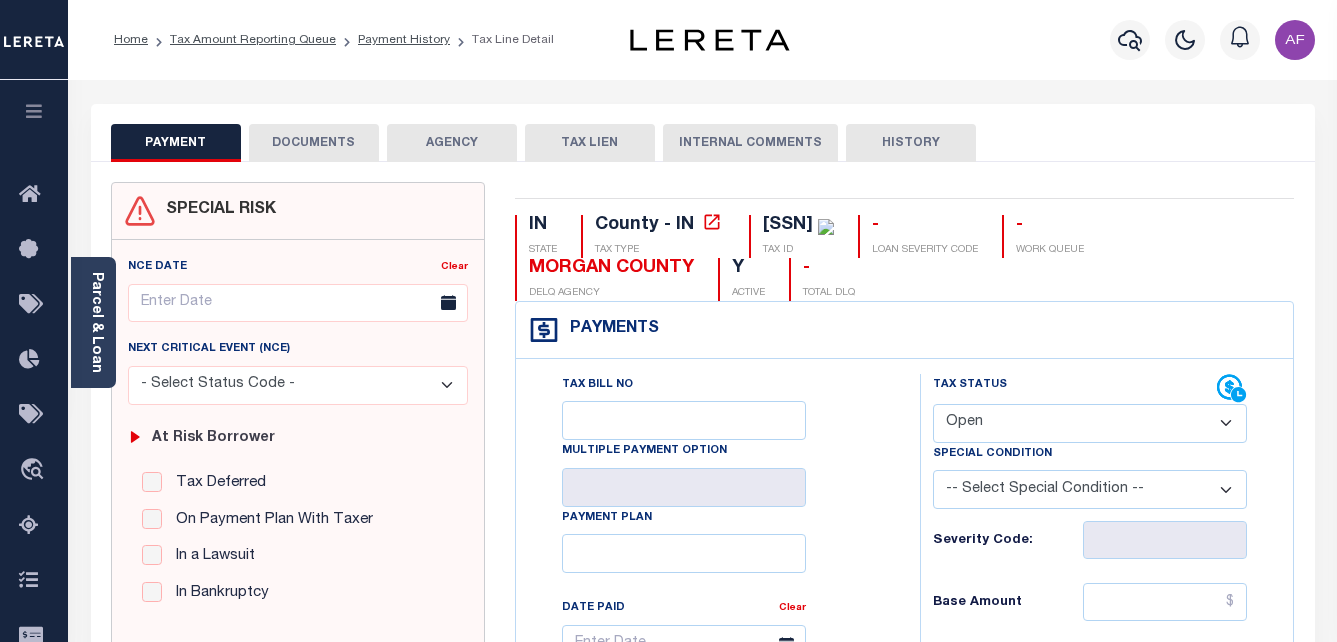 click on "- Select Status Code -
Open
Due/Unpaid
Paid
Incomplete
No Tax Due
Internal Refund Processed
New" at bounding box center [1090, 423] 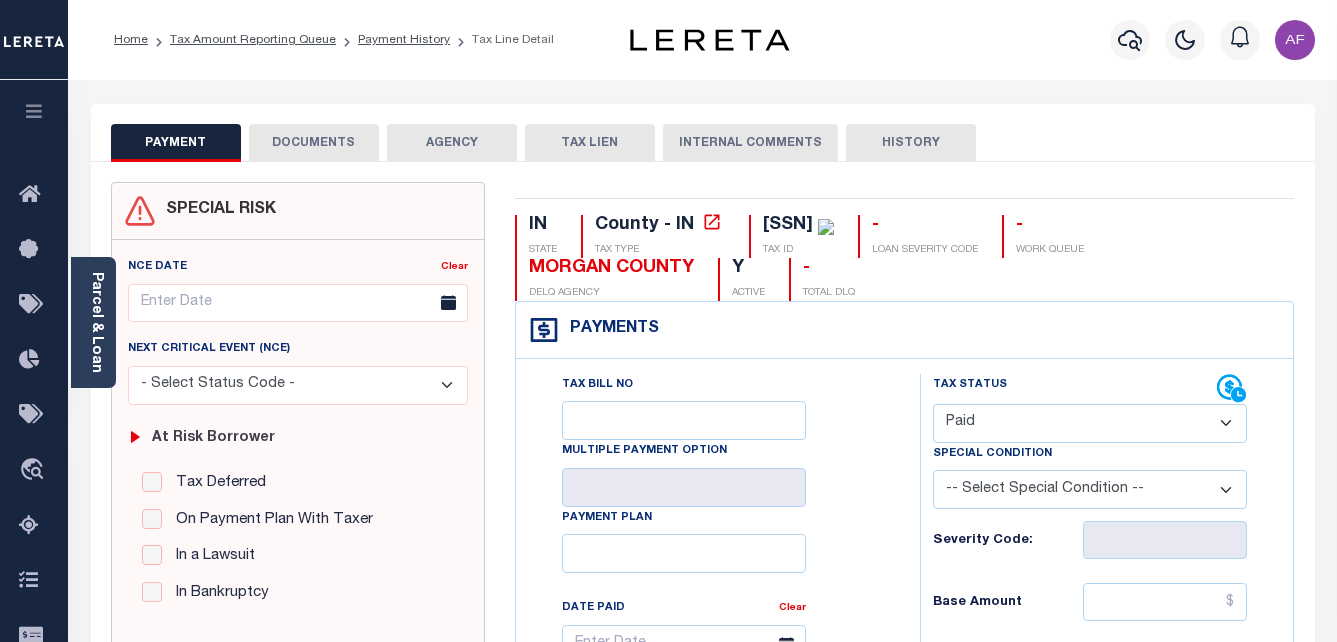 click on "- Select Status Code -
Open
Due/Unpaid
Paid
Incomplete
No Tax Due
Internal Refund Processed
New" at bounding box center [1090, 423] 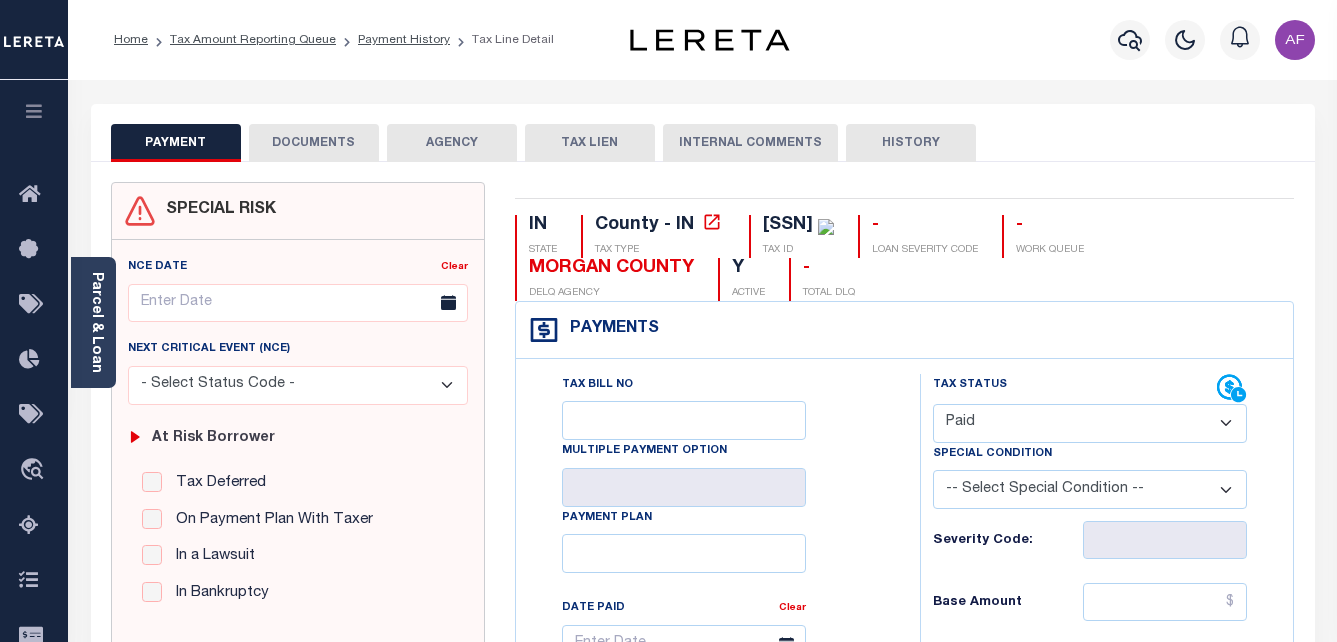 type on "08/04/2025" 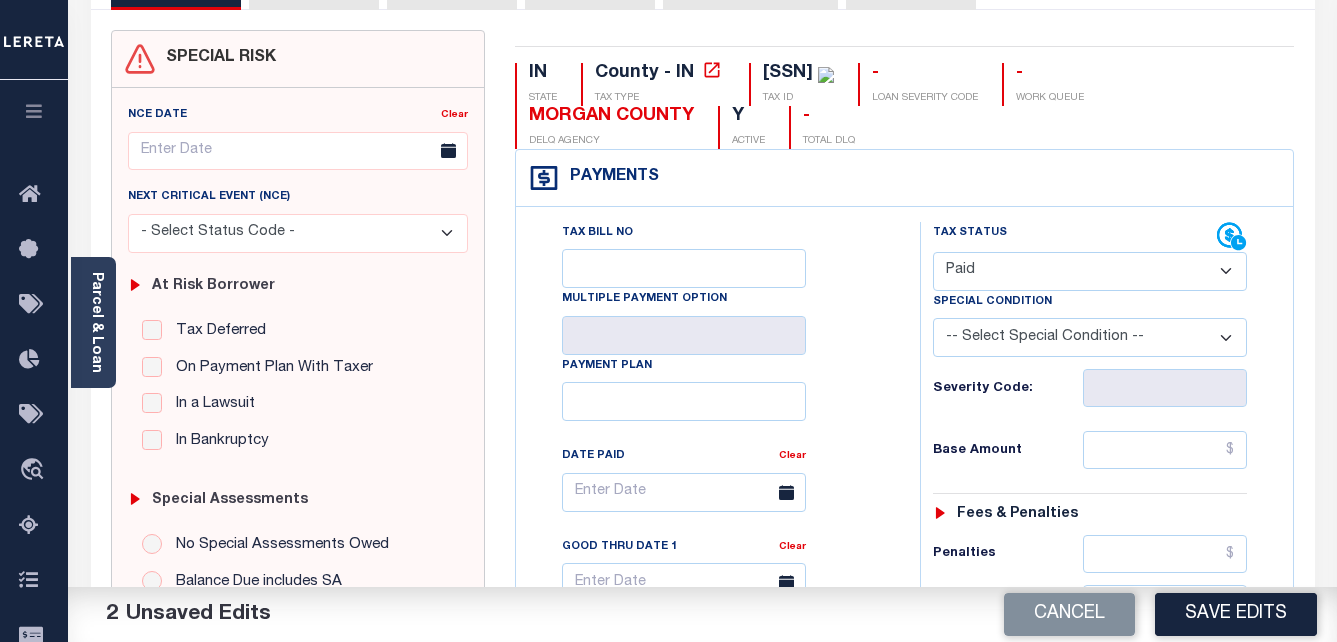 scroll, scrollTop: 200, scrollLeft: 0, axis: vertical 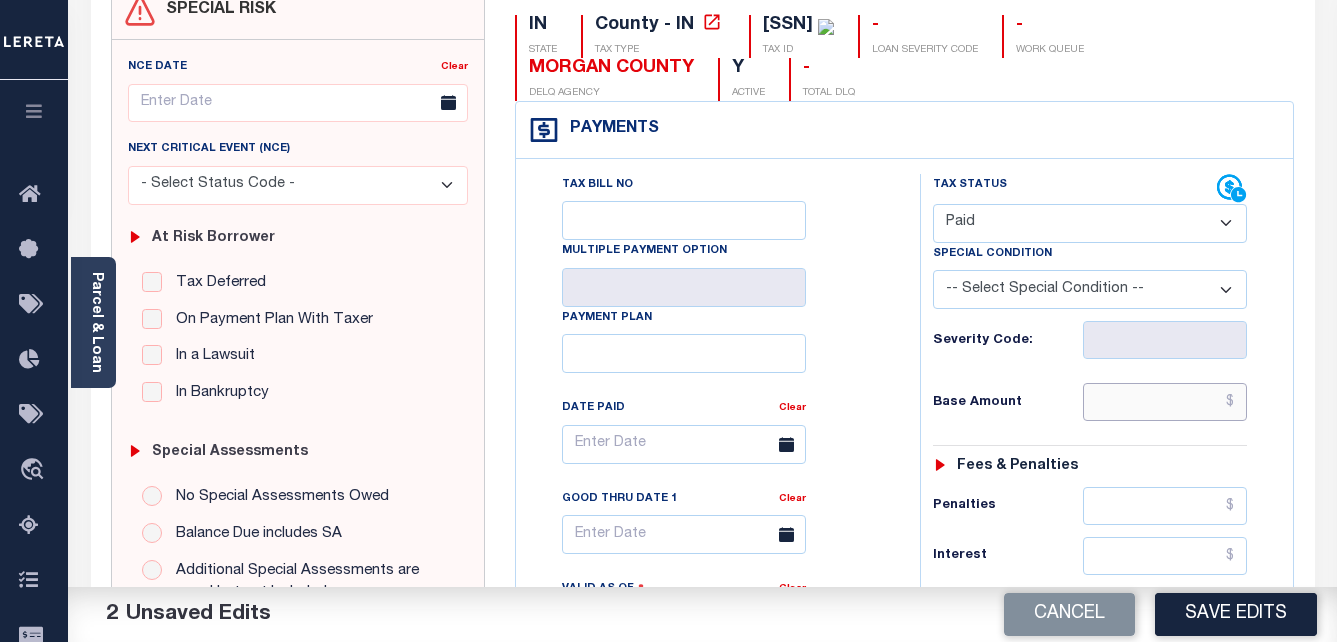 click at bounding box center [1165, 402] 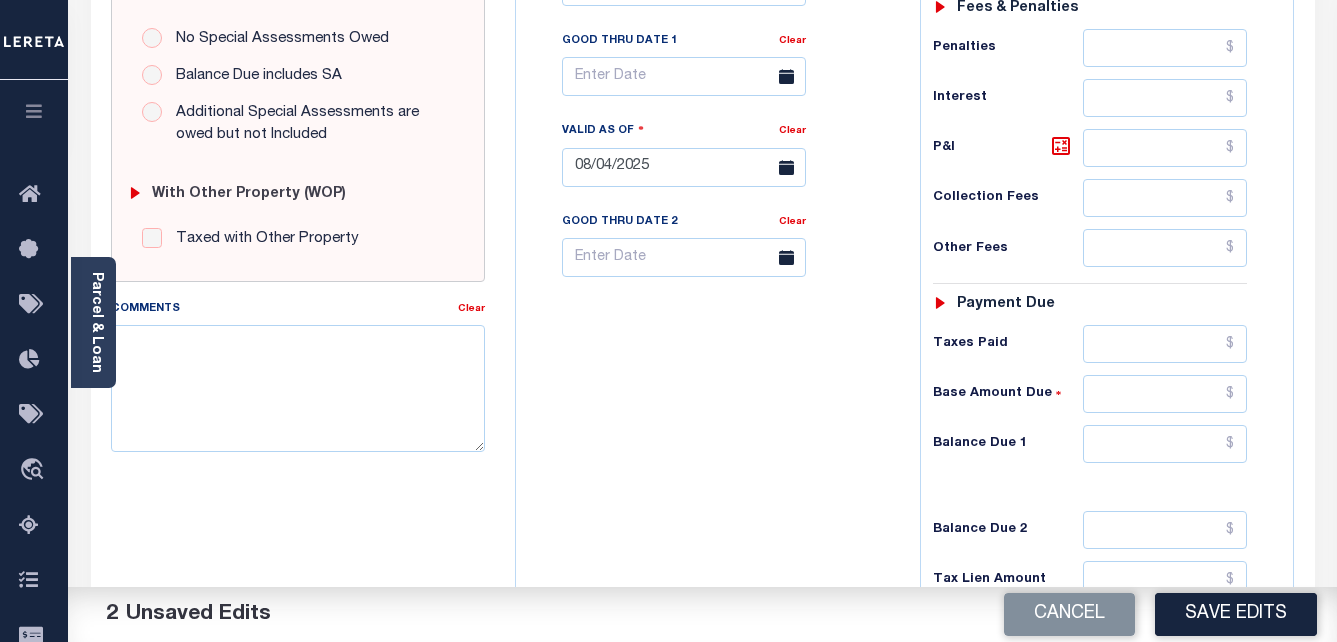 scroll, scrollTop: 700, scrollLeft: 0, axis: vertical 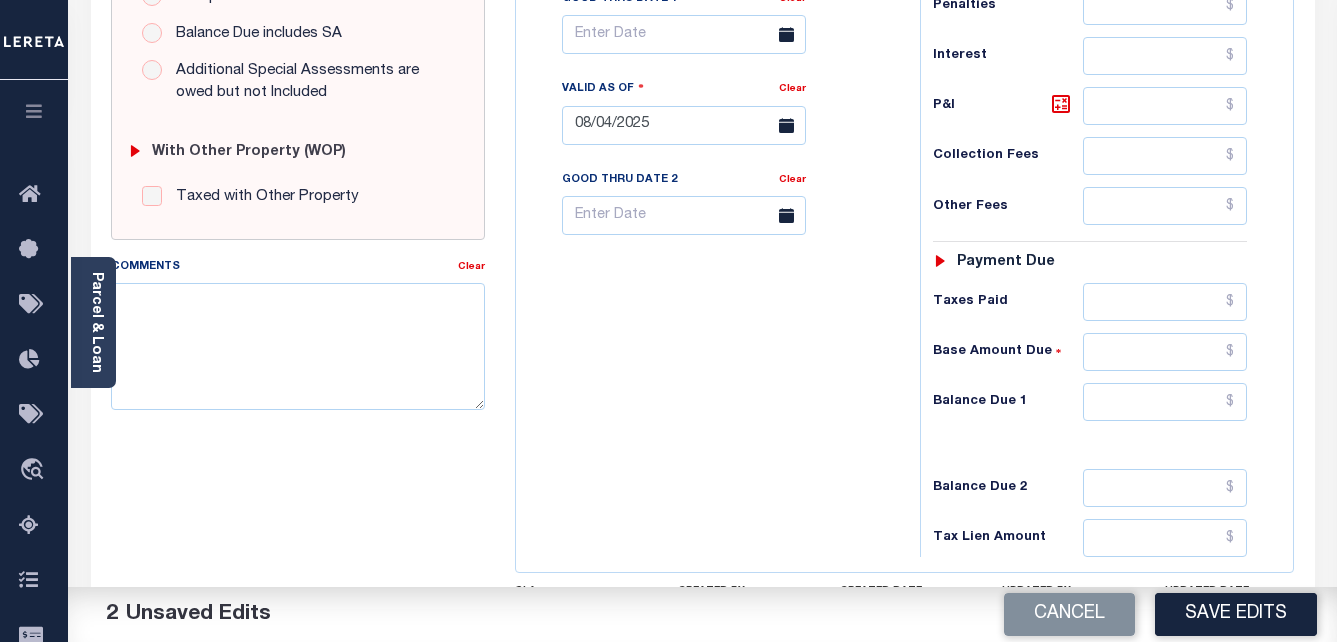 type on "$2,205.00" 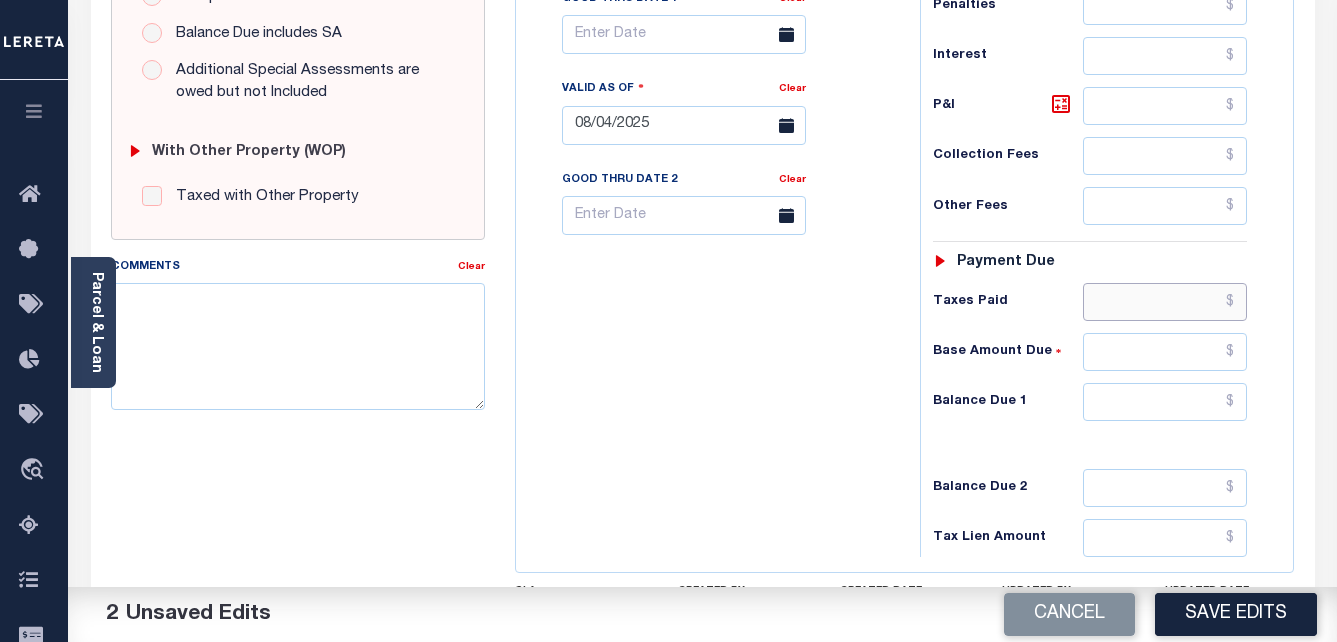 click at bounding box center [1165, 302] 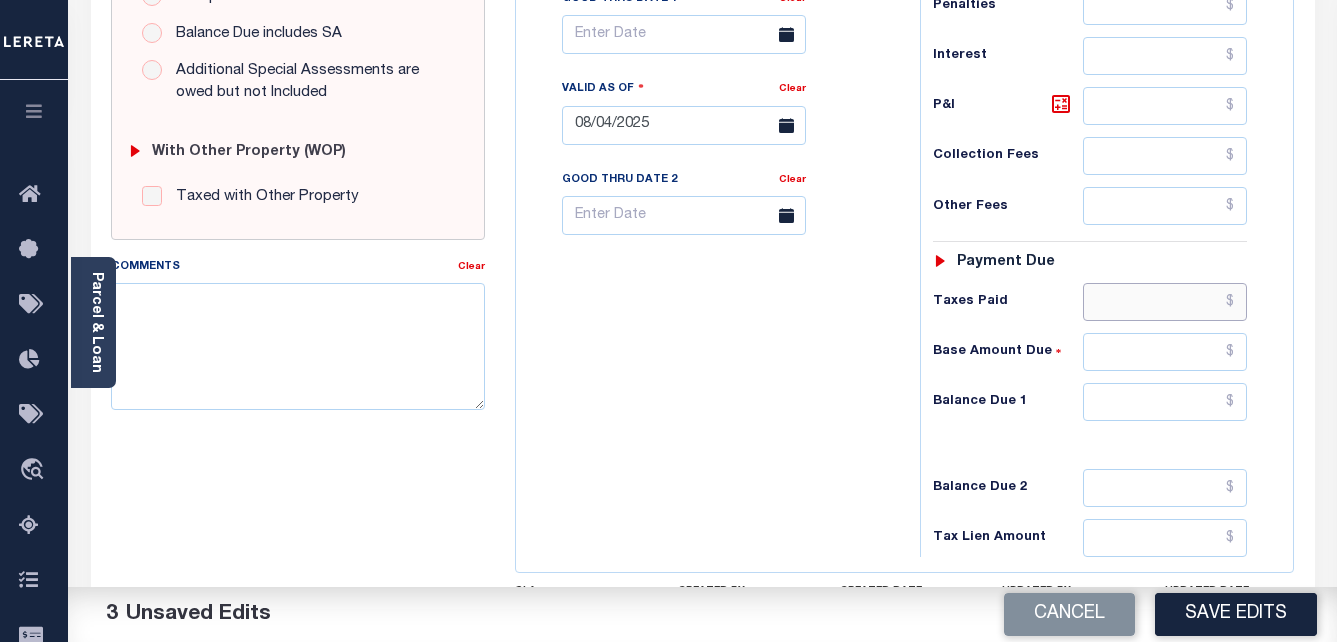 paste on "2,205.00" 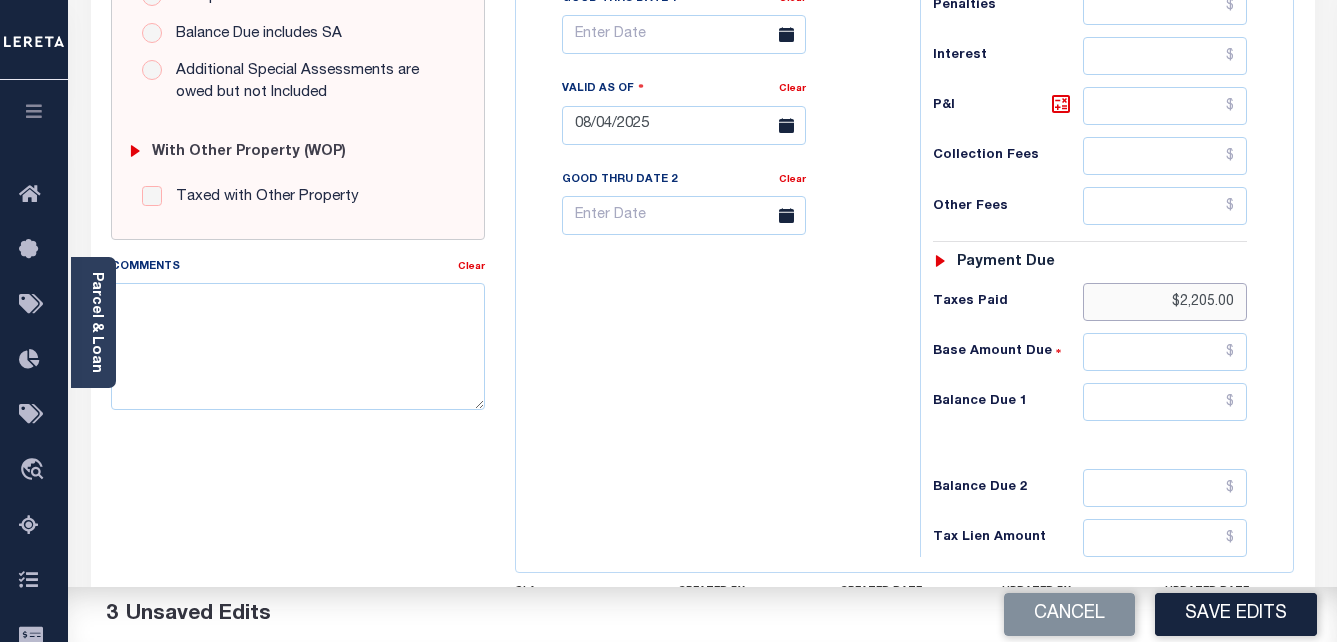 type on "$2,205.00" 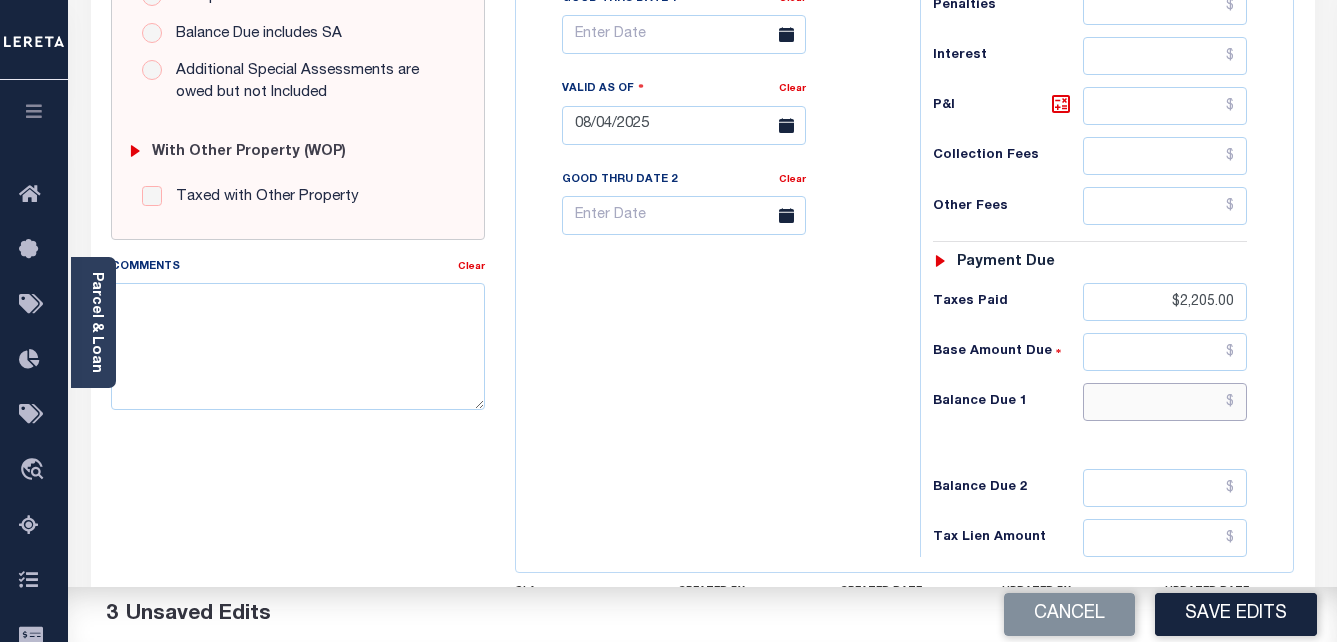 click at bounding box center (1165, 402) 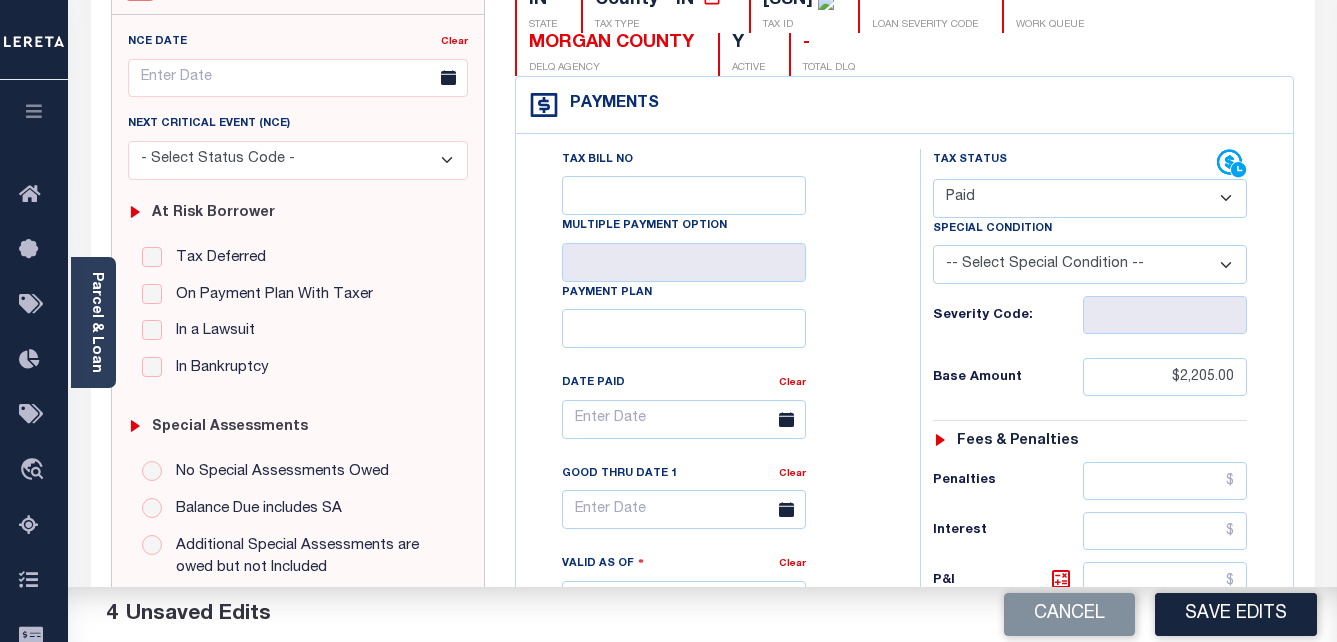scroll, scrollTop: 0, scrollLeft: 0, axis: both 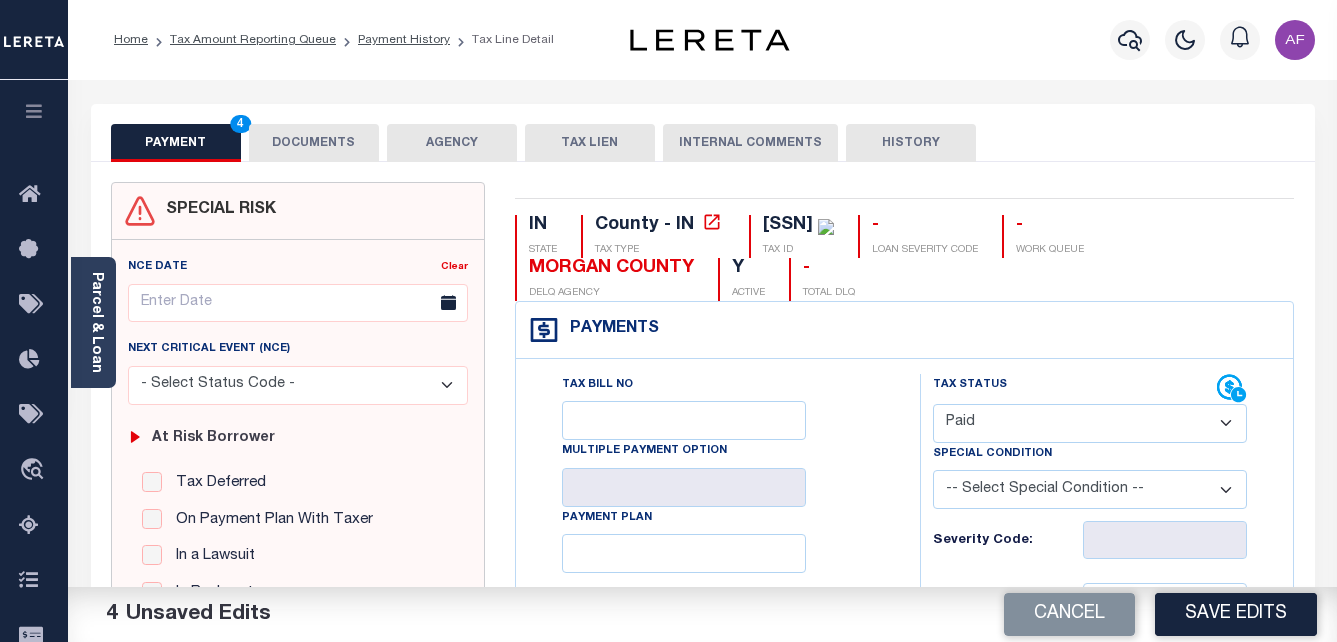 type on "$0.00" 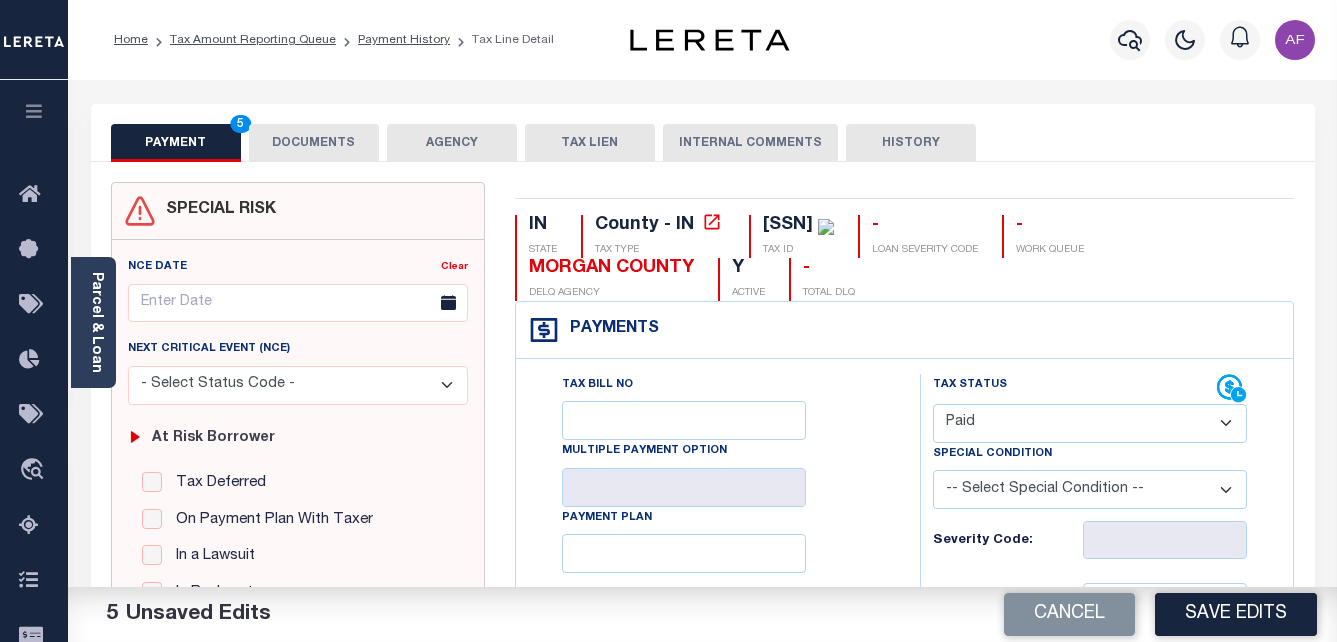 click on "DOCUMENTS" at bounding box center [314, 143] 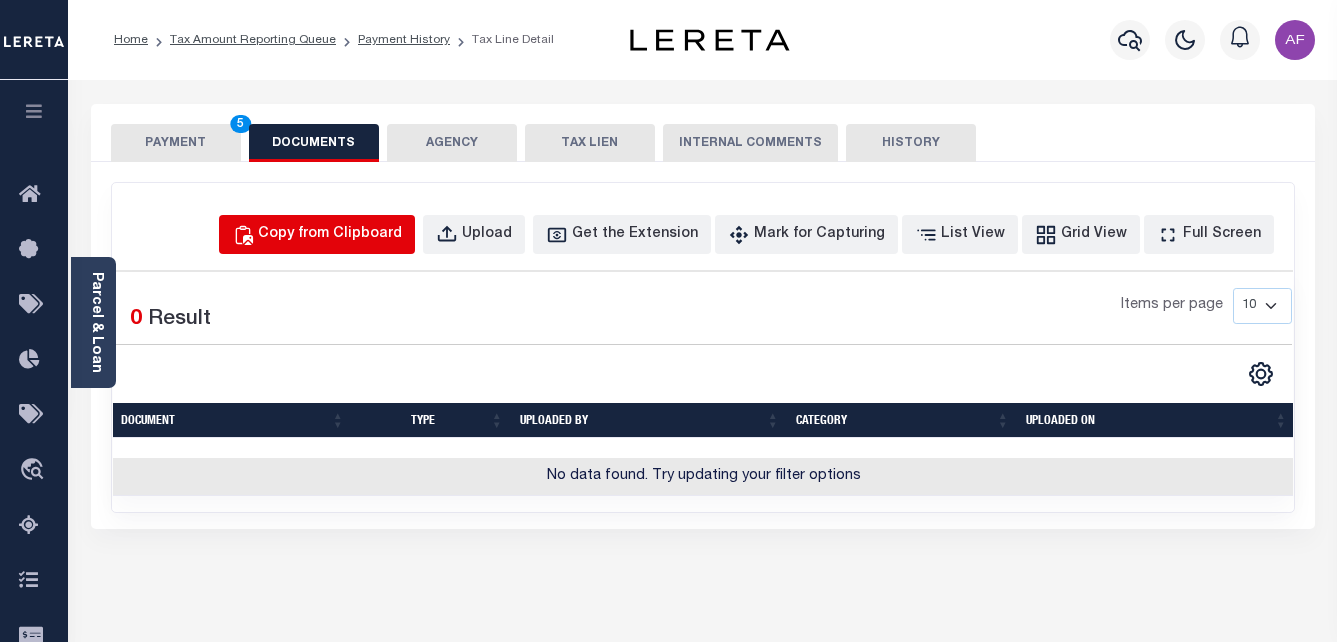 click on "Copy from Clipboard" at bounding box center [330, 235] 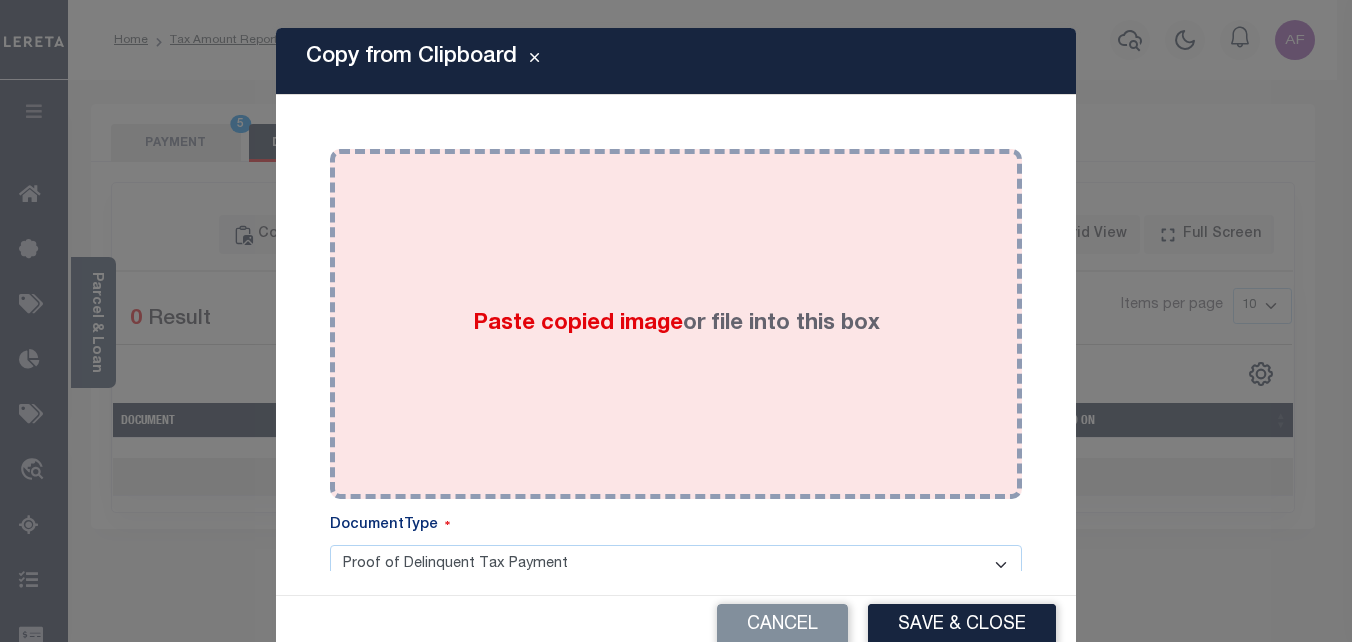 click on "Paste copied image  or file into this box" at bounding box center (676, 324) 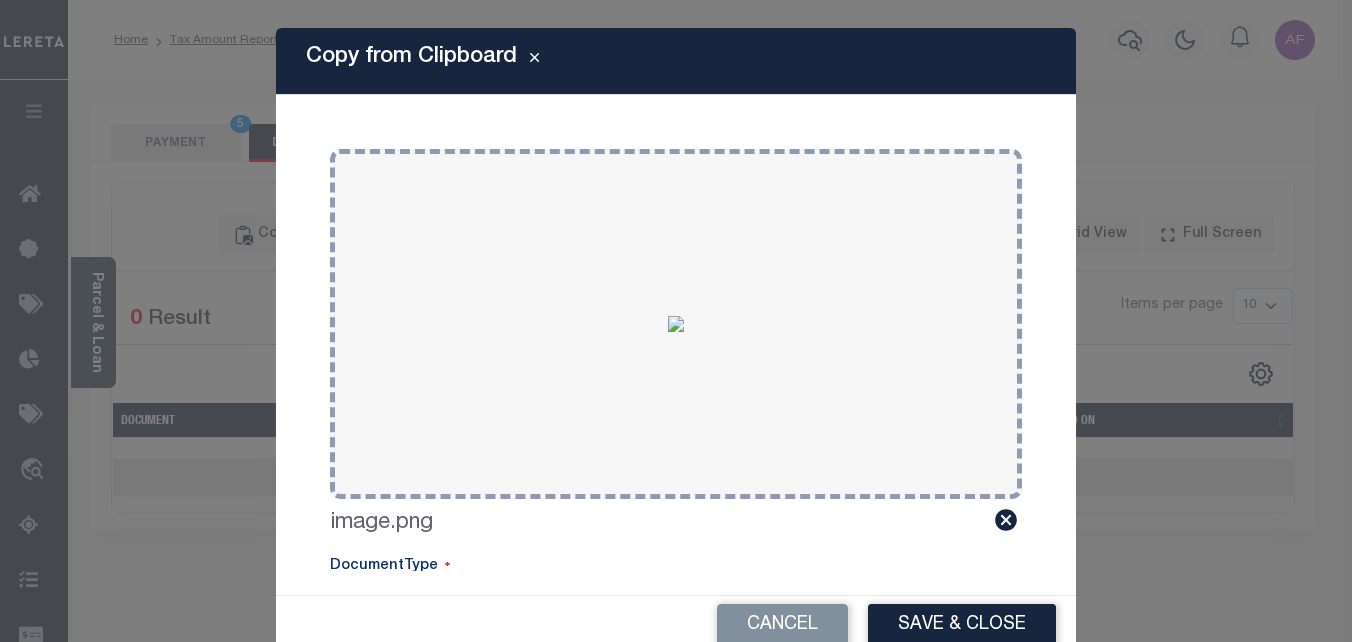 click on "Save & Close" at bounding box center (962, 625) 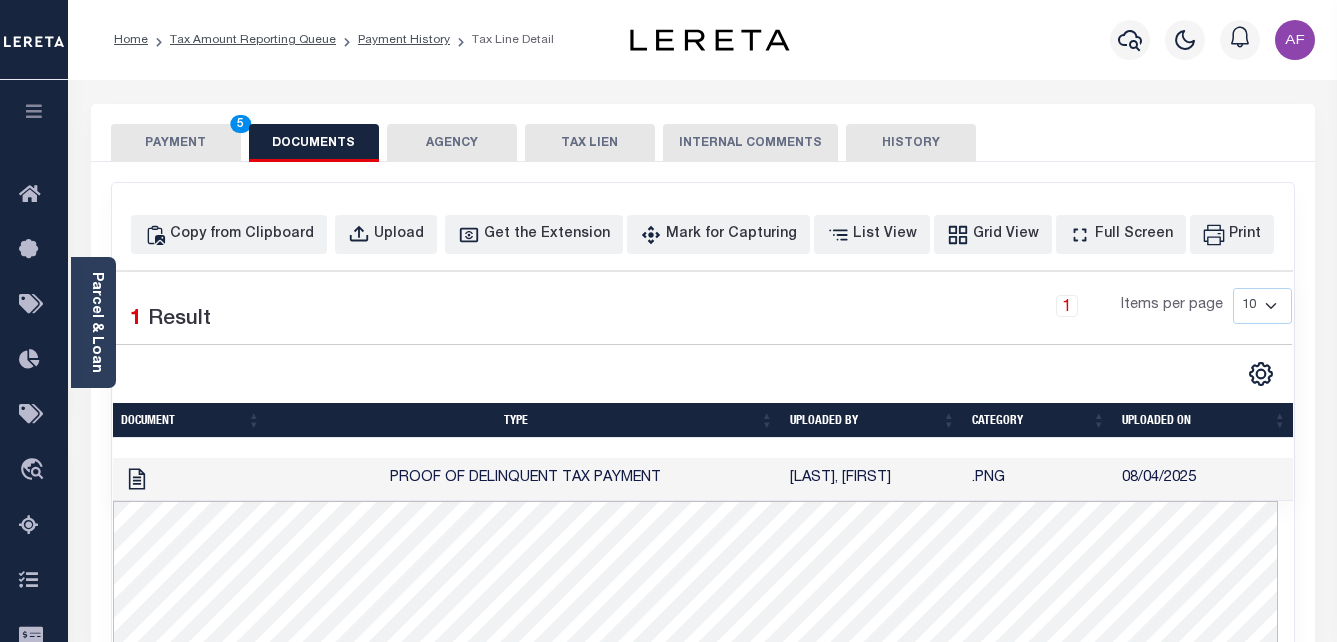 click on "PAYMENT
5" at bounding box center [176, 143] 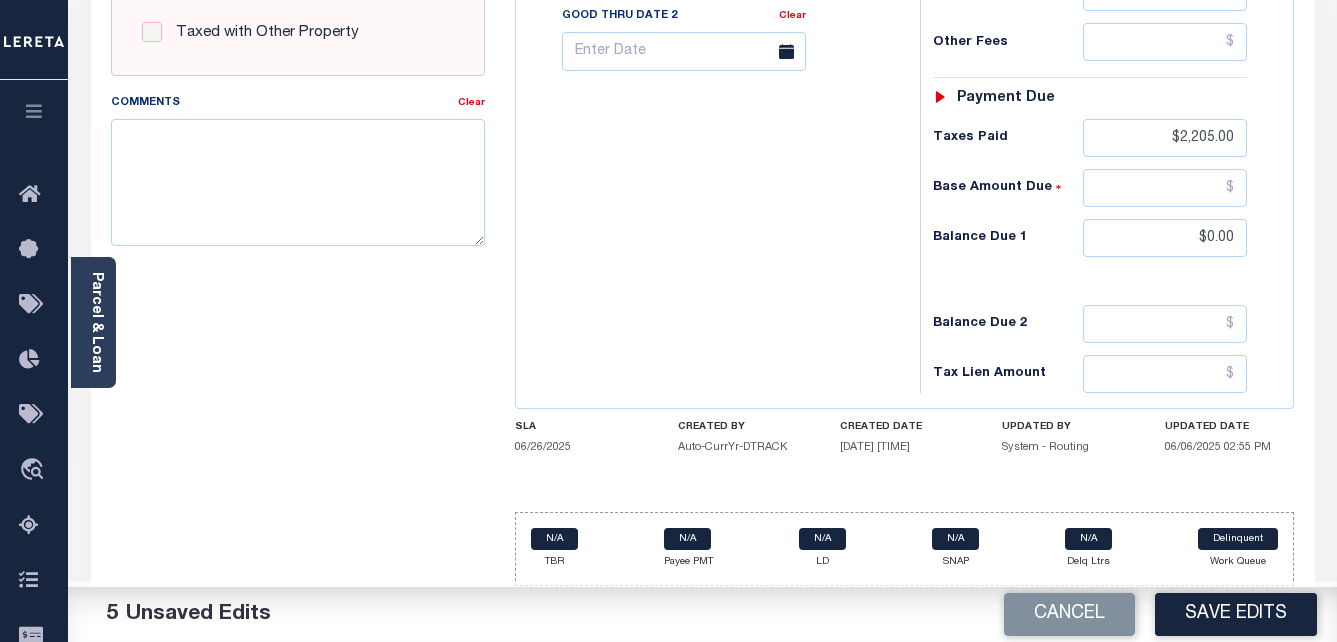 scroll, scrollTop: 867, scrollLeft: 0, axis: vertical 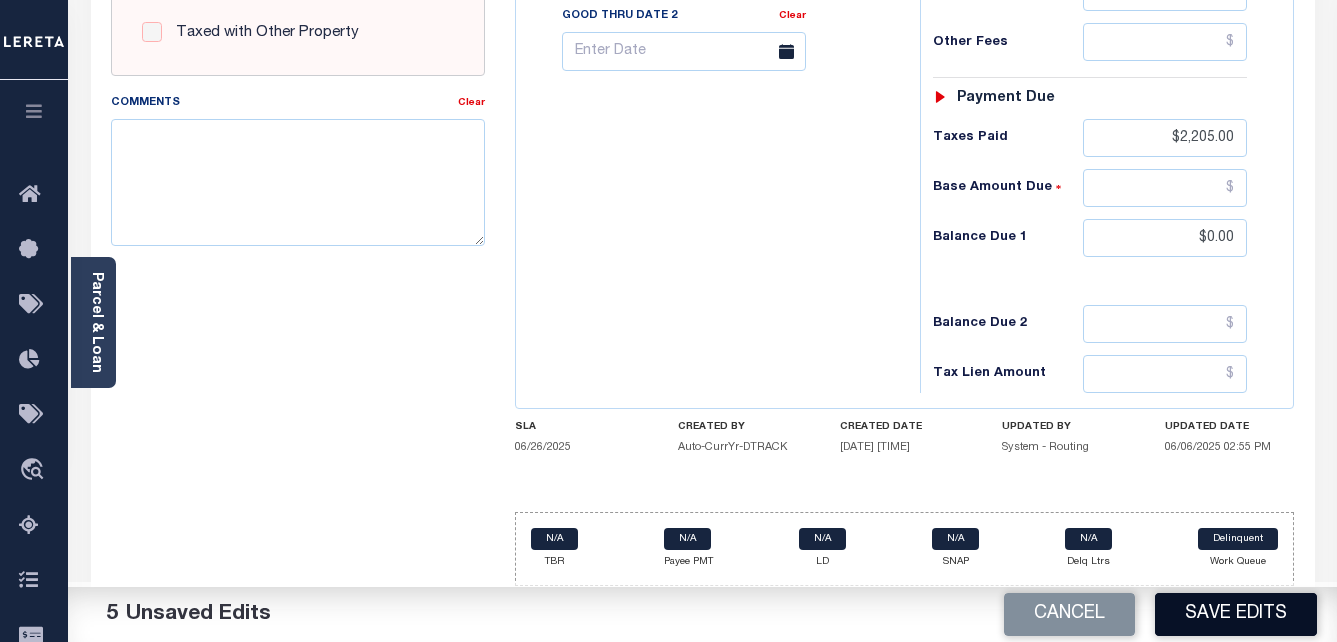 click on "Save Edits" at bounding box center (1236, 614) 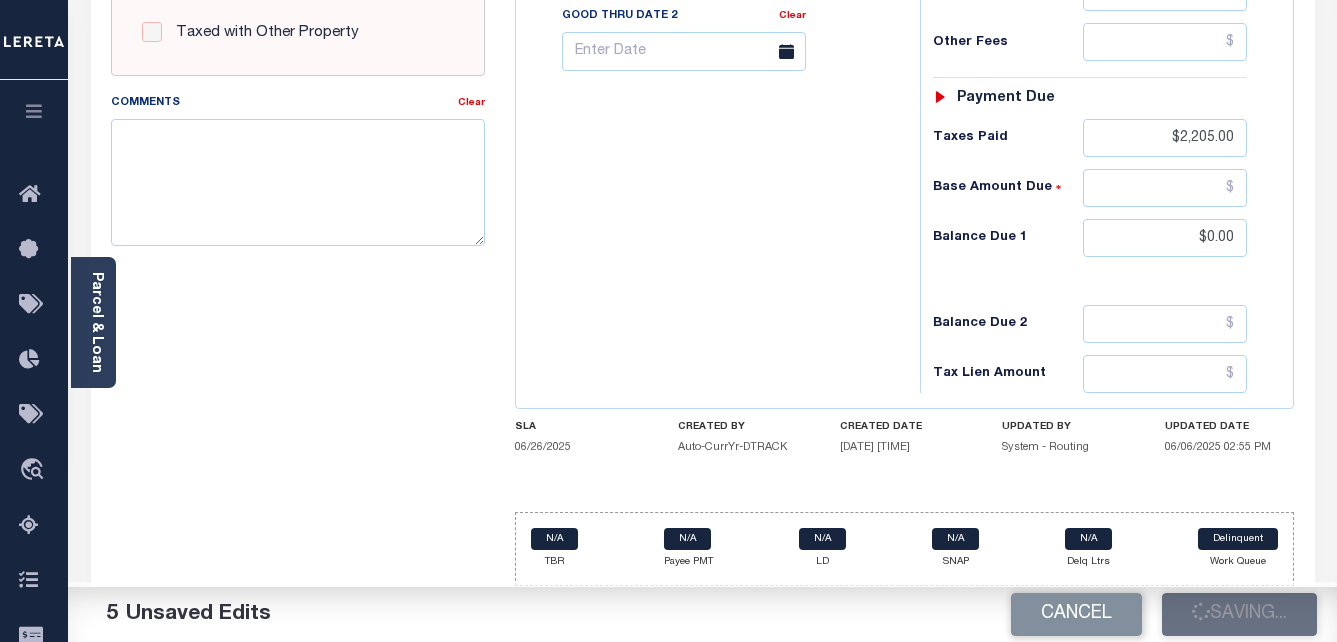 checkbox on "false" 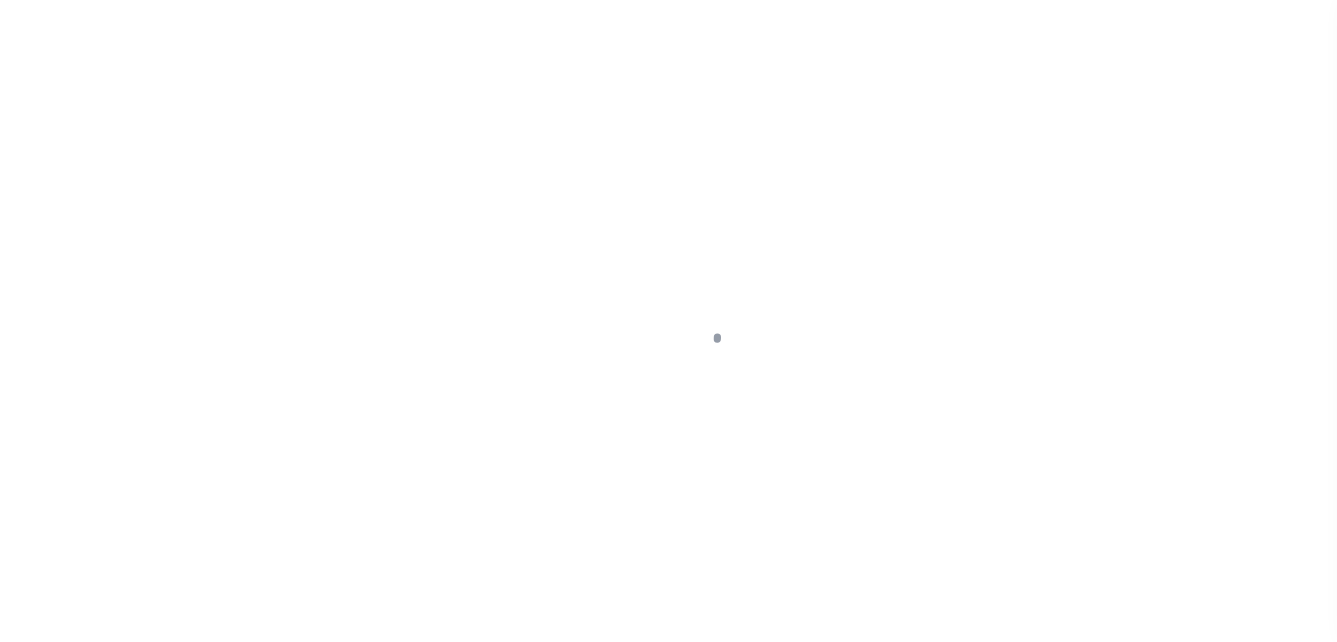 scroll, scrollTop: 0, scrollLeft: 0, axis: both 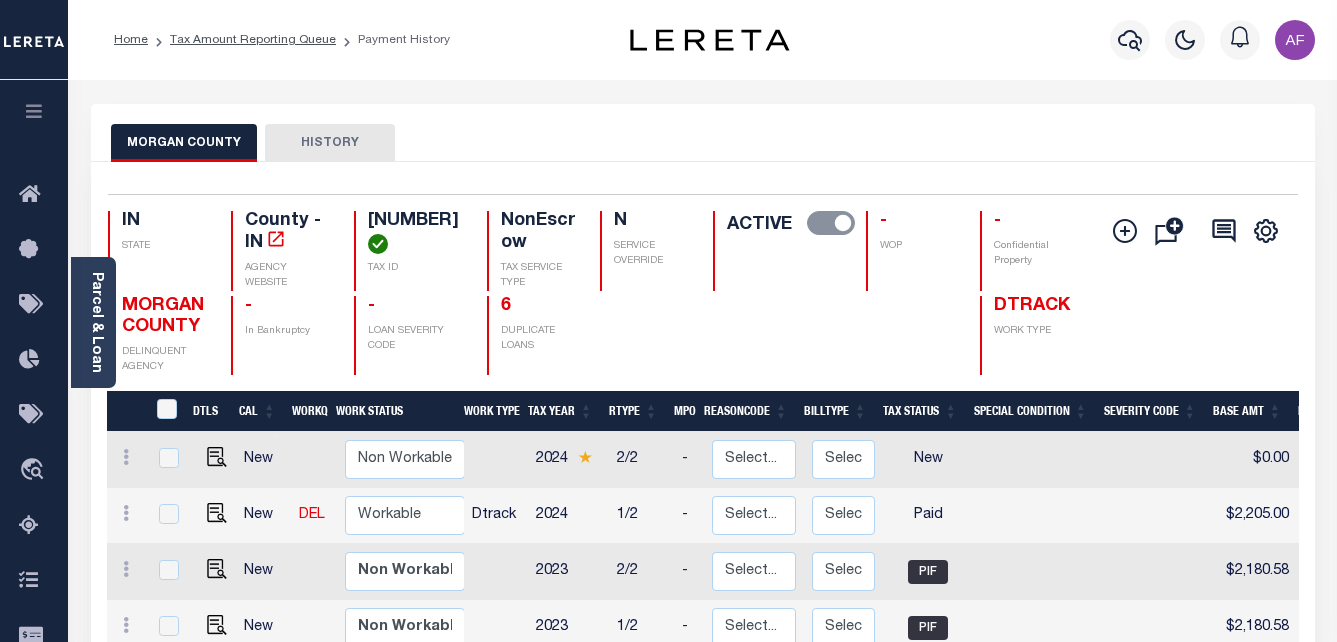 click on "Tax Amount Reporting Queue" at bounding box center [242, 40] 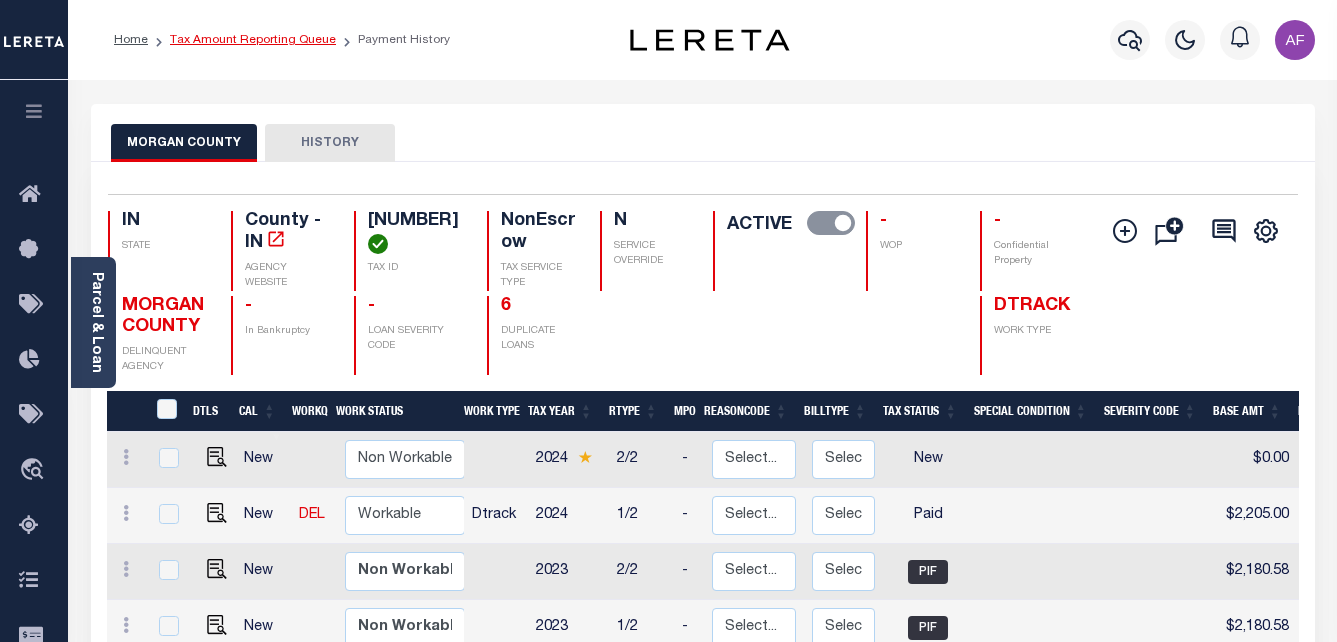 click on "Tax Amount Reporting Queue" at bounding box center [253, 40] 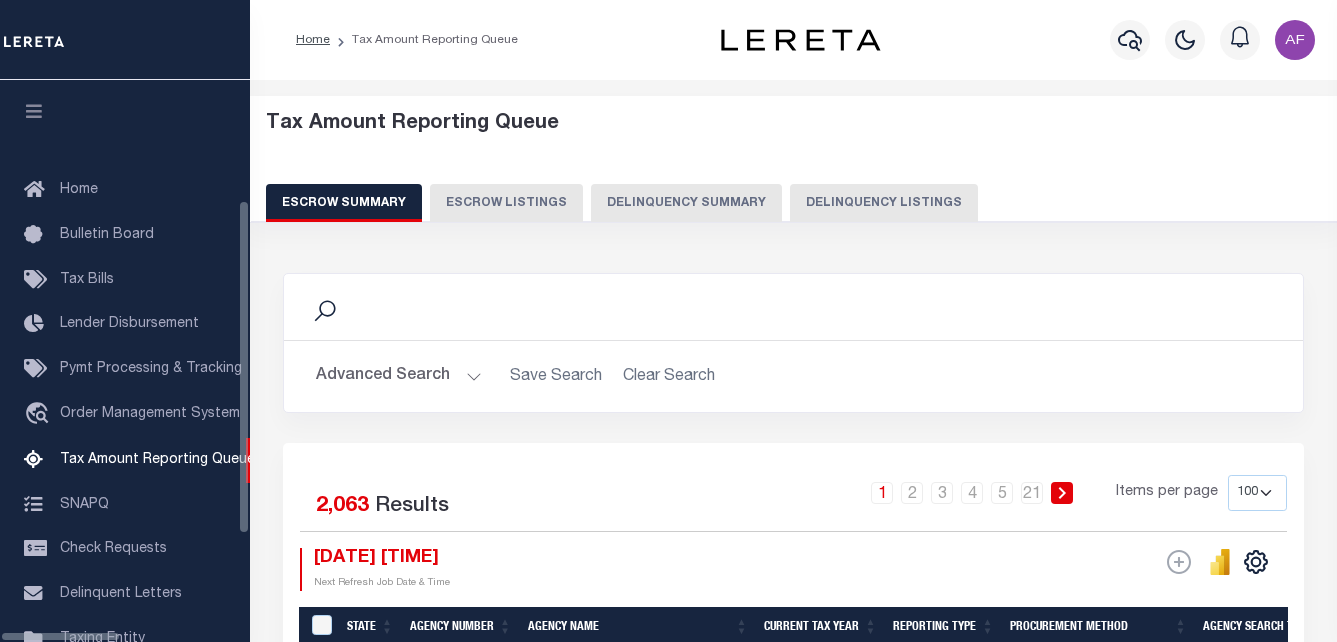 click on "Delinquency Listings" at bounding box center (884, 203) 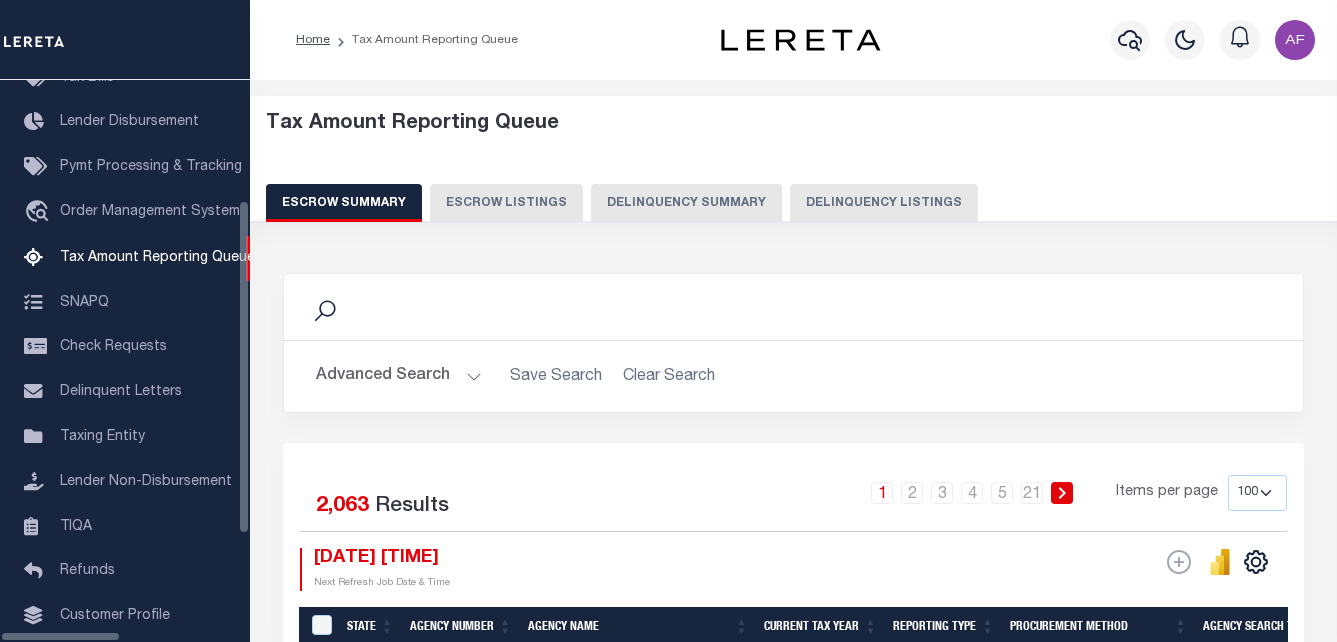 select on "100" 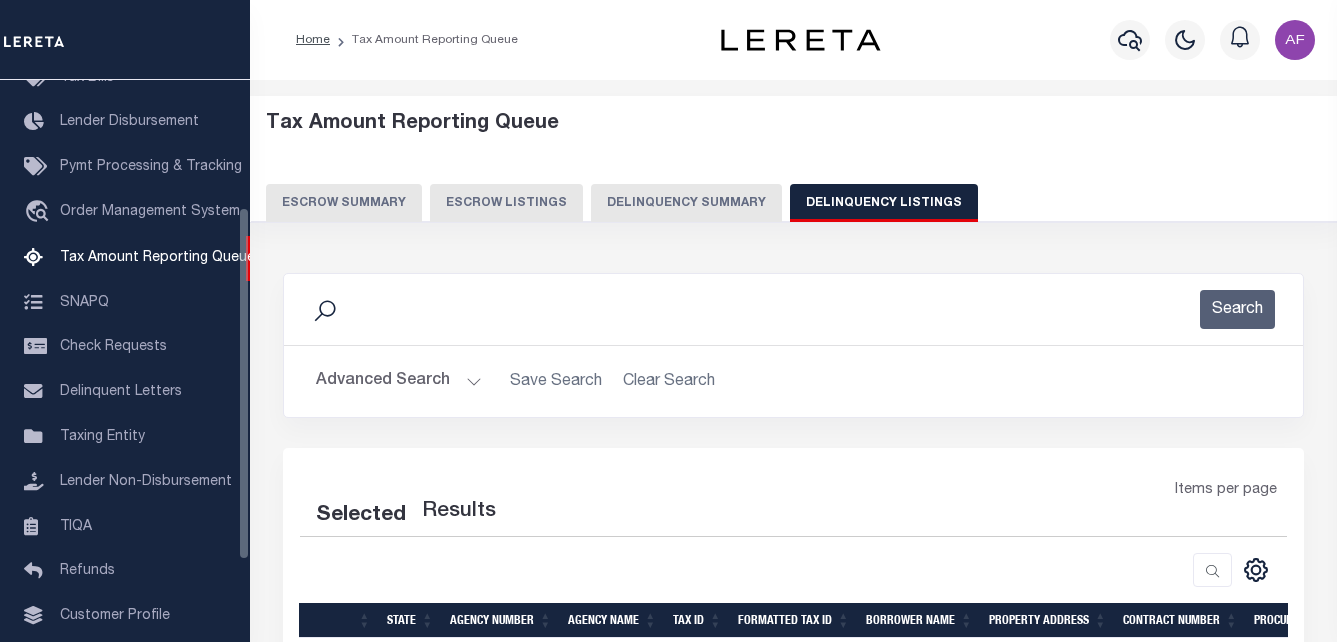 select on "100" 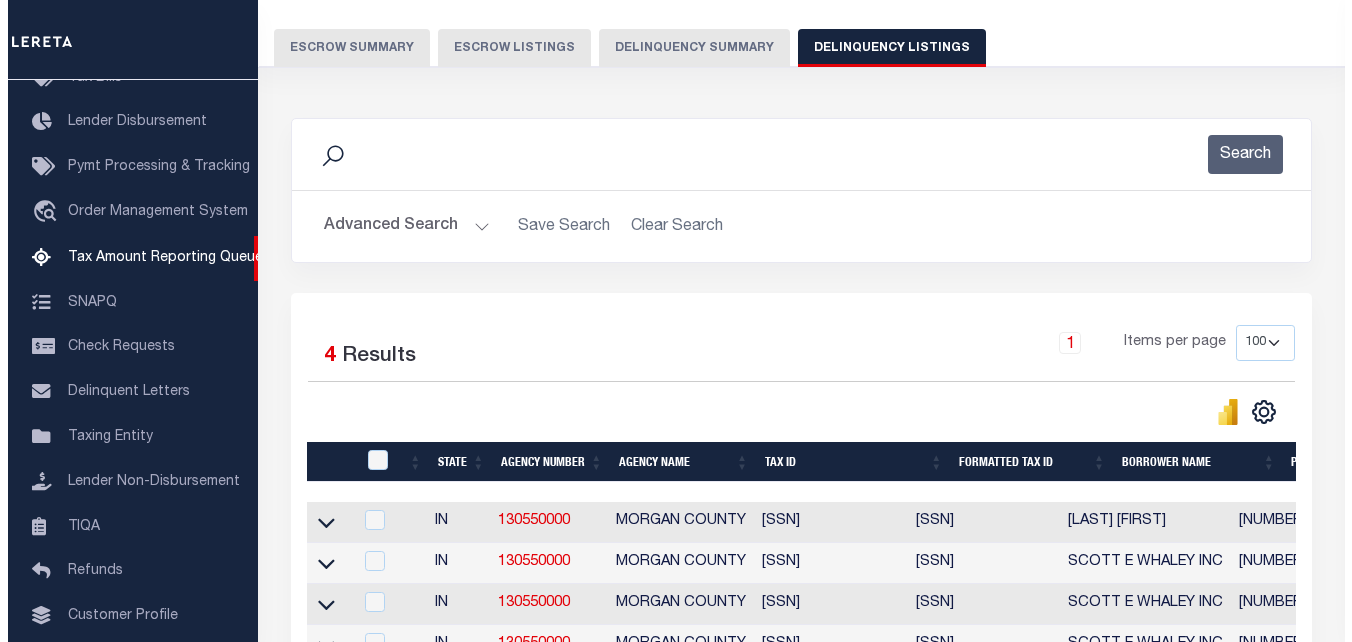 scroll, scrollTop: 300, scrollLeft: 0, axis: vertical 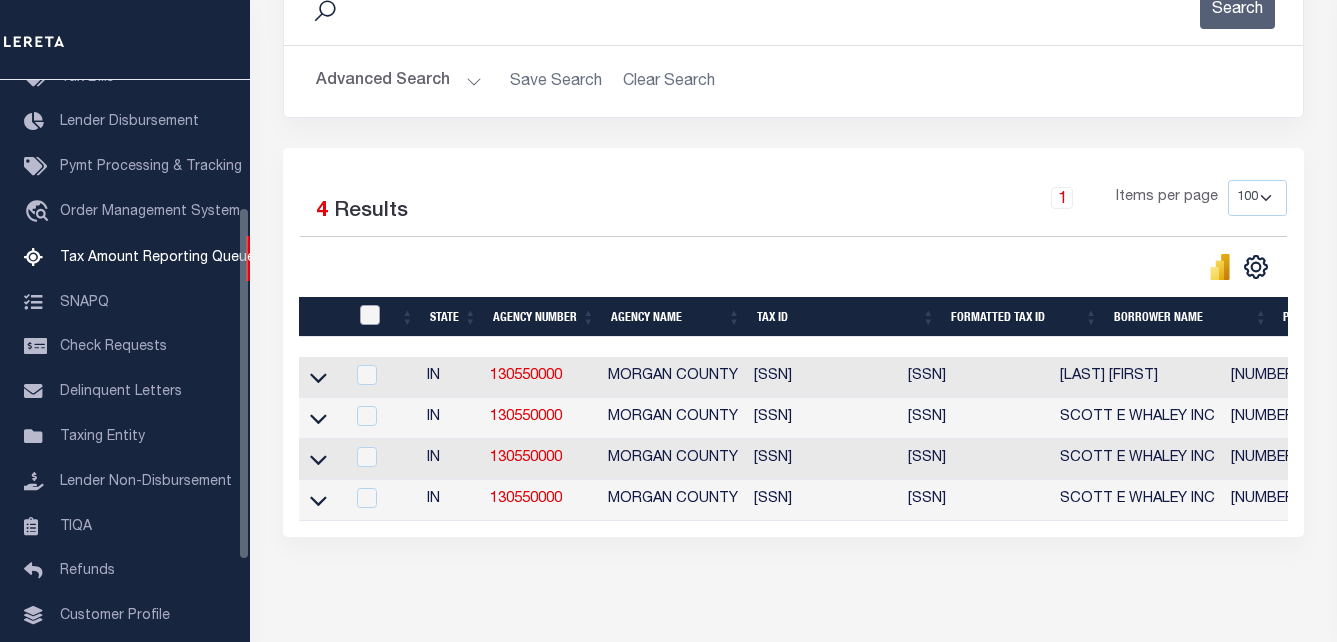 click at bounding box center (370, 315) 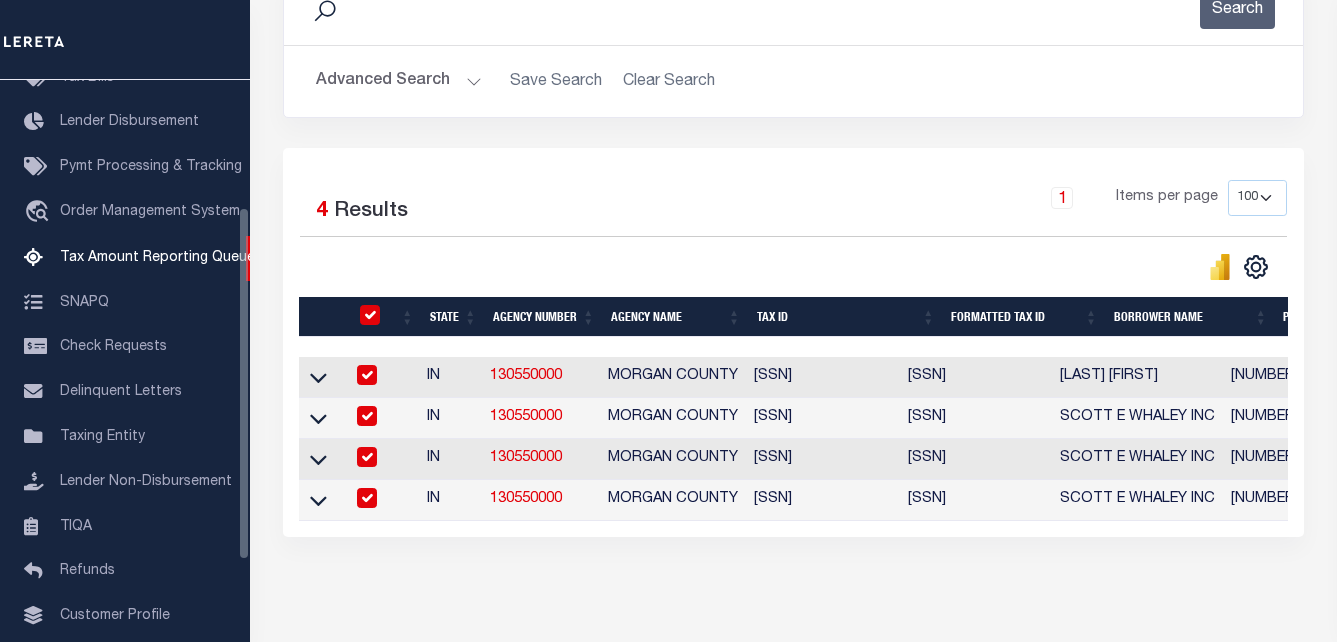 checkbox on "true" 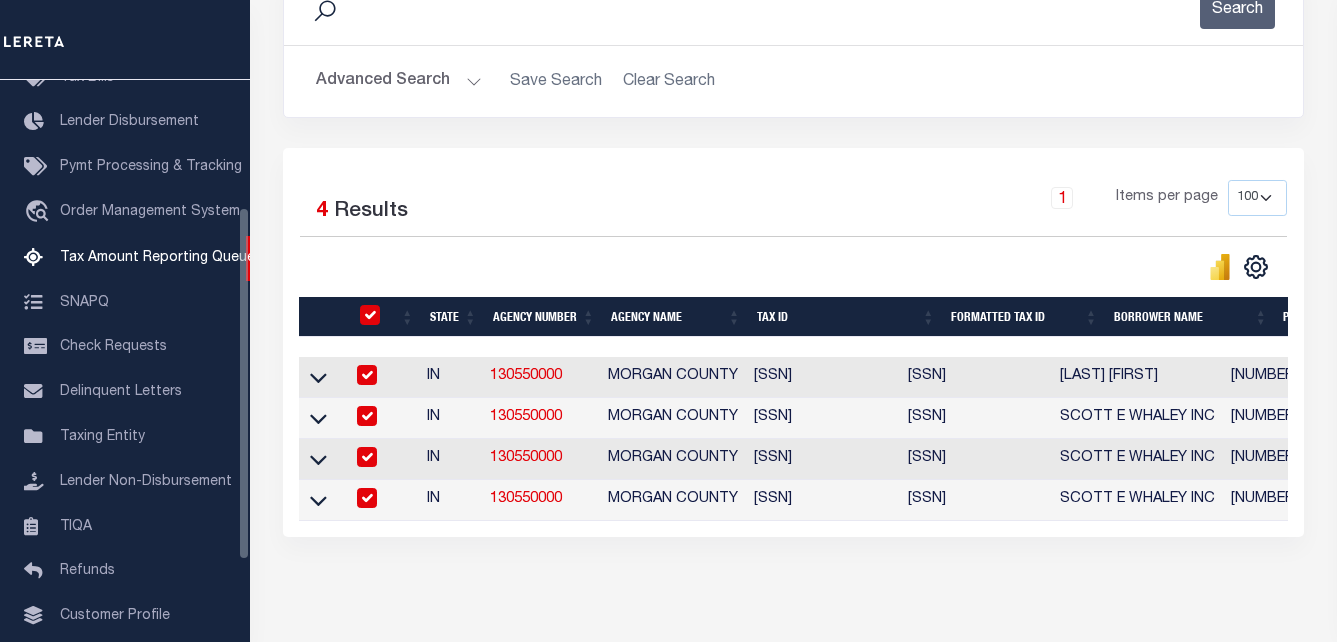 checkbox on "true" 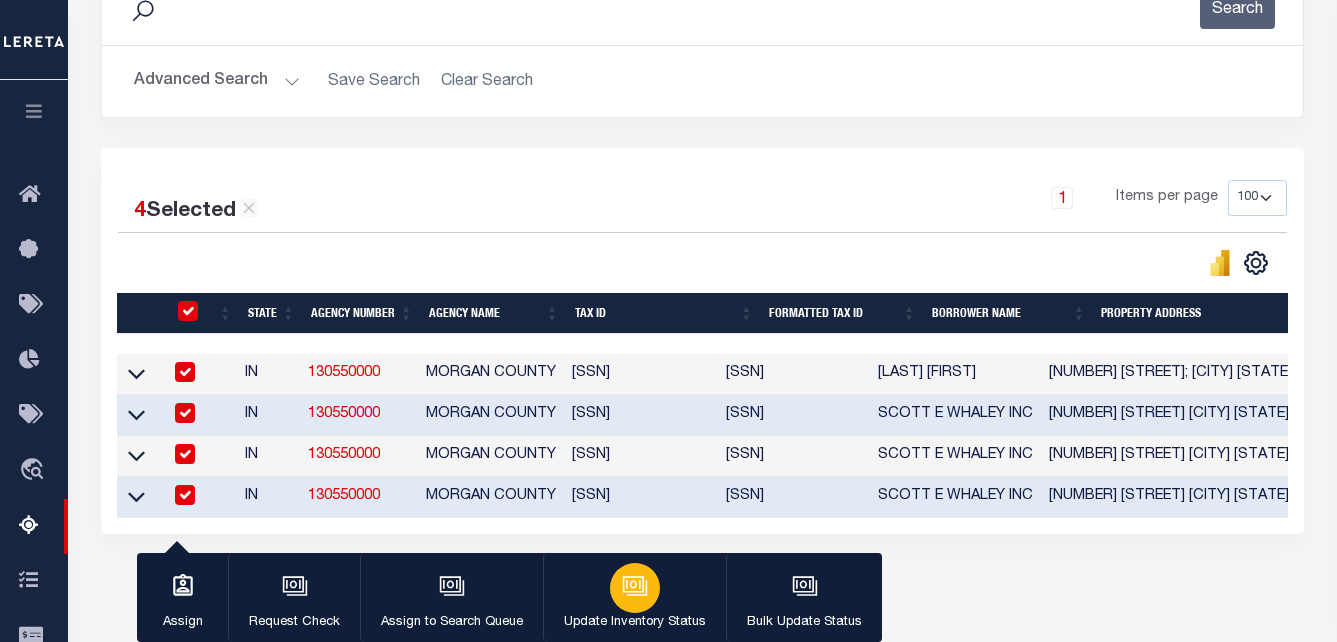 click 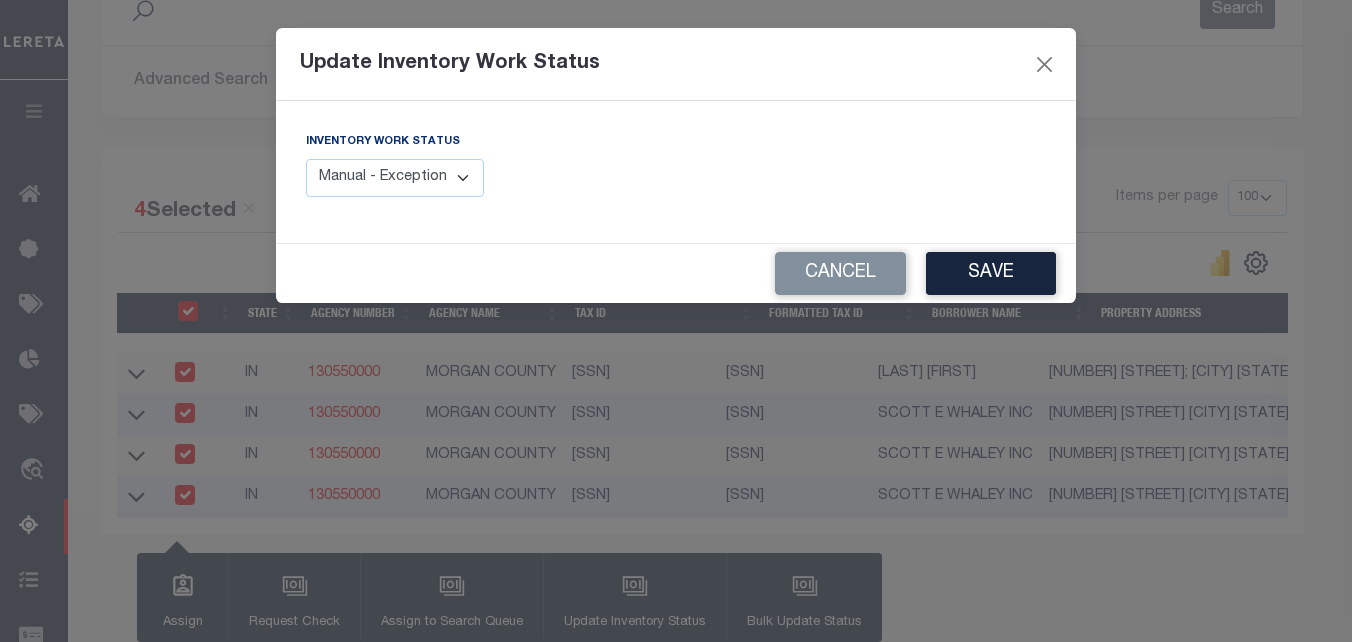 click on "Manual - Exception
Pended - Awaiting Search
Late Add Exception
Completed" at bounding box center [395, 178] 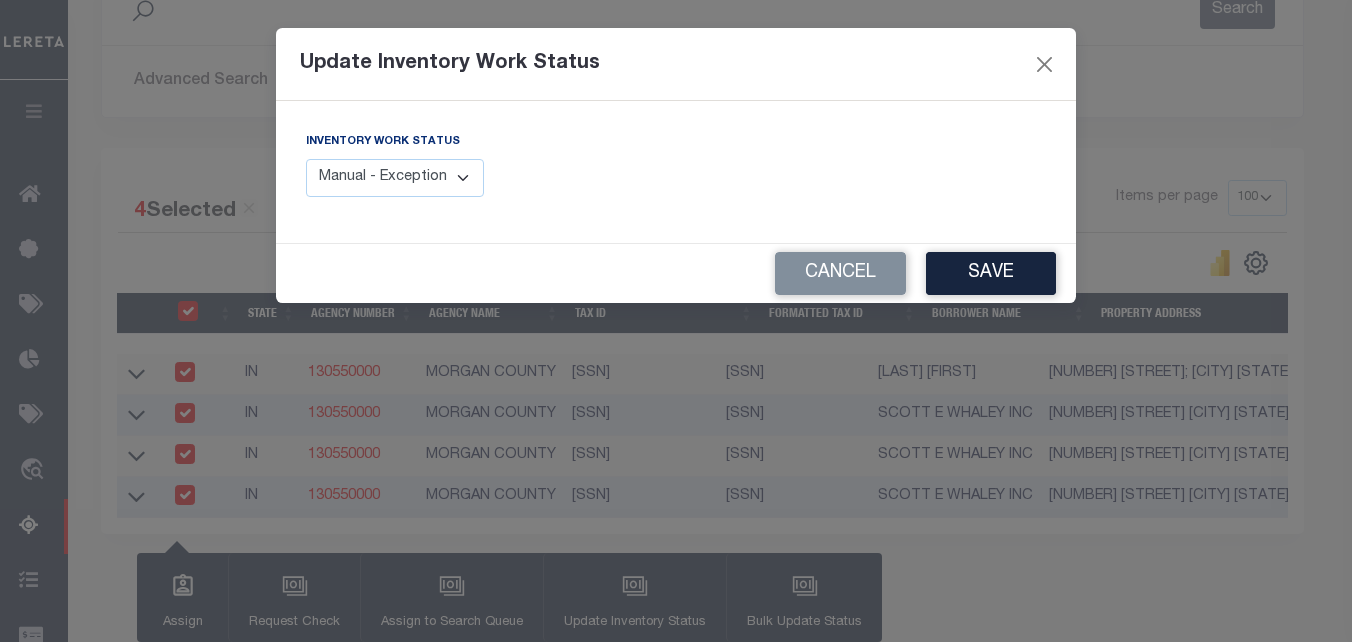 select on "4" 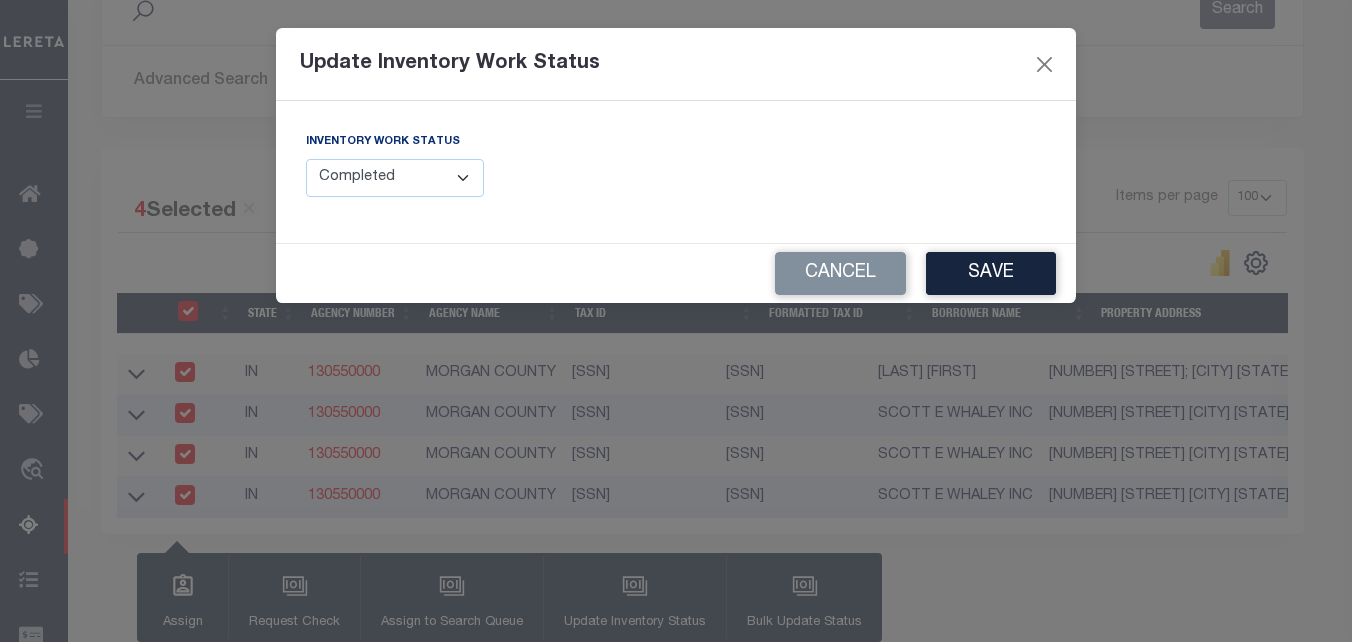 click on "Manual - Exception
Pended - Awaiting Search
Late Add Exception
Completed" at bounding box center [395, 178] 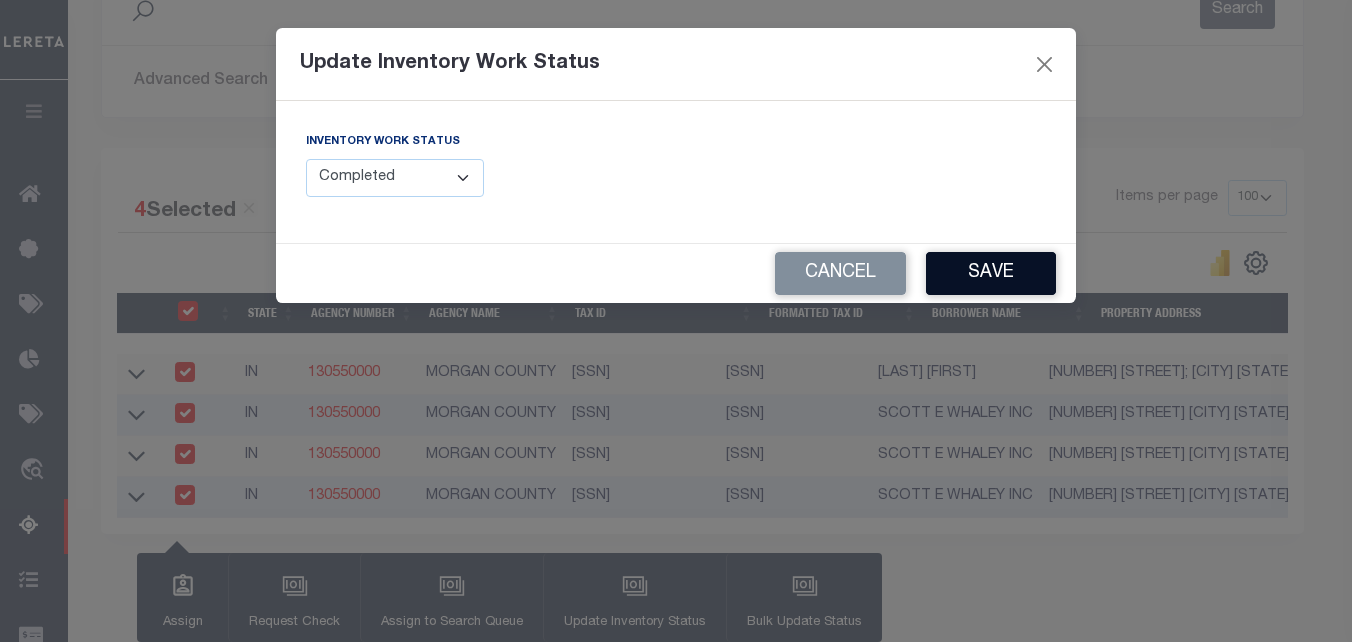 click on "Save" at bounding box center (991, 273) 